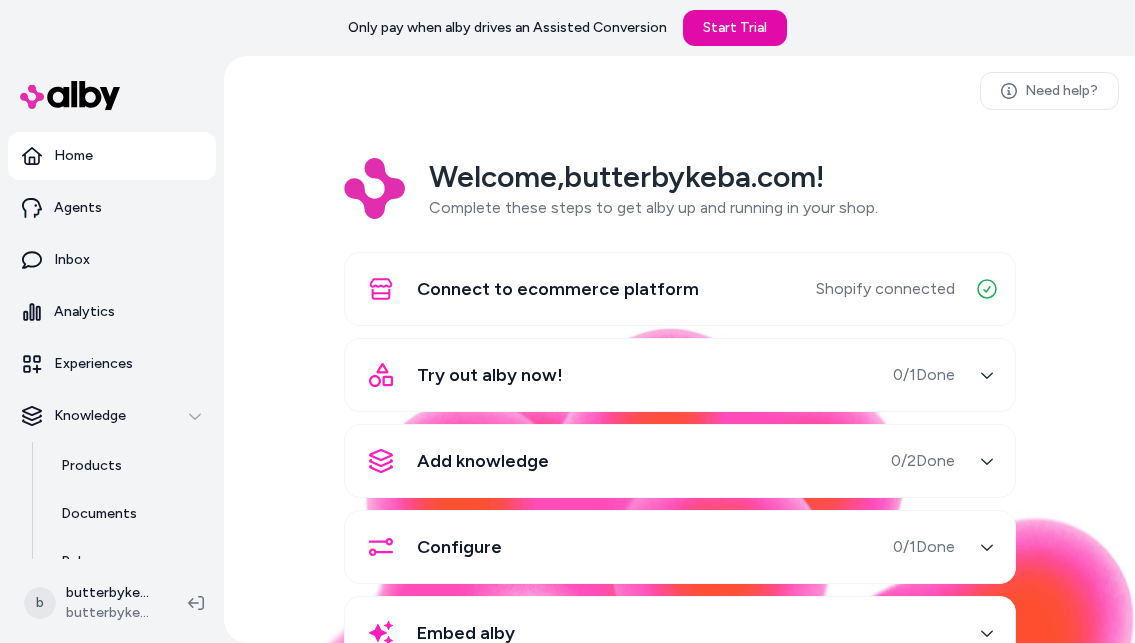 scroll, scrollTop: 0, scrollLeft: 0, axis: both 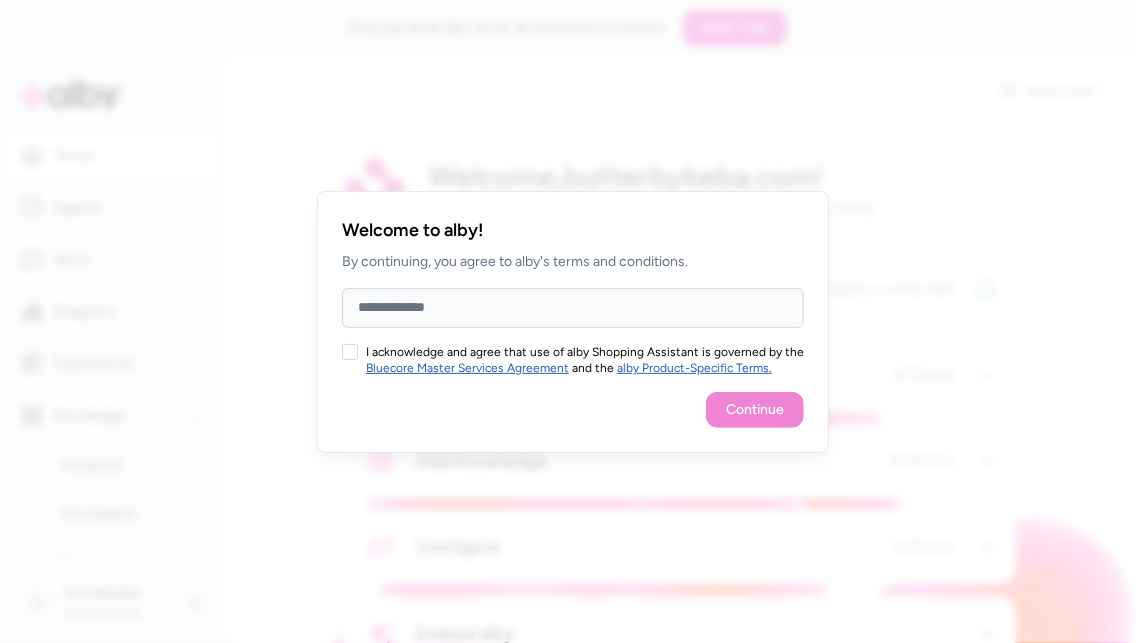 click on "Full Name" at bounding box center (573, 308) 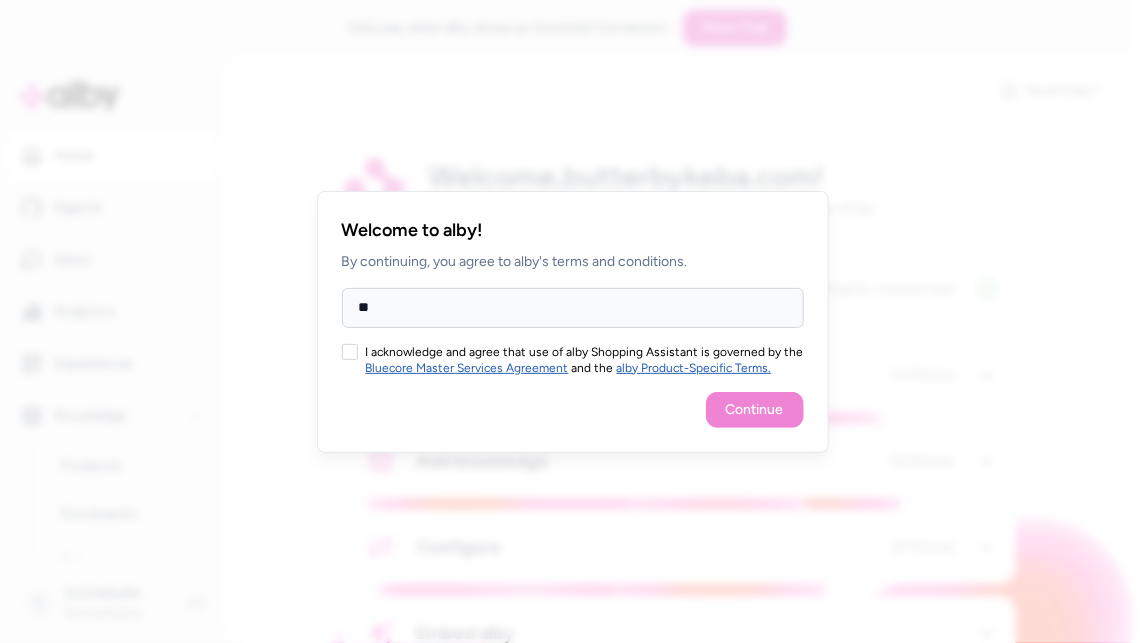 type on "*" 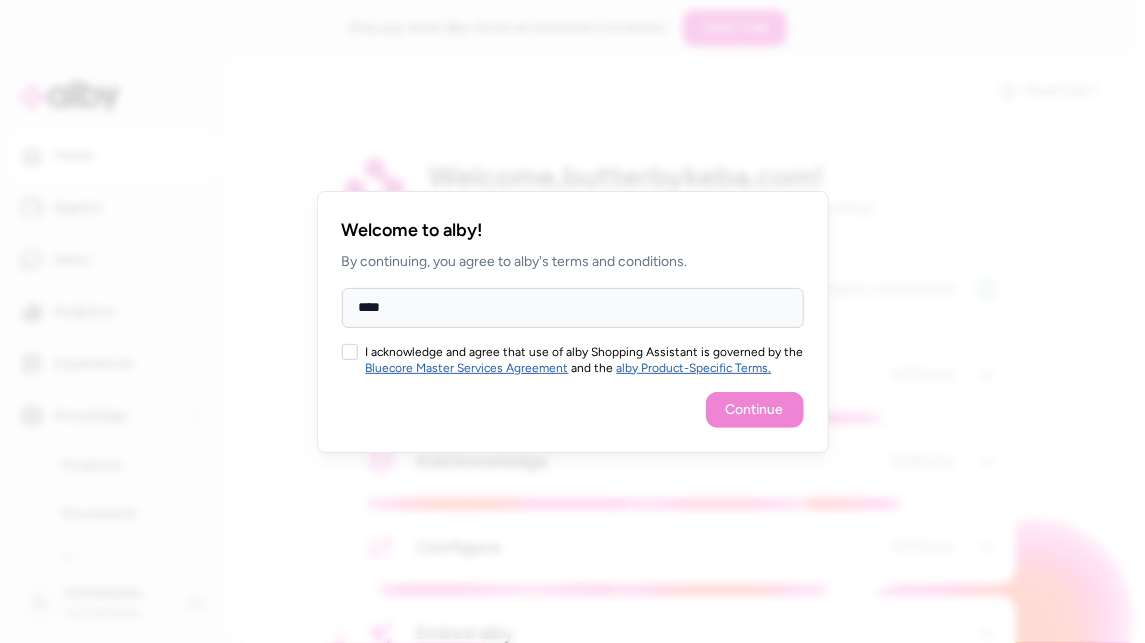 type on "****" 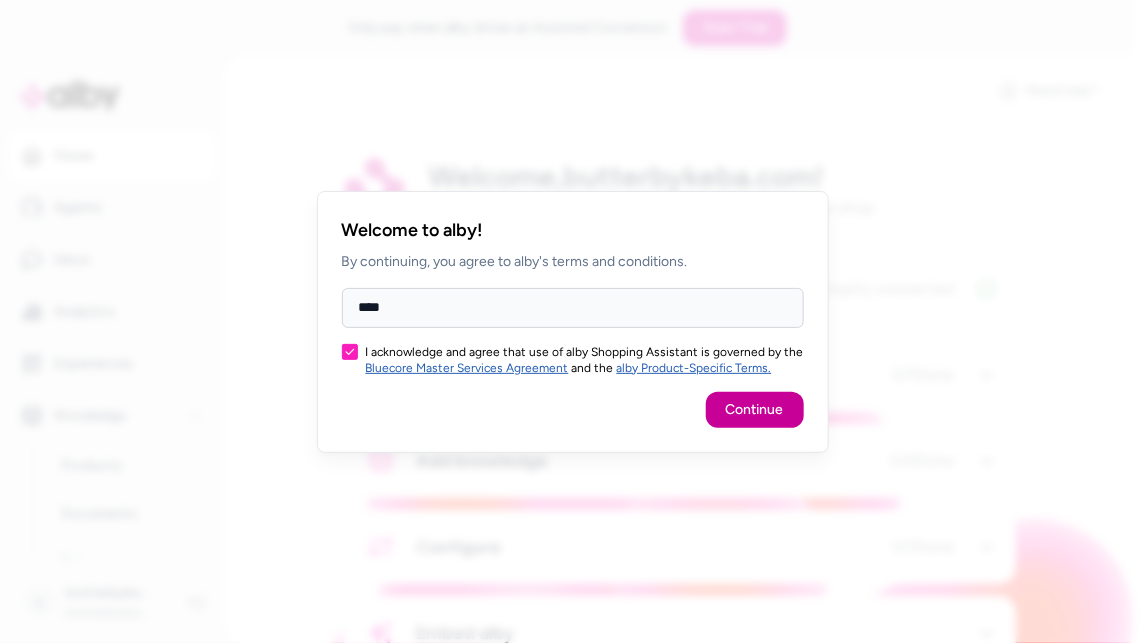 click on "Continue" at bounding box center (755, 410) 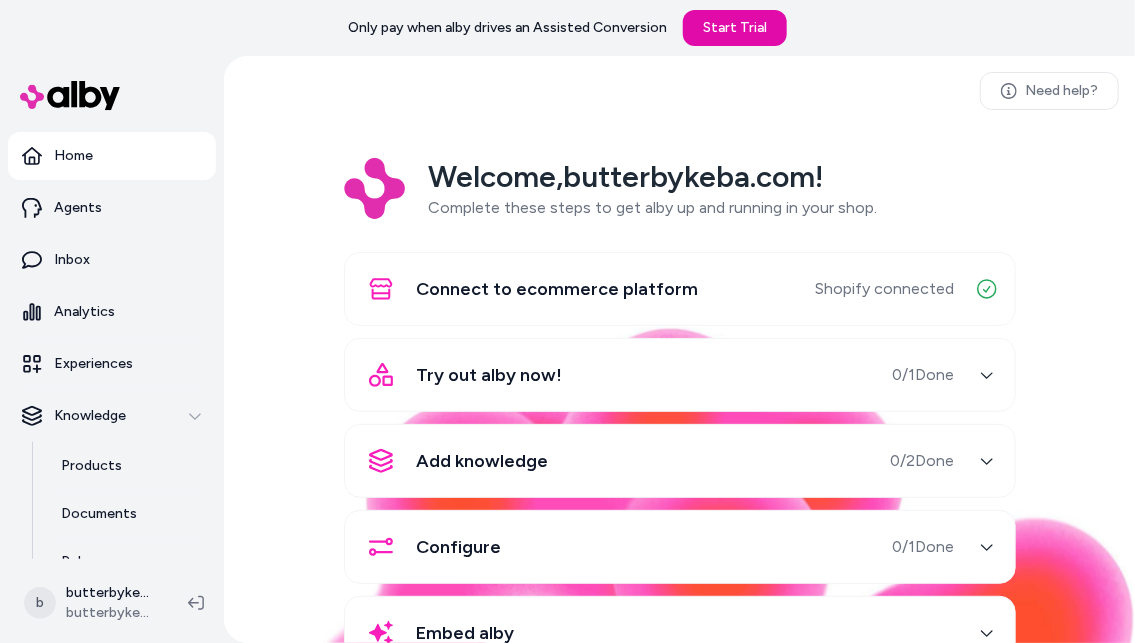 click at bounding box center [987, 375] 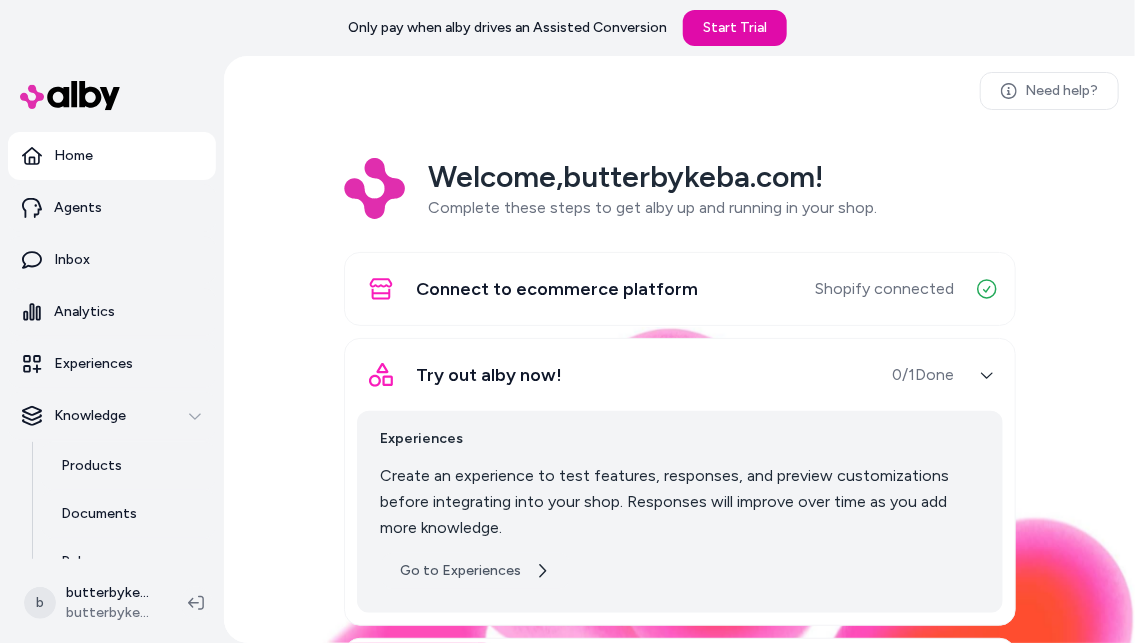 click on "Go to Experiences" at bounding box center (475, 571) 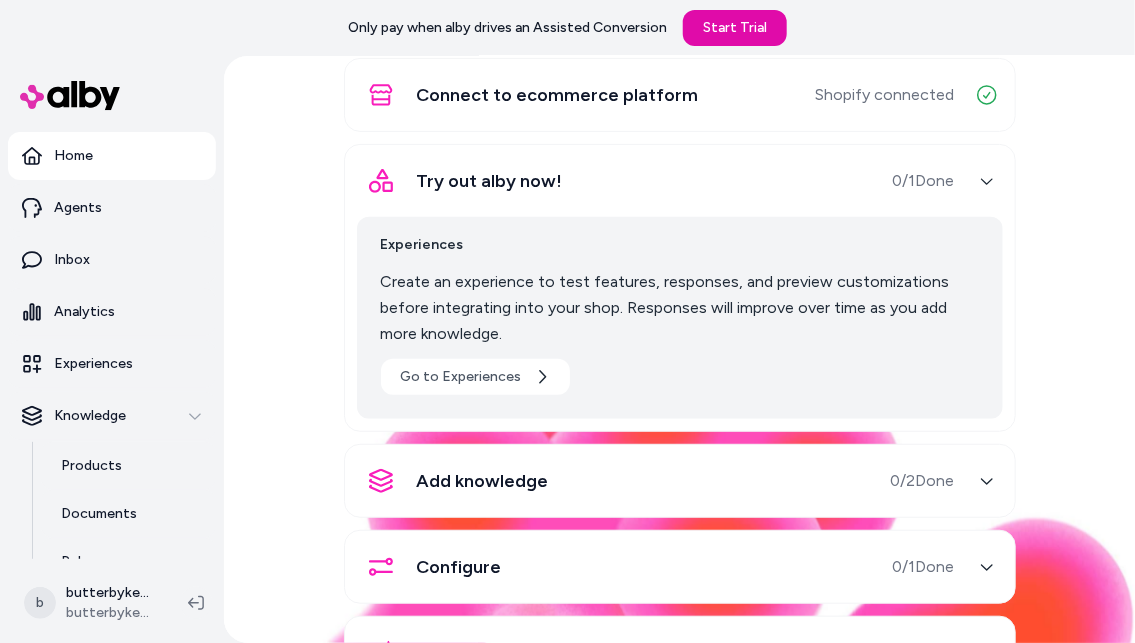scroll, scrollTop: 212, scrollLeft: 0, axis: vertical 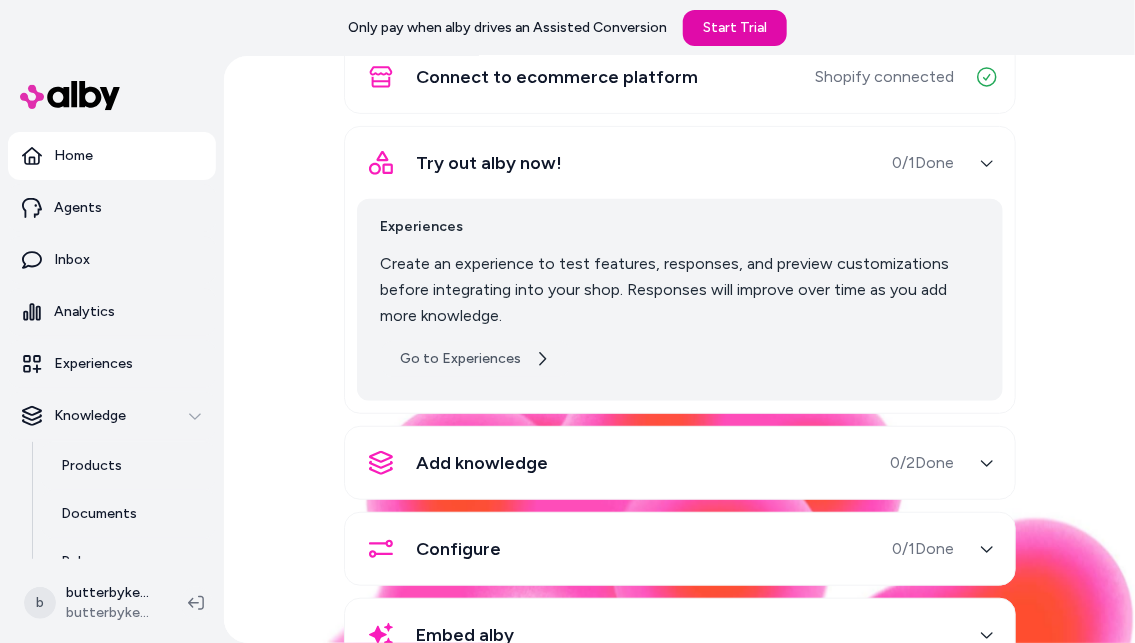 click on "Go to Experiences" at bounding box center [475, 359] 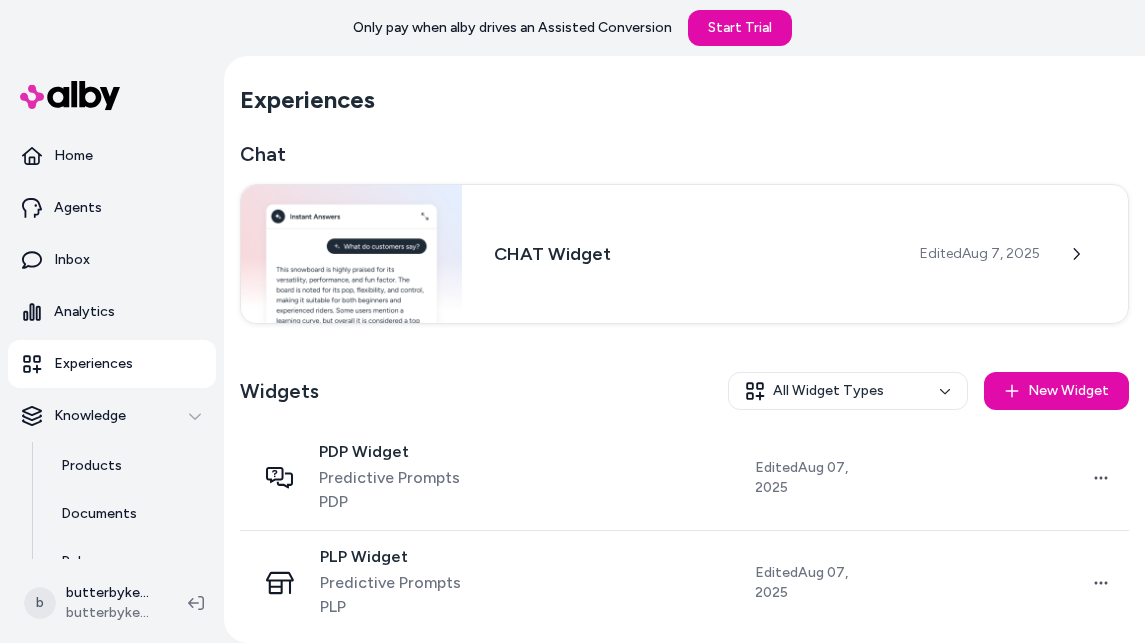 scroll, scrollTop: 0, scrollLeft: 0, axis: both 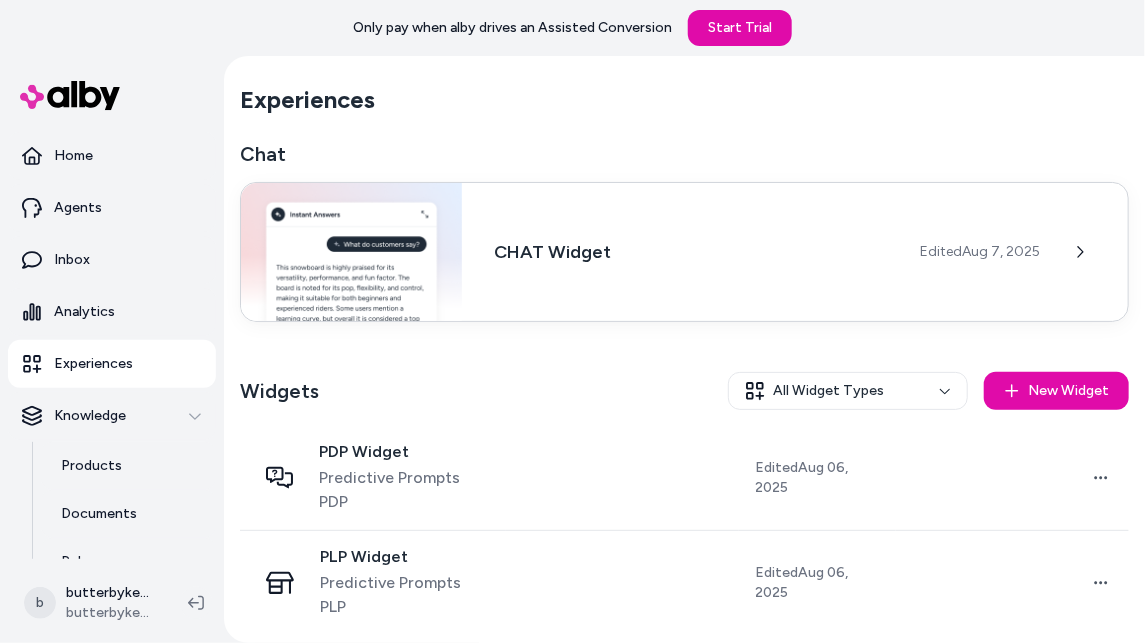 click on "CHAT Widget" at bounding box center (691, 252) 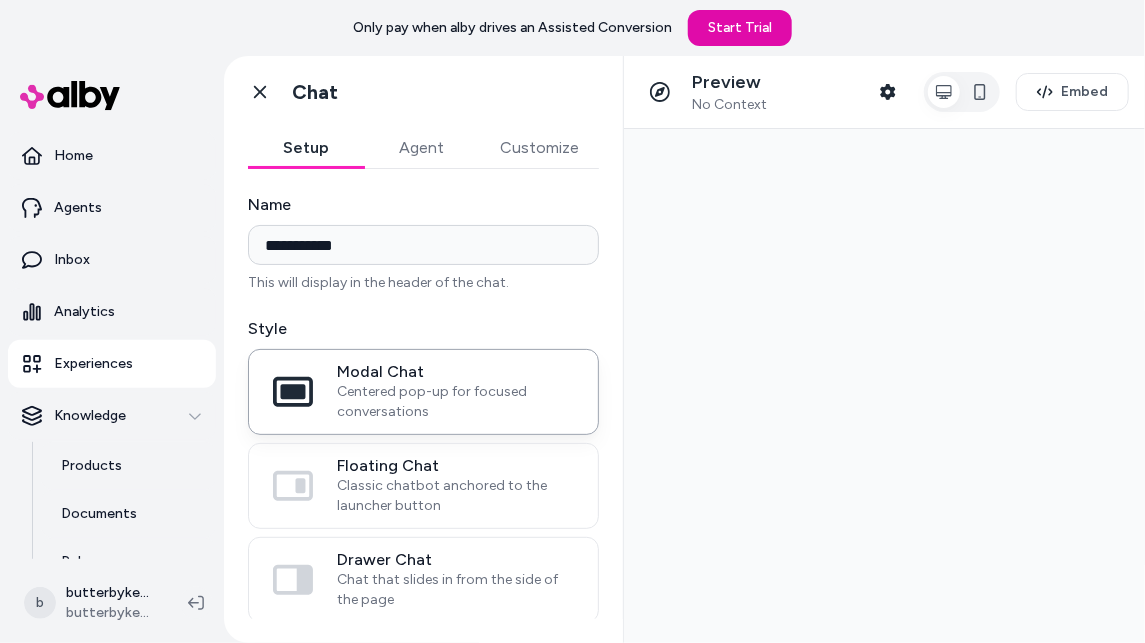 scroll, scrollTop: 0, scrollLeft: 0, axis: both 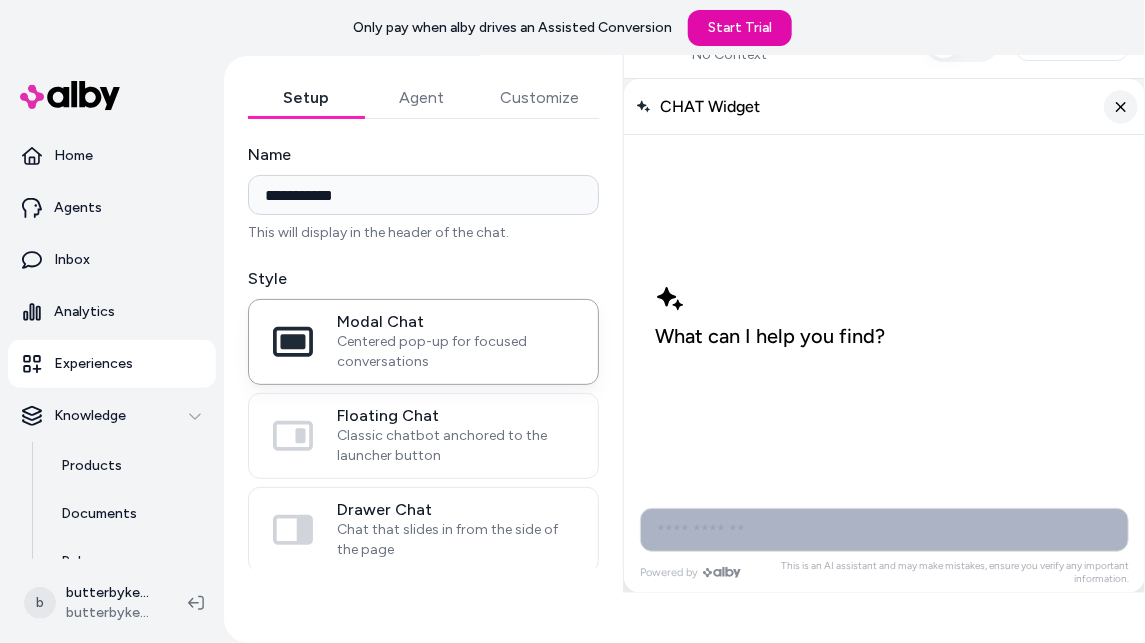 click 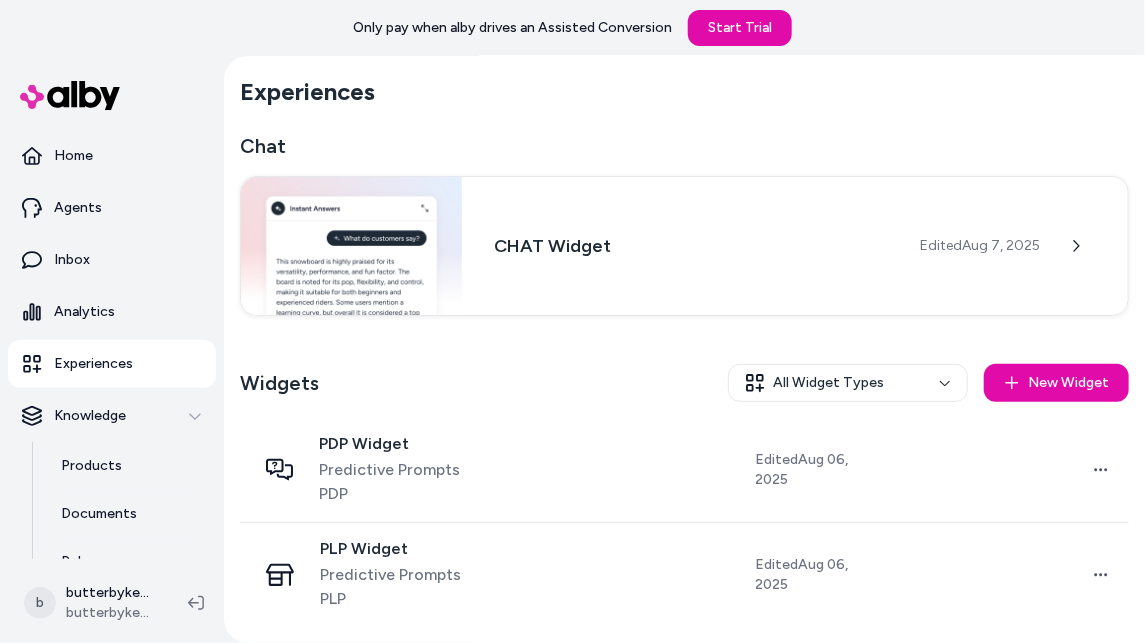 scroll, scrollTop: 6, scrollLeft: 0, axis: vertical 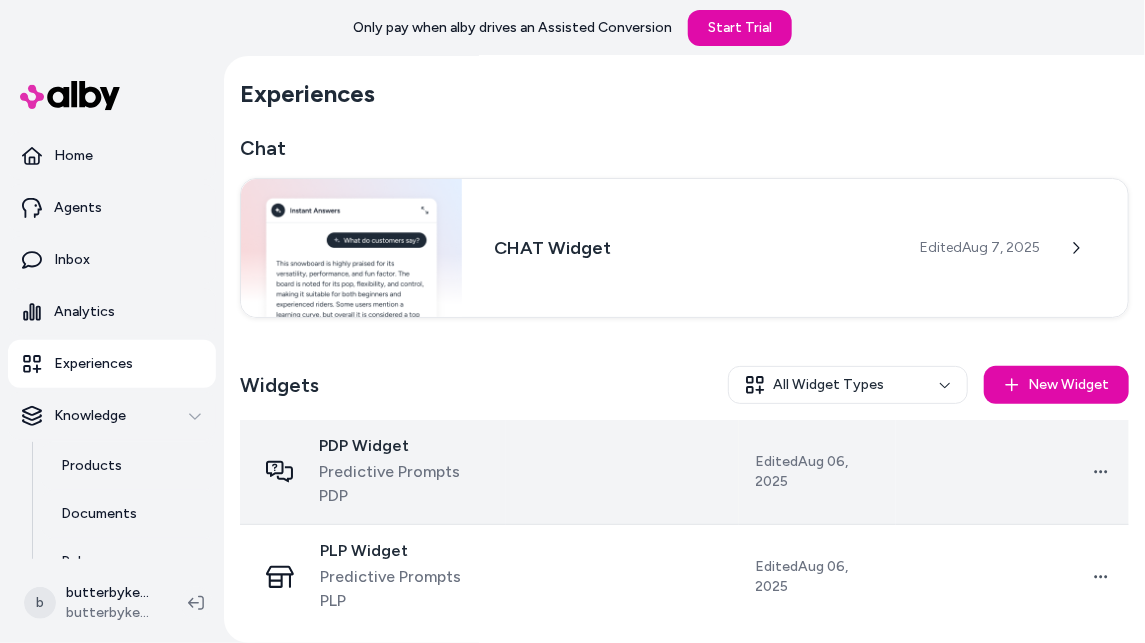 click on "Open menu" at bounding box center (1012, 472) 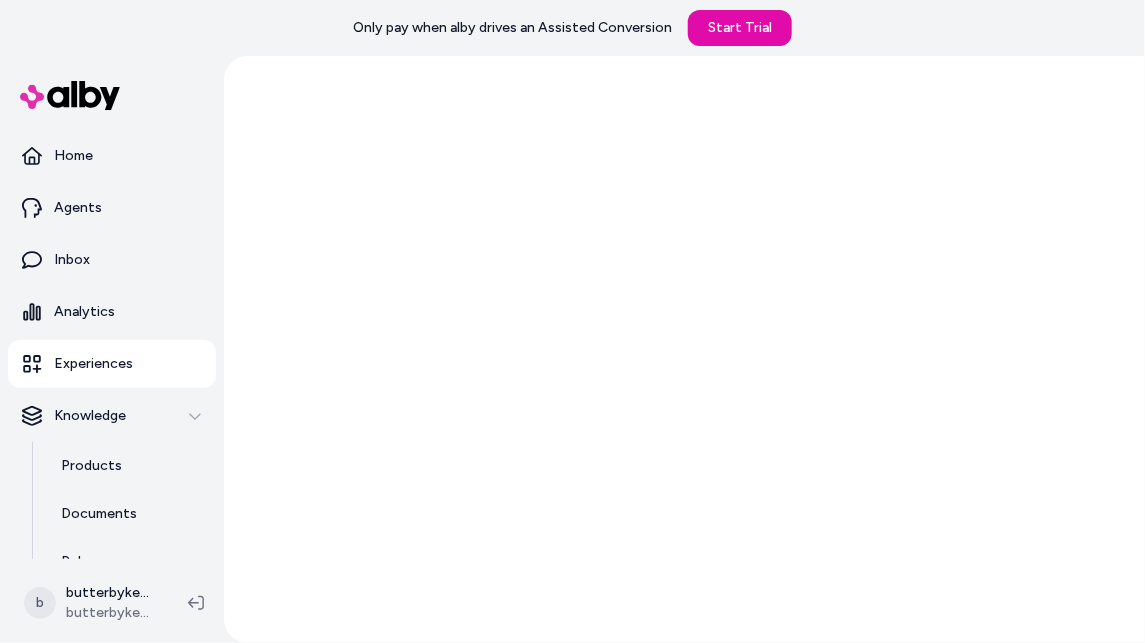 scroll, scrollTop: 0, scrollLeft: 0, axis: both 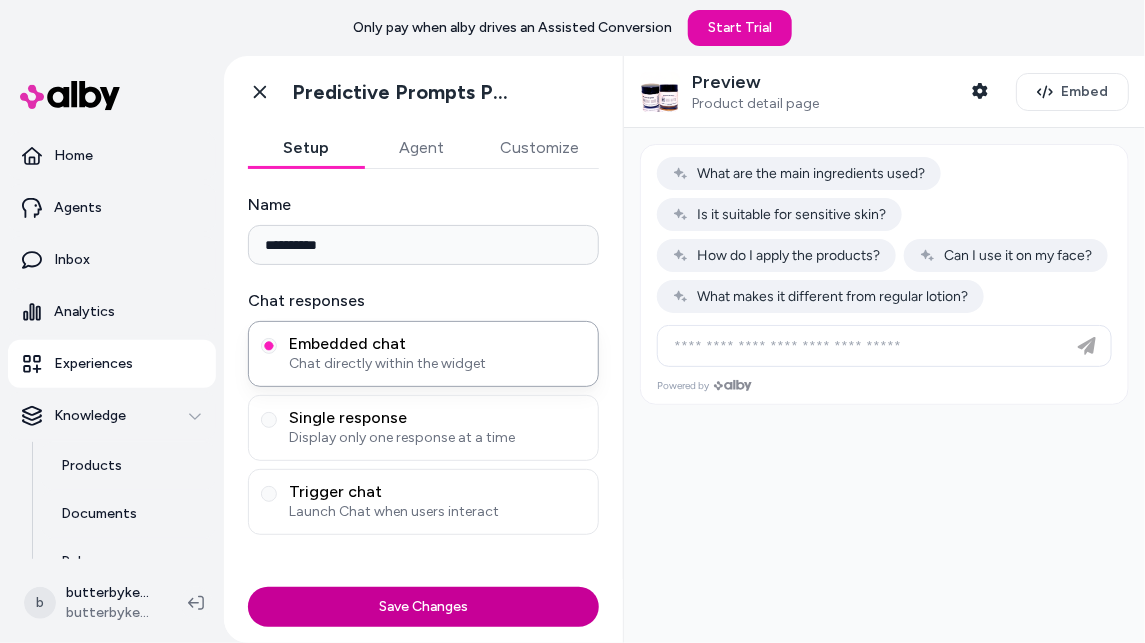 click on "Save Changes" at bounding box center [423, 607] 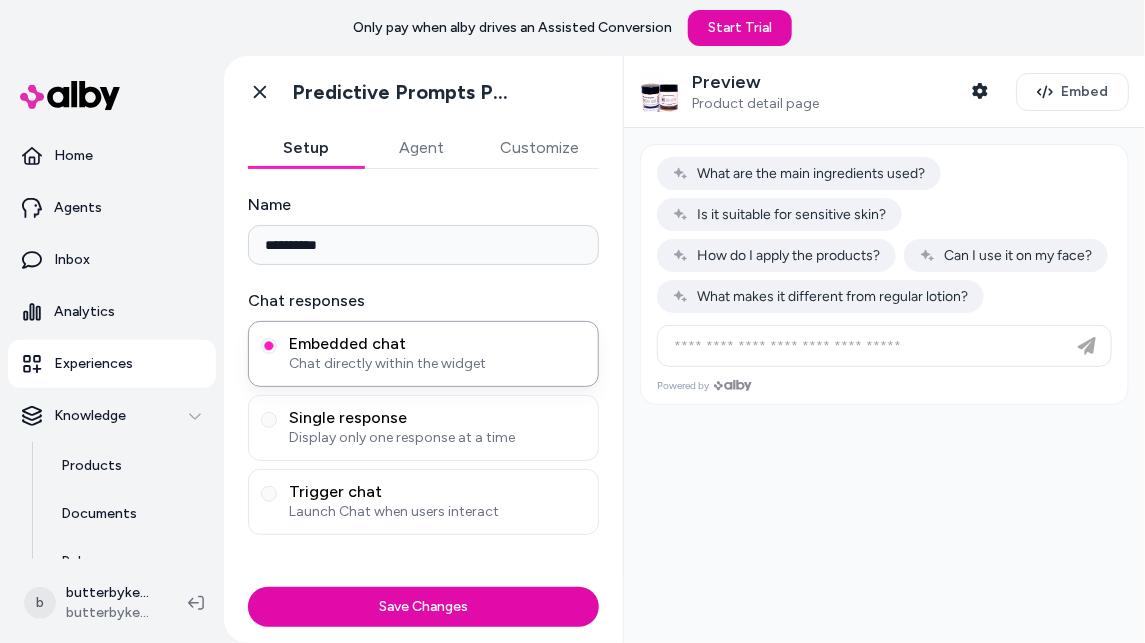 click on "Agent" at bounding box center (422, 148) 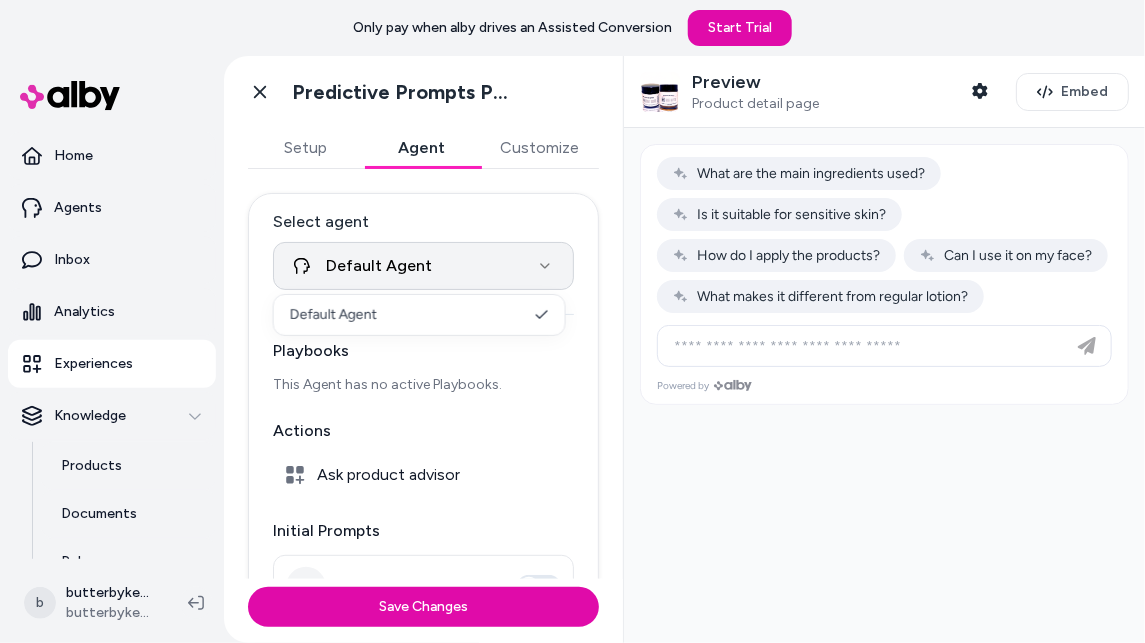 click on "**********" at bounding box center (572, 321) 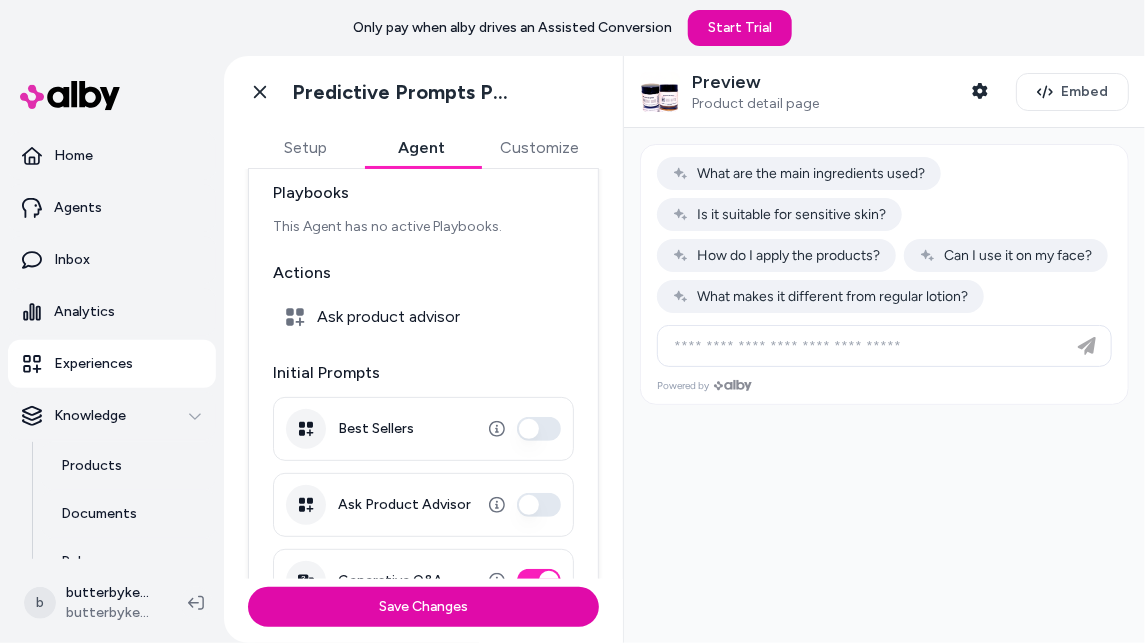 scroll, scrollTop: 199, scrollLeft: 0, axis: vertical 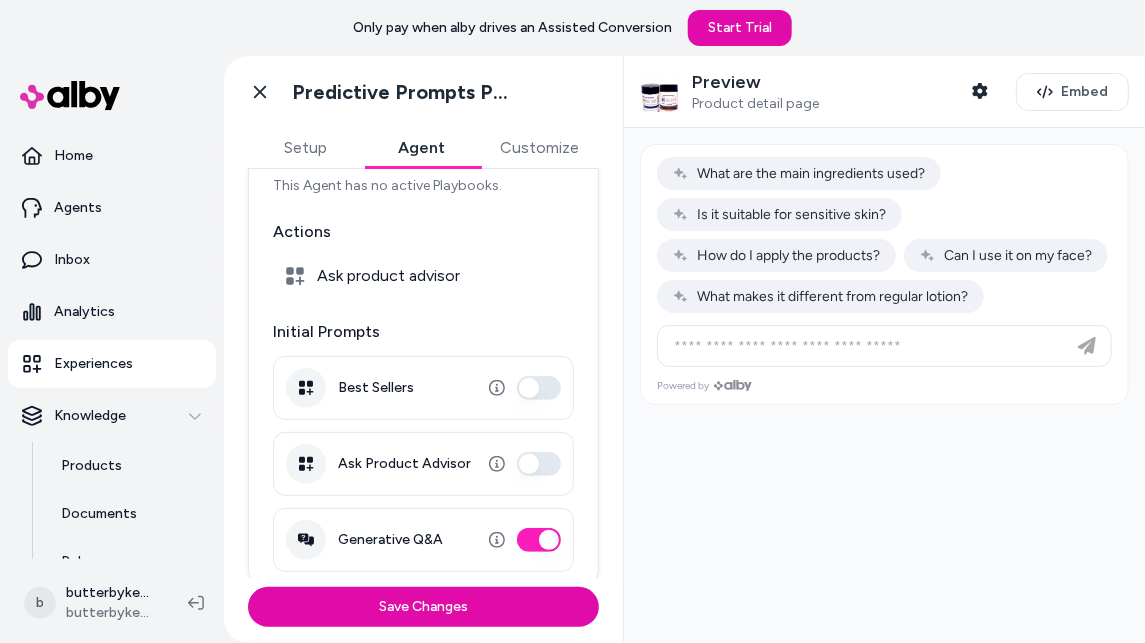 click on "Ask Product Advisor" at bounding box center [539, 464] 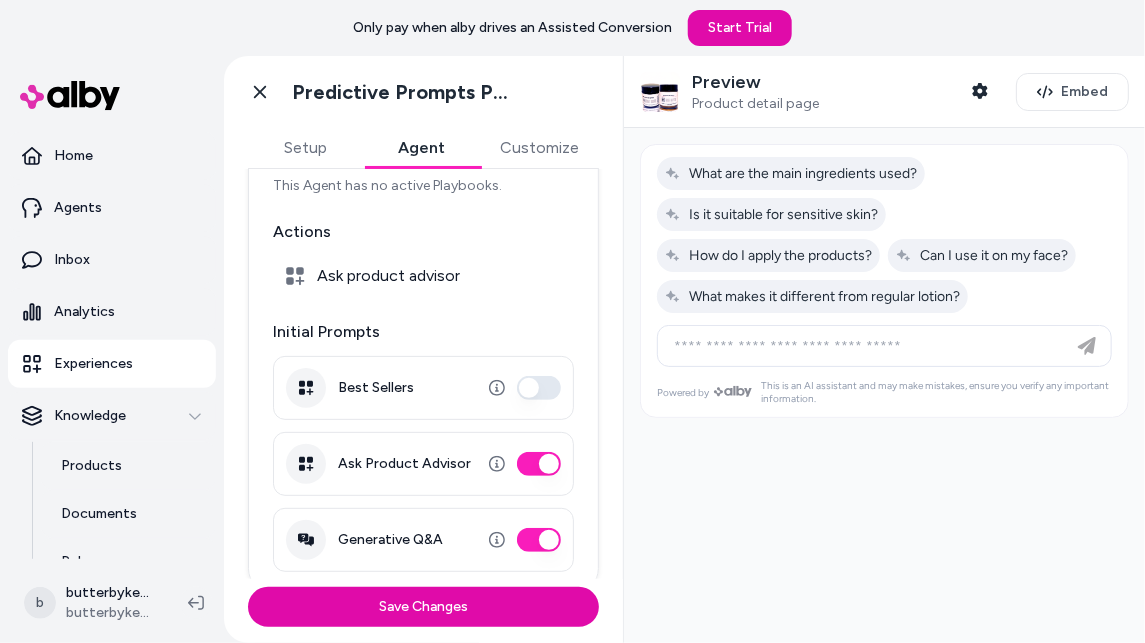 click on "Best Sellers" at bounding box center [539, 388] 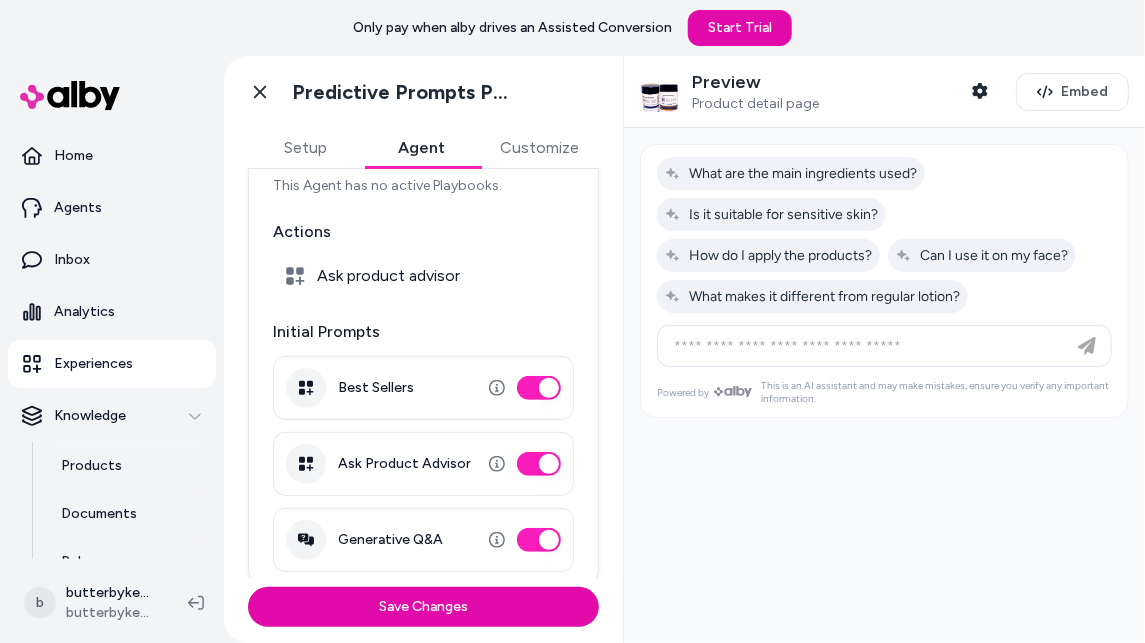 scroll, scrollTop: 211, scrollLeft: 0, axis: vertical 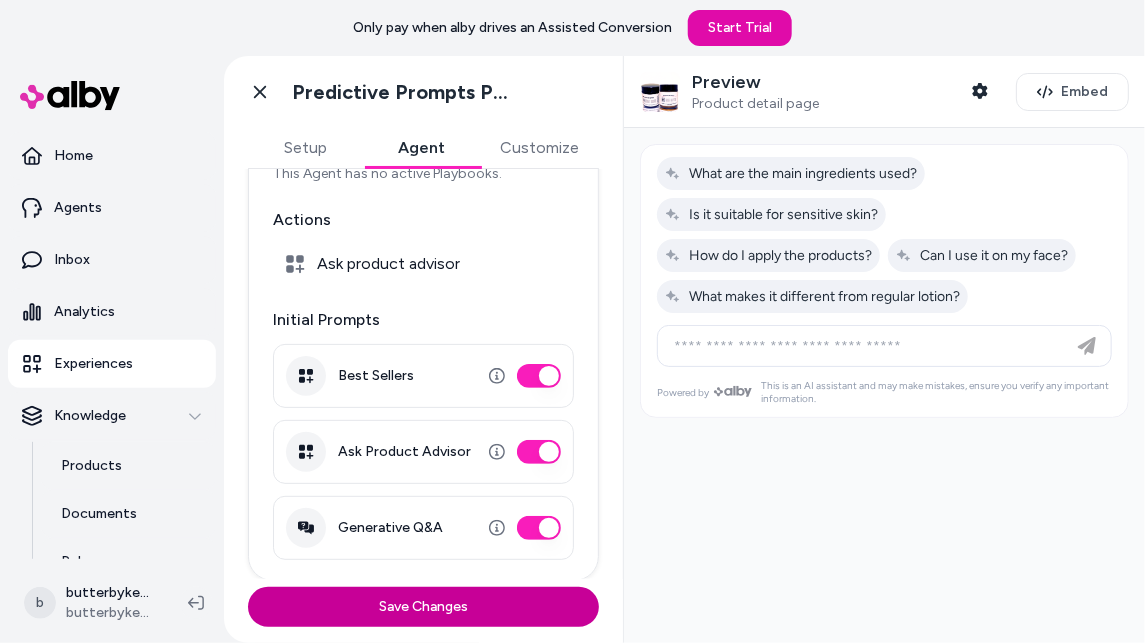 click on "Save Changes" at bounding box center [423, 607] 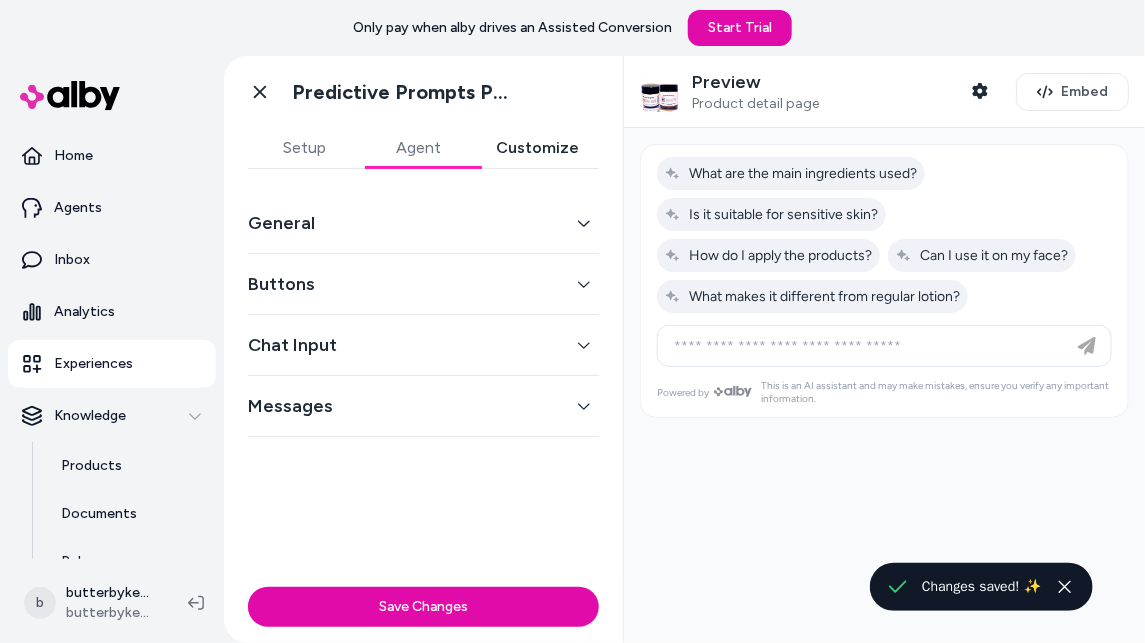 scroll, scrollTop: 0, scrollLeft: 0, axis: both 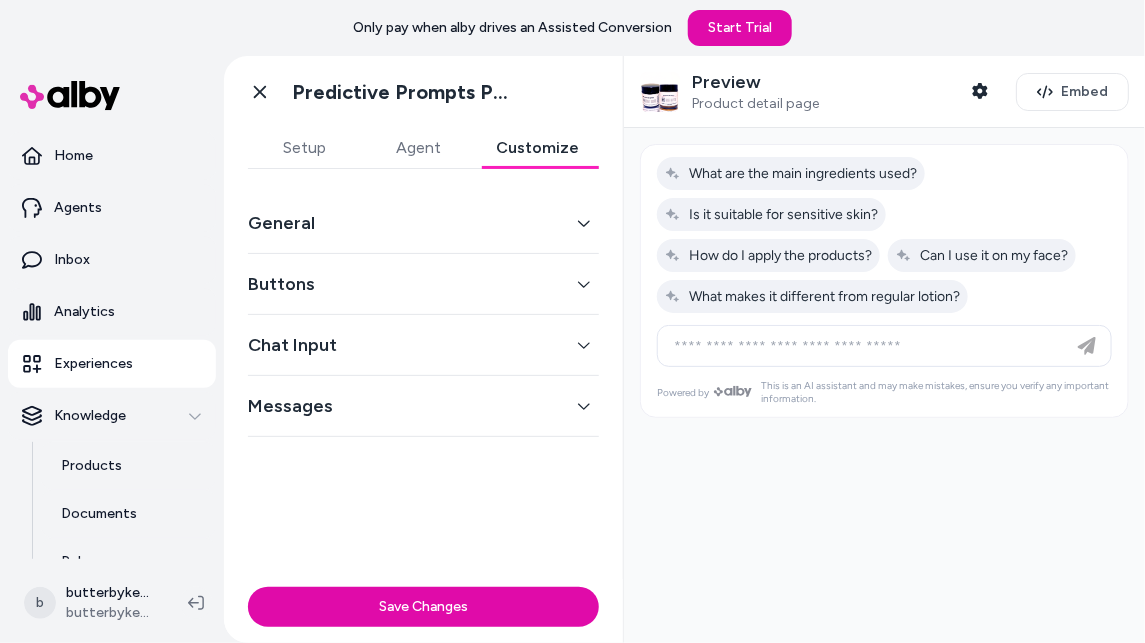 click on "General" at bounding box center (423, 223) 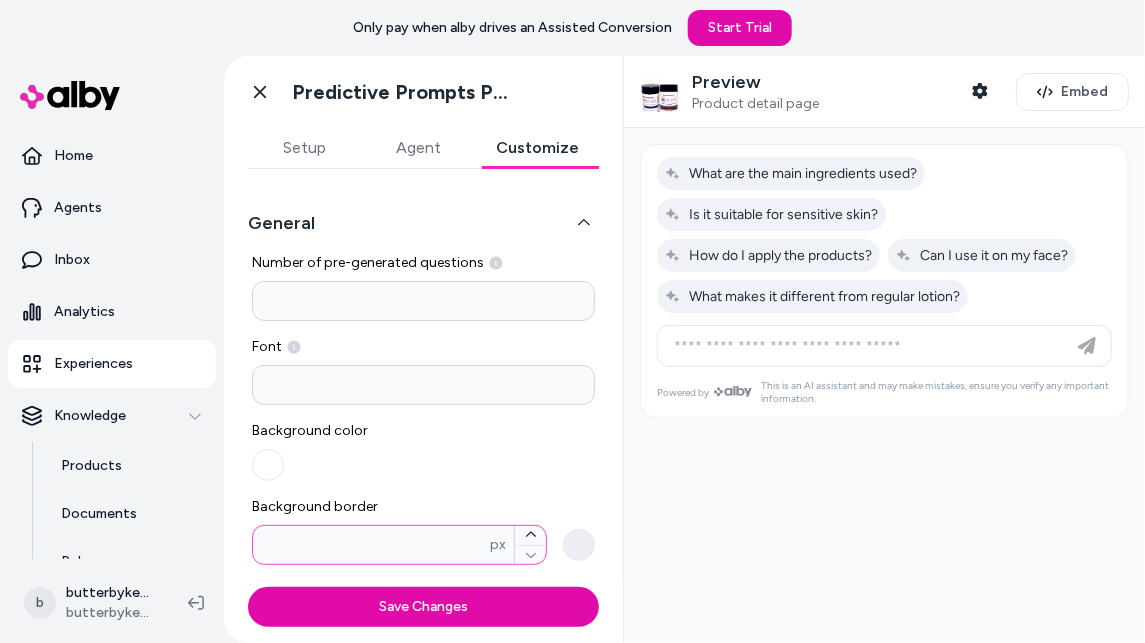 click on "*" at bounding box center [371, 545] 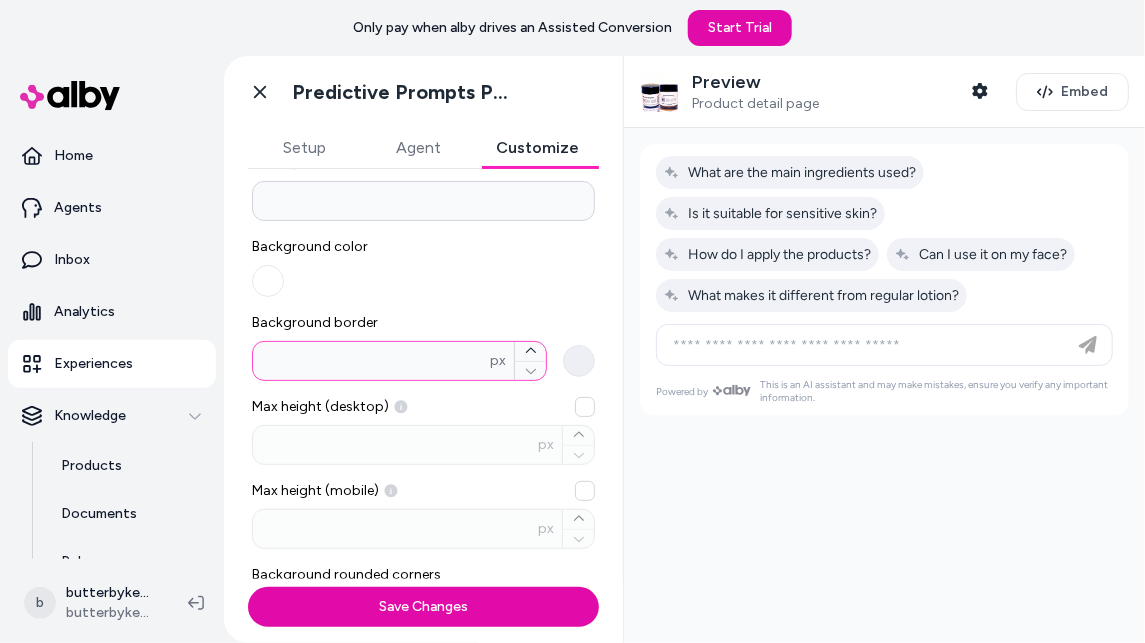 scroll, scrollTop: 218, scrollLeft: 0, axis: vertical 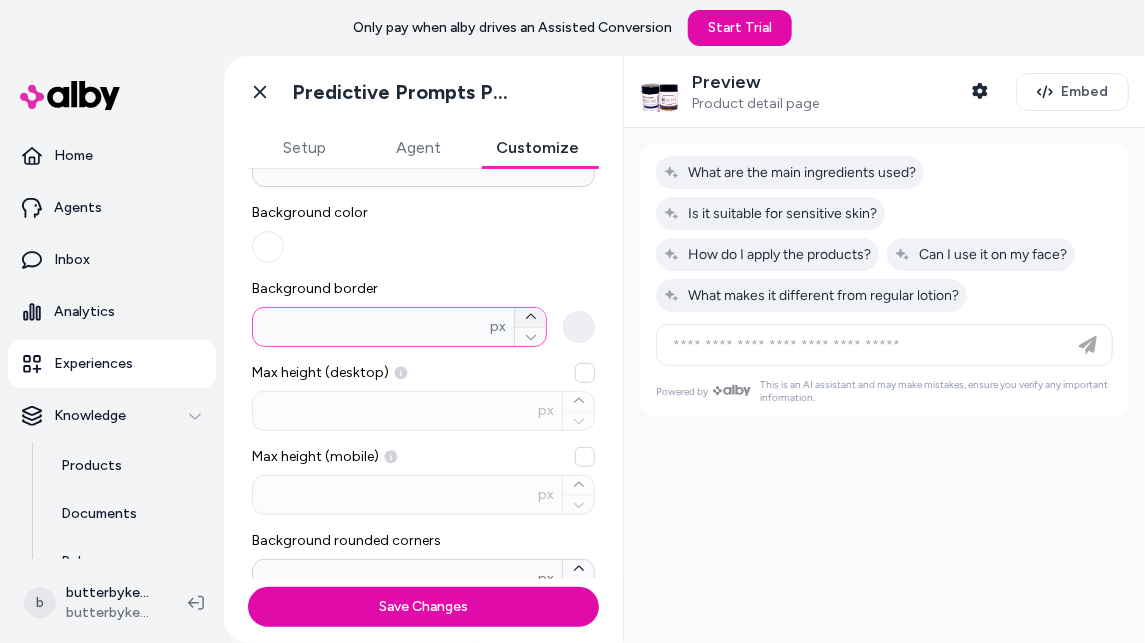 click 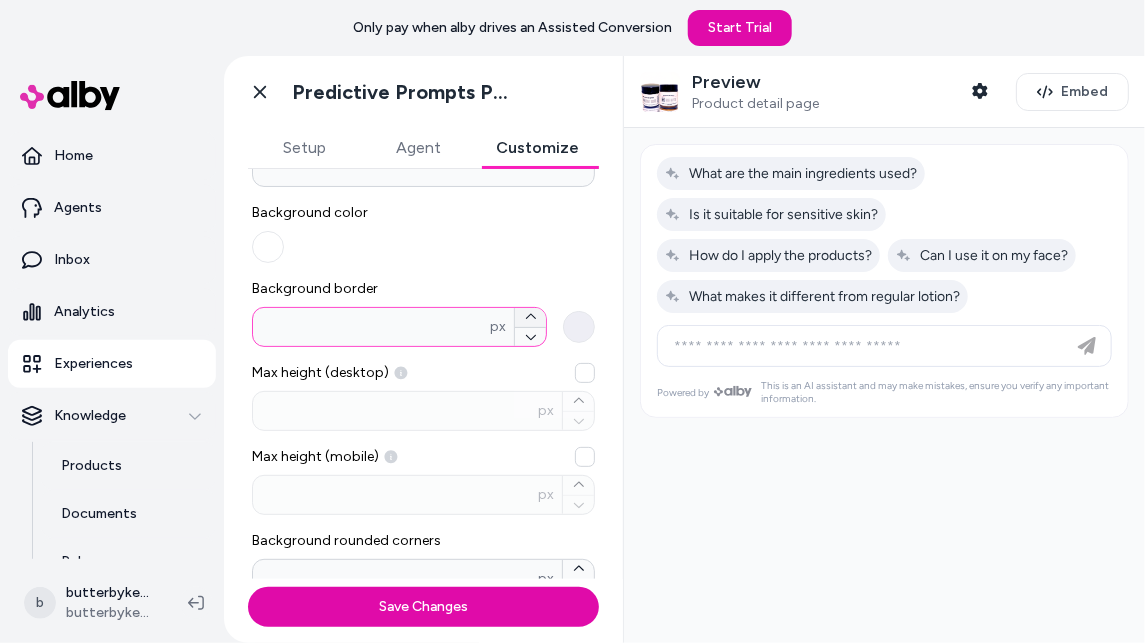 click 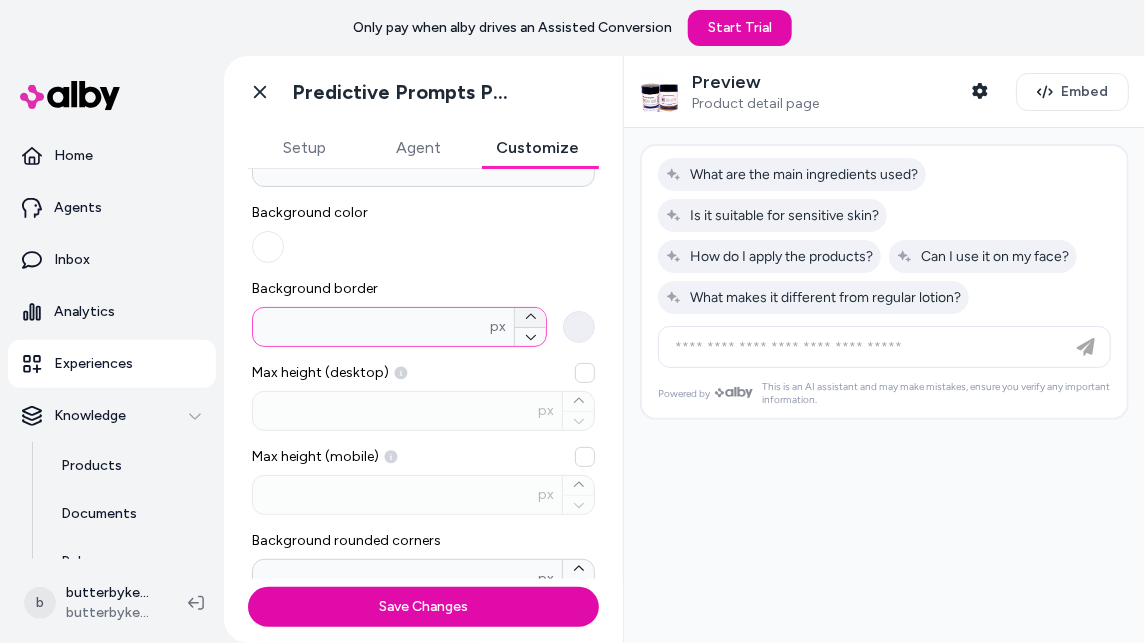 click 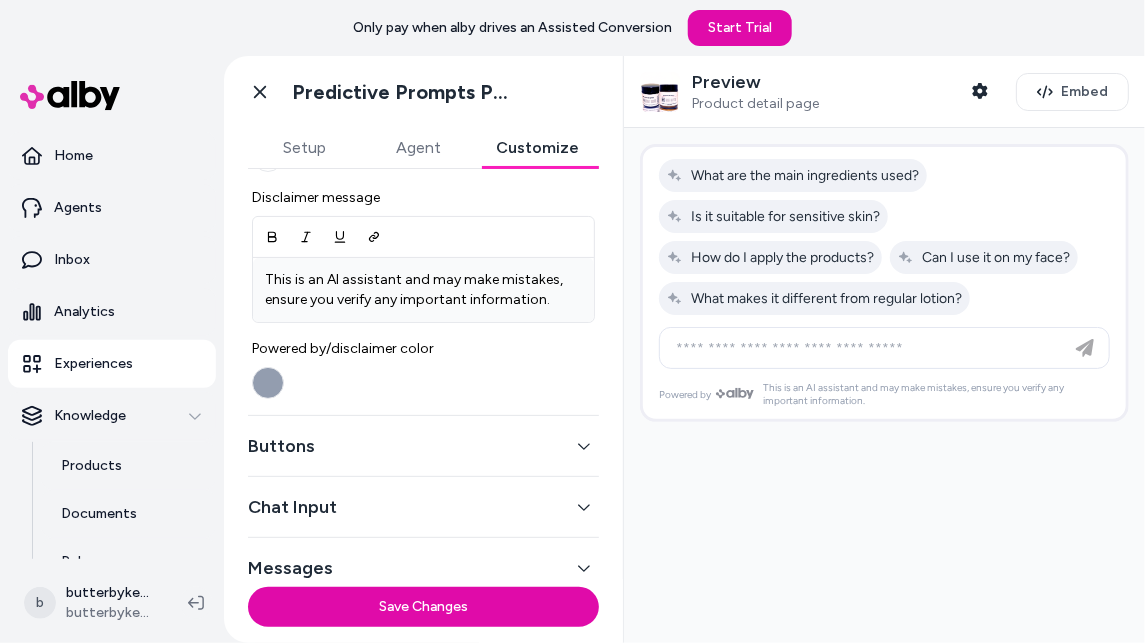 scroll, scrollTop: 870, scrollLeft: 0, axis: vertical 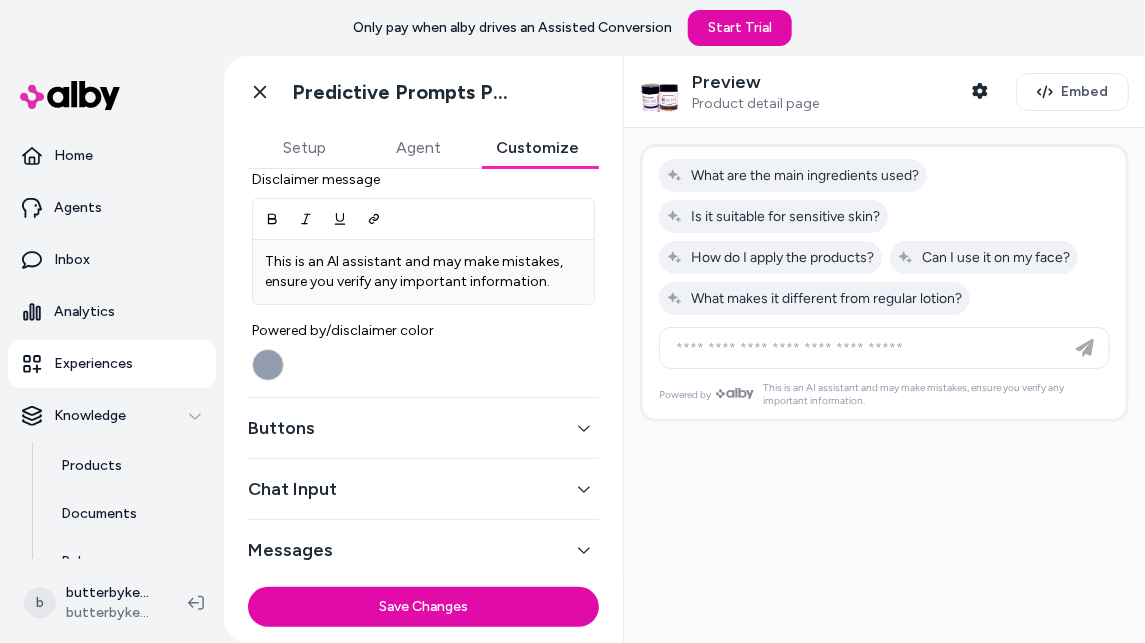 click on "Buttons" at bounding box center [423, 428] 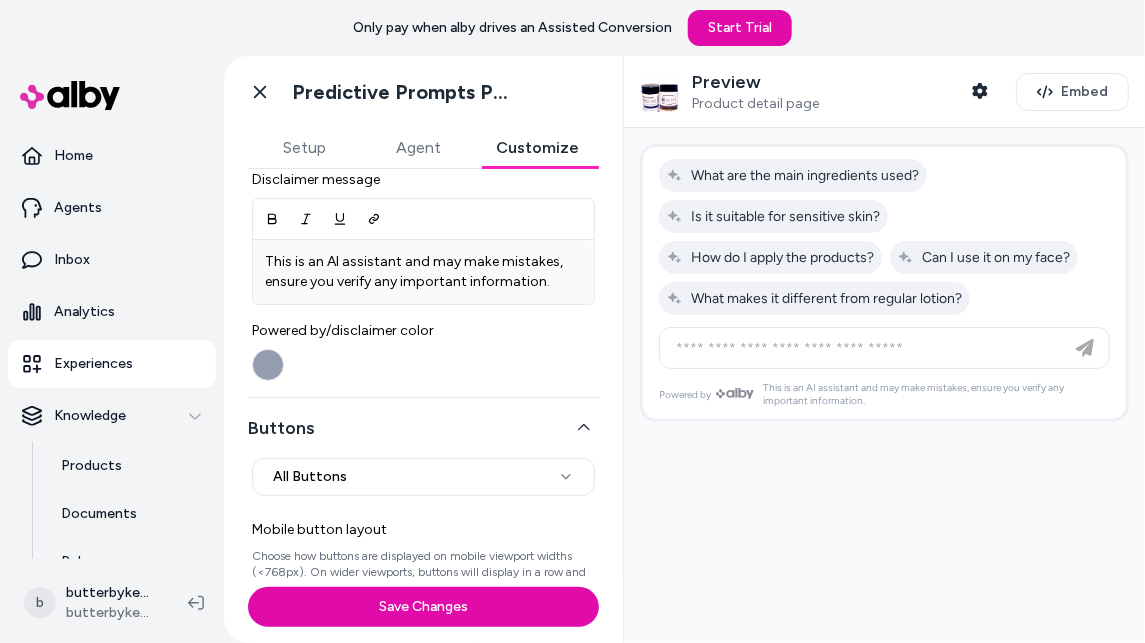 scroll, scrollTop: 102, scrollLeft: 0, axis: vertical 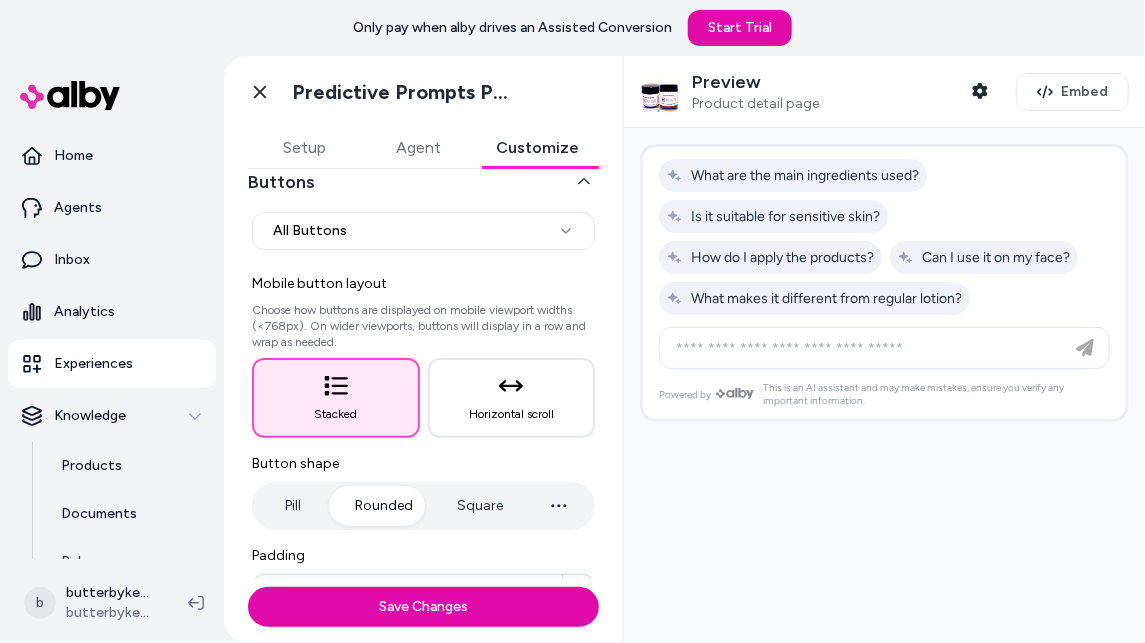 click on "Square" at bounding box center (480, 506) 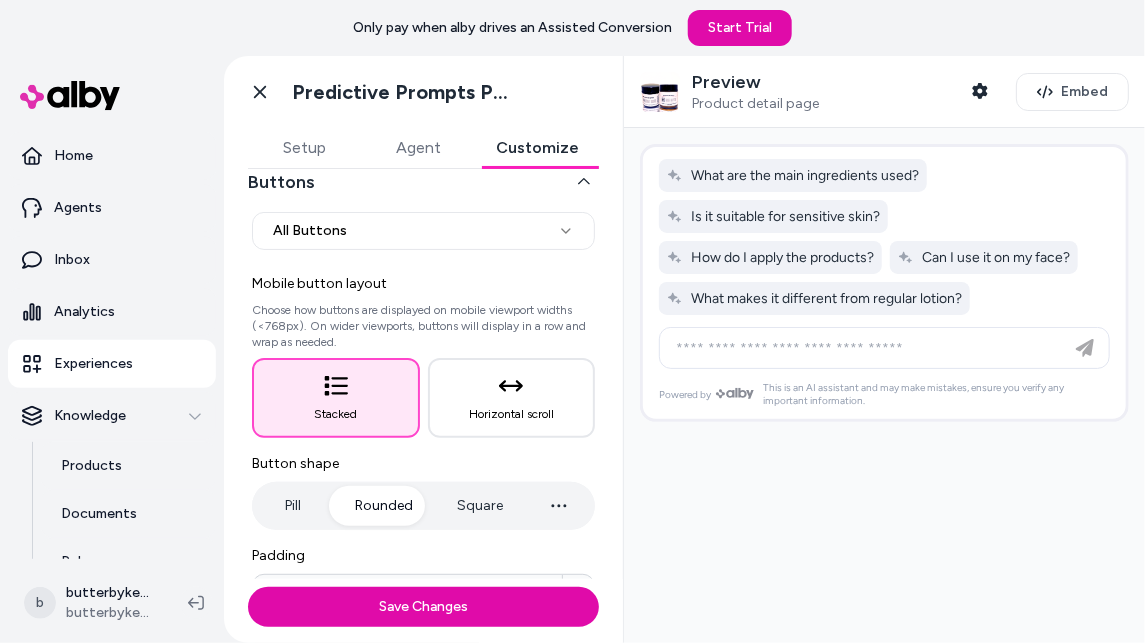 click on "Rounded" at bounding box center [384, 506] 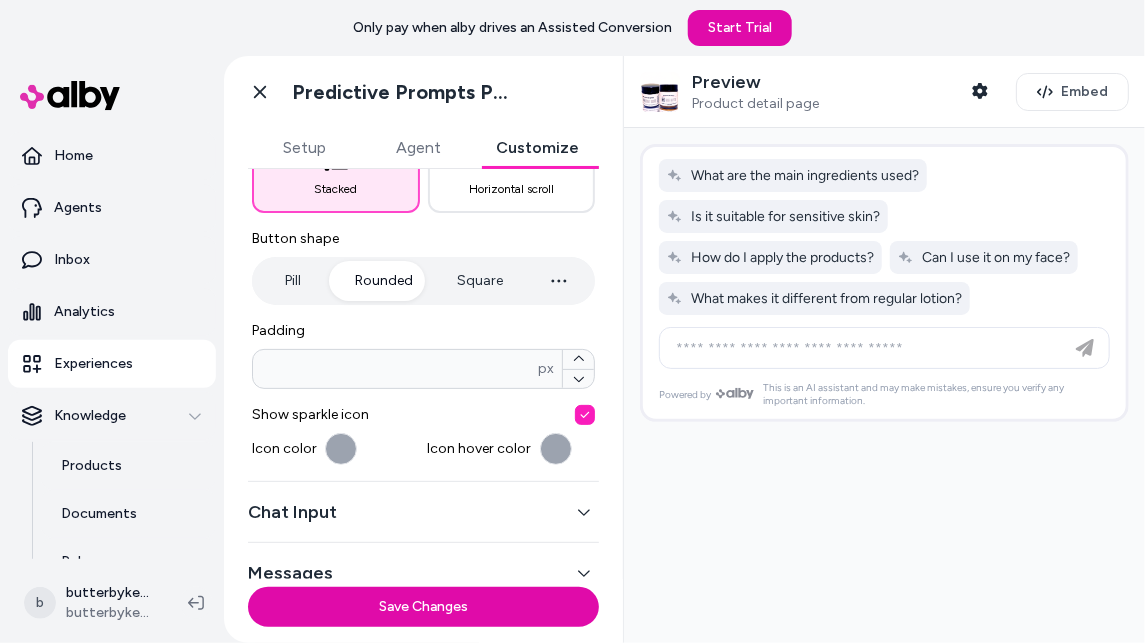 scroll, scrollTop: 350, scrollLeft: 0, axis: vertical 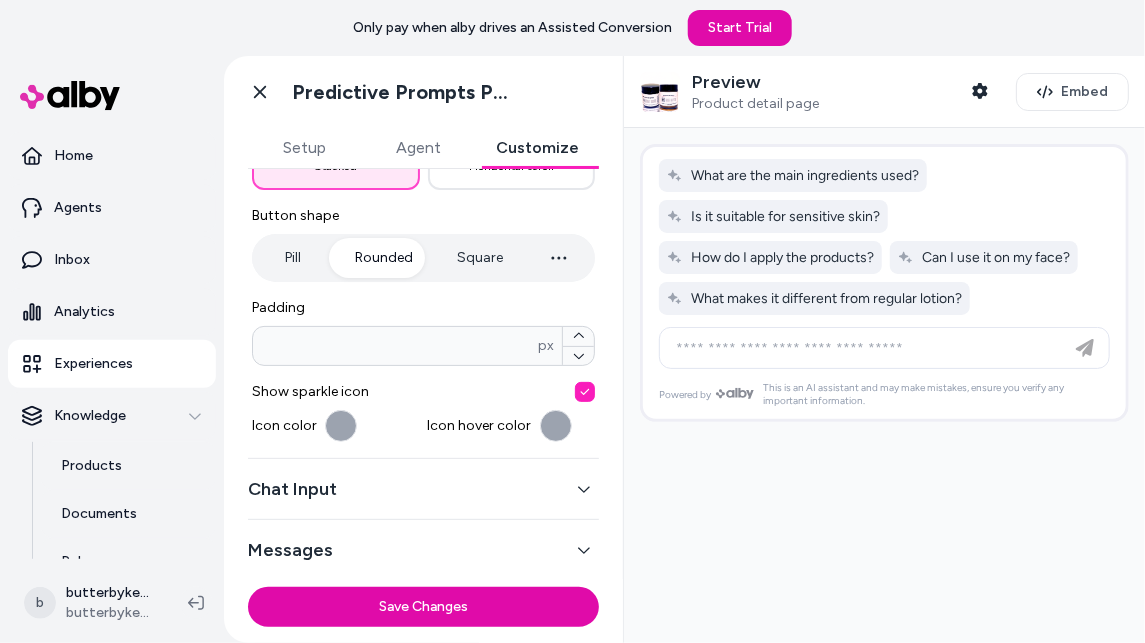 click on "Chat Input" at bounding box center [423, 489] 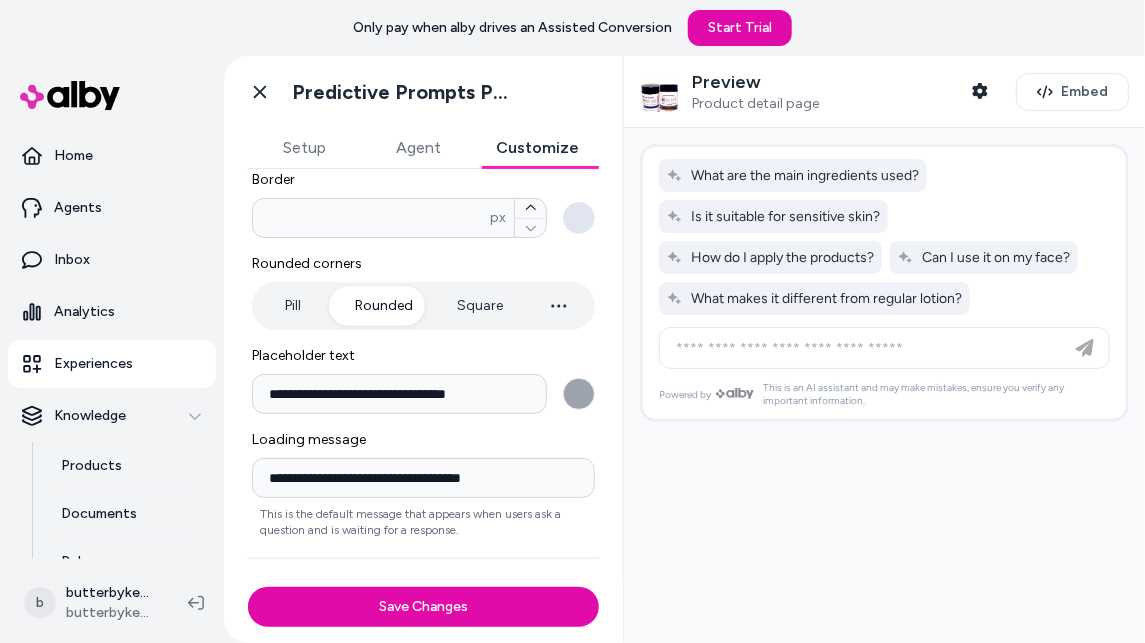 scroll, scrollTop: 389, scrollLeft: 0, axis: vertical 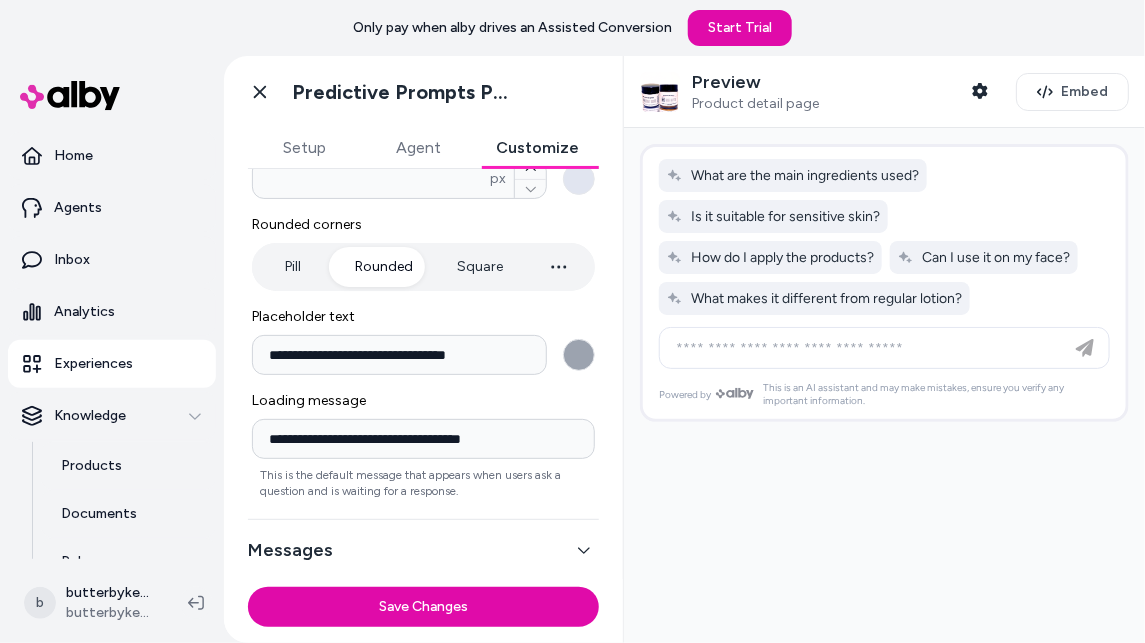 click on "Messages" at bounding box center [423, 550] 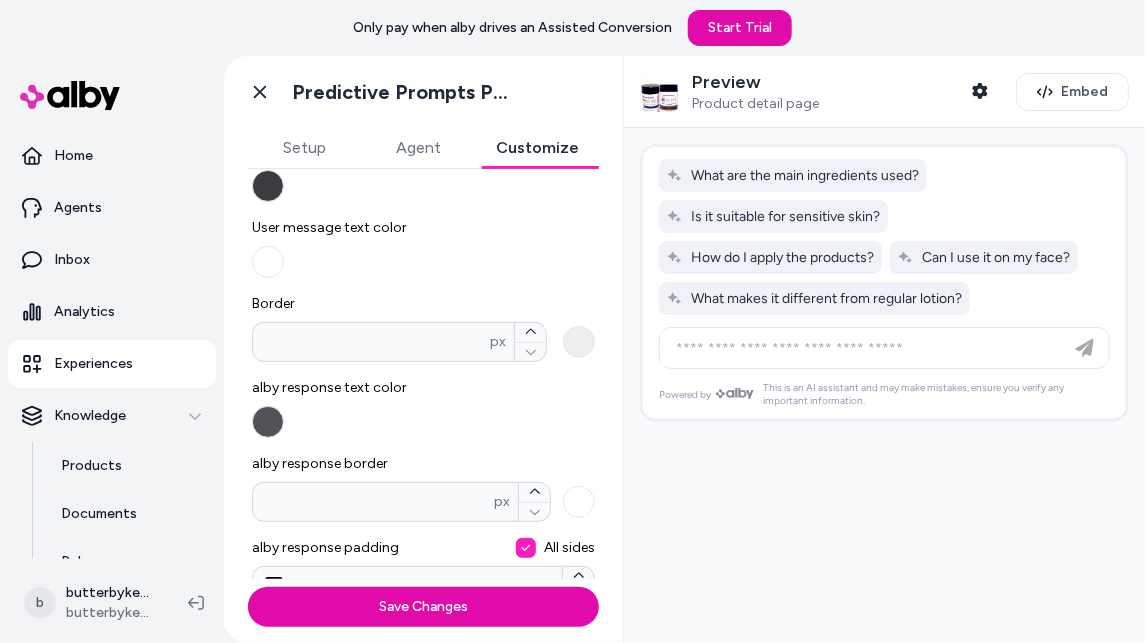scroll, scrollTop: 344, scrollLeft: 0, axis: vertical 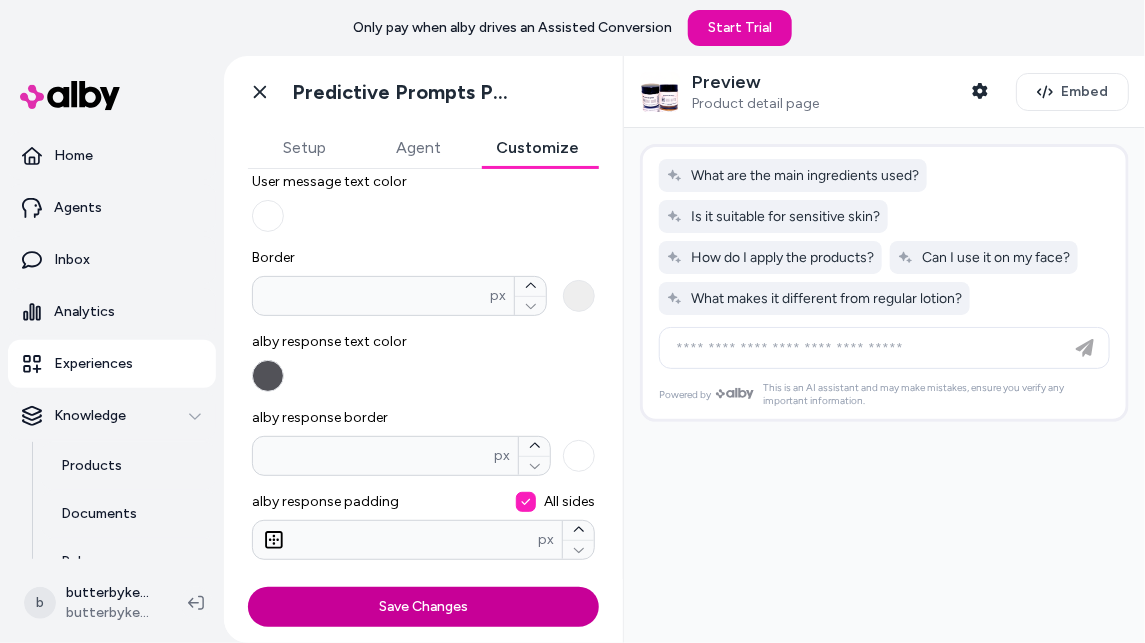 click on "Save Changes" at bounding box center (423, 607) 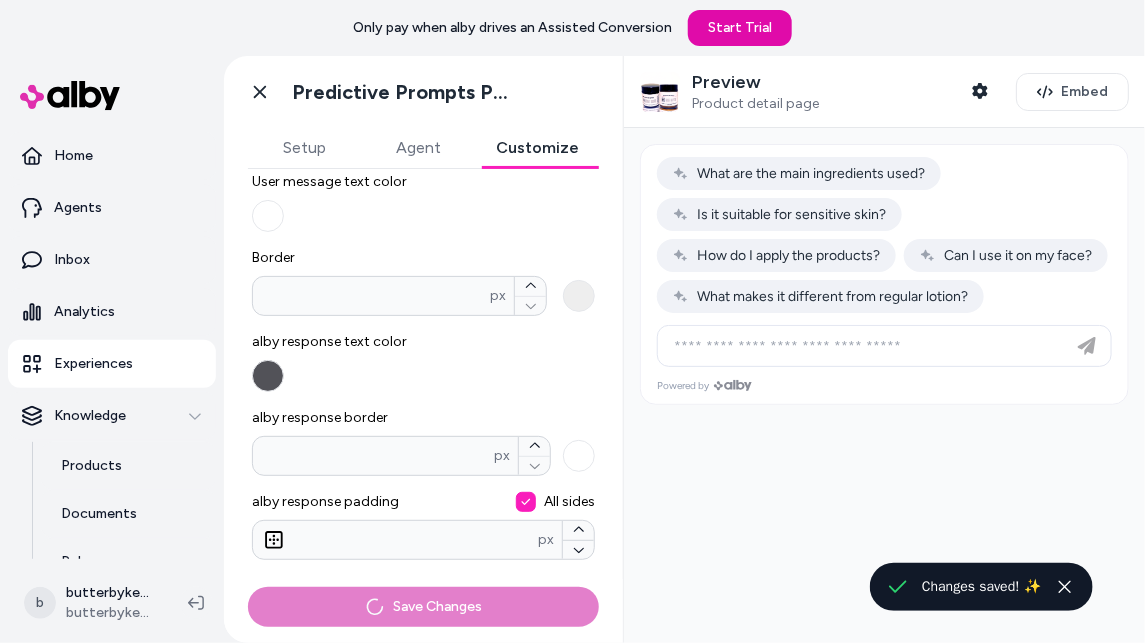 type 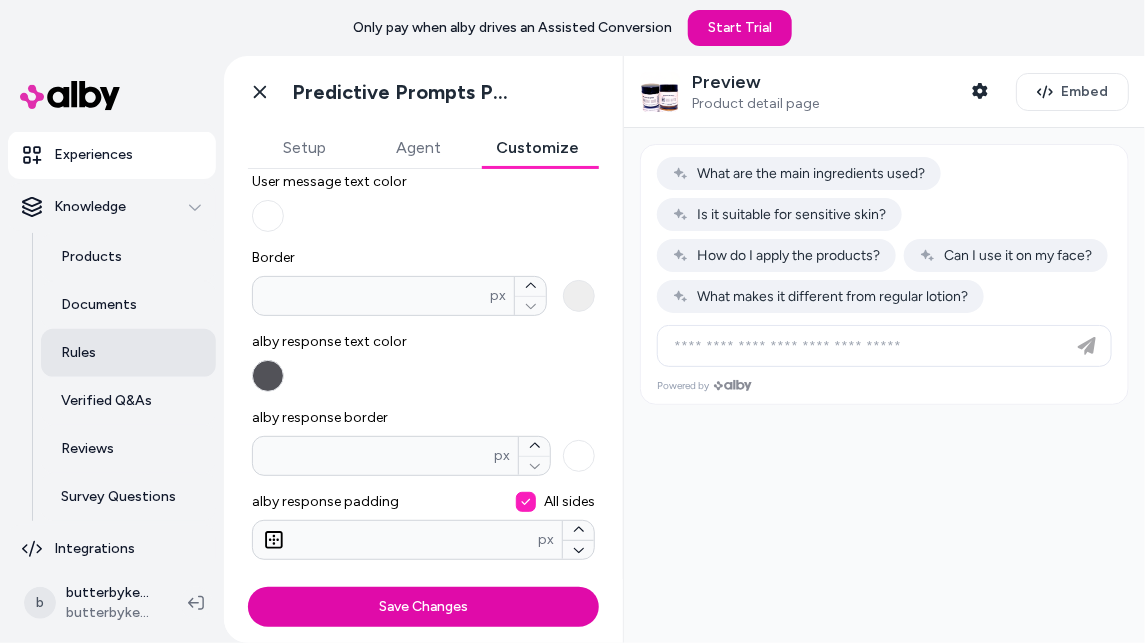 scroll, scrollTop: 222, scrollLeft: 0, axis: vertical 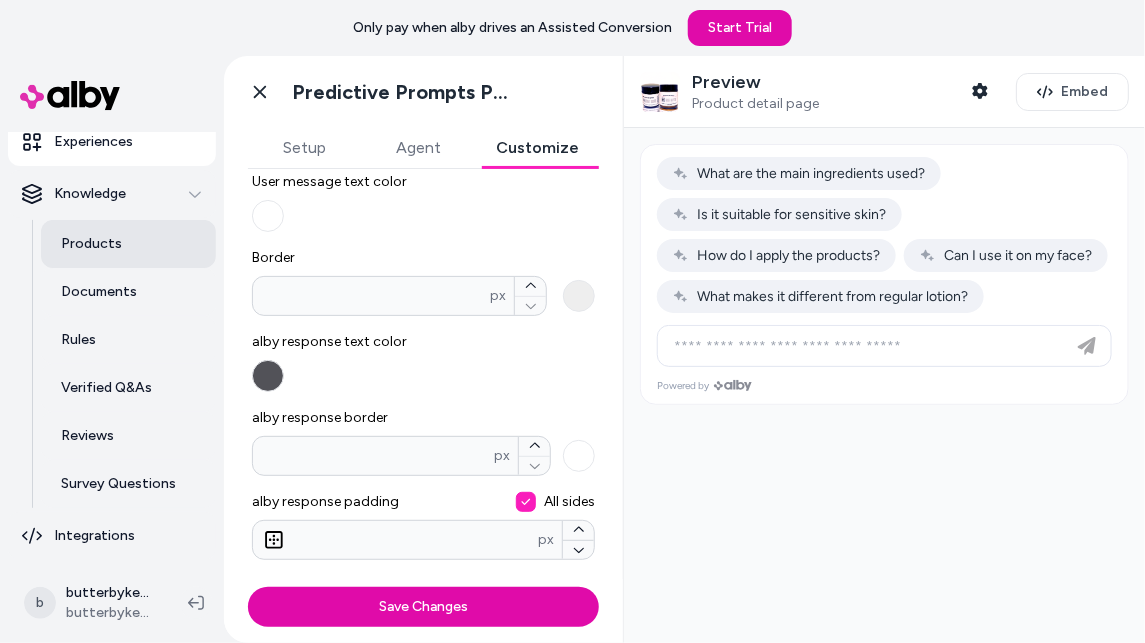 click on "Products" at bounding box center [91, 244] 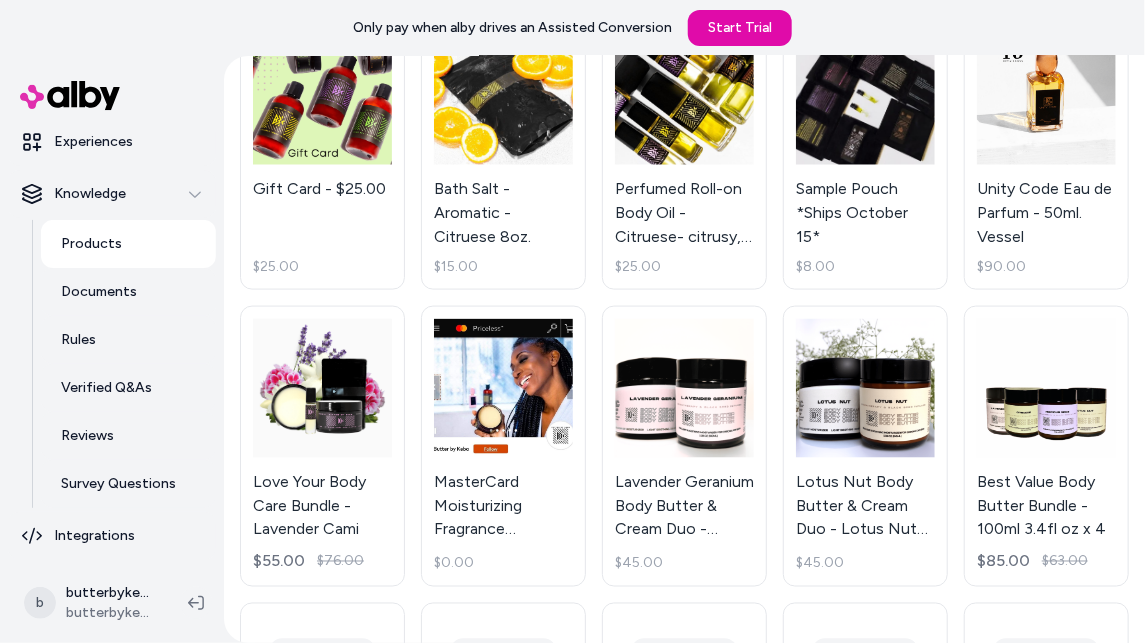 scroll, scrollTop: 807, scrollLeft: 0, axis: vertical 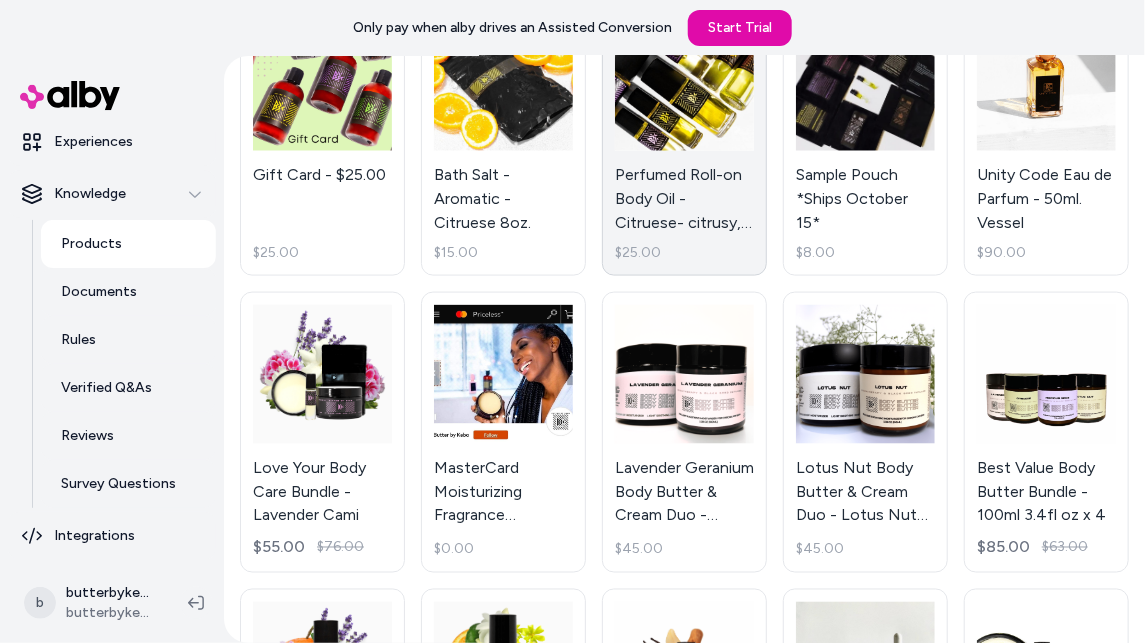 click on "Perfumed Roll-on Body Oil - Citruese- citrusy, crisp / 10ml. $25.00" at bounding box center [684, 137] 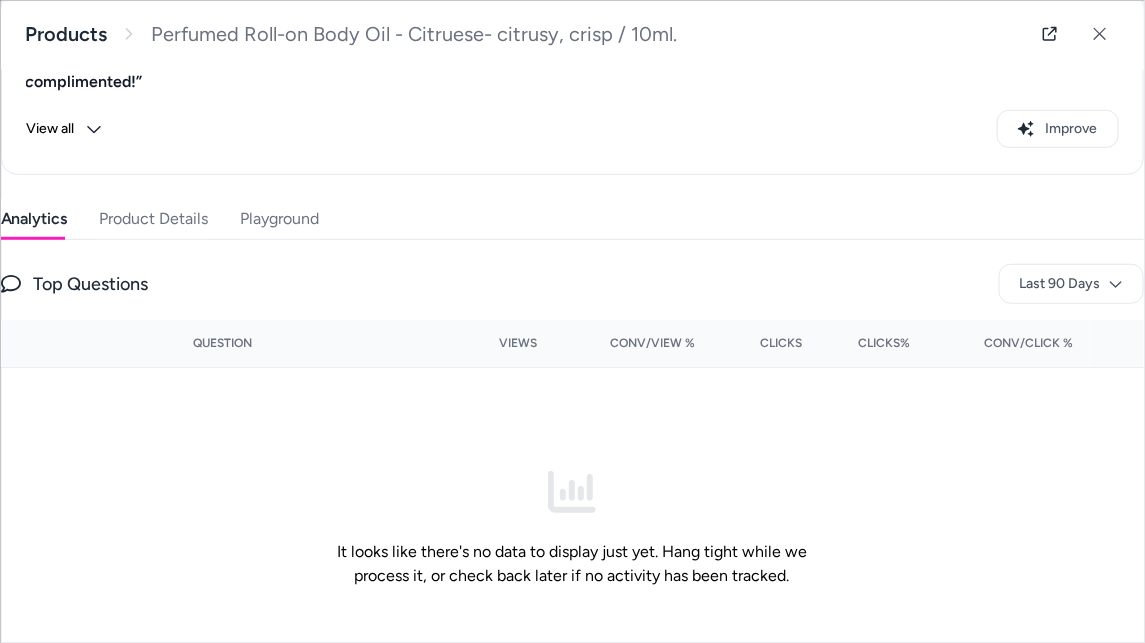 scroll, scrollTop: 362, scrollLeft: 0, axis: vertical 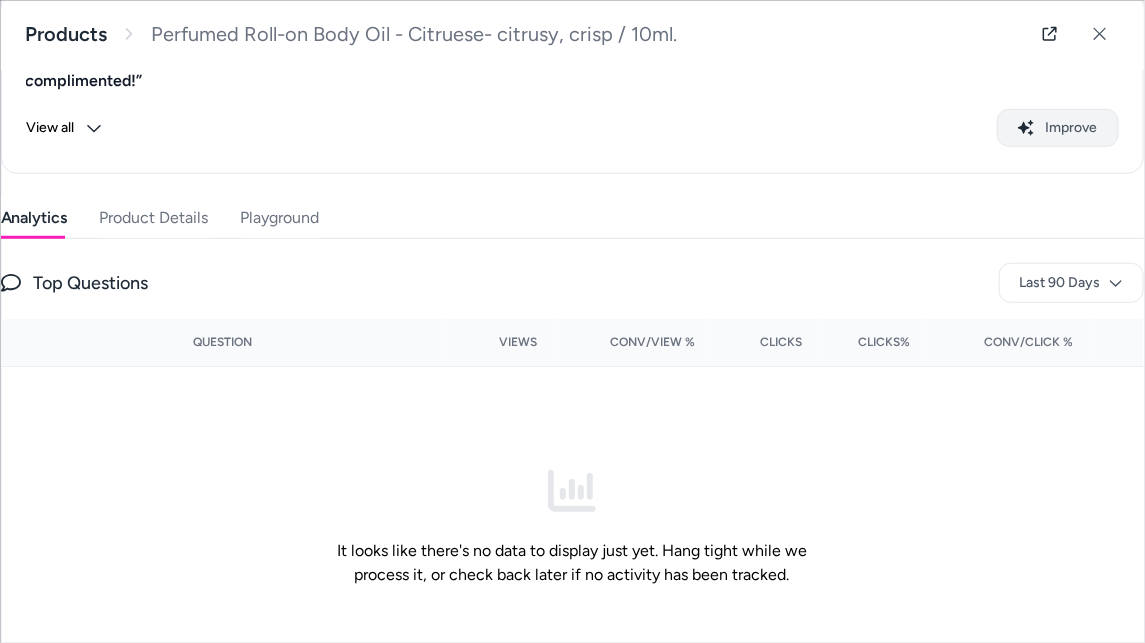 click on "Improve" at bounding box center [1058, 127] 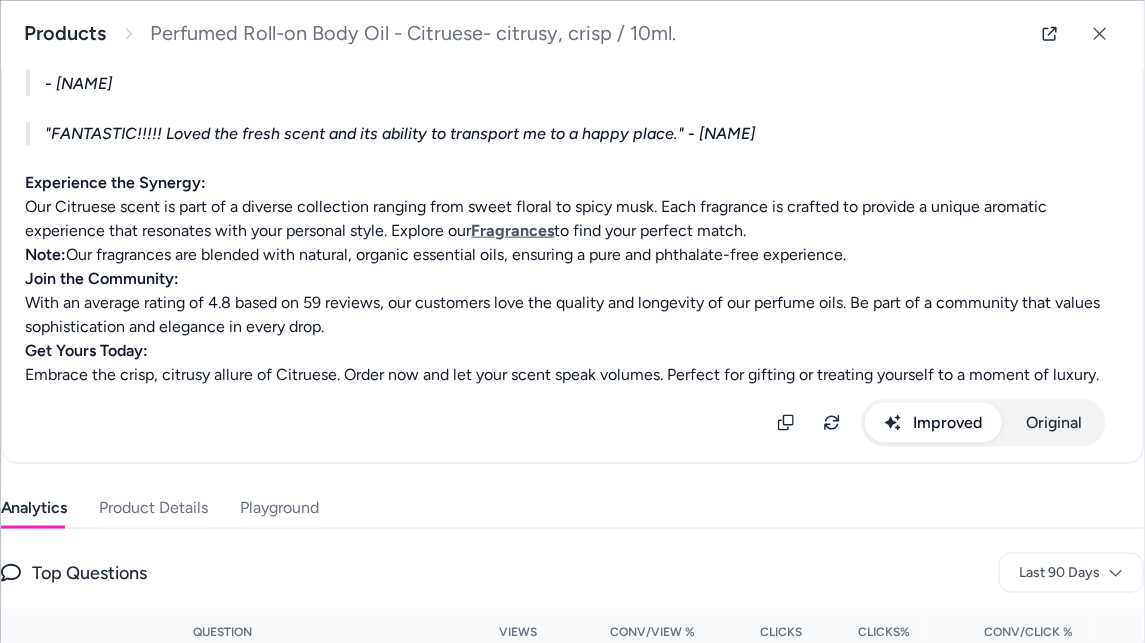 scroll, scrollTop: 950, scrollLeft: 0, axis: vertical 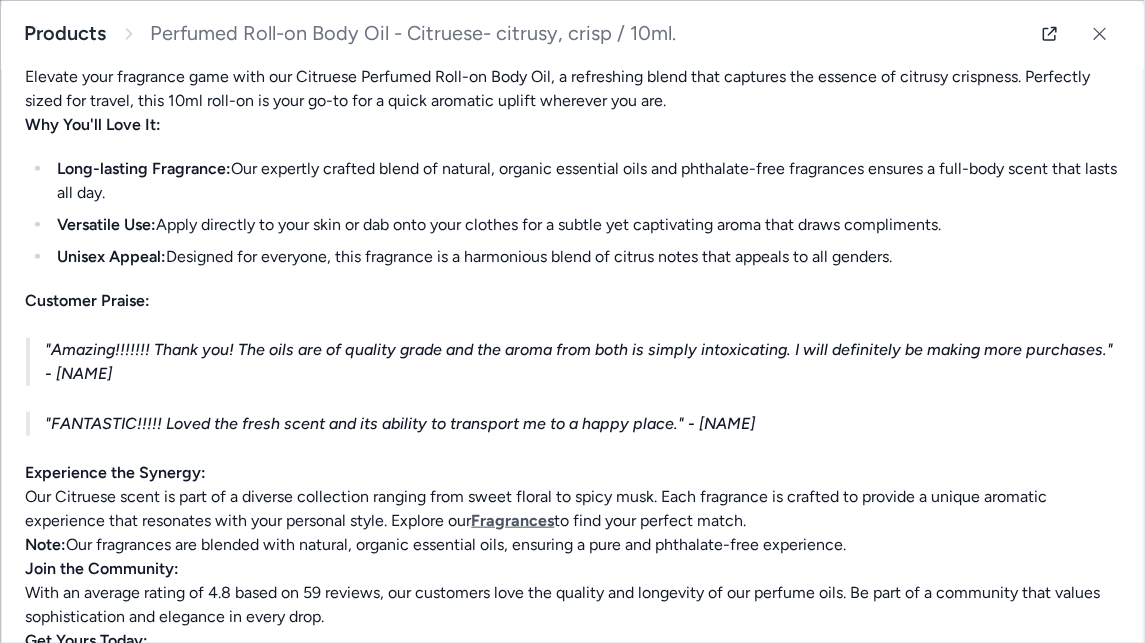 click on "Original" at bounding box center [1054, 713] 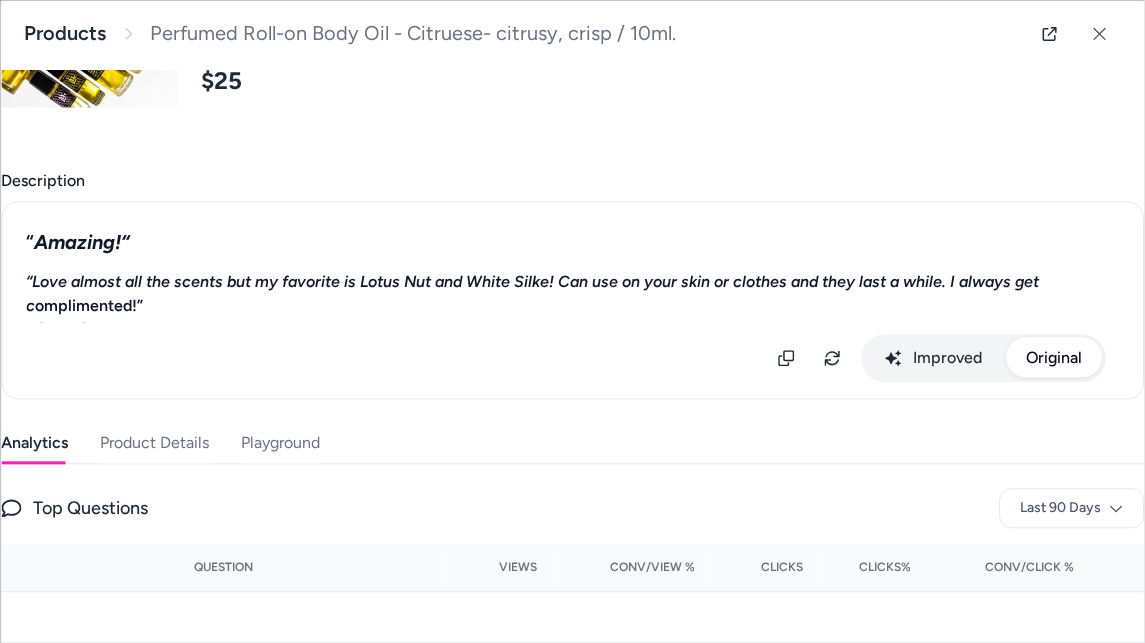 scroll, scrollTop: 228, scrollLeft: 0, axis: vertical 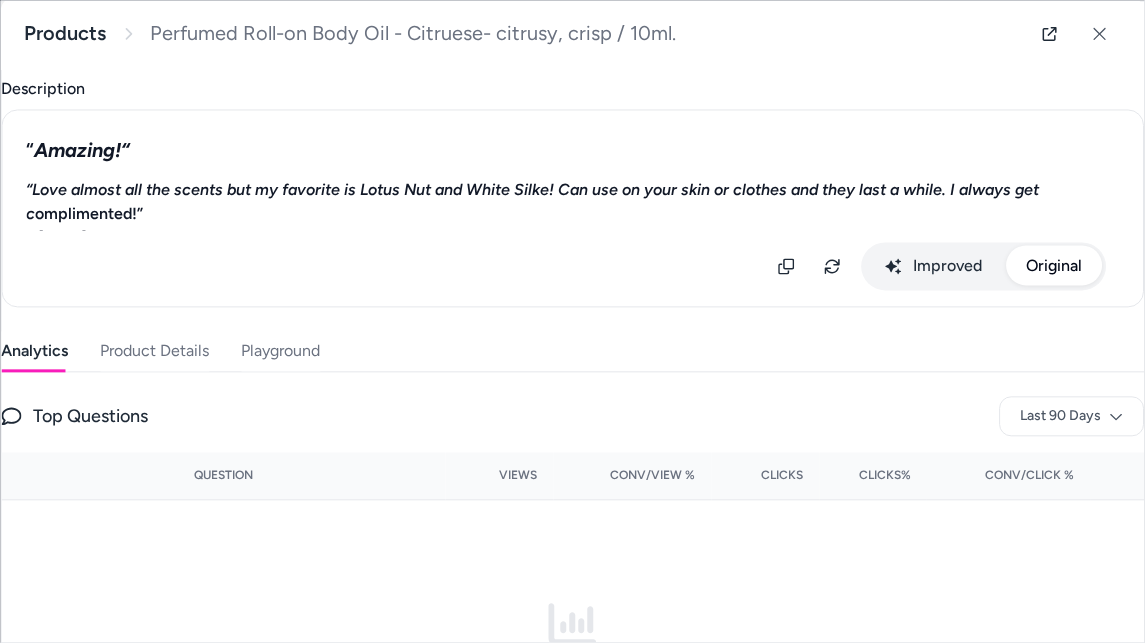 click on "“ Amazing!“
“Love almost all the scents but my favorite is Lotus Nut and White Silke! Can use on your skin or clothes and they last a   while. I always get c omplimented!”
- Sherly
Captivate with synergistic fragrance!
Our essential oil and phthalate-free fragrance infusions are designed to wear as a full-body, lasting but subtle fragrance conveniently packaged in a travel sized roll on.
From citrus to sweet floral, spicy to musk, we’ll have an aromatic experience just for you.   Scent with synergy.
Please see  Fragrances  for essential oil composition.
**Note:** Our fragrances are blended with natural, organic essential oils, as well as phthalate-free fragrances.
Improved Original" at bounding box center (572, 208) 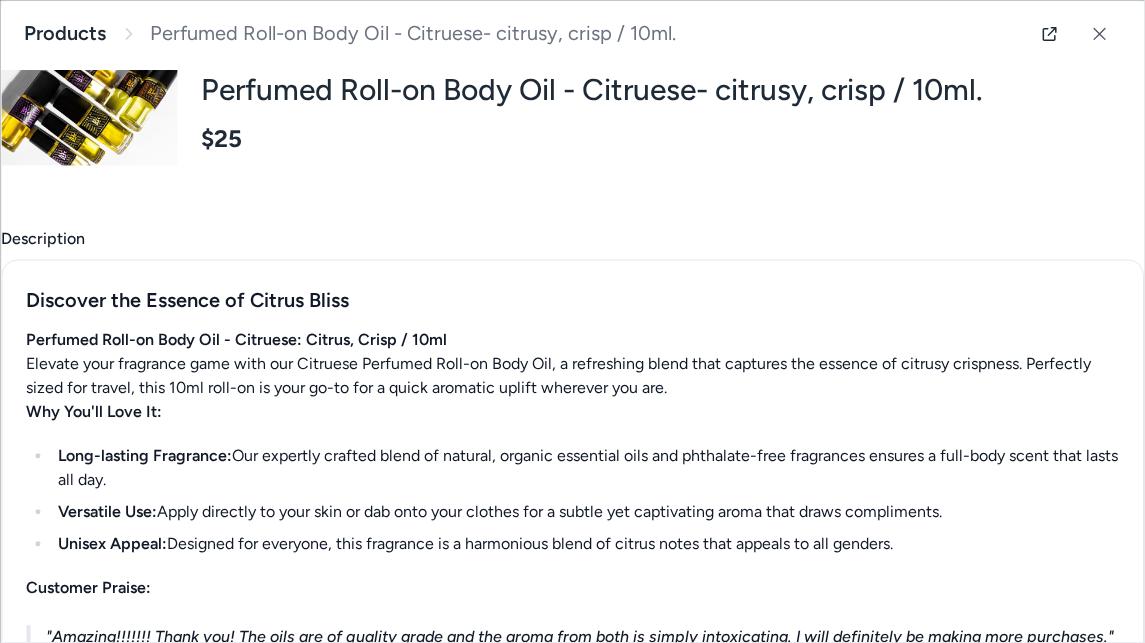 scroll, scrollTop: 3, scrollLeft: 0, axis: vertical 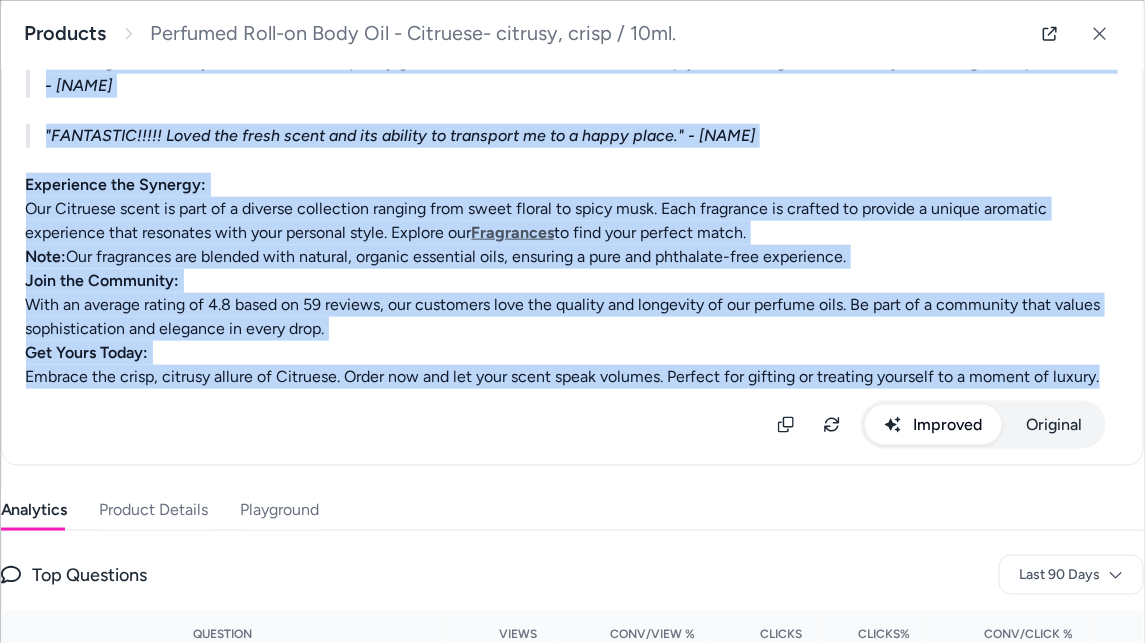 drag, startPoint x: 25, startPoint y: 362, endPoint x: 106, endPoint y: 444, distance: 115.260574 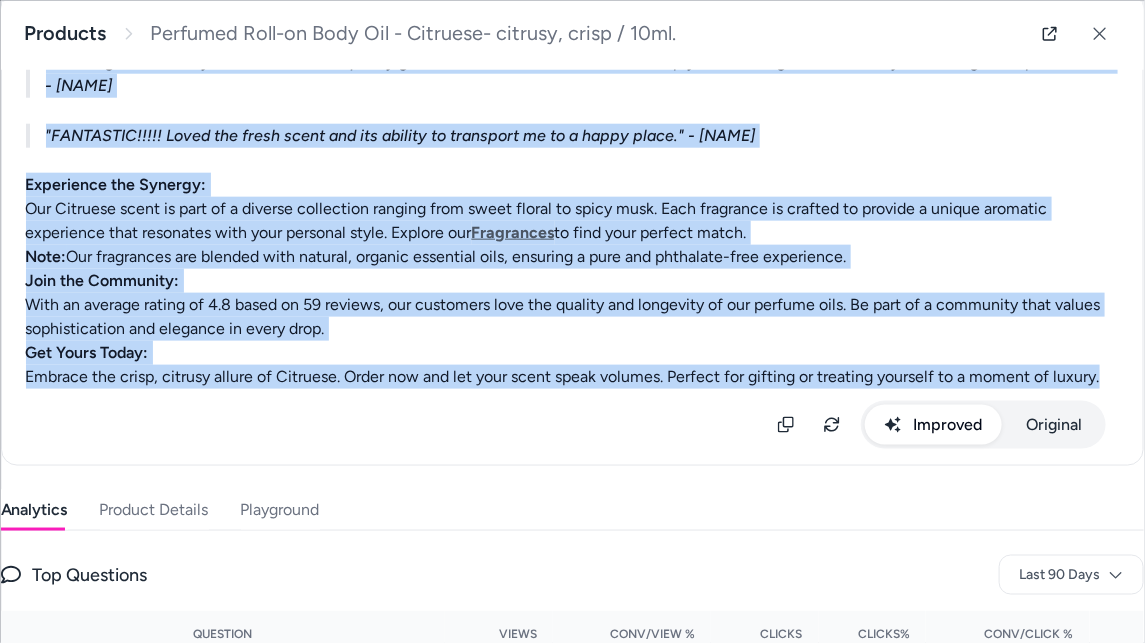 copy on "Discover the Essence of Citrus Bliss
Perfumed Roll-on Body Oil - Citruese: Citrus, Crisp / 10ml
Elevate your fragrance game with our Citruese Perfumed Roll-on Body Oil, a refreshing blend that captures the essence of citrusy crispness. Perfectly sized for travel, this 10ml roll-on is your go-to for a quick aromatic uplift wherever you are.
Why You'll Love It:
Long-lasting Fragrance:  Our expertly crafted blend of natural, organic essential oils and phthalate-free fragrances ensures a full-body scent that lasts all day.
Versatile Use:  Apply directly to your skin or dab onto your clothes for a subtle yet captivating aroma that draws compliments.
Unisex Appeal:  Designed for everyone, this fragrance is a harmonious blend of citrus notes that appeals to all genders.
Customer Praise:
"Amazing!!!!!!! Thank you! The oils are of quality grade and the aroma from both is simply intoxicating. I will definitely be making more purchases." - Emerson
"FANTASTIC!!!!! Loved the fresh scent and its abilit..." 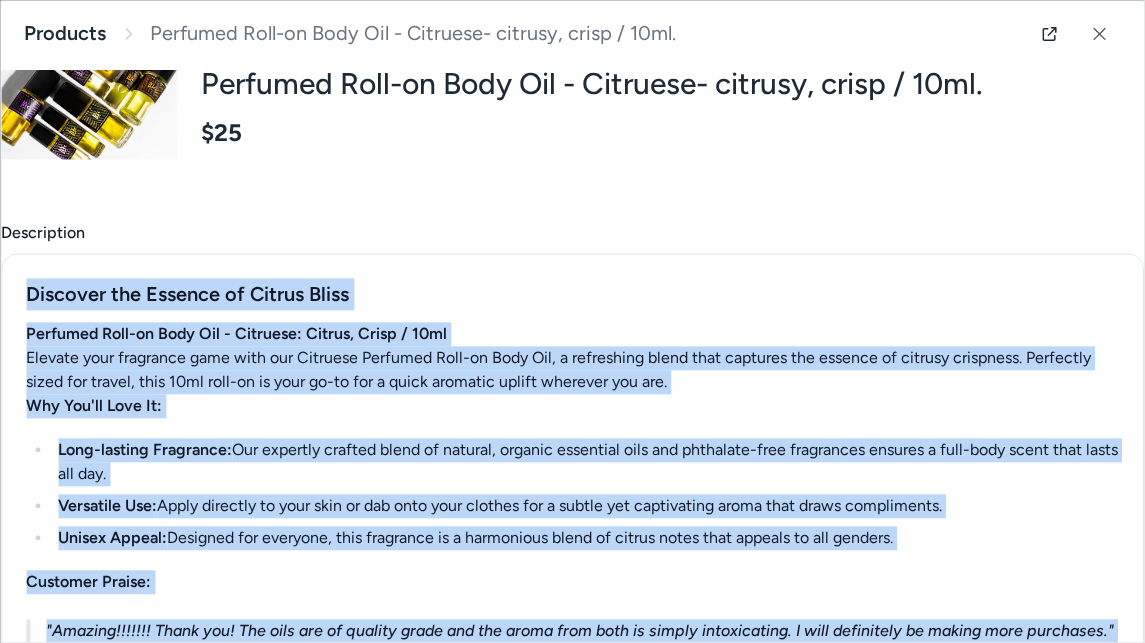 scroll, scrollTop: 54, scrollLeft: 0, axis: vertical 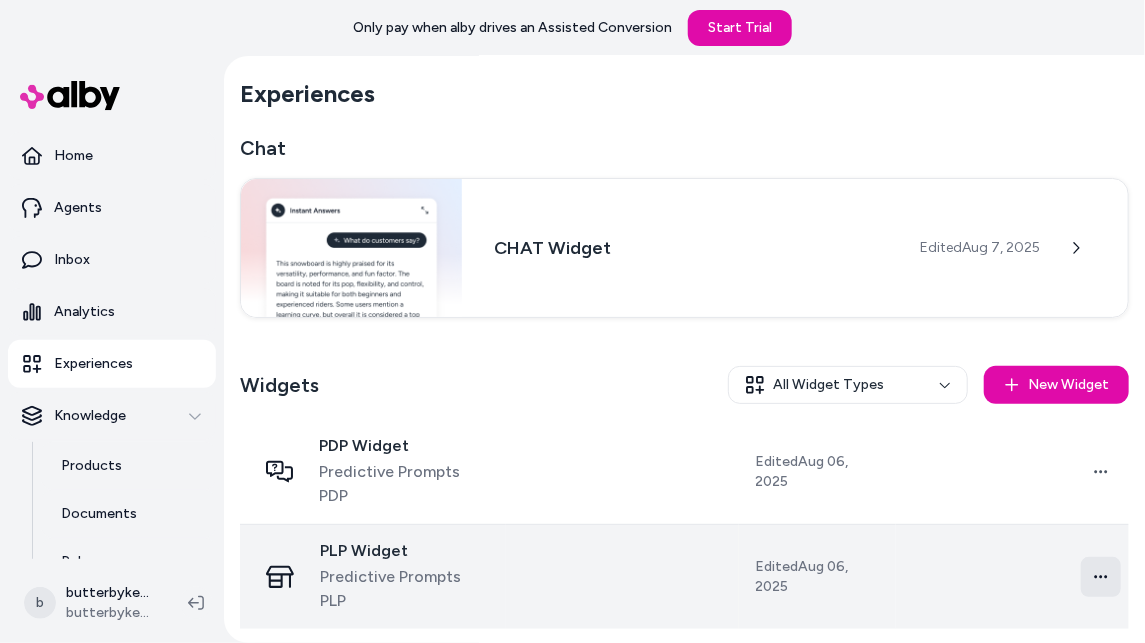 click on "Only pay when alby drives an Assisted Conversion Start Trial Home Agents Inbox Analytics Experiences Knowledge Products Documents Rules Verified Q&As Reviews Survey Questions Integrations b butterbykeba.com Shopify butterbykeba.com Experiences Chat CHAT Widget Edited  Aug 7, 2025 Widgets All Widget Types   New Widget PDP Widget Predictive Prompts PDP Edited  Aug 06, 2025 Open menu PLP Widget Predictive Prompts PLP Edited  Aug 06, 2025 Open menu" at bounding box center (572, 321) 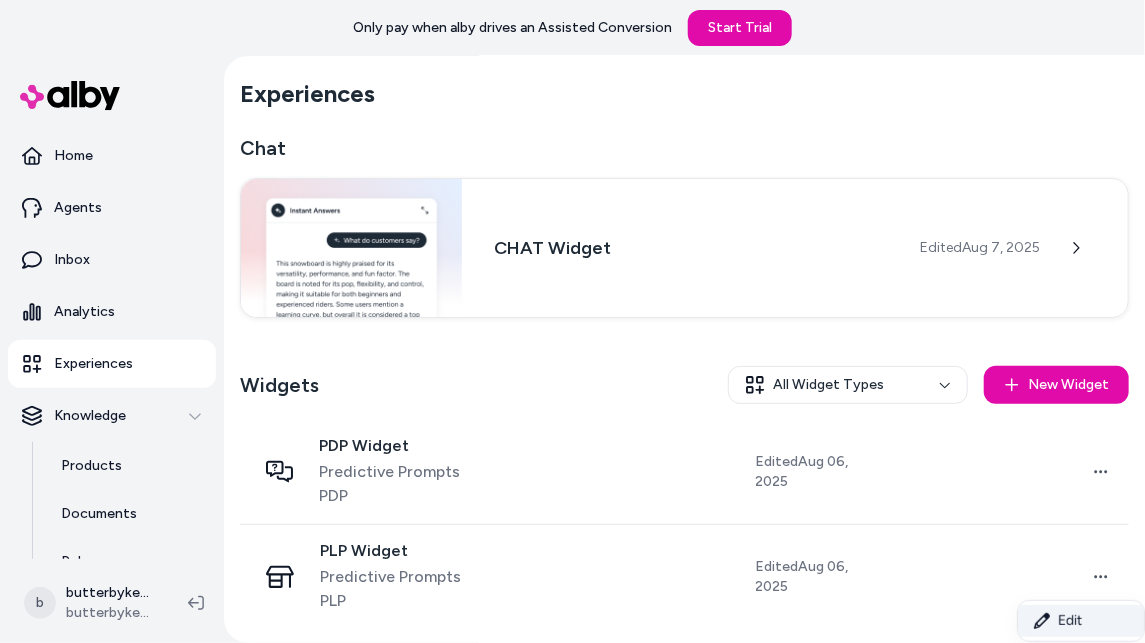 click on "Edit" at bounding box center (1081, 621) 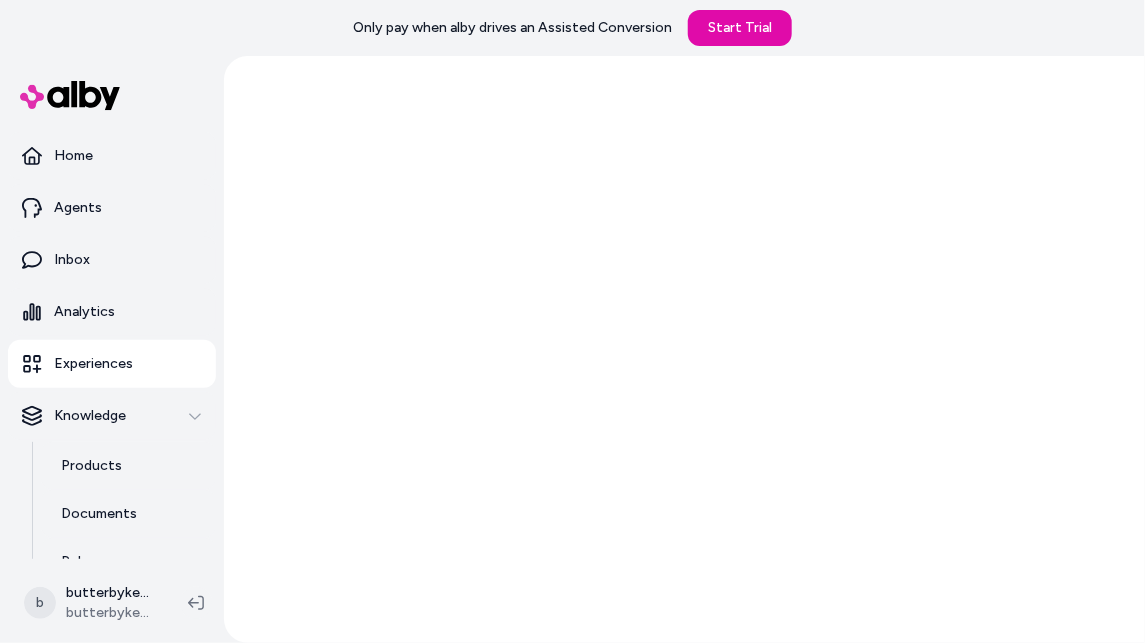 scroll, scrollTop: 0, scrollLeft: 0, axis: both 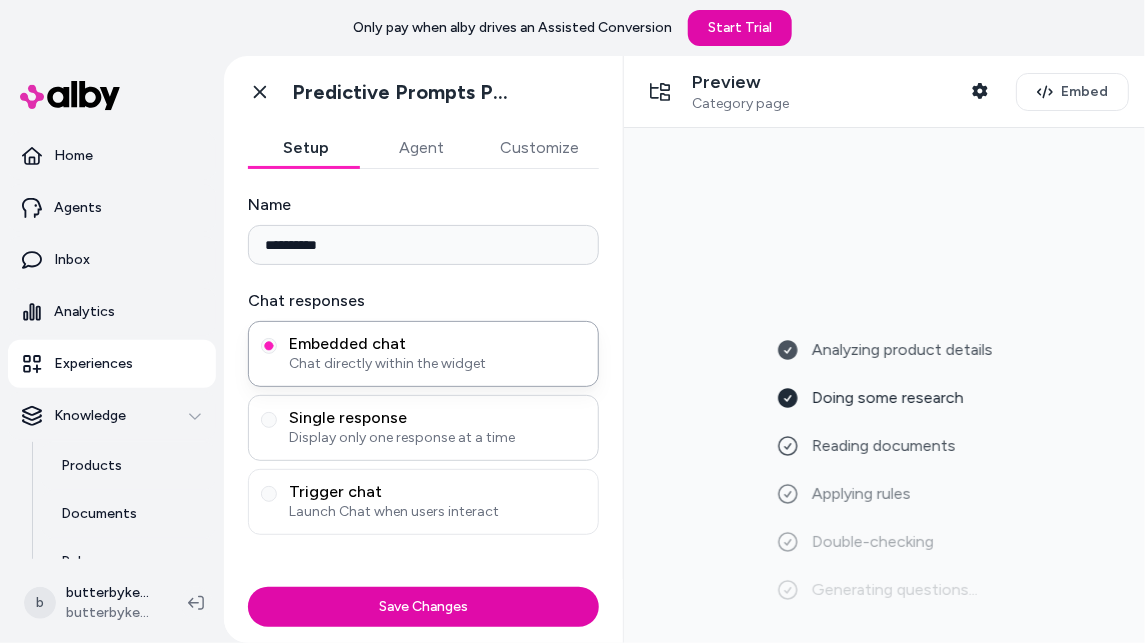 click on "Single response" at bounding box center [437, 418] 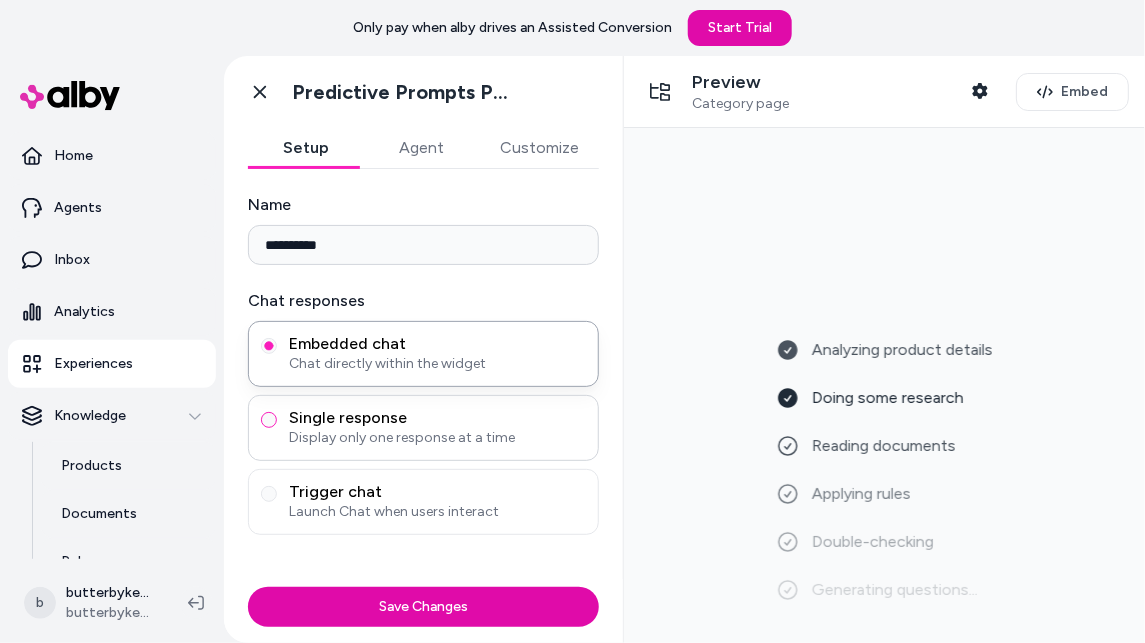 click on "Single response Display only one response at a time" at bounding box center (269, 420) 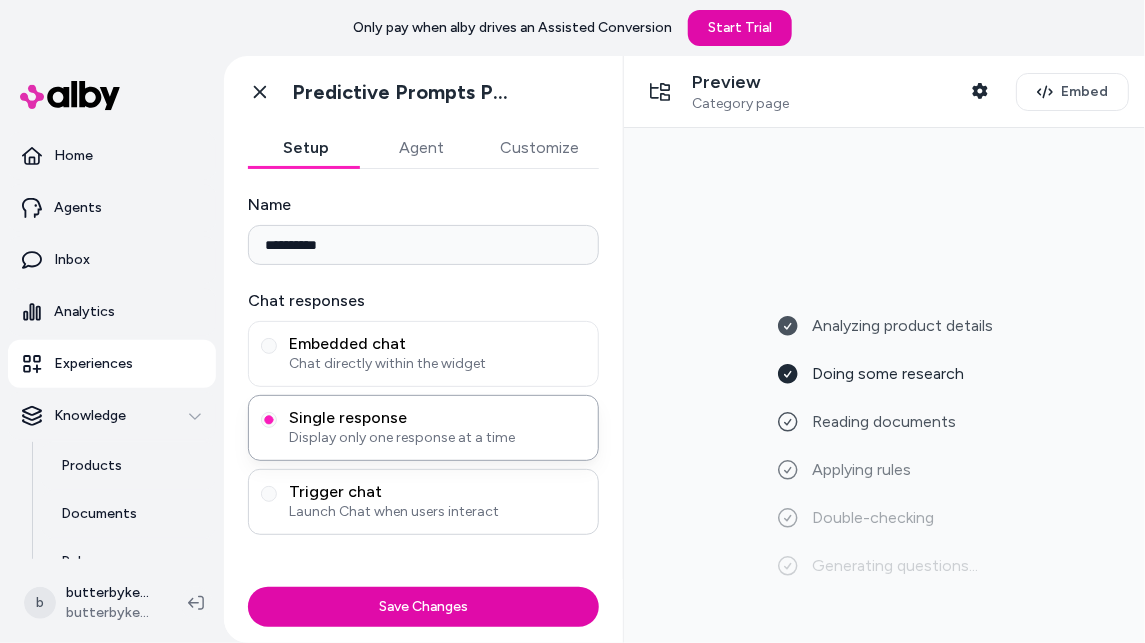 click on "Trigger chat Launch Chat when users interact" at bounding box center [423, 502] 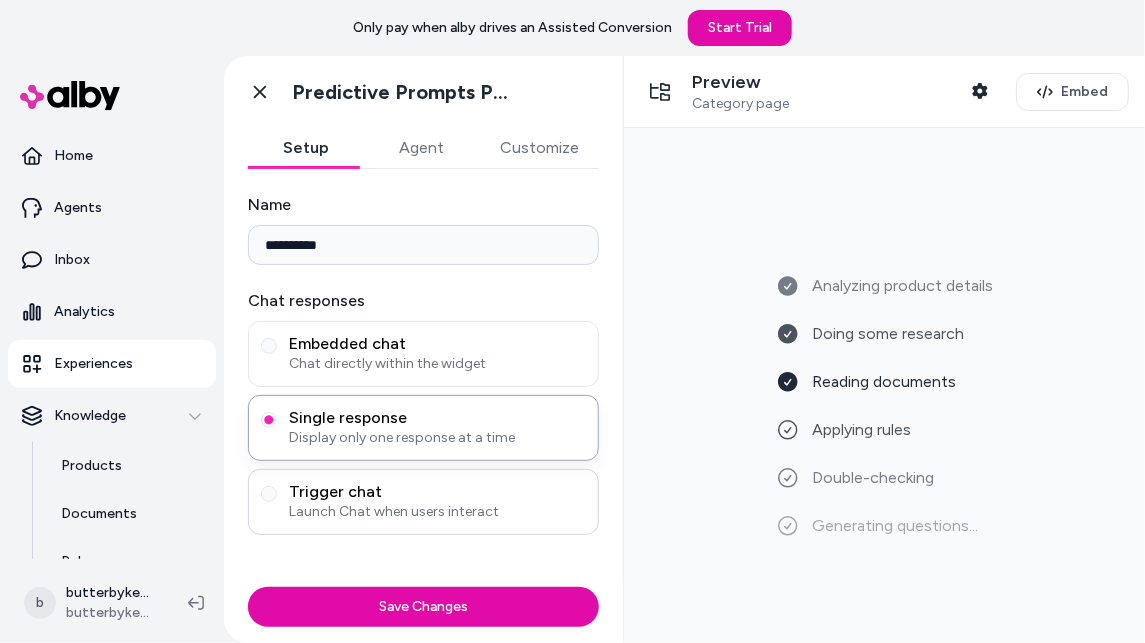 click on "Launch Chat when users interact" at bounding box center (437, 512) 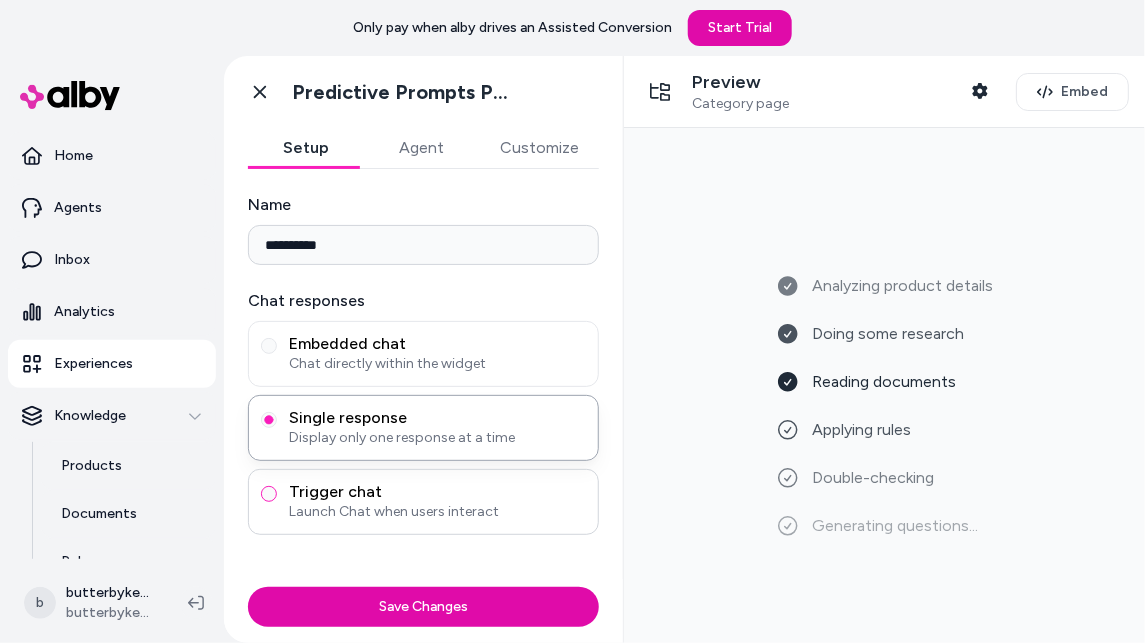 click on "Trigger chat Launch Chat when users interact" at bounding box center (269, 494) 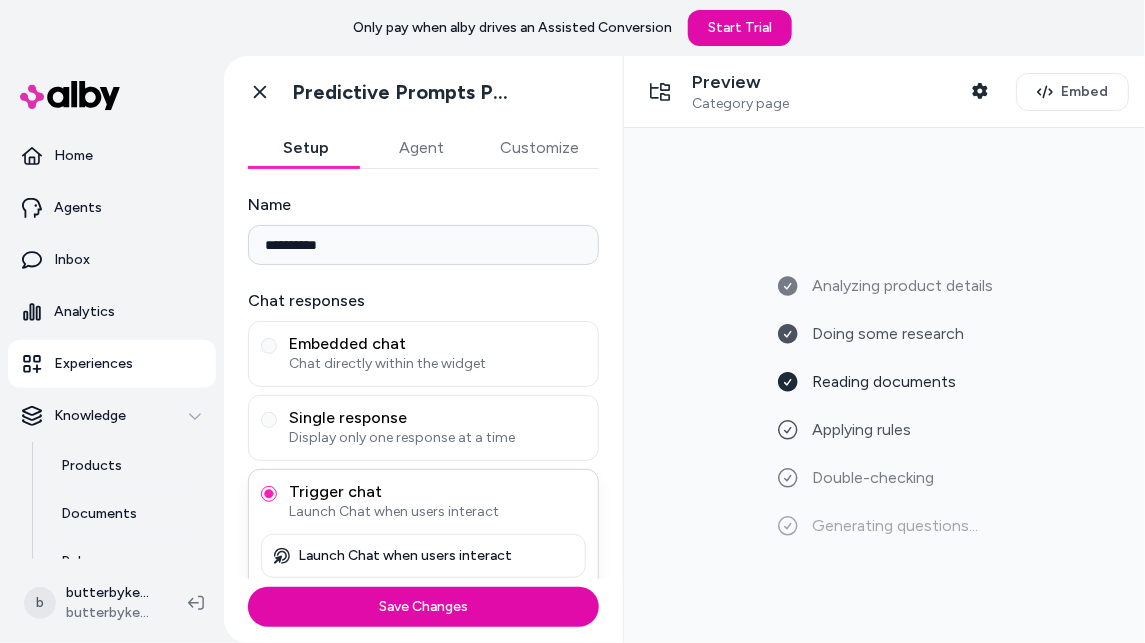 scroll, scrollTop: 10, scrollLeft: 0, axis: vertical 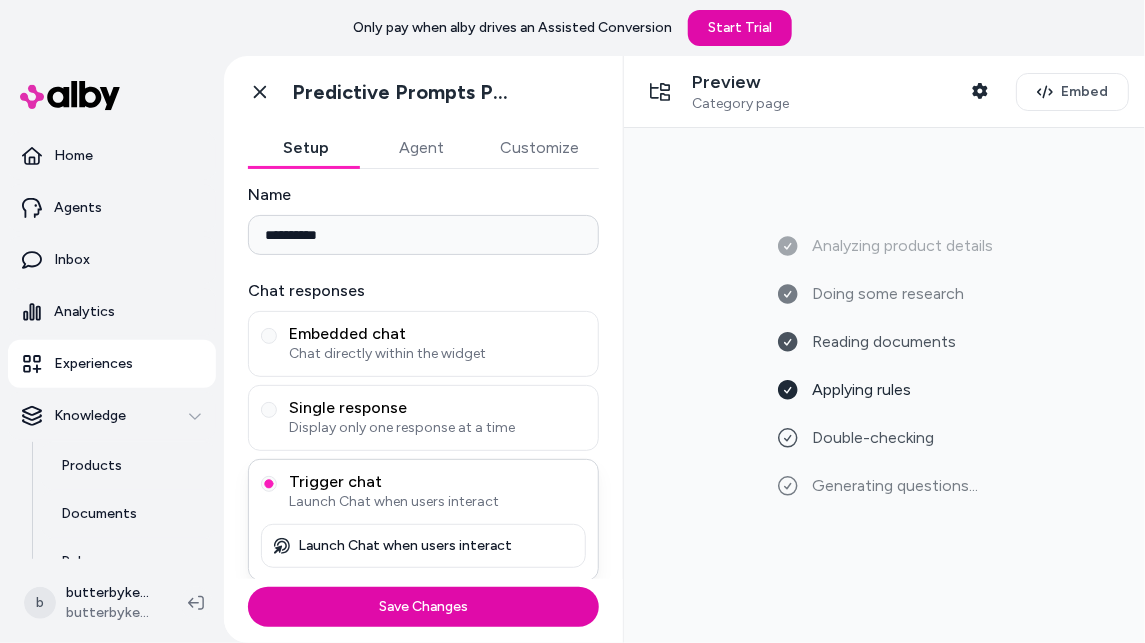 click on "Launch Chat when users interact" at bounding box center [405, 546] 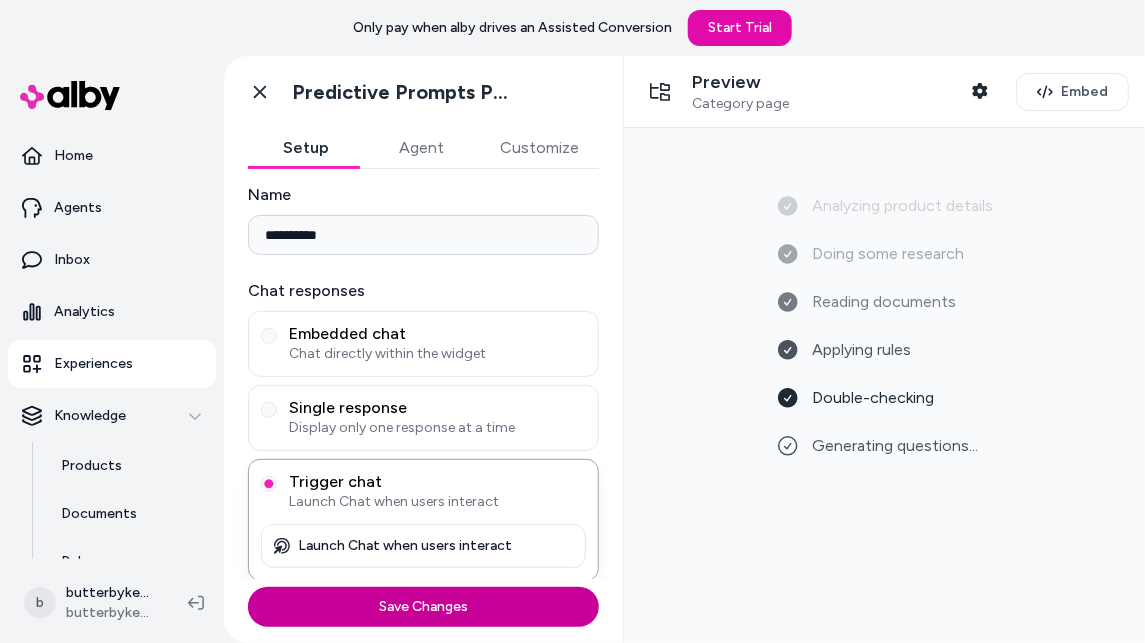 click on "Save Changes" at bounding box center (423, 607) 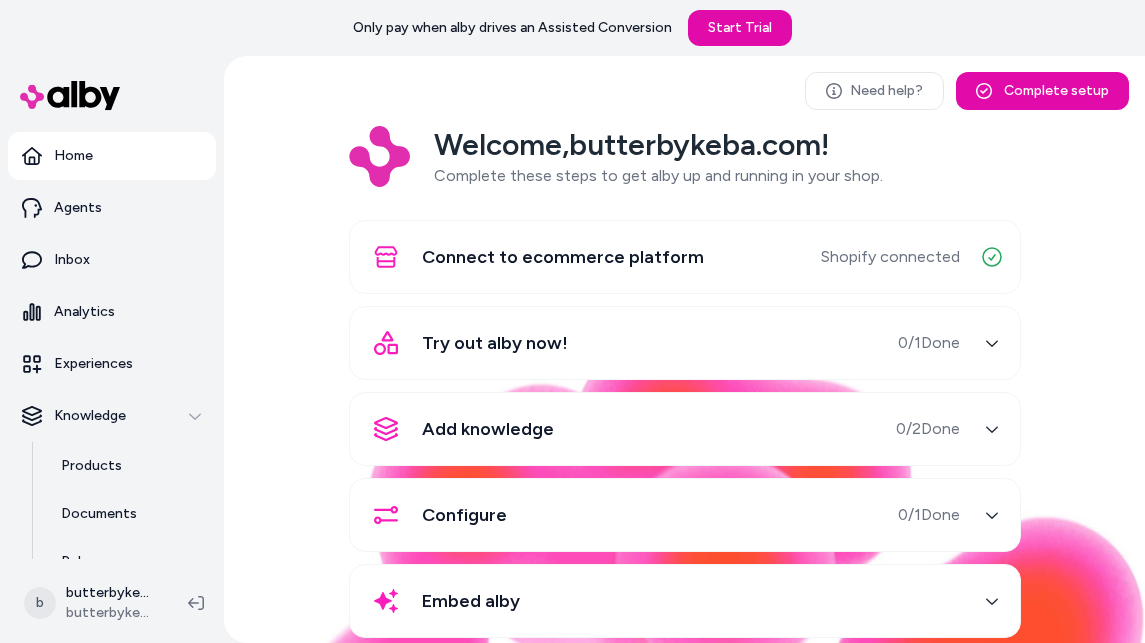scroll, scrollTop: 0, scrollLeft: 0, axis: both 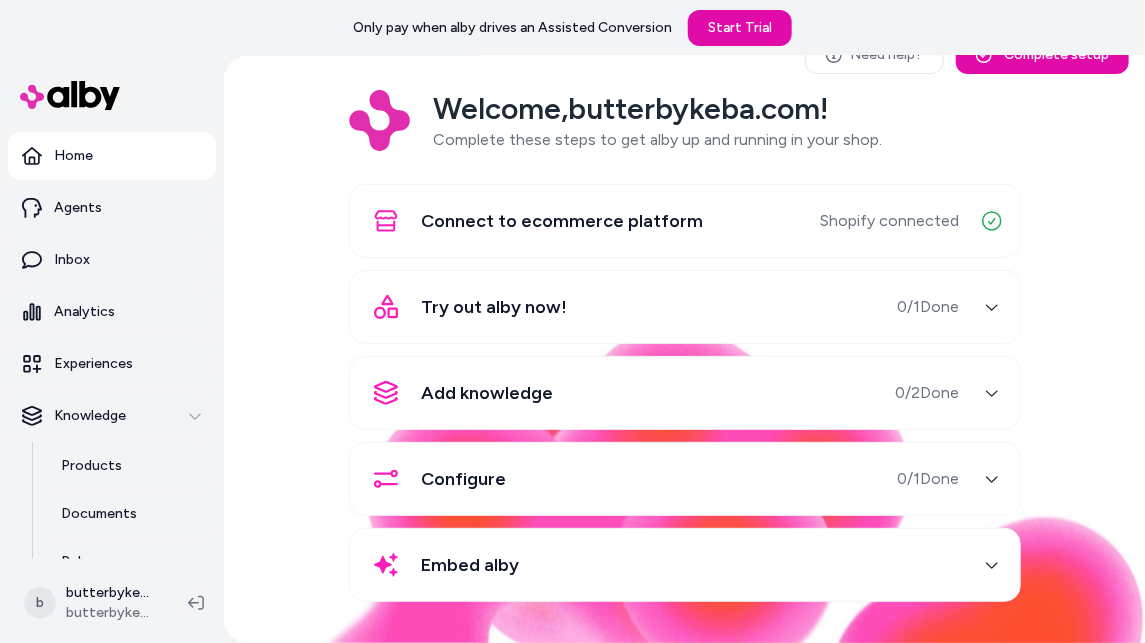 click at bounding box center (992, 307) 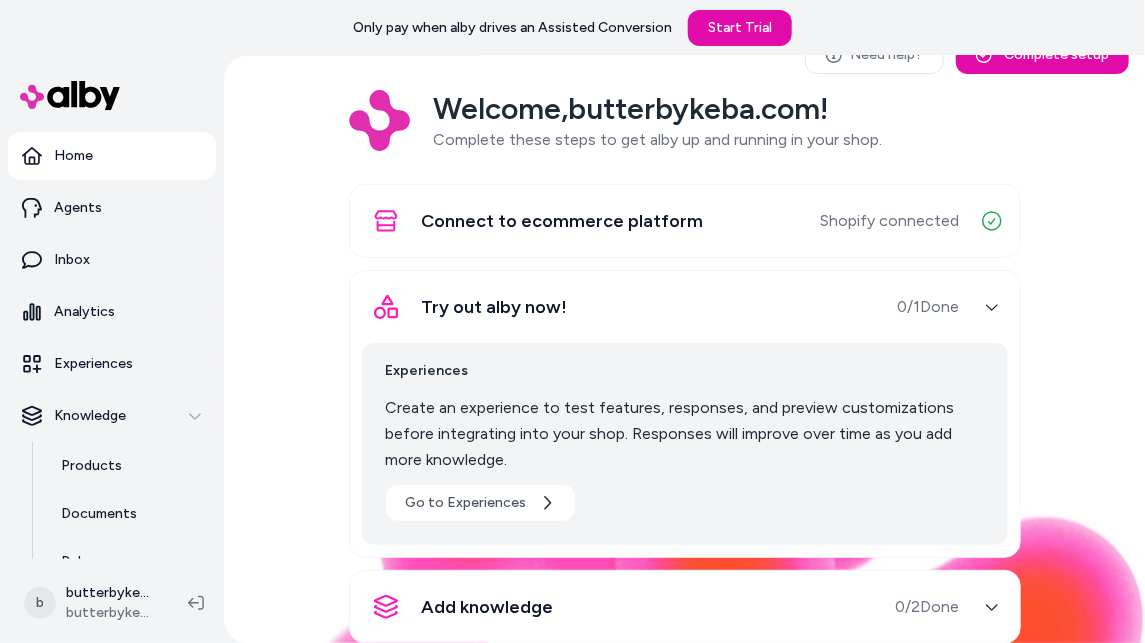 click at bounding box center (992, 307) 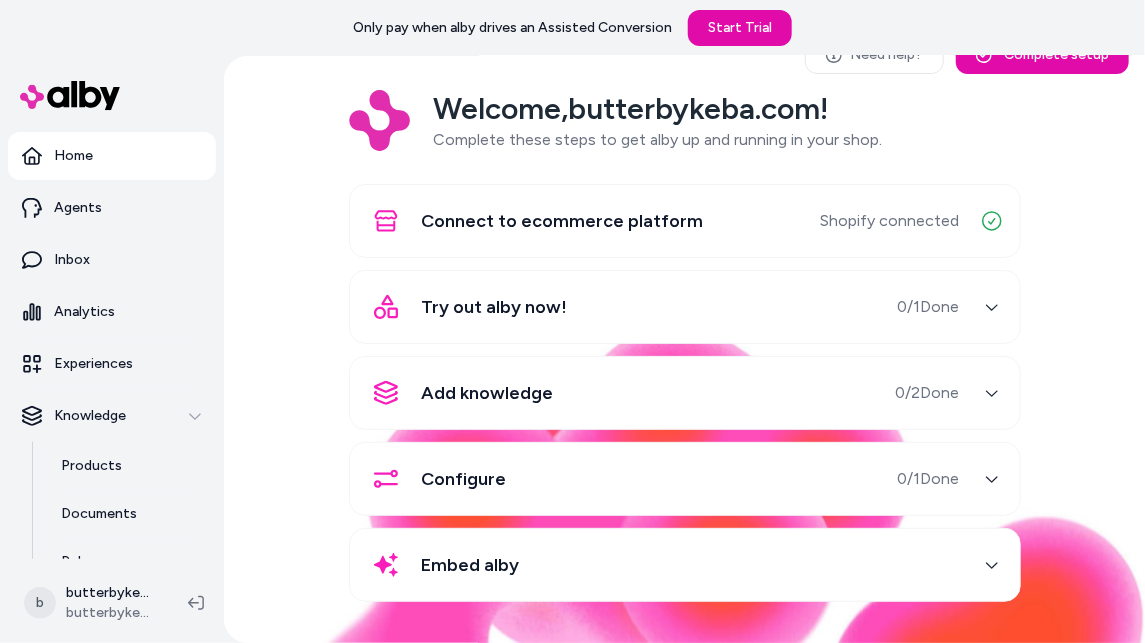 click at bounding box center [992, 307] 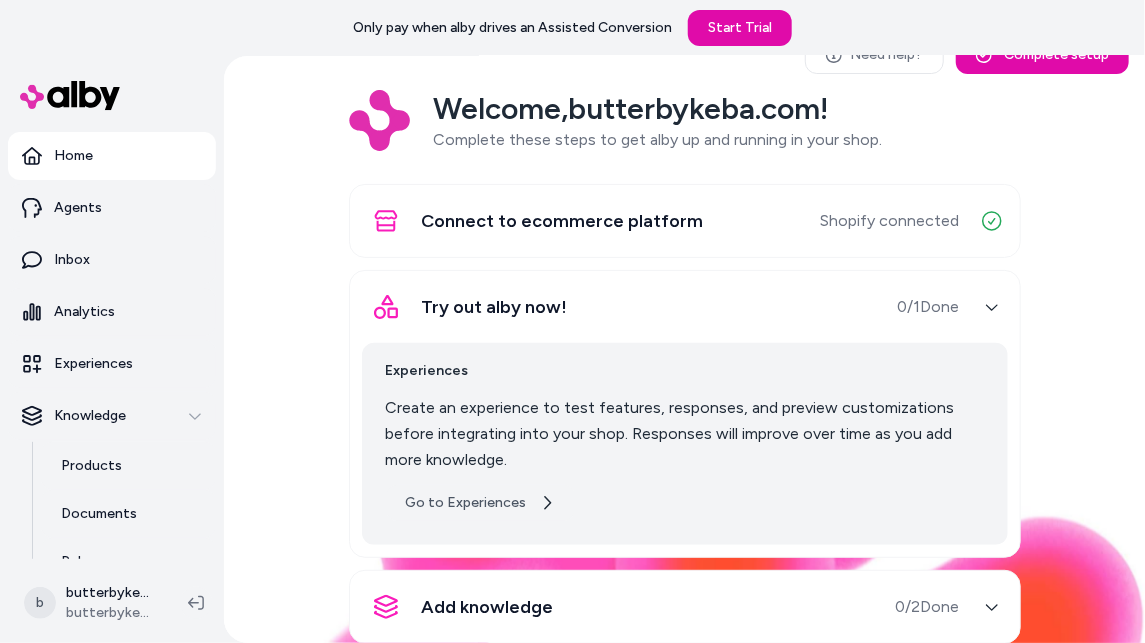 click on "Go to Experiences" at bounding box center [480, 503] 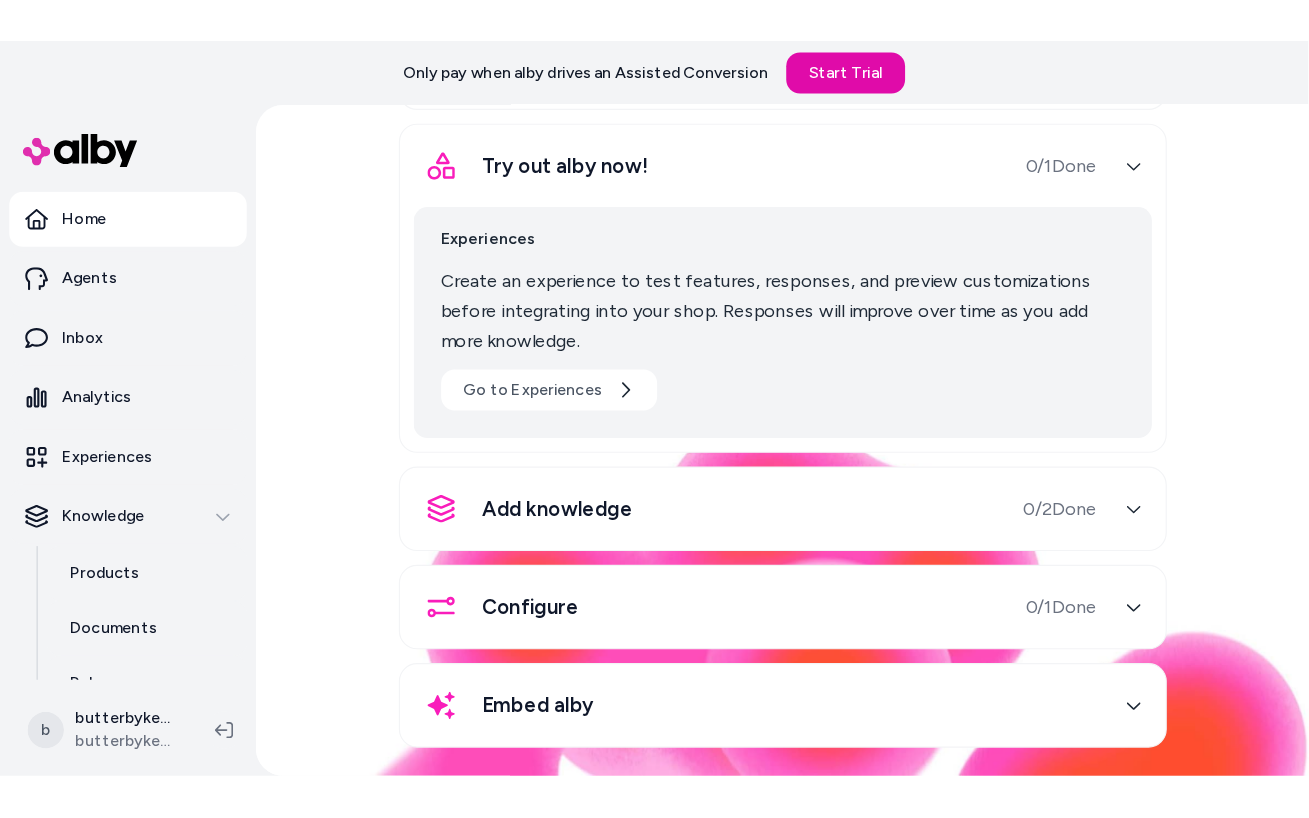 scroll, scrollTop: 250, scrollLeft: 0, axis: vertical 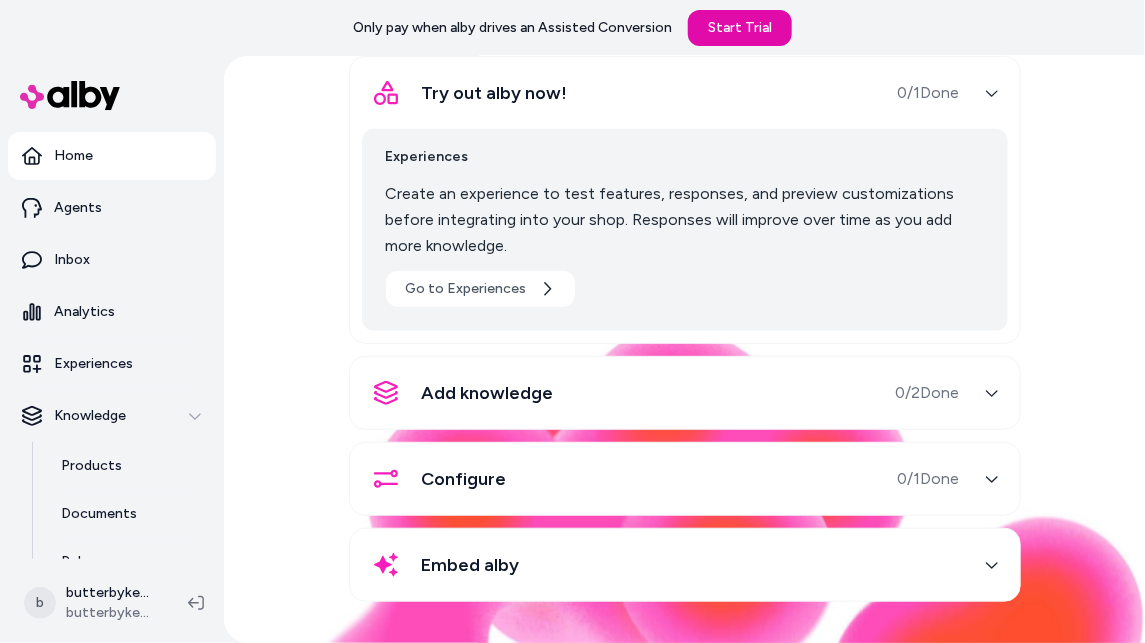 click on "Add knowledge 0 / 2  Done" at bounding box center (661, 393) 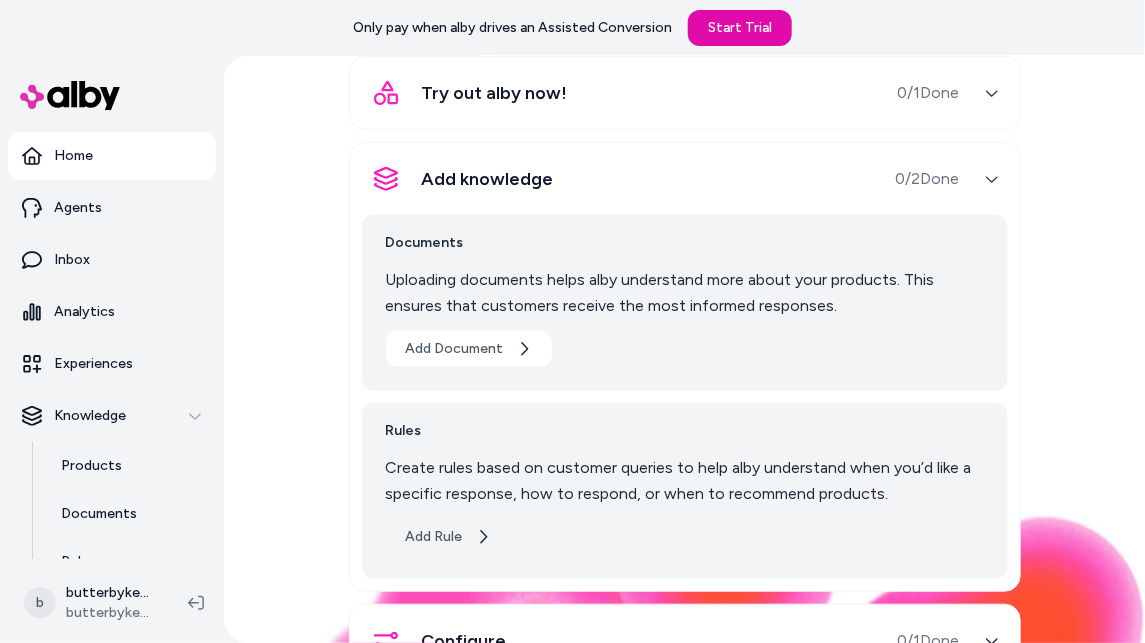 click on "Add Rule" at bounding box center (448, 537) 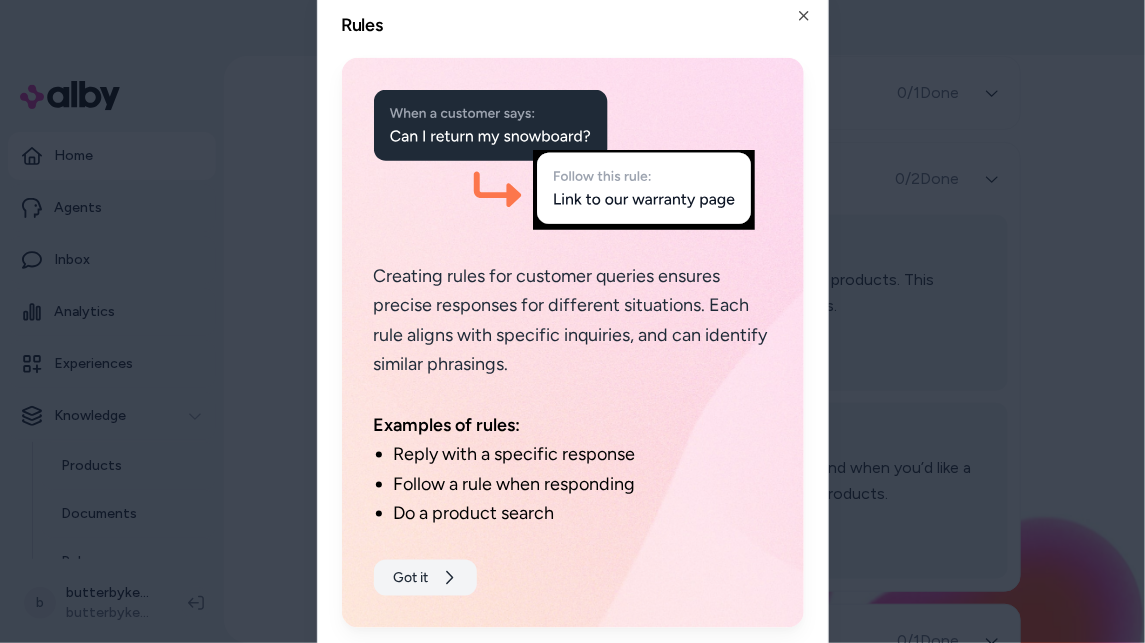 click on "Got it" at bounding box center [425, 578] 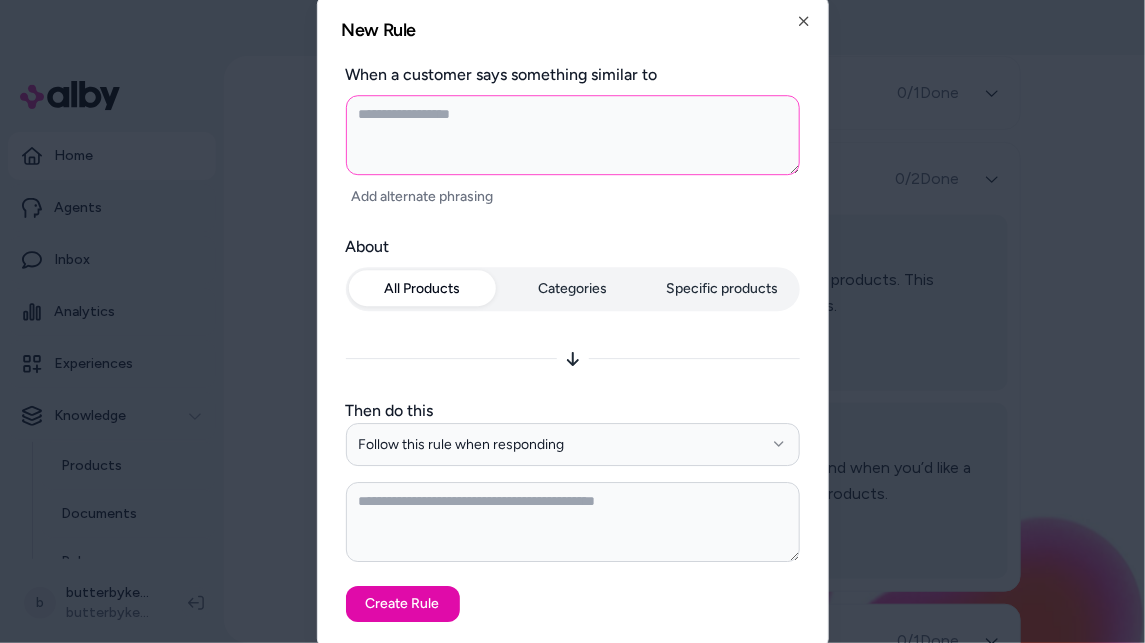 click at bounding box center (573, 135) 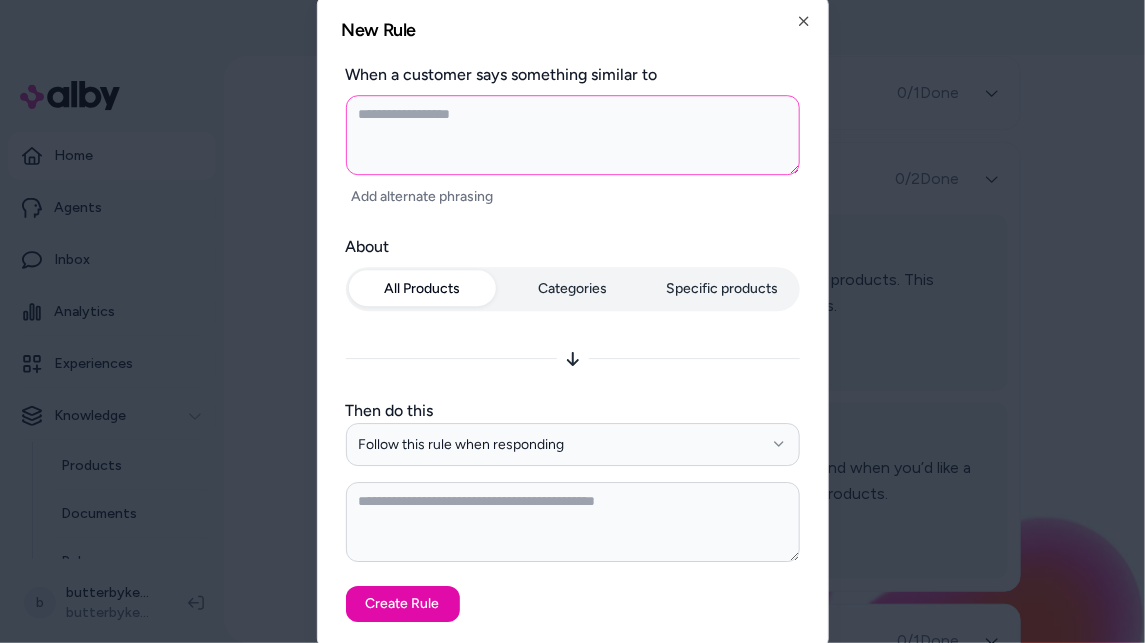 type on "*" 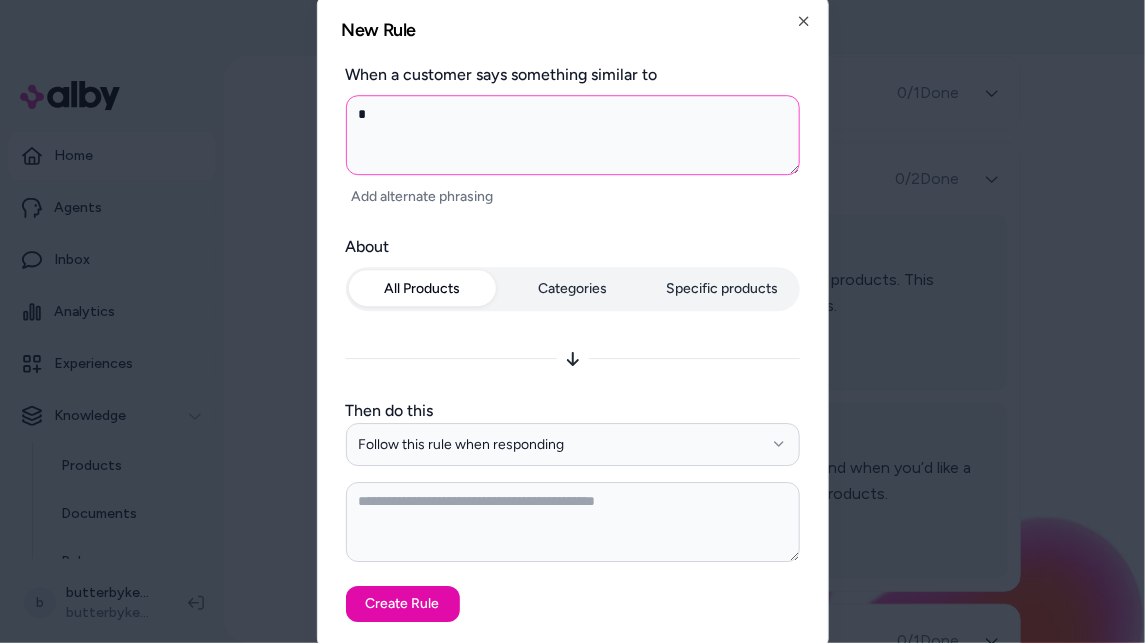 type on "*" 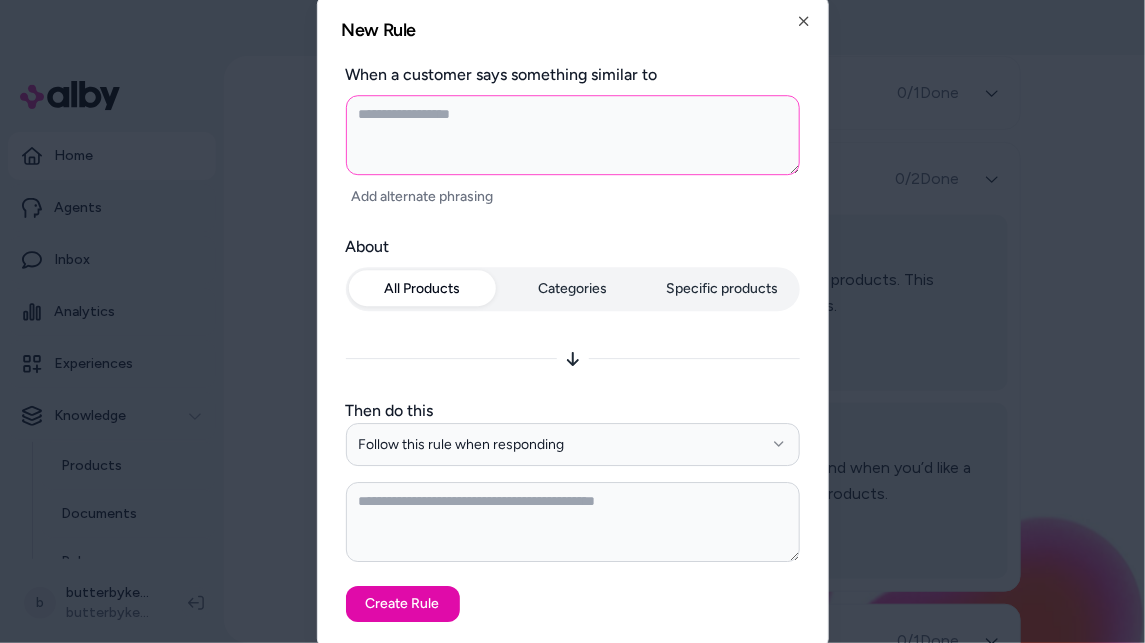 type on "*" 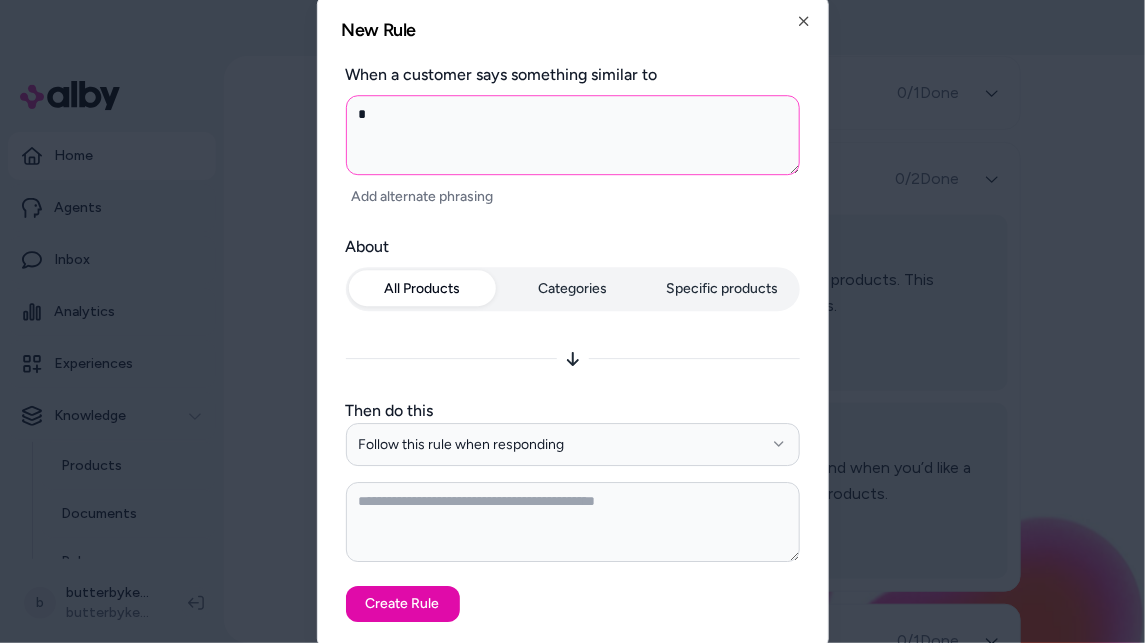 type on "*" 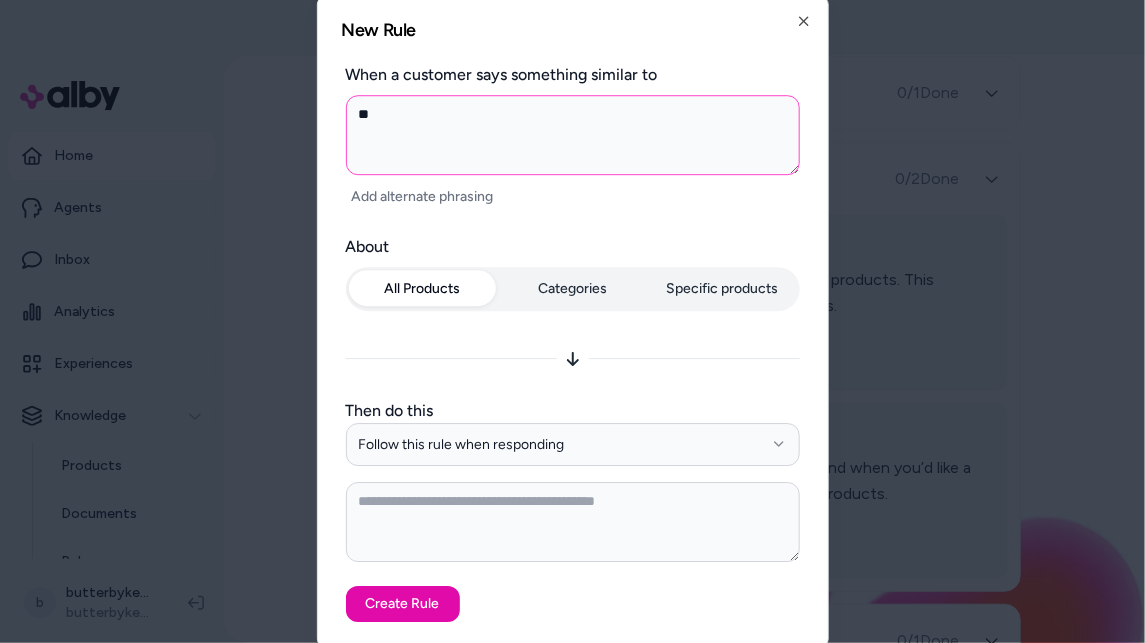 type on "*" 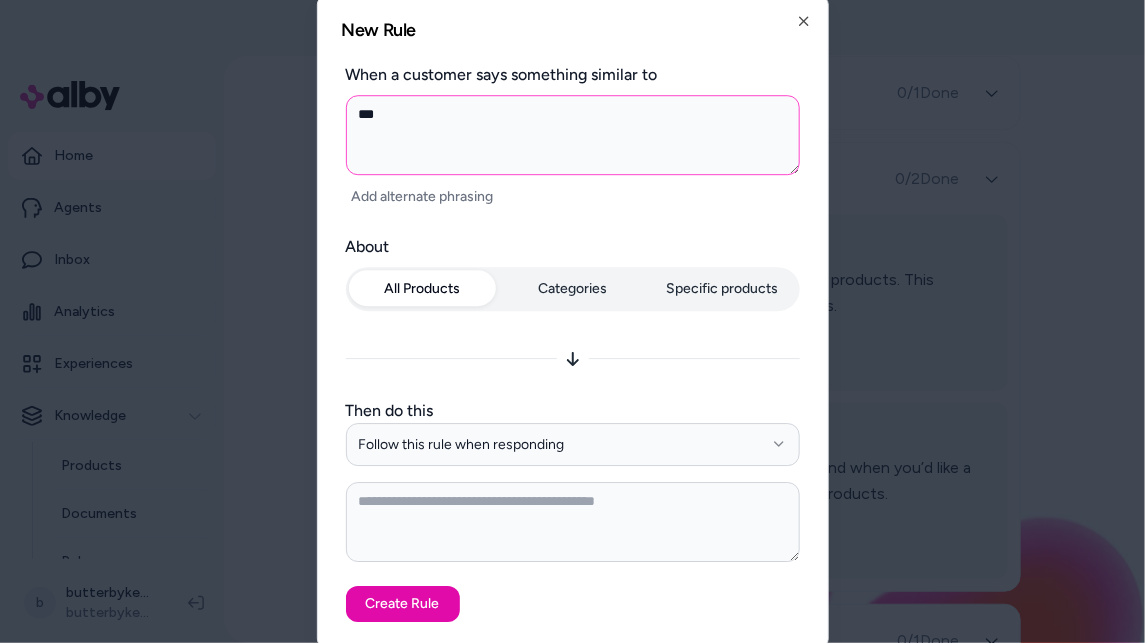type on "*" 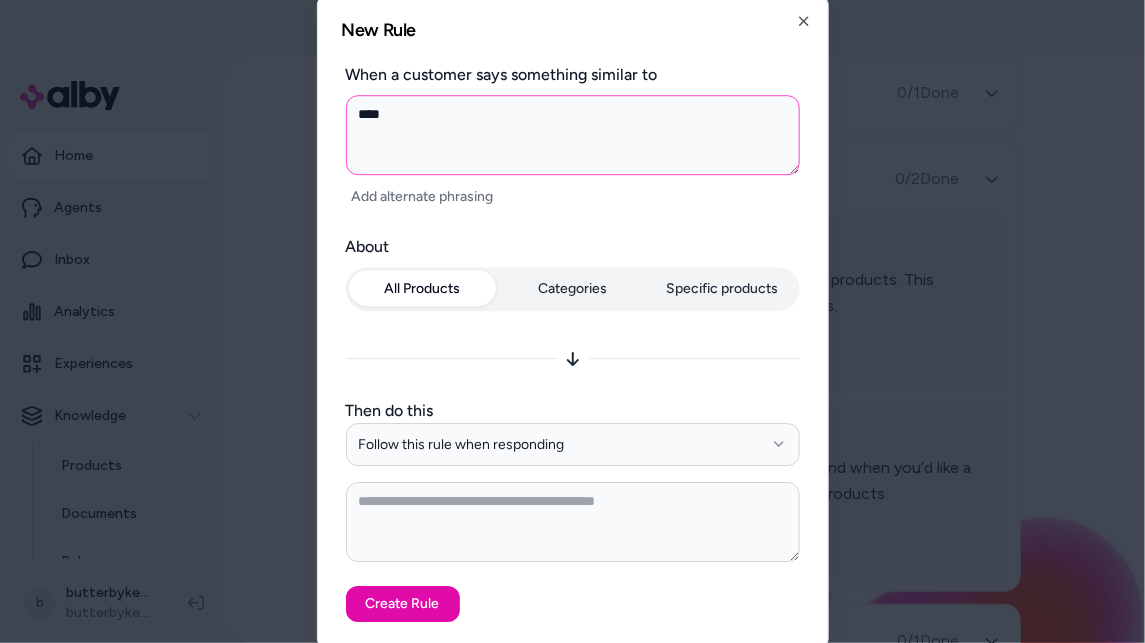 type on "*" 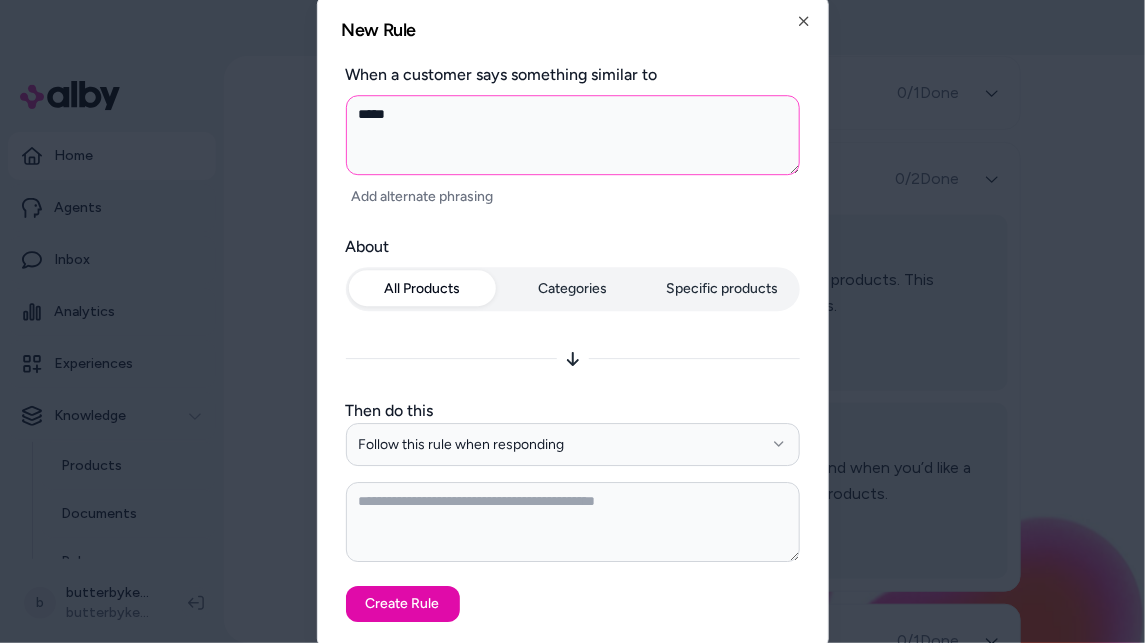 type on "*" 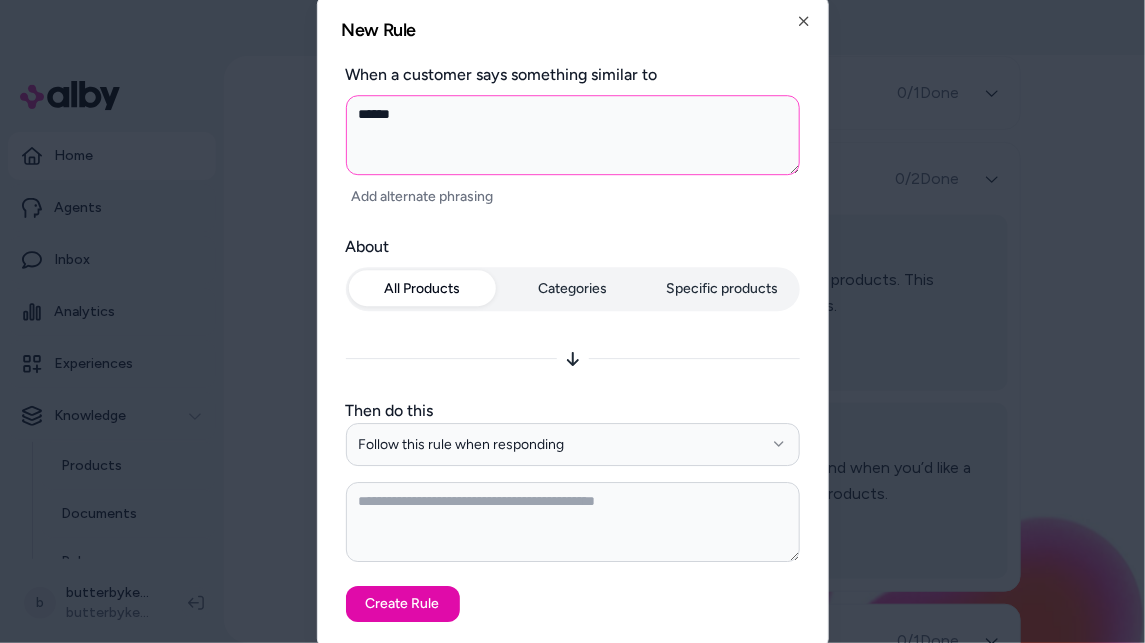 type on "*" 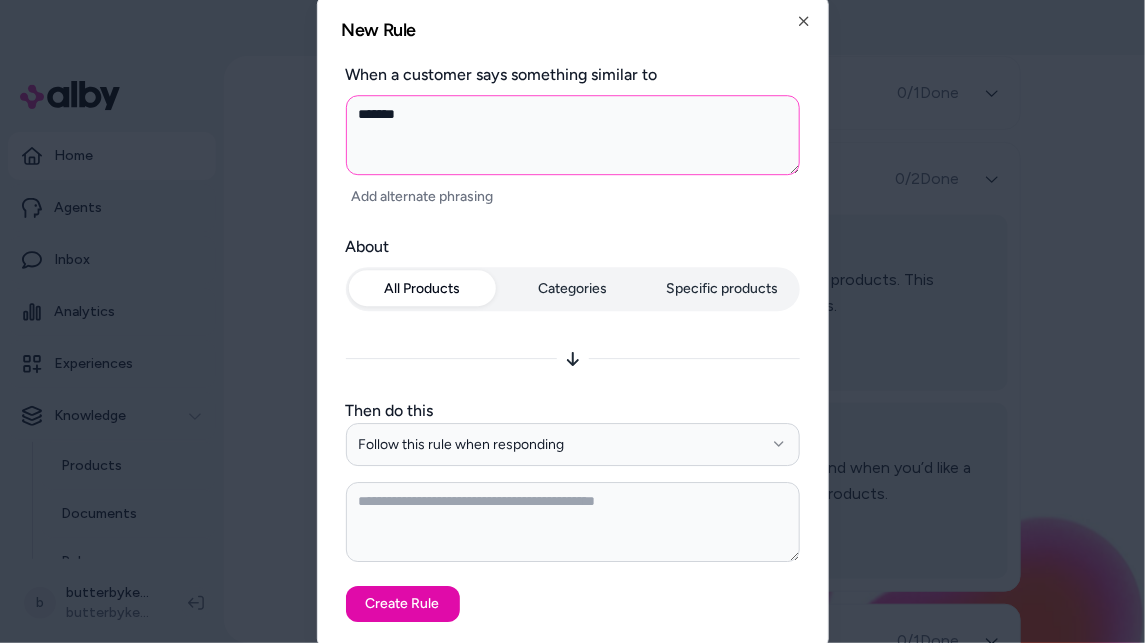 type on "*" 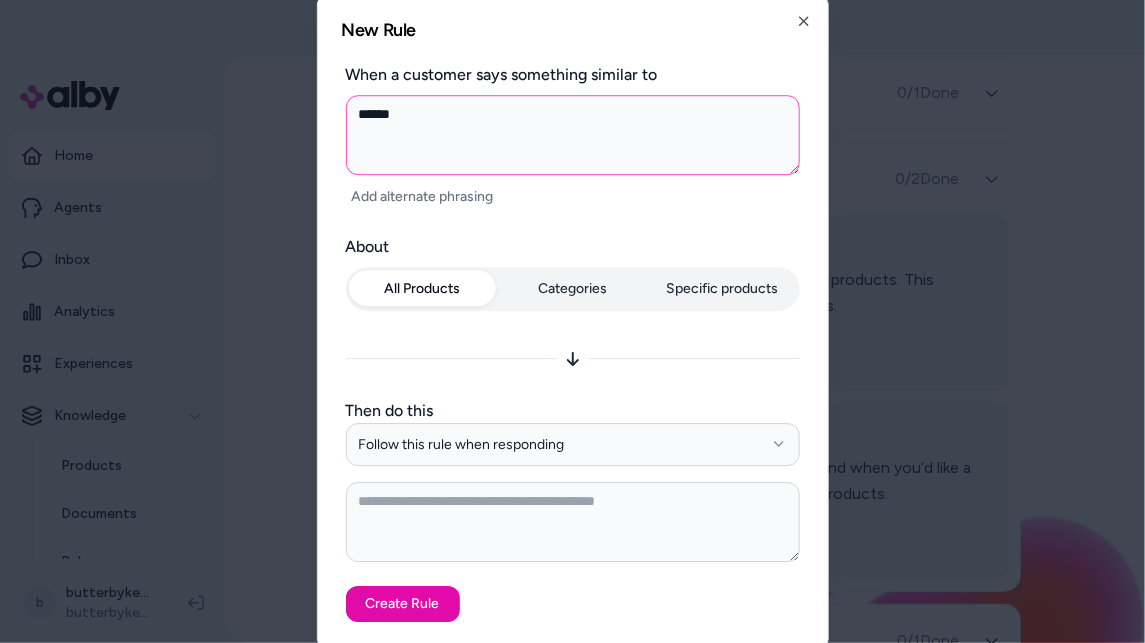 type on "*" 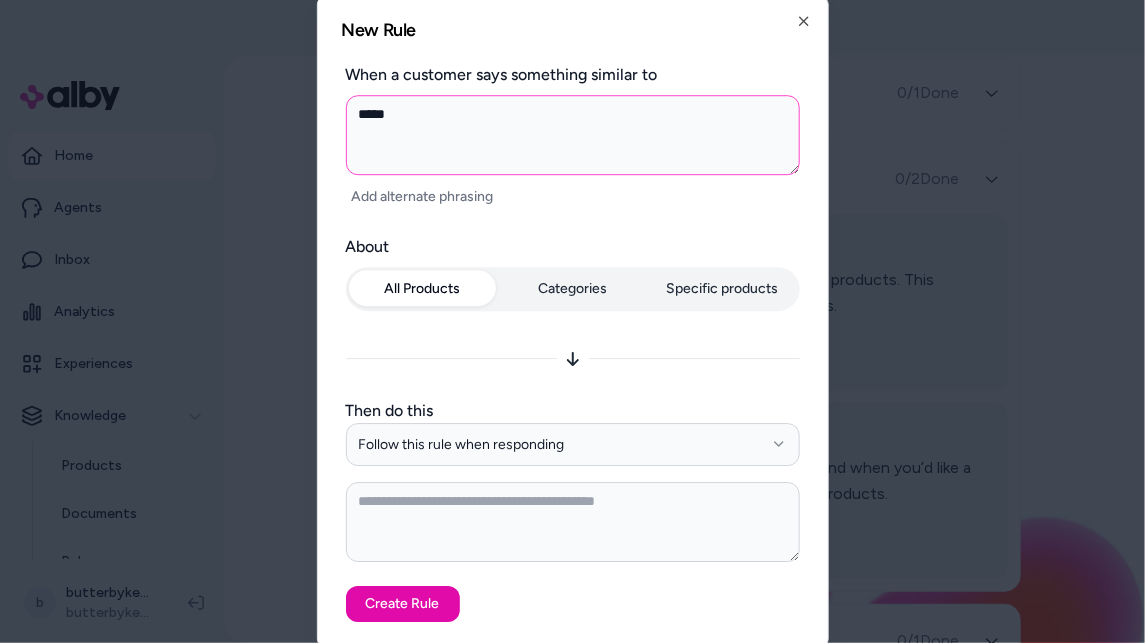 type on "*" 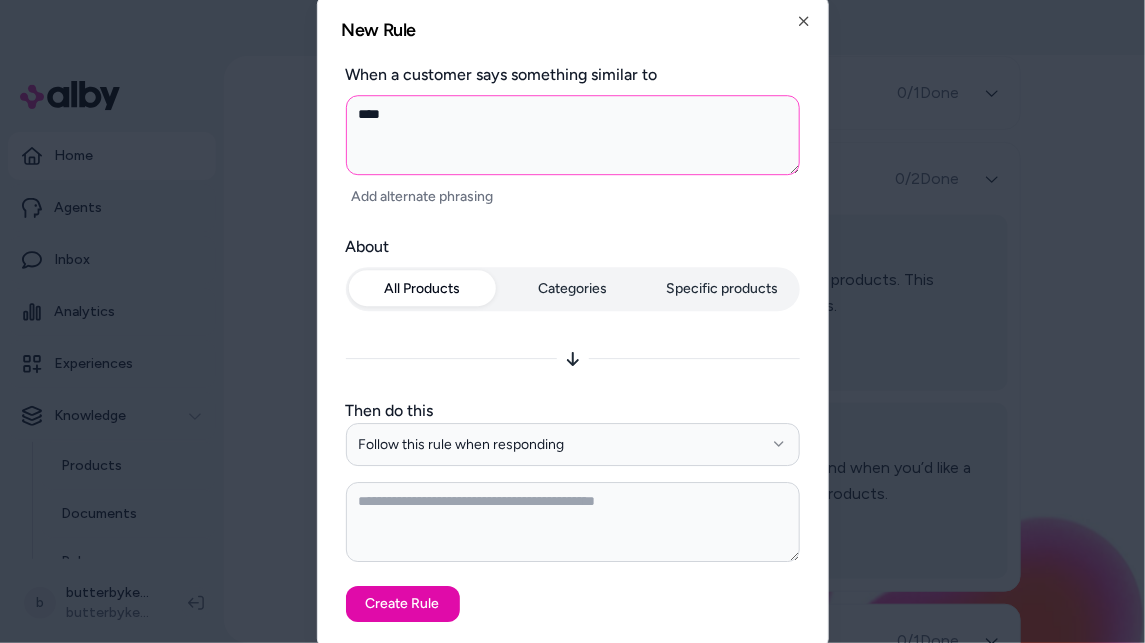 type on "*" 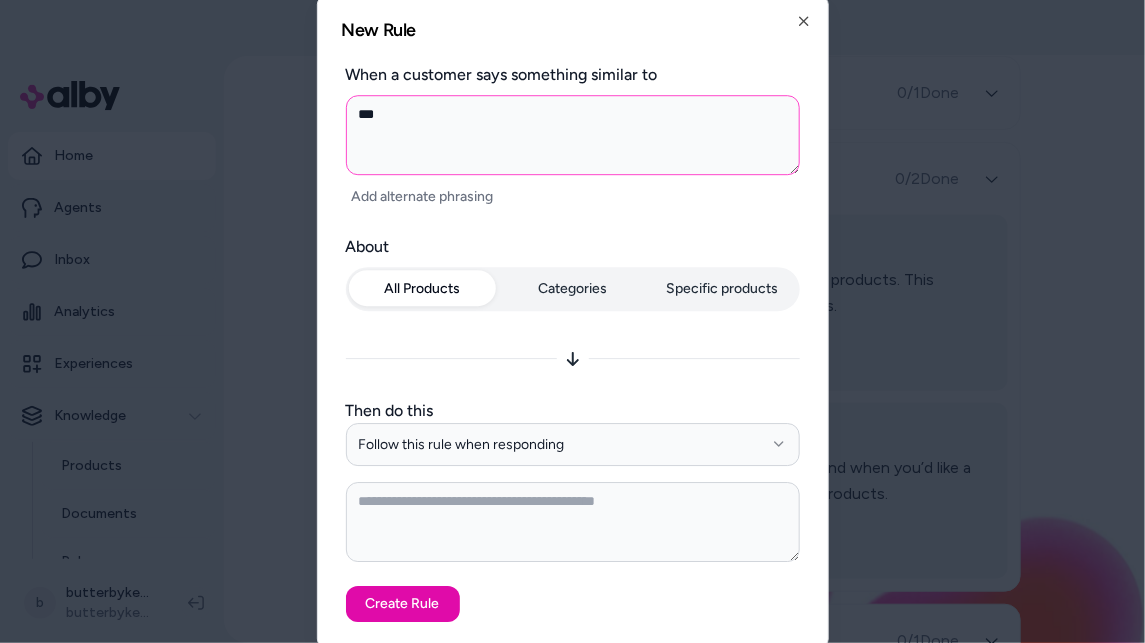 type on "*" 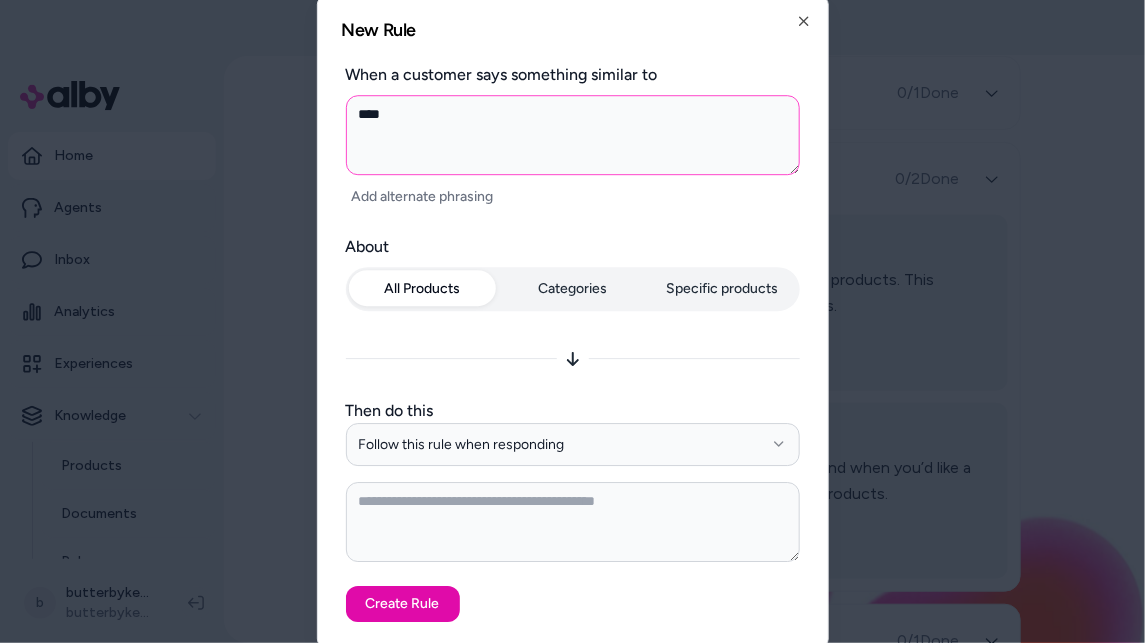 type on "*" 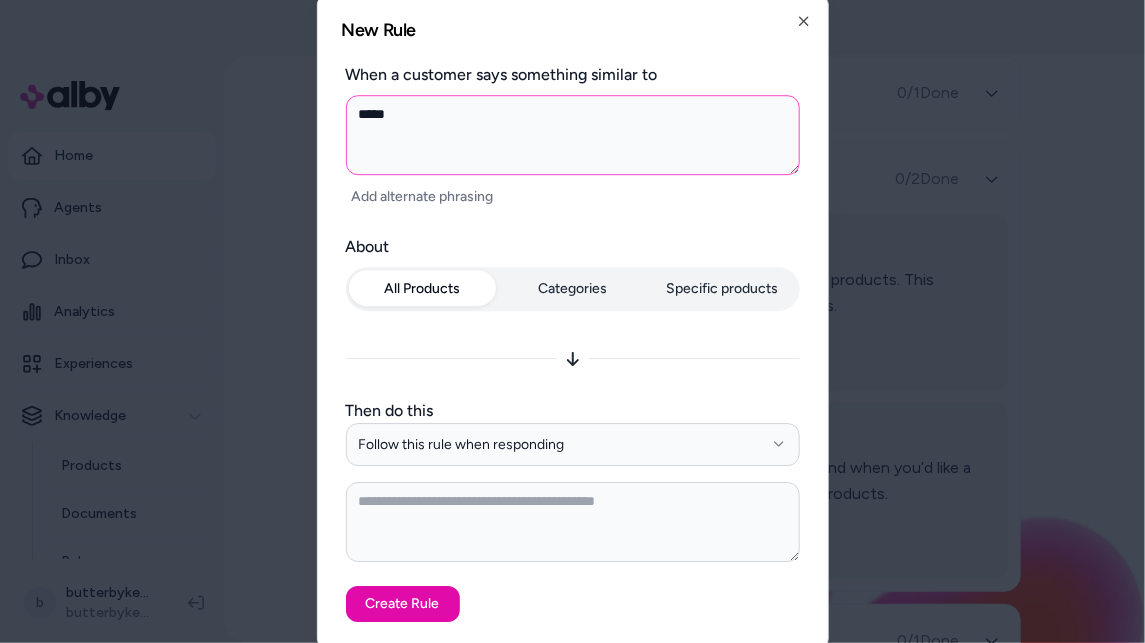 type on "*" 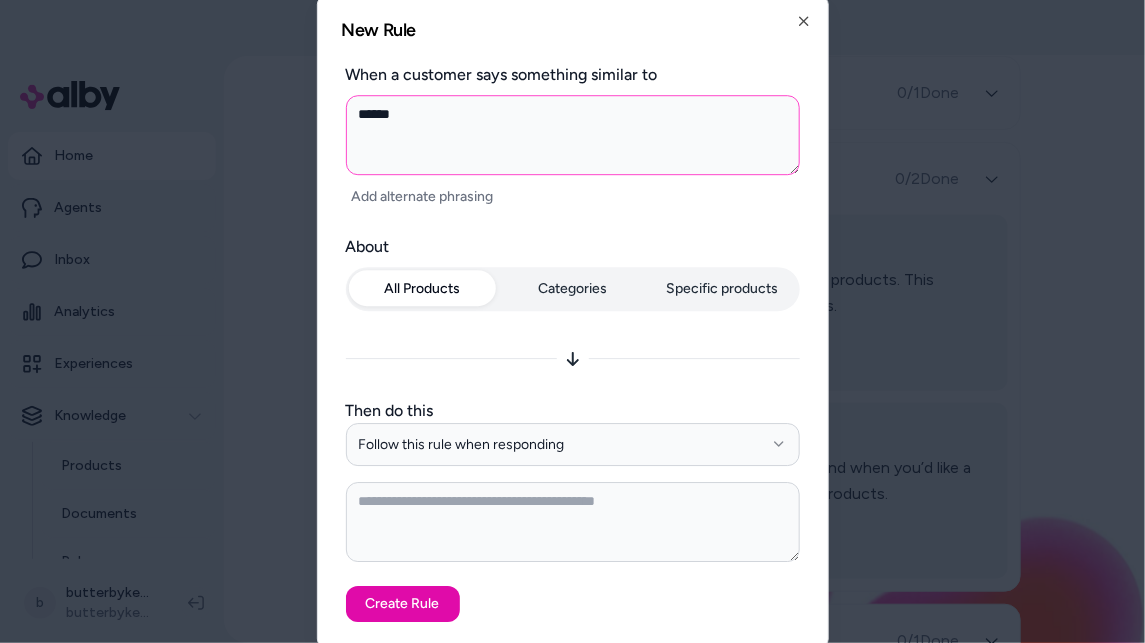 type on "*" 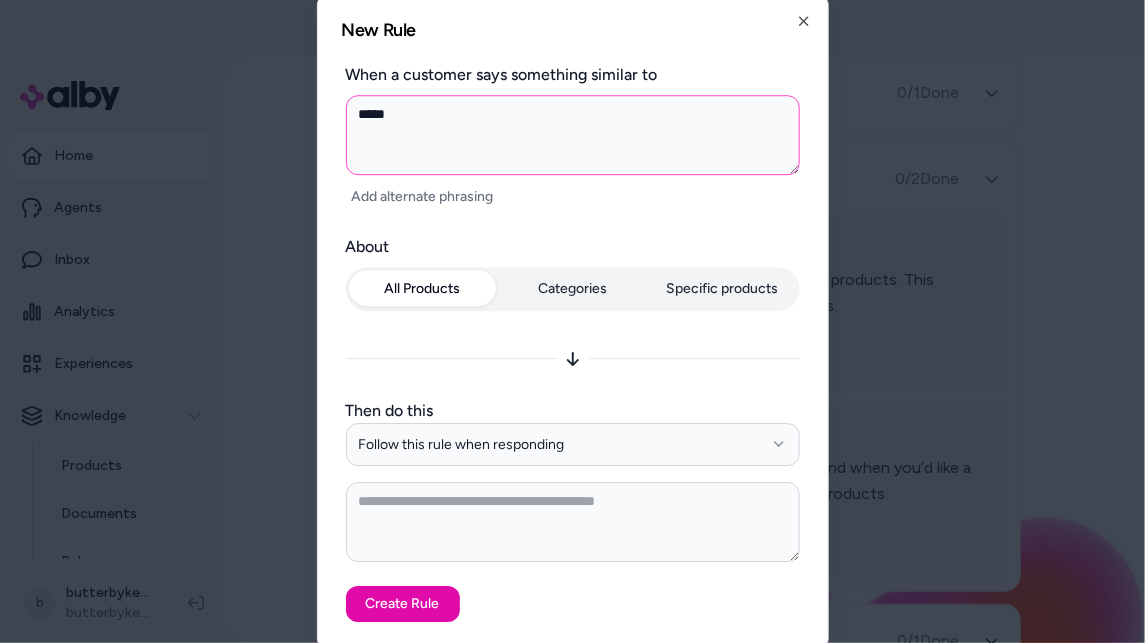 type on "*" 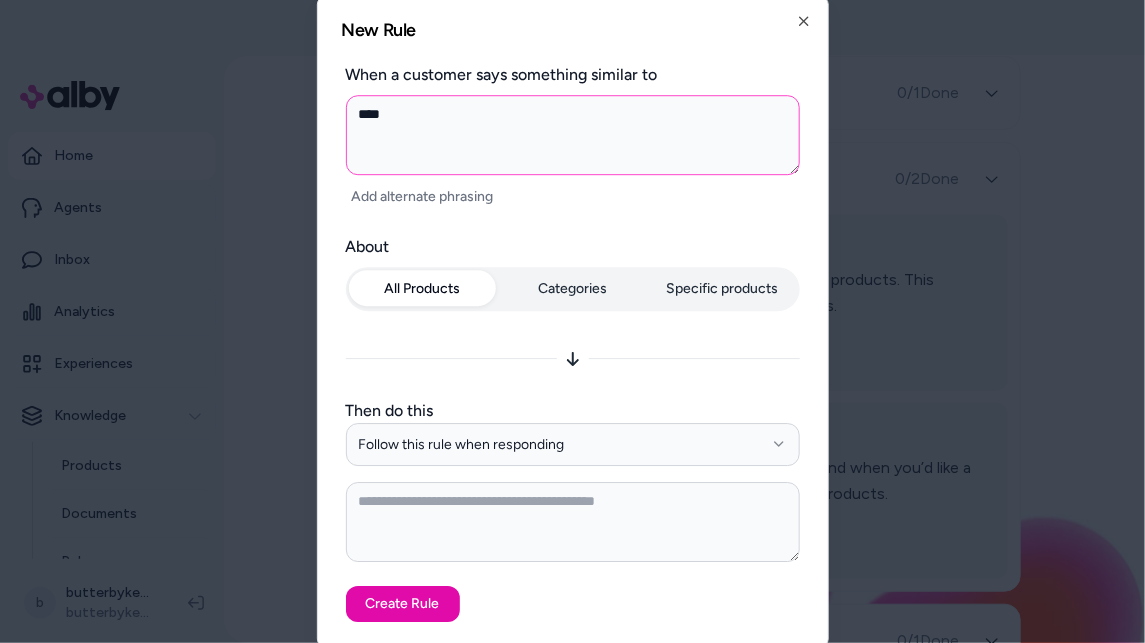 type on "*" 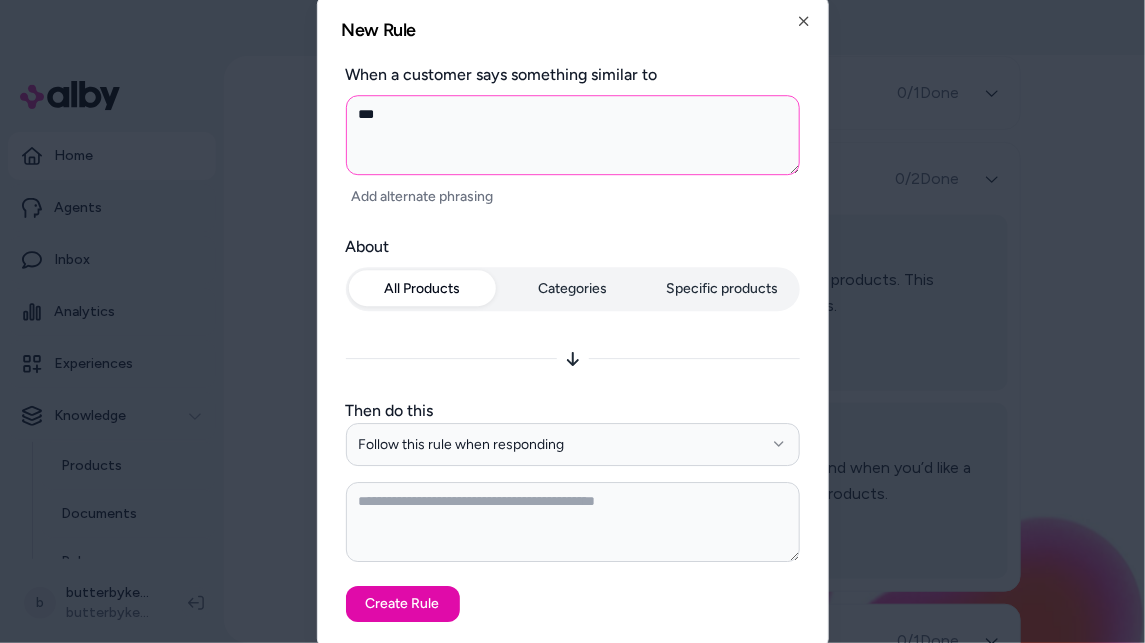 type on "*" 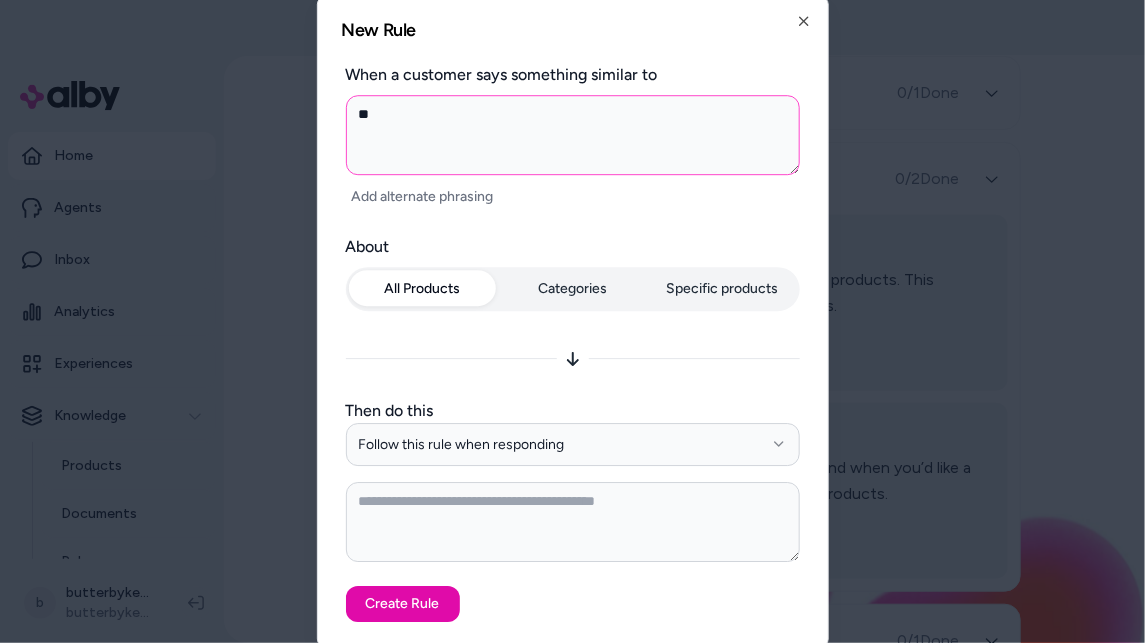 type on "*" 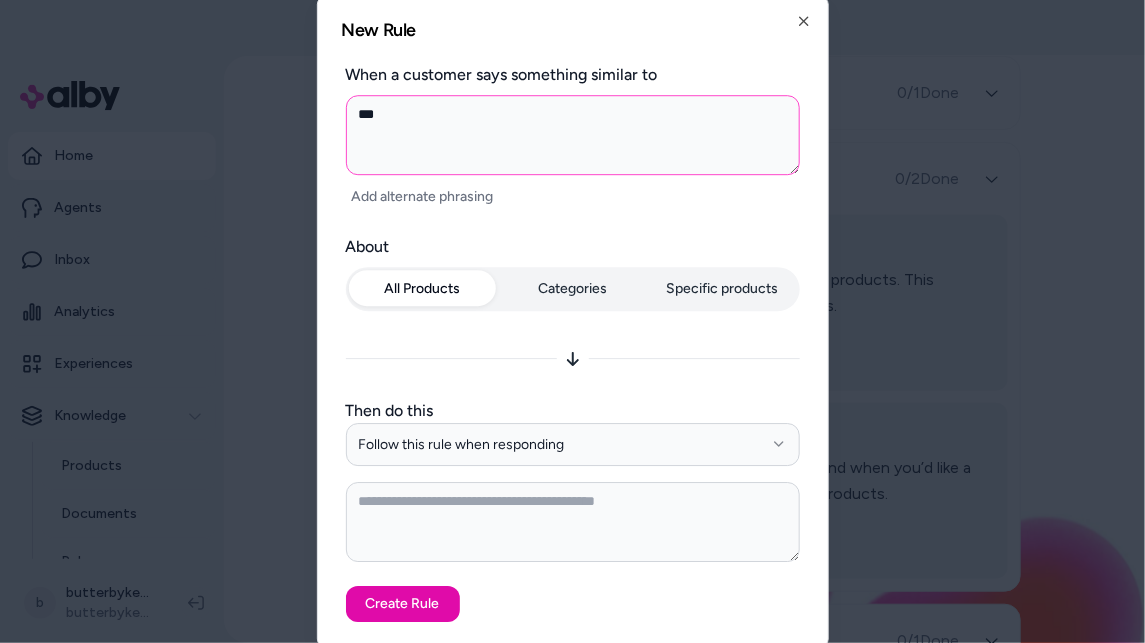 type on "*" 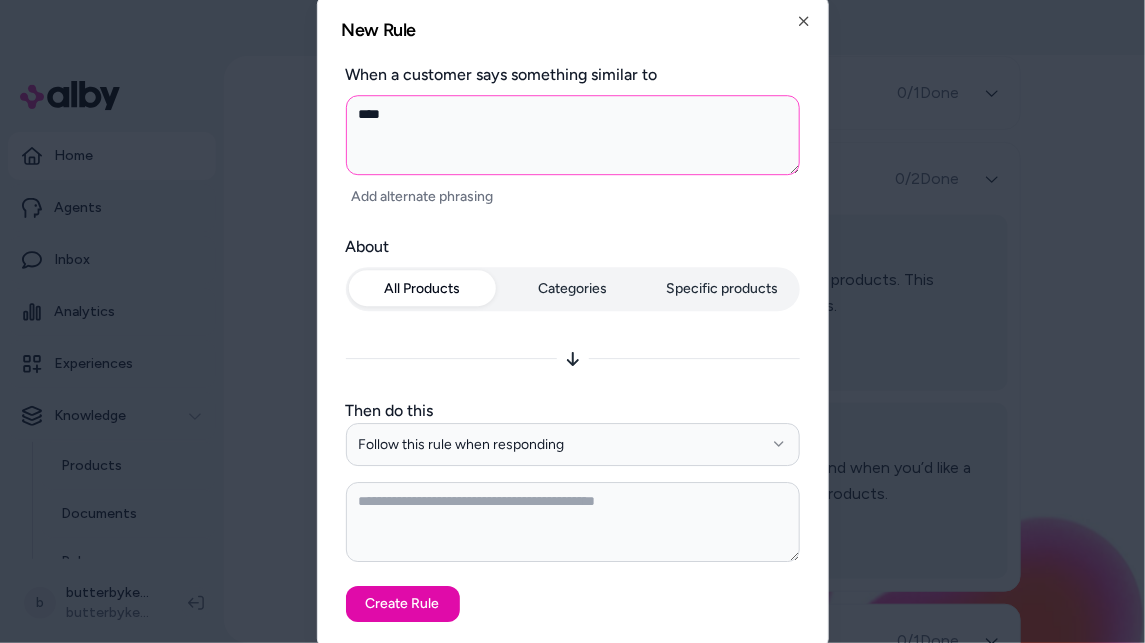 type on "*" 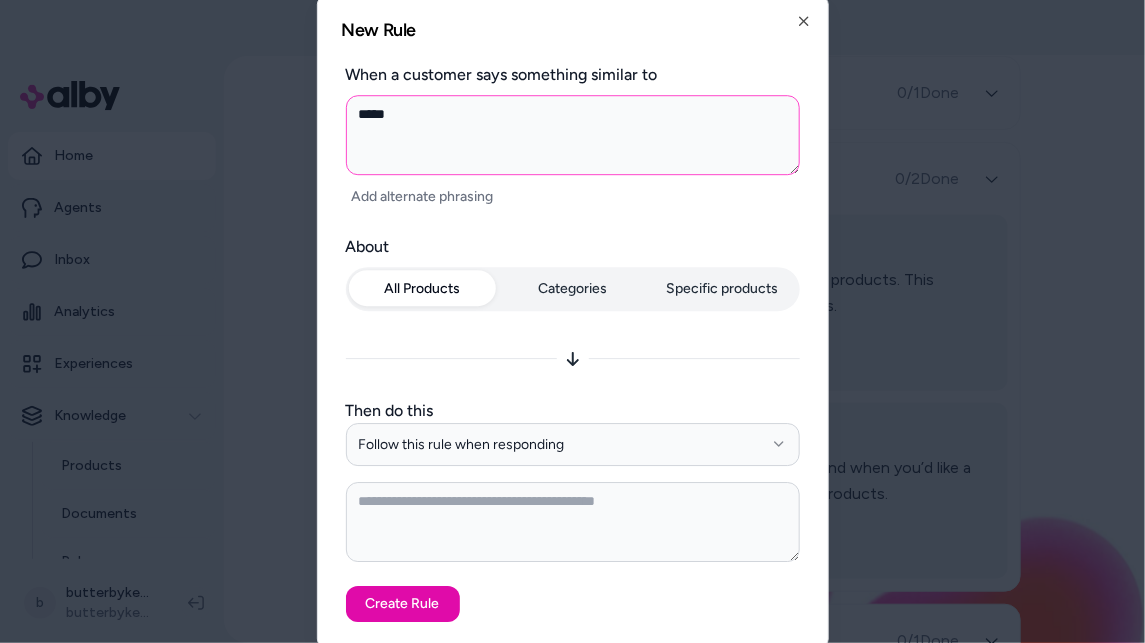type on "*" 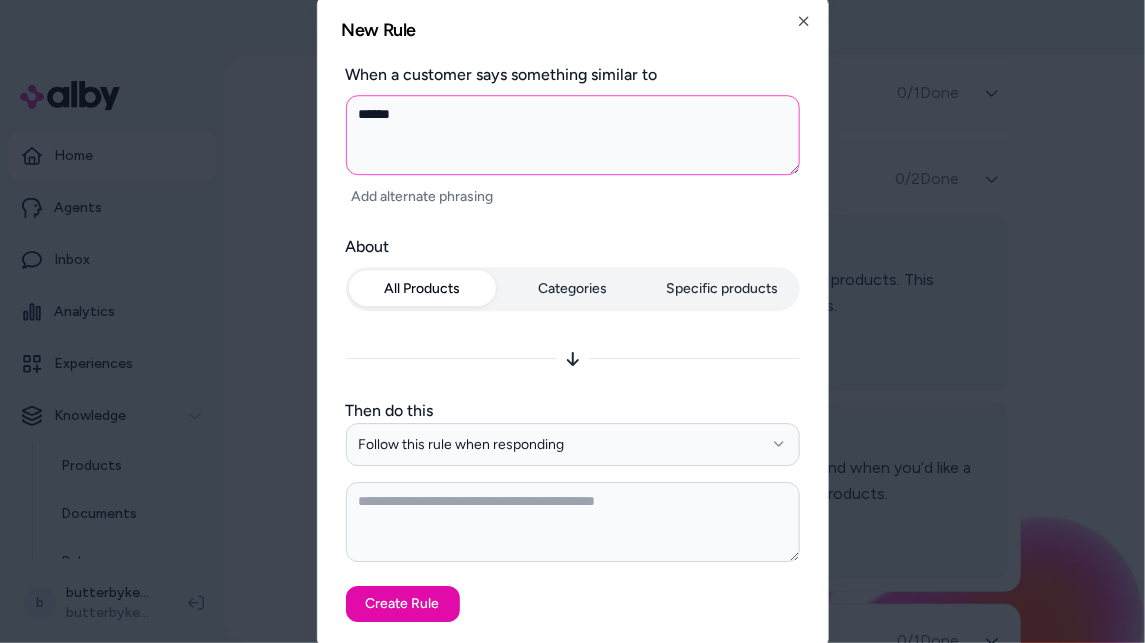 type on "*" 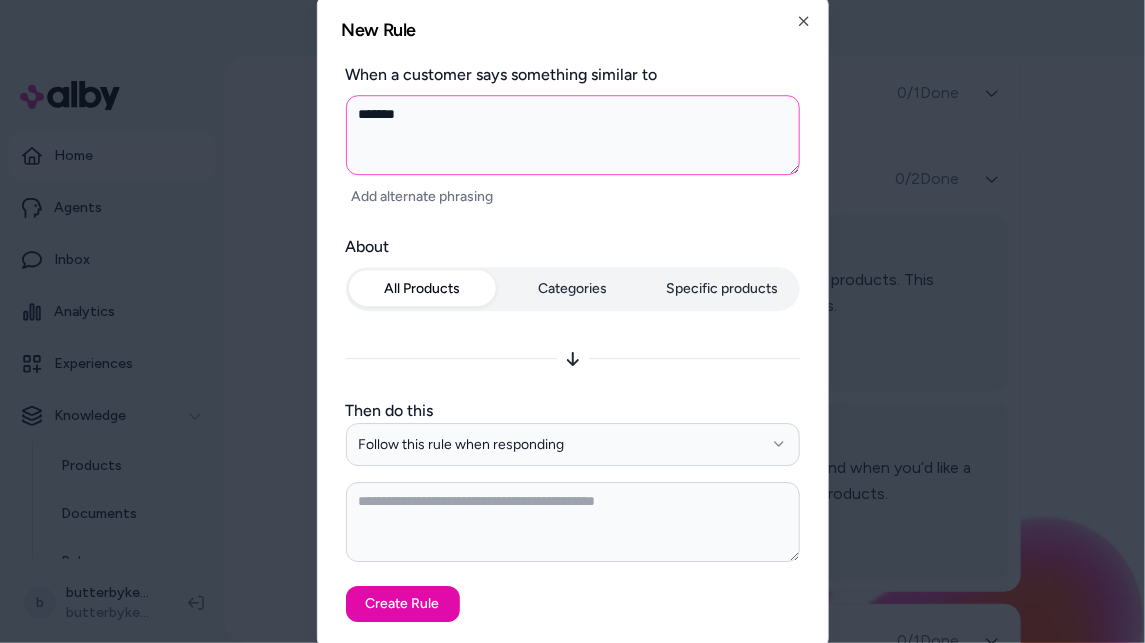 type on "*" 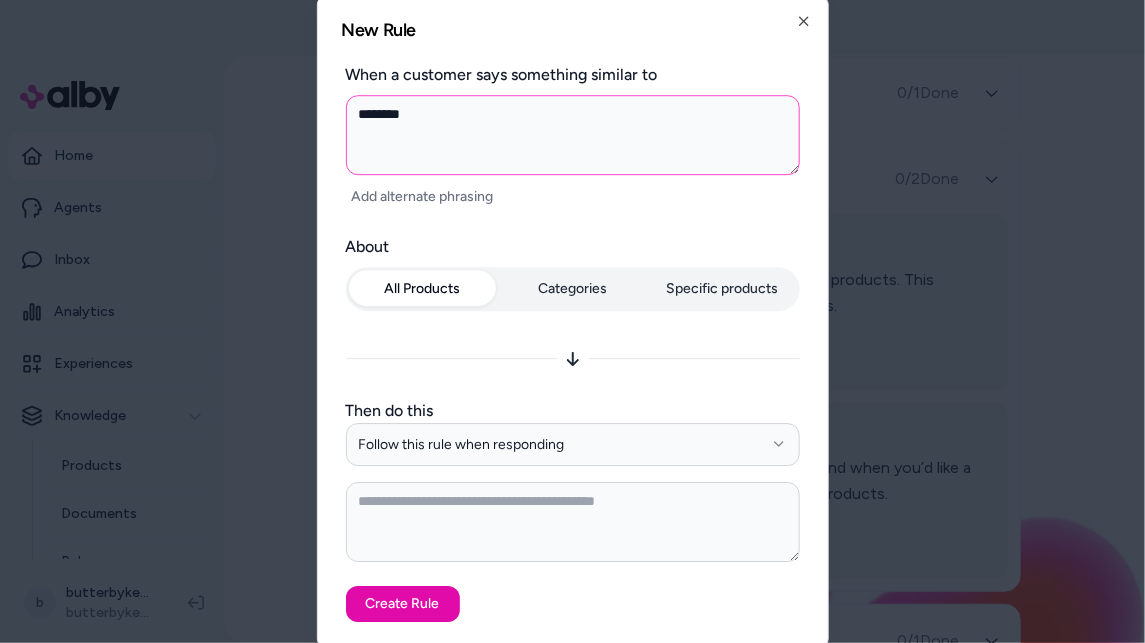type on "*" 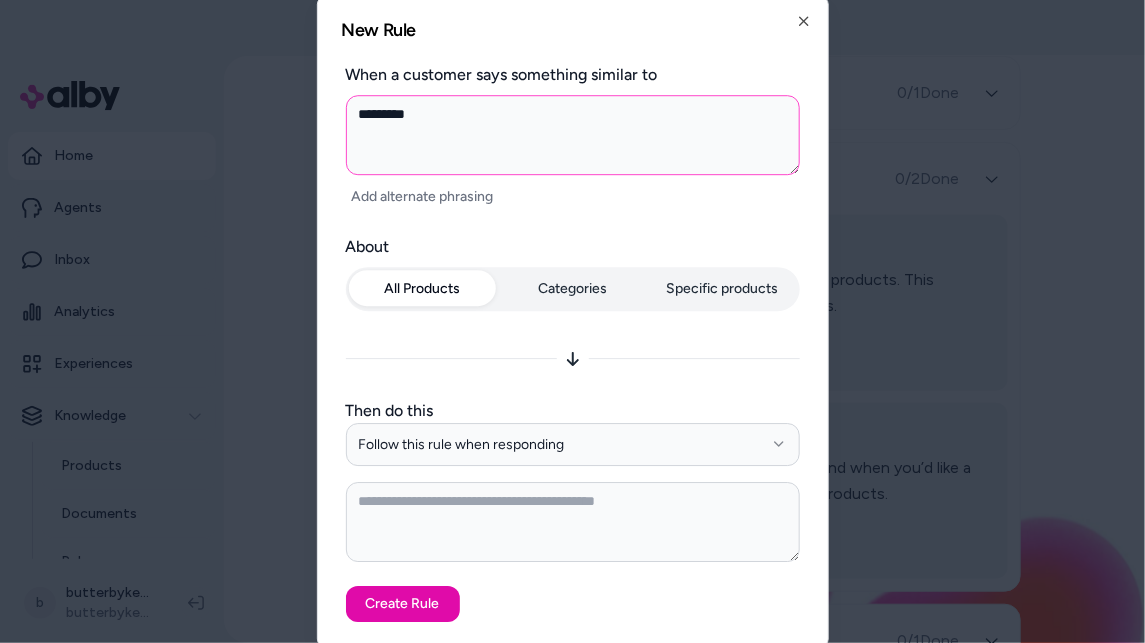 type on "*" 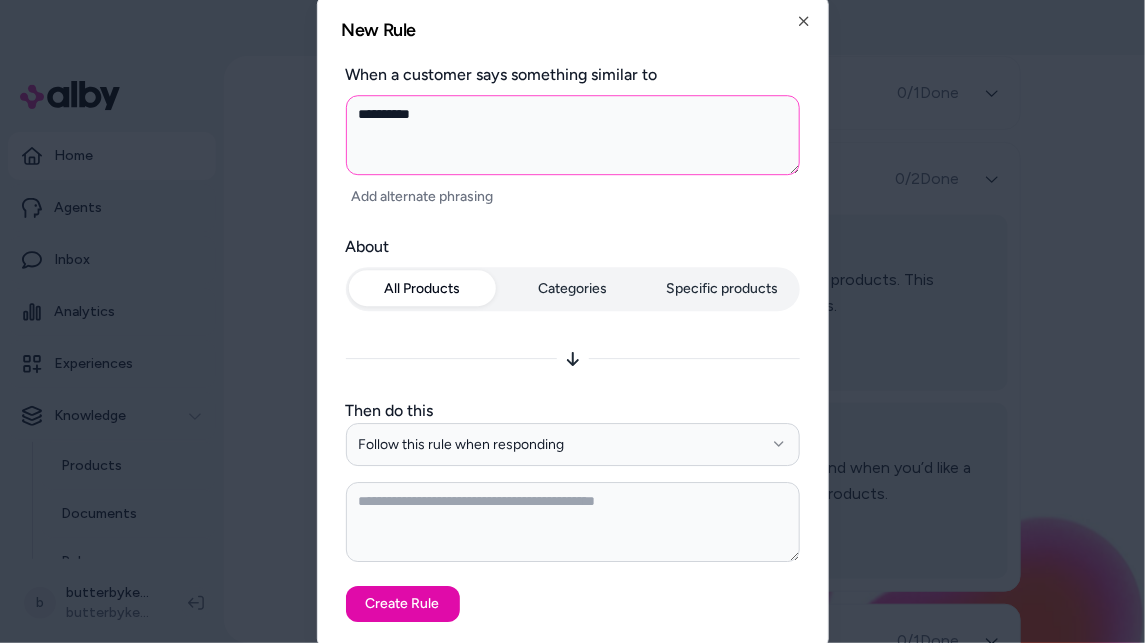 type on "*" 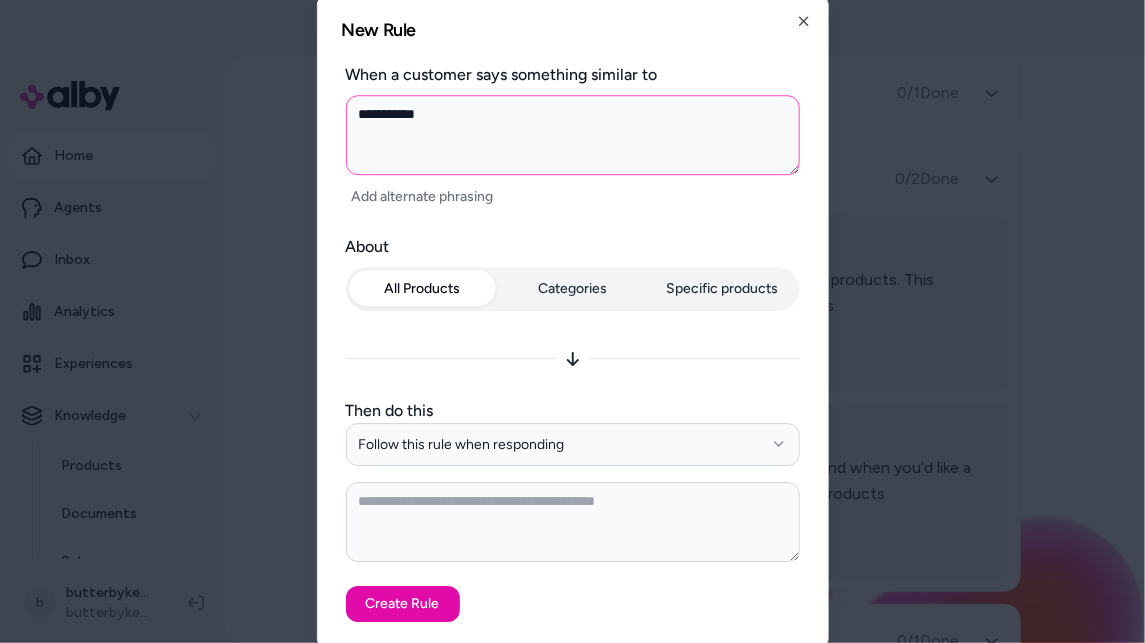 type on "*" 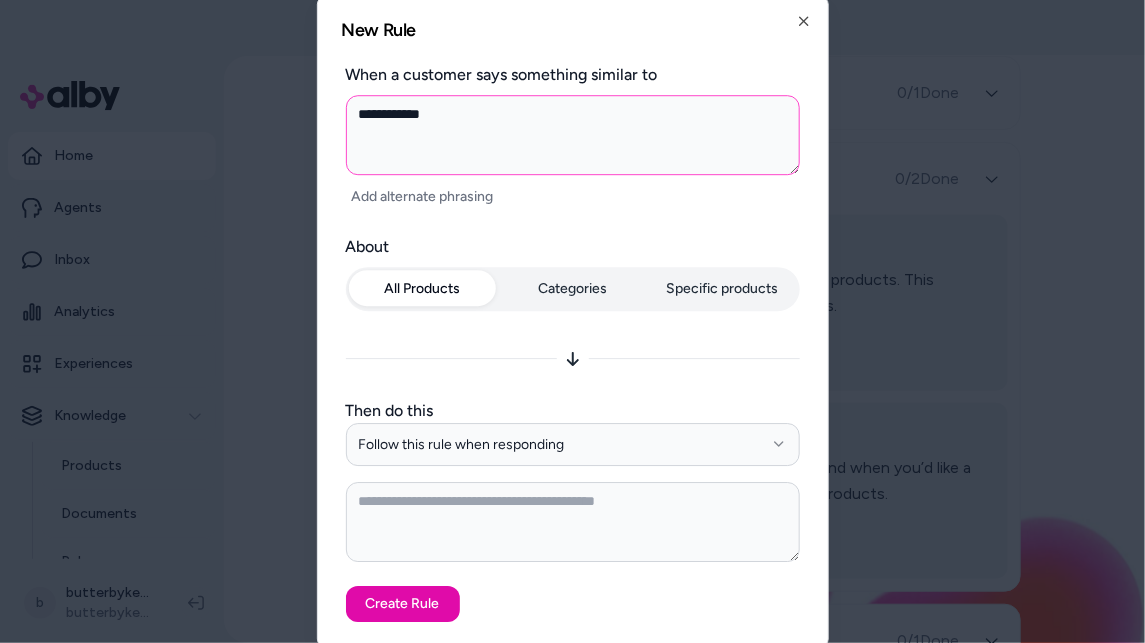type on "*" 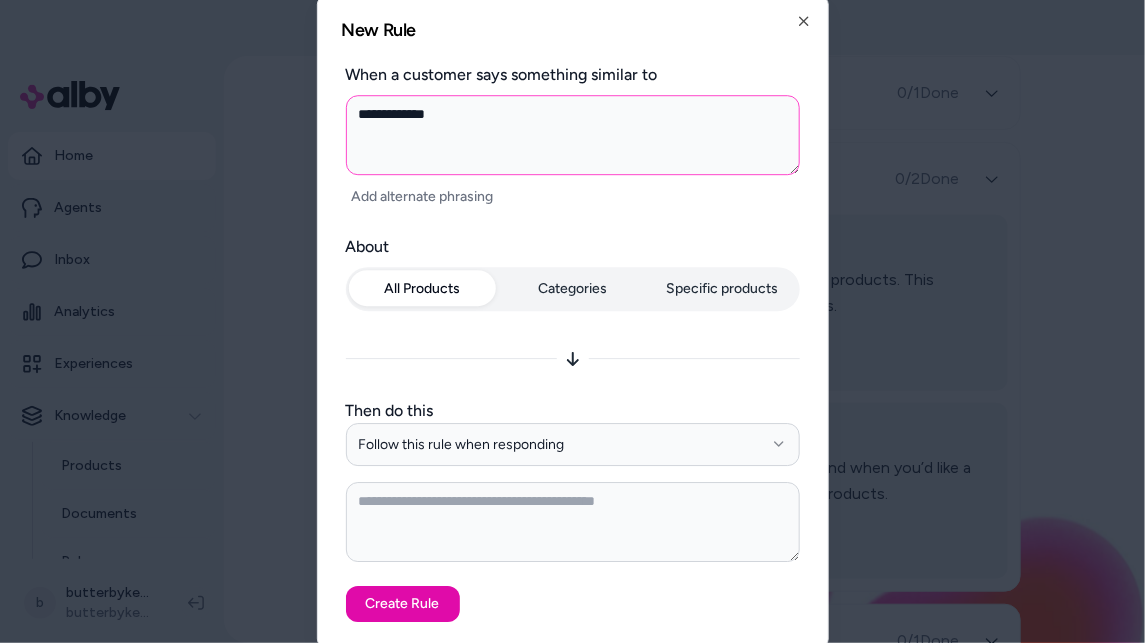 type on "*" 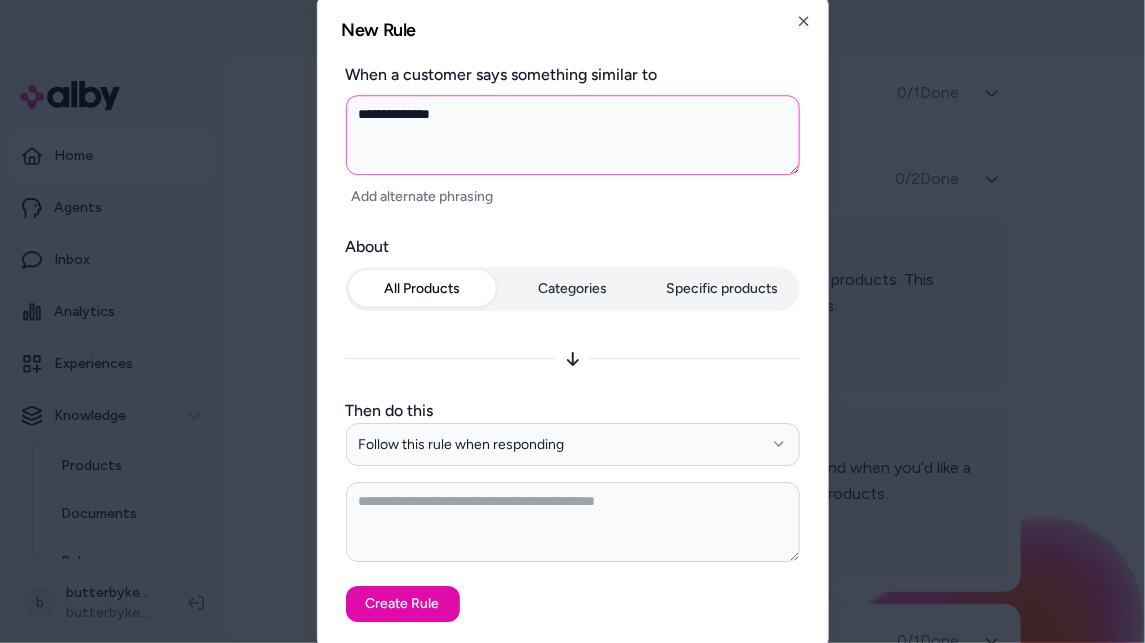 type on "*" 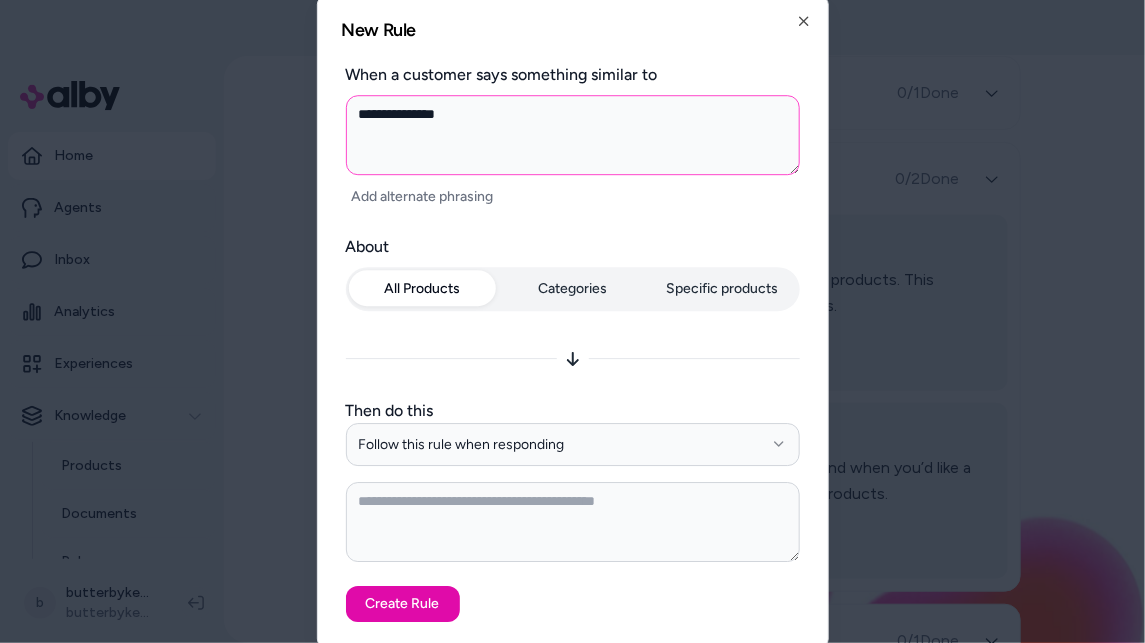 type on "**********" 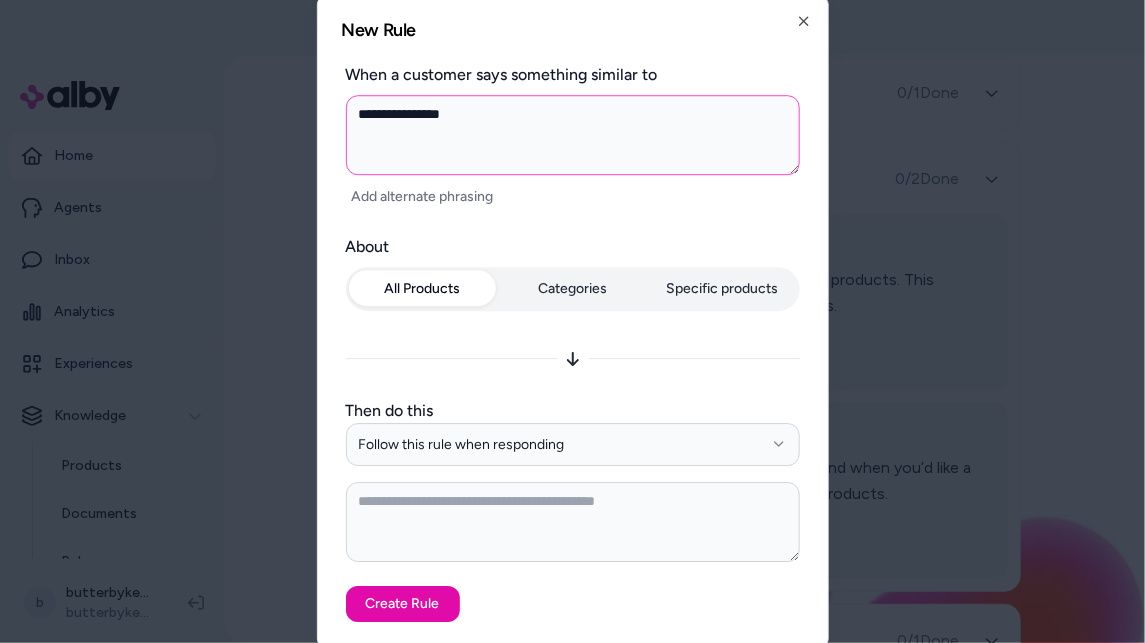 type on "*" 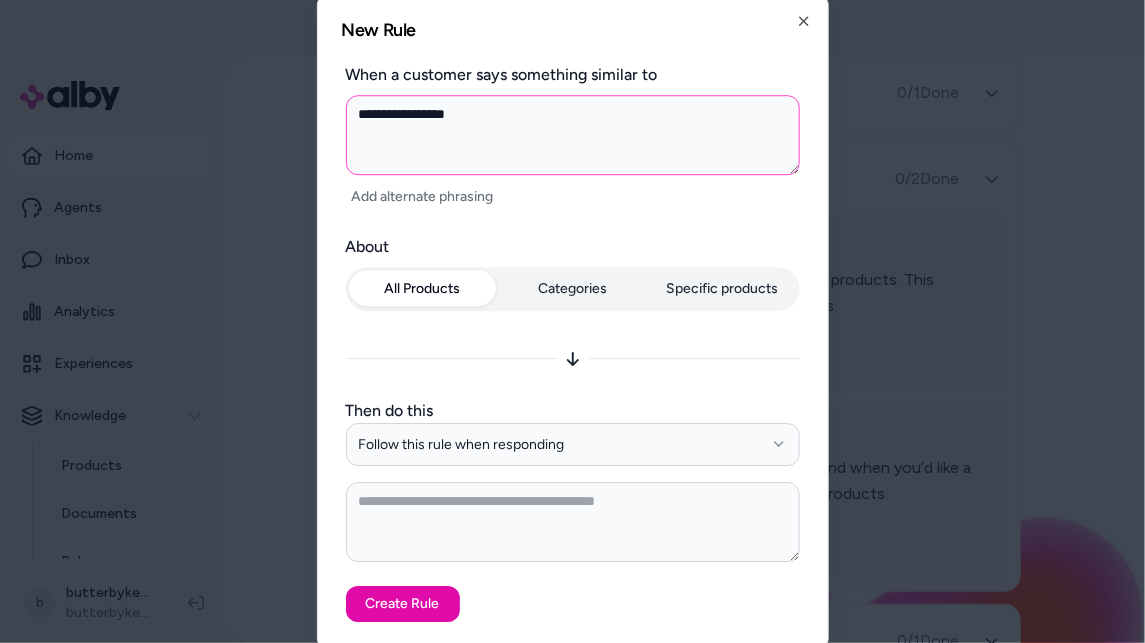 type on "*" 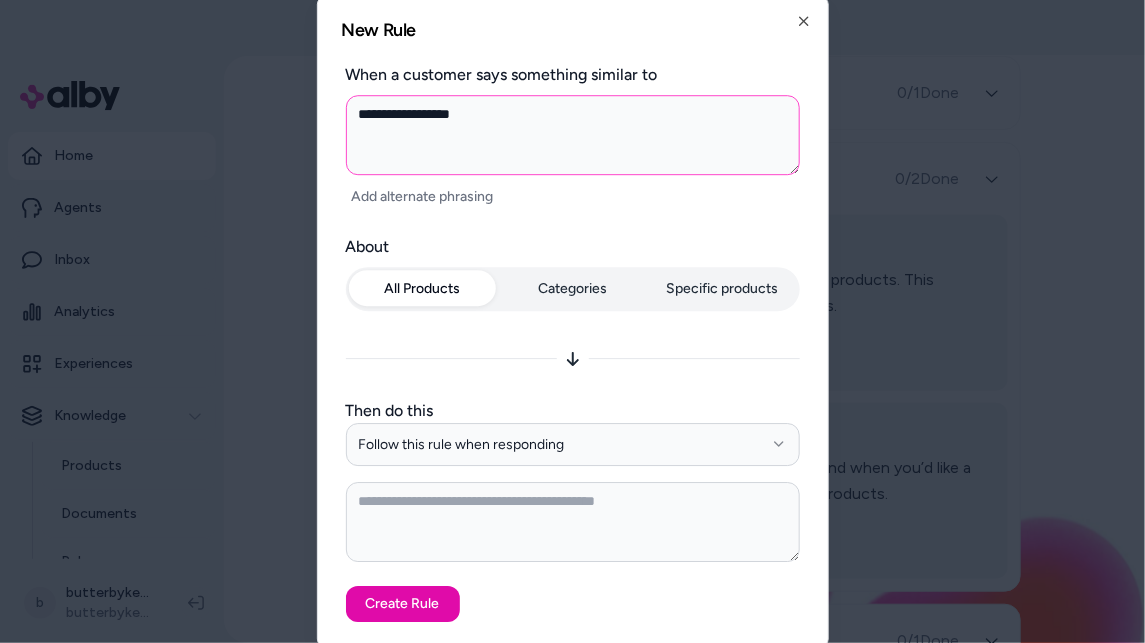 type on "*" 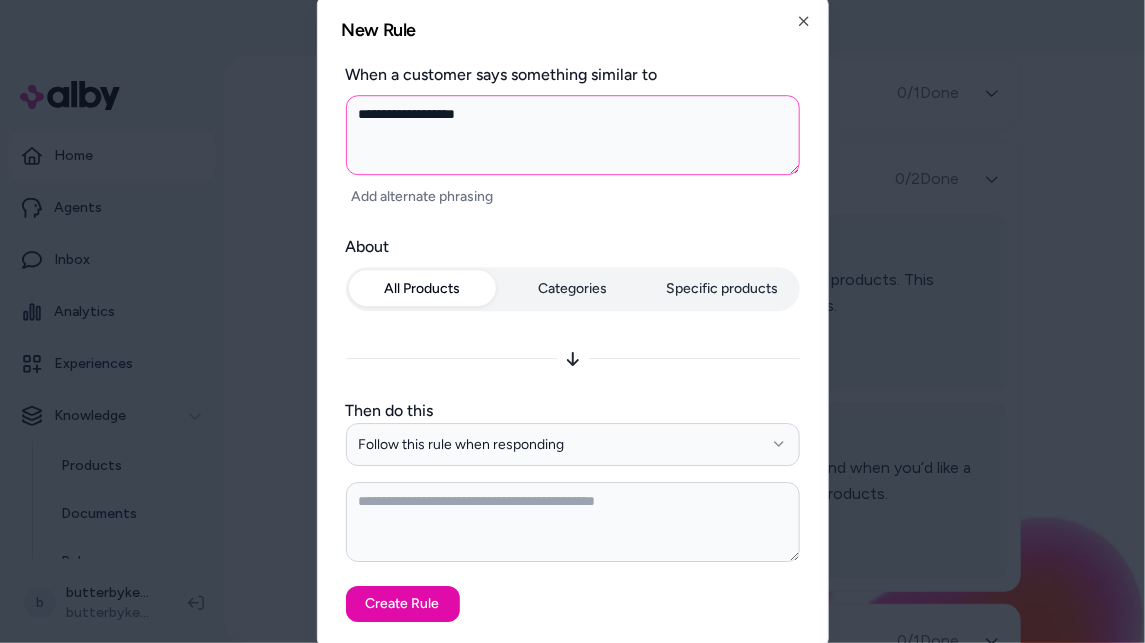 type on "*" 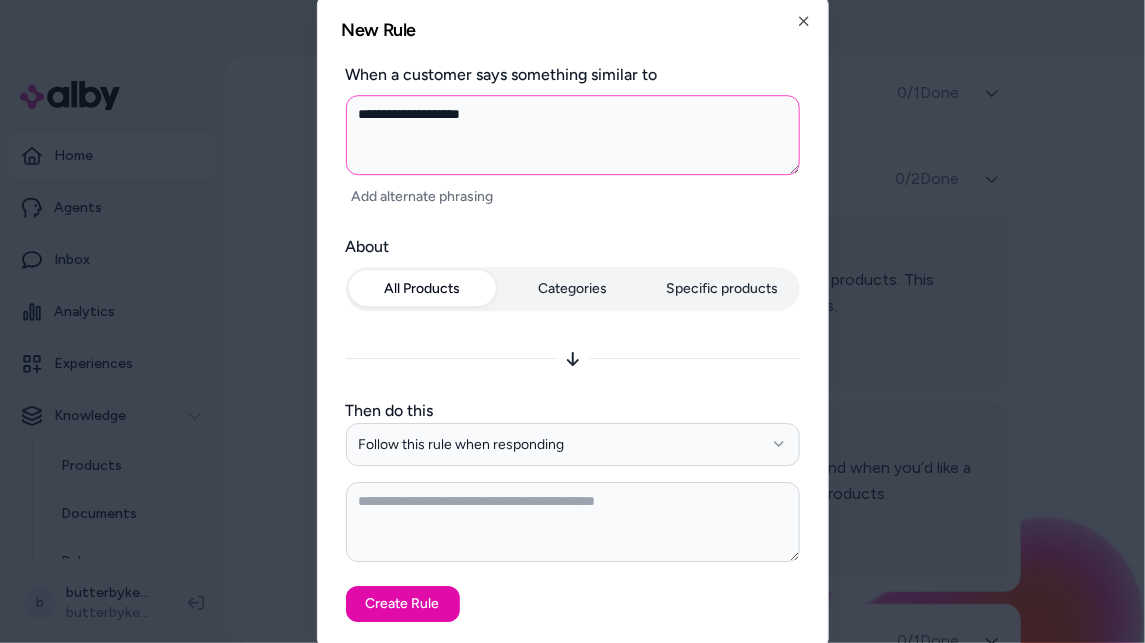 type on "*" 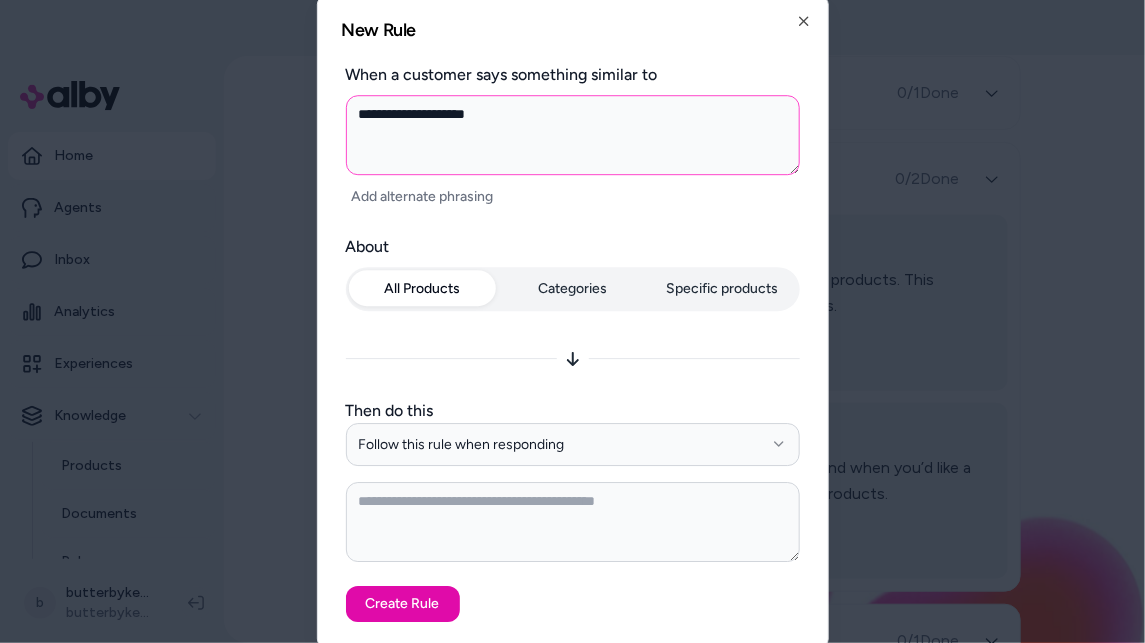 type on "**********" 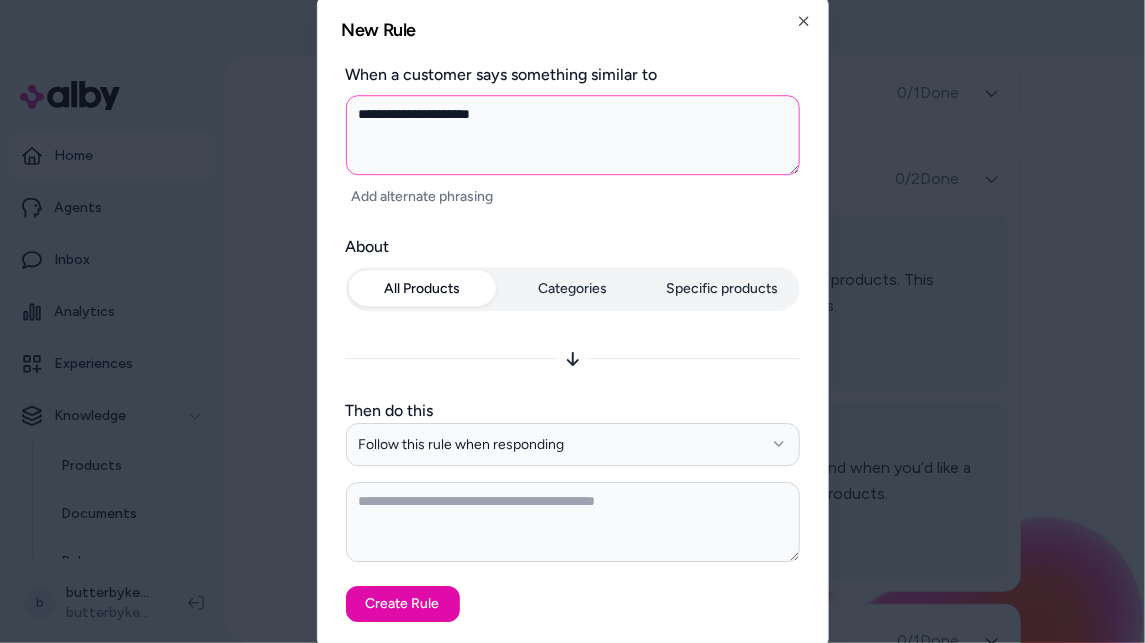 type on "*" 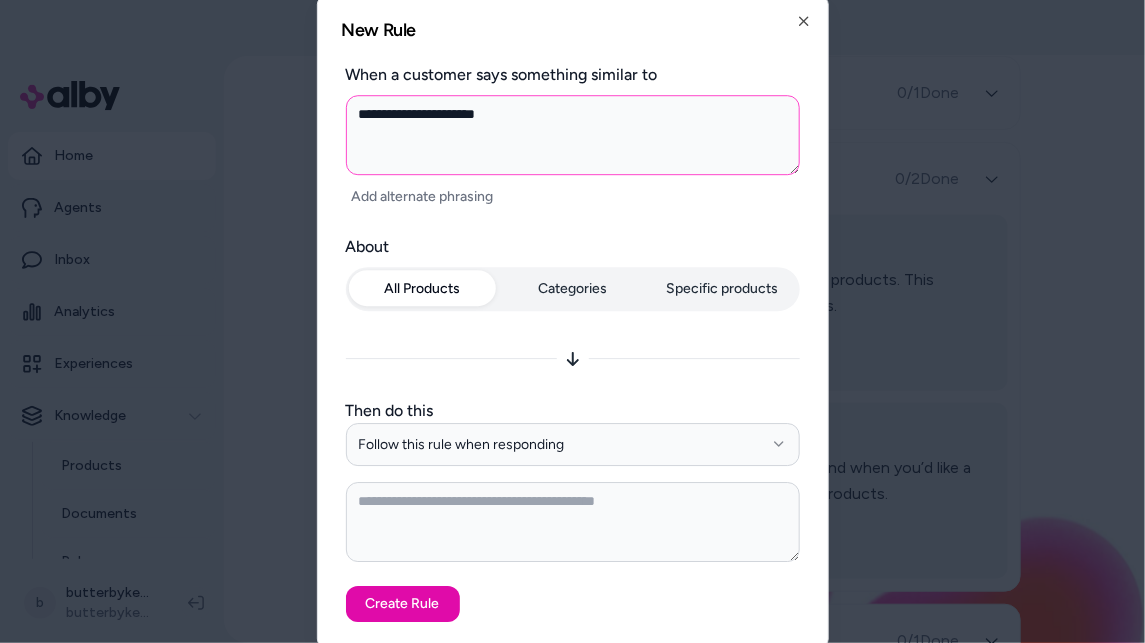 type on "*" 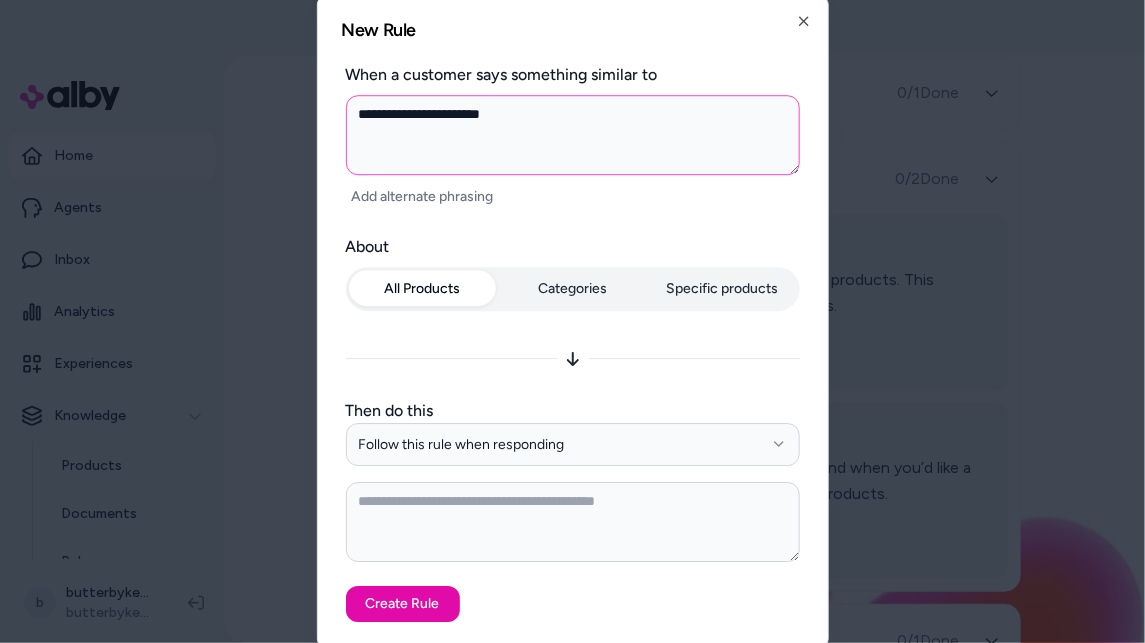type on "*" 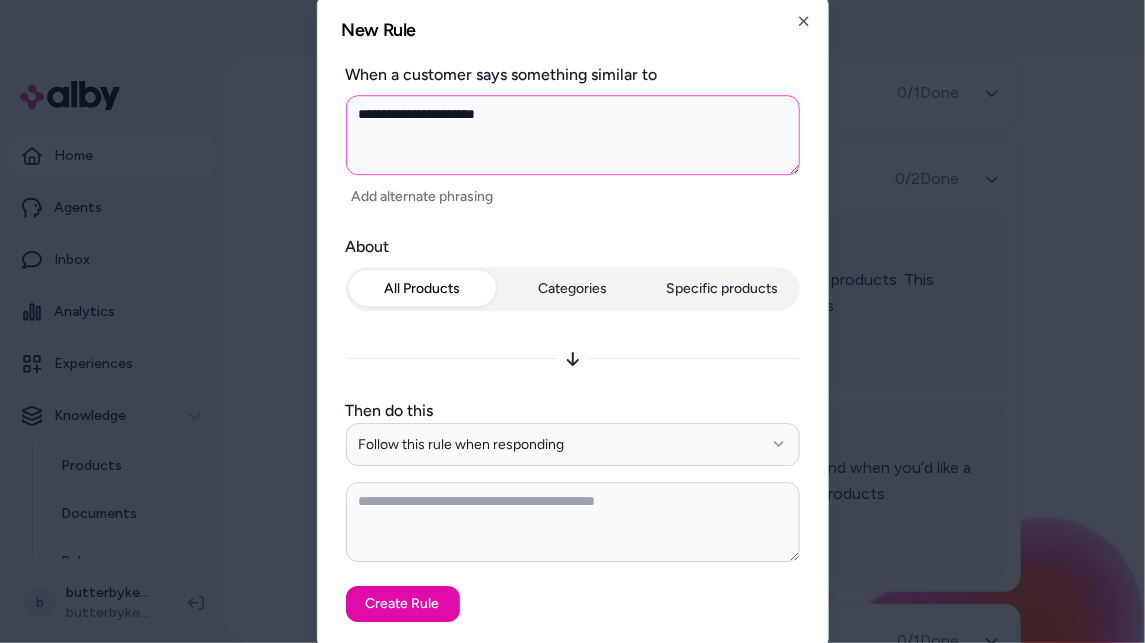 type on "*" 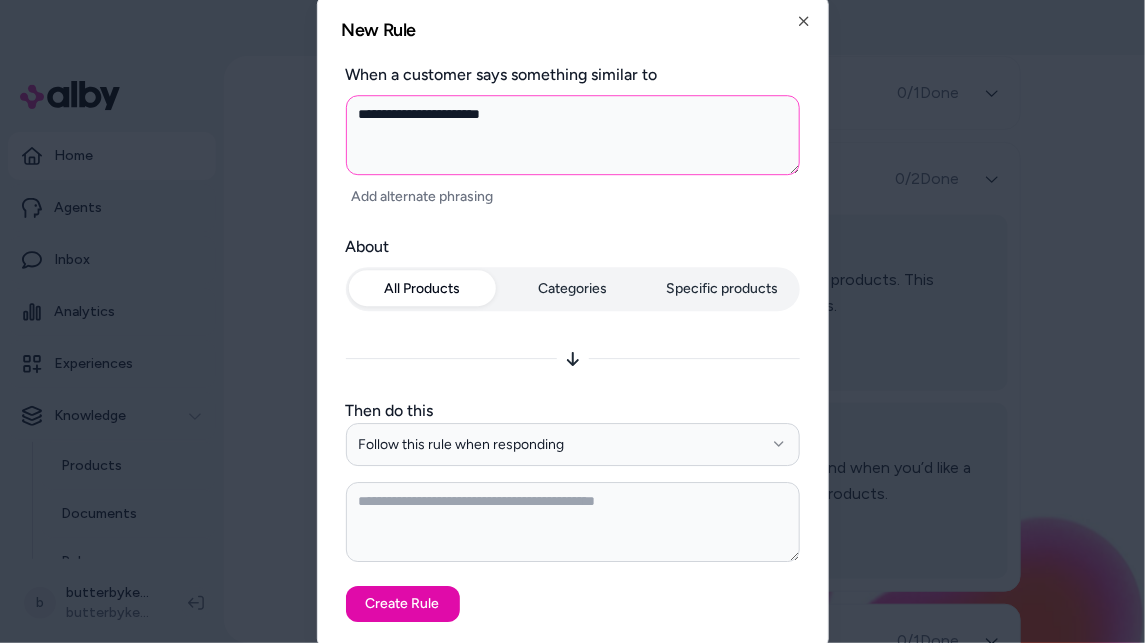 type on "*" 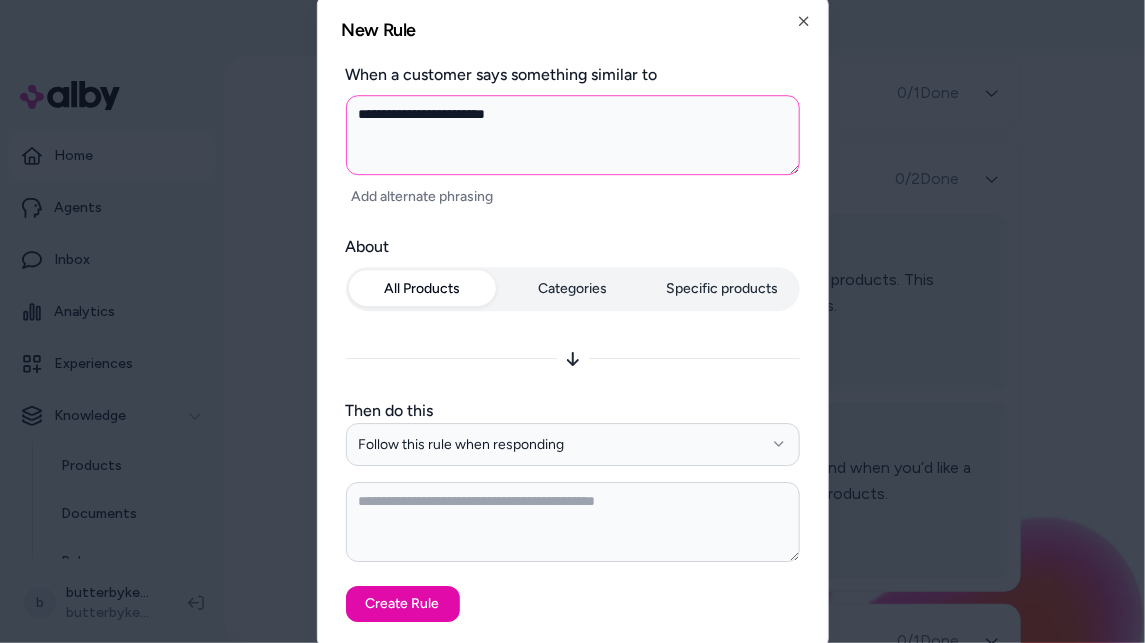 type on "*" 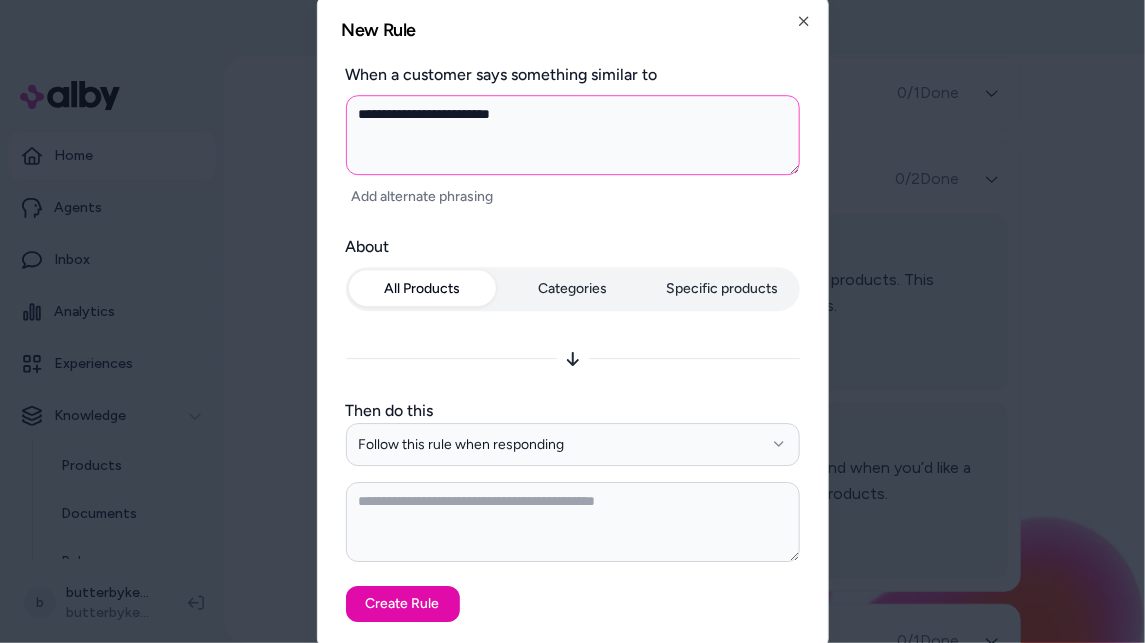 type on "*" 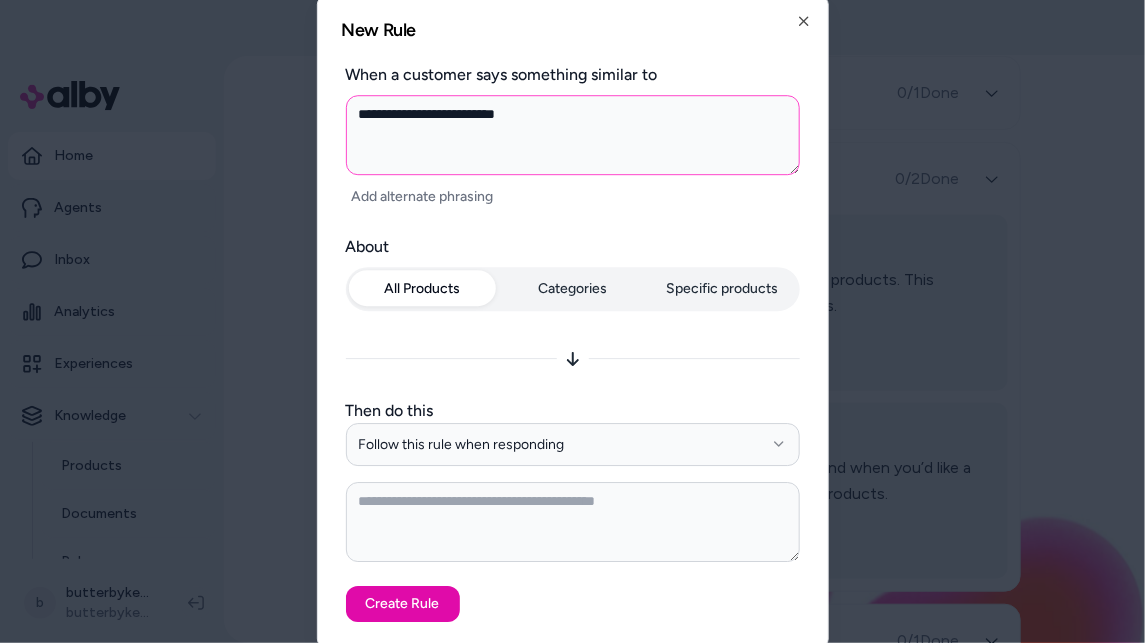 type on "*" 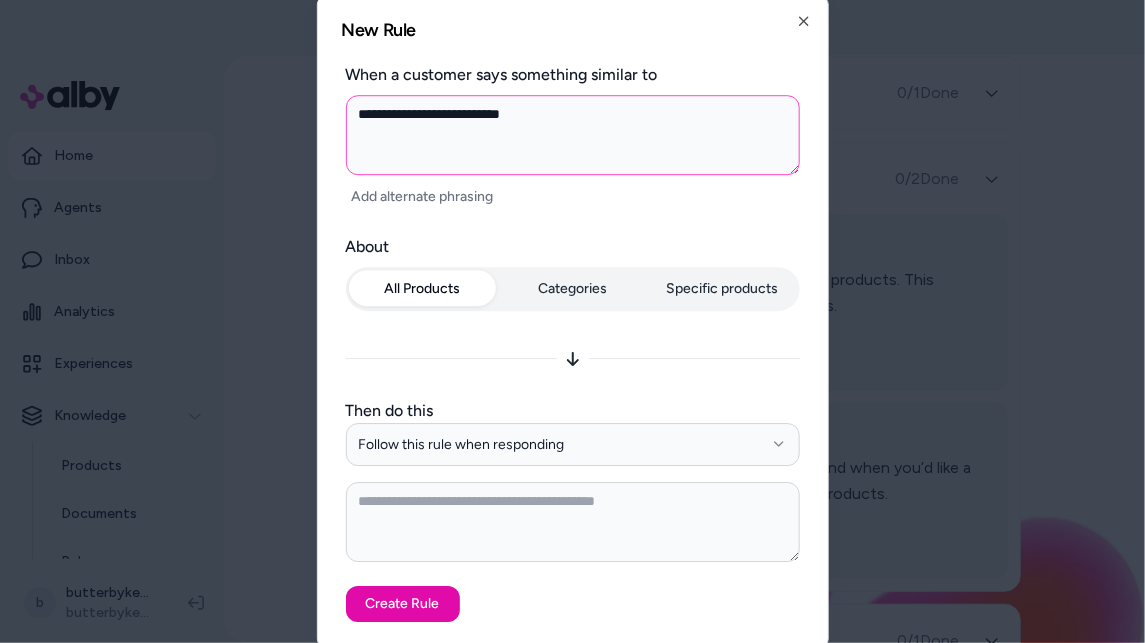 type on "*" 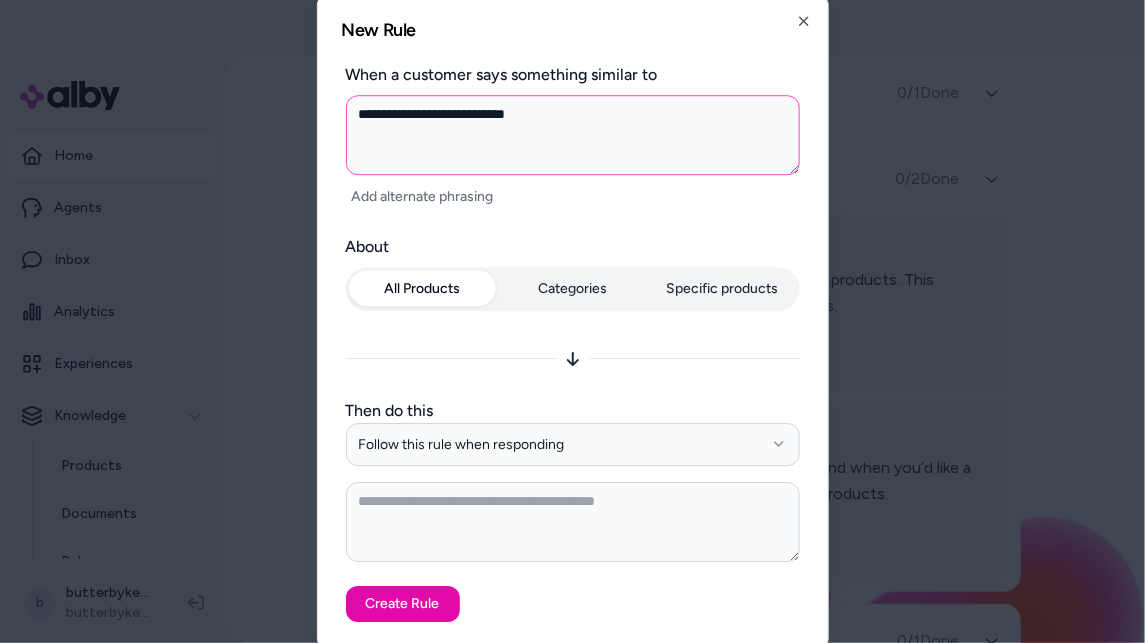 type on "*" 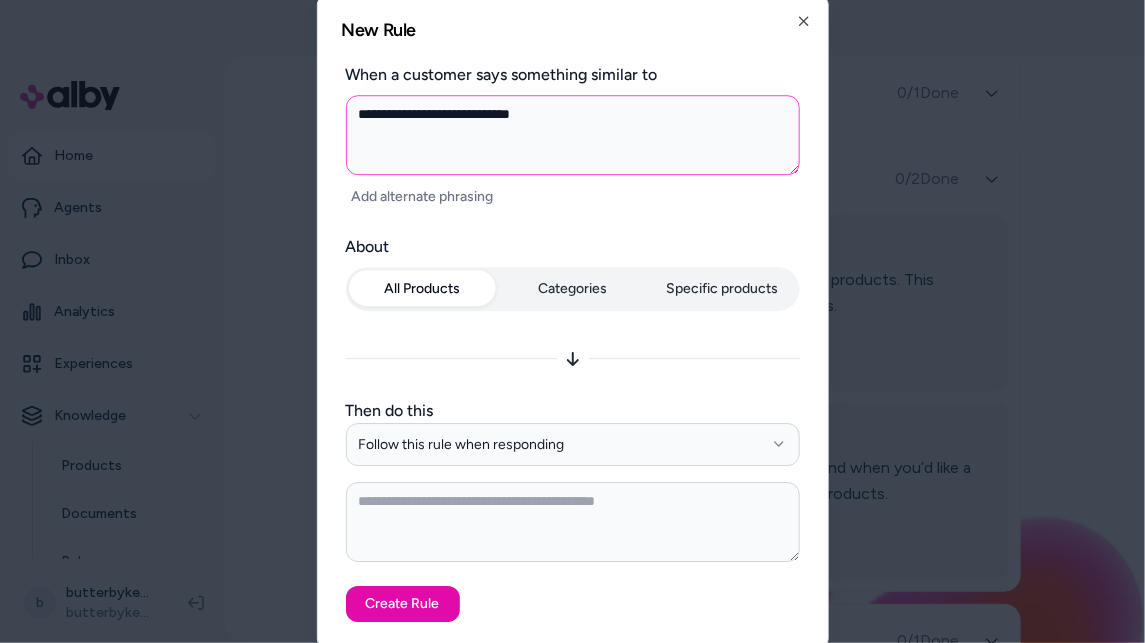 type on "*" 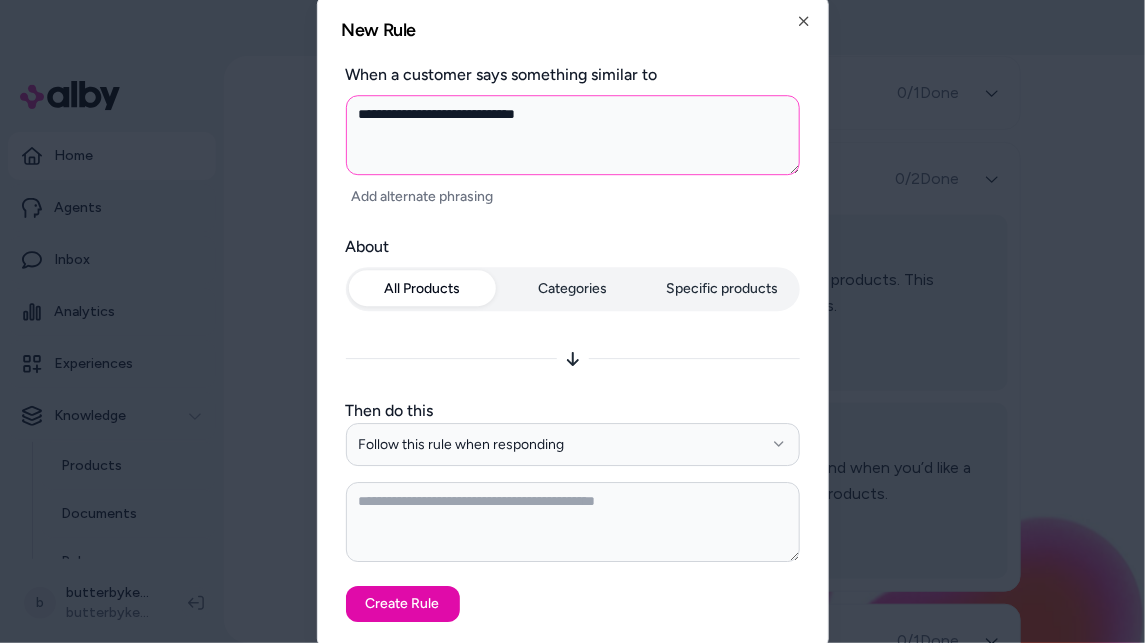 type on "*" 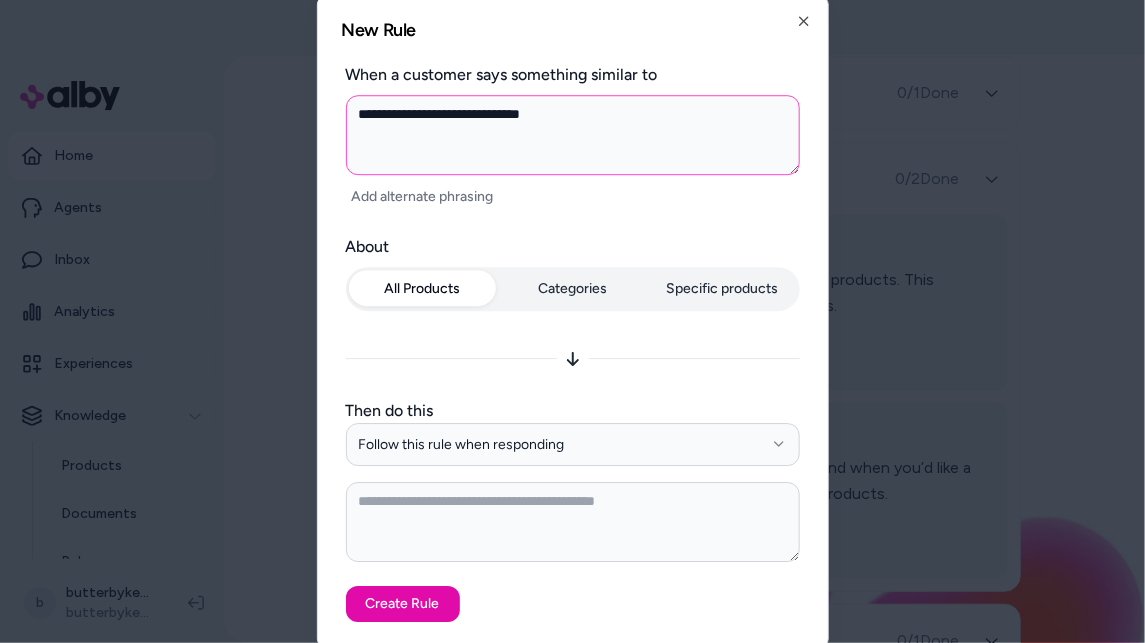 type on "*" 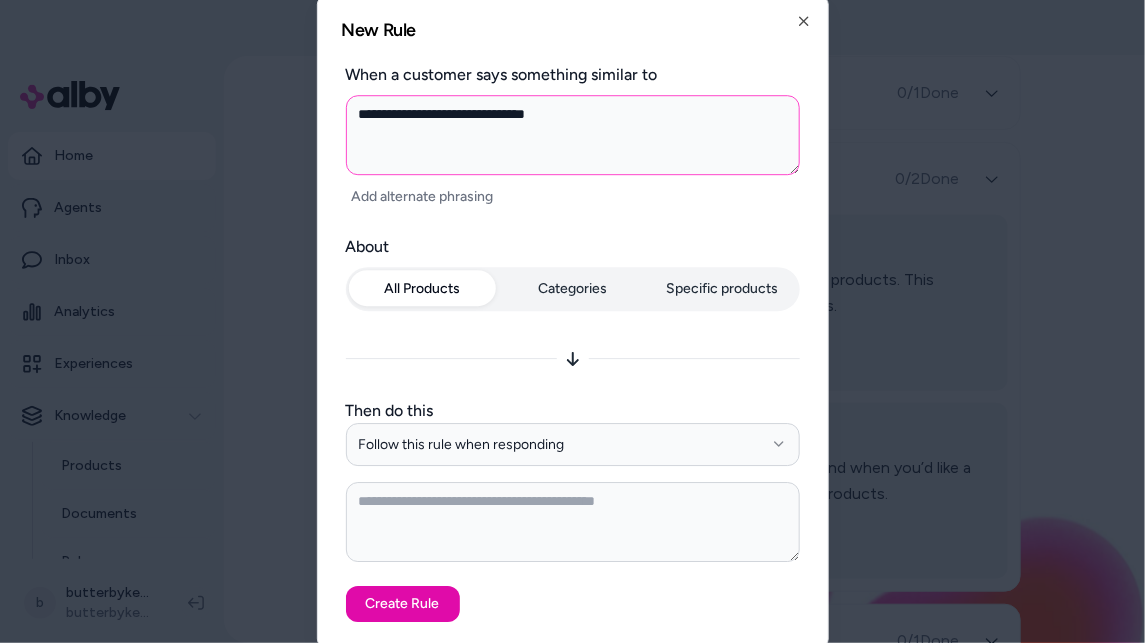 type on "*" 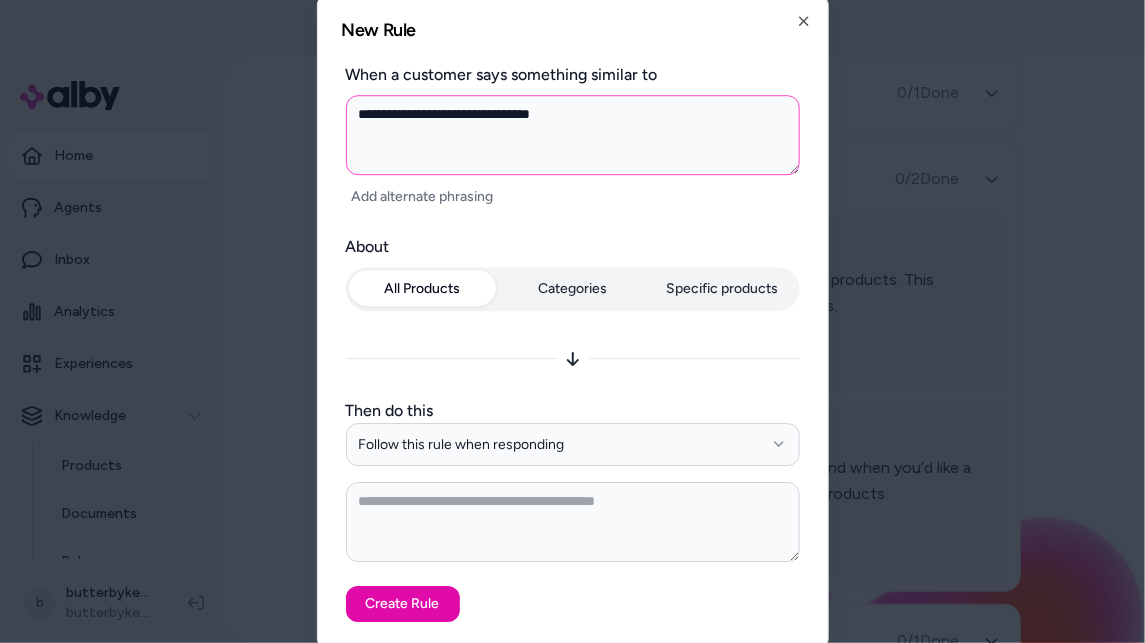 type on "**********" 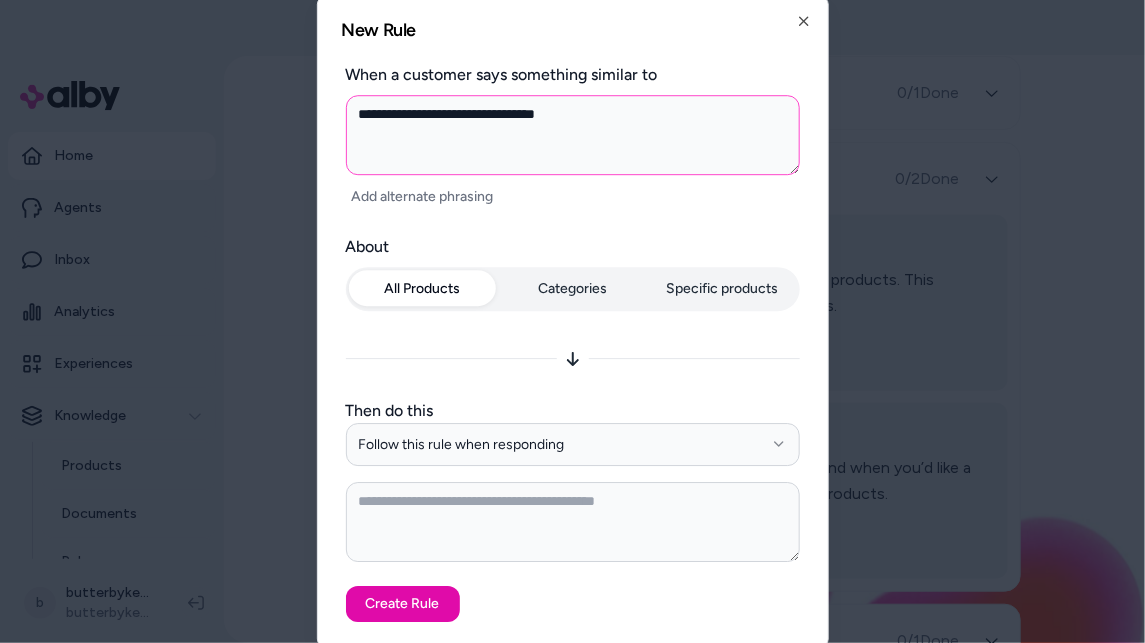 type on "*" 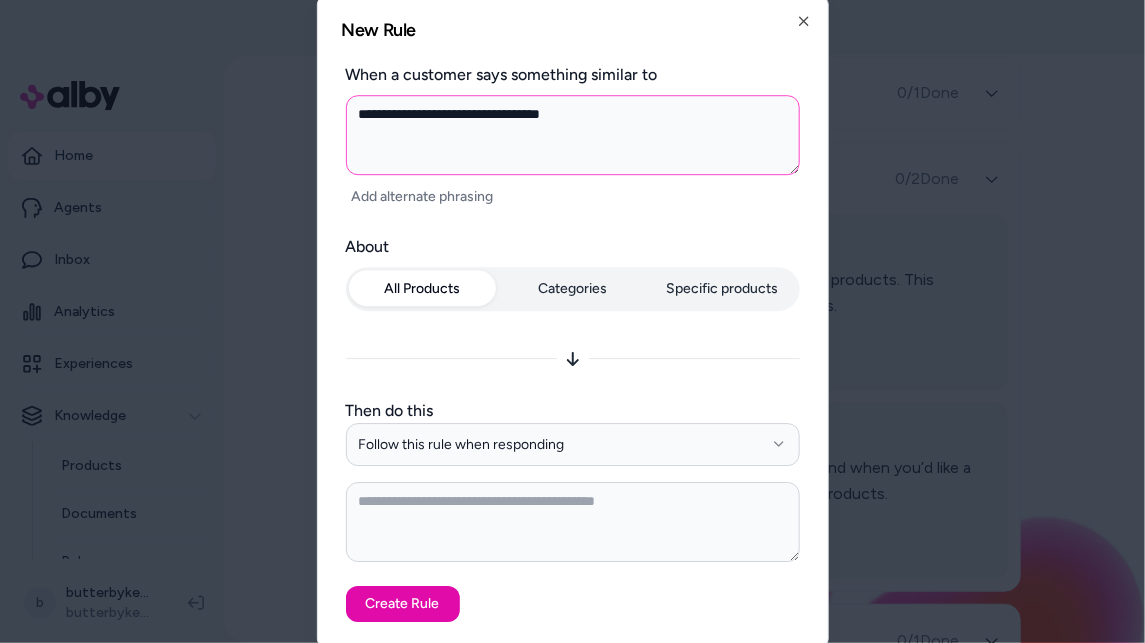 type on "*" 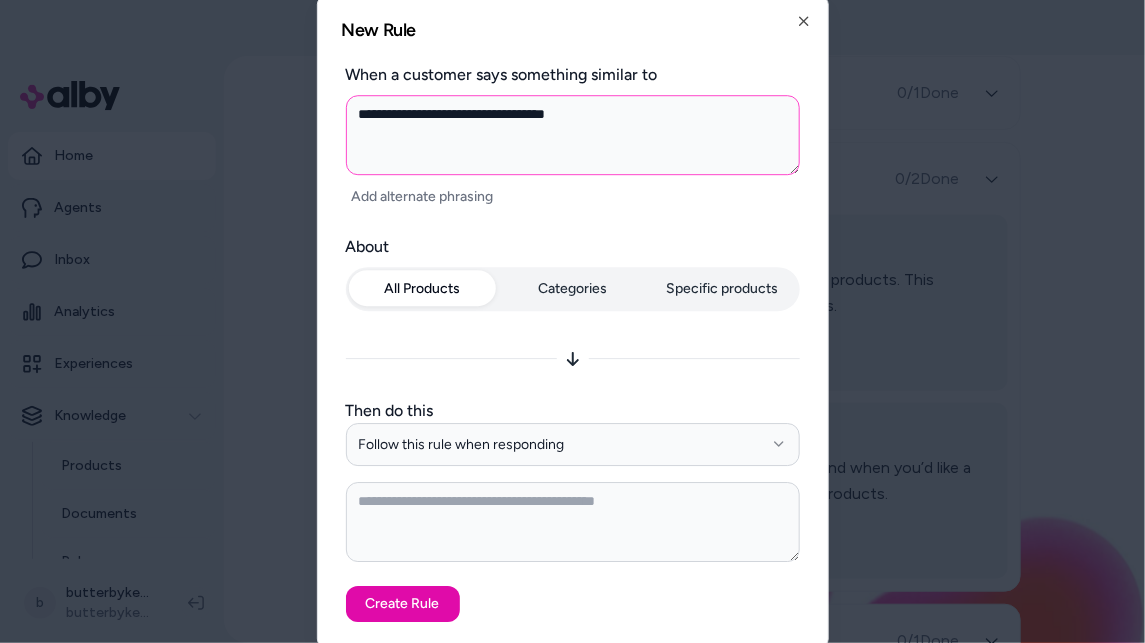 type on "*" 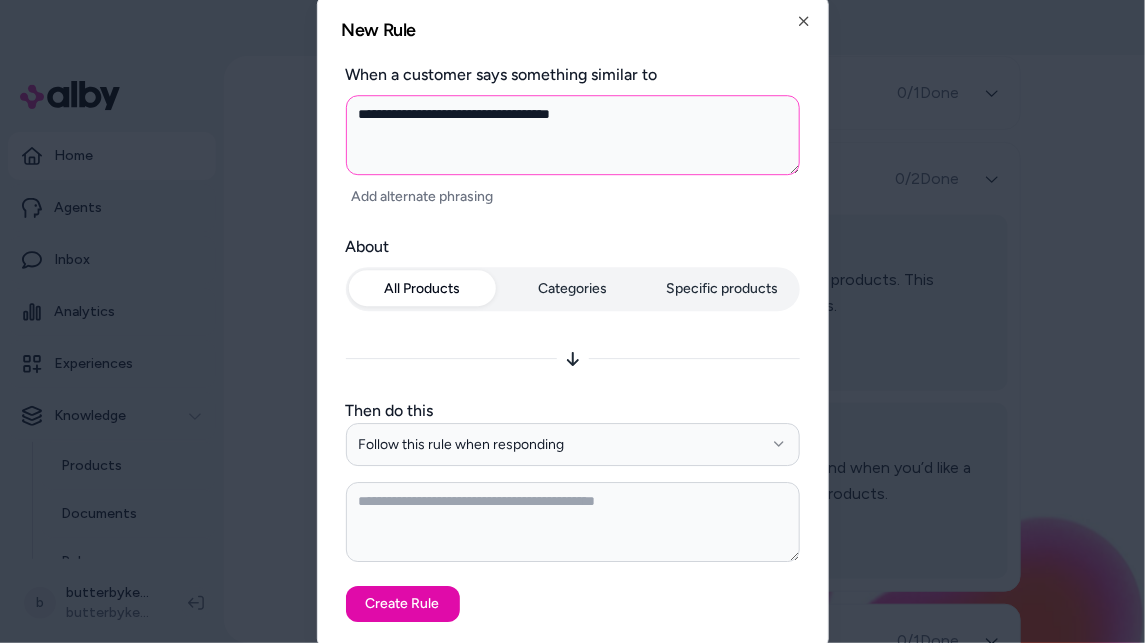 type on "*" 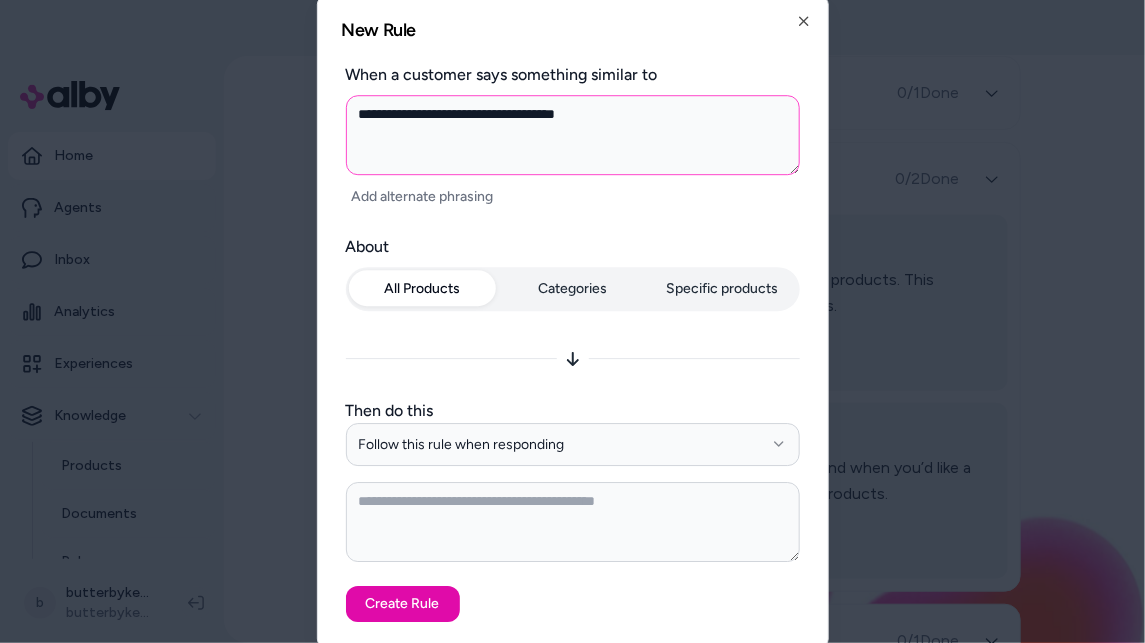type on "*" 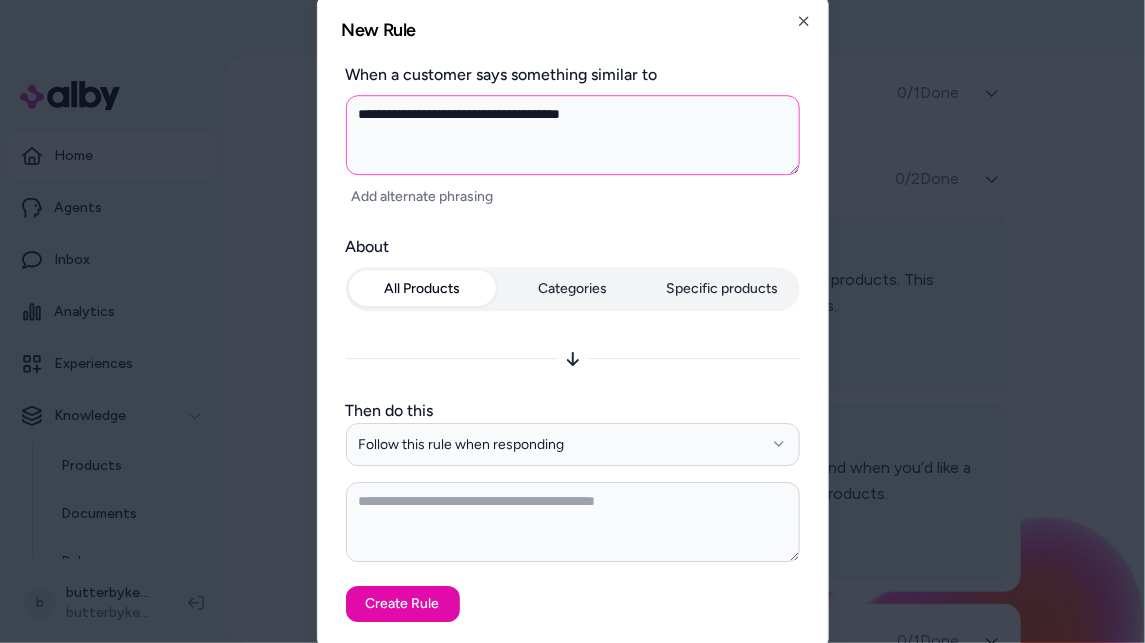 type on "*" 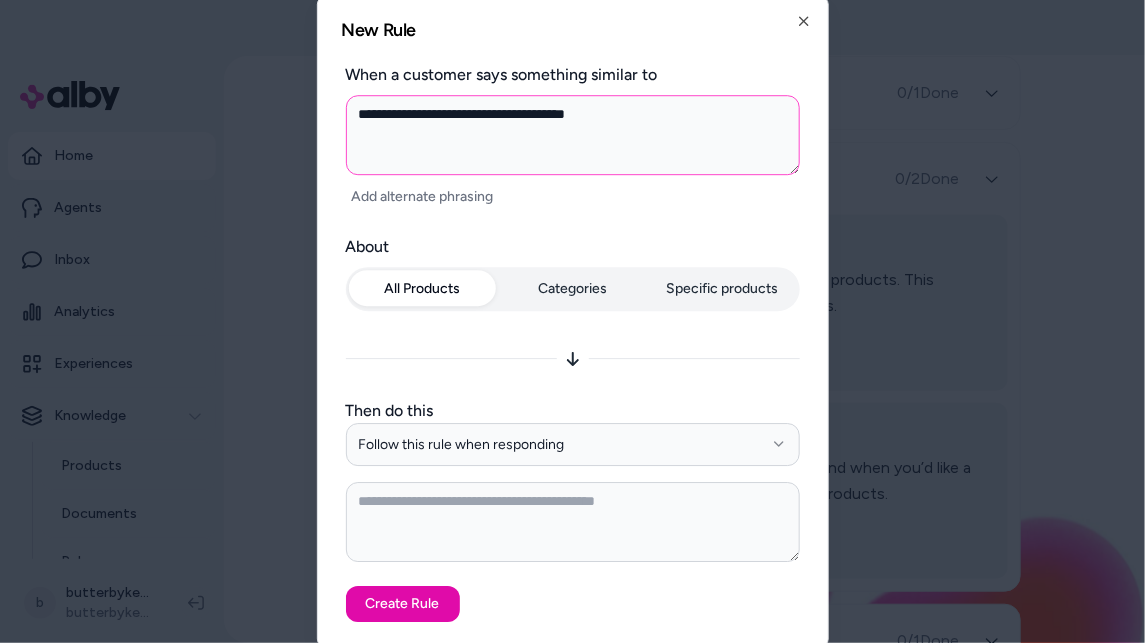 type on "*" 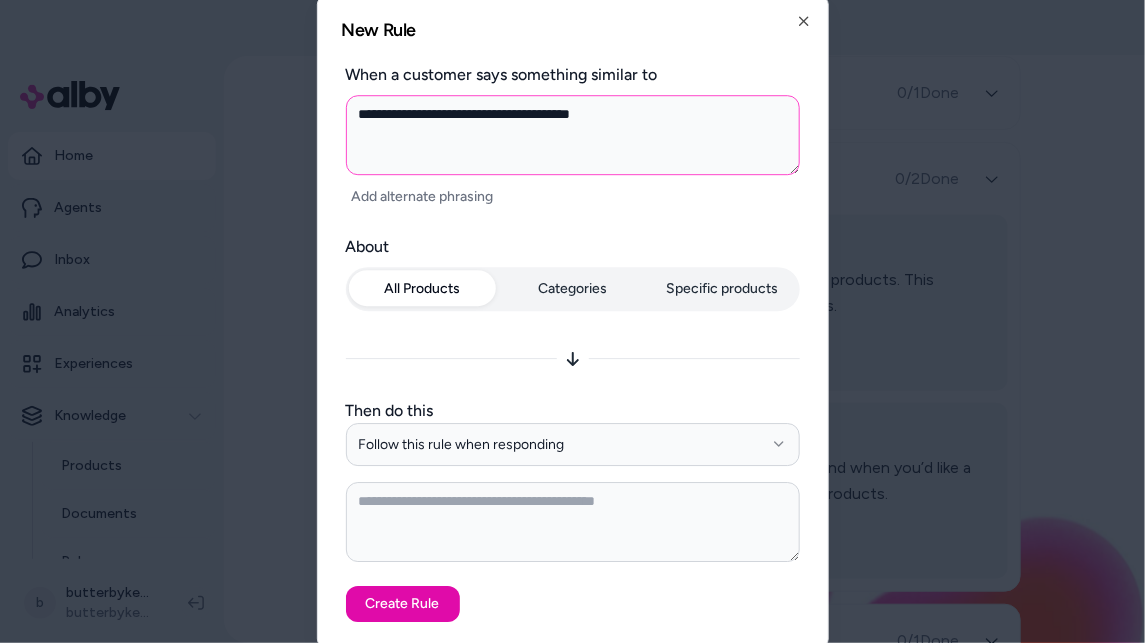 type on "*" 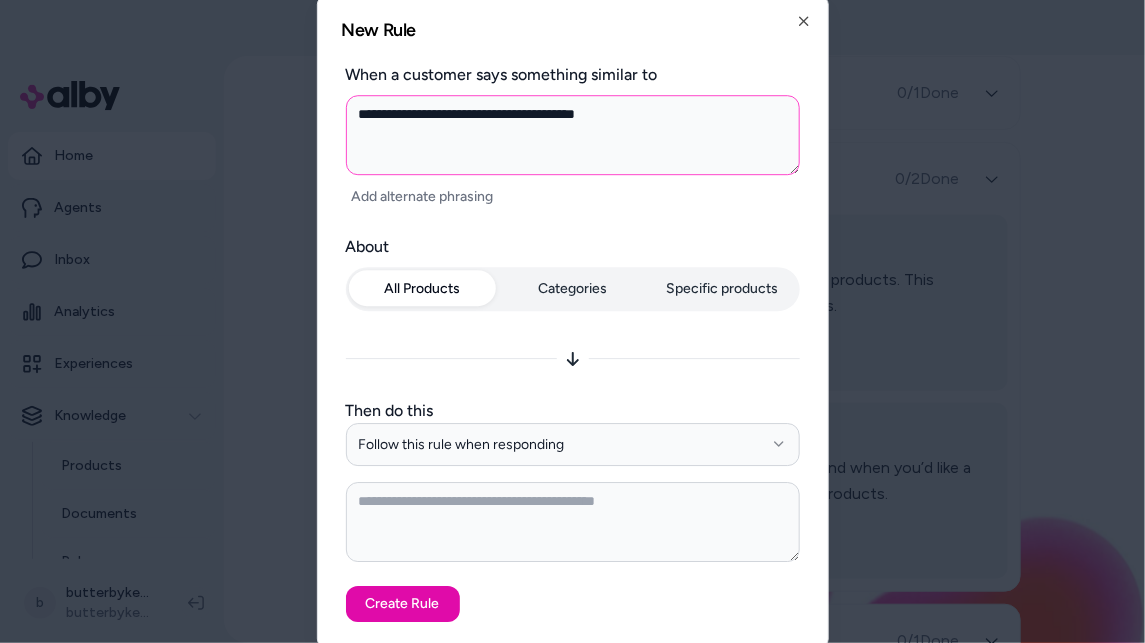 type on "**********" 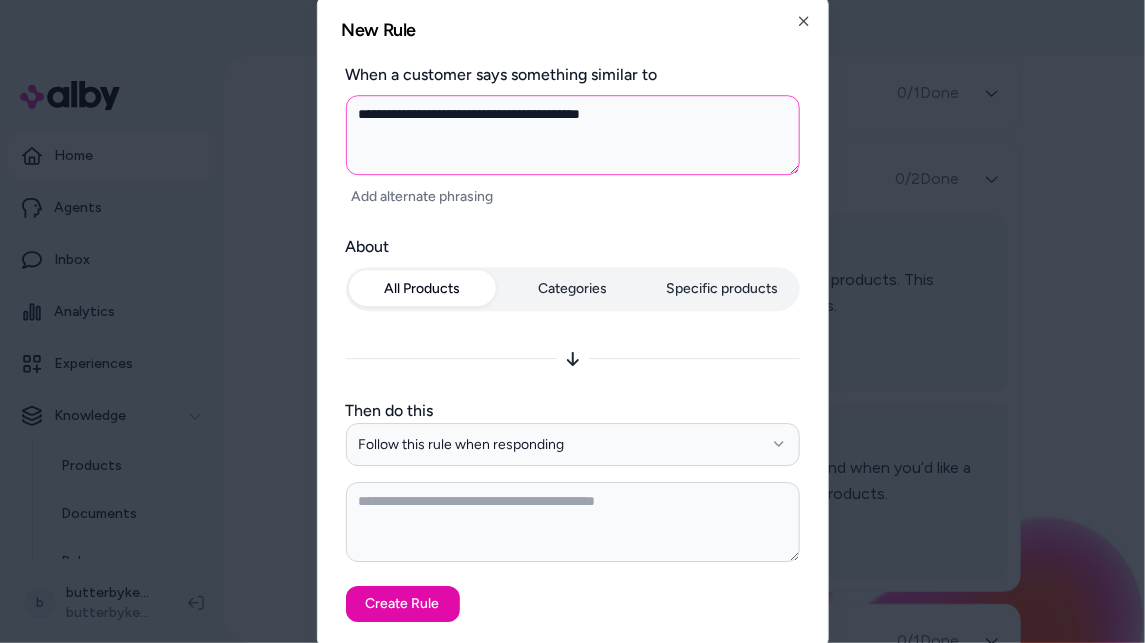type on "*" 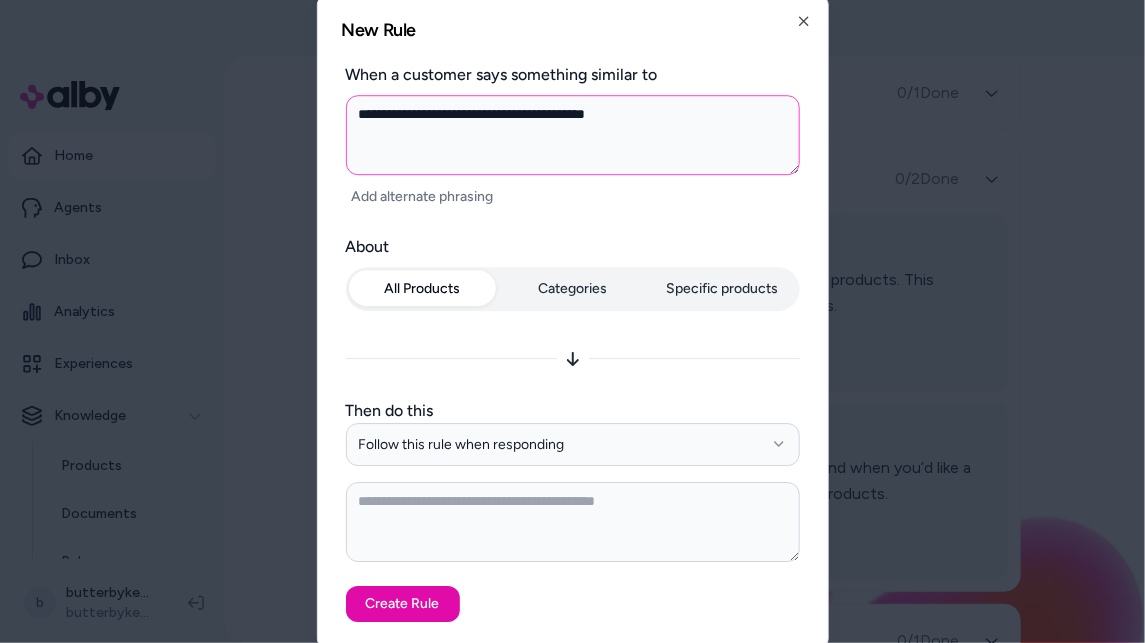 type on "*" 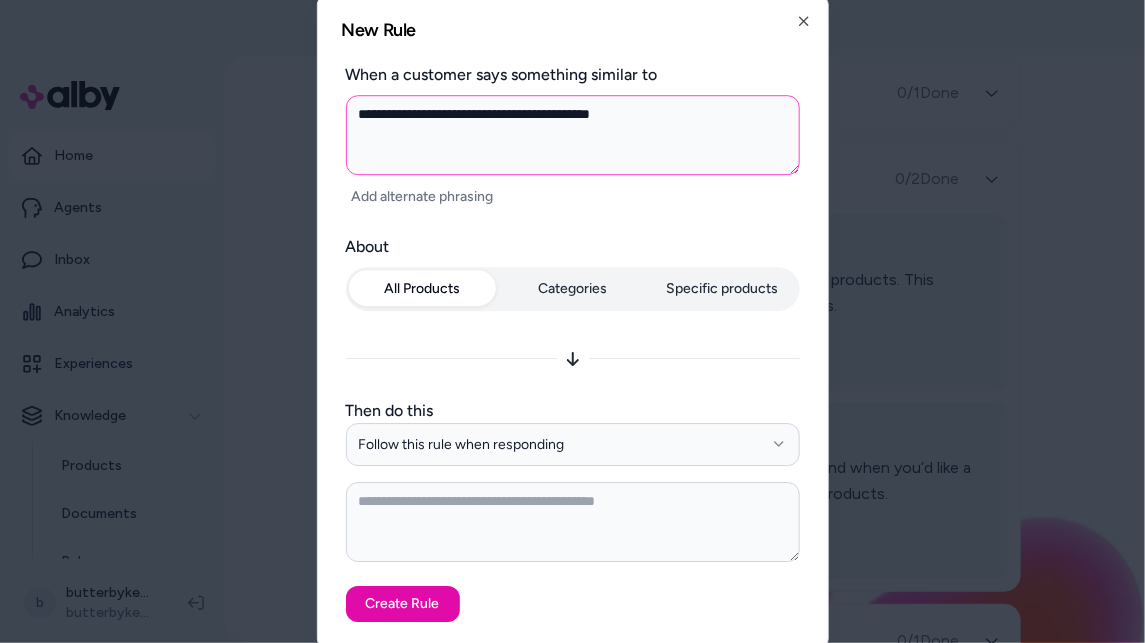 type on "**********" 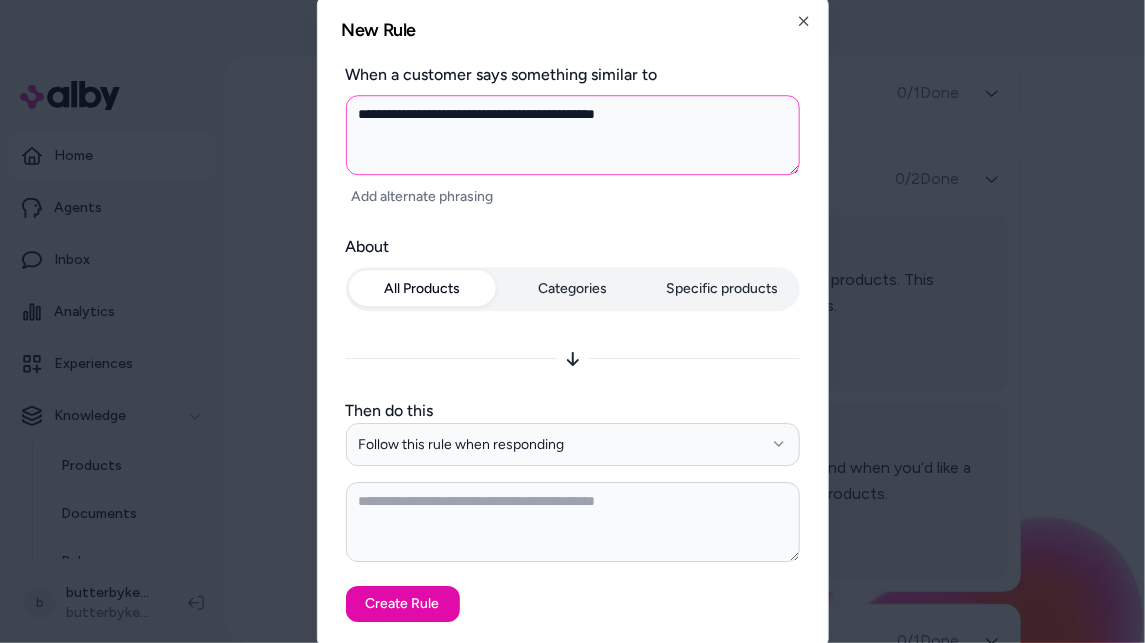 type on "*" 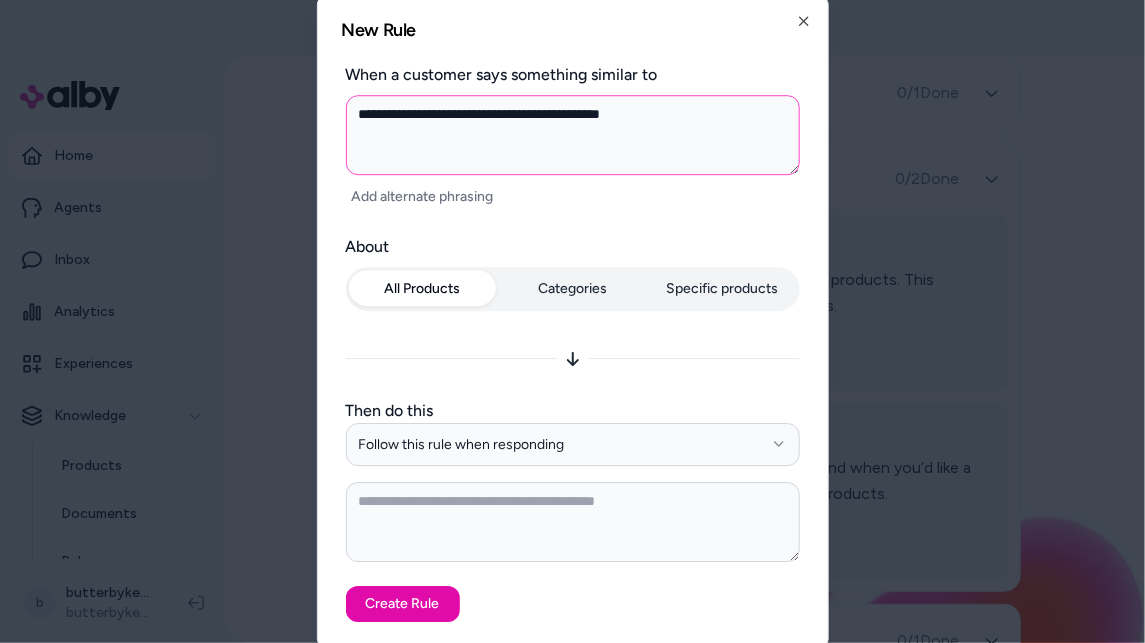 type on "*" 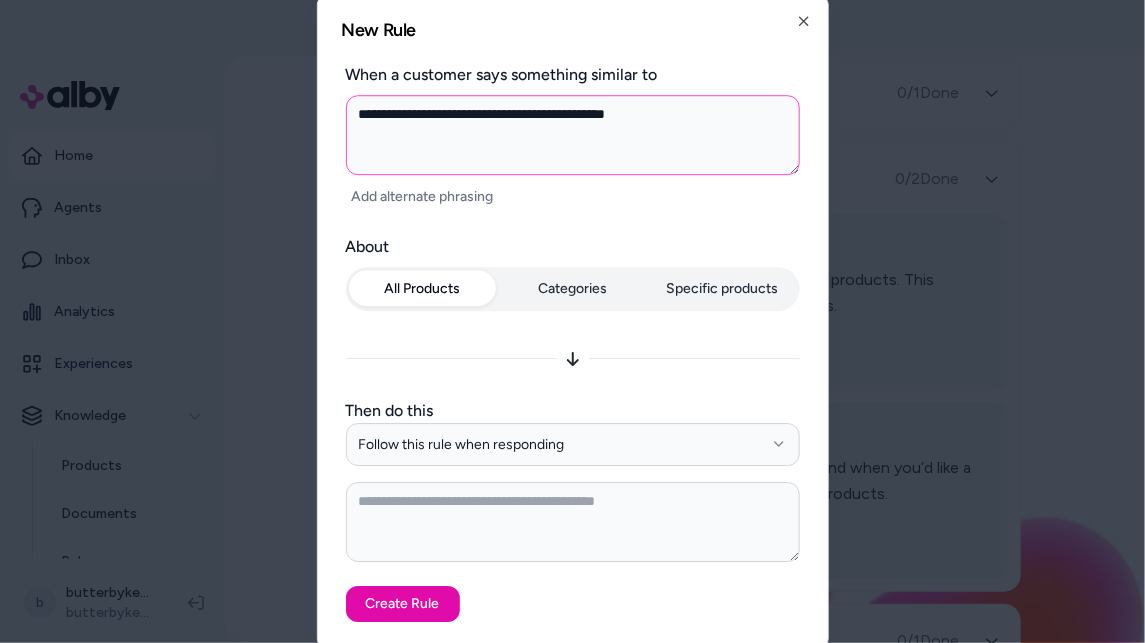 type on "*" 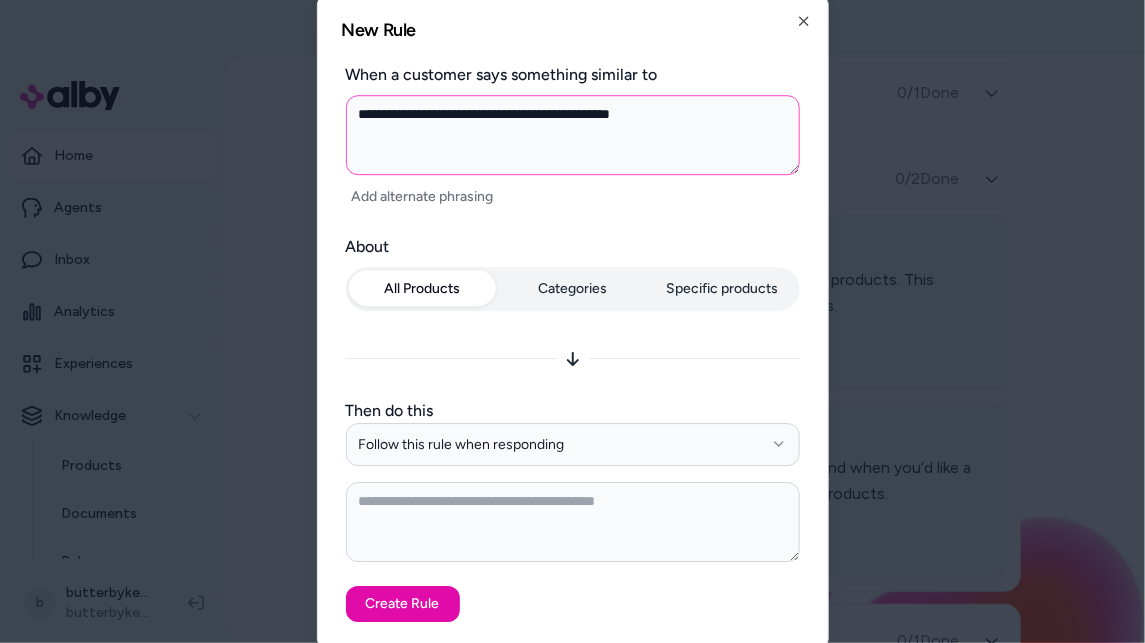 type on "*" 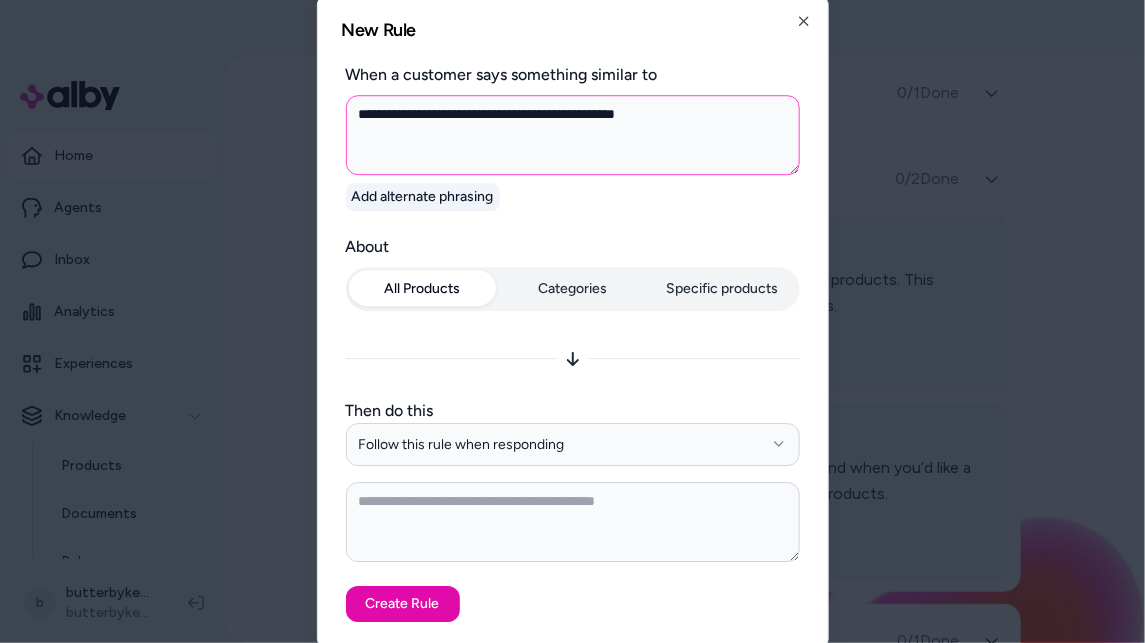 type on "**********" 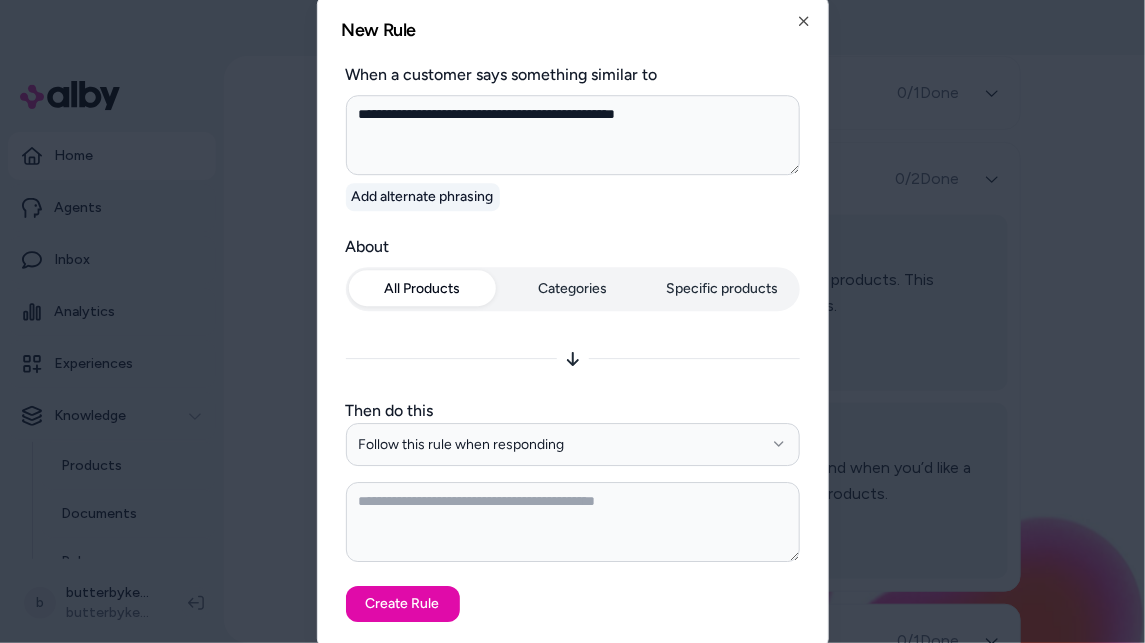 click on "Add alternate phrasing" at bounding box center (423, 197) 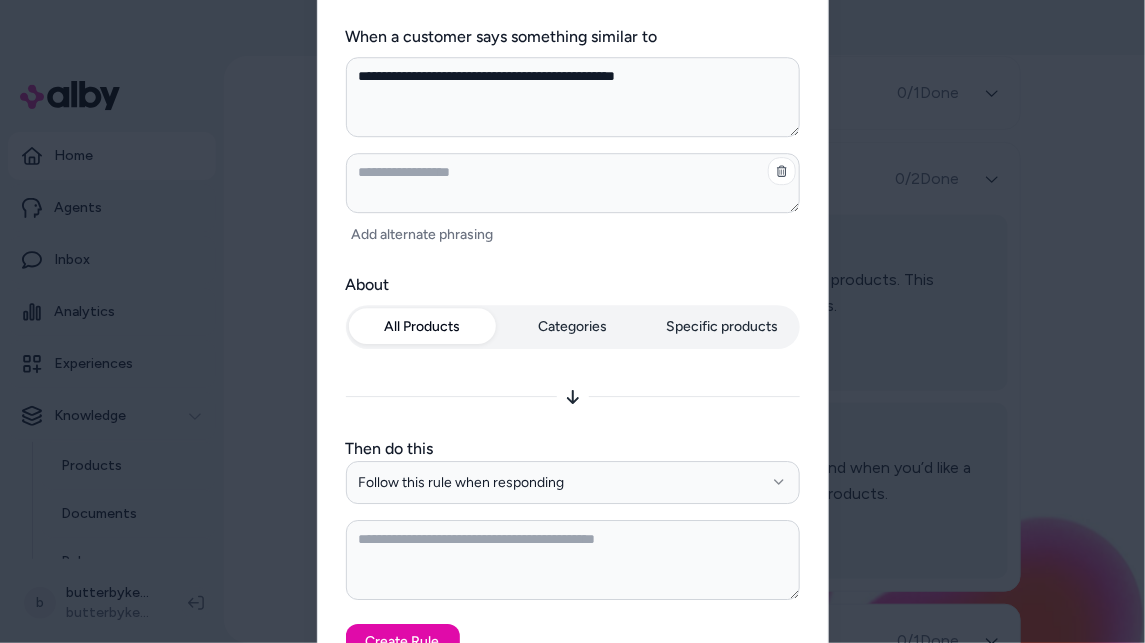 click at bounding box center [573, 183] 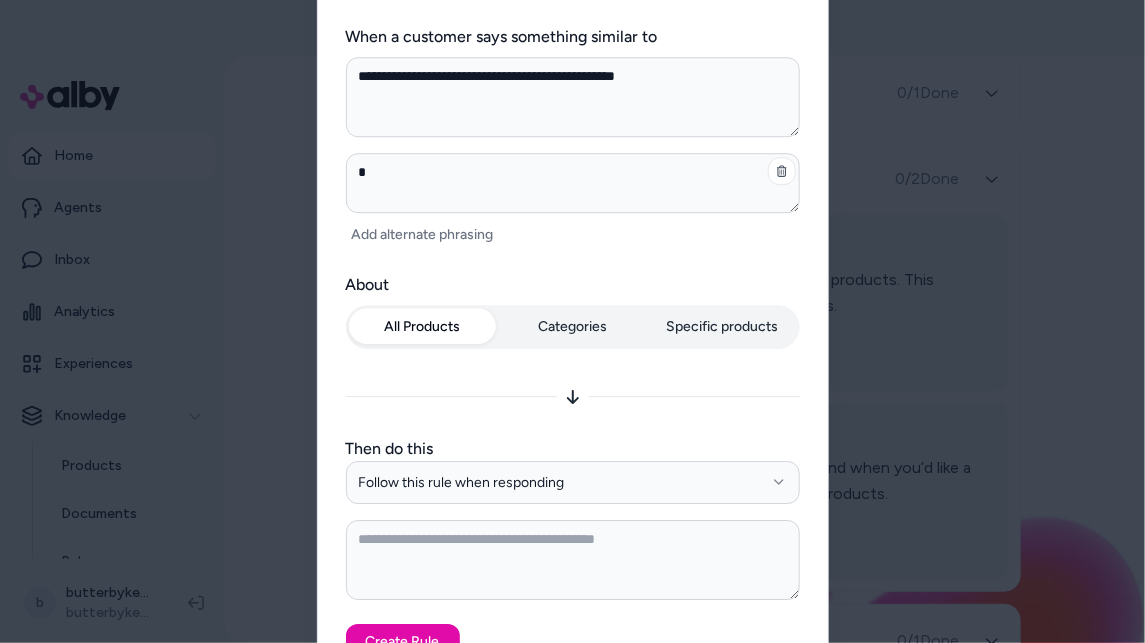type on "*" 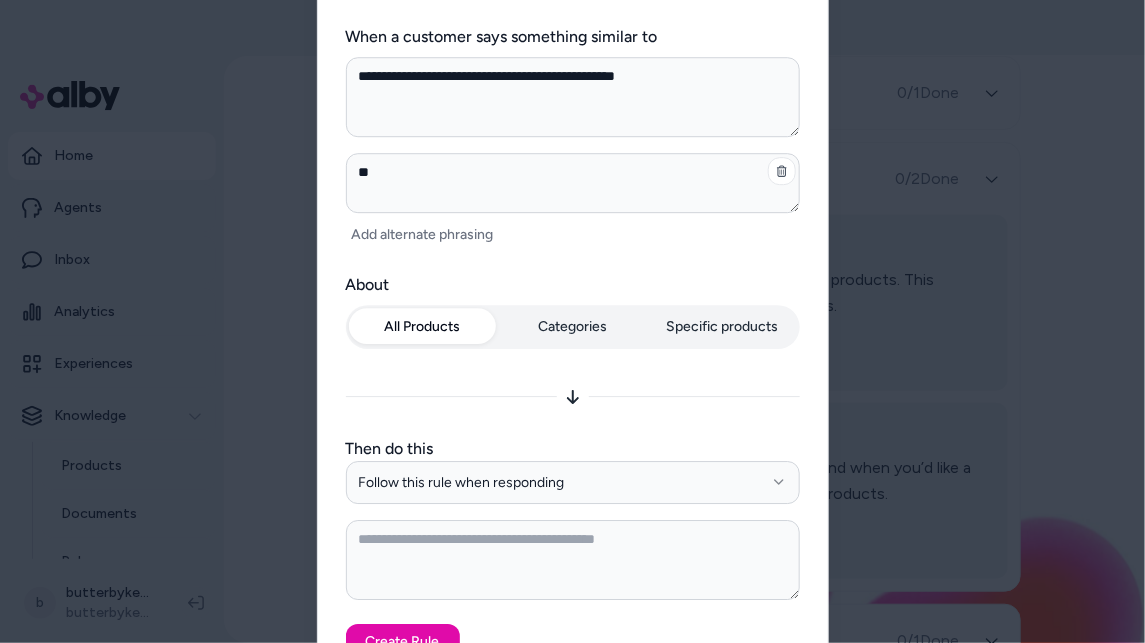 type on "*" 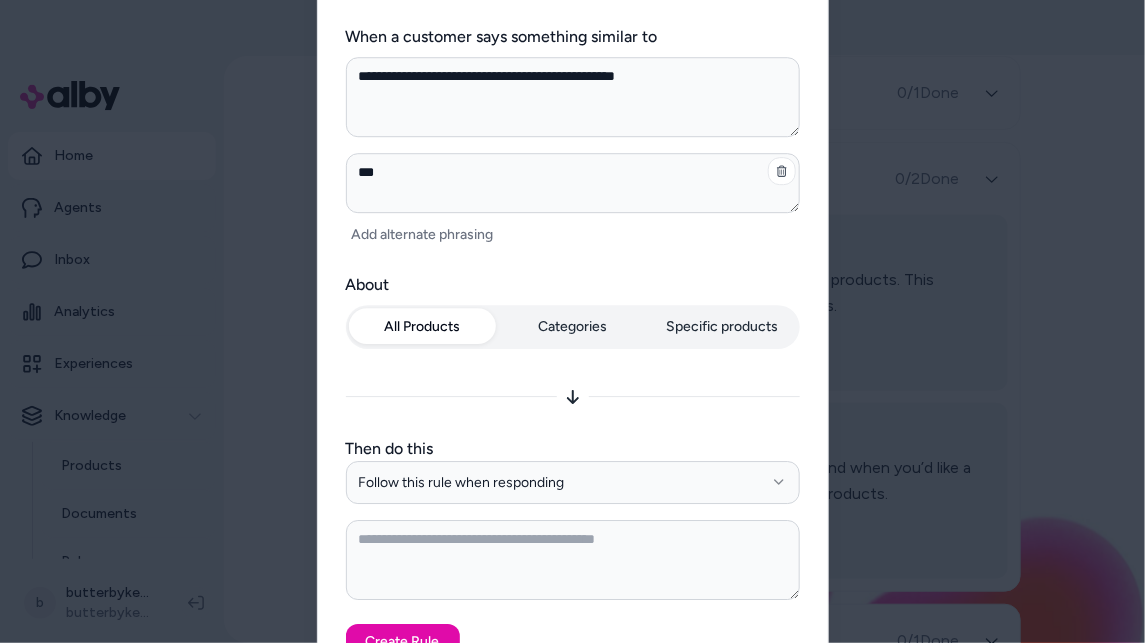 type on "*" 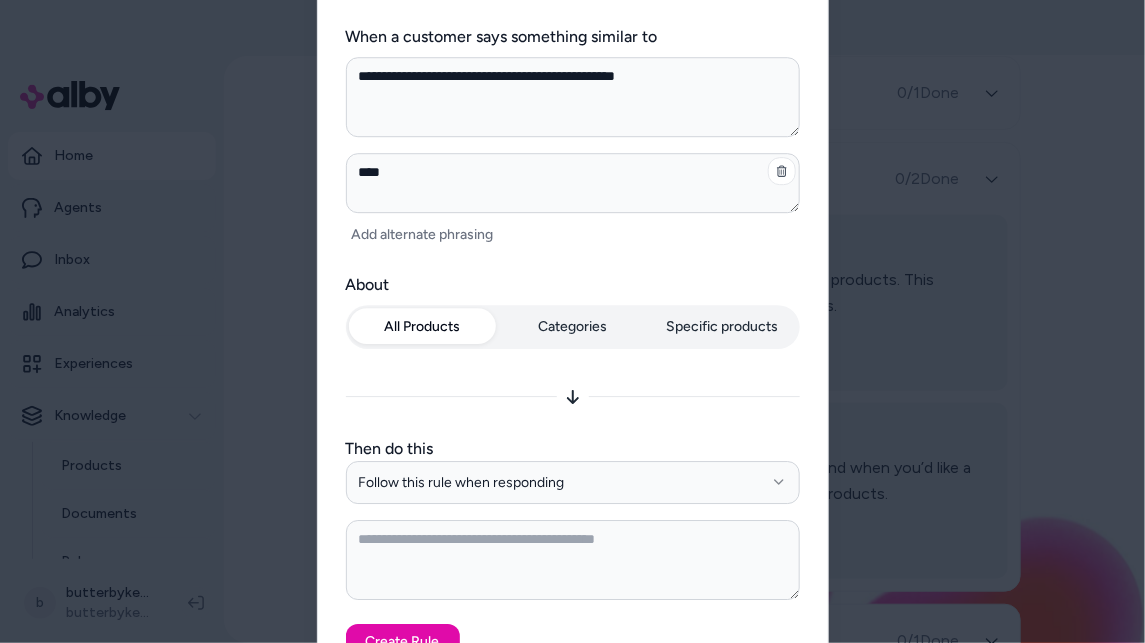 type on "*" 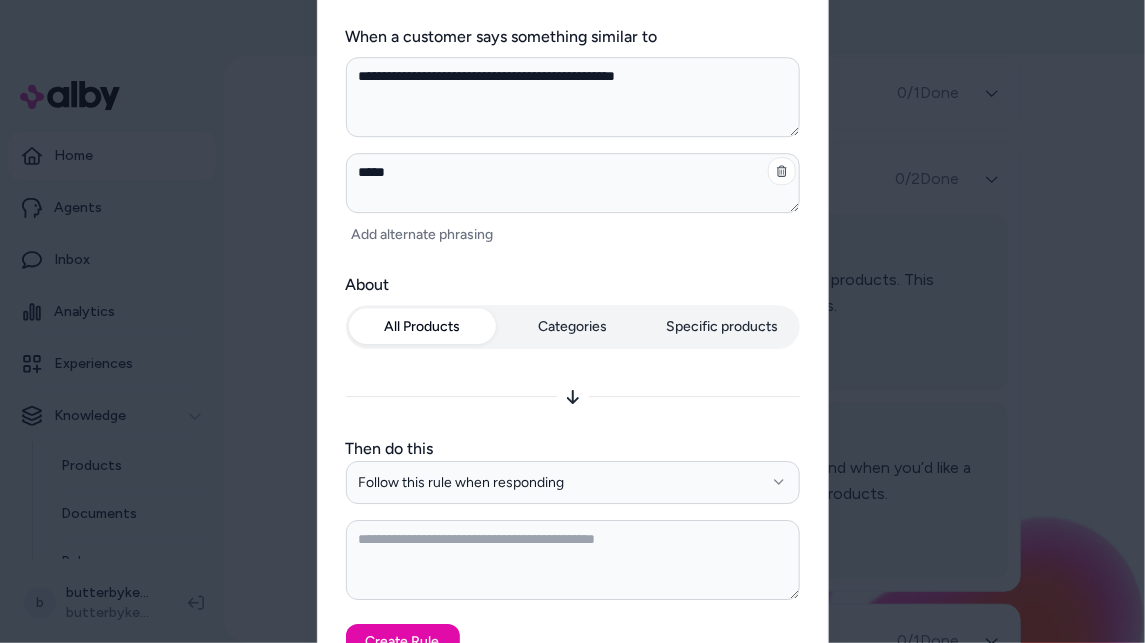 type on "*" 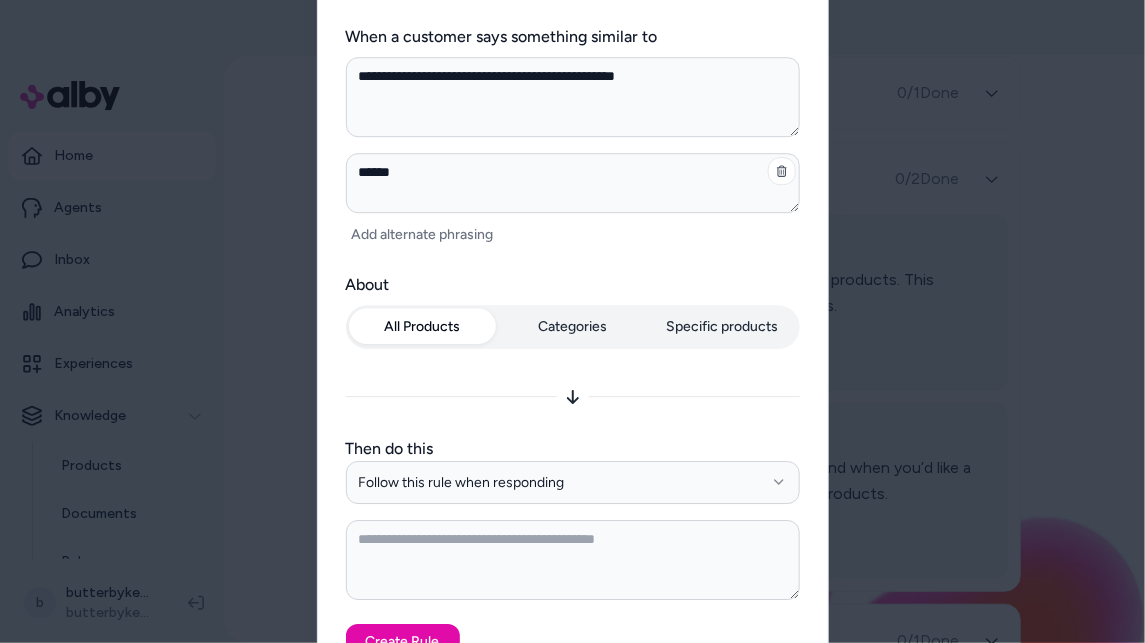 type on "*" 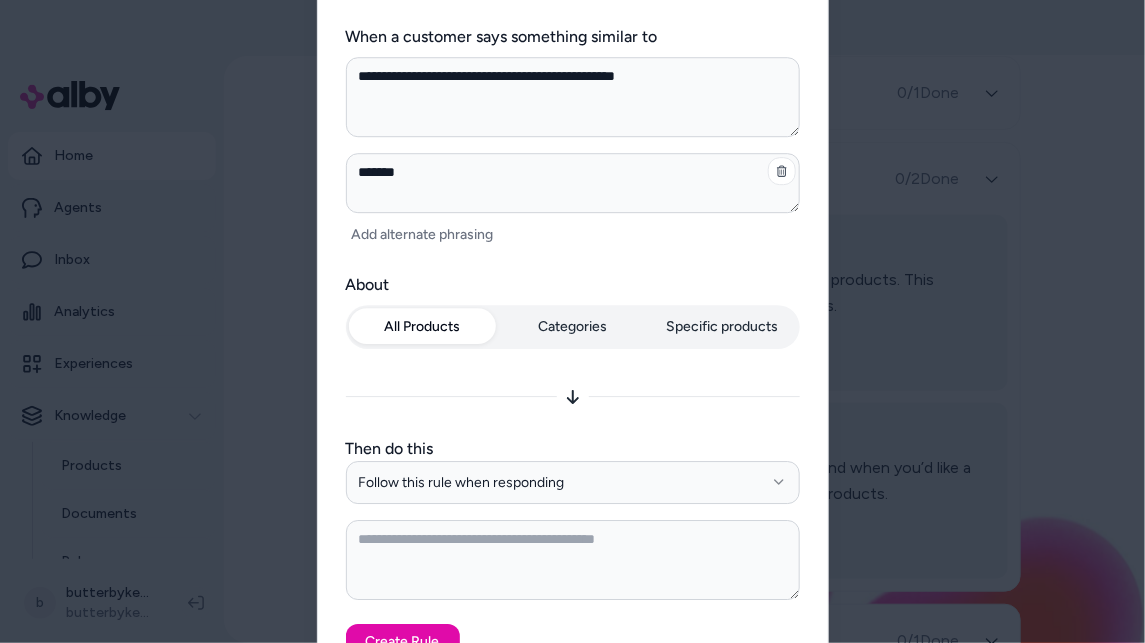 type on "*" 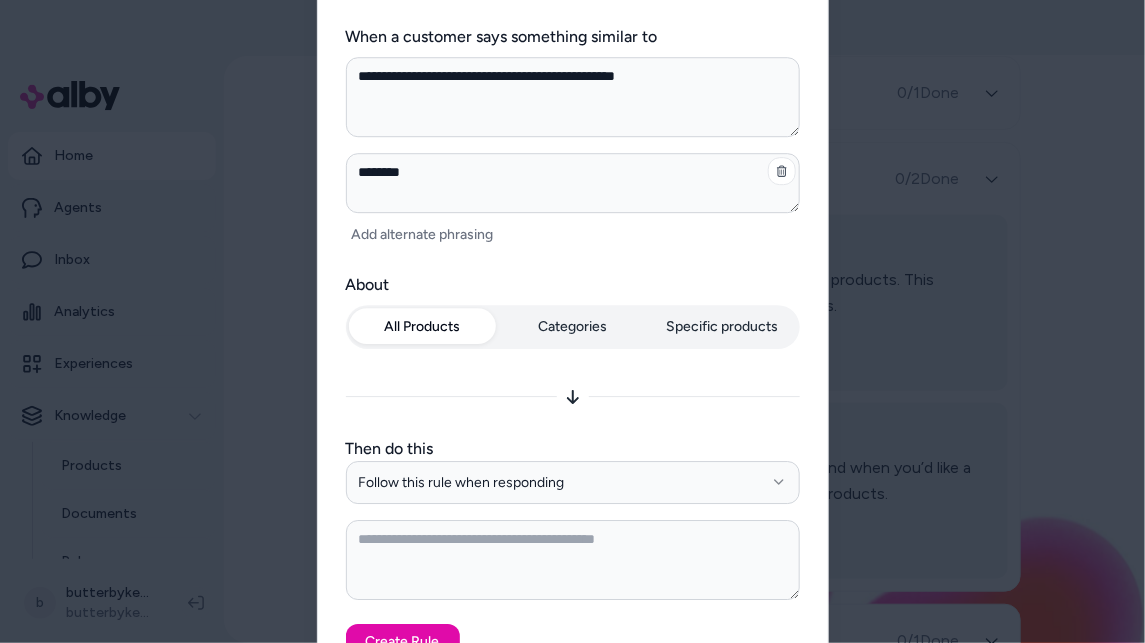 type on "*" 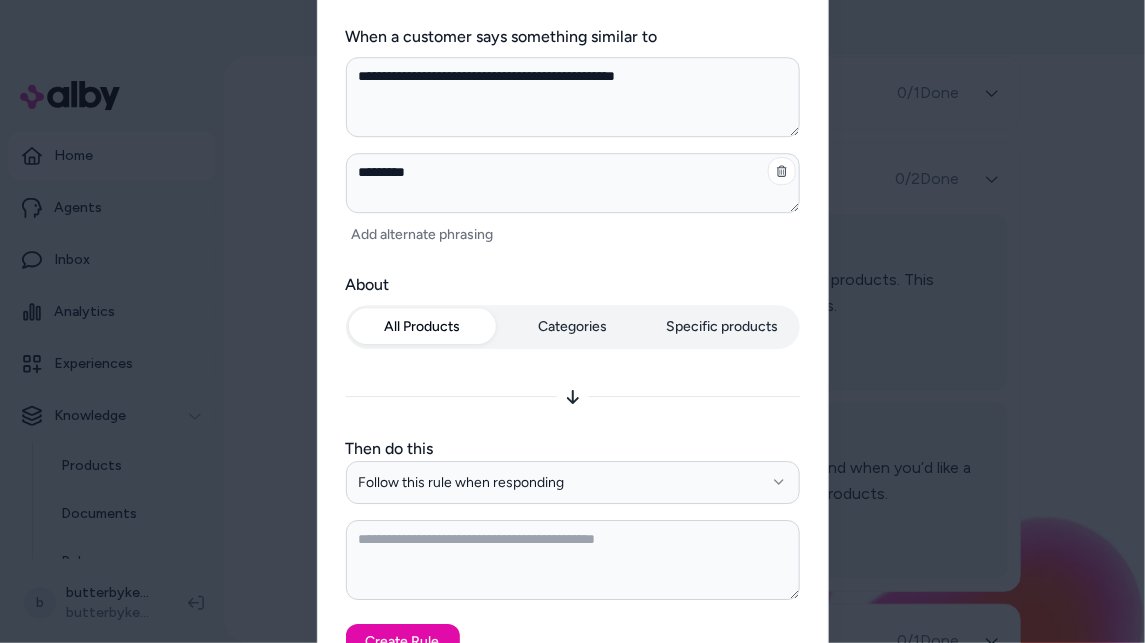 type on "*" 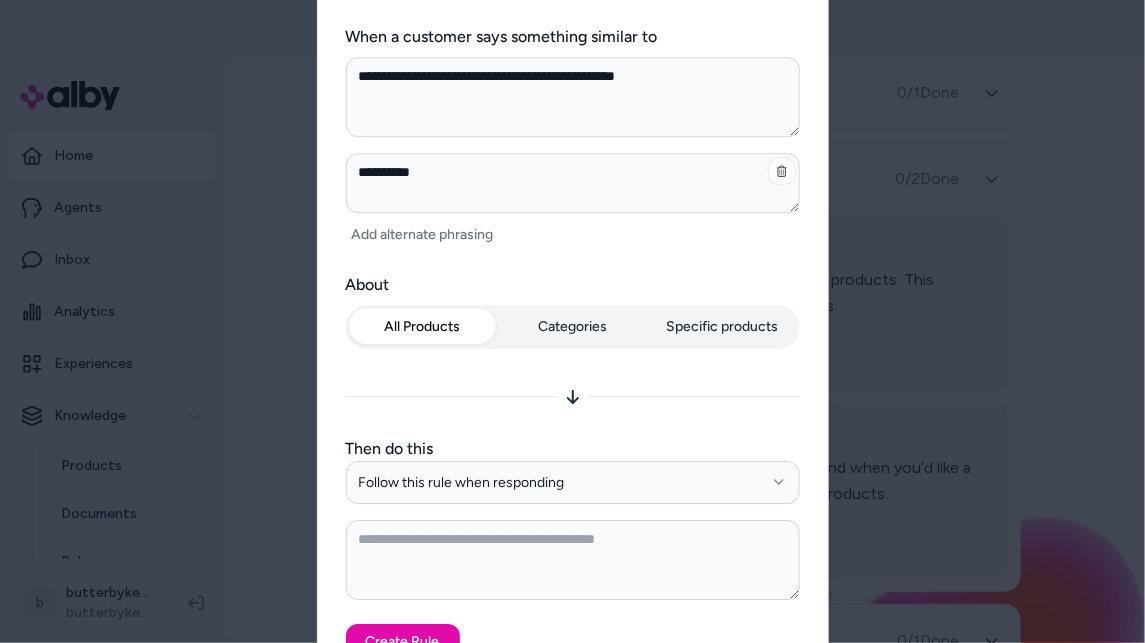 type on "*" 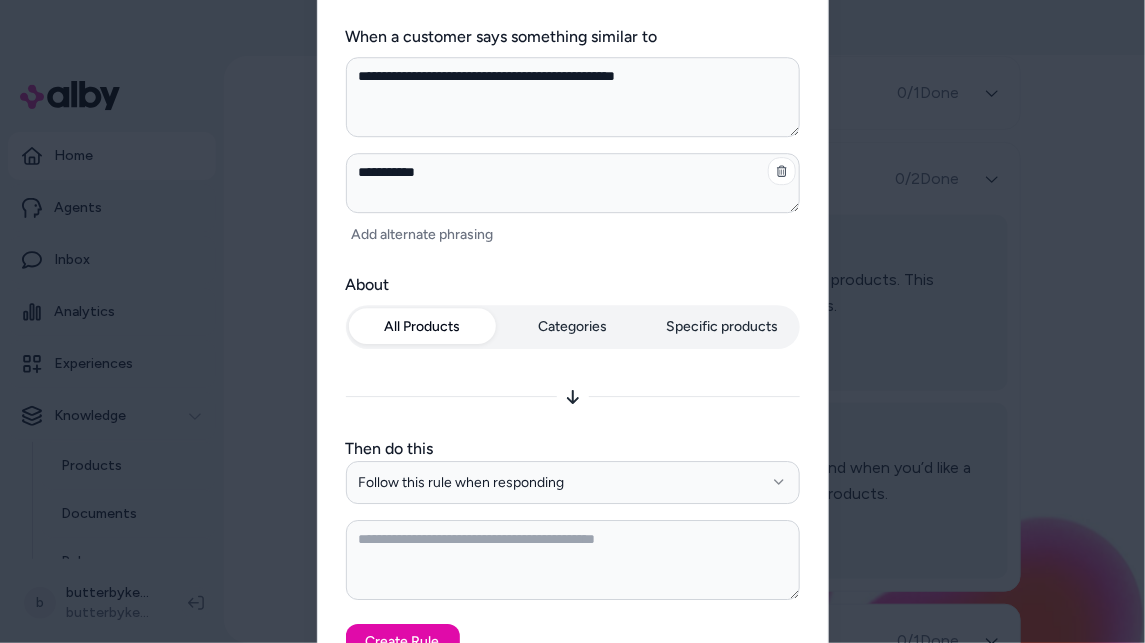 type on "*" 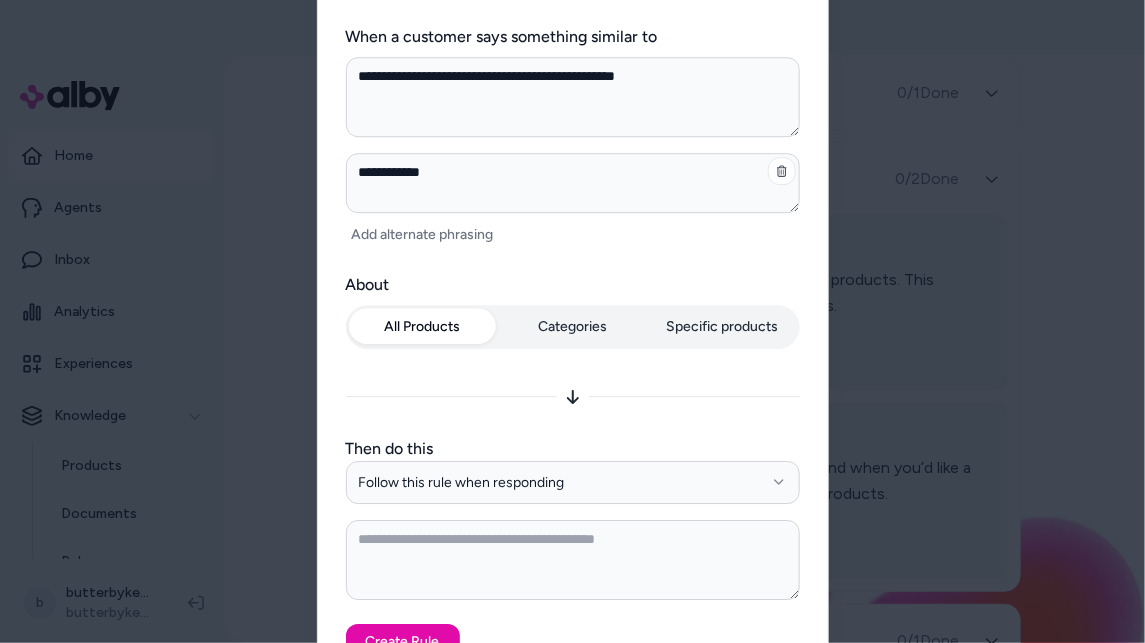 type on "*" 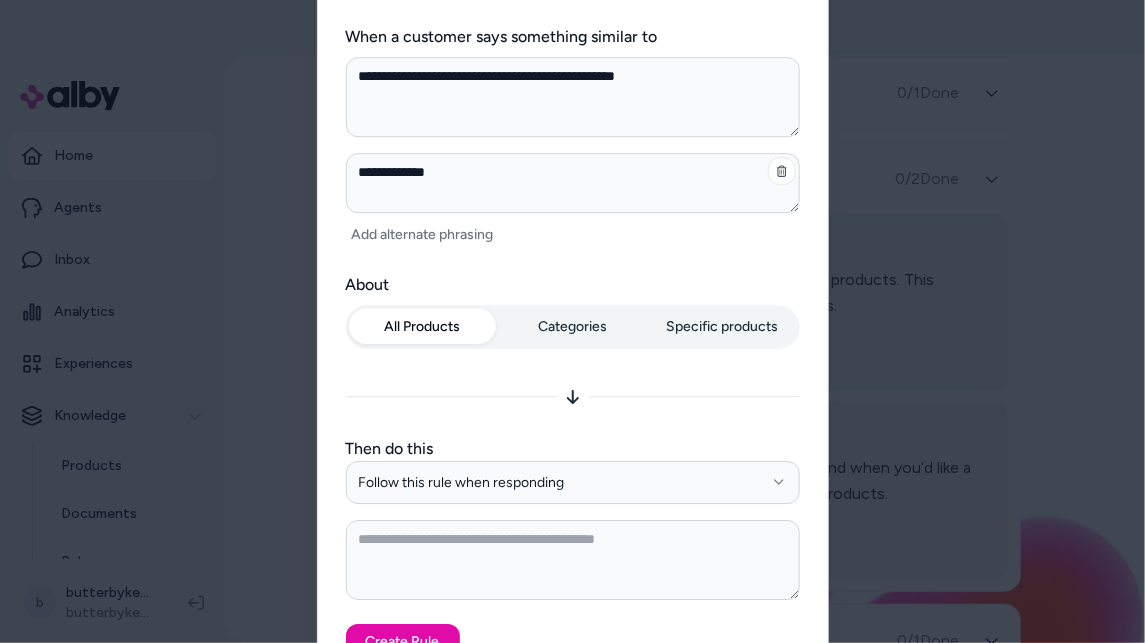 type on "*" 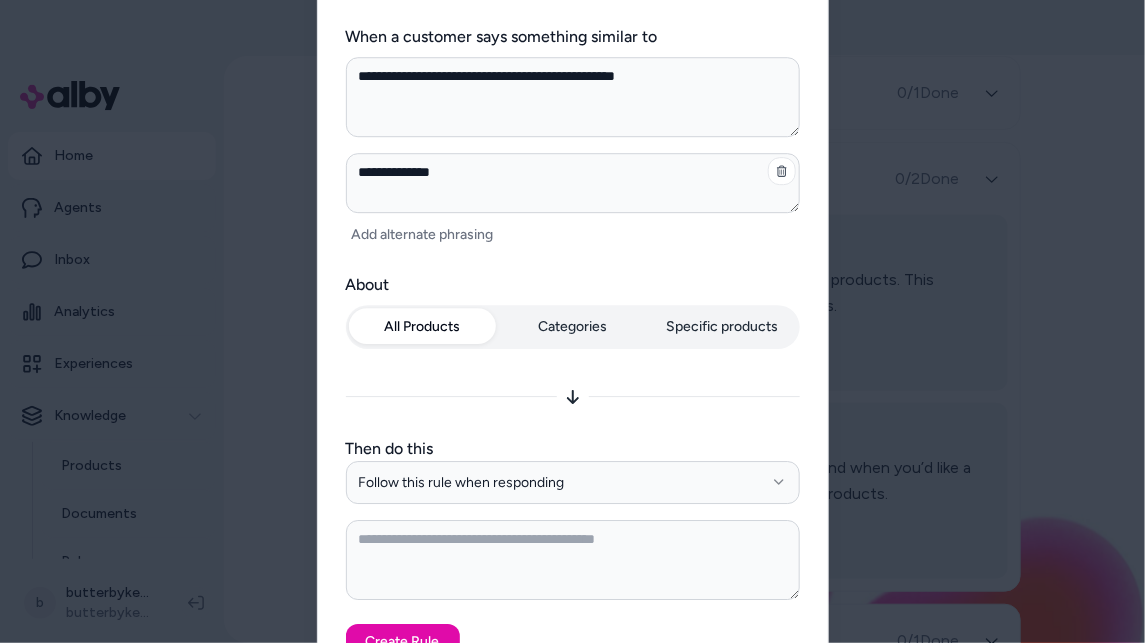 type on "*" 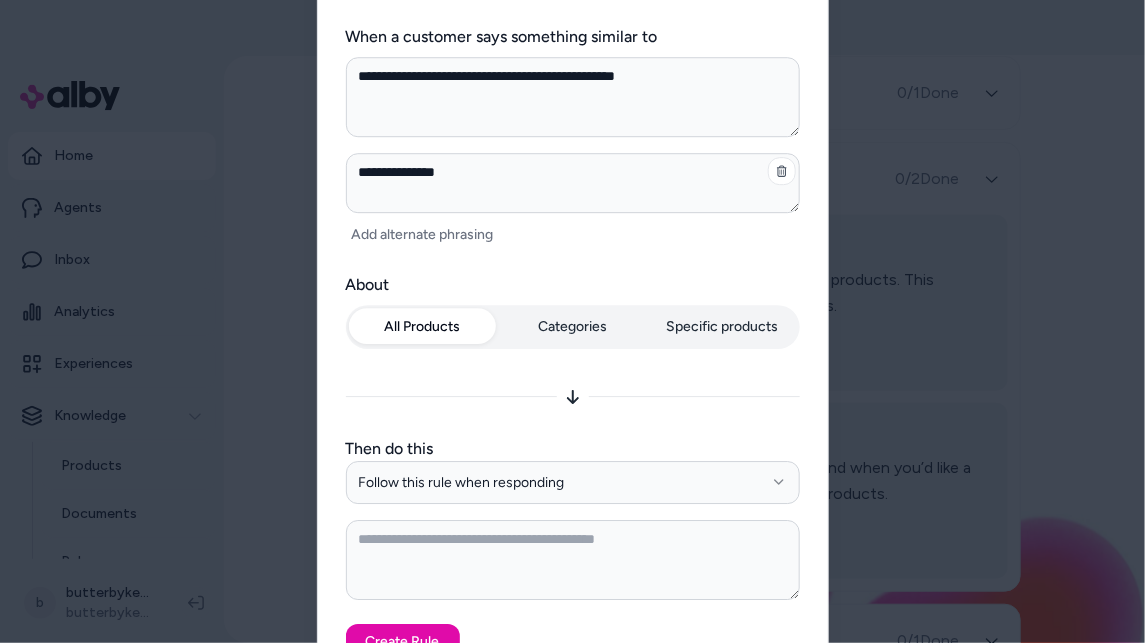 type on "**********" 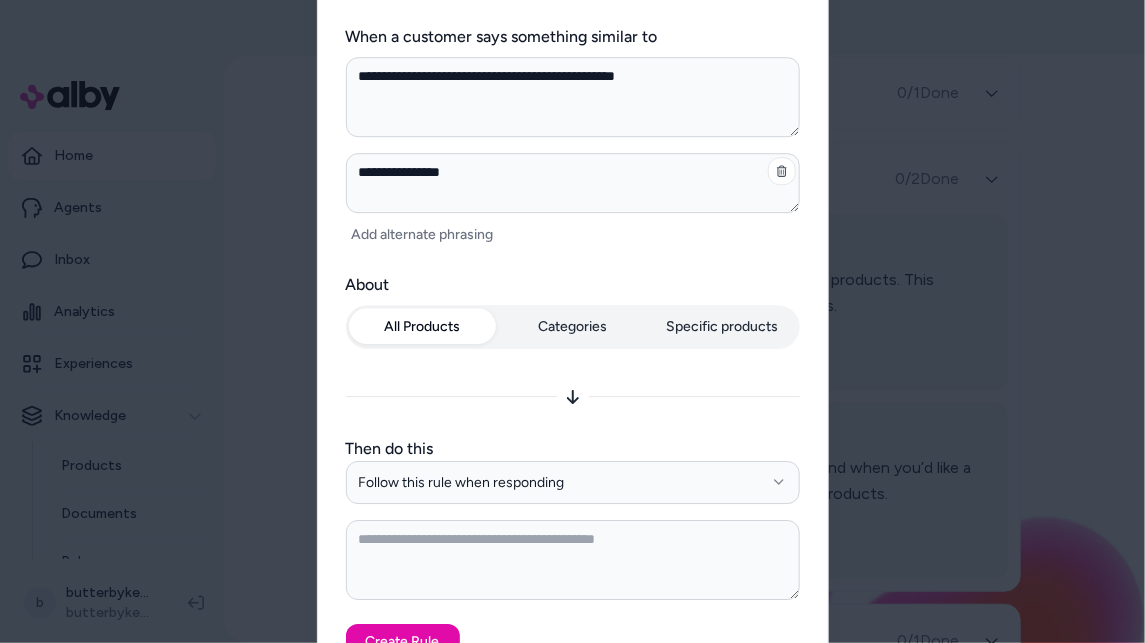 type on "*" 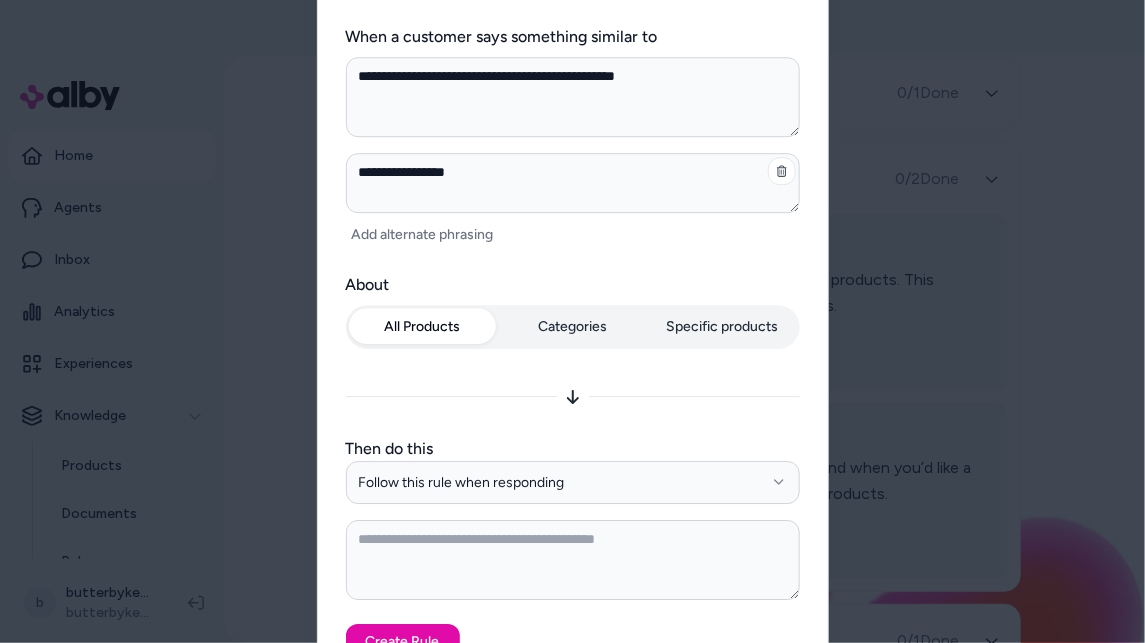 type on "*" 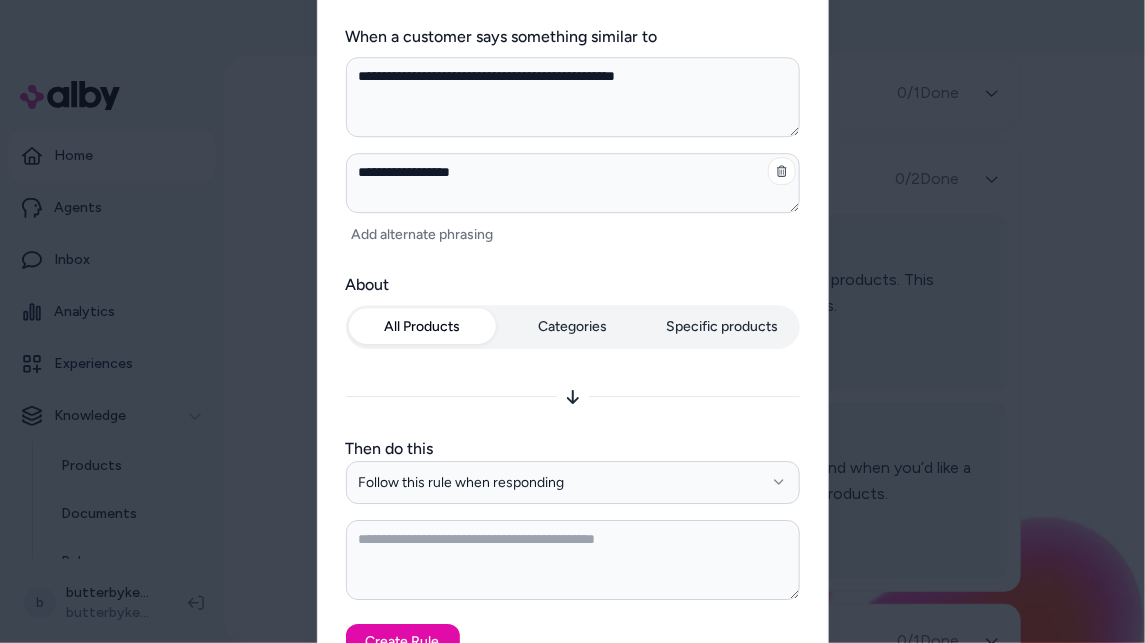 type on "*" 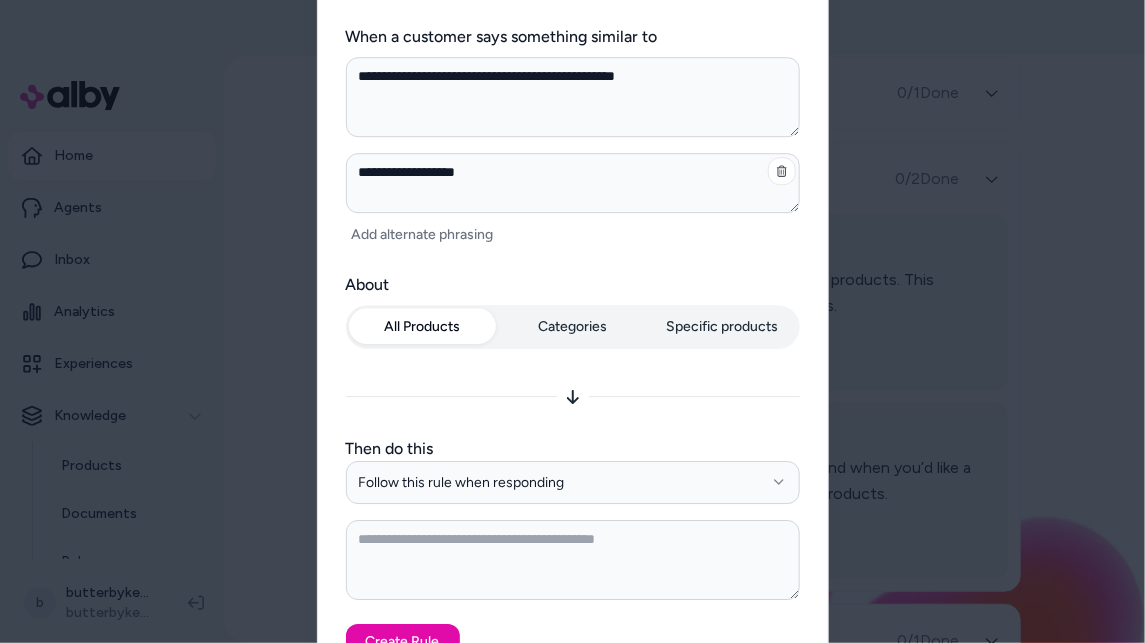 type on "*" 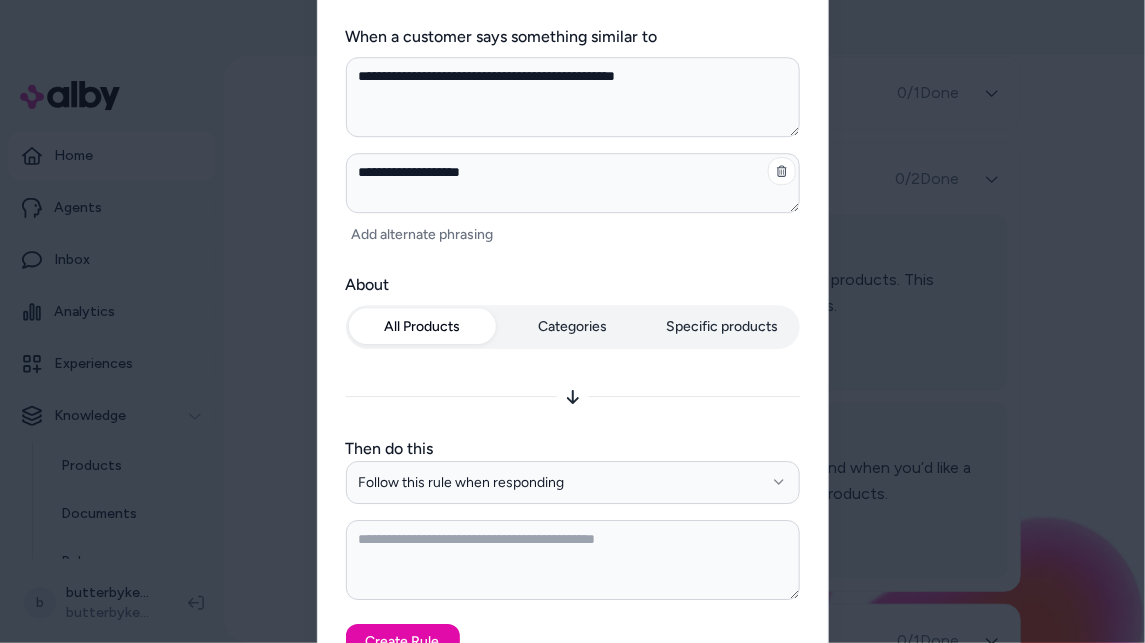 type on "*" 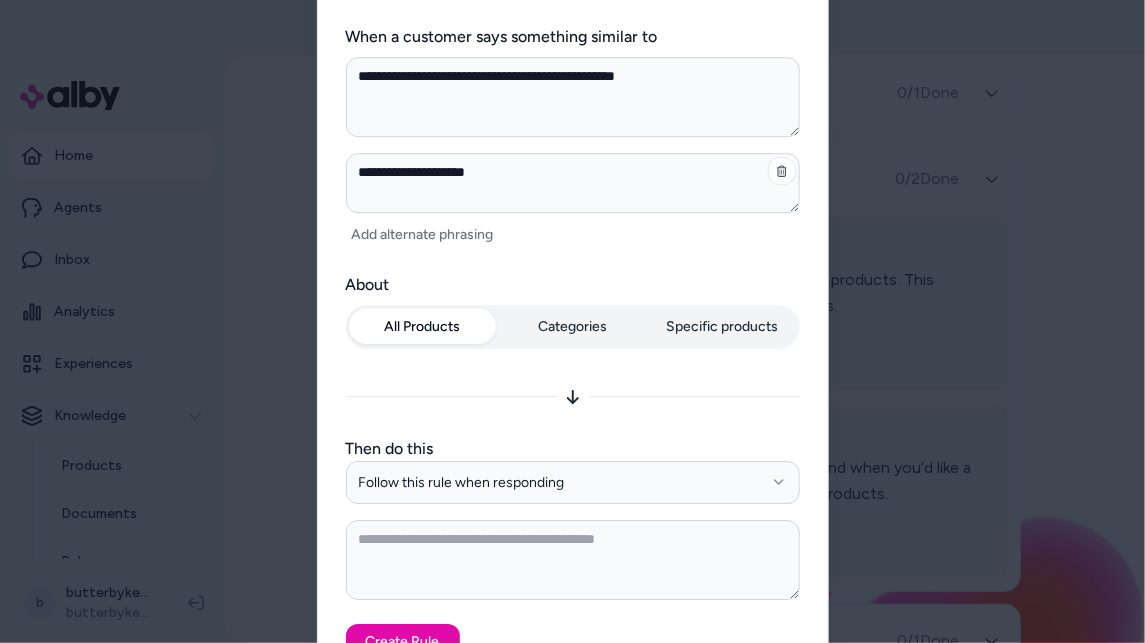 type on "*" 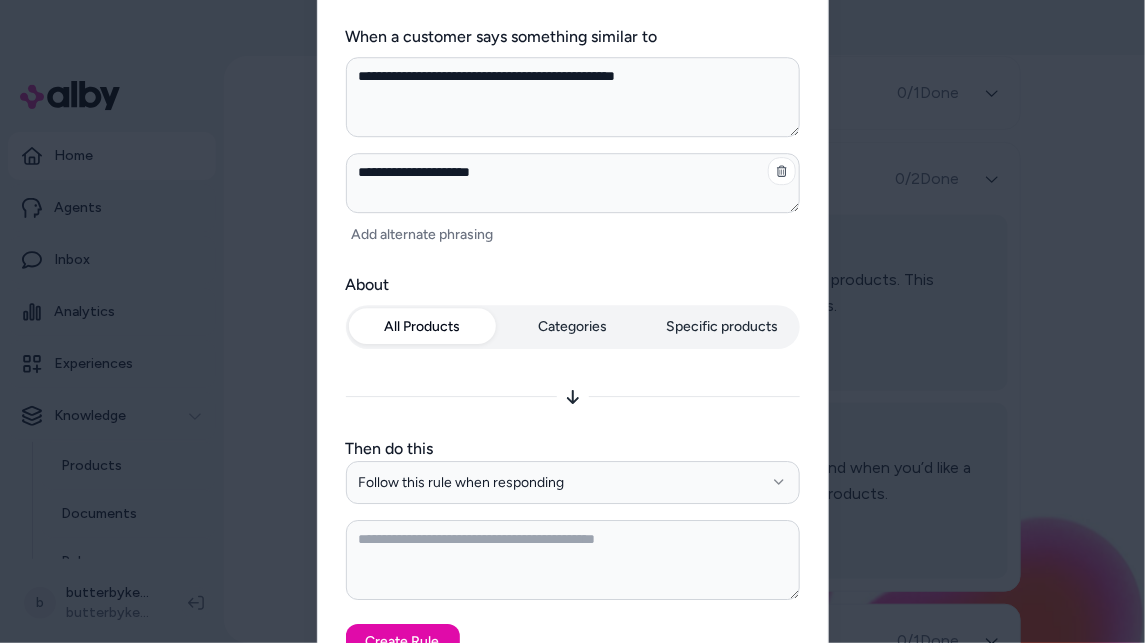 type on "*" 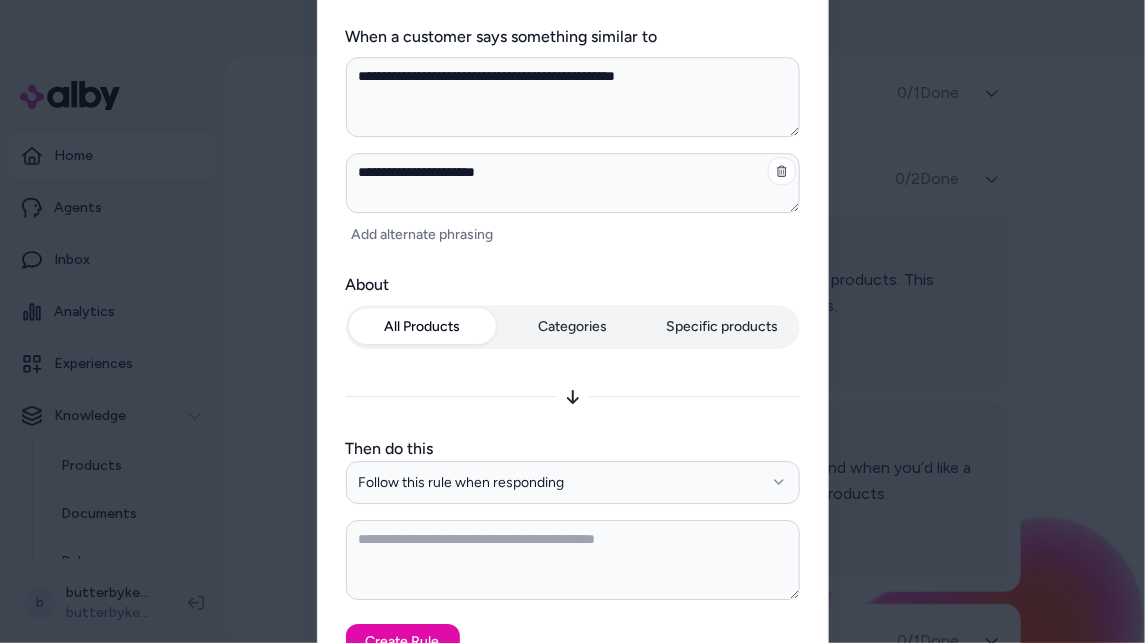 type on "*" 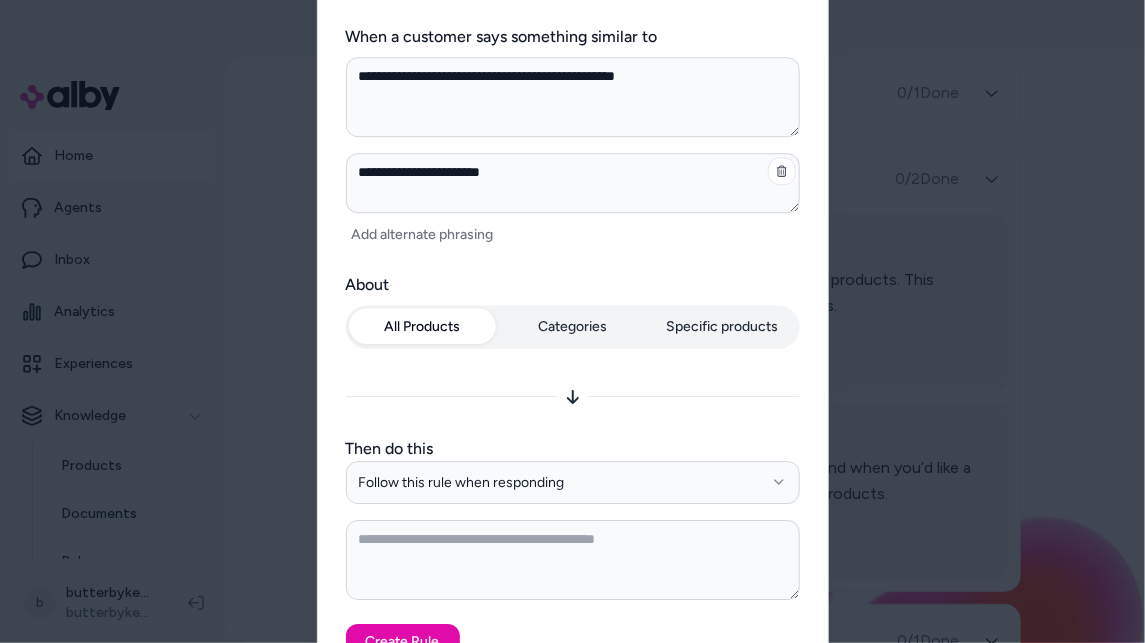 type on "**********" 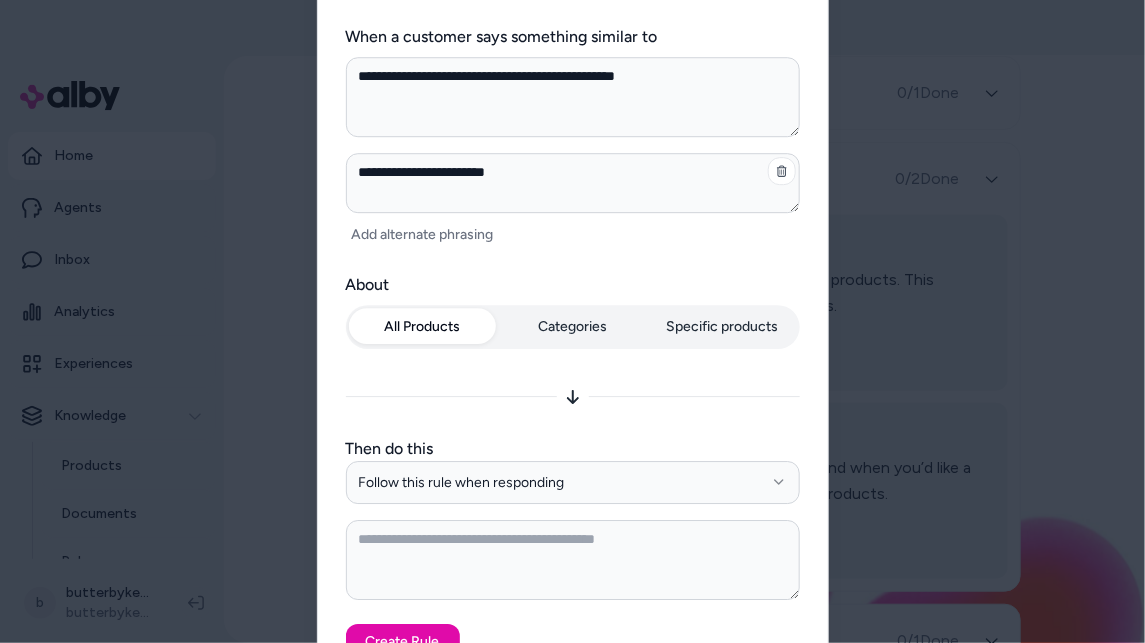 type on "*" 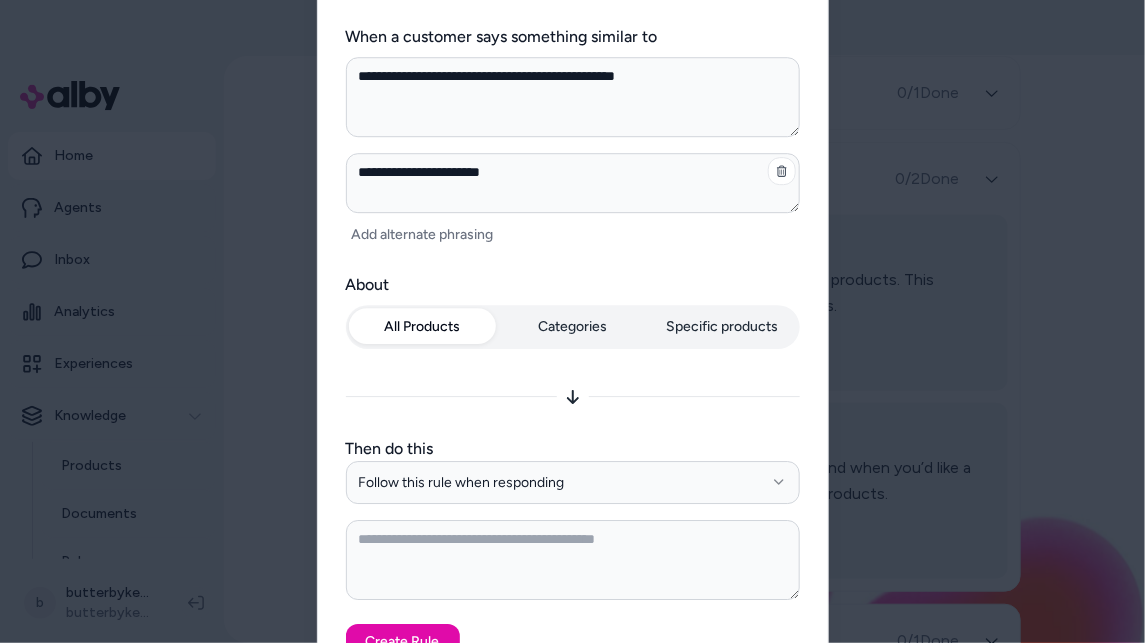 type on "*" 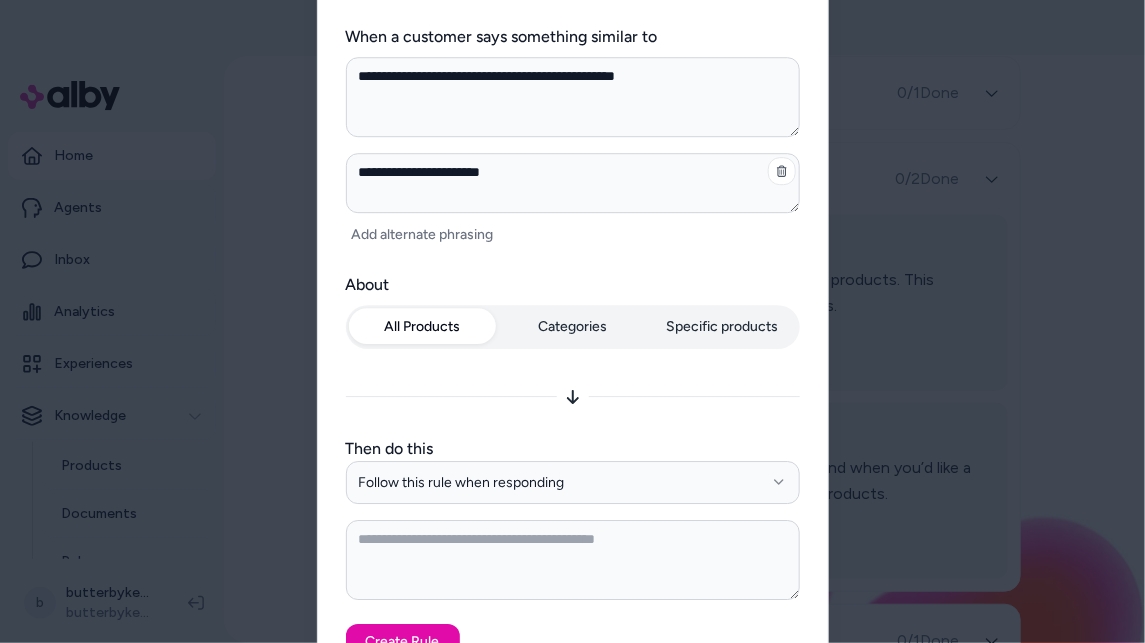 type on "**********" 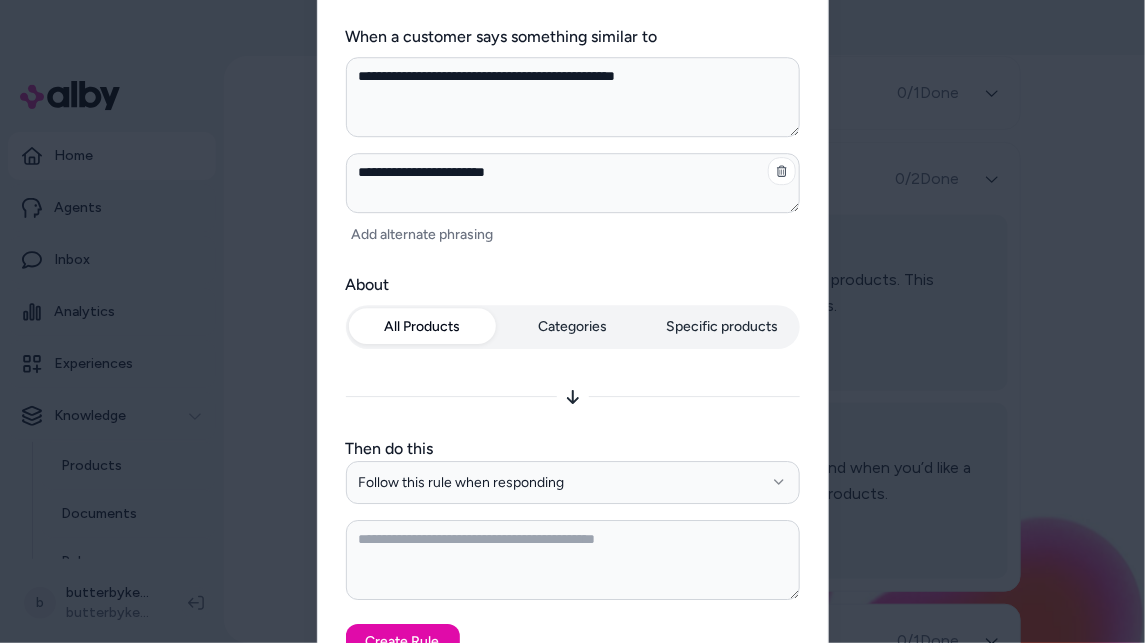 type on "*" 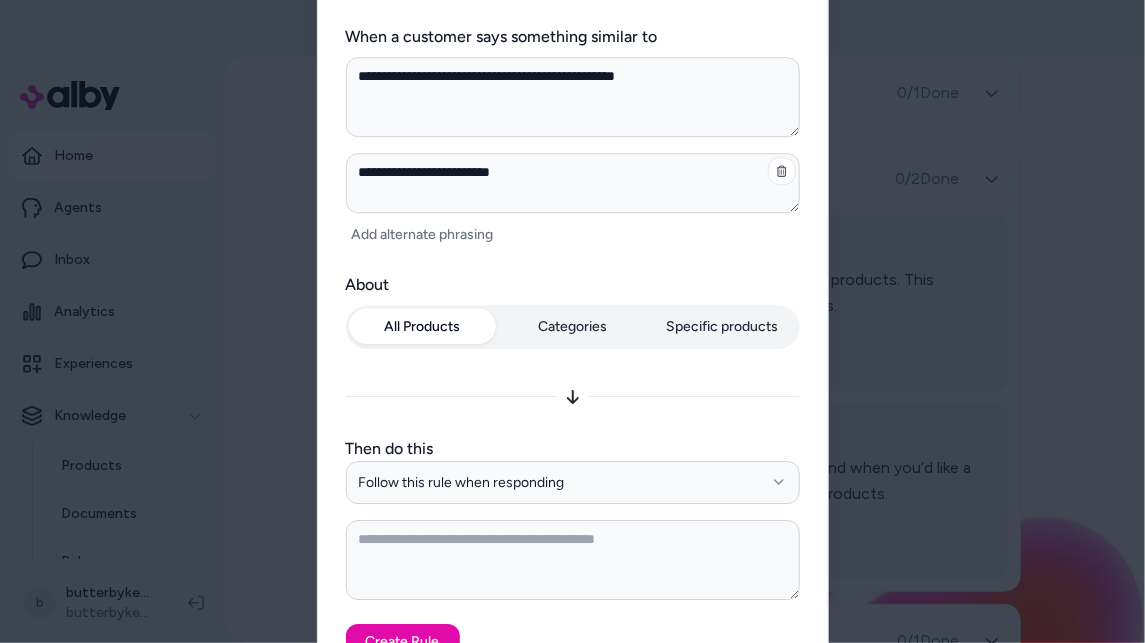 type on "*" 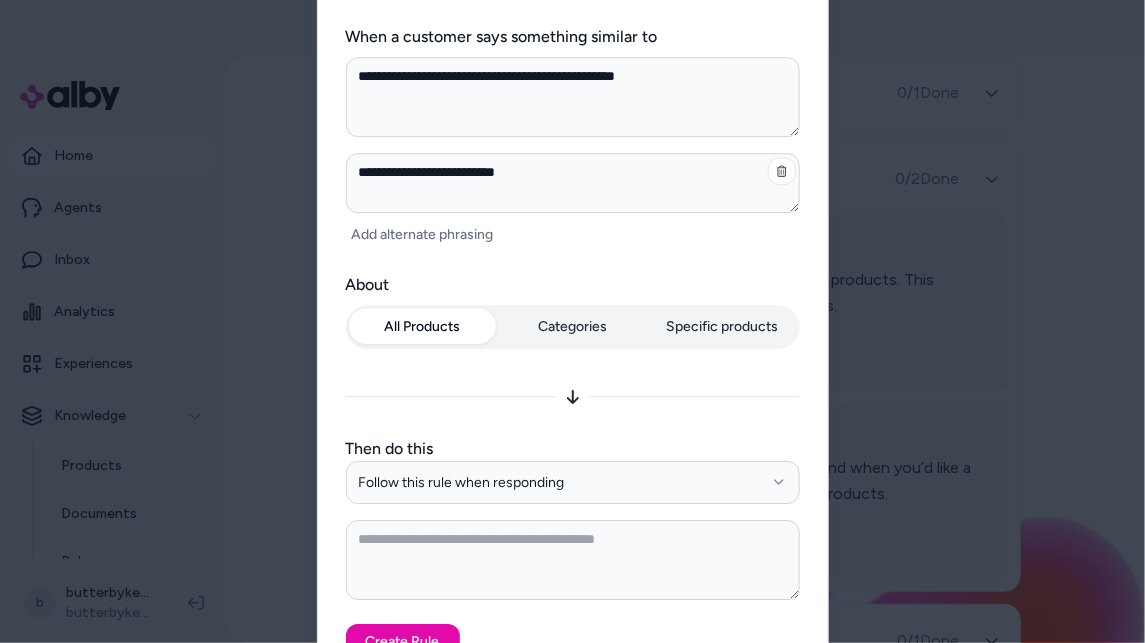 type on "*" 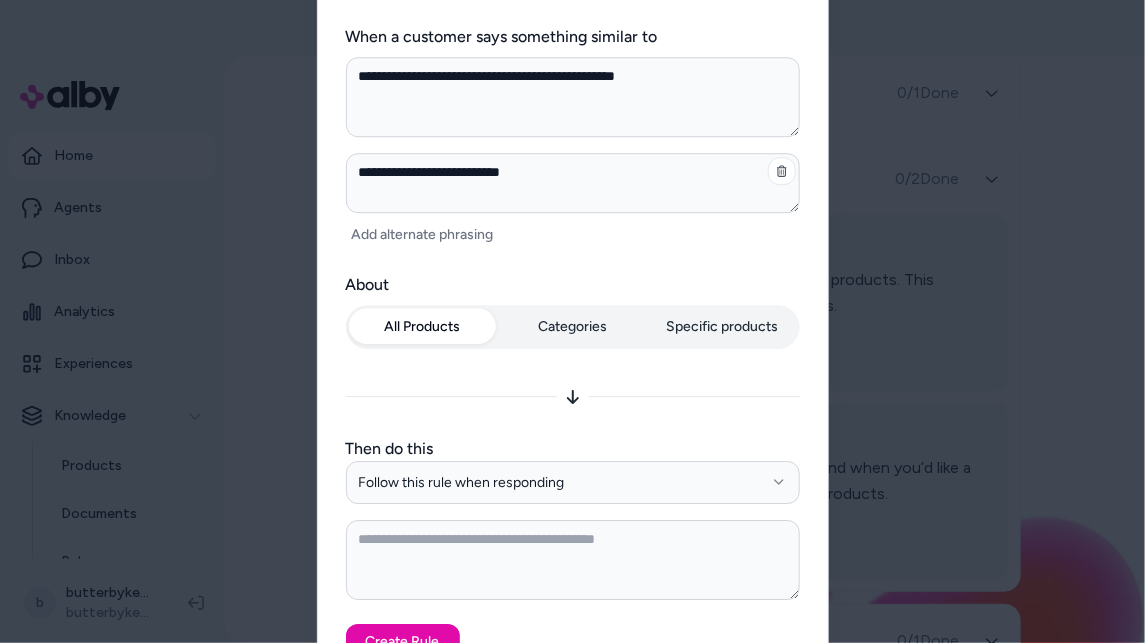 type on "*" 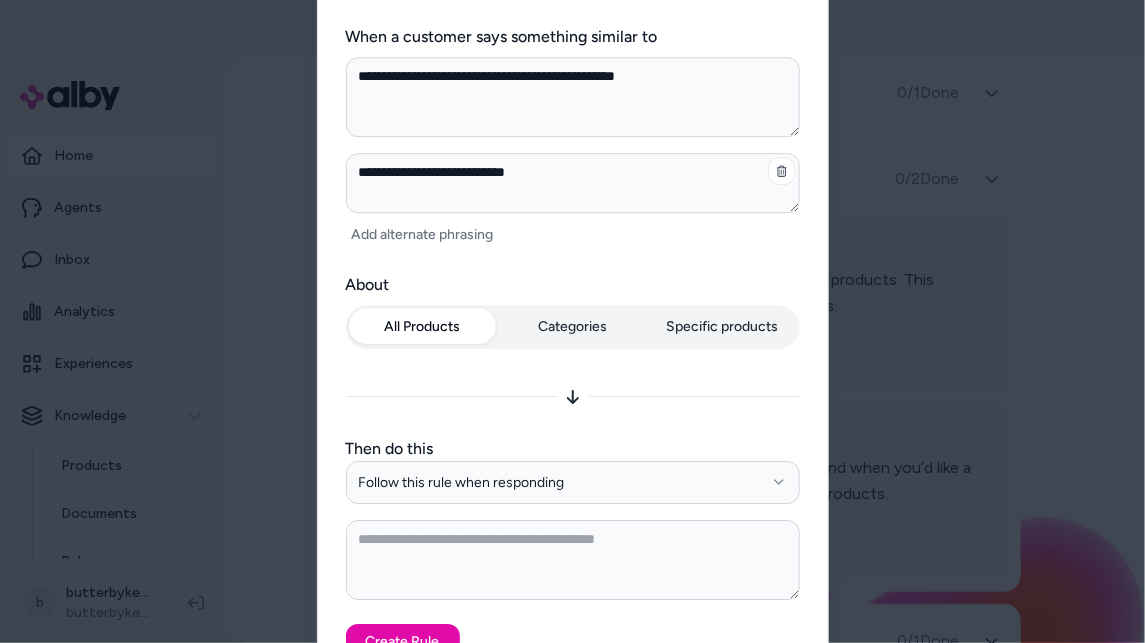 type on "*" 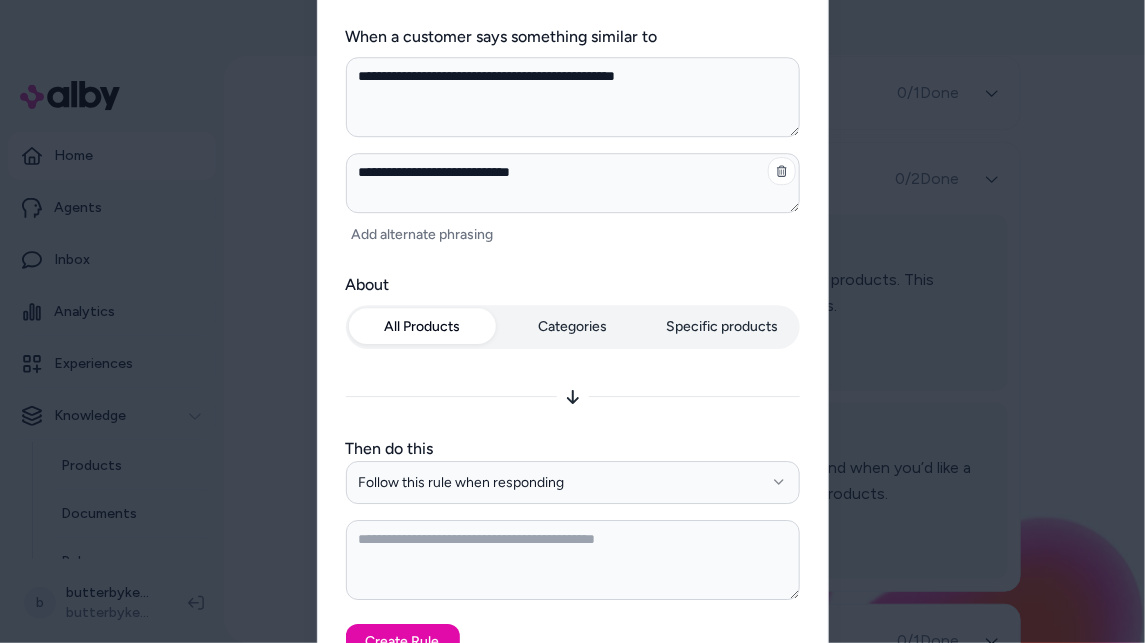 type on "*" 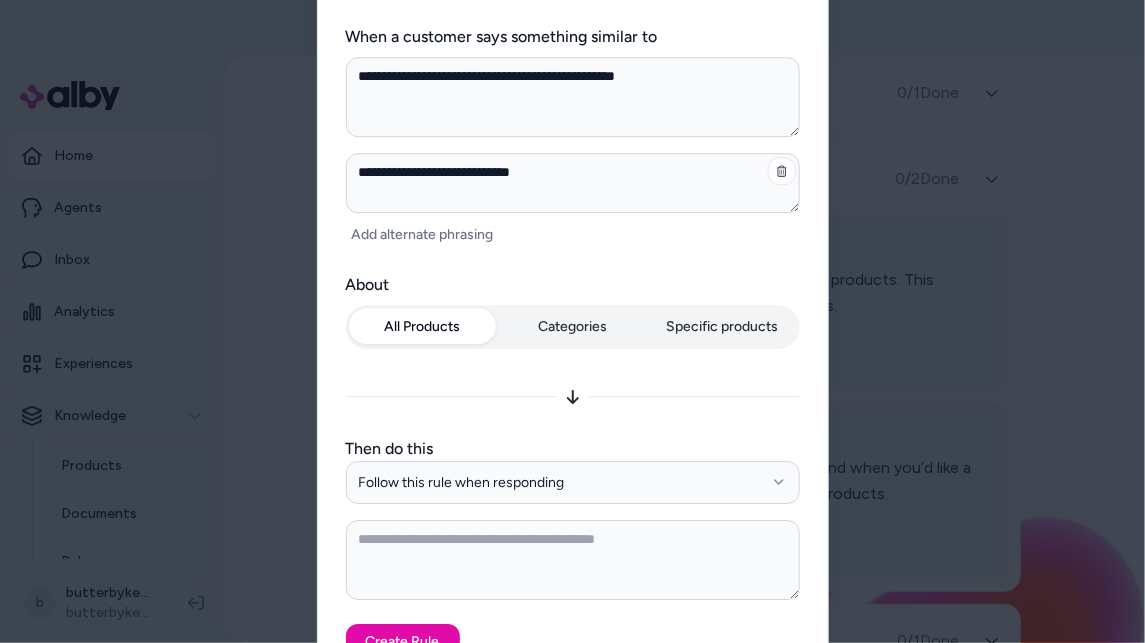 type on "**********" 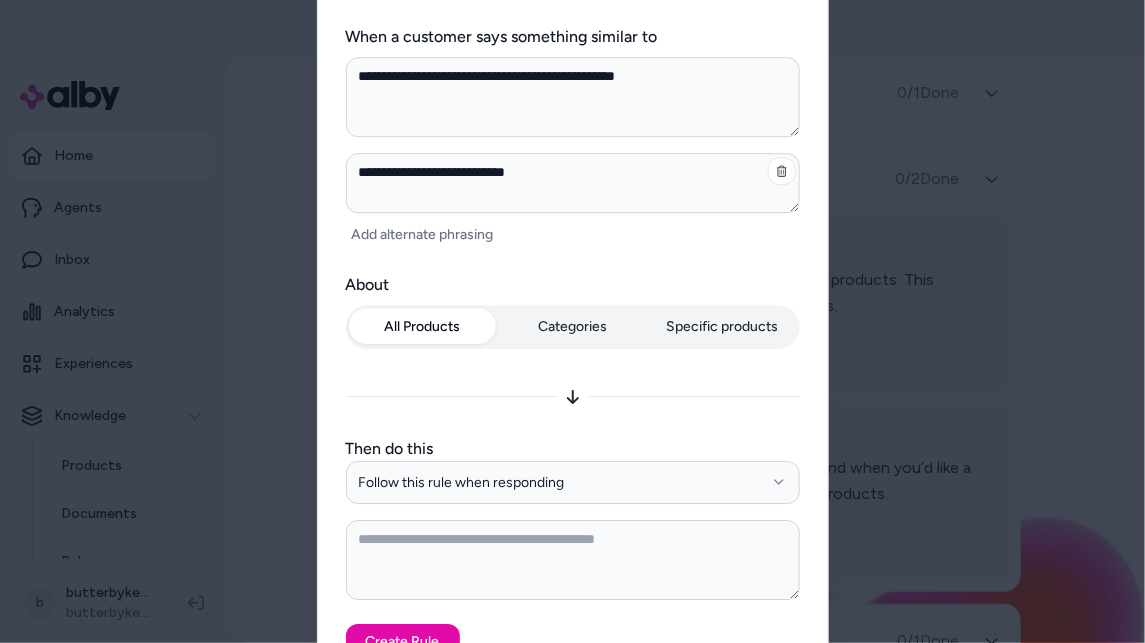 type on "*" 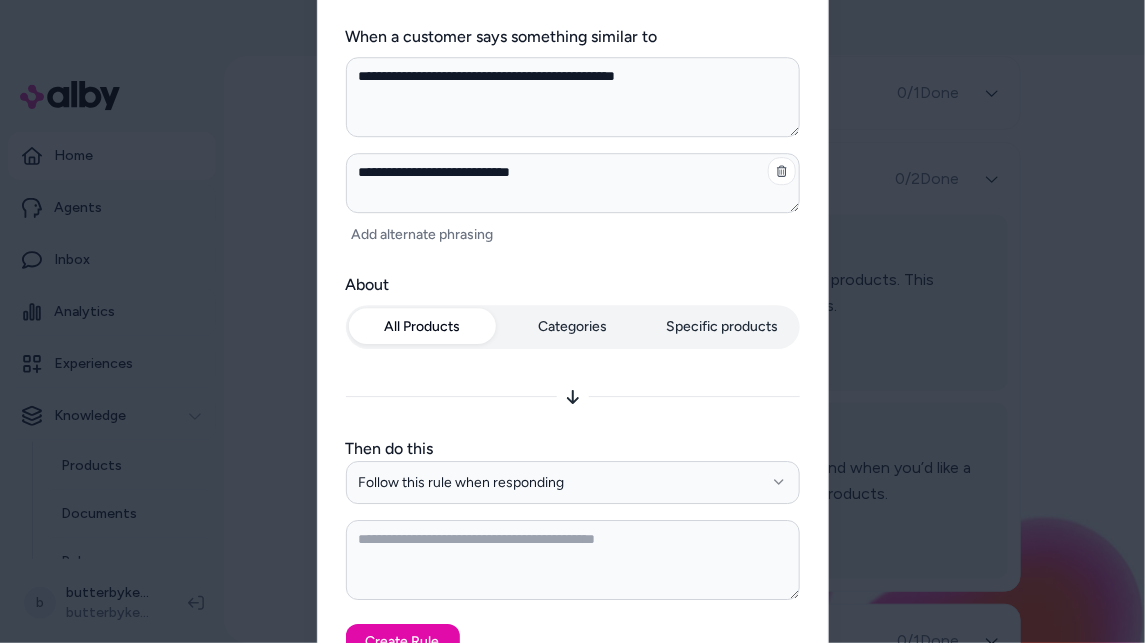 type on "*" 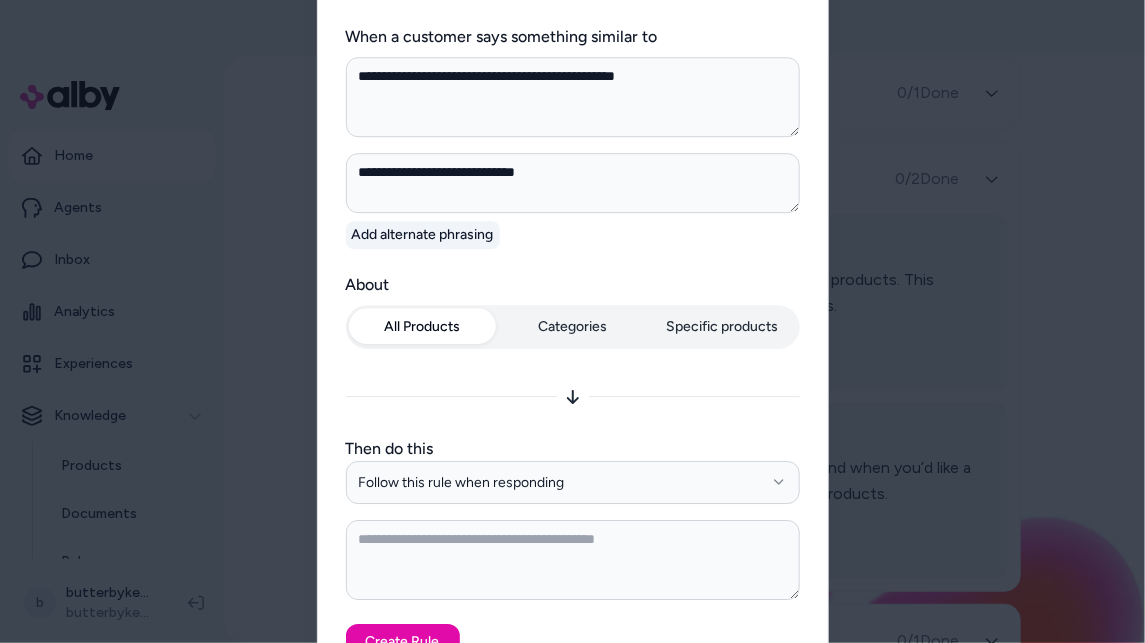 type on "**********" 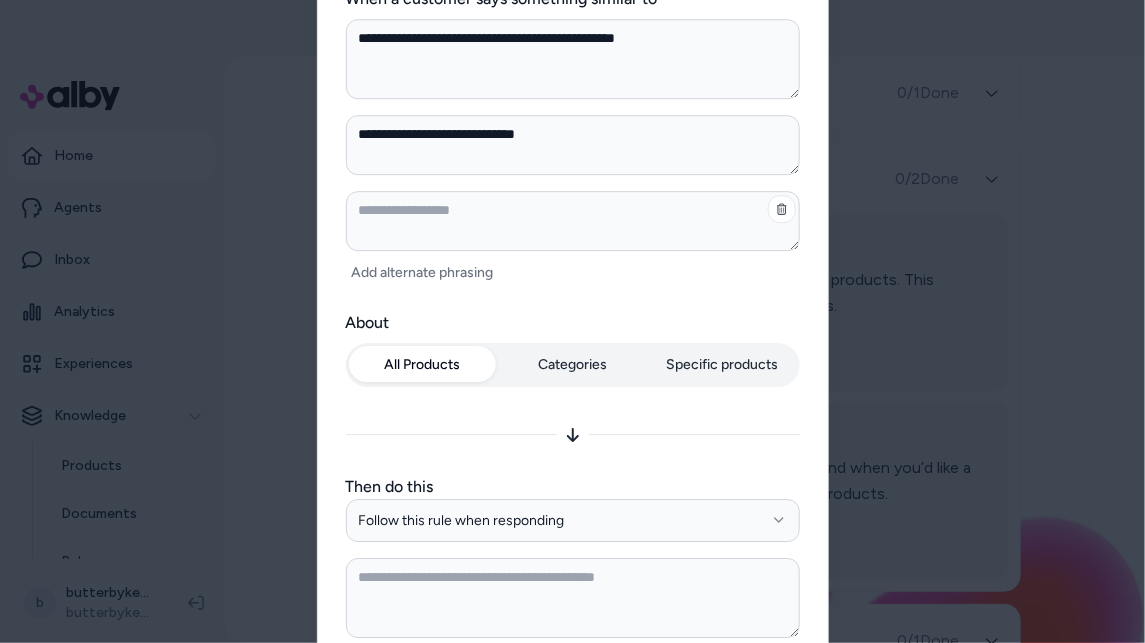 type on "*" 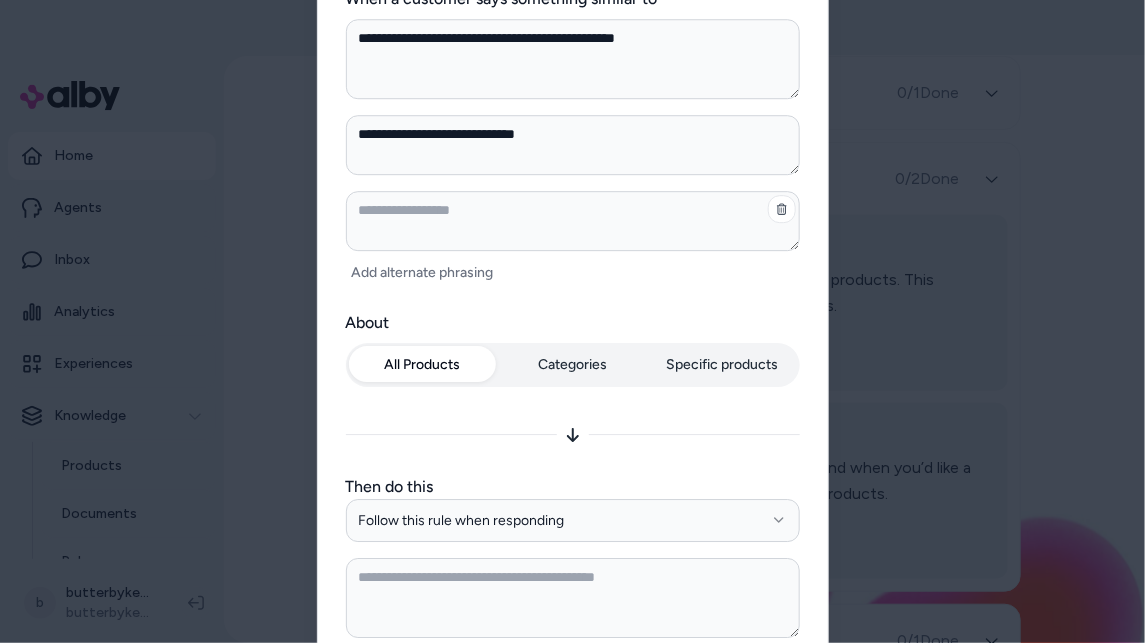 type on "*" 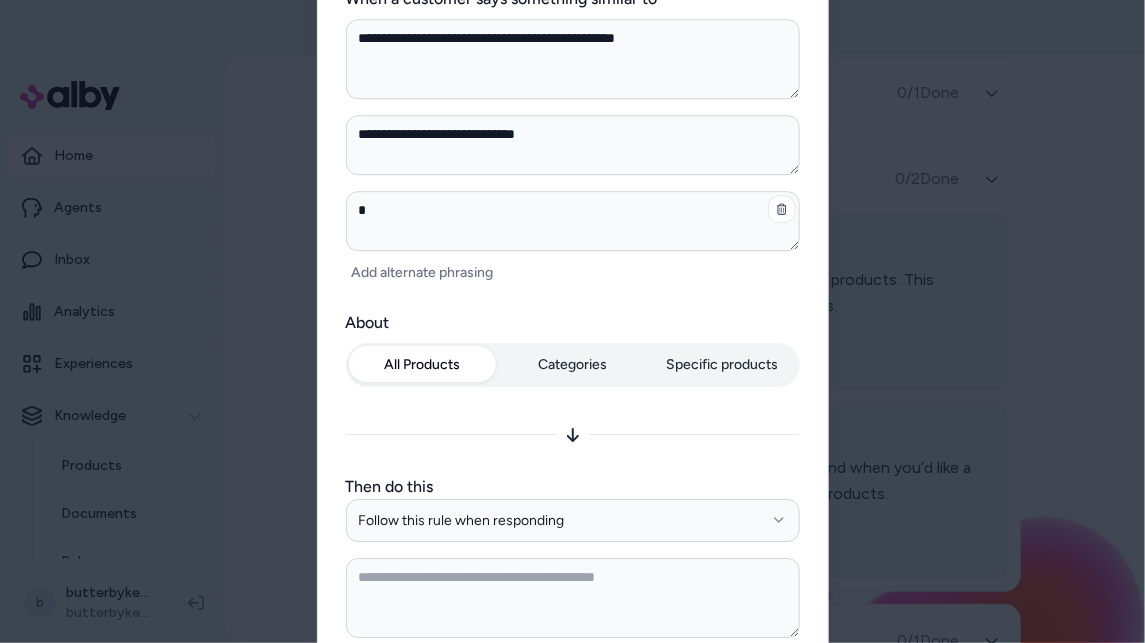 type 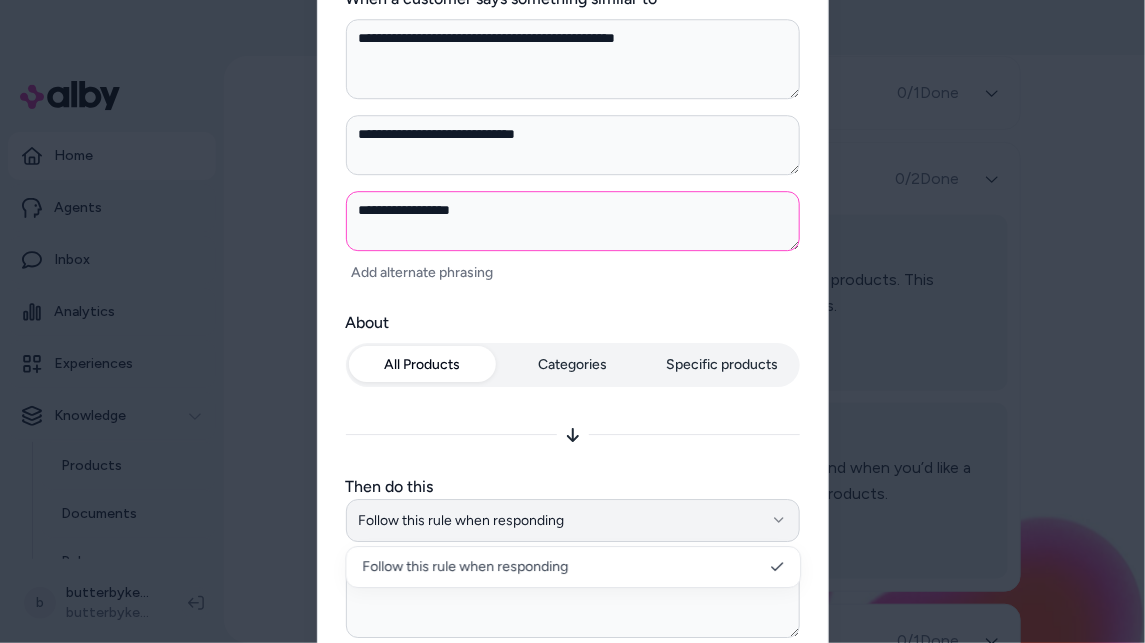 click on "Follow this rule when responding" at bounding box center [573, 521] 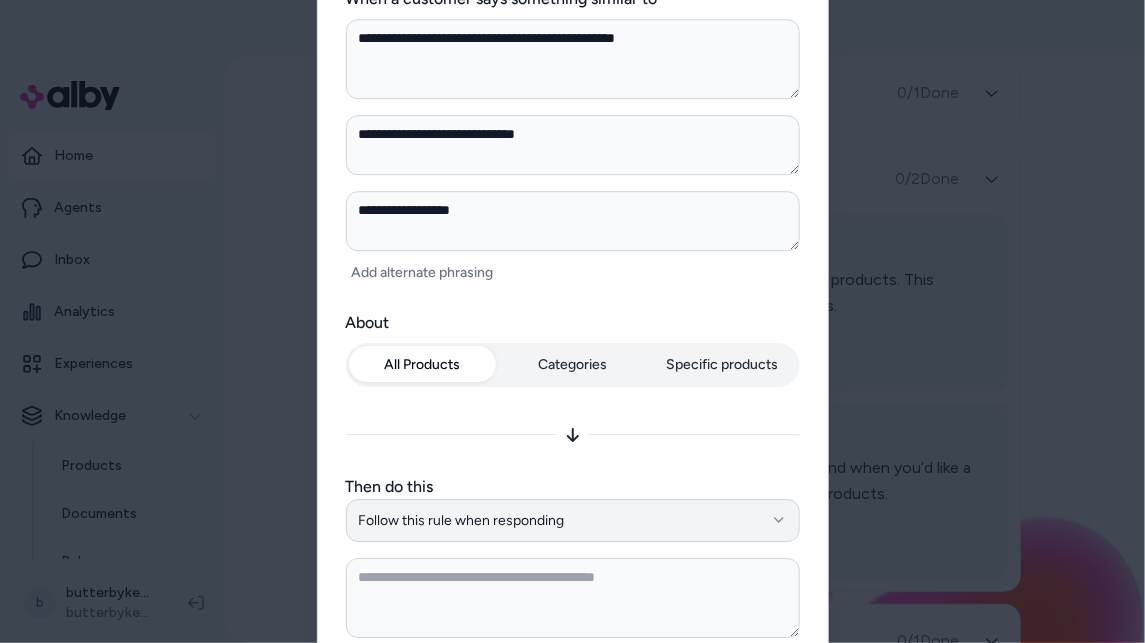 click on "Follow this rule when responding" at bounding box center [573, 521] 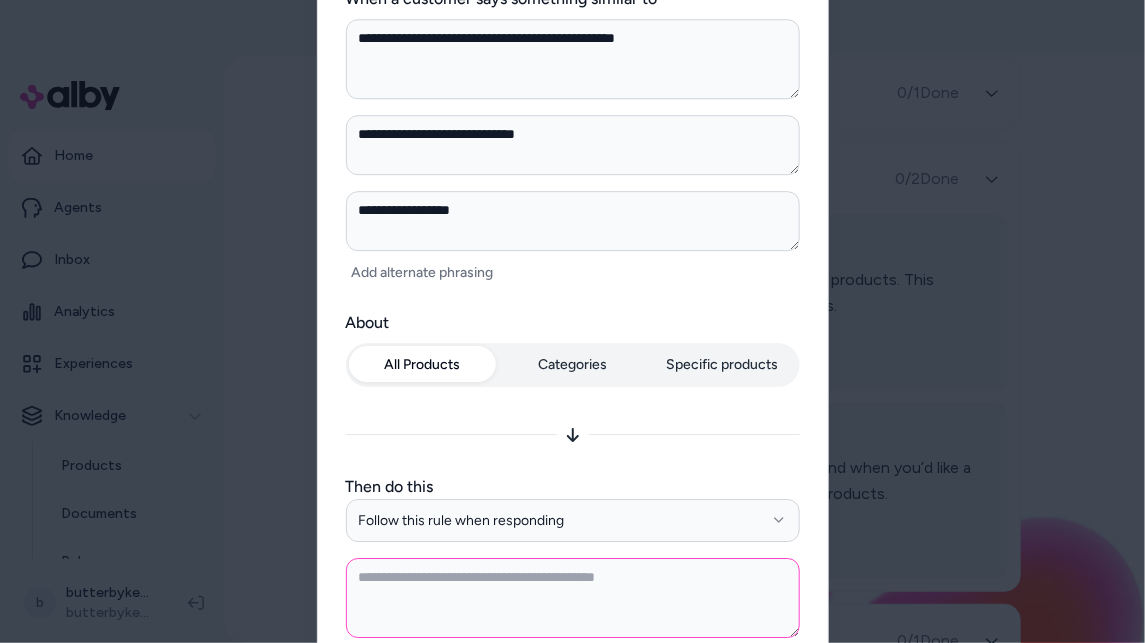 click at bounding box center (573, 598) 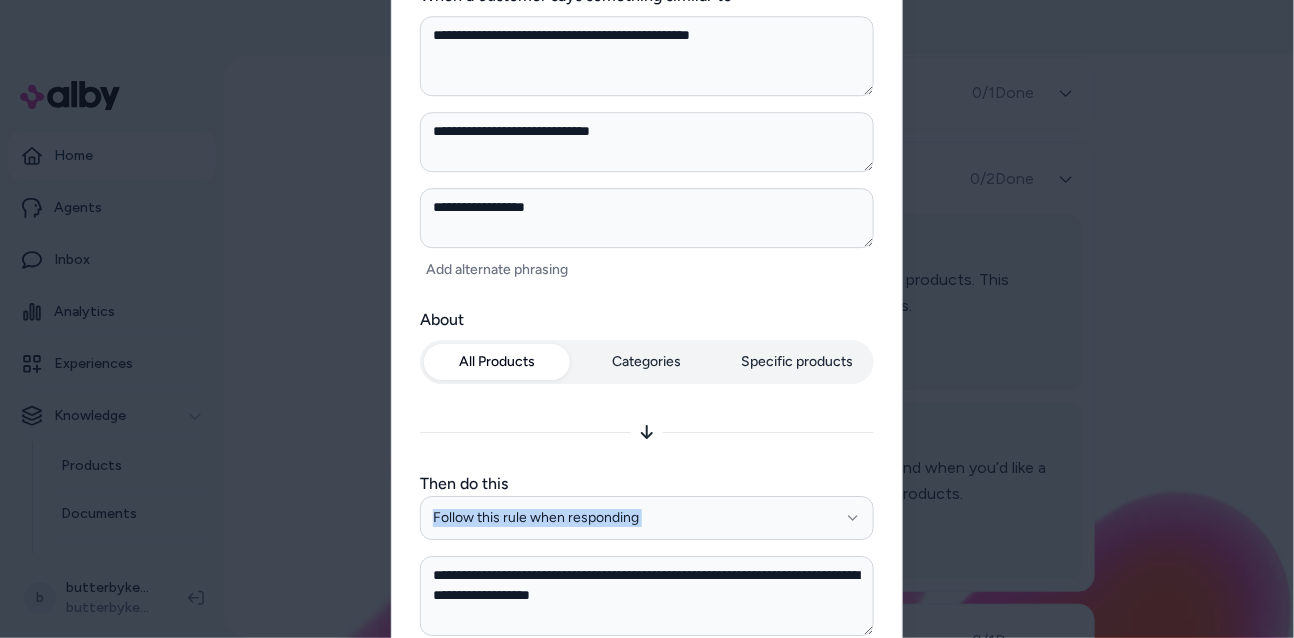 drag, startPoint x: 886, startPoint y: 614, endPoint x: 880, endPoint y: 488, distance: 126.14278 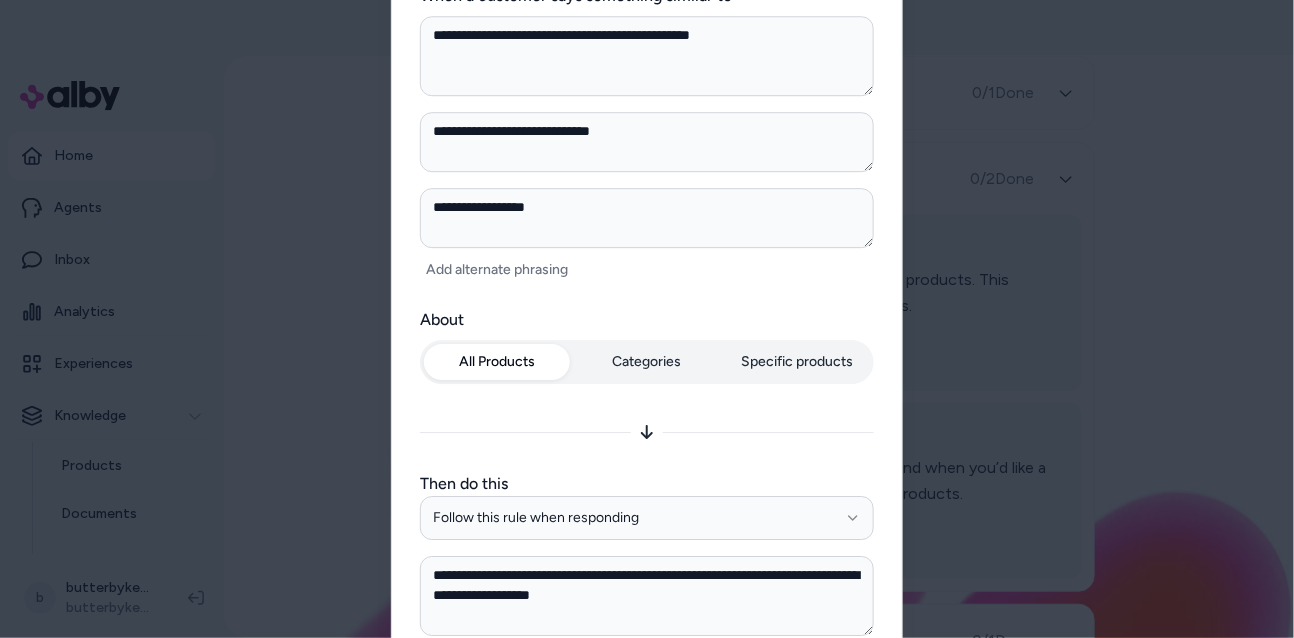 click on "**********" at bounding box center (647, 319) 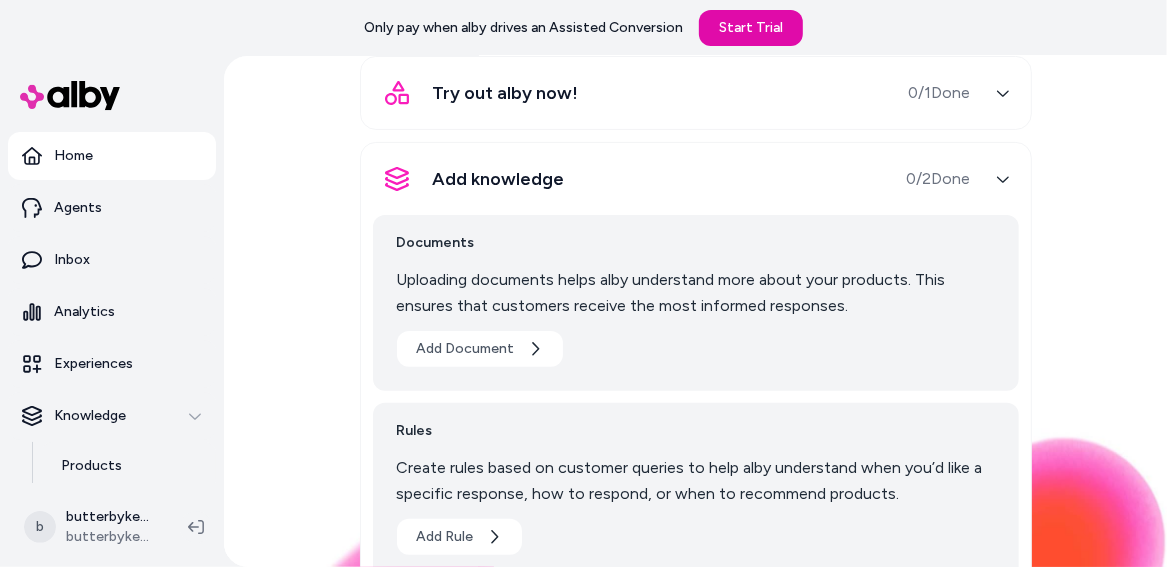 drag, startPoint x: 1100, startPoint y: 515, endPoint x: 1088, endPoint y: 401, distance: 114.62984 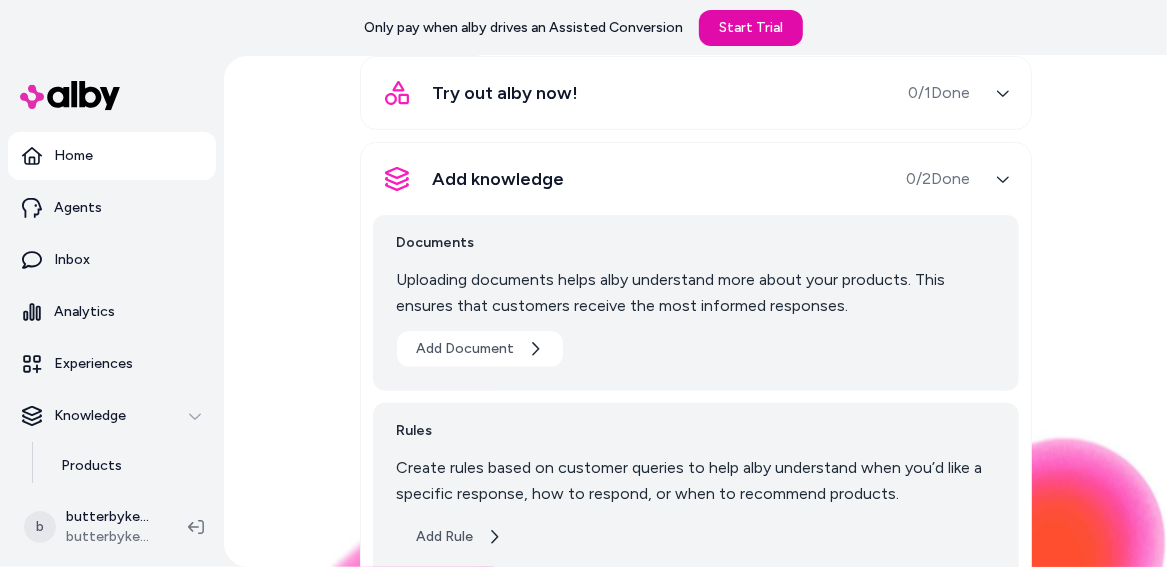 click on "Add Rule" at bounding box center (459, 537) 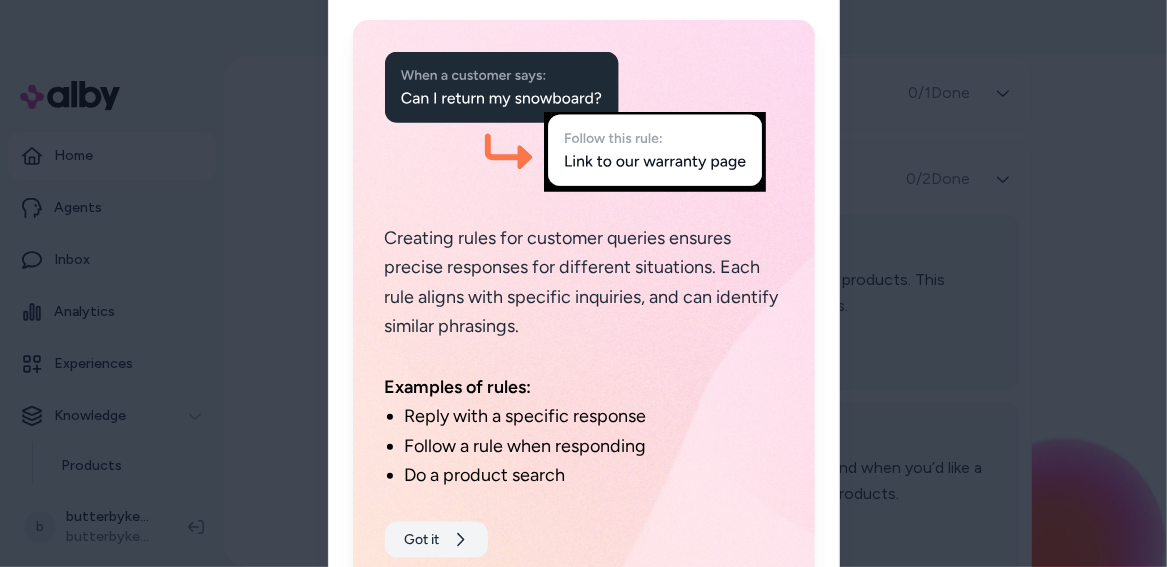 click 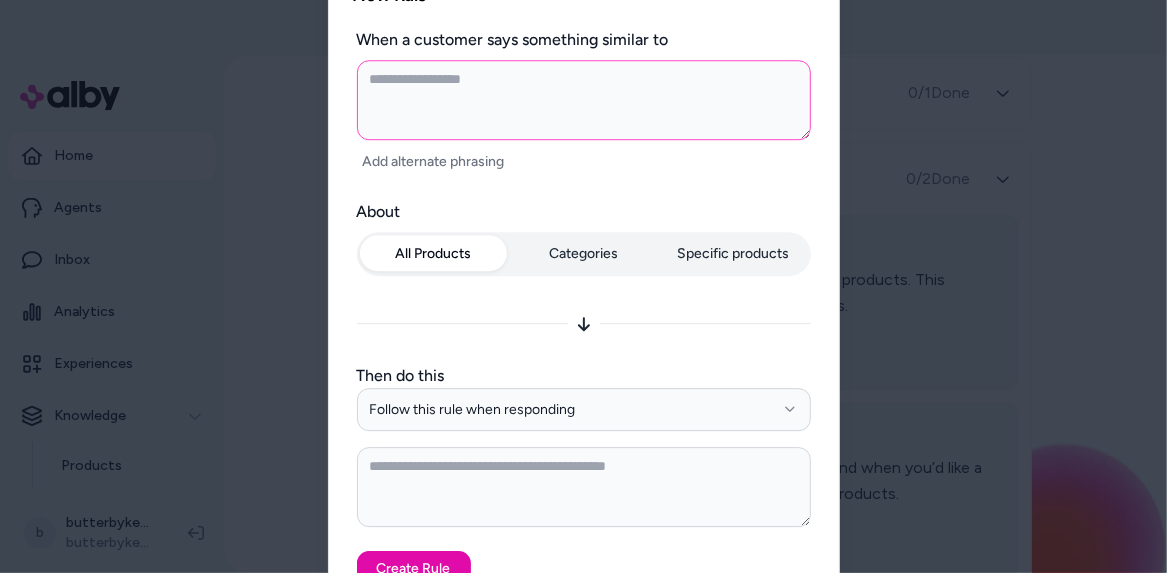click at bounding box center (584, 100) 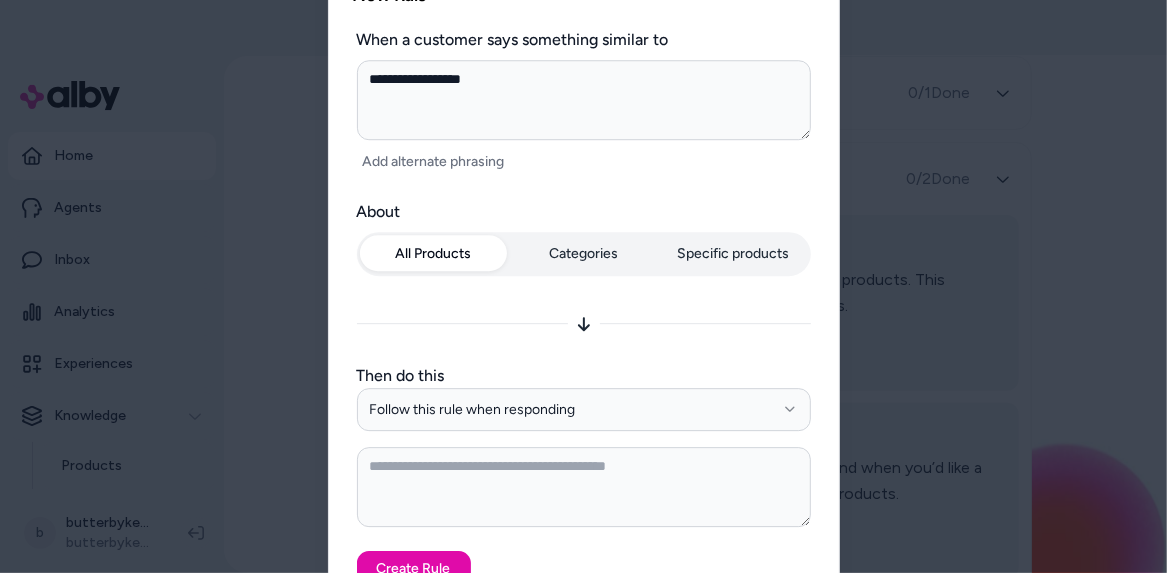 click on "**********" at bounding box center (584, 308) 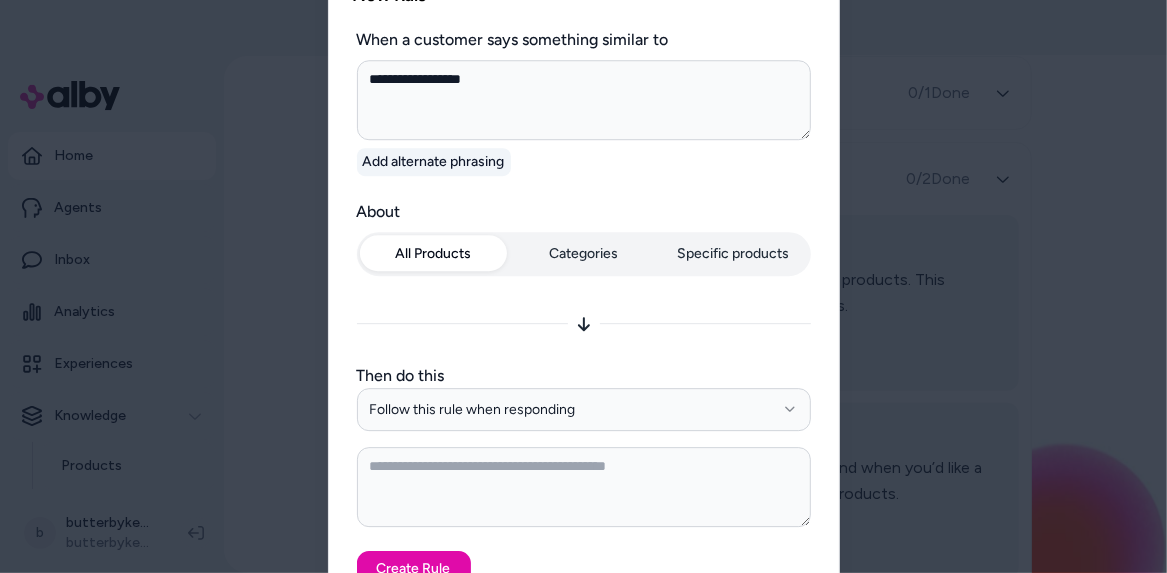 click on "Add alternate phrasing" at bounding box center (434, 162) 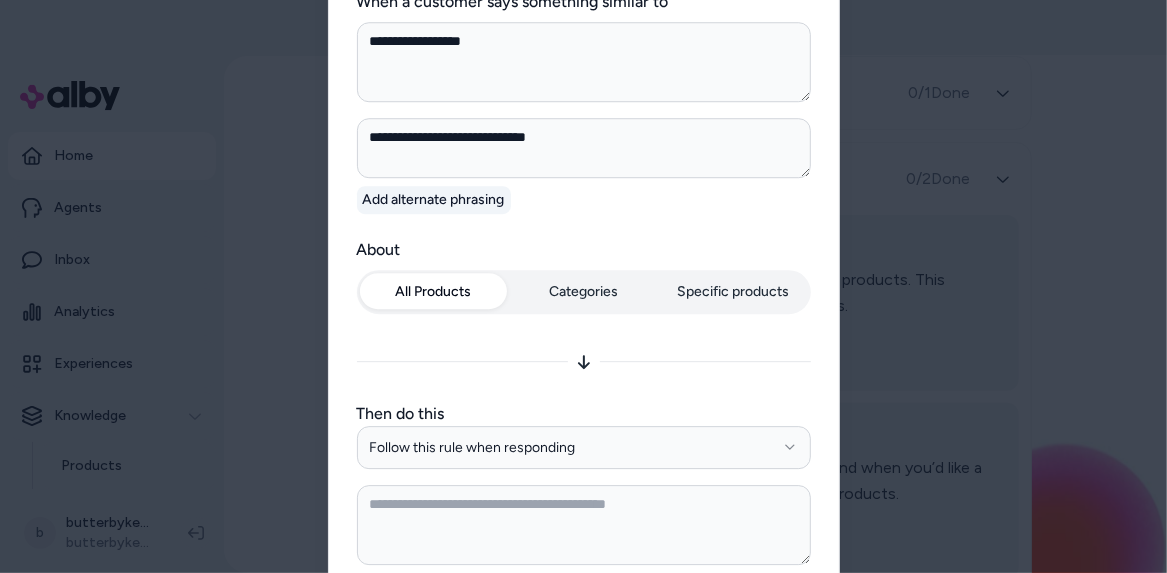 click on "Add alternate phrasing" at bounding box center [434, 200] 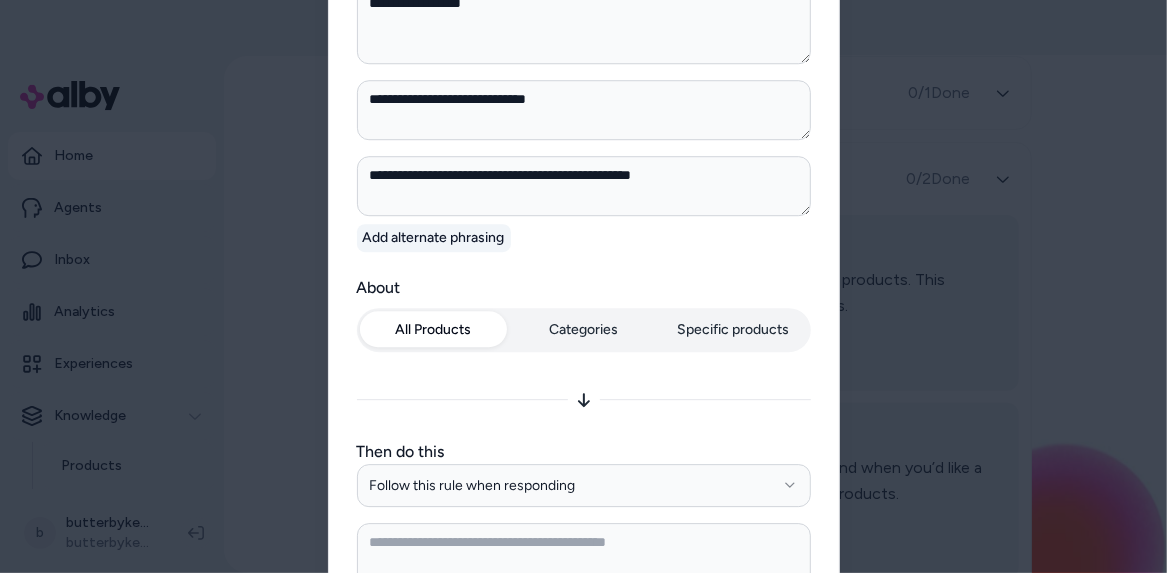 click on "Add alternate phrasing" at bounding box center (434, 238) 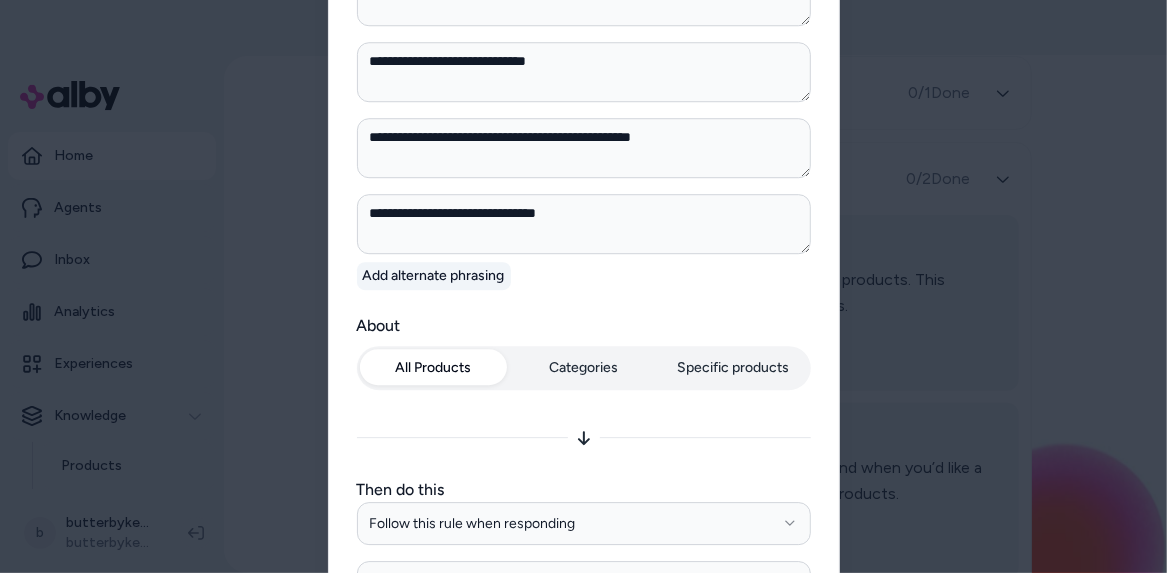 click on "Add alternate phrasing" at bounding box center [434, 276] 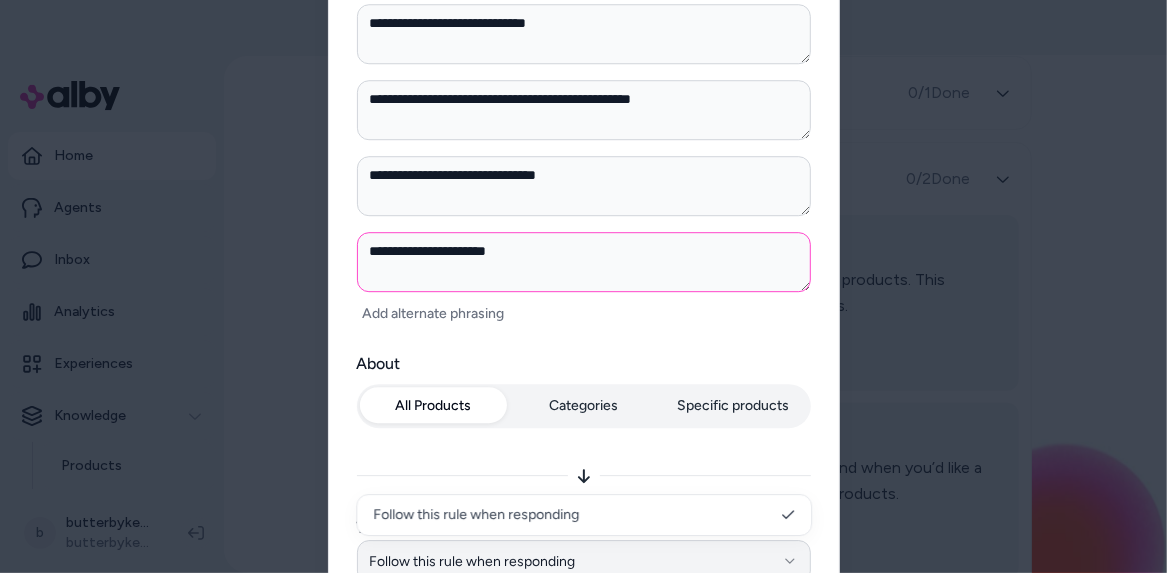 click on "**********" at bounding box center [584, 516] 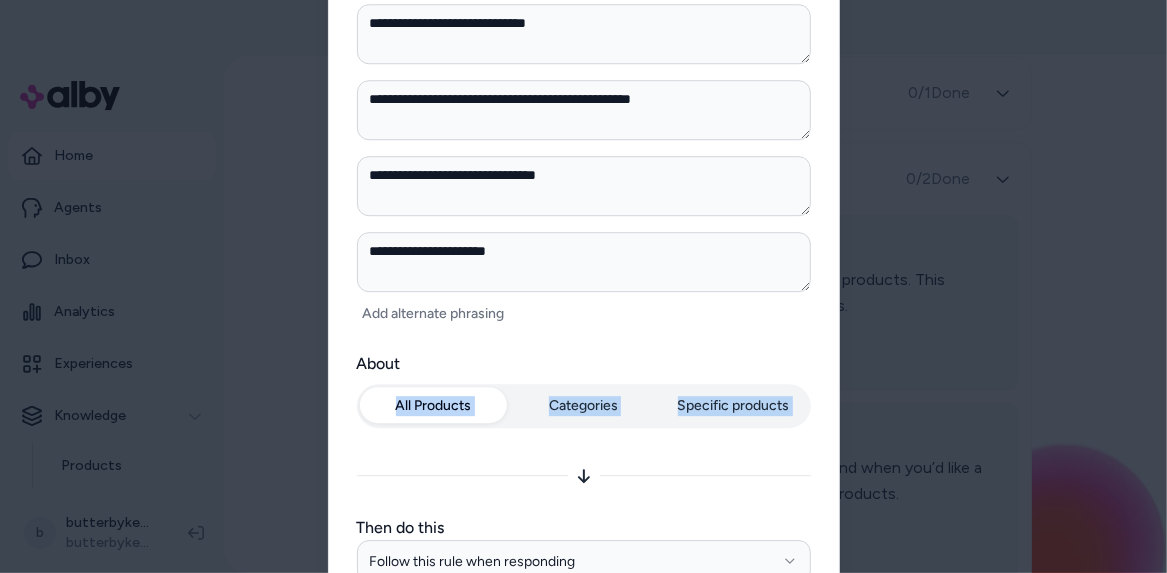 drag, startPoint x: 811, startPoint y: 503, endPoint x: 803, endPoint y: 380, distance: 123.25989 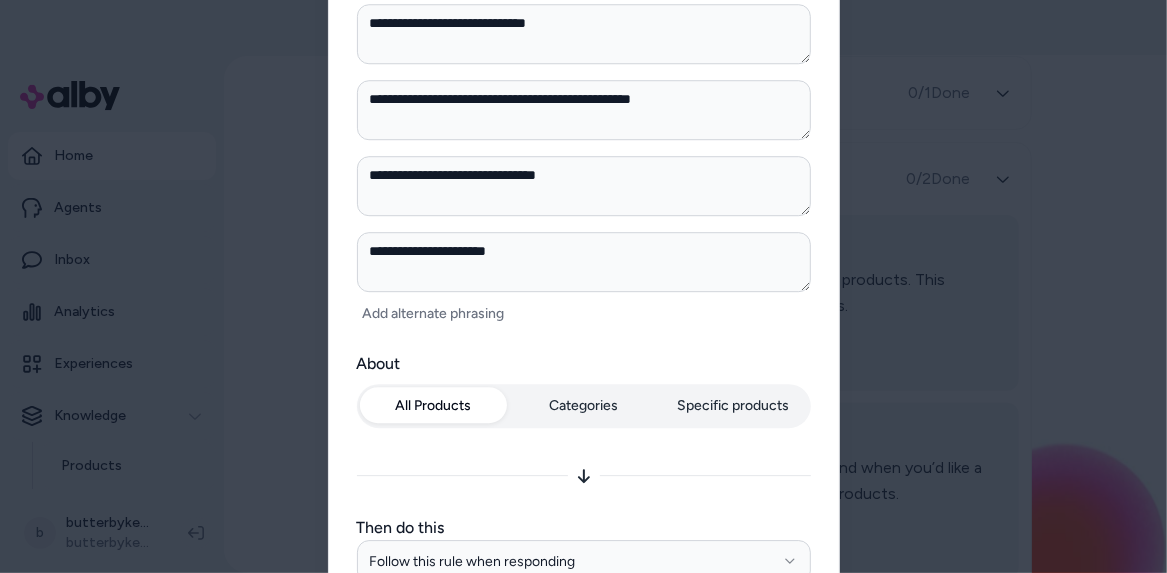 drag, startPoint x: 777, startPoint y: 341, endPoint x: 777, endPoint y: 292, distance: 49 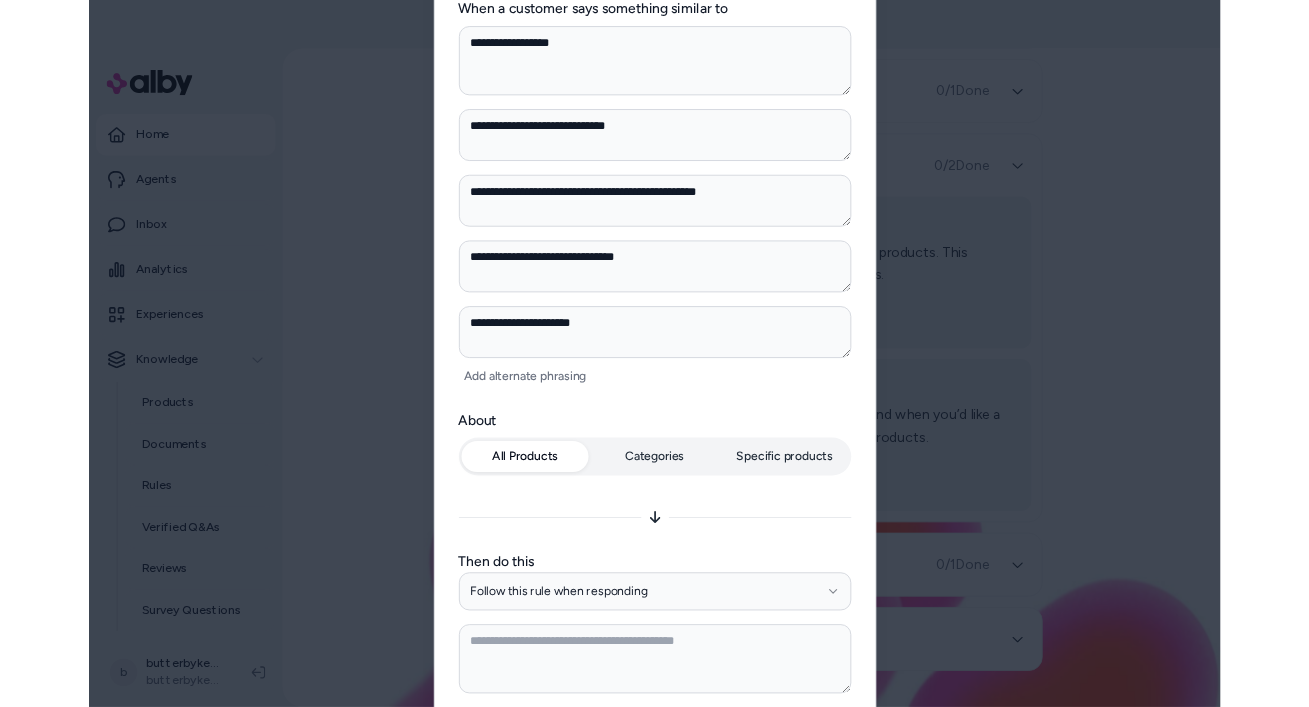 scroll, scrollTop: 250, scrollLeft: 0, axis: vertical 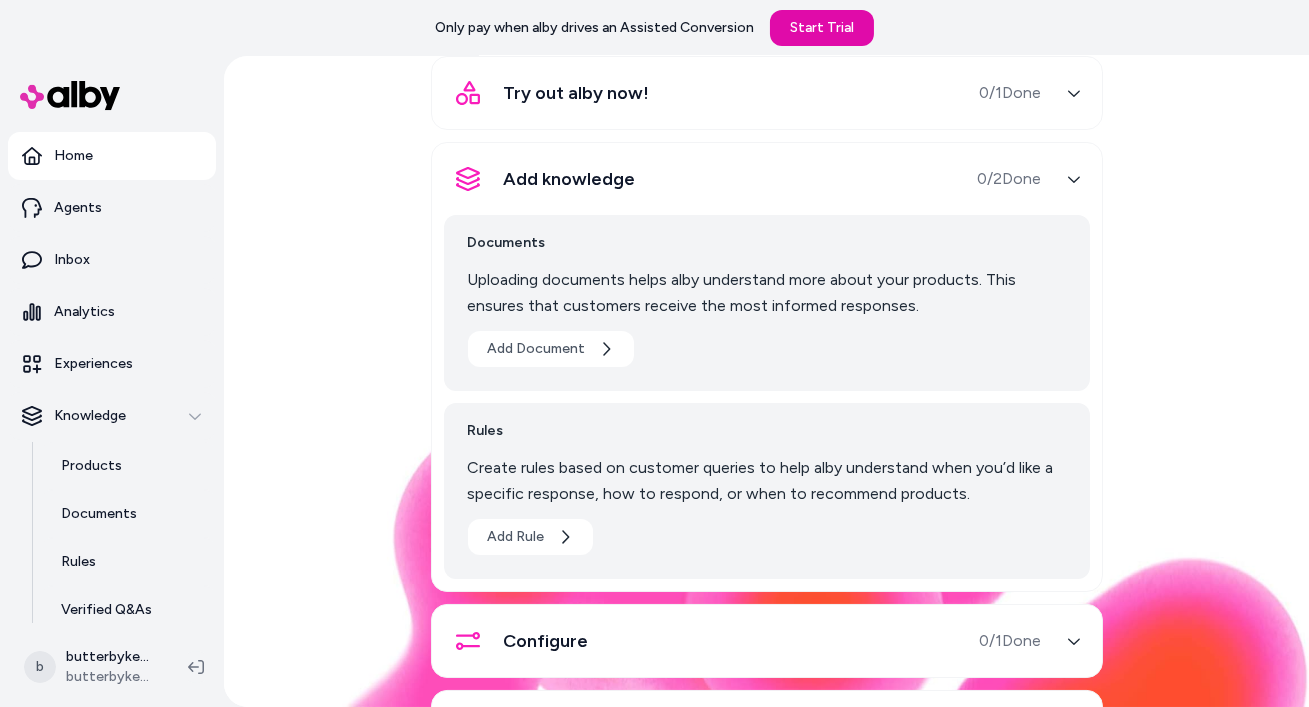 drag, startPoint x: 1100, startPoint y: 625, endPoint x: 1102, endPoint y: 515, distance: 110.01818 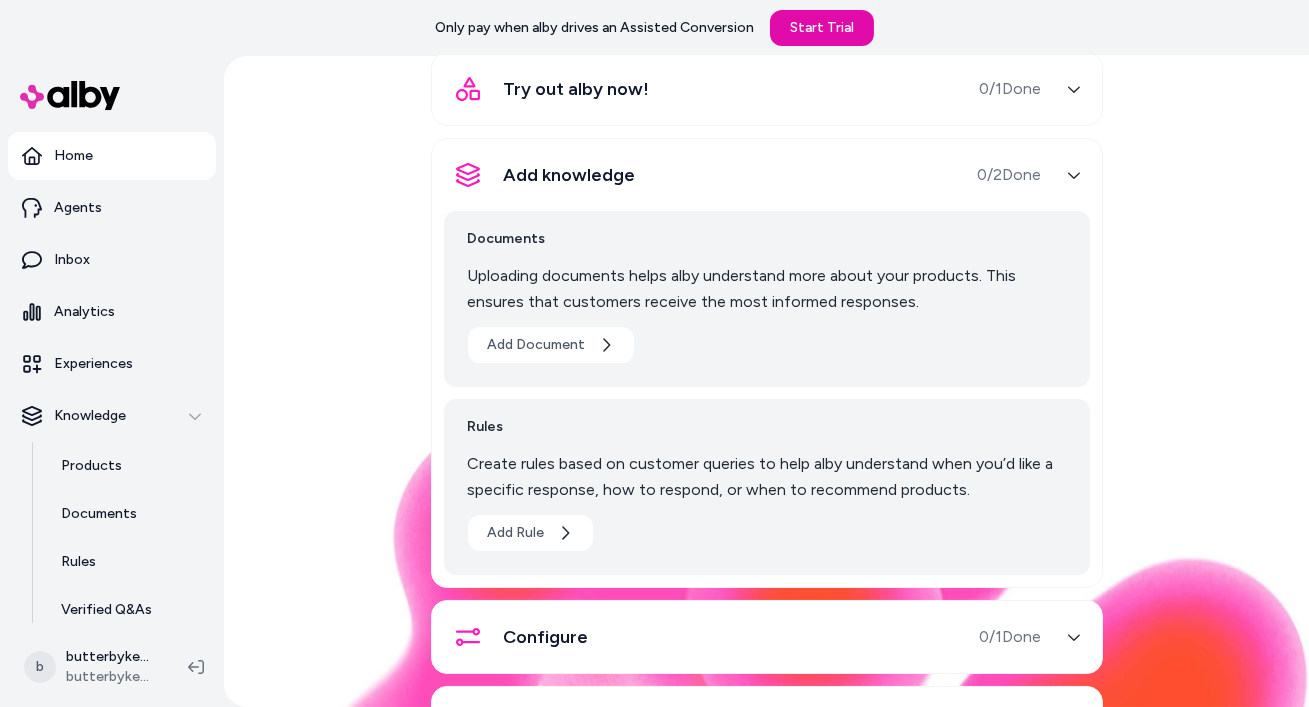 scroll, scrollTop: 349, scrollLeft: 0, axis: vertical 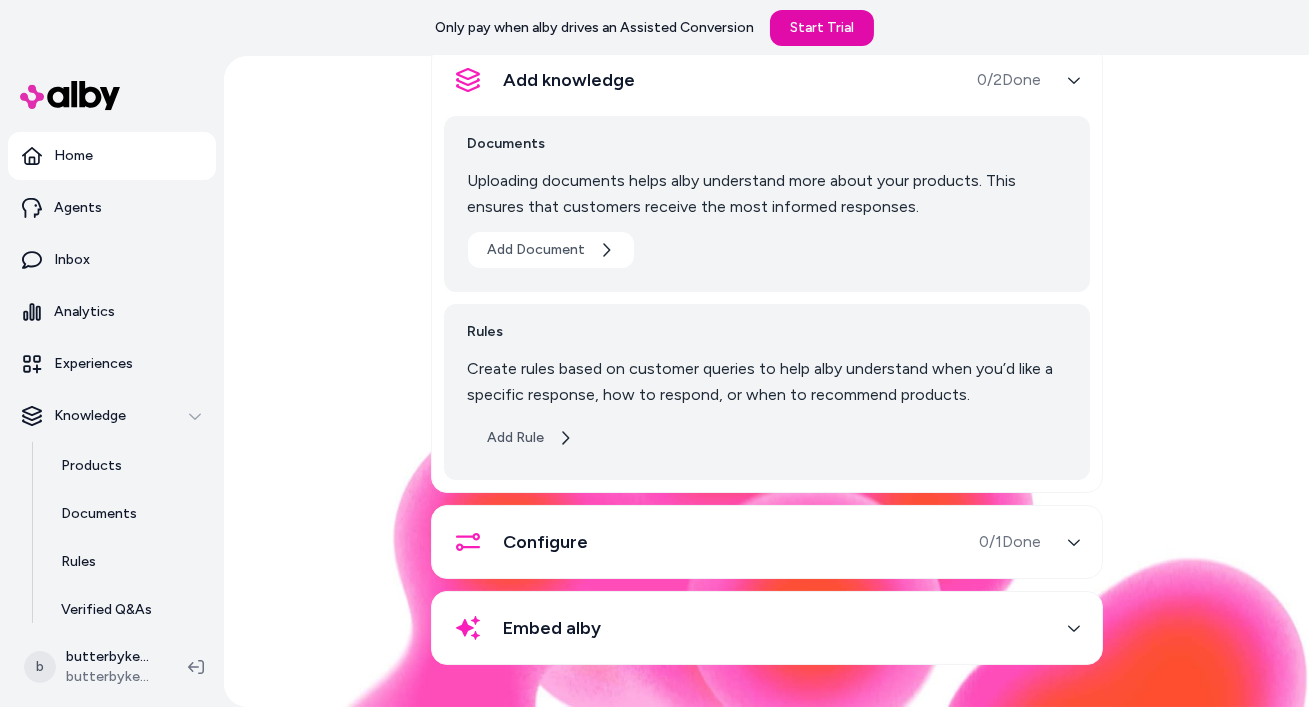 click on "Add Rule" at bounding box center (530, 438) 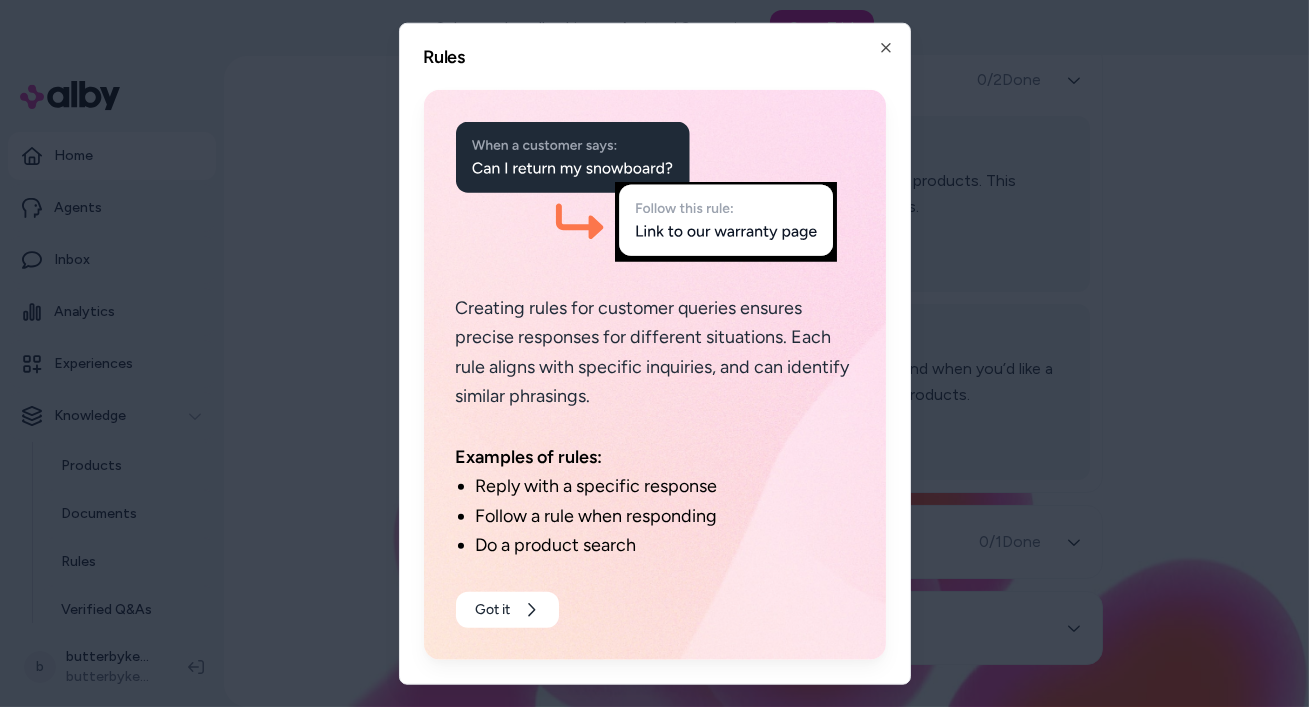 click on "Creating rules for customer queries ensures precise responses for different situations. Each rule aligns with specific inquiries, and can identify similar phrasings. Examples of rules: Reply with a specific response Follow a rule when responding Do a product search Got it" at bounding box center (655, 374) 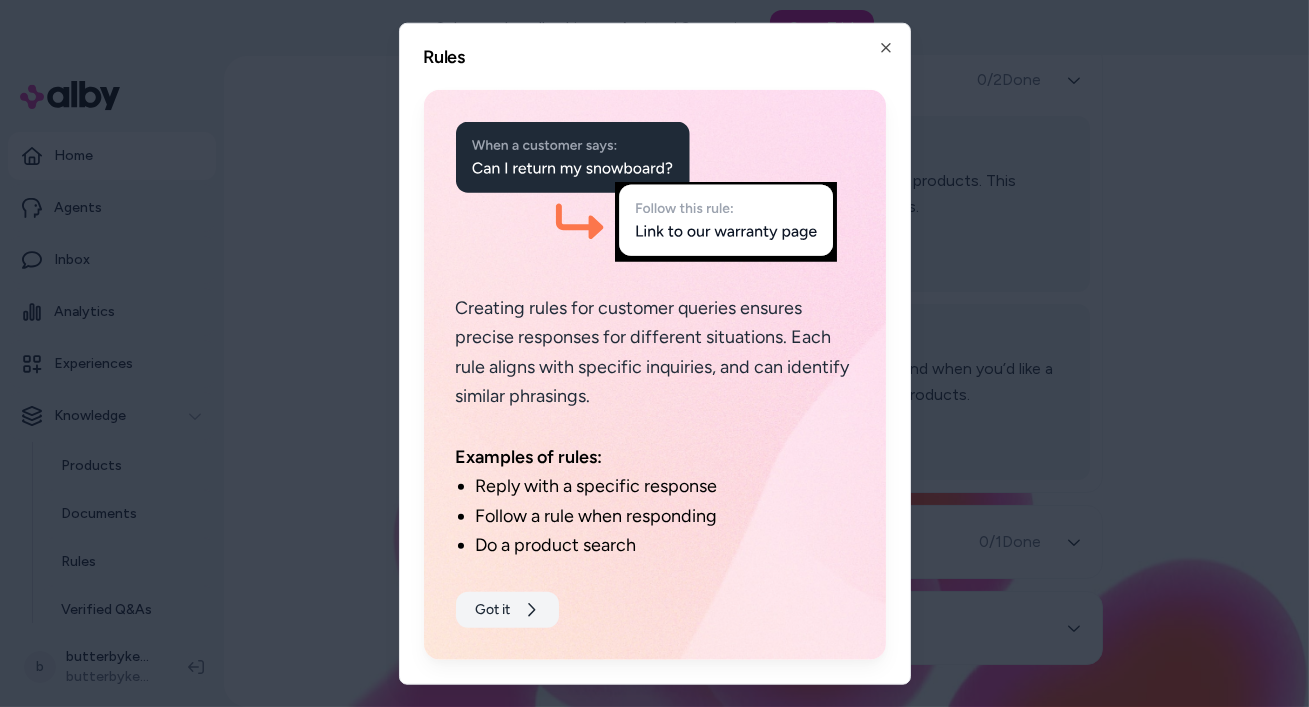 click on "Got it" at bounding box center [507, 610] 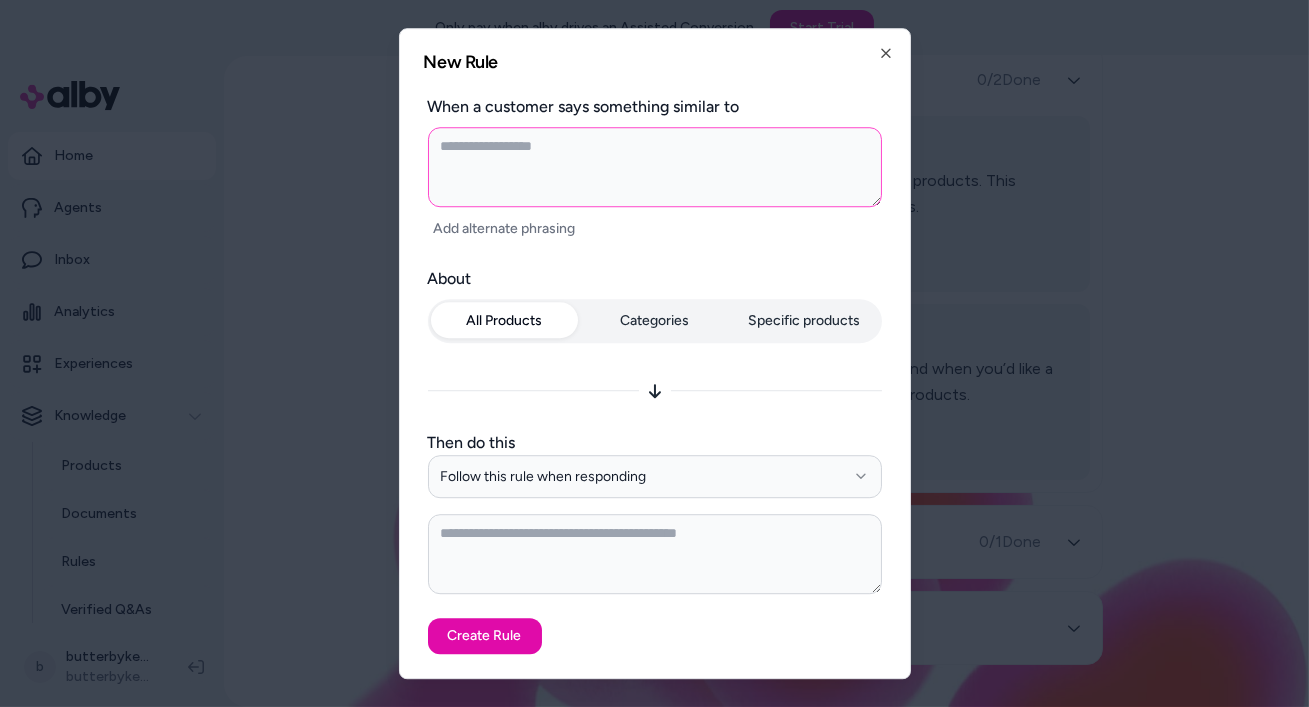 click at bounding box center [655, 167] 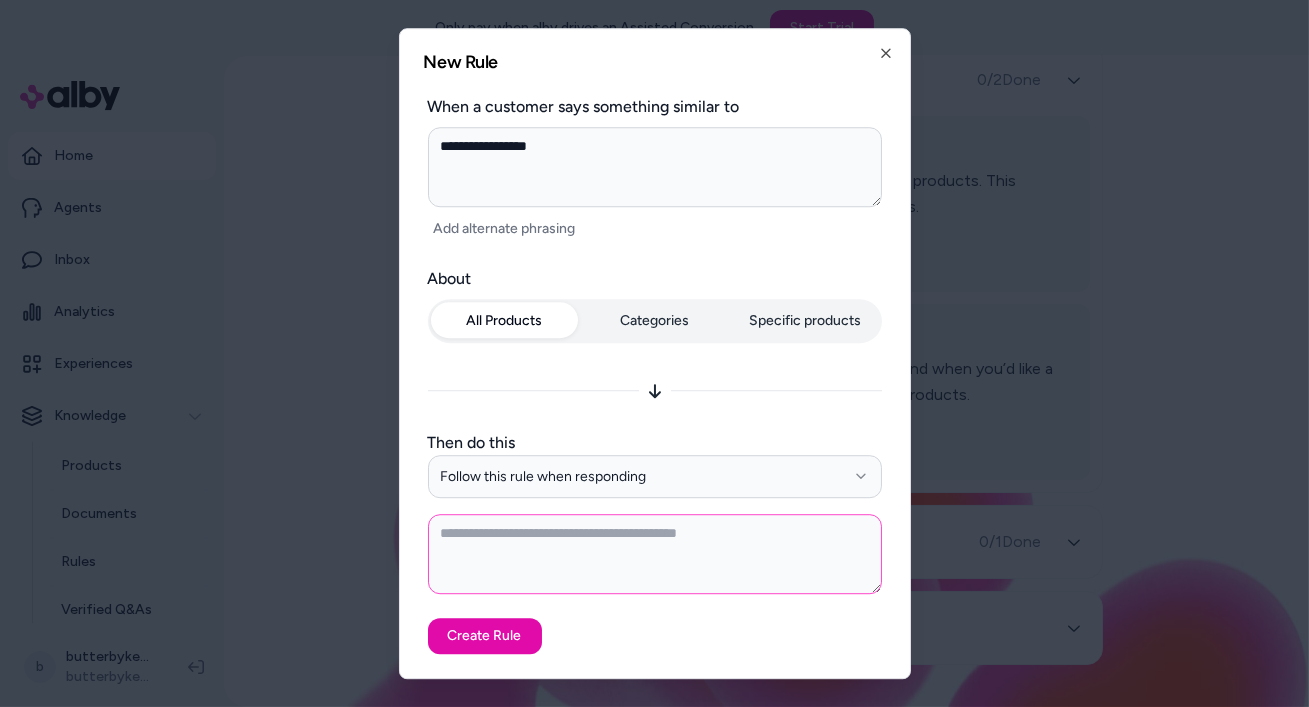 click at bounding box center (655, 554) 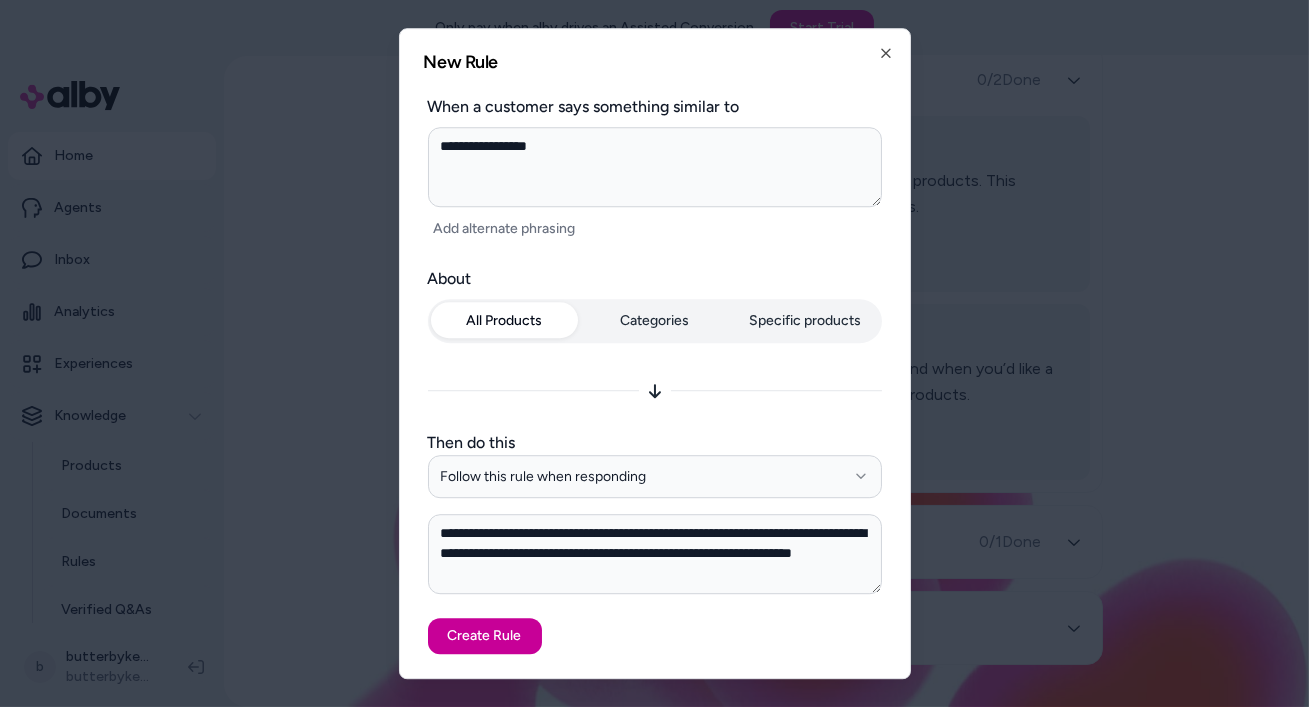 click on "Create Rule" at bounding box center (485, 636) 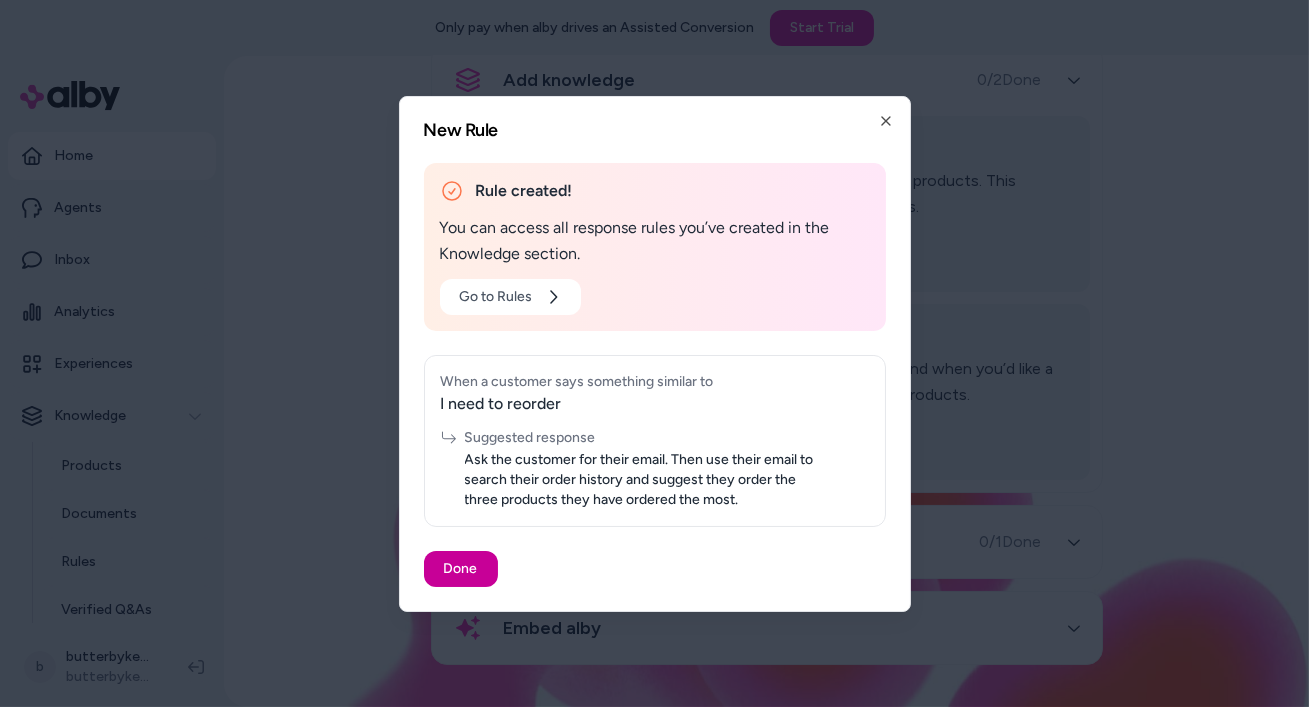 click on "Done" at bounding box center [461, 569] 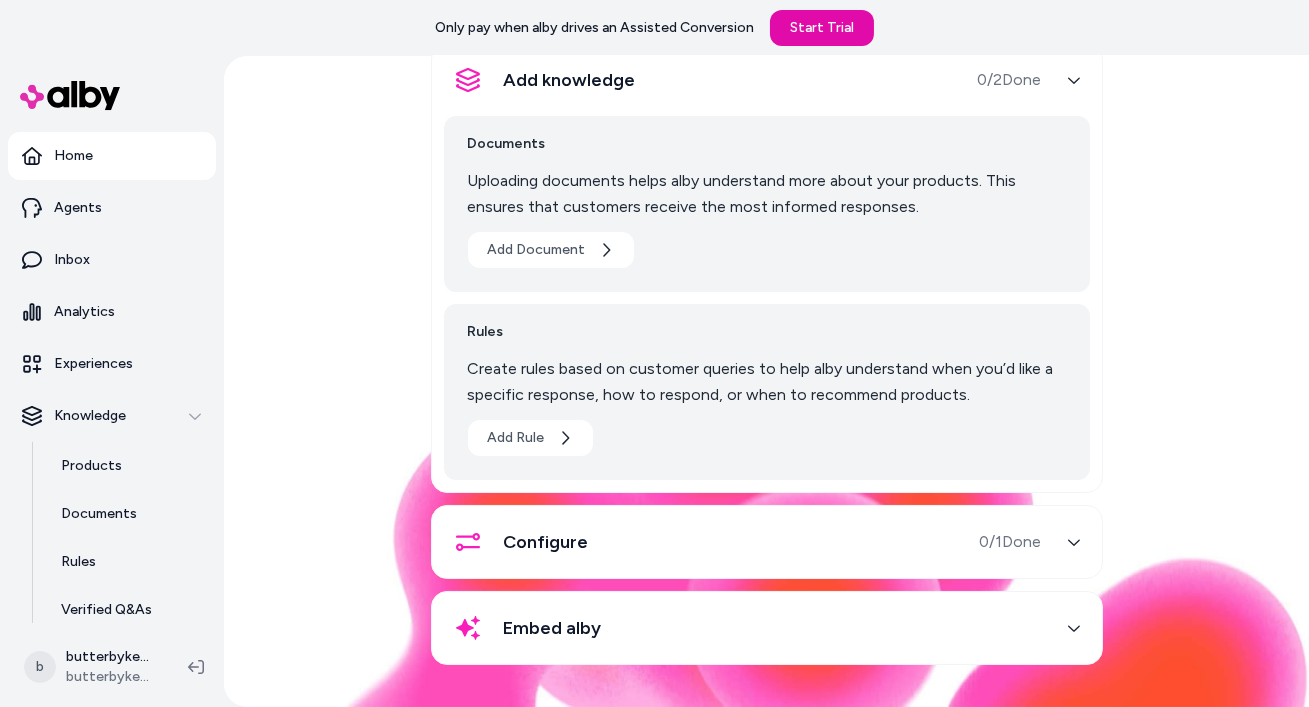 click on "Configure 0 / 1  Done" at bounding box center [743, 542] 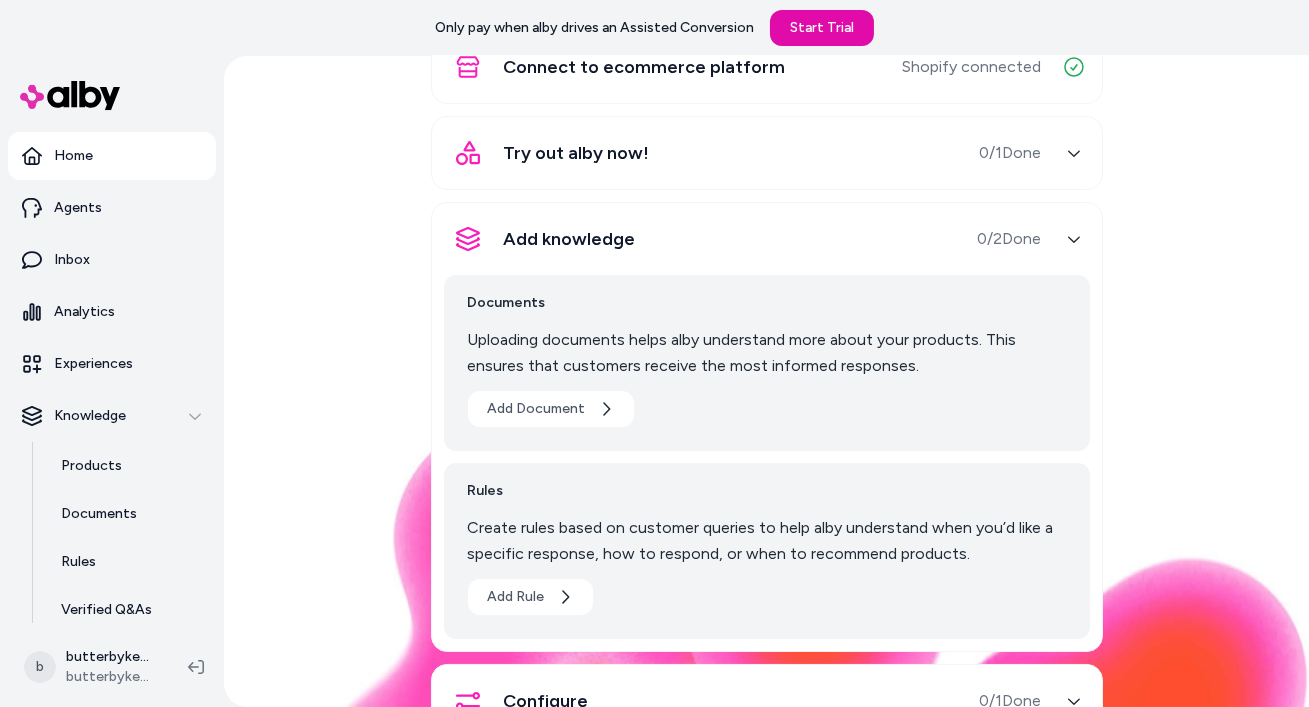 scroll, scrollTop: 160, scrollLeft: 0, axis: vertical 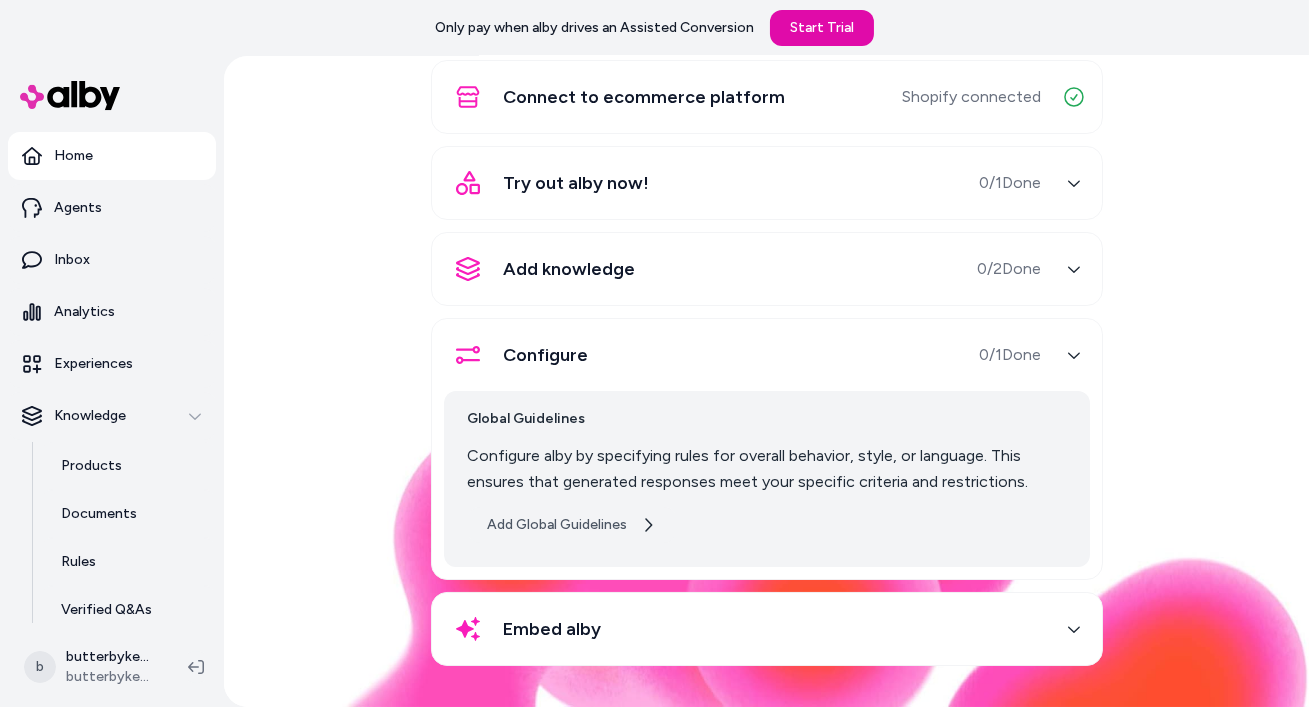 click on "Add Global Guidelines" at bounding box center (572, 525) 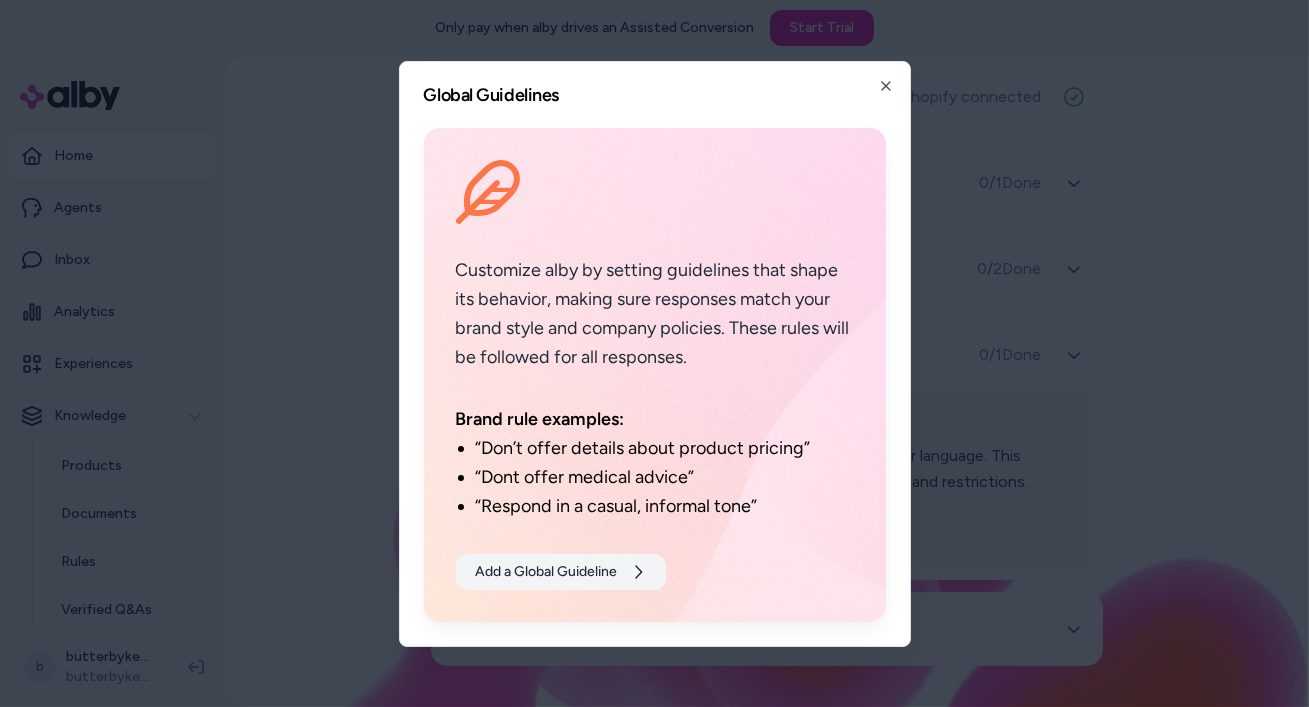 click on "Add a Global Guideline" at bounding box center (561, 572) 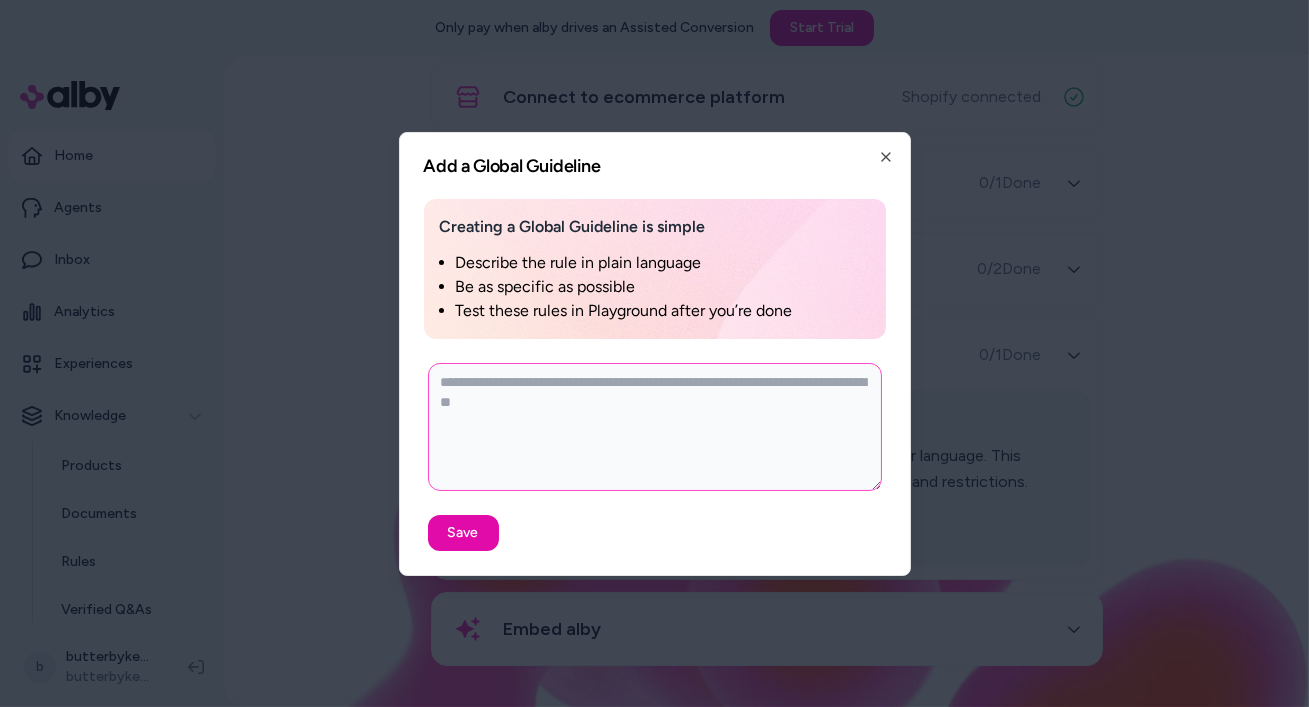 click at bounding box center [655, 427] 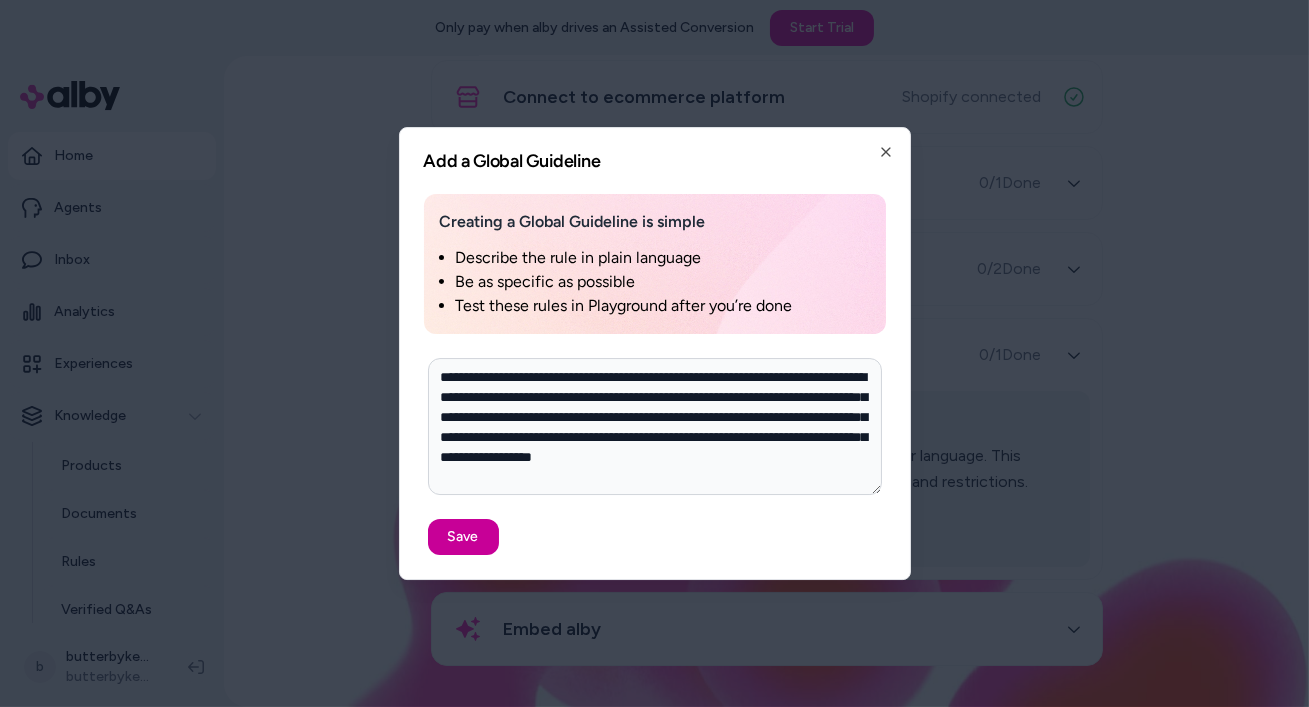 click on "Save" at bounding box center [463, 537] 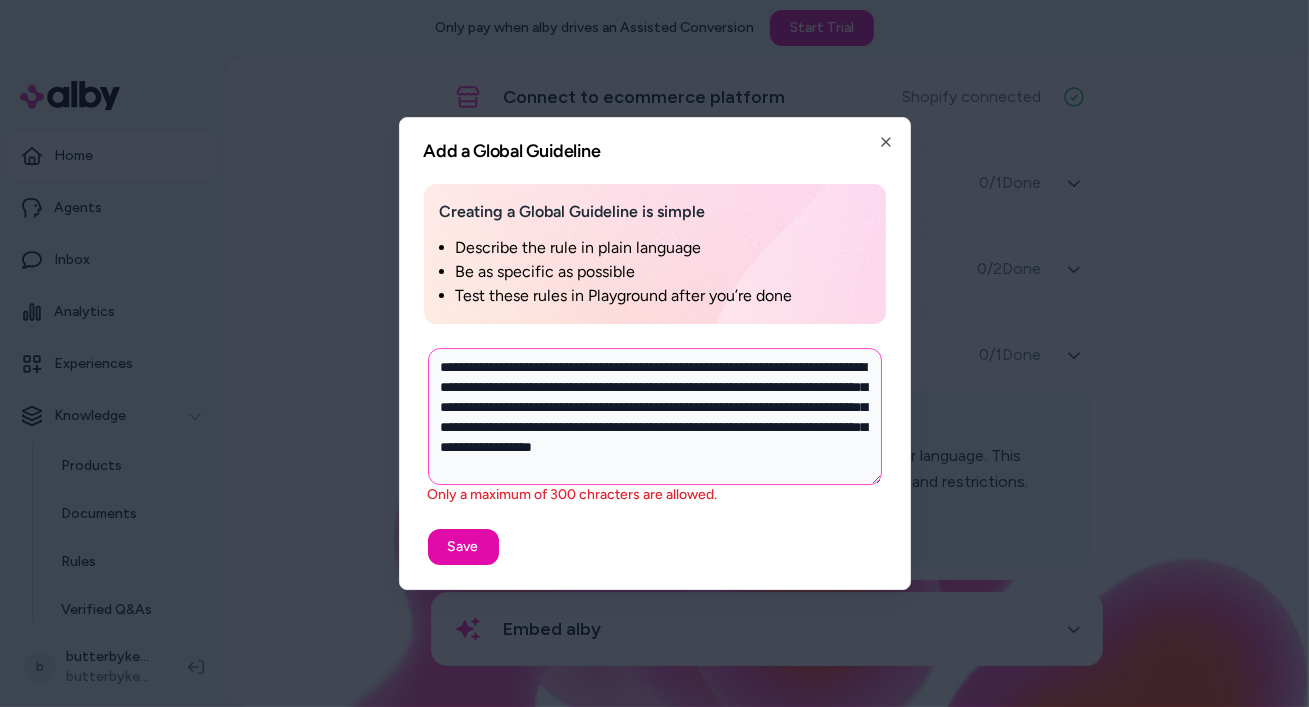 drag, startPoint x: 799, startPoint y: 427, endPoint x: 799, endPoint y: 459, distance: 32 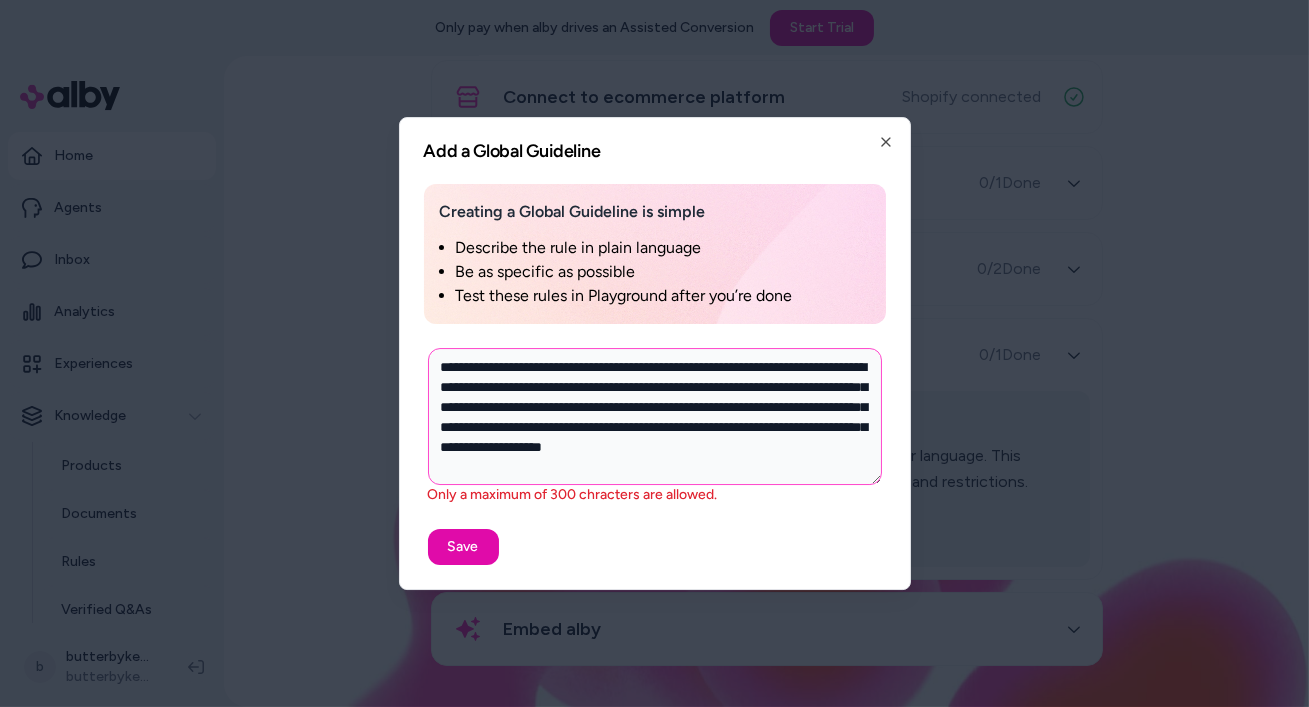 drag, startPoint x: 794, startPoint y: 428, endPoint x: 802, endPoint y: 465, distance: 37.85499 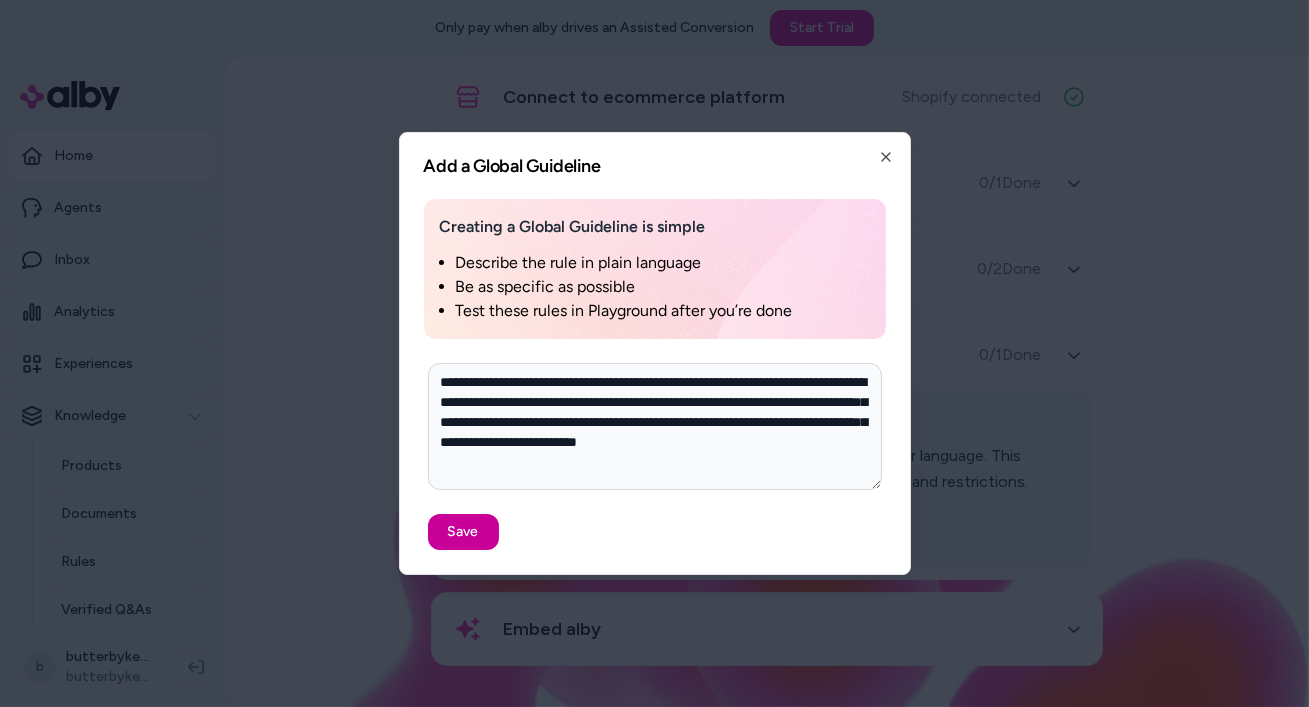 click on "Save" at bounding box center (463, 532) 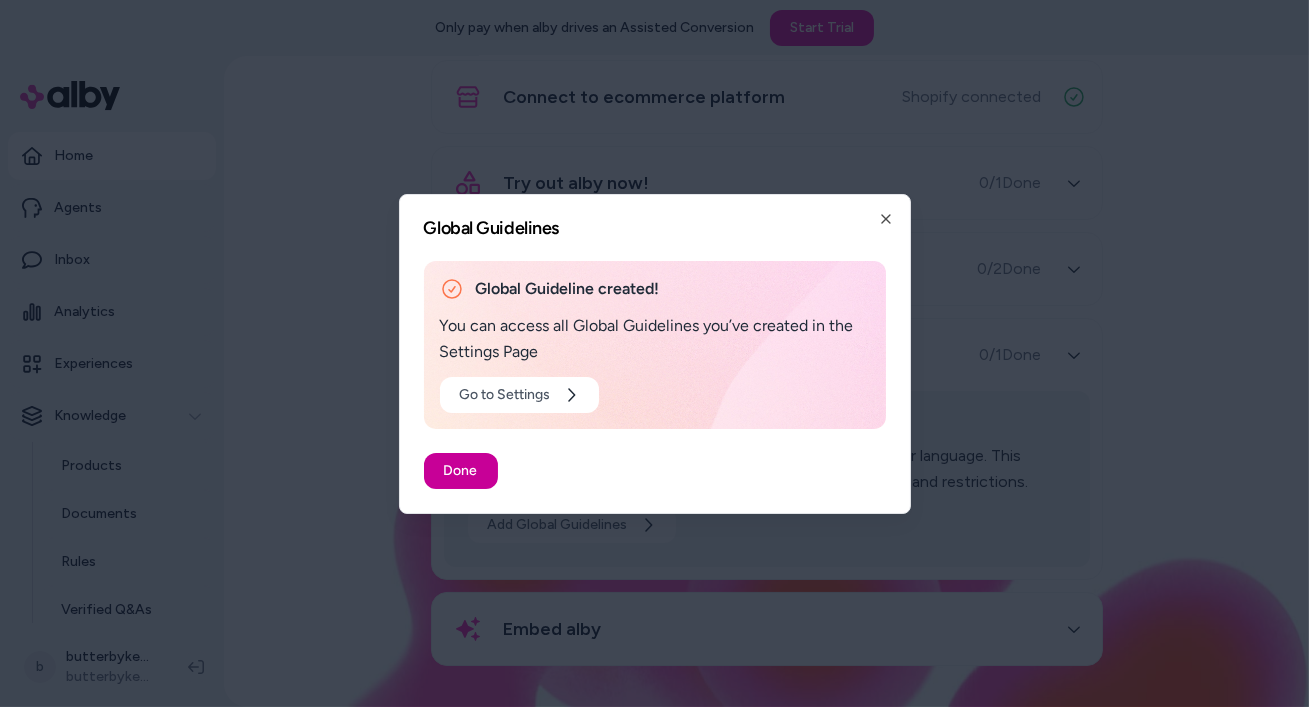 click on "Done" at bounding box center (461, 471) 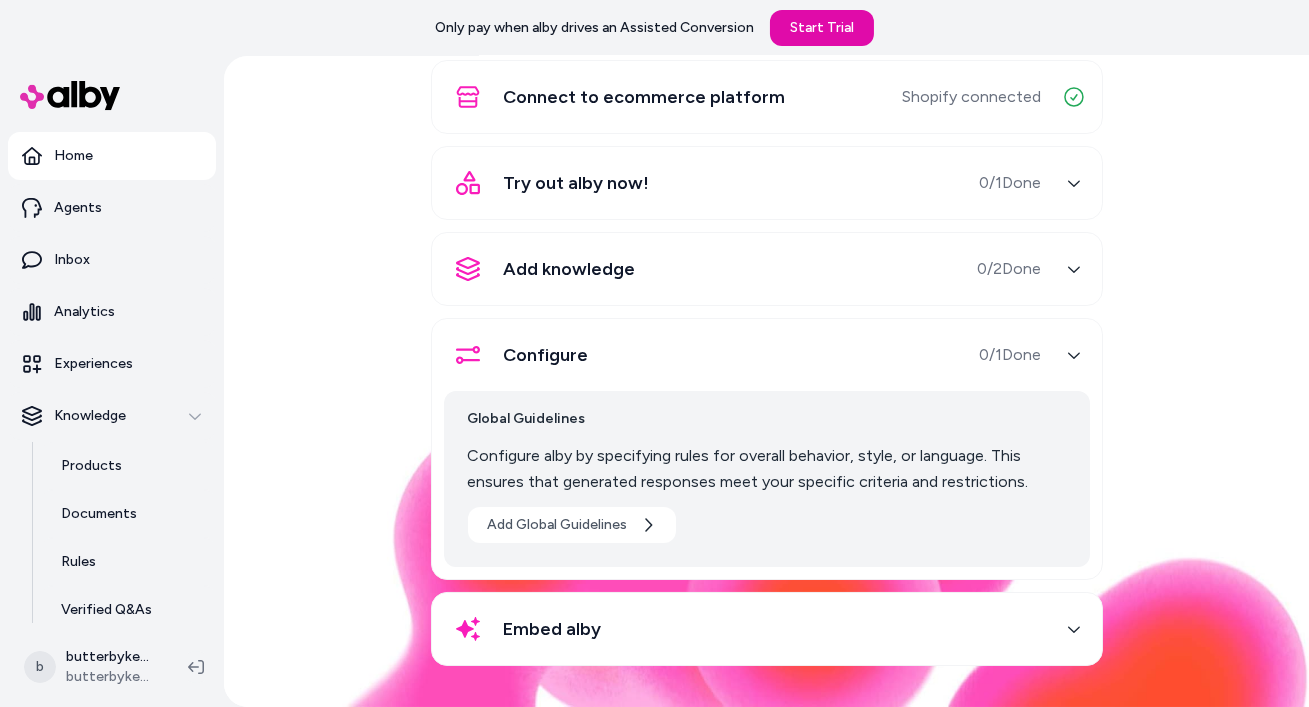 click on "Embed alby" at bounding box center [743, 629] 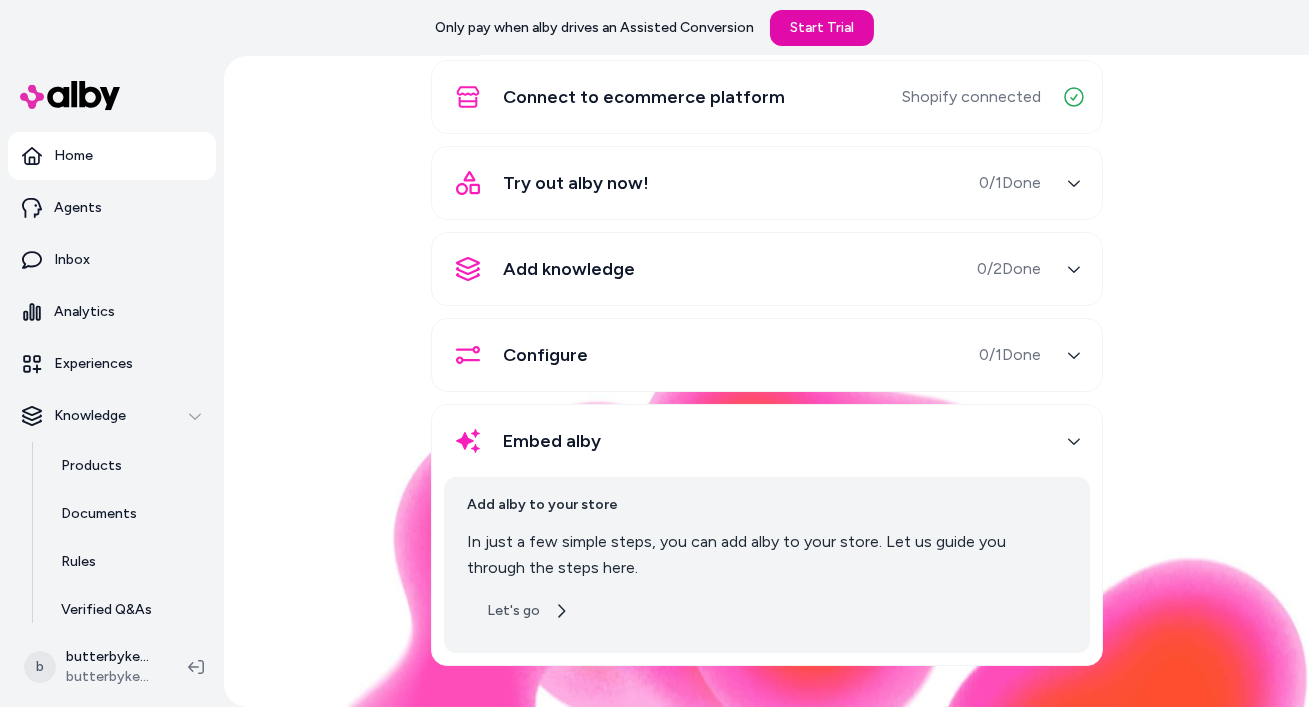 click on "Let's go" at bounding box center (528, 611) 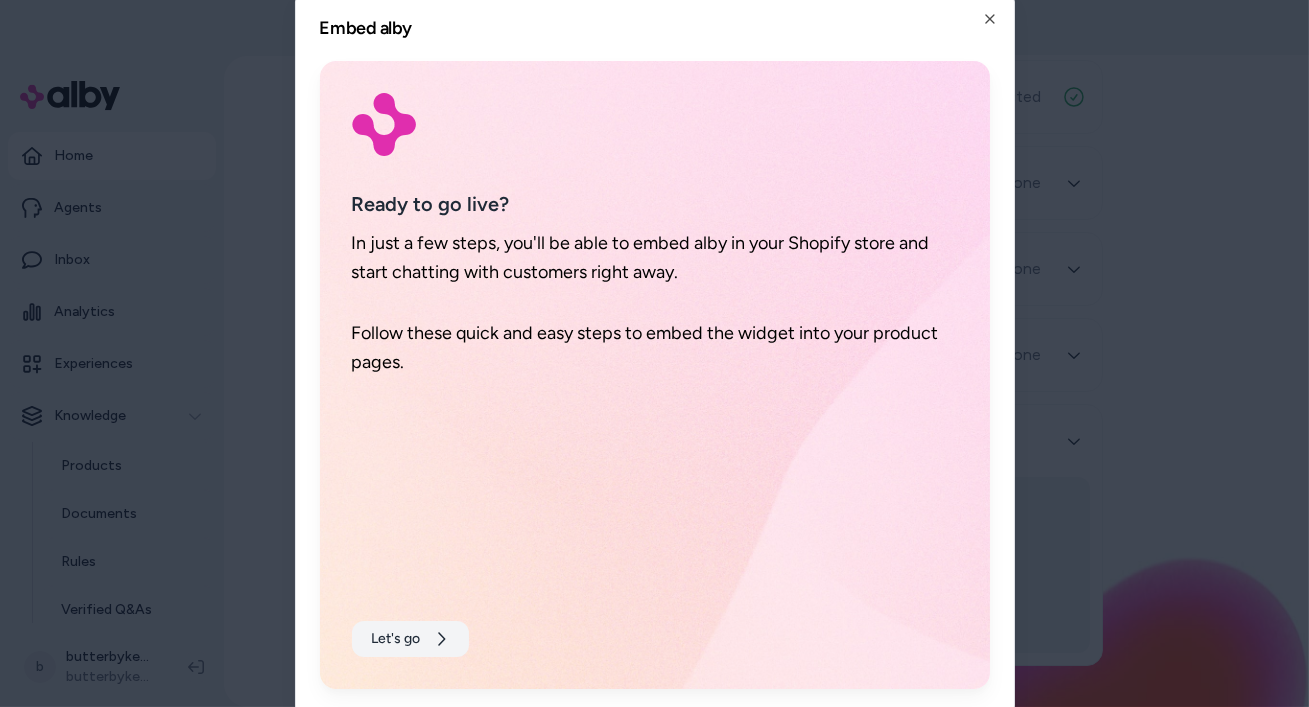 click on "Let's go" at bounding box center (410, 639) 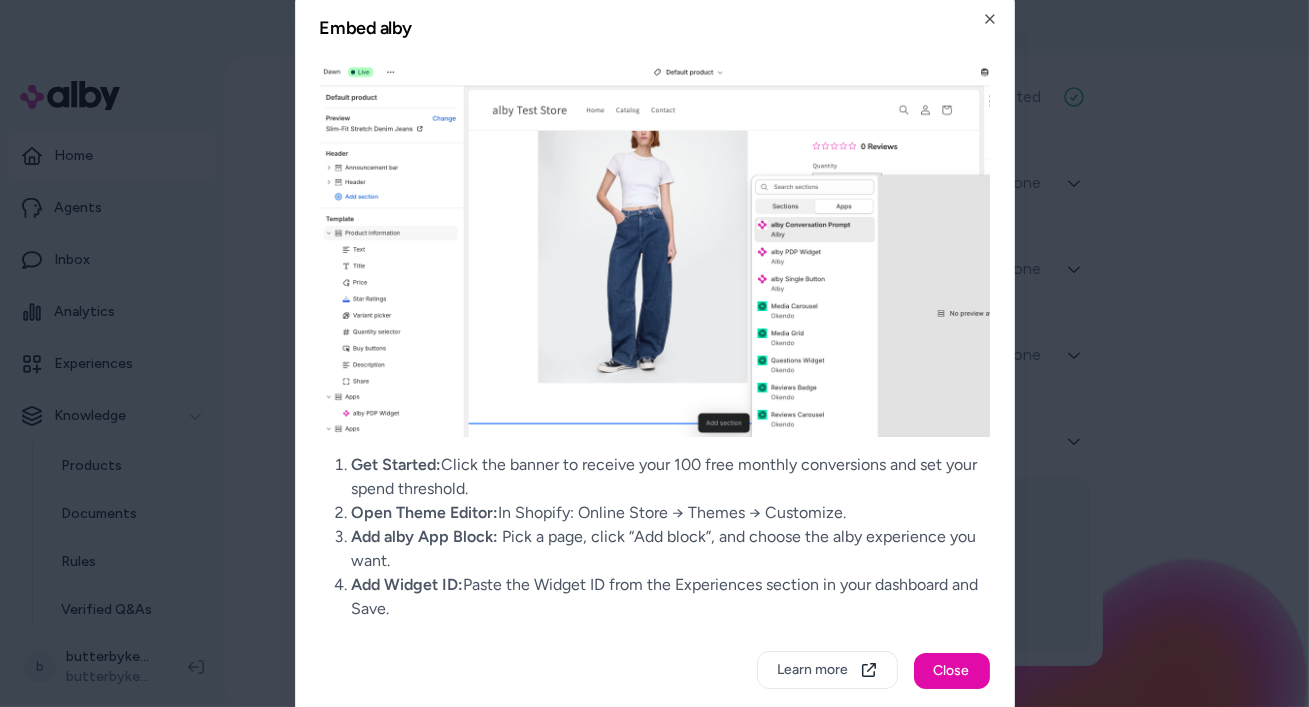 click on "Get Started:  Click the banner to receive your 100 free monthly conversions and set your spend threshold." at bounding box center (671, 477) 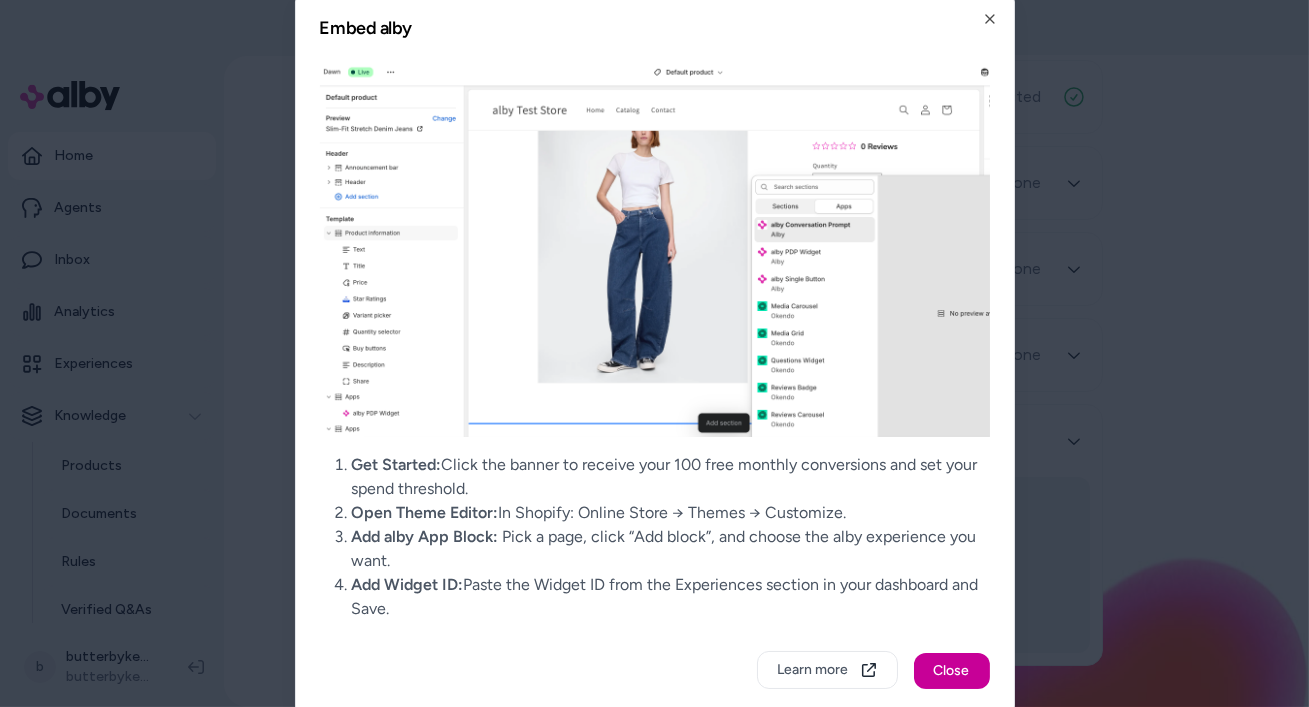 click on "Close" at bounding box center (952, 671) 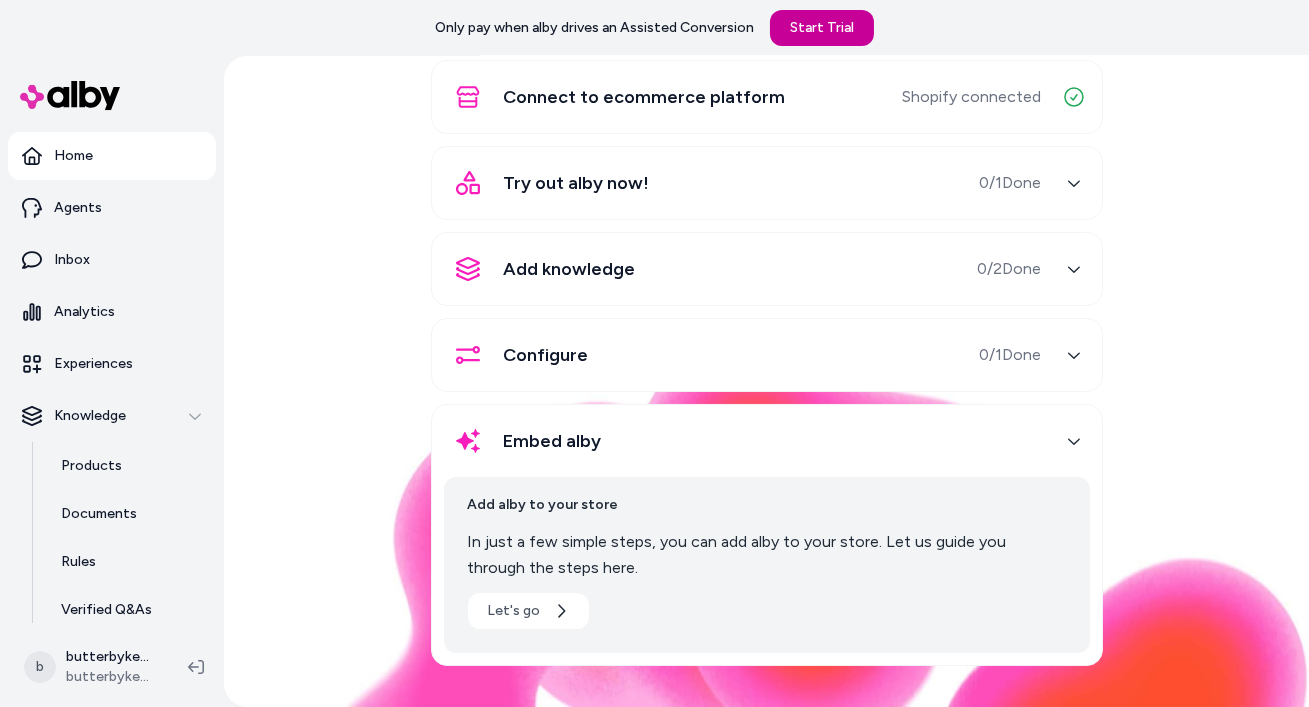 click on "Start Trial" at bounding box center (822, 28) 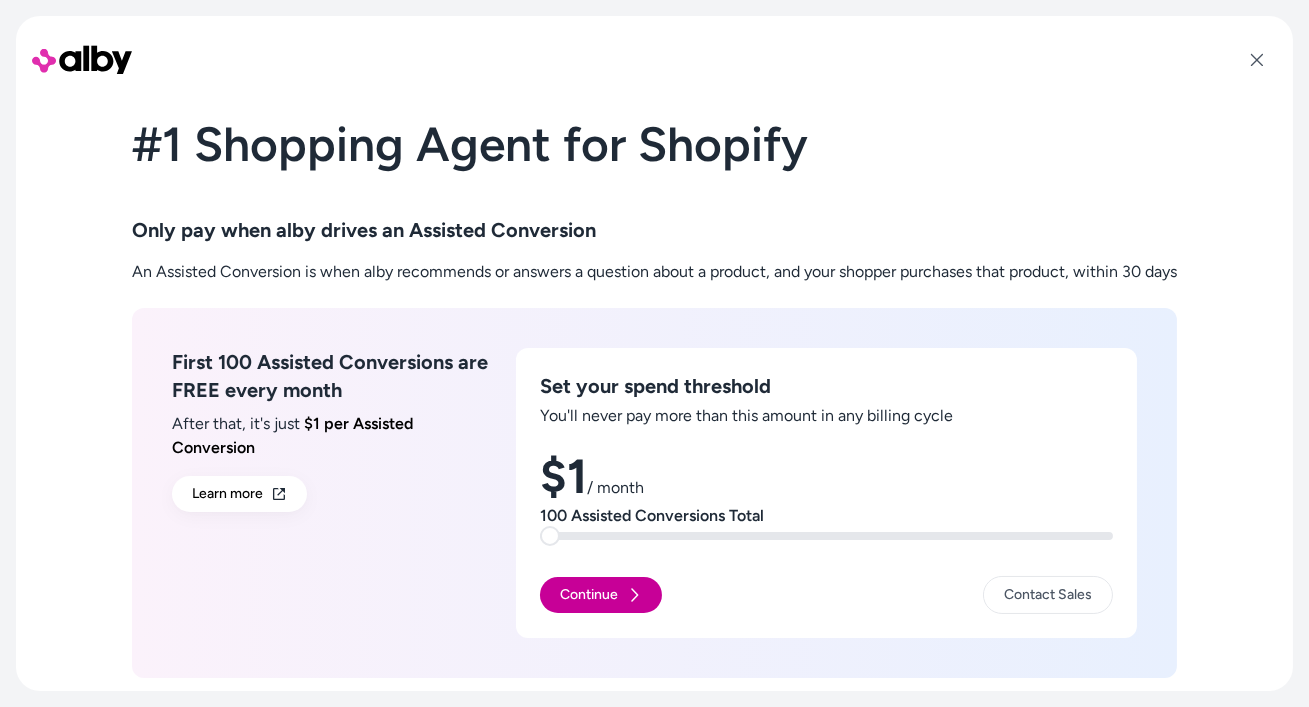 click on "Continue" at bounding box center [601, 595] 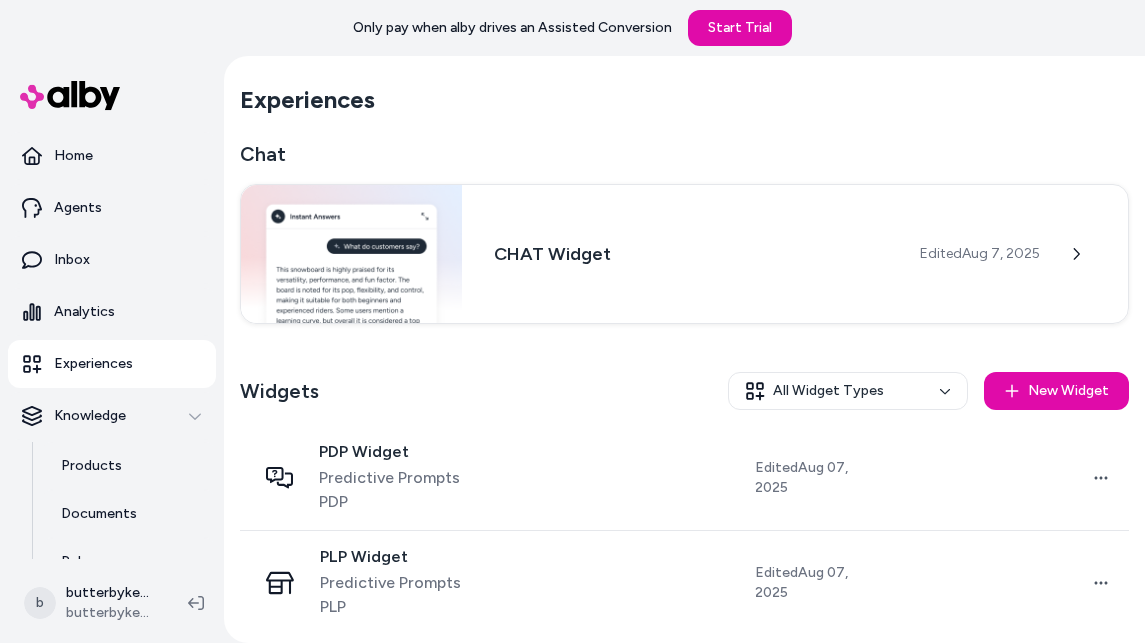 scroll, scrollTop: 0, scrollLeft: 0, axis: both 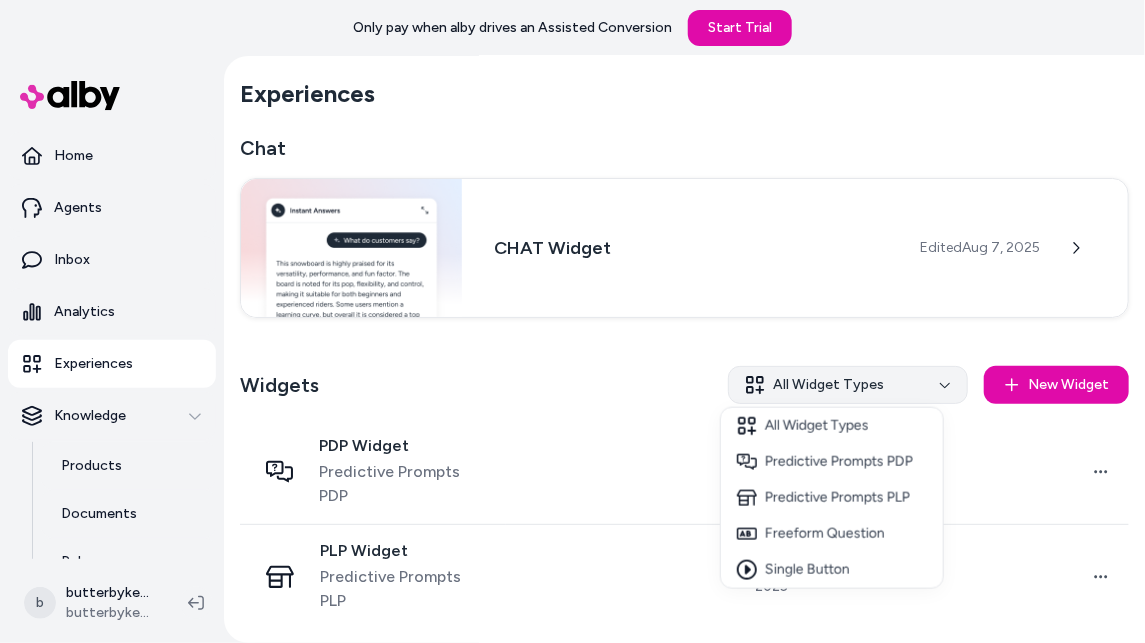 click on "Only pay when alby drives an Assisted Conversion Start Trial Home Agents Inbox Analytics Experiences Knowledge Products Documents Rules Verified Q&As Reviews Survey Questions Integrations b [EMAIL] Shopify [EMAIL] Experiences Chat CHAT Widget Edited Aug 7, 2025 Widgets All Widget Types New Widget PDP Widget Predictive Prompts PDP Edited Aug 06, 2025 Open menu PLP Widget Predictive Prompts PLP Edited Aug 06, 2025 Open menu All Widget Types Predictive Prompts PDP Predictive Prompts PLP Freeform Question Single Button" at bounding box center [572, 321] 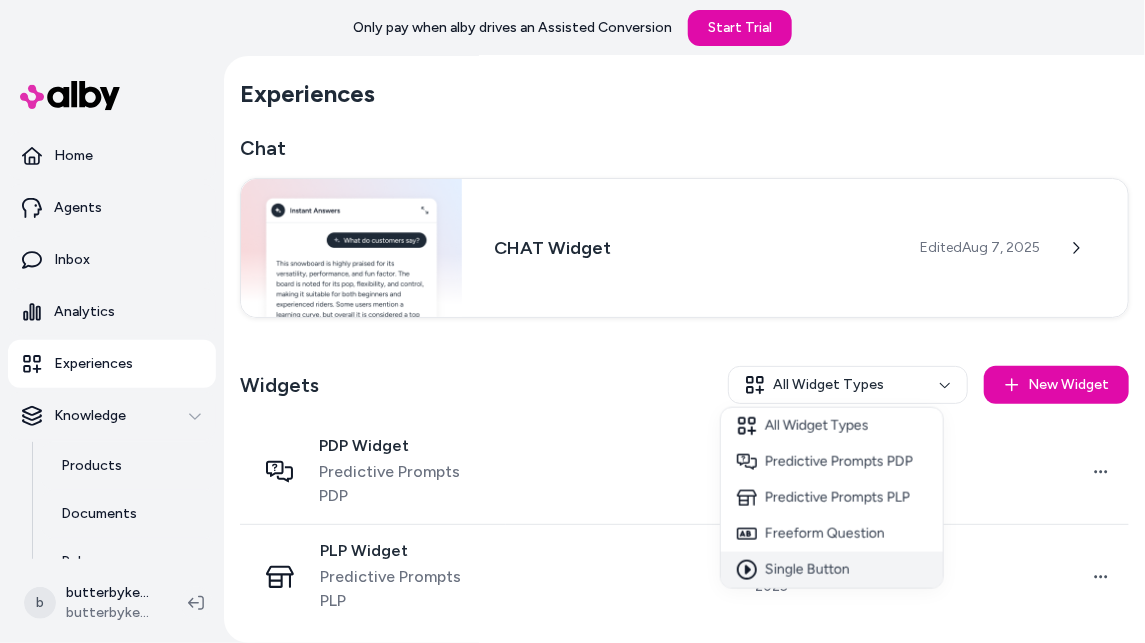 click on "Single Button" at bounding box center (832, 570) 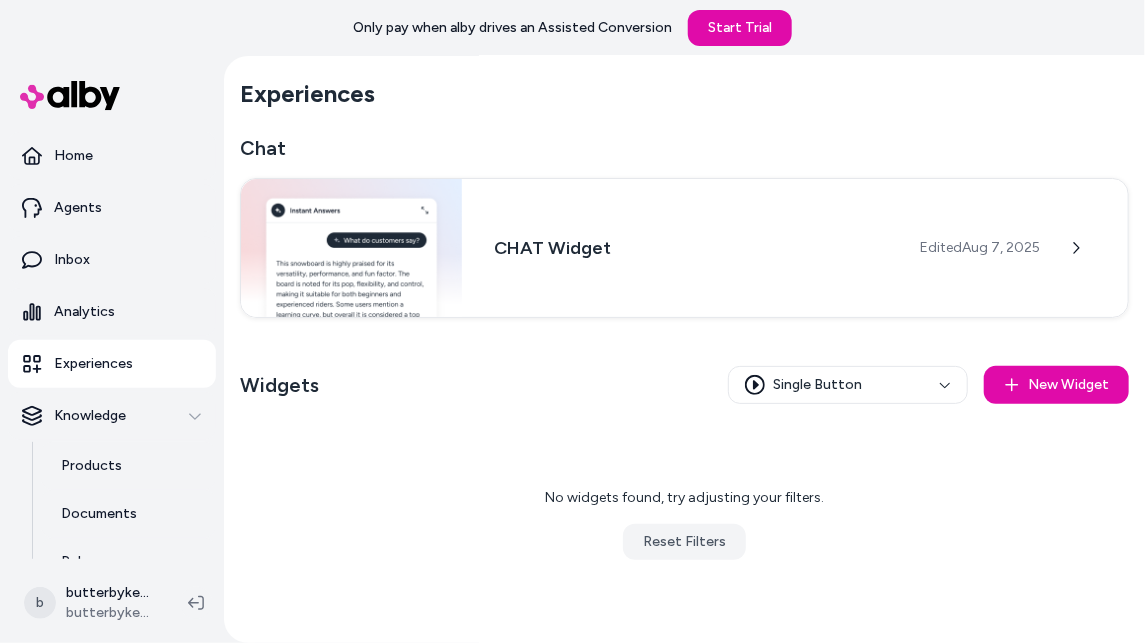 scroll, scrollTop: 5, scrollLeft: 0, axis: vertical 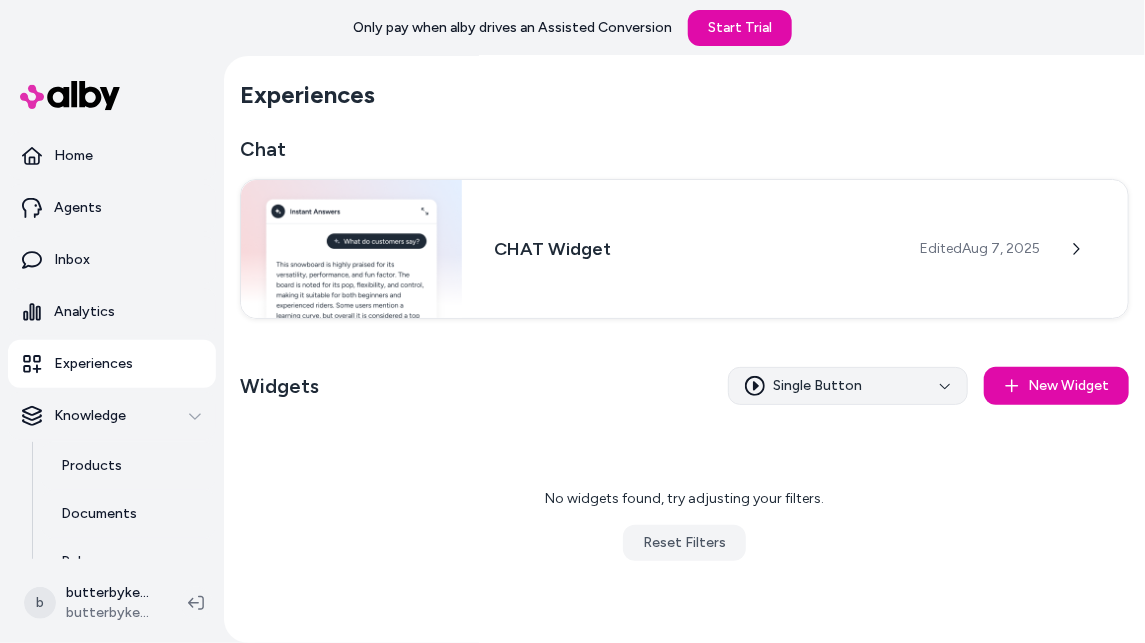 click on "Only pay when alby drives an Assisted Conversion Start Trial Home Agents Inbox Analytics Experiences Knowledge Products Documents Rules Verified Q&As Reviews Survey Questions Integrations b [EMAIL] Shopify [EMAIL] Experiences Chat CHAT Widget Edited Aug 7, 2025 Widgets Single Button New Widget No widgets found, try adjusting your filters. Reset Filters" at bounding box center (572, 321) 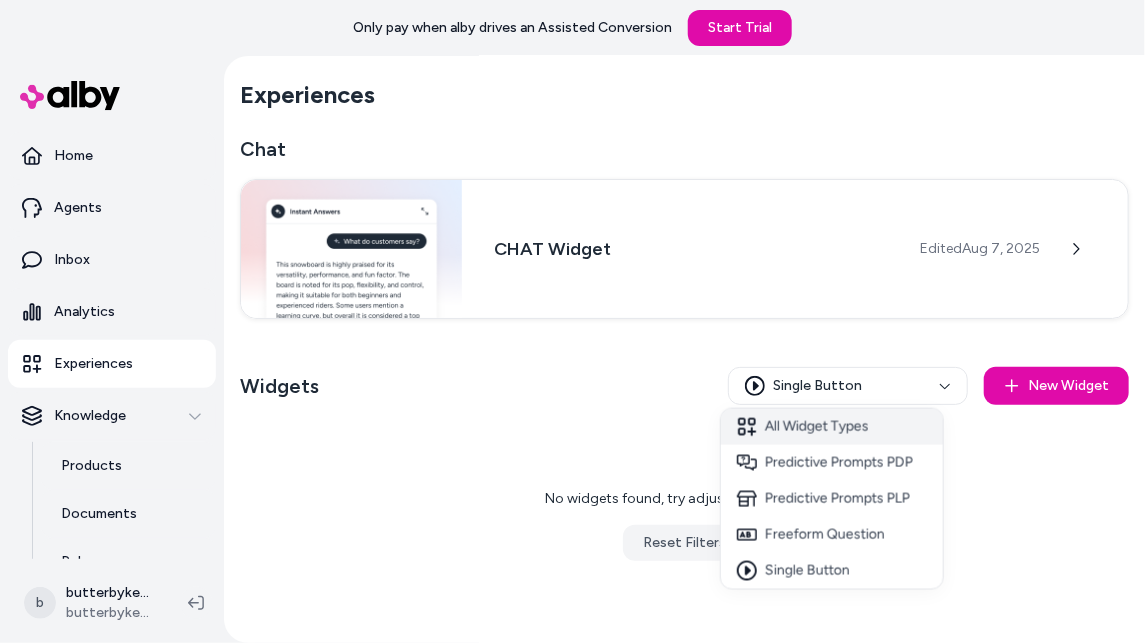 click on "All Widget Types" at bounding box center [832, 427] 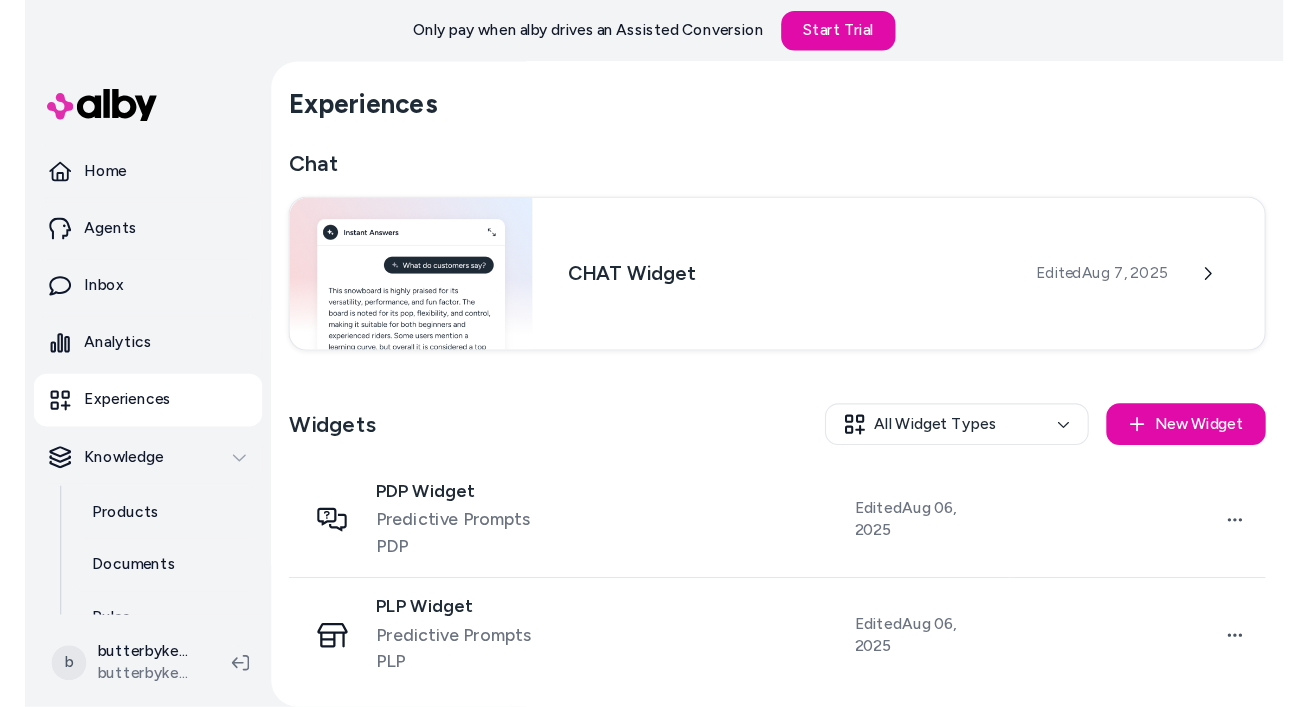 scroll, scrollTop: 6, scrollLeft: 0, axis: vertical 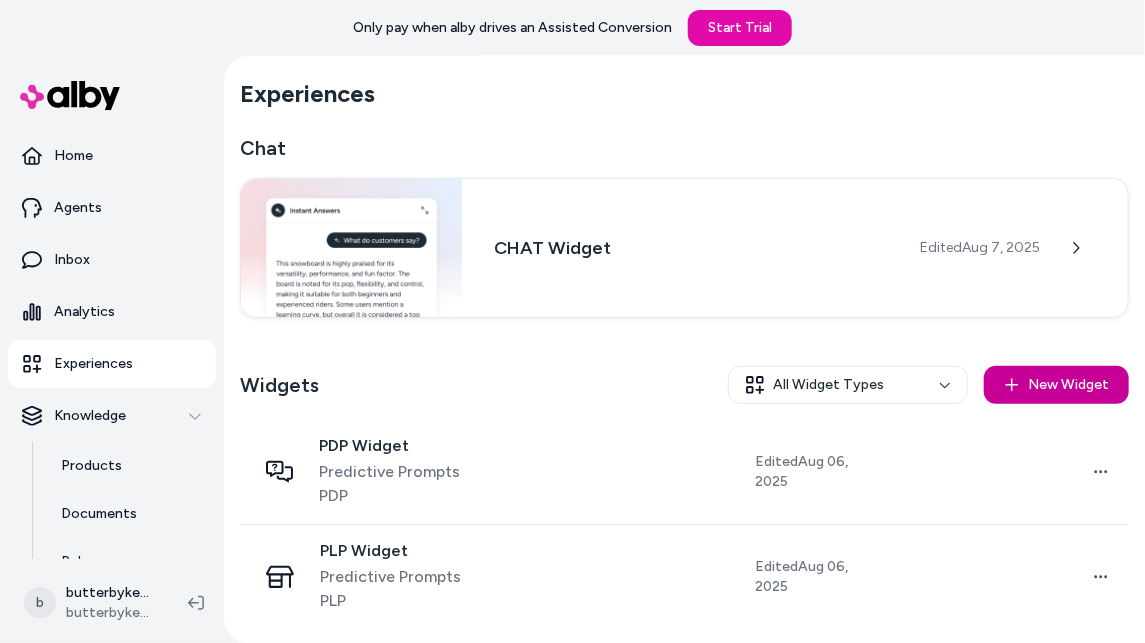 click on "New Widget" at bounding box center [1056, 385] 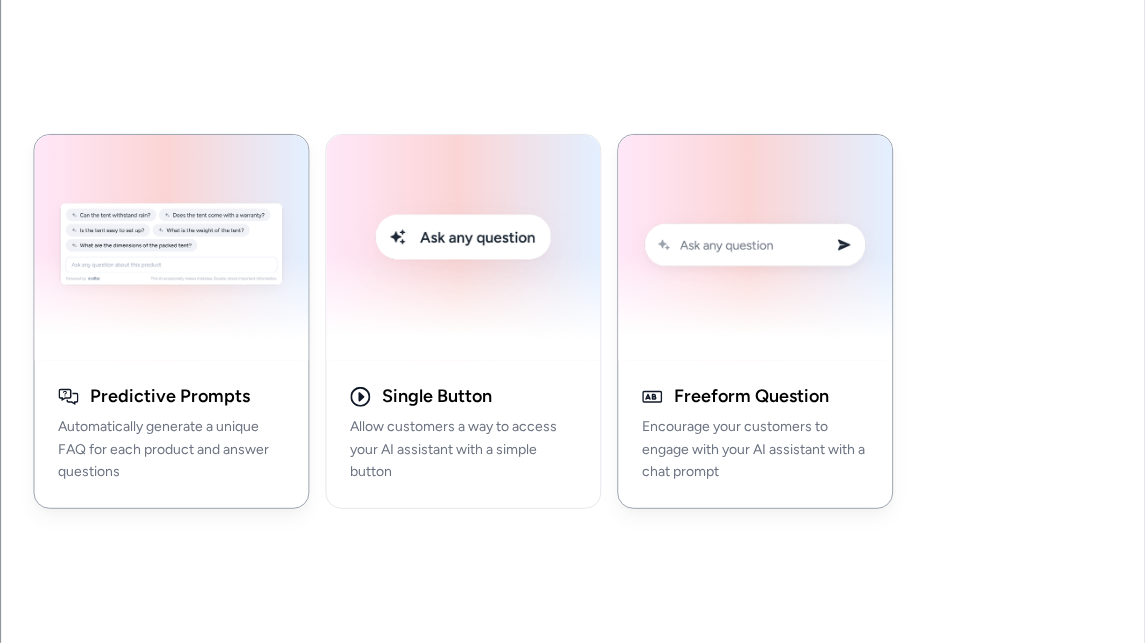 click at bounding box center (755, 248) 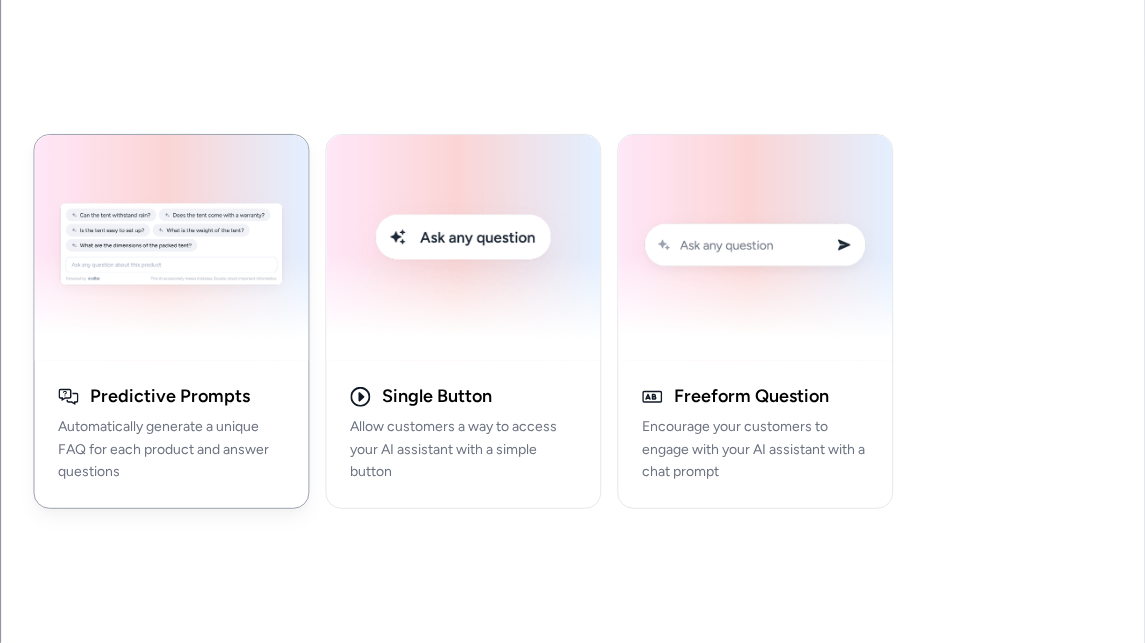 click at bounding box center (171, 248) 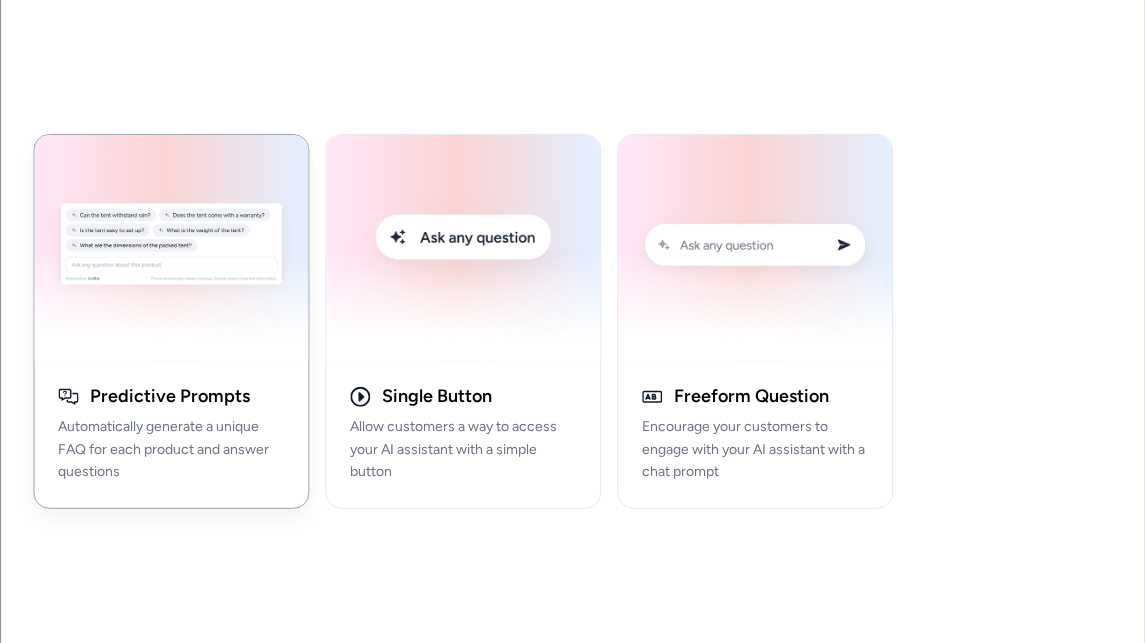 click on "Automatically generate a unique FAQ for each product and answer questions" at bounding box center (171, 450) 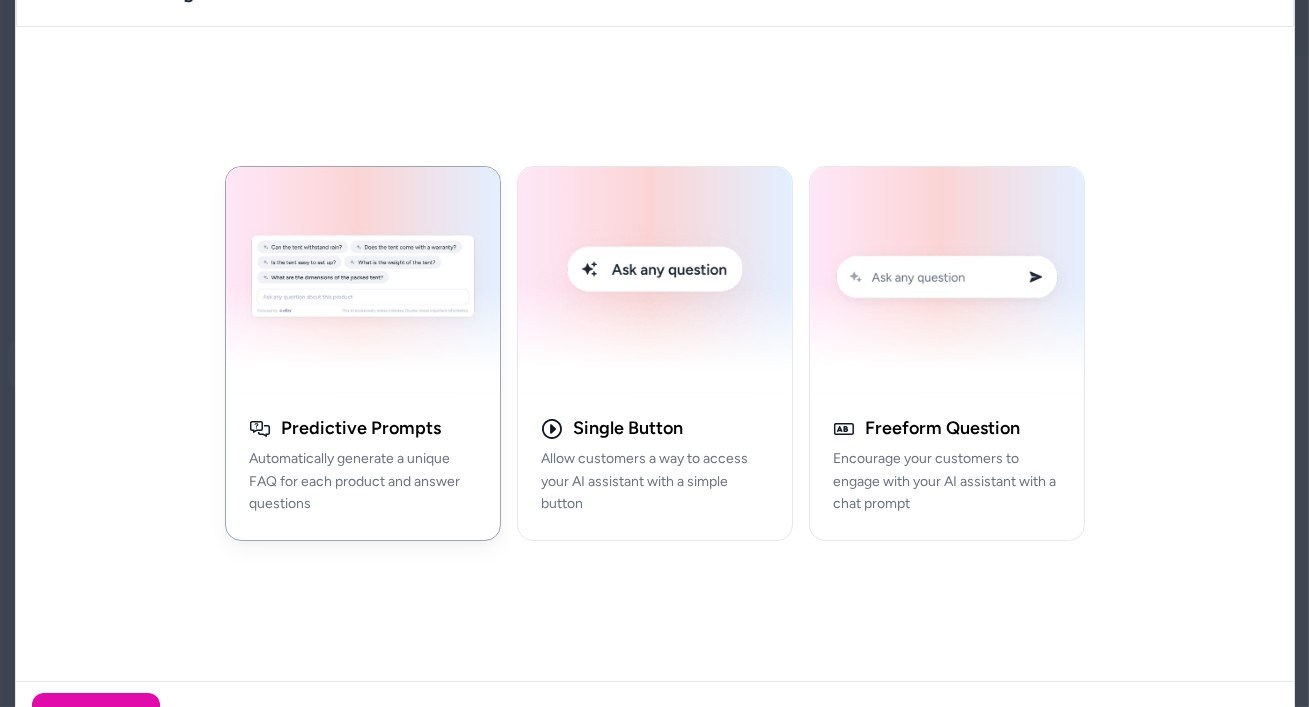 scroll, scrollTop: 0, scrollLeft: 0, axis: both 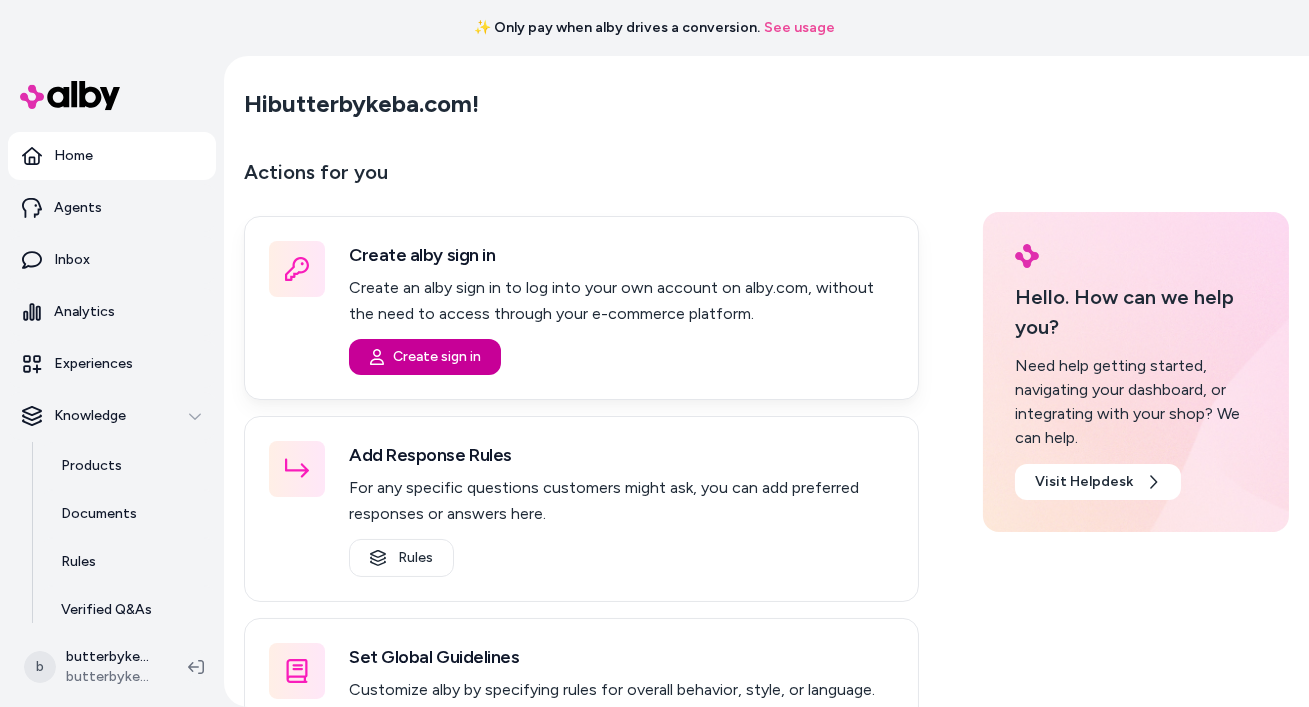 click on "Create sign in" at bounding box center [425, 357] 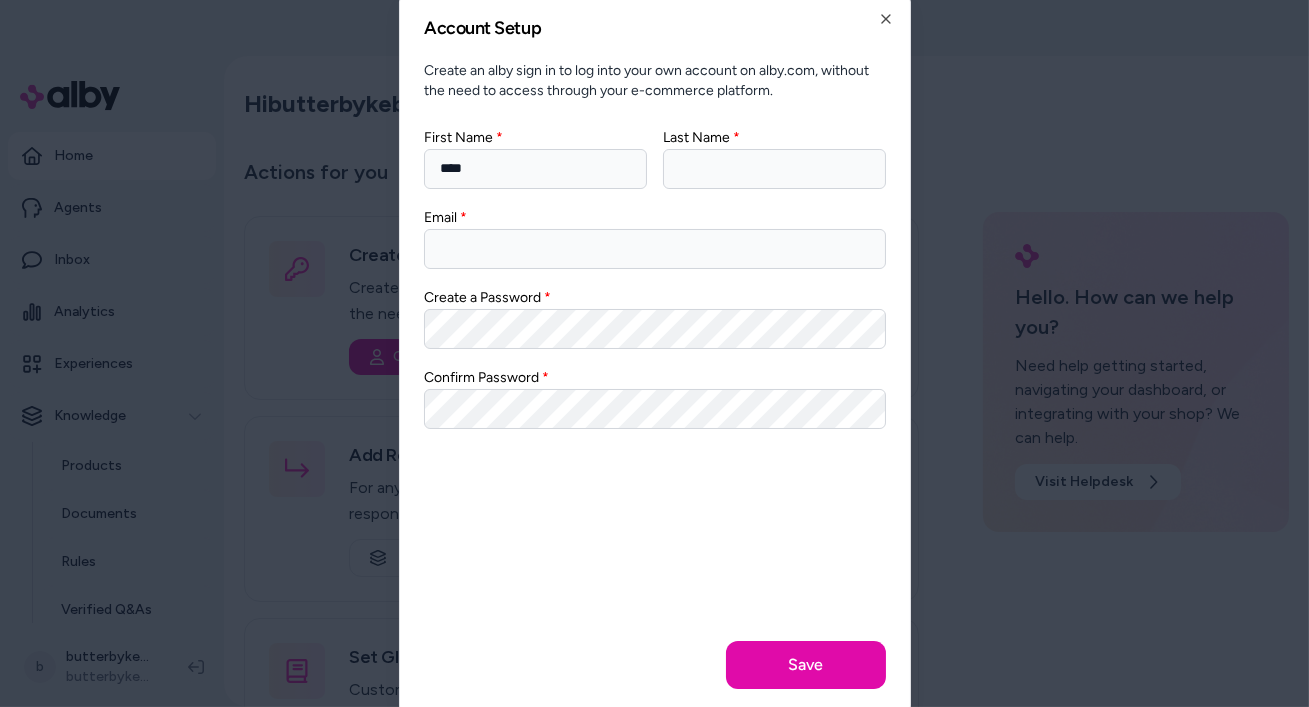 type on "****" 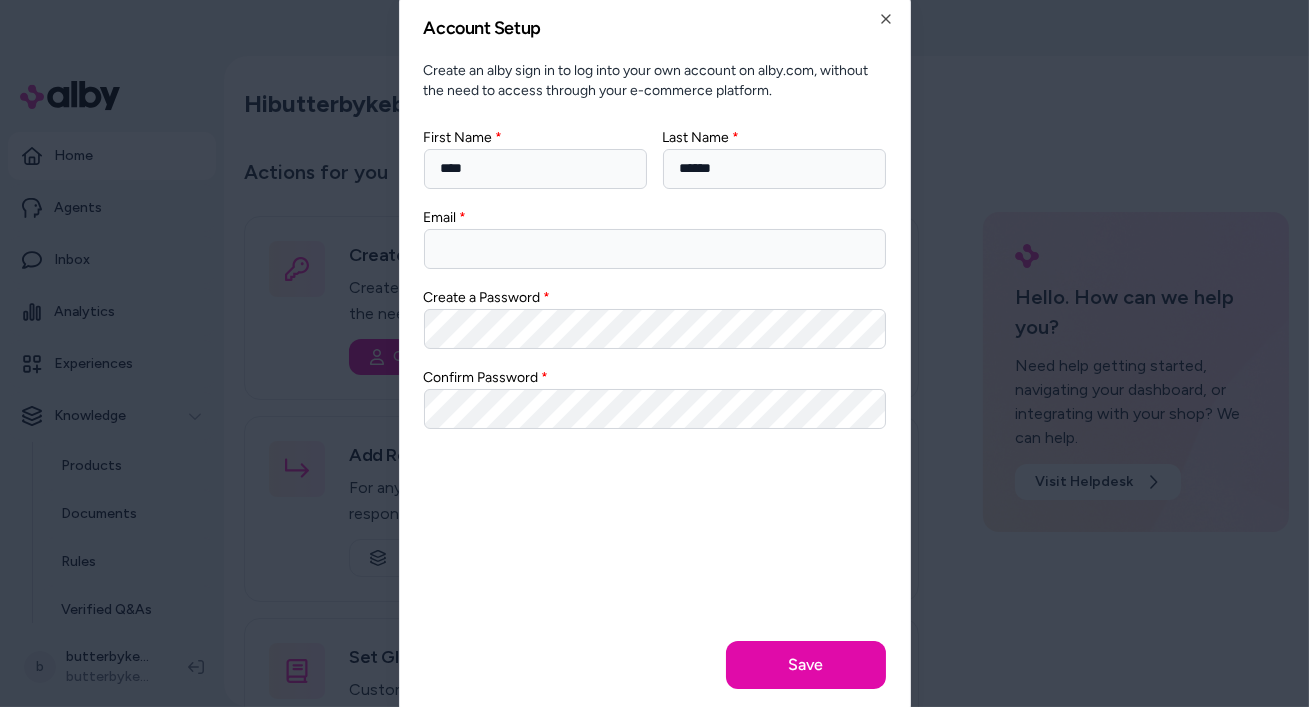 type on "******" 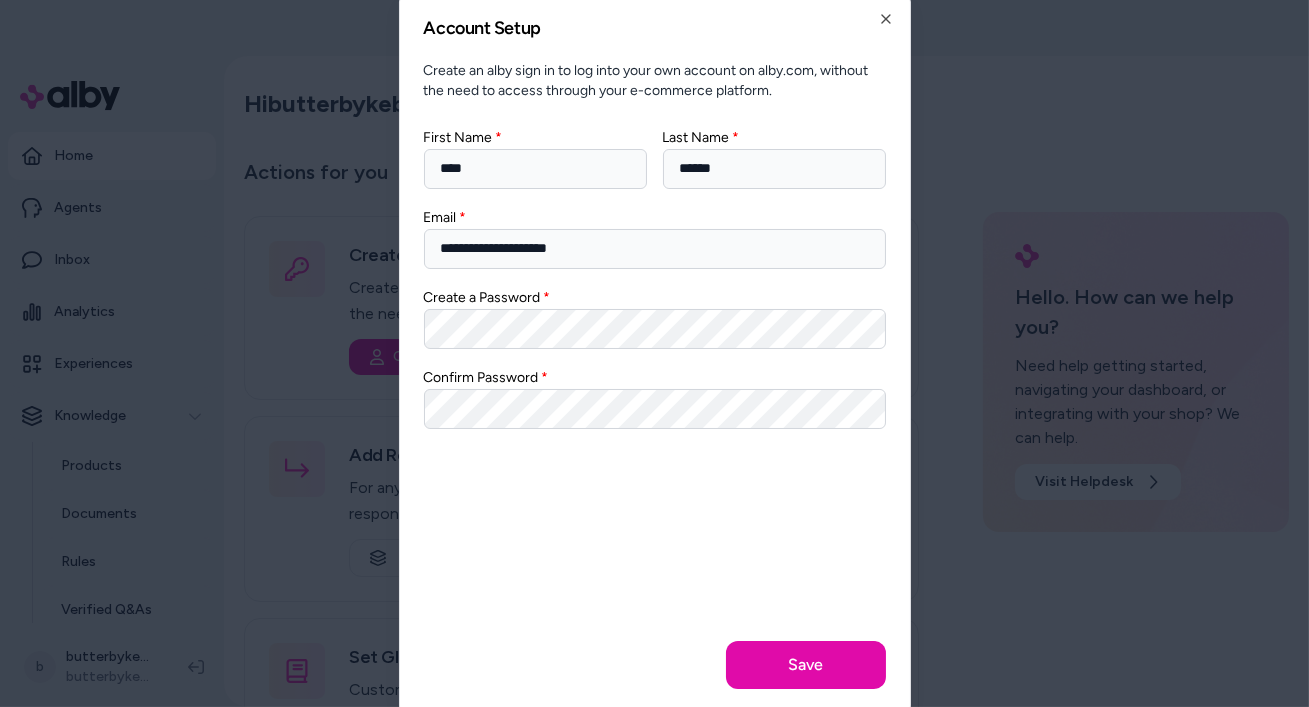 click on "**********" at bounding box center [655, 407] 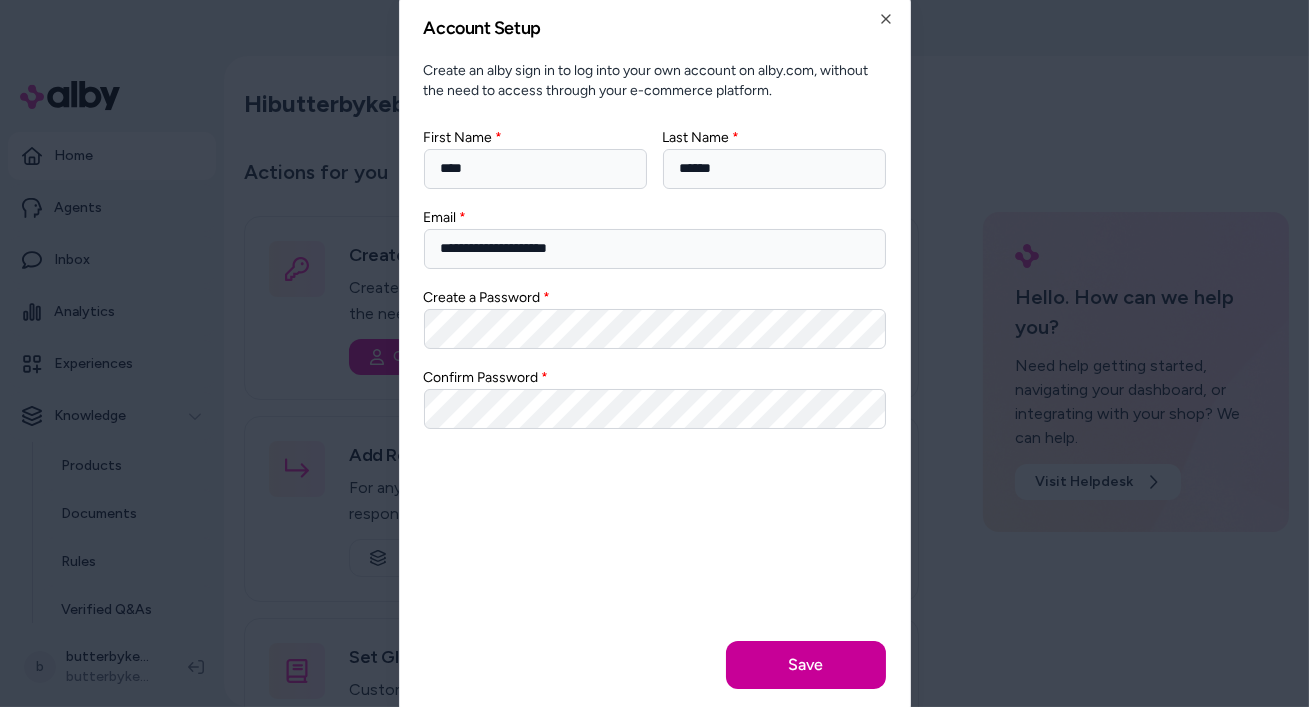 click on "Save" at bounding box center [806, 665] 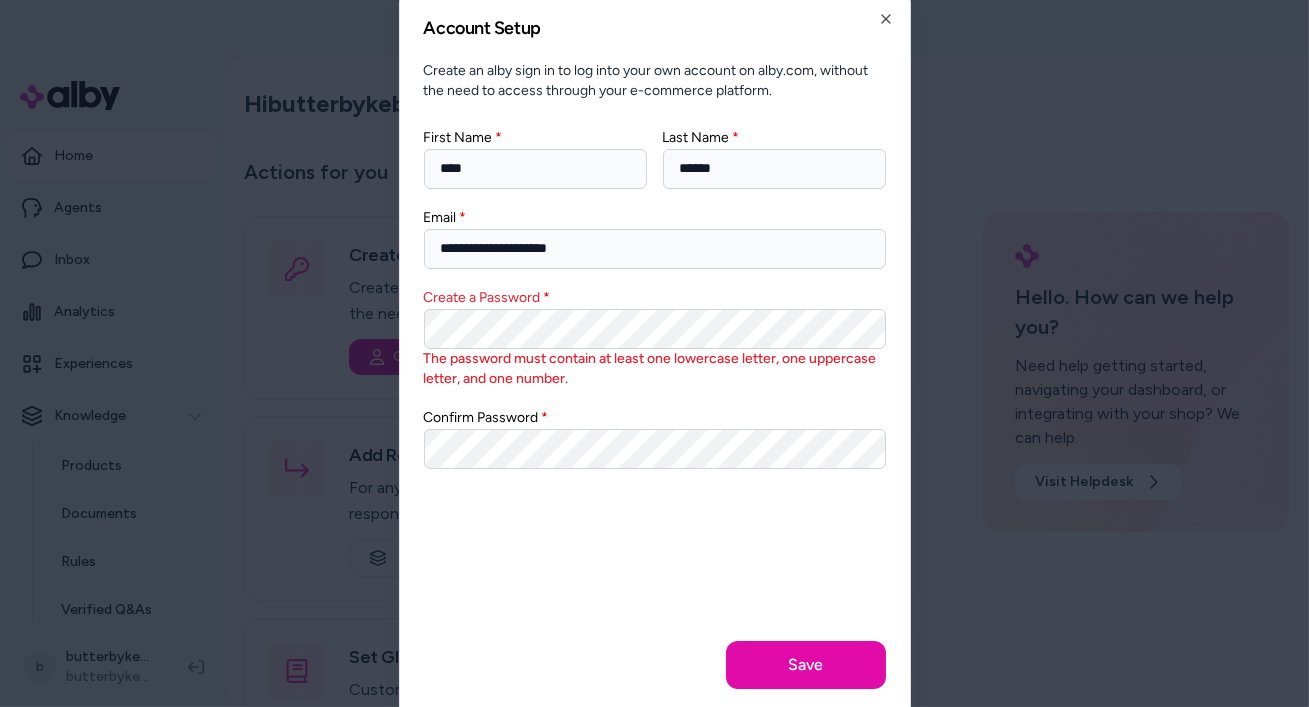 click on "✨ Only pay when alby drives a conversion.   See usage Home Agents Inbox Analytics Experiences Knowledge Products Documents Rules Verified Q&As Reviews Survey Questions Integrations b butterbykeba.com Shopify butterbykeba.com Hi  butterbykeba.com ! Actions for you Create alby sign in Create an alby sign in to log into your own account on alby.com, without the need to access through your e-commerce platform. Create sign in   Add Response Rules For any specific questions customers might ask, you can add preferred responses or answers here. Rules Set Global Guidelines Customize alby by specifying rules for overall behavior, style, or language. This ensures that generated responses meet your specific criteria and restrictions. Global Guidelines Configure Experiences Control the shopper-facing experience by choosing where alby appears, the types of questions alby can answer (skills), and customizing the look and feel. Experiences Hello. How can we help you? Visit Helpdesk  Account Setup  First Name **** Last Name" at bounding box center (654, 353) 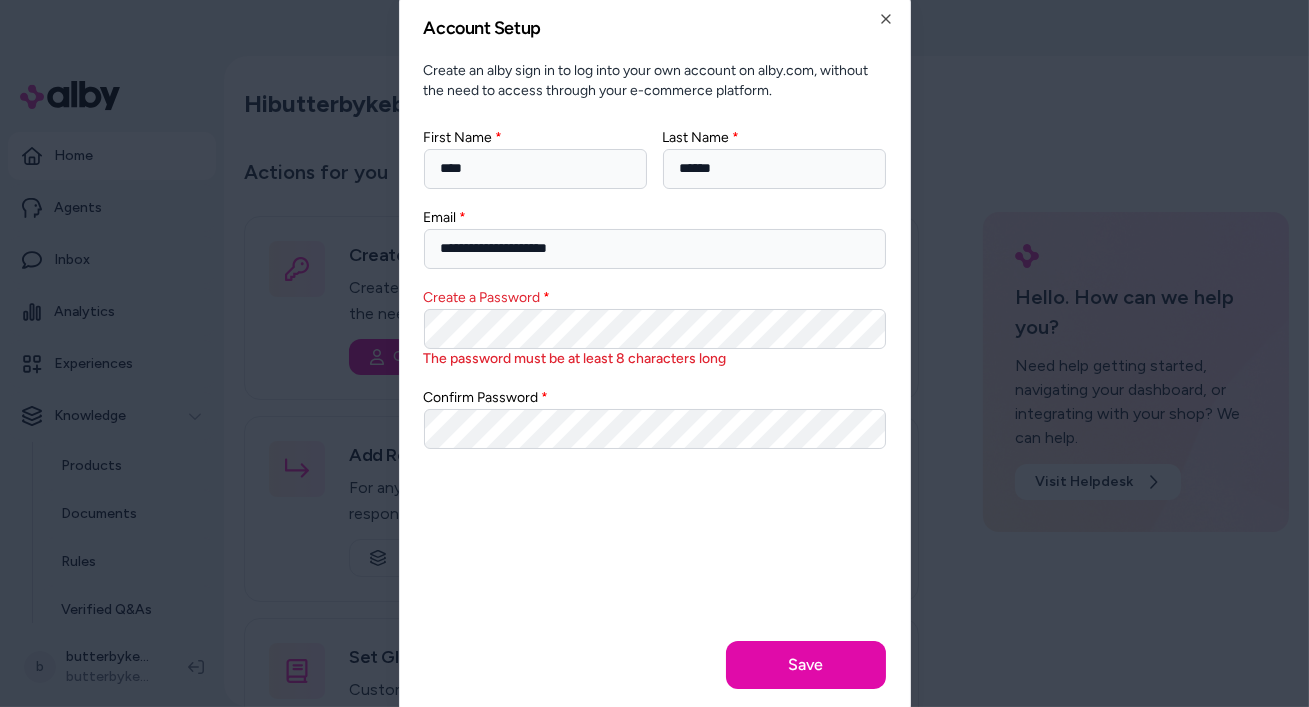 click on "✨ Only pay when alby drives a conversion.   See usage Home Agents Inbox Analytics Experiences Knowledge Products Documents Rules Verified Q&As Reviews Survey Questions Integrations b butterbykeba.com Shopify butterbykeba.com Hi  butterbykeba.com ! Actions for you Create alby sign in Create an alby sign in to log into your own account on alby.com, without the need to access through your e-commerce platform. Create sign in   Add Response Rules For any specific questions customers might ask, you can add preferred responses or answers here. Rules Set Global Guidelines Customize alby by specifying rules for overall behavior, style, or language. This ensures that generated responses meet your specific criteria and restrictions. Global Guidelines Configure Experiences Control the shopper-facing experience by choosing where alby appears, the types of questions alby can answer (skills), and customizing the look and feel. Experiences Hello. How can we help you? Visit Helpdesk  Account Setup  First Name **** Last Name" at bounding box center [654, 353] 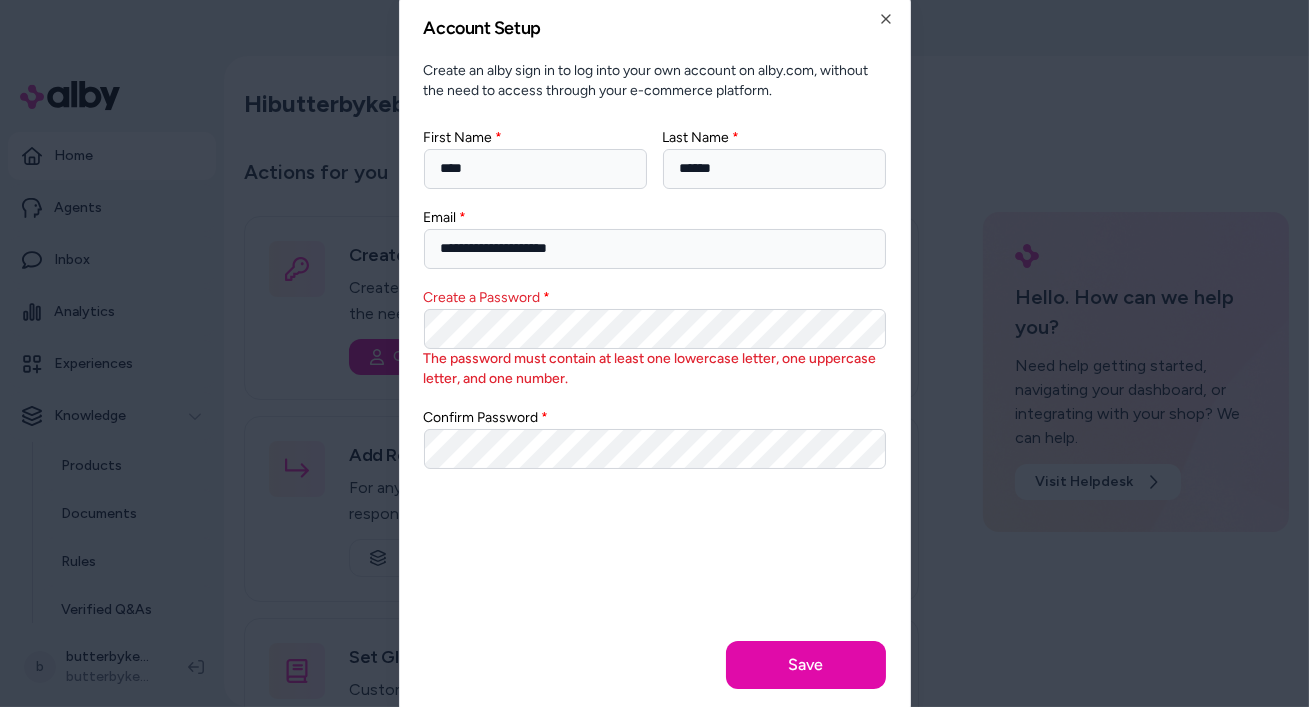 click on "✨ Only pay when alby drives a conversion.   See usage Home Agents Inbox Analytics Experiences Knowledge Products Documents Rules Verified Q&As Reviews Survey Questions Integrations b butterbykeba.com Shopify butterbykeba.com Hi  butterbykeba.com ! Actions for you Create alby sign in Create an alby sign in to log into your own account on alby.com, without the need to access through your e-commerce platform. Create sign in   Add Response Rules For any specific questions customers might ask, you can add preferred responses or answers here. Rules Set Global Guidelines Customize alby by specifying rules for overall behavior, style, or language. This ensures that generated responses meet your specific criteria and restrictions. Global Guidelines Configure Experiences Control the shopper-facing experience by choosing where alby appears, the types of questions alby can answer (skills), and customizing the look and feel. Experiences Hello. How can we help you? Visit Helpdesk  Account Setup  First Name **** Last Name" at bounding box center (654, 353) 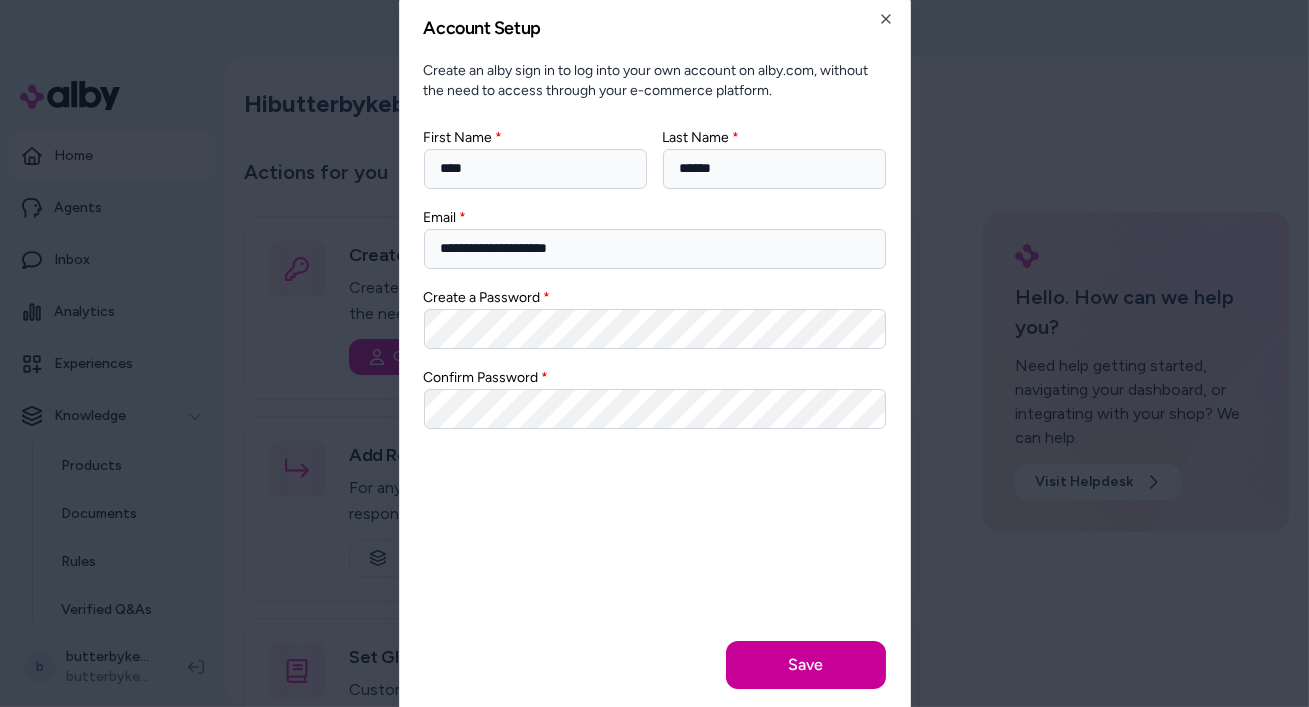click on "Save" at bounding box center (806, 665) 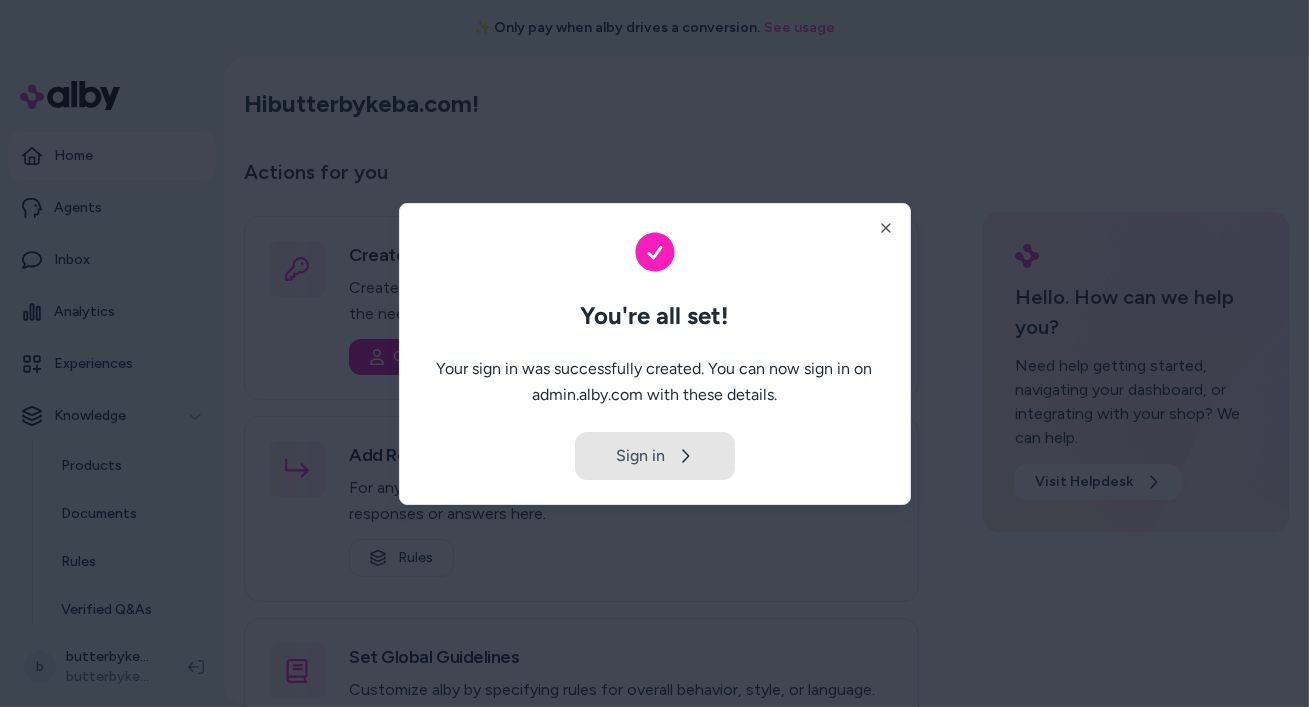 click on "Sign in" at bounding box center (655, 456) 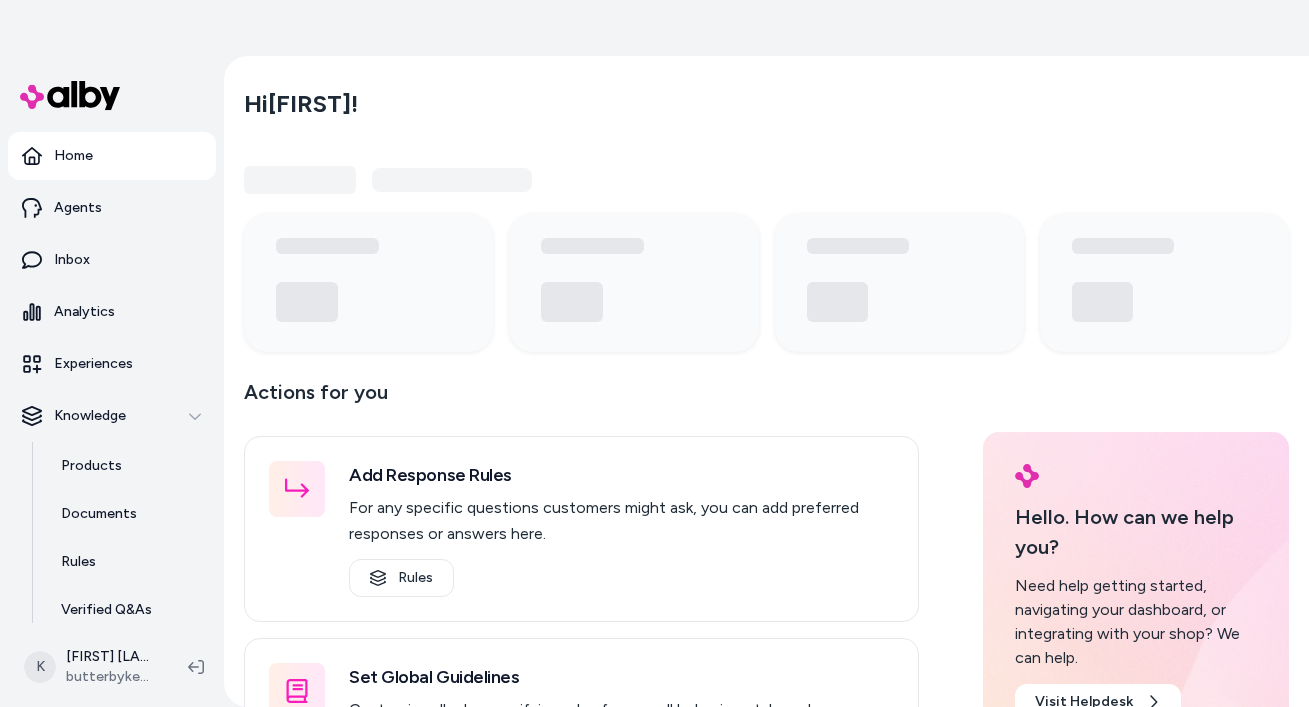 scroll, scrollTop: 0, scrollLeft: 0, axis: both 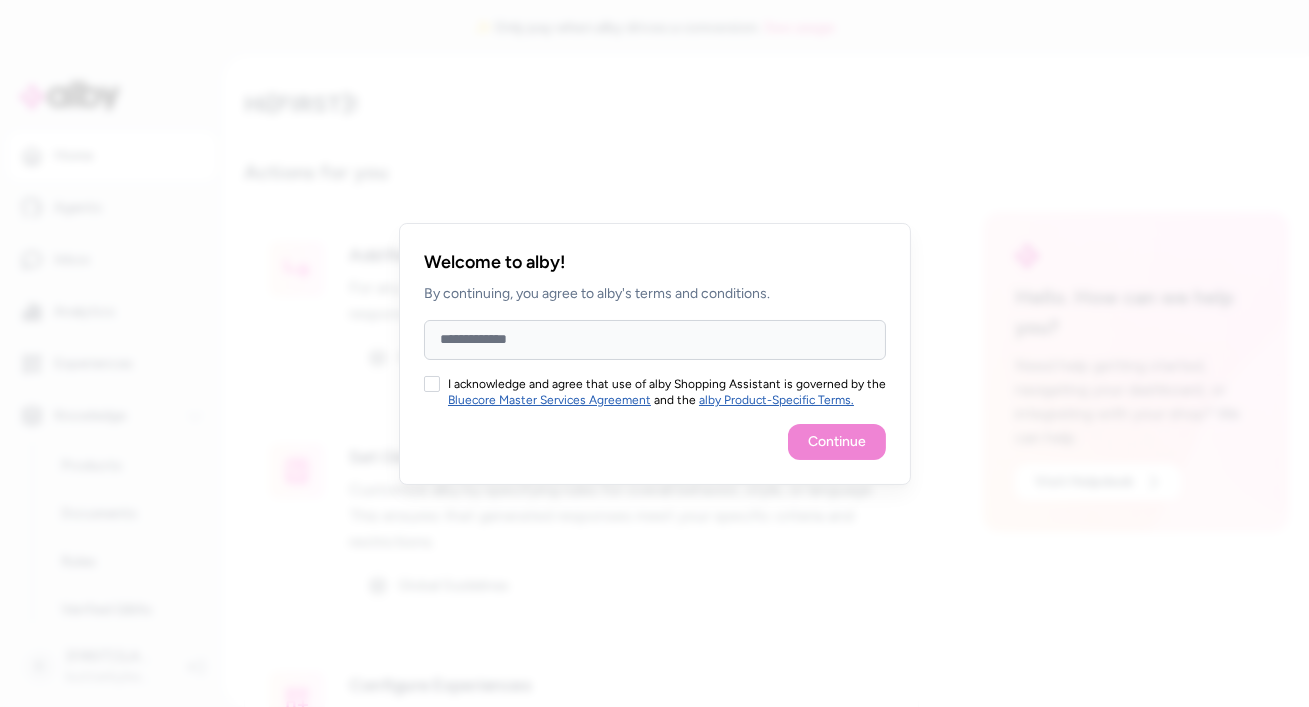 click on "Full Name" at bounding box center (655, 340) 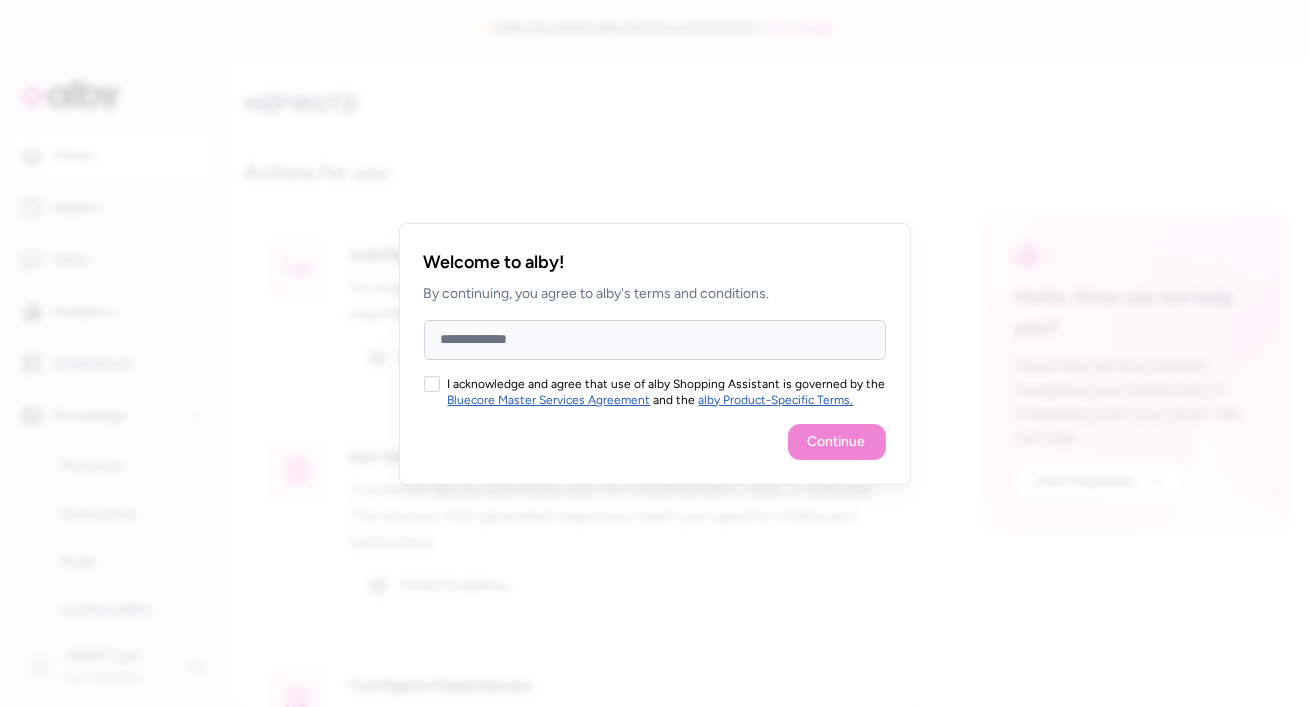 type on "****" 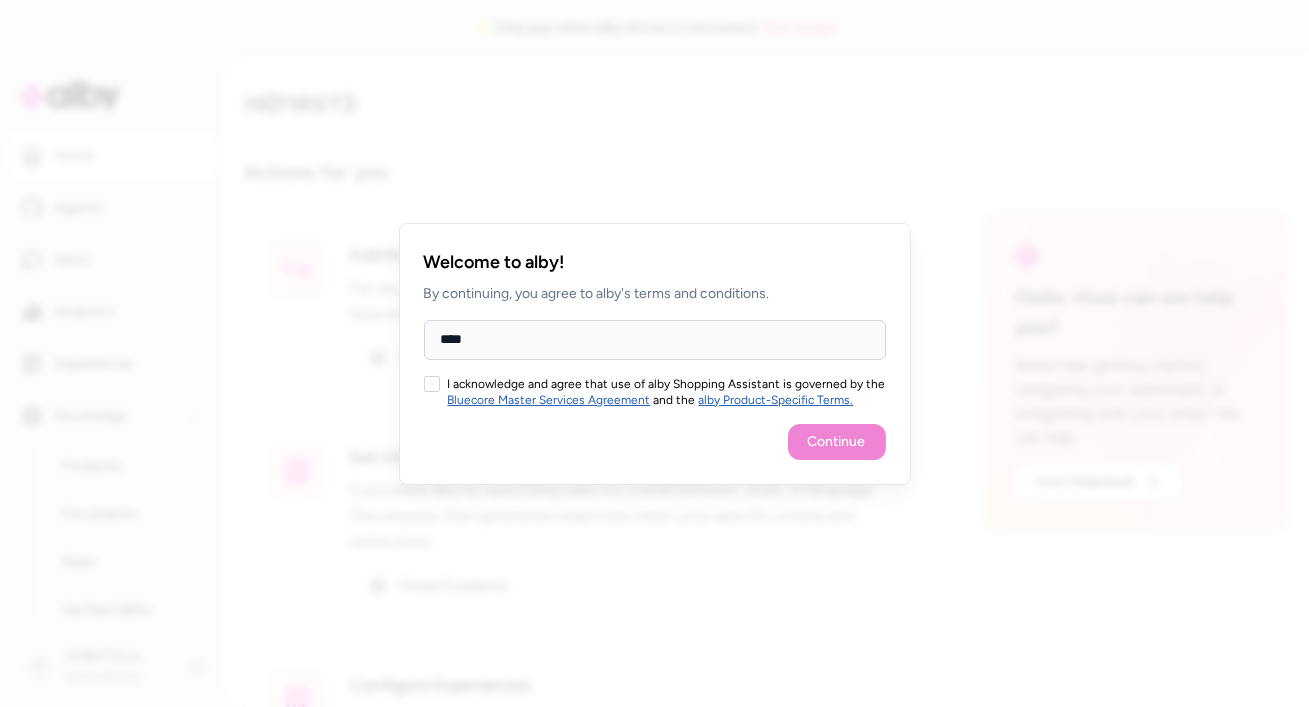 click on "I acknowledge and agree that use of alby Shopping Assistant is governed by the   Bluecore Master Services Agreement   and the   alby Product-Specific Terms." at bounding box center (432, 384) 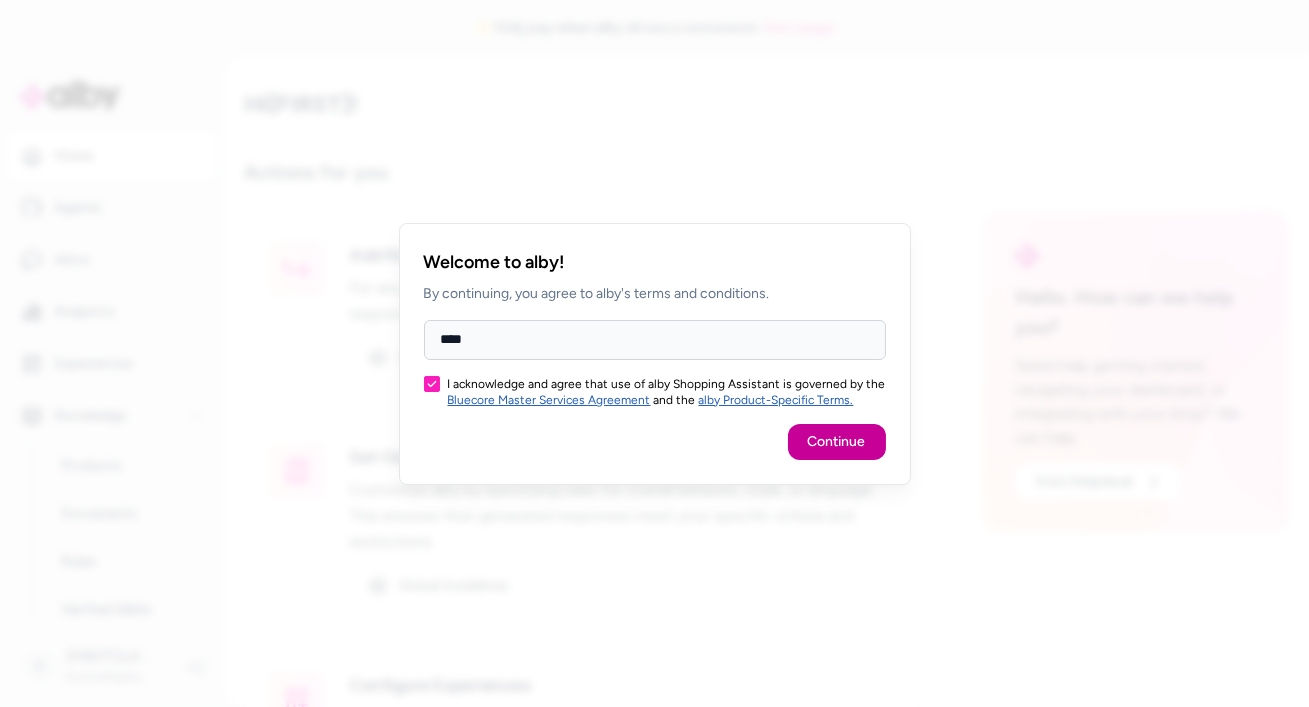 click on "Continue" at bounding box center (837, 442) 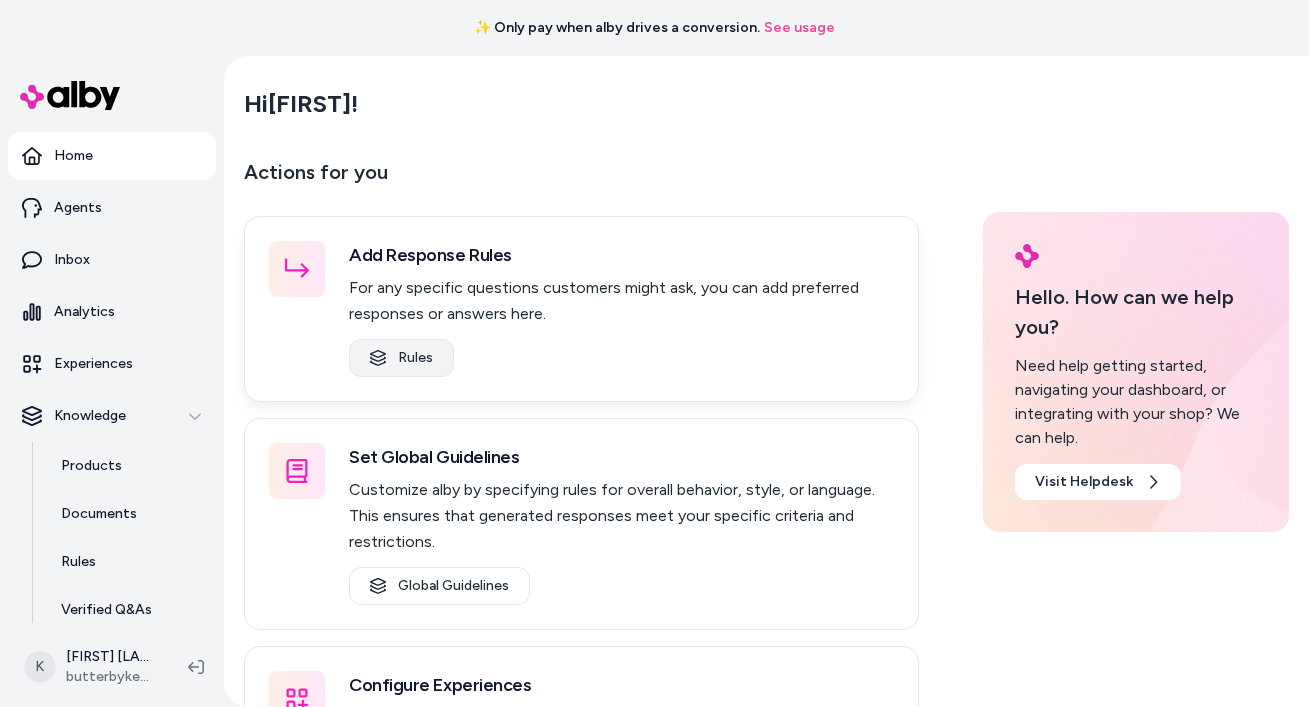 click on "Rules" at bounding box center (401, 358) 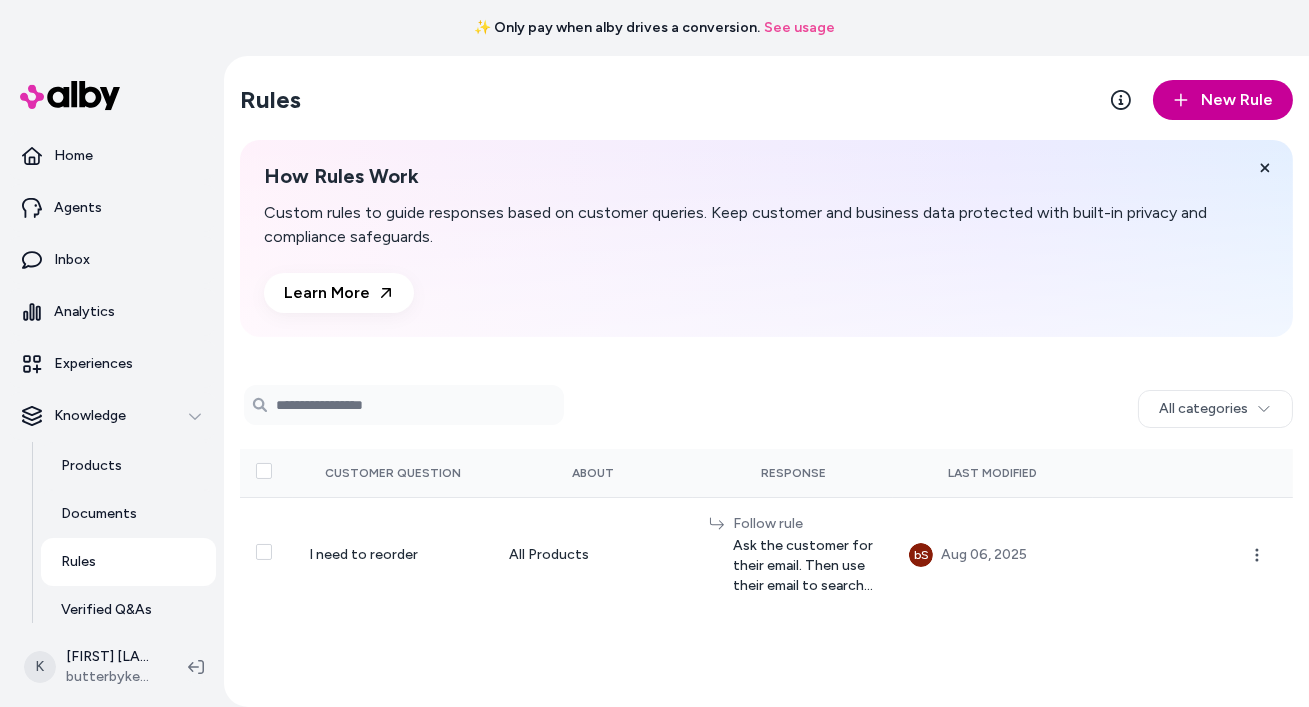 click on "New Rule" at bounding box center (1237, 100) 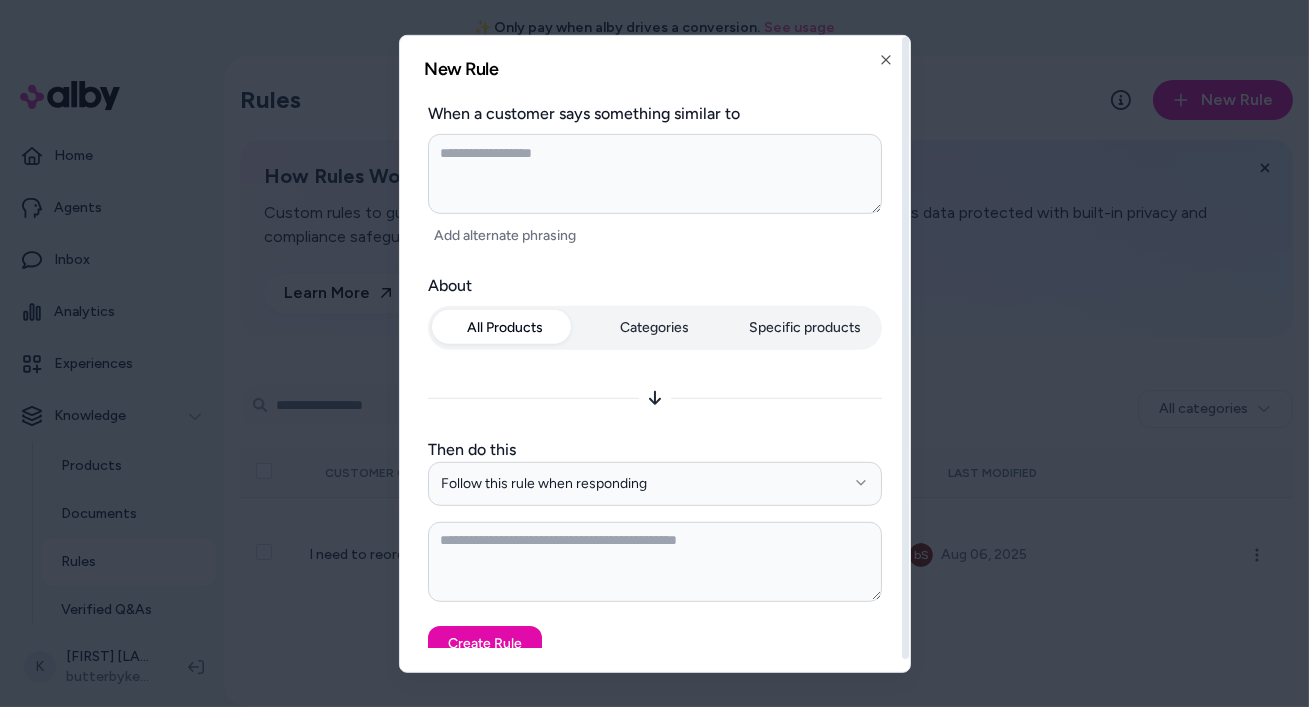 type on "*" 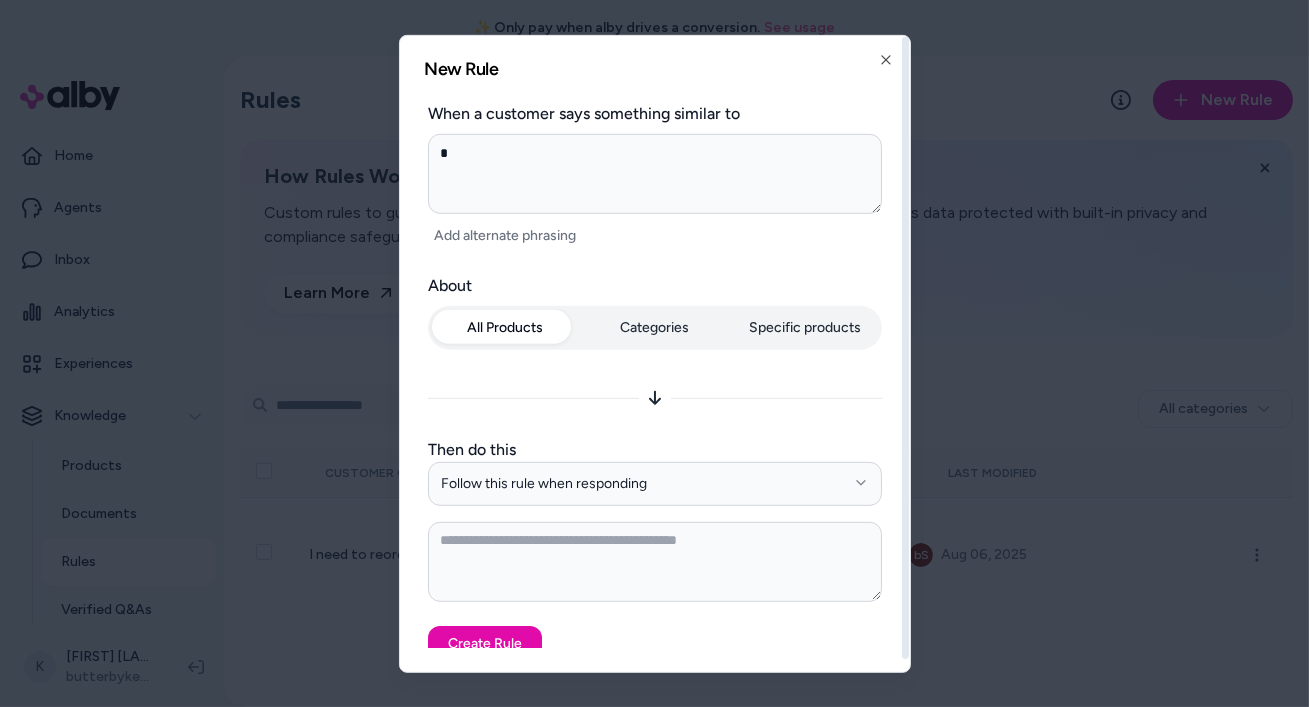 type on "**" 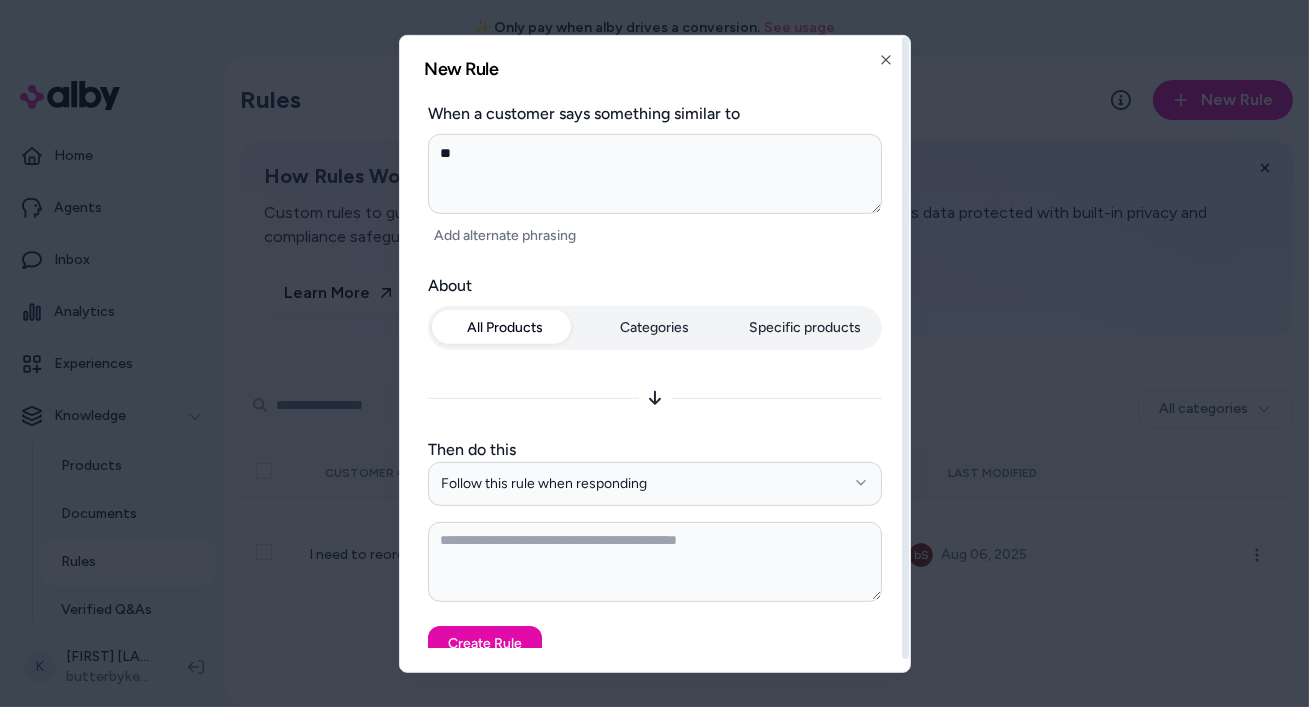 type on "***" 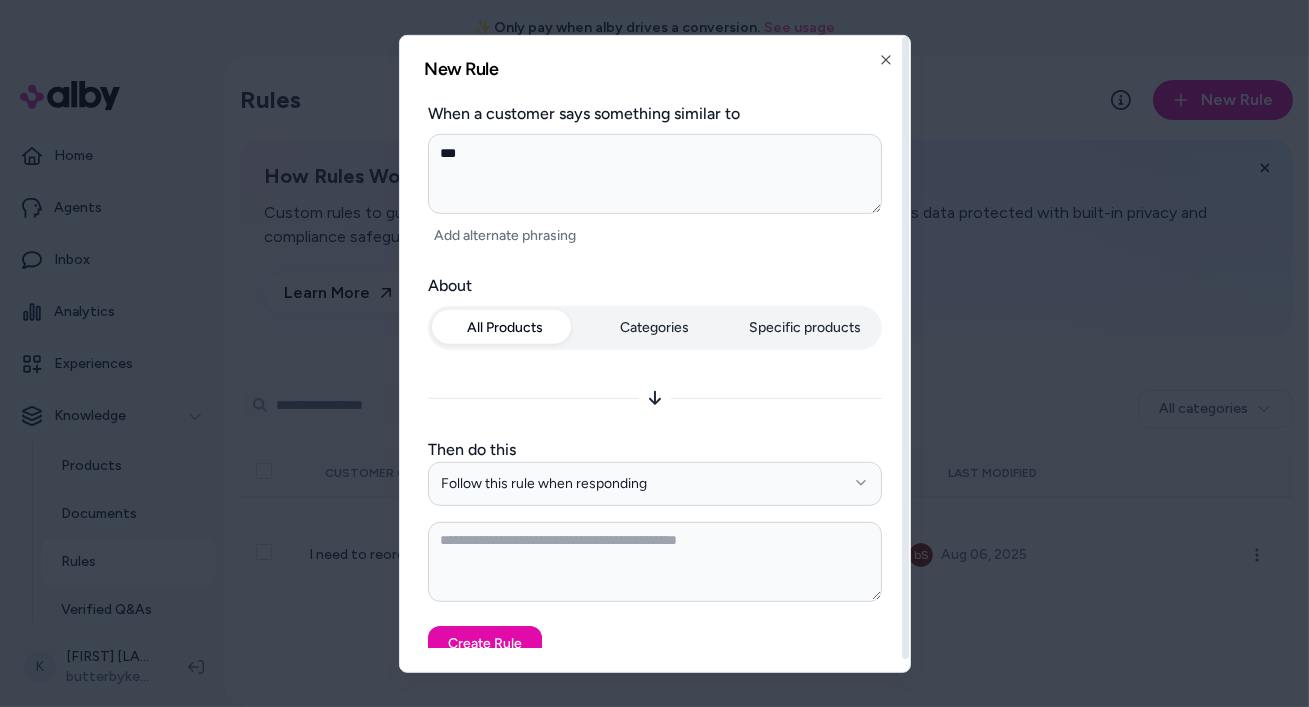 type on "****" 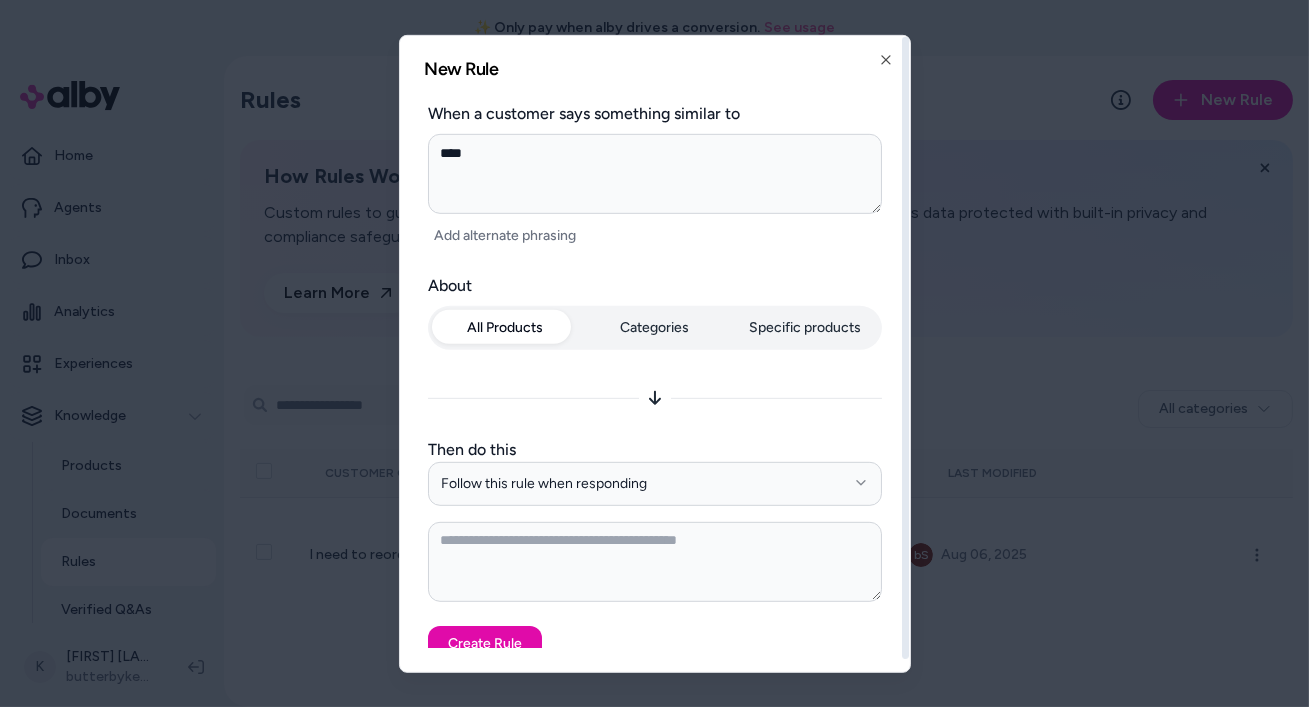type on "****" 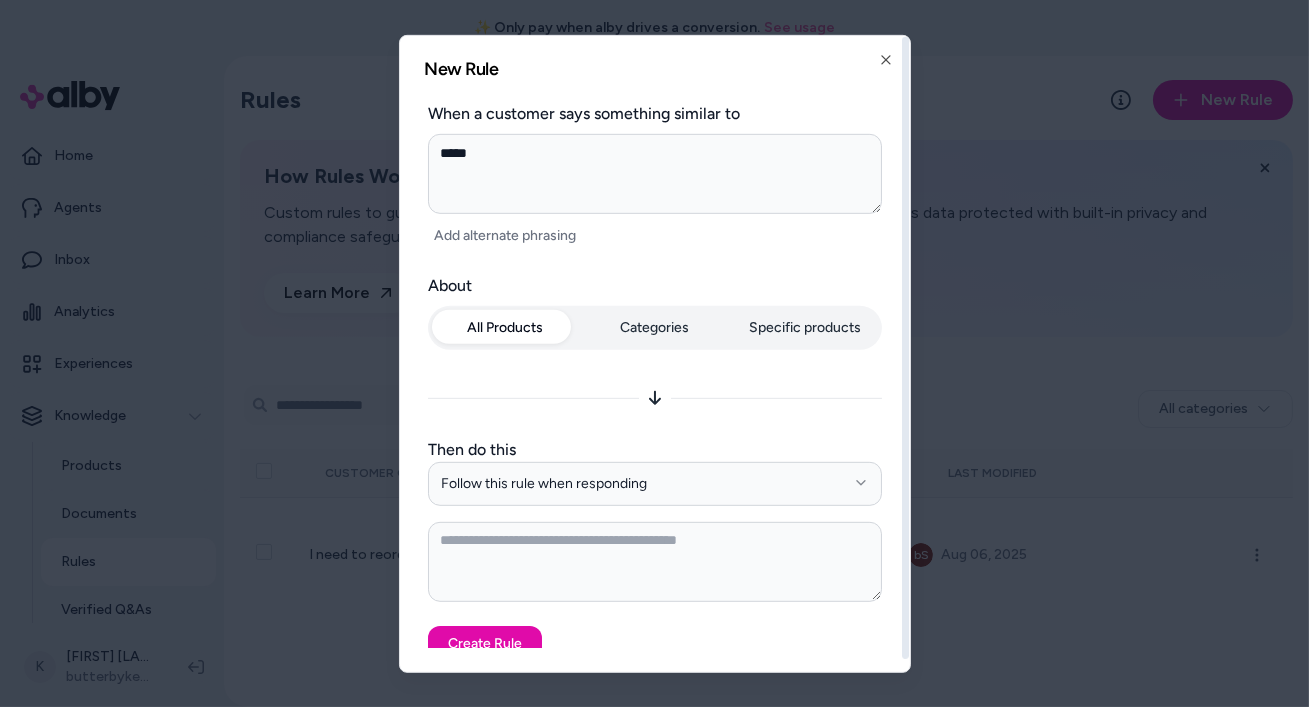 type on "******" 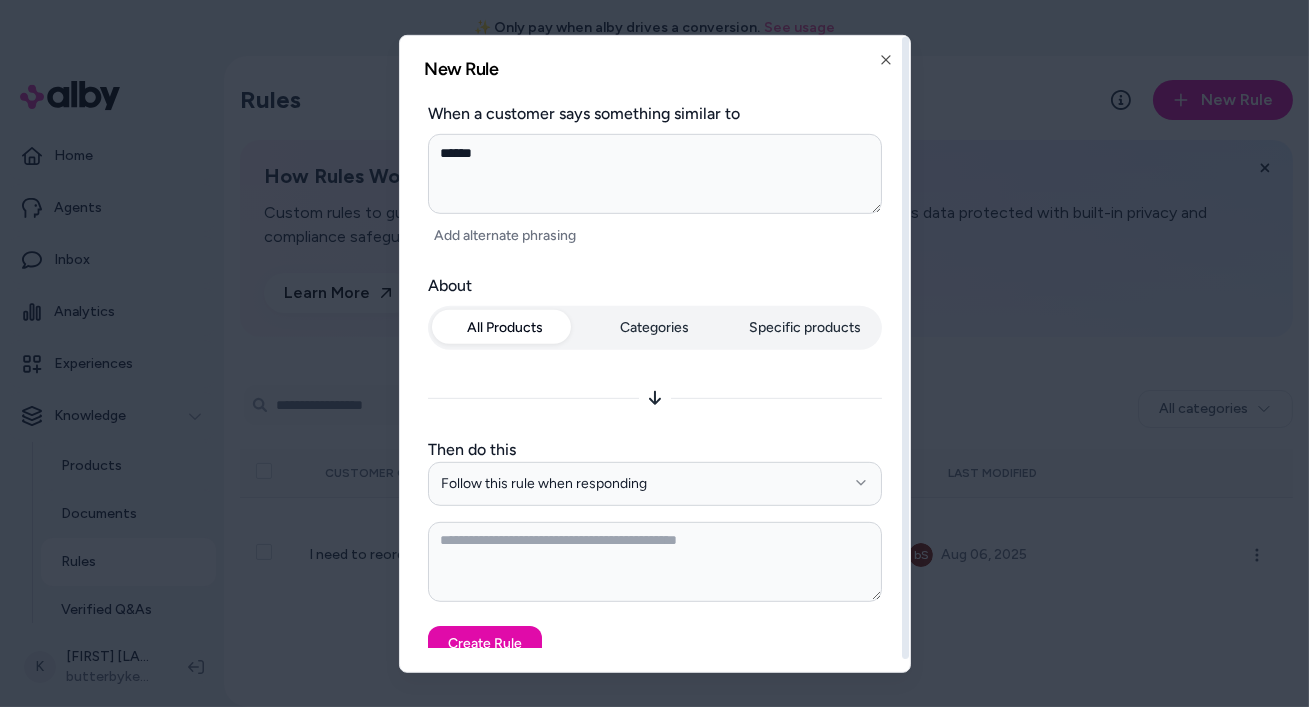 type on "*******" 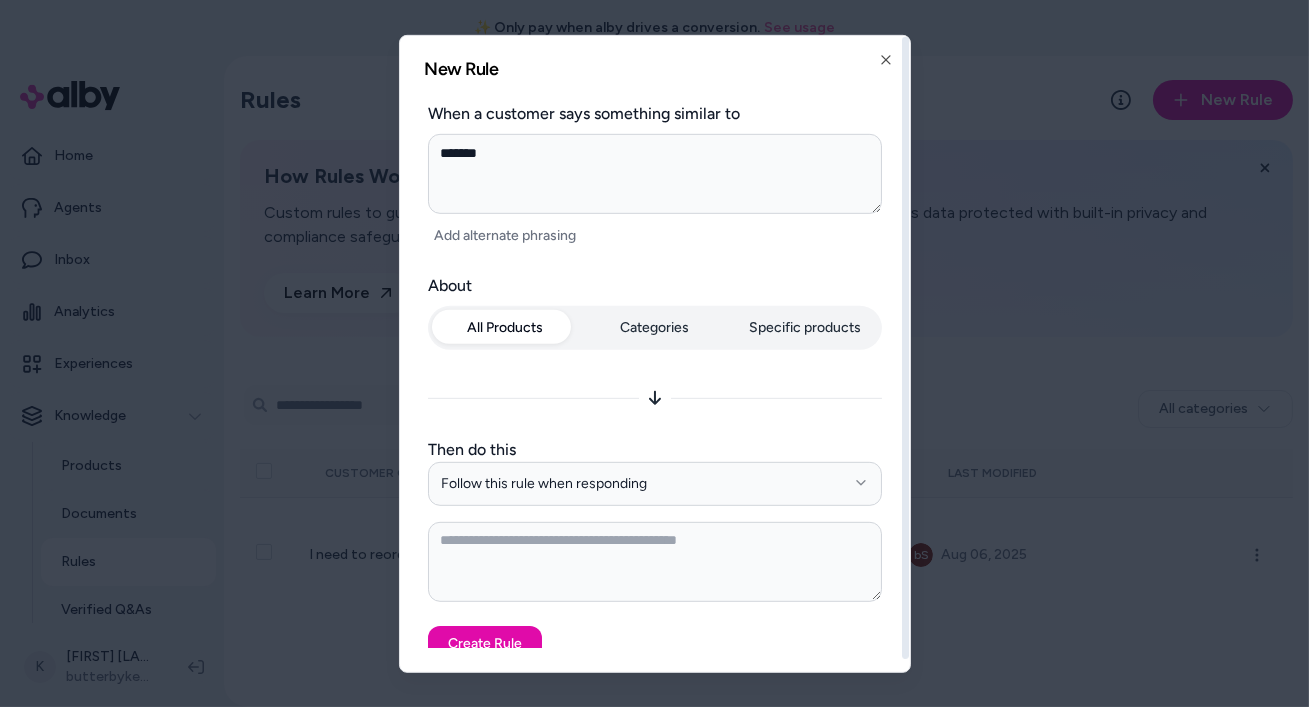 type on "*" 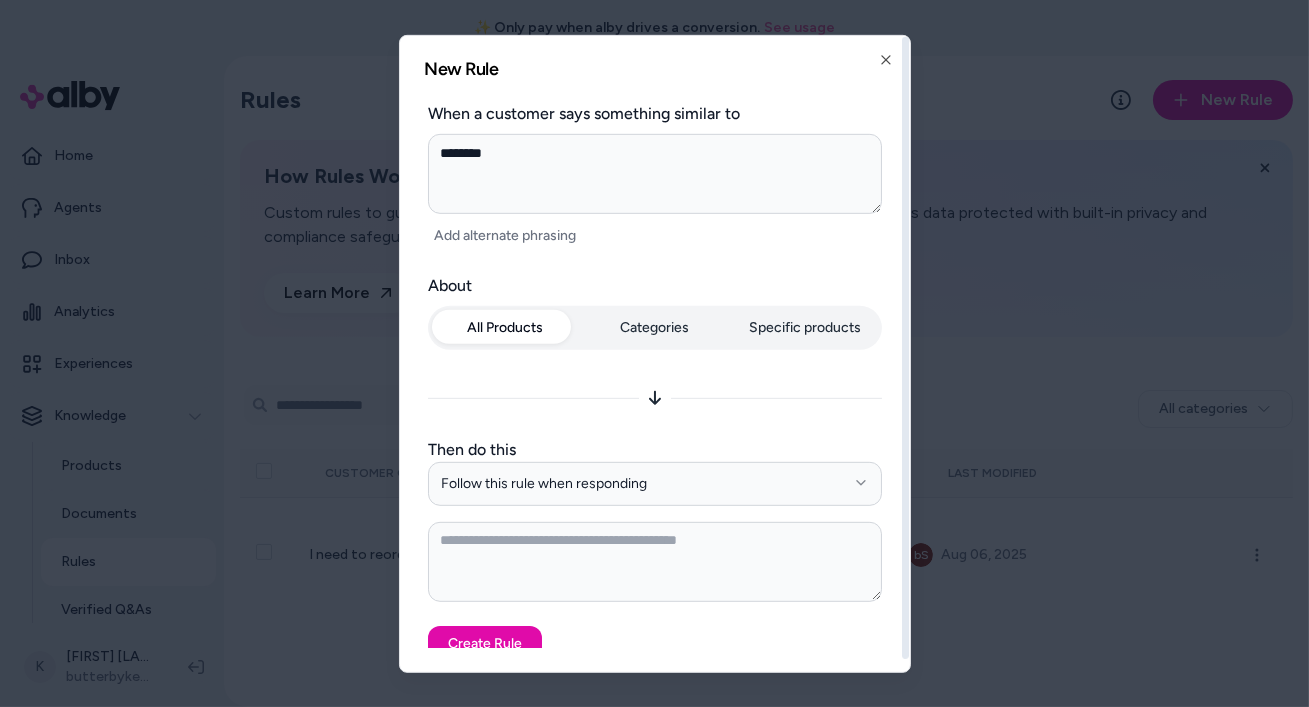type on "********" 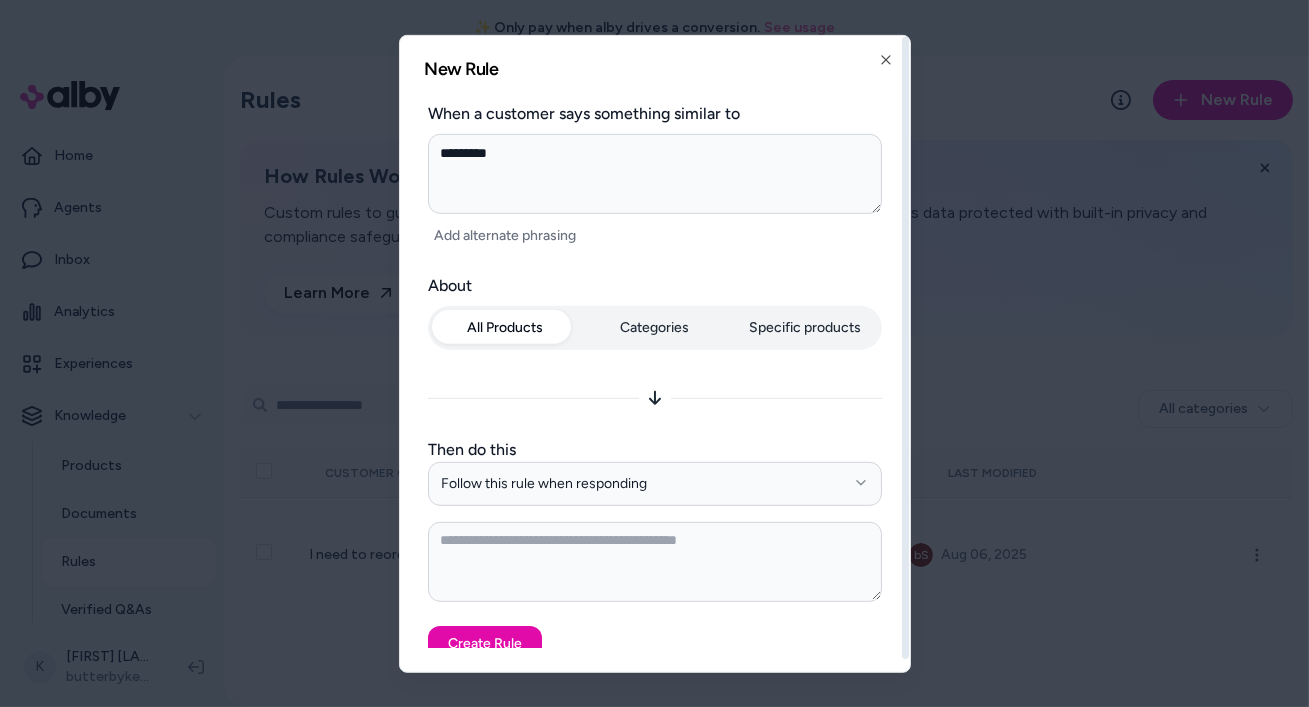 type on "**********" 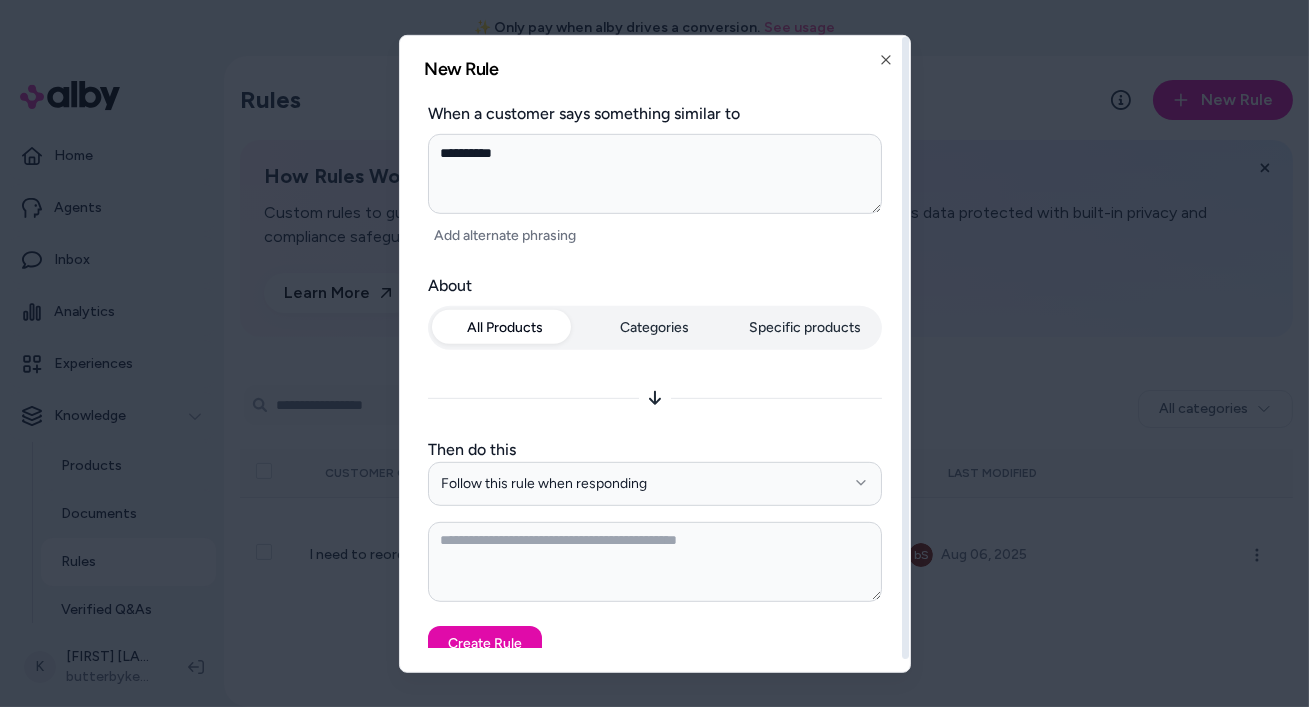 type on "**********" 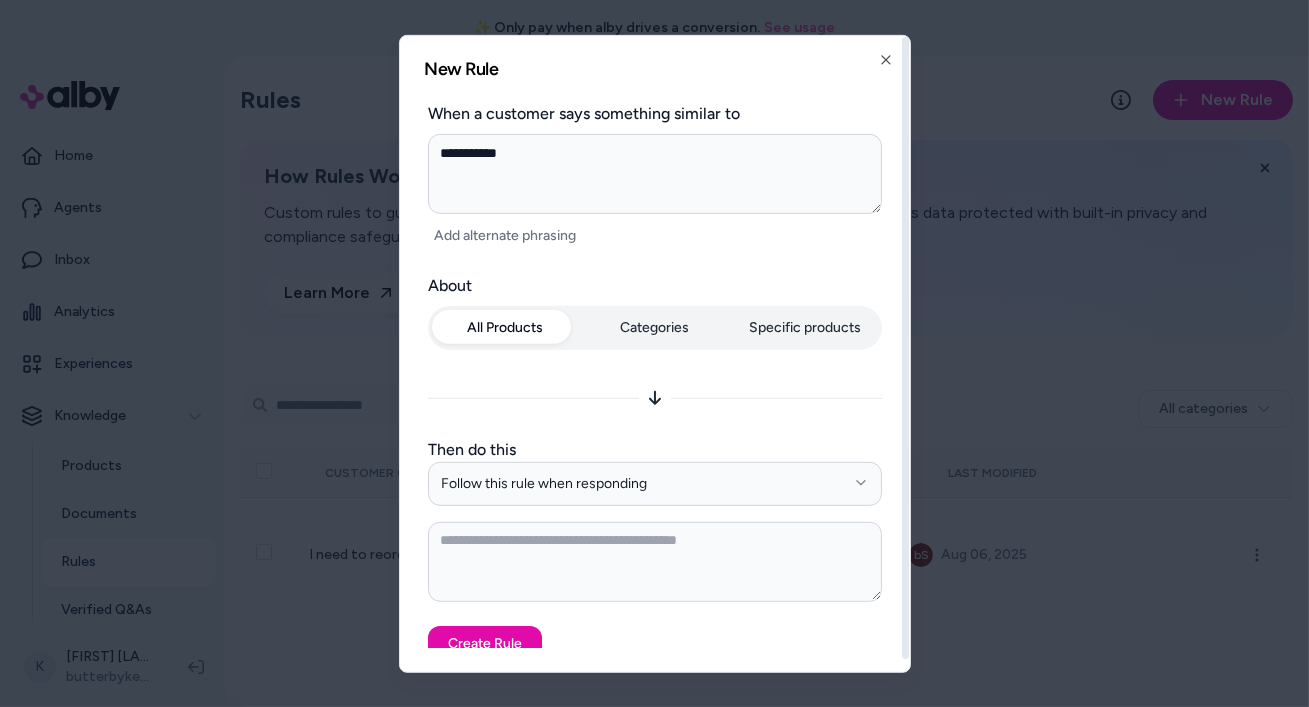 type on "**********" 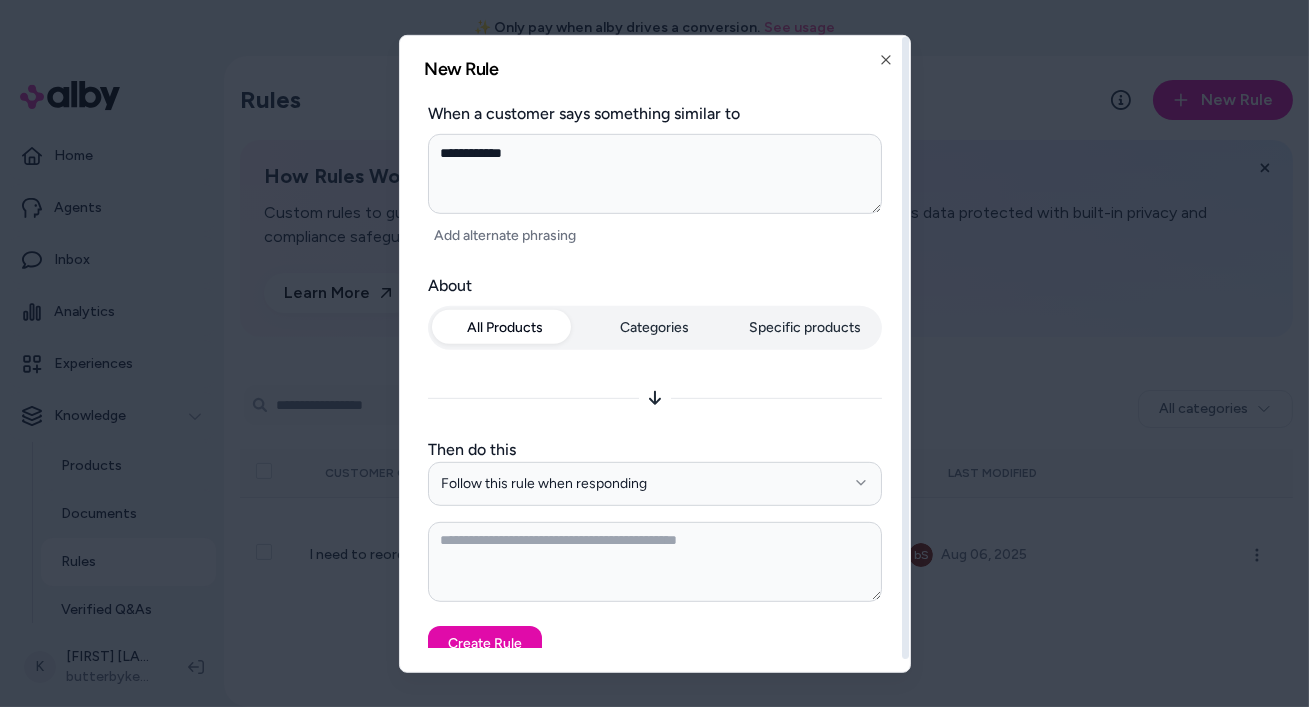 type on "**********" 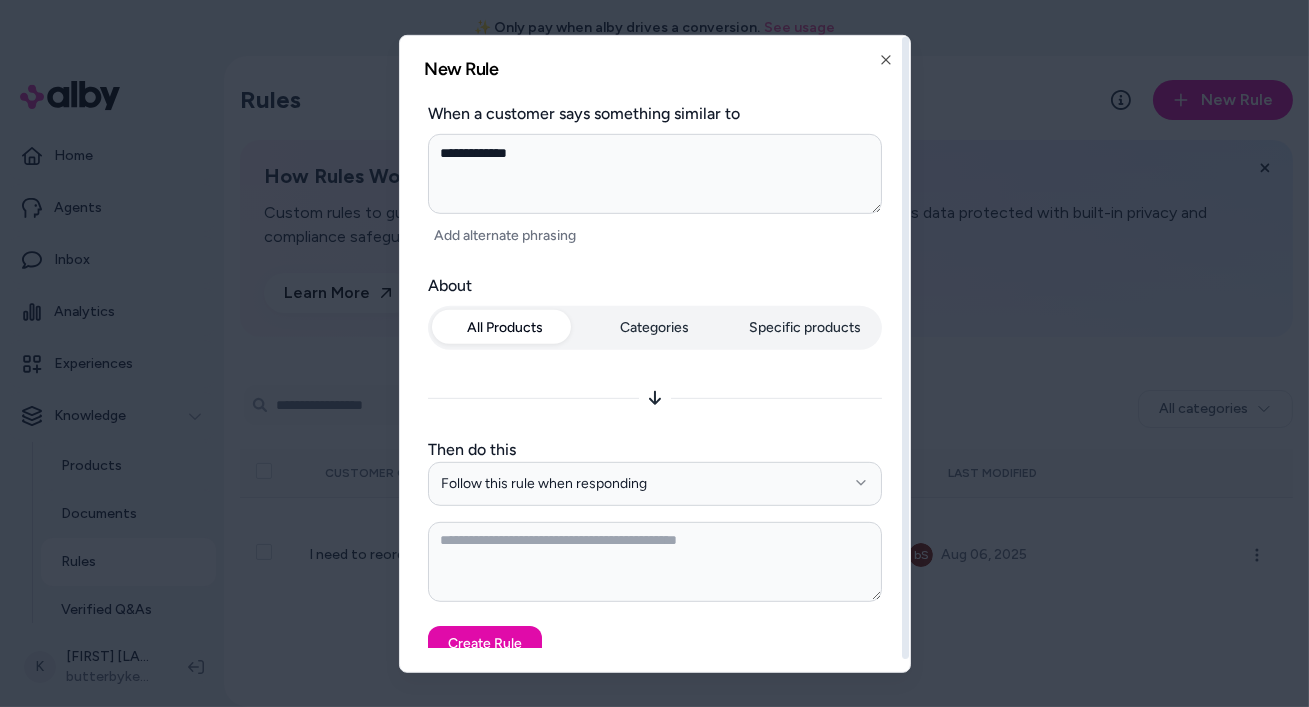 type on "**********" 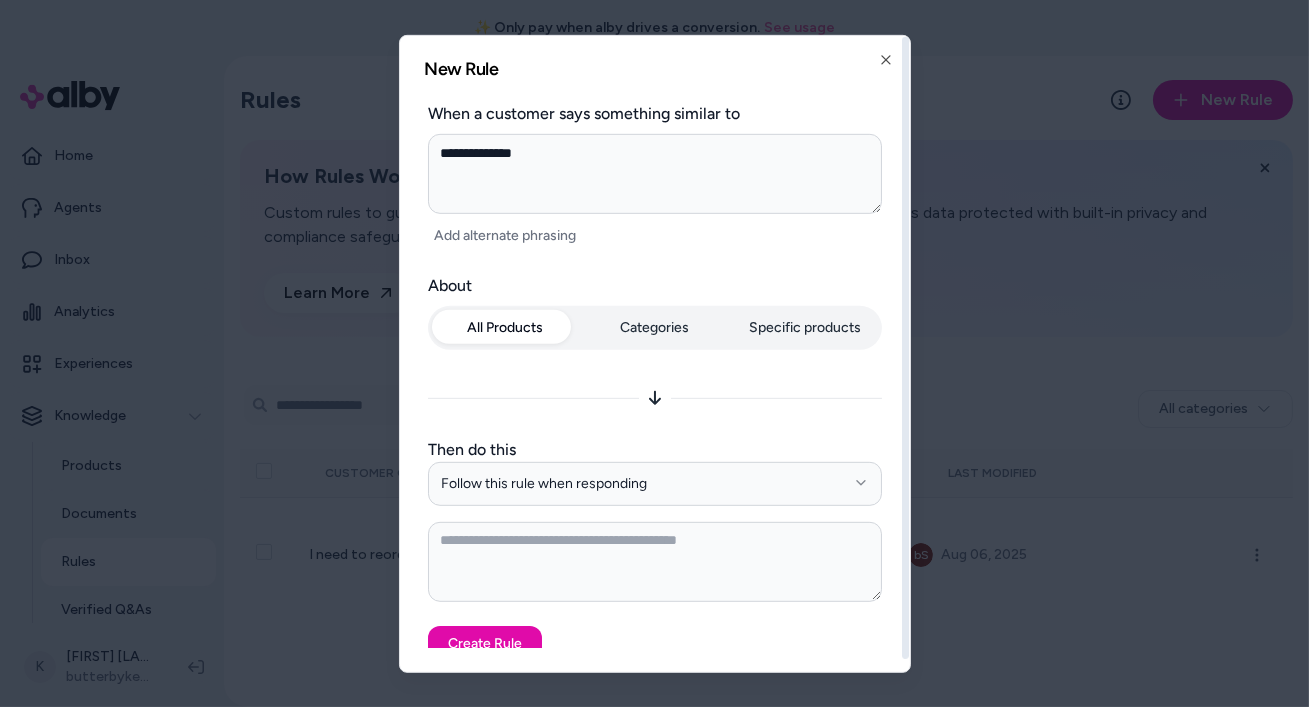 type on "**********" 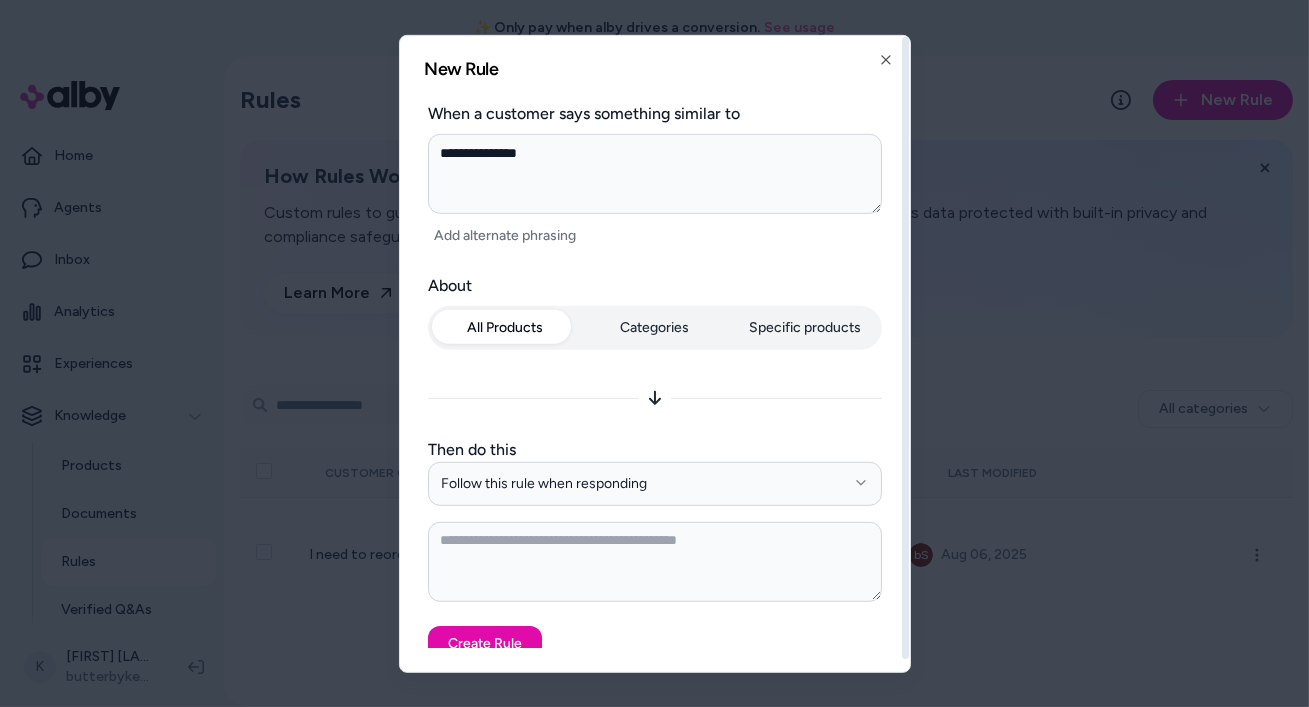 type on "**********" 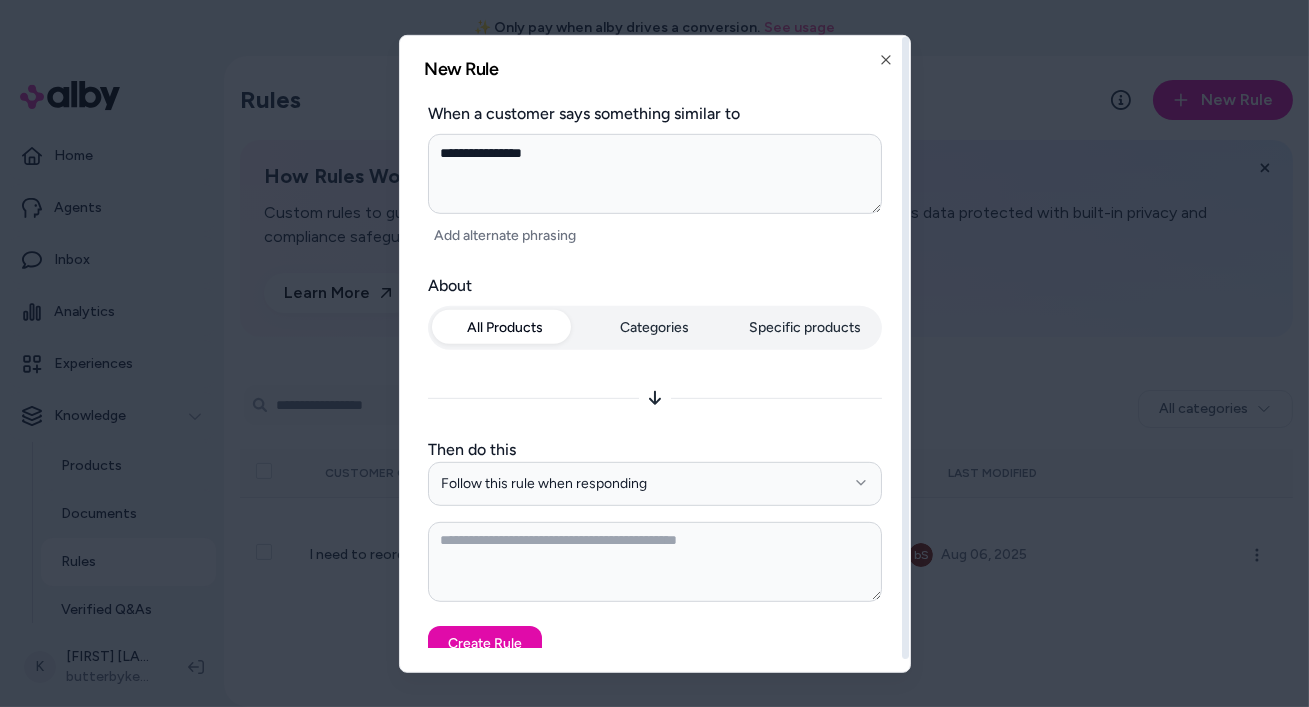 type on "*" 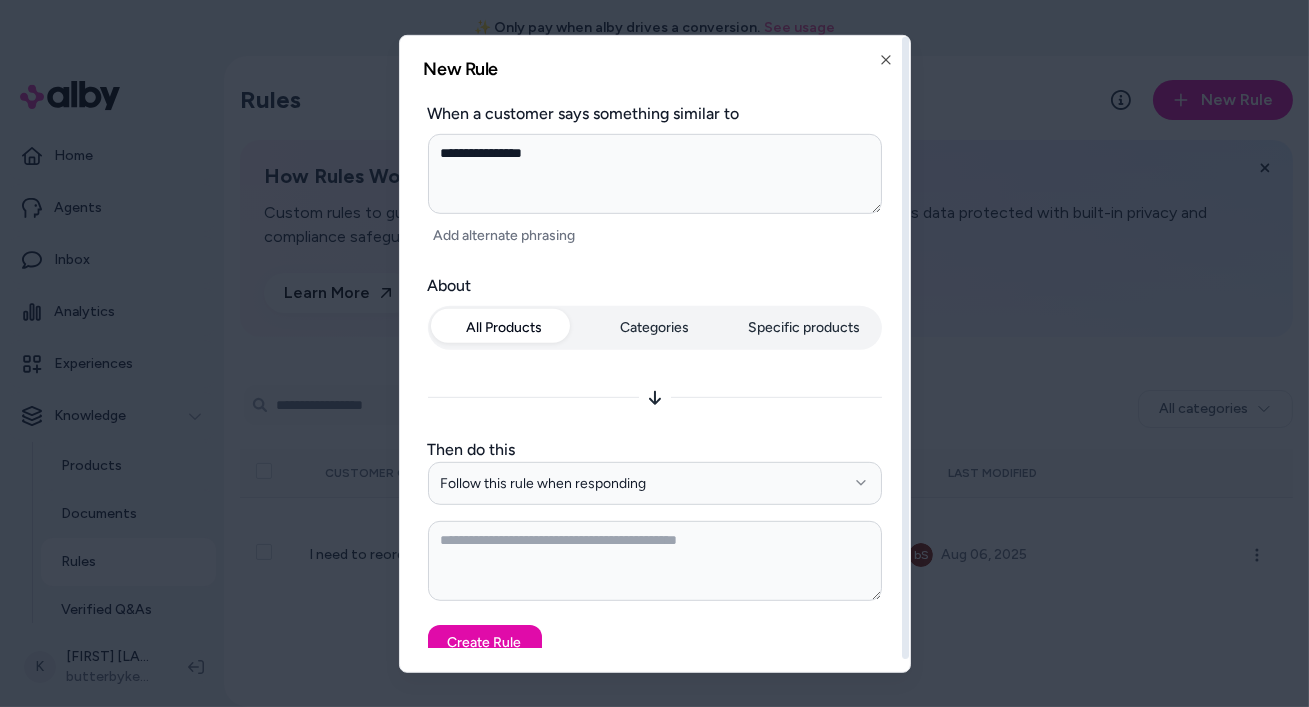 type on "**********" 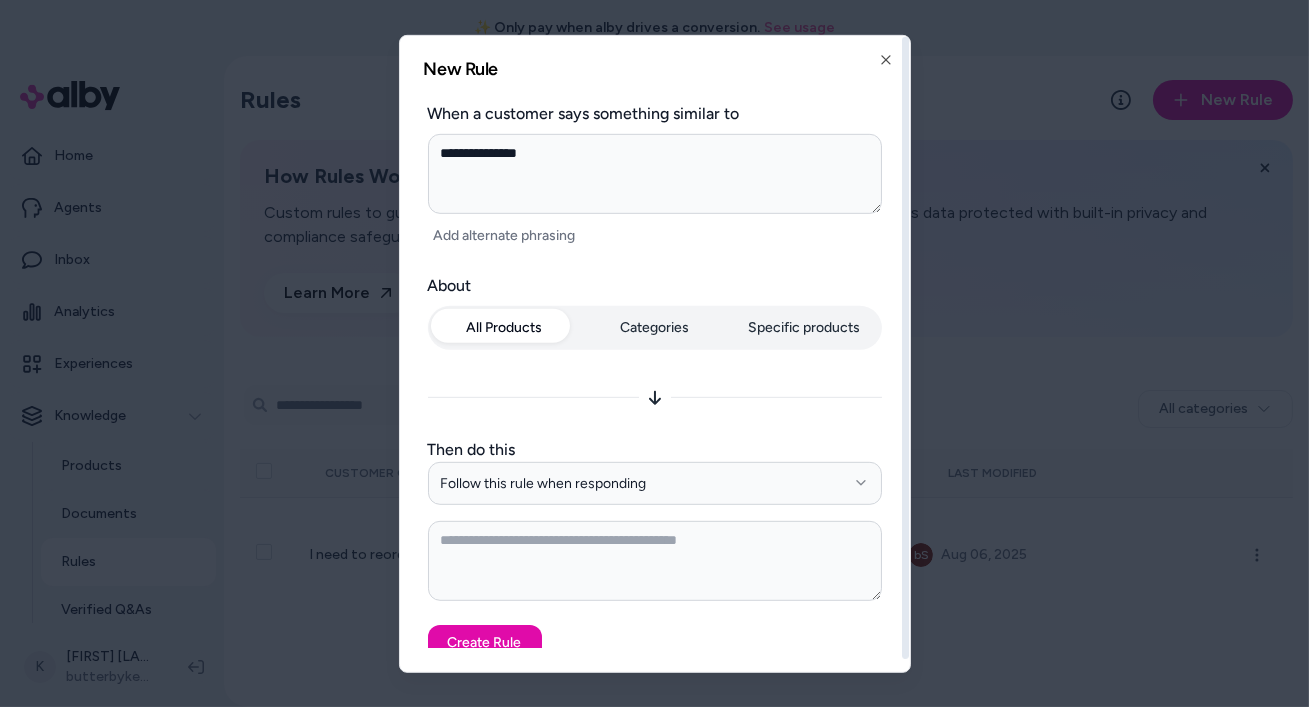 type on "**********" 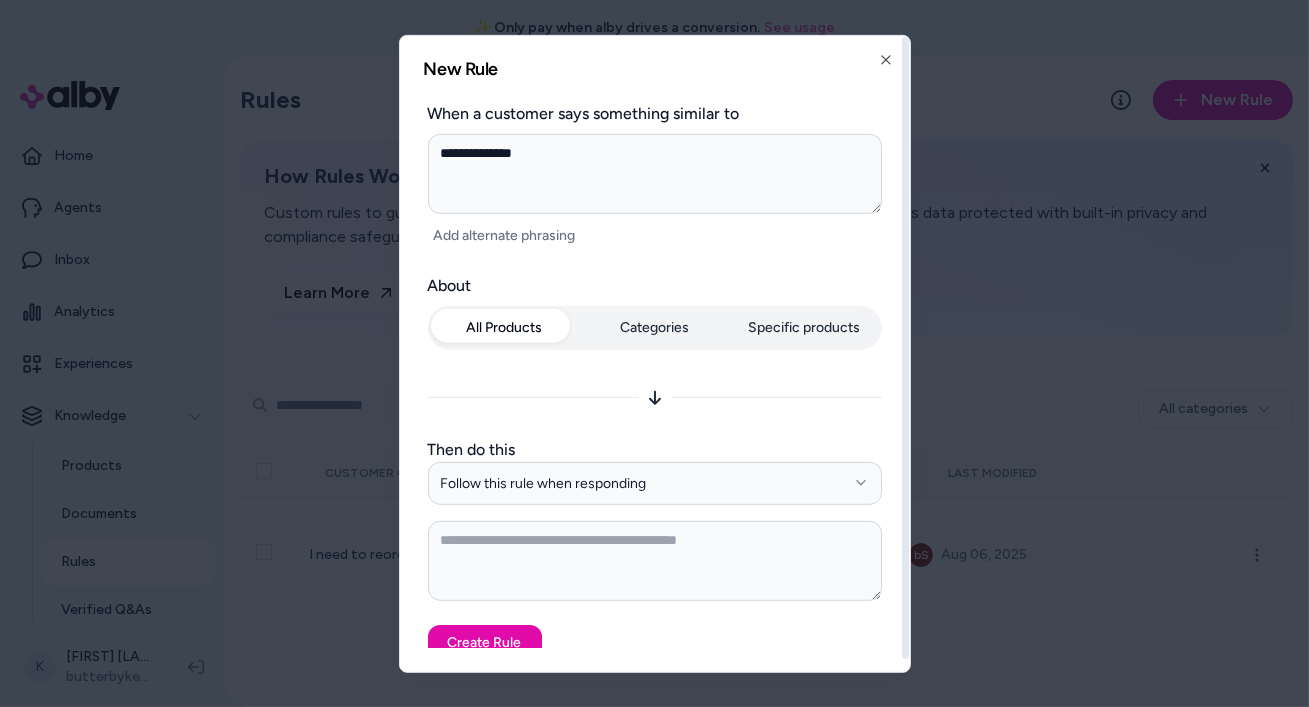 type on "**********" 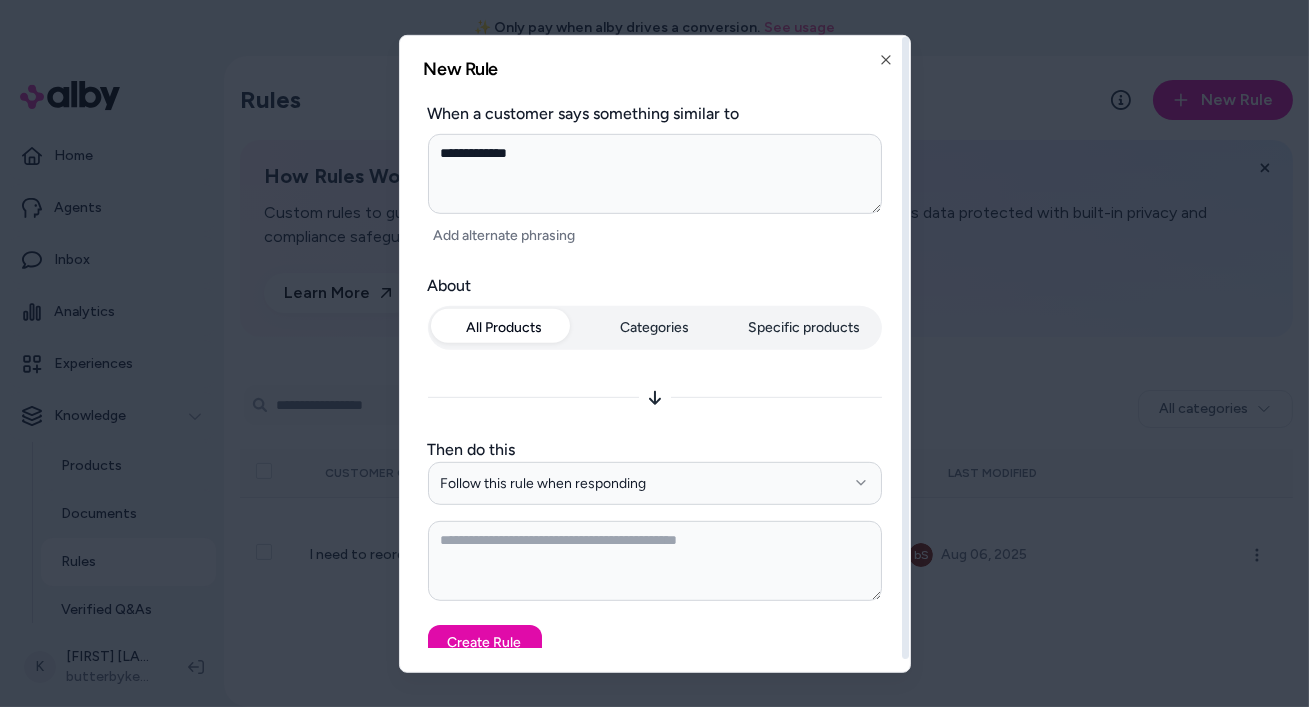 type on "**********" 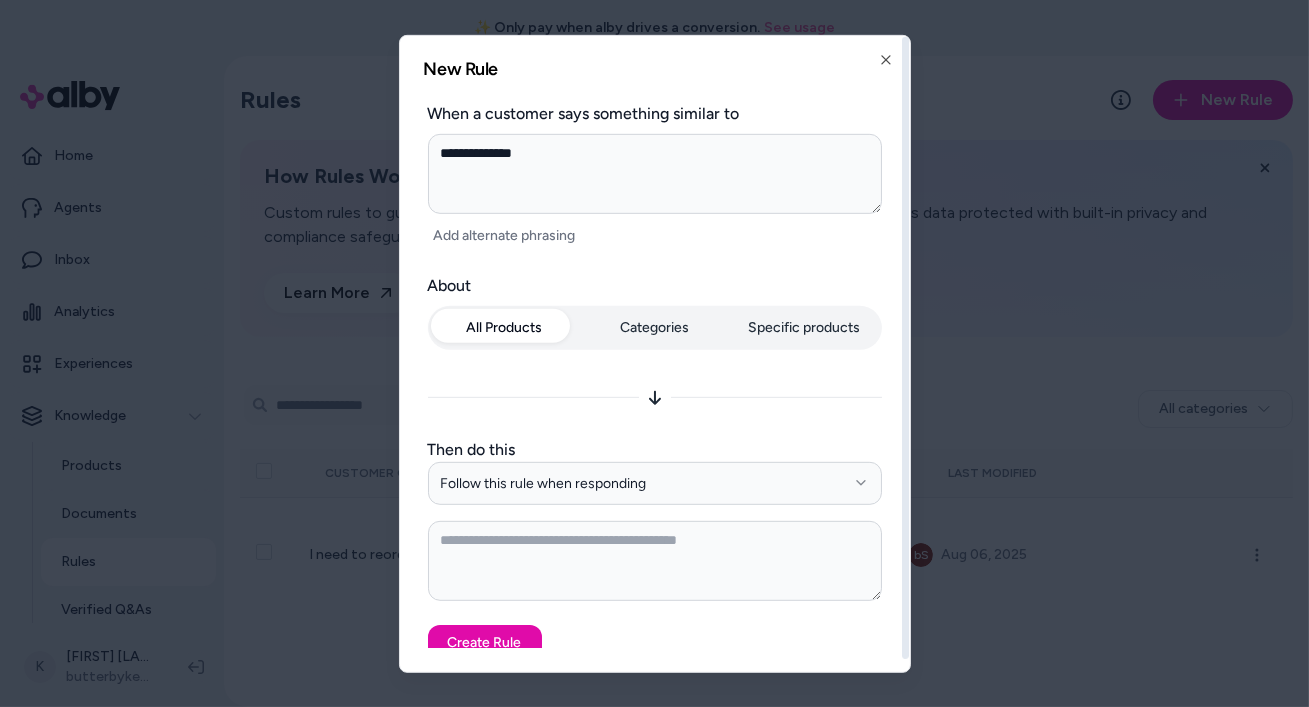 type on "**********" 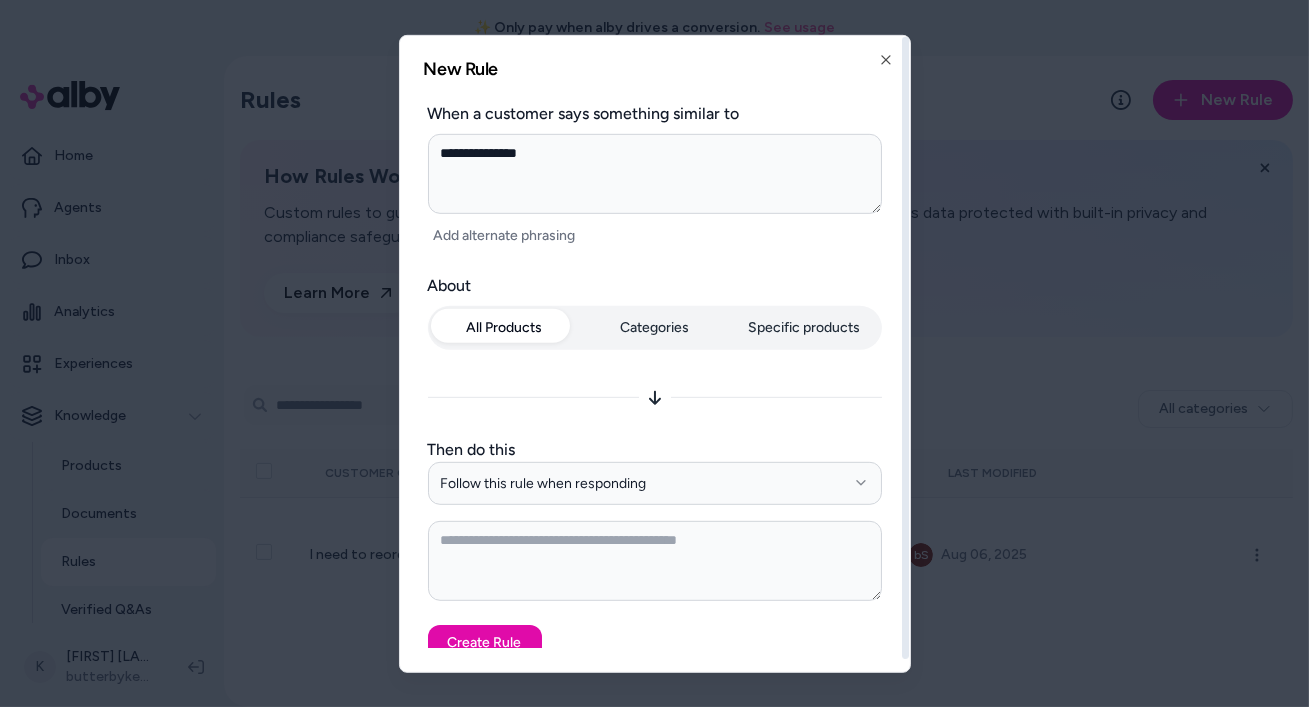 type on "**********" 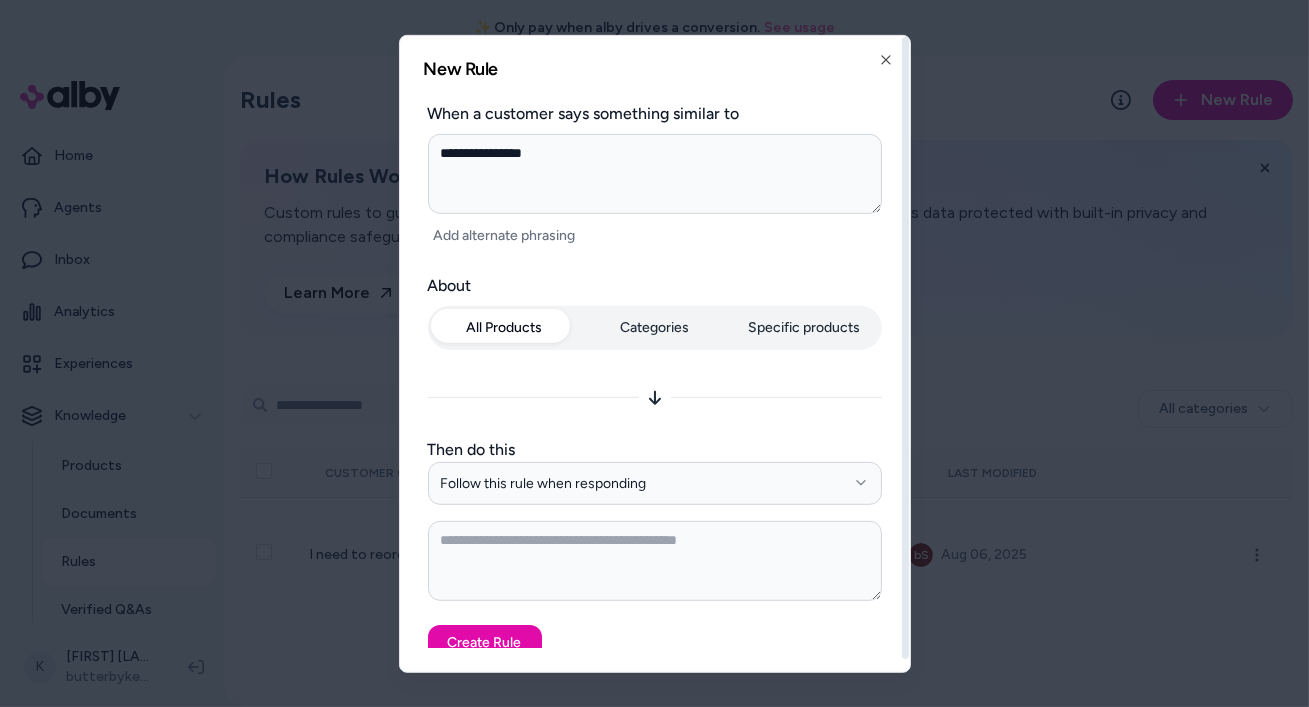 type on "**********" 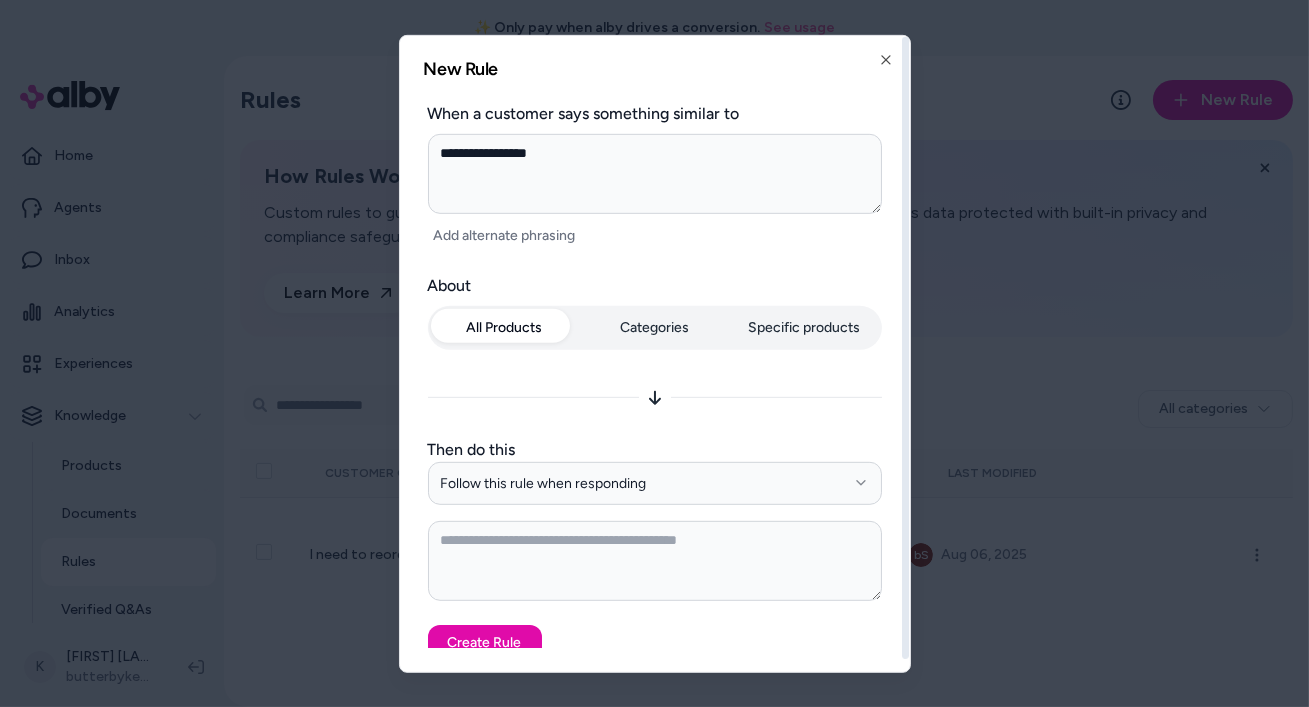 type on "**********" 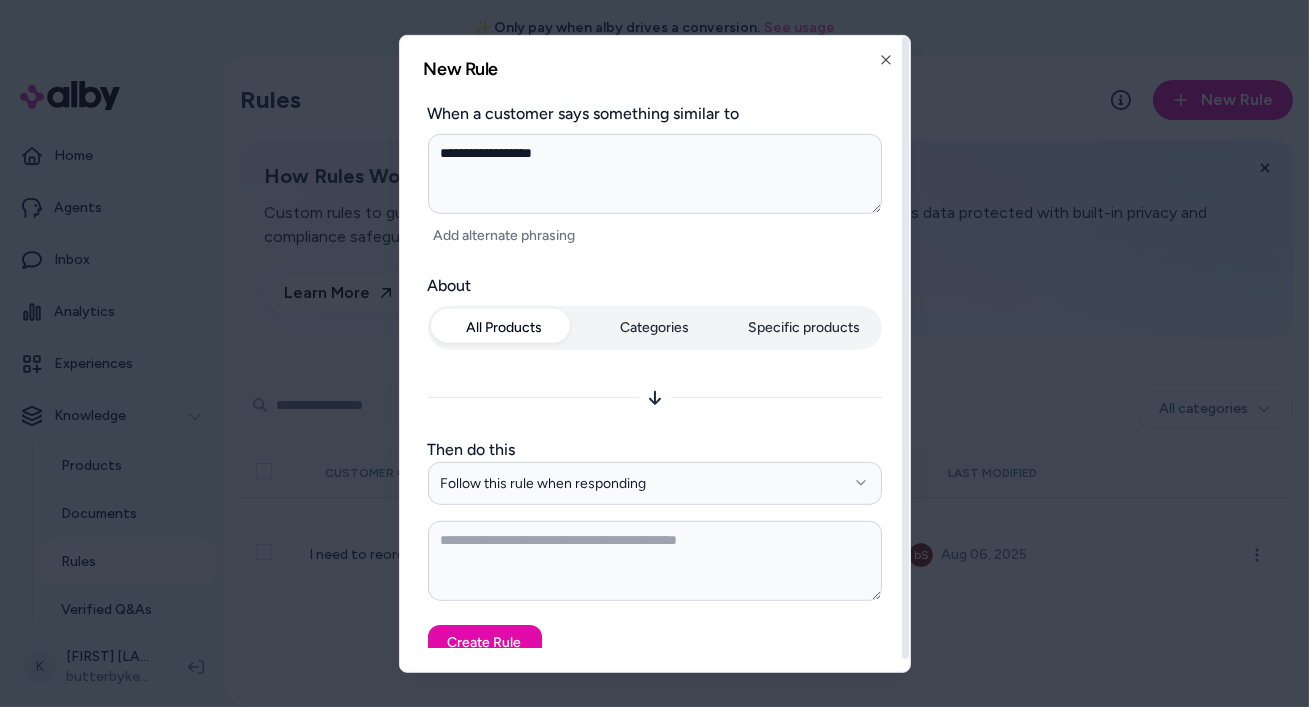 type on "**********" 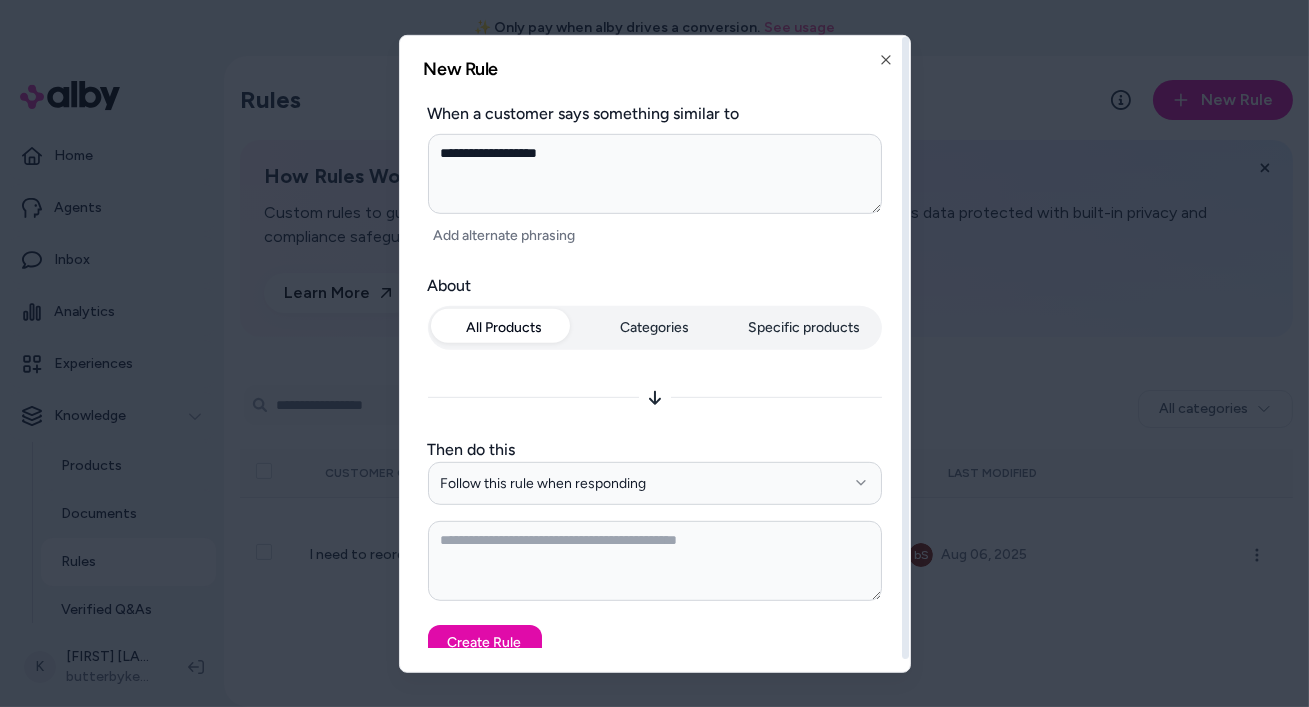 type on "**********" 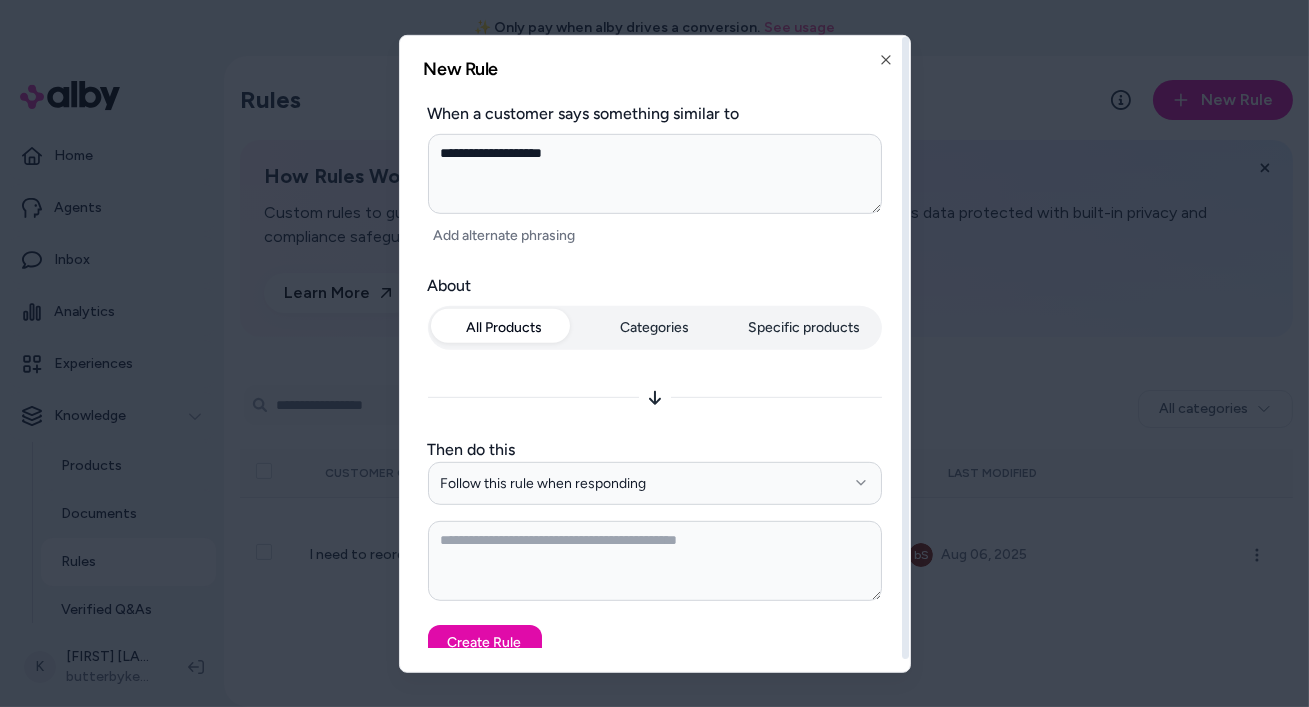 type on "**********" 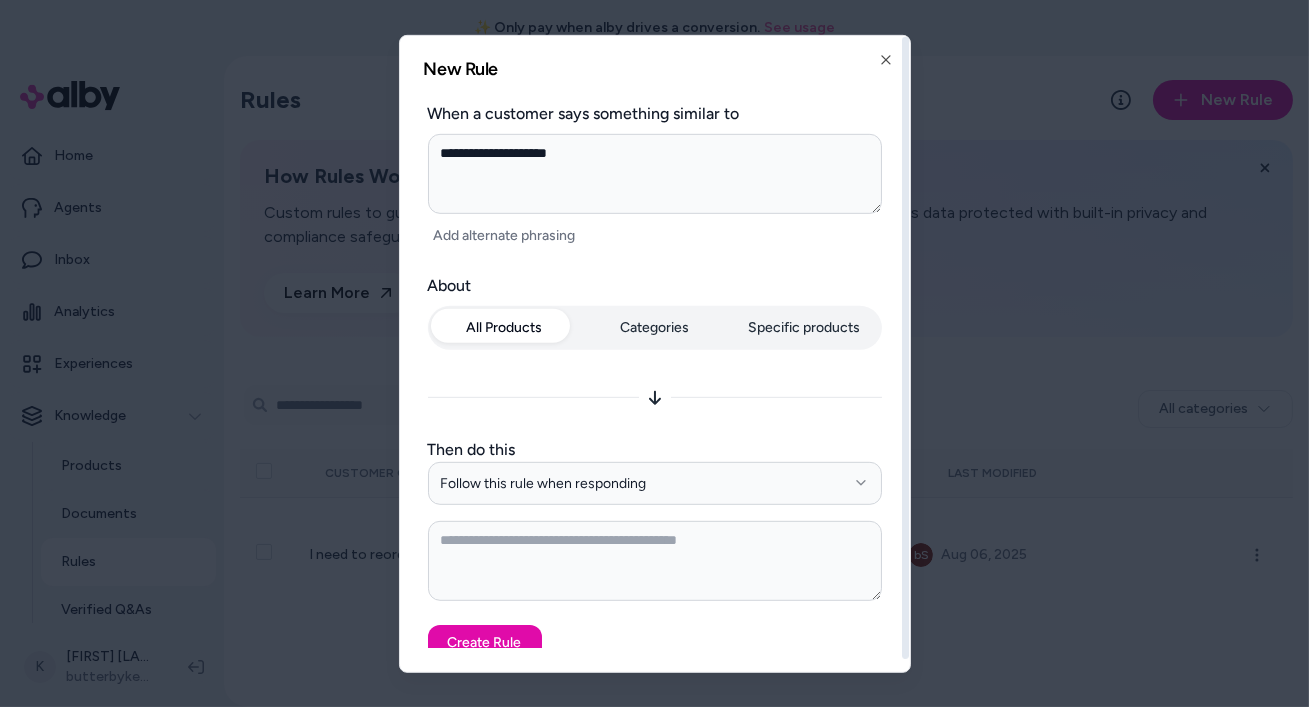 type on "**********" 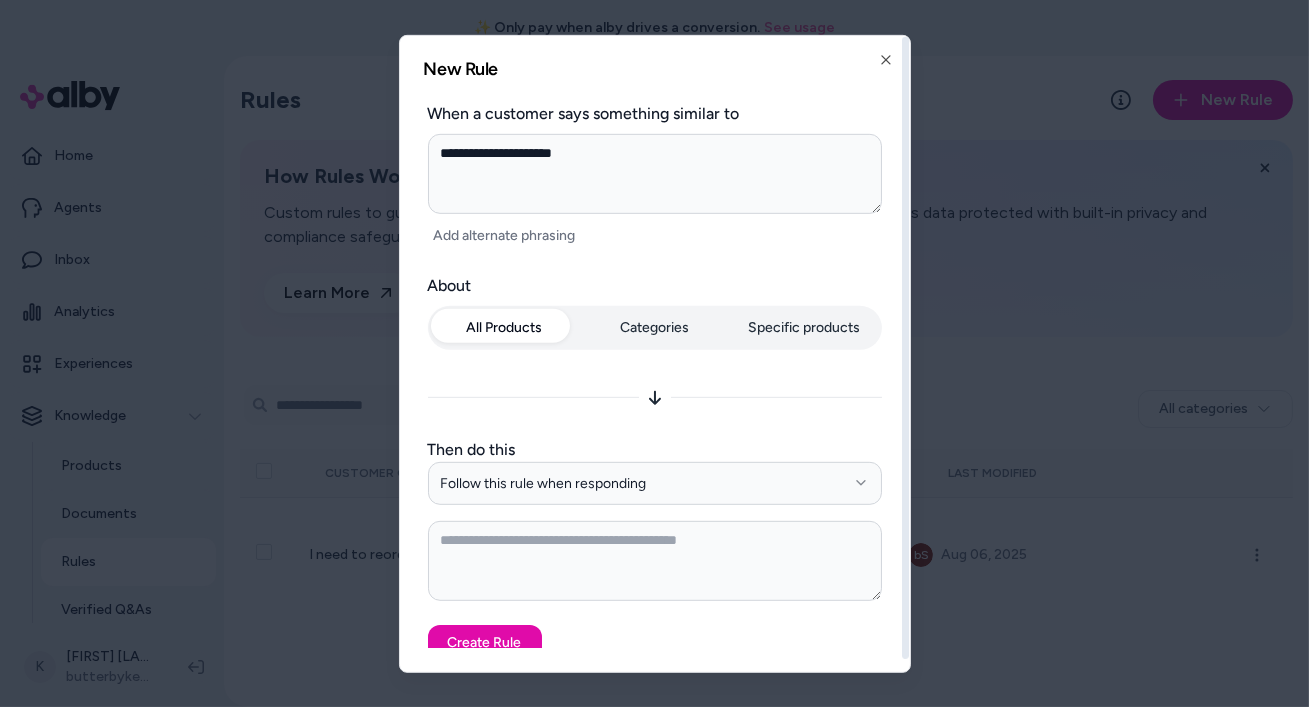 type on "**********" 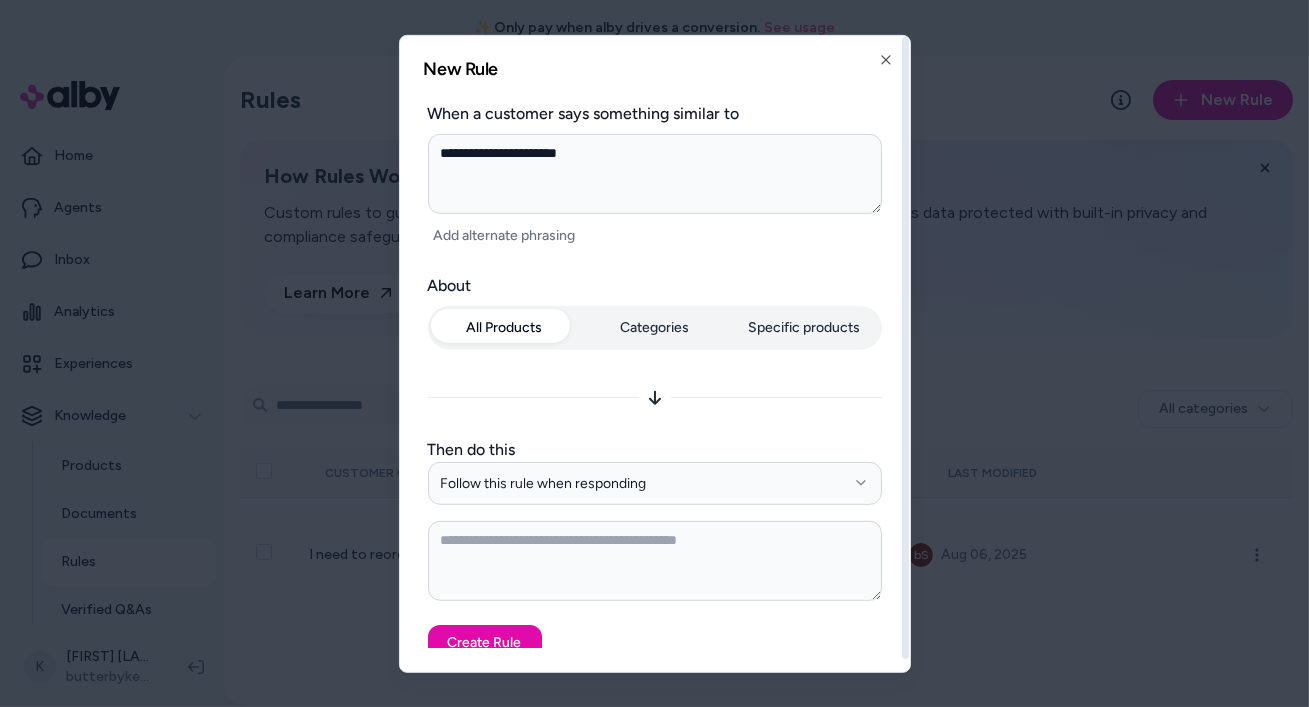 type on "**********" 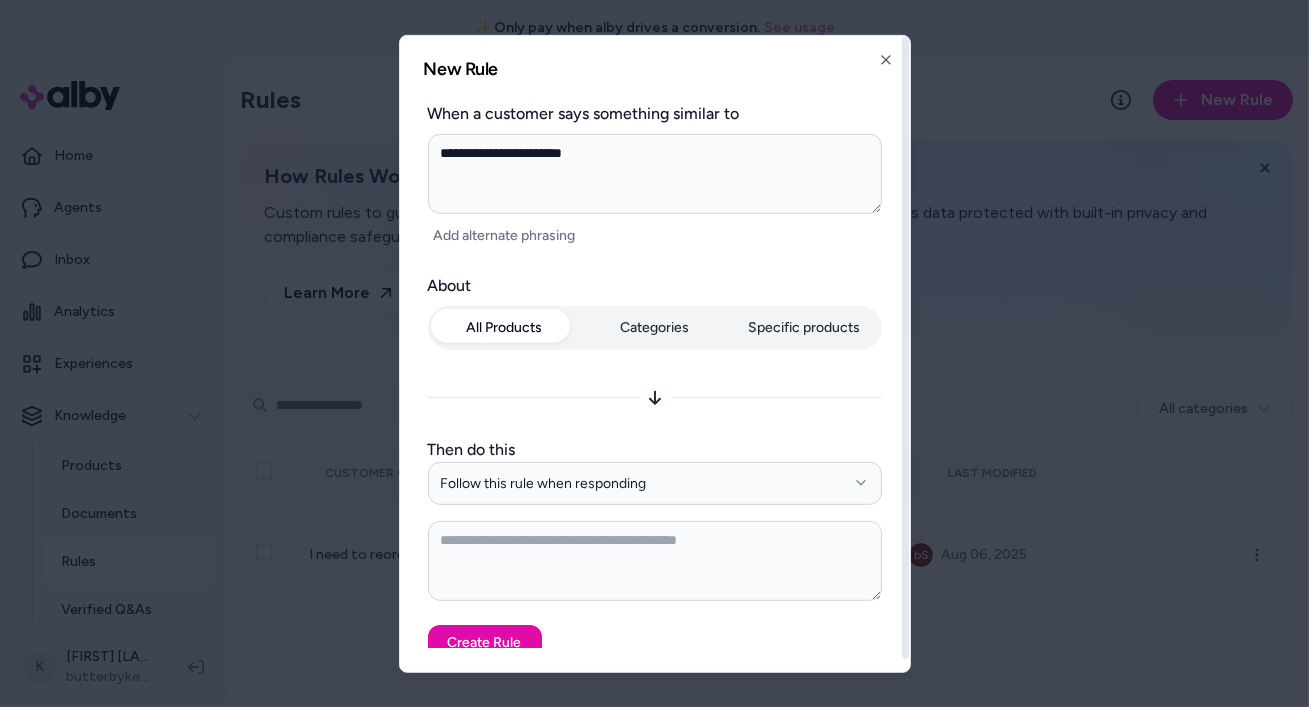 type on "**********" 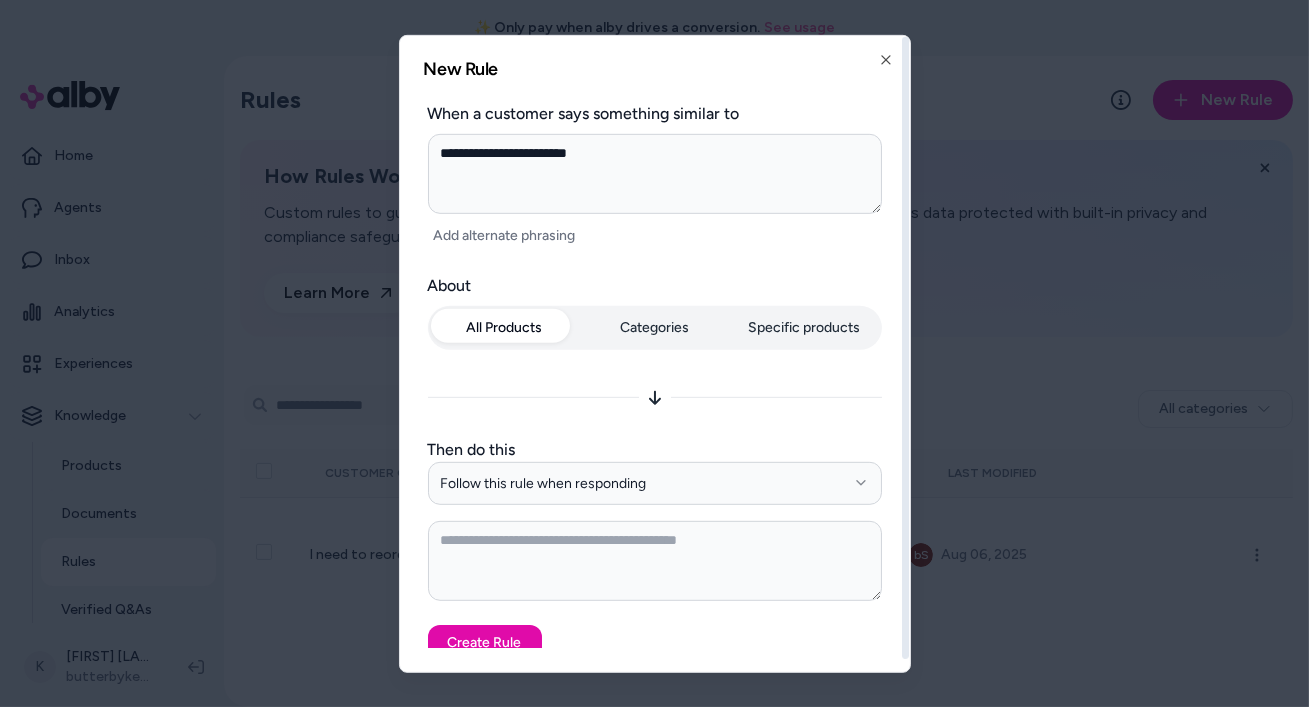 type on "**********" 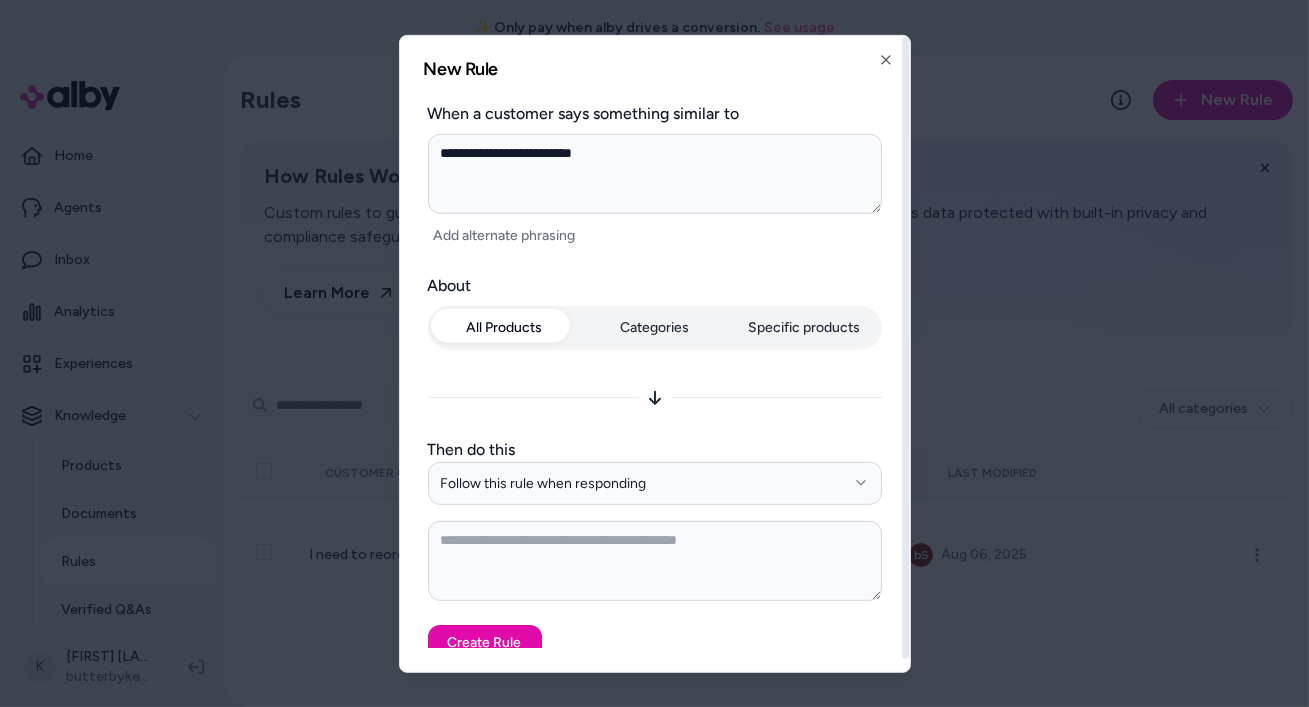 type on "**********" 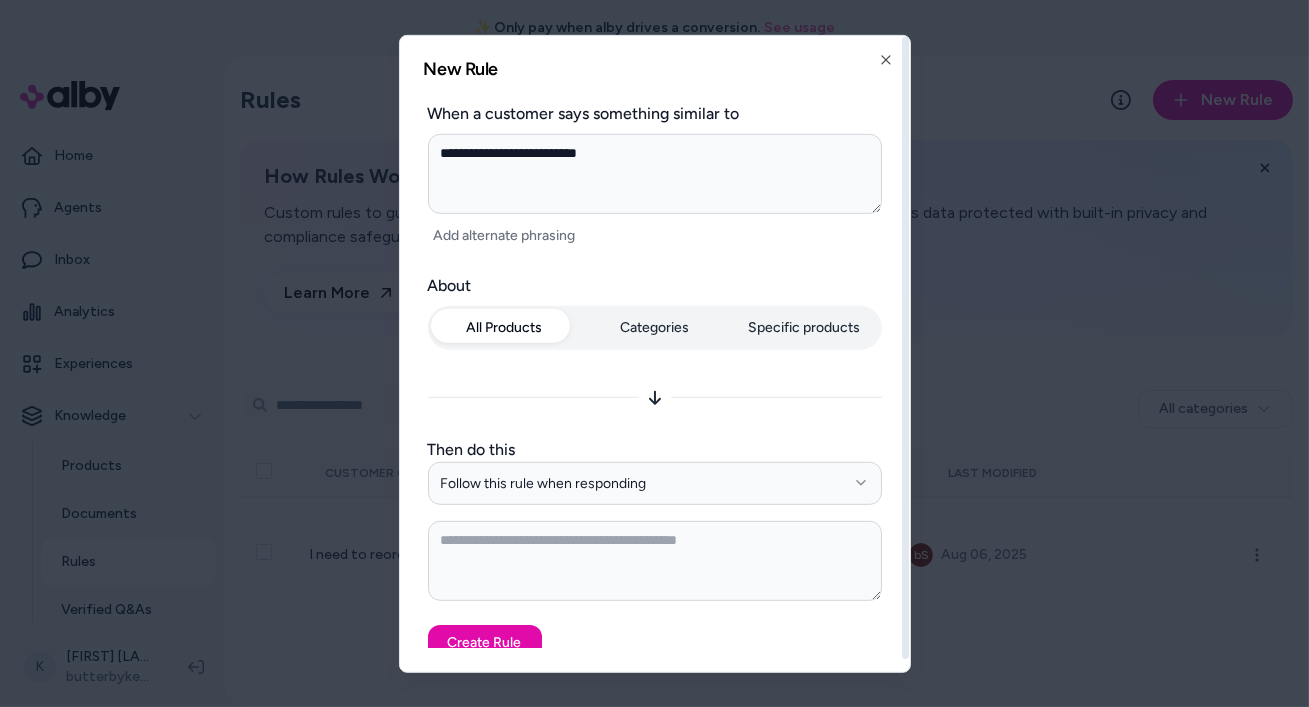 type on "**********" 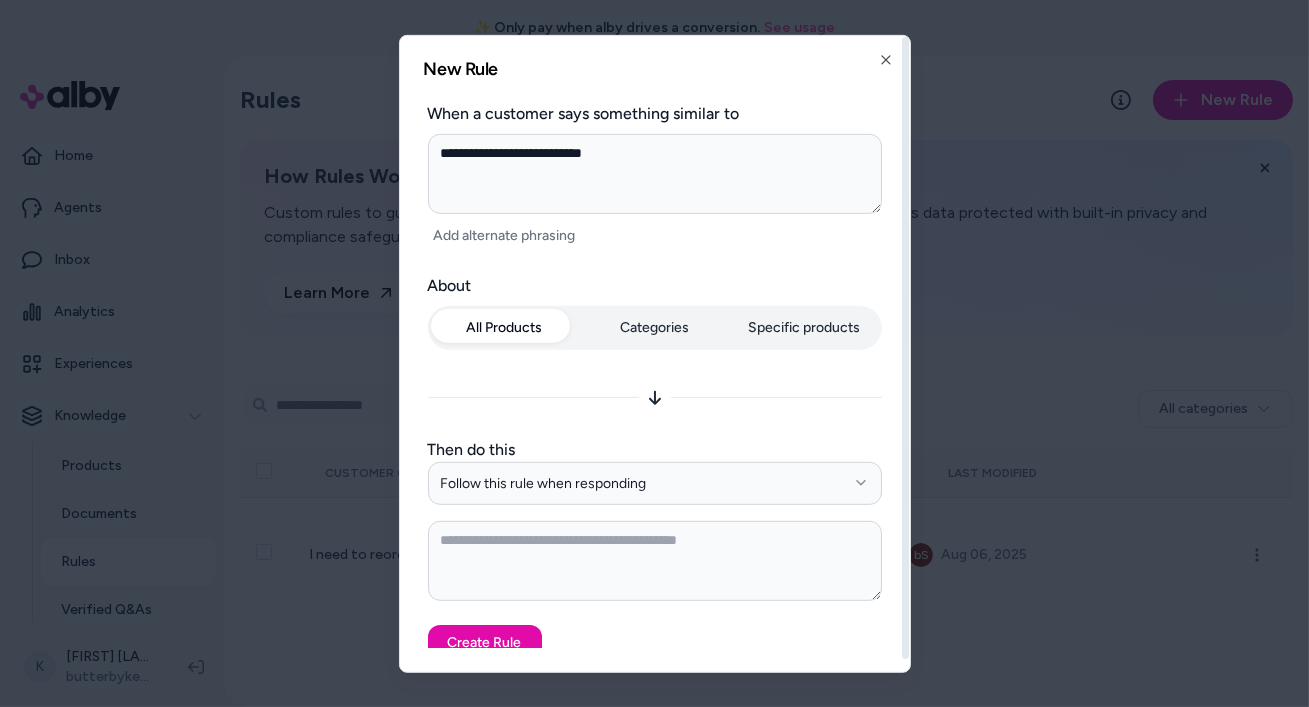 type on "**********" 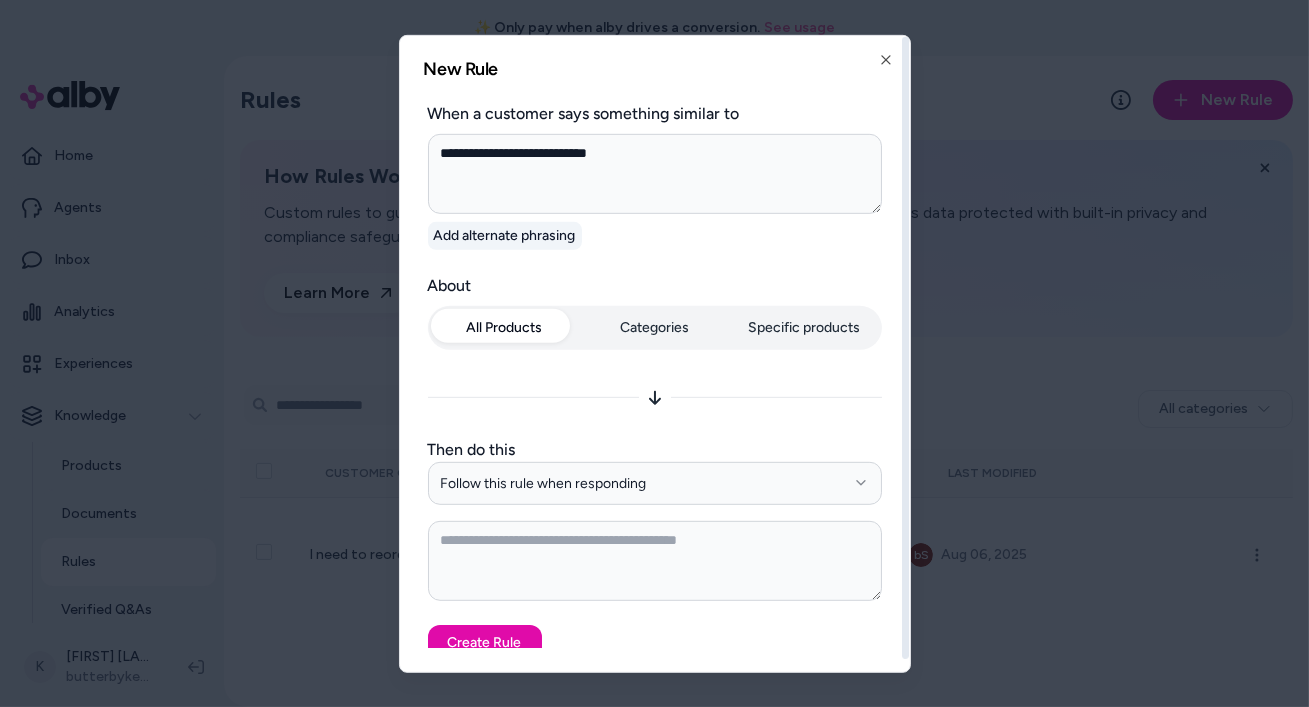 type on "**********" 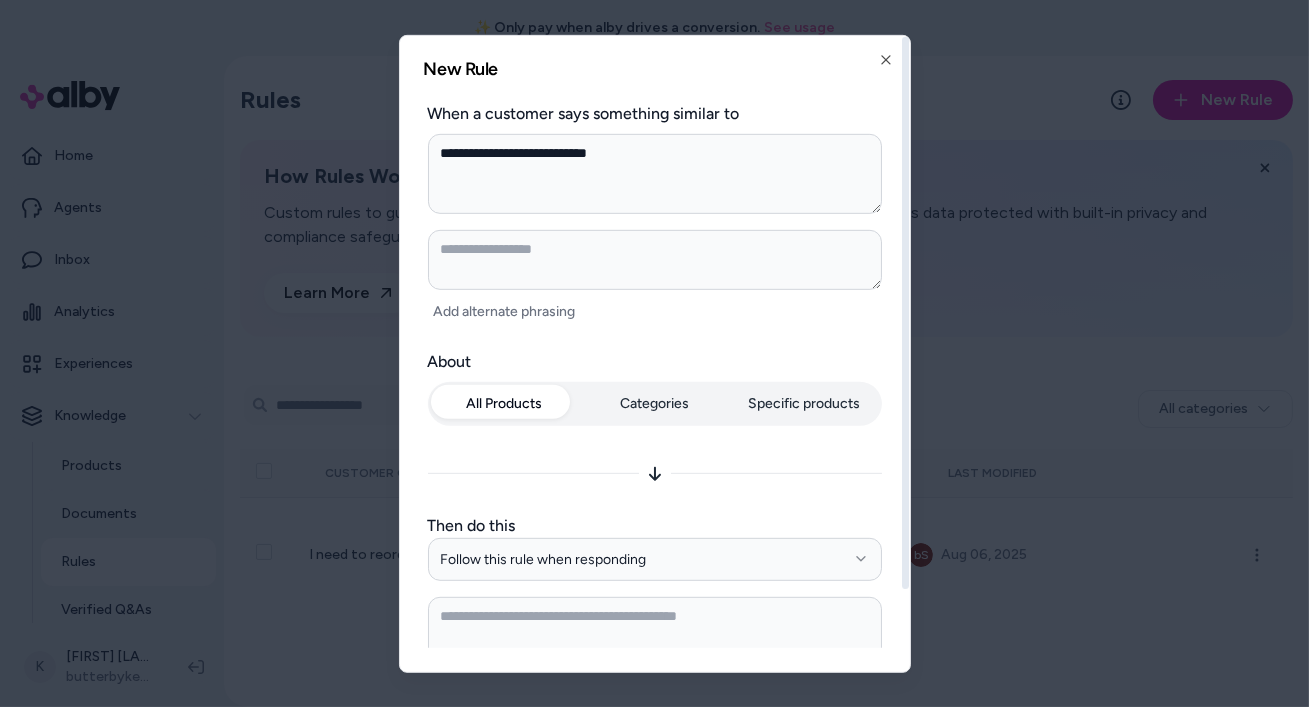 scroll, scrollTop: 88, scrollLeft: 0, axis: vertical 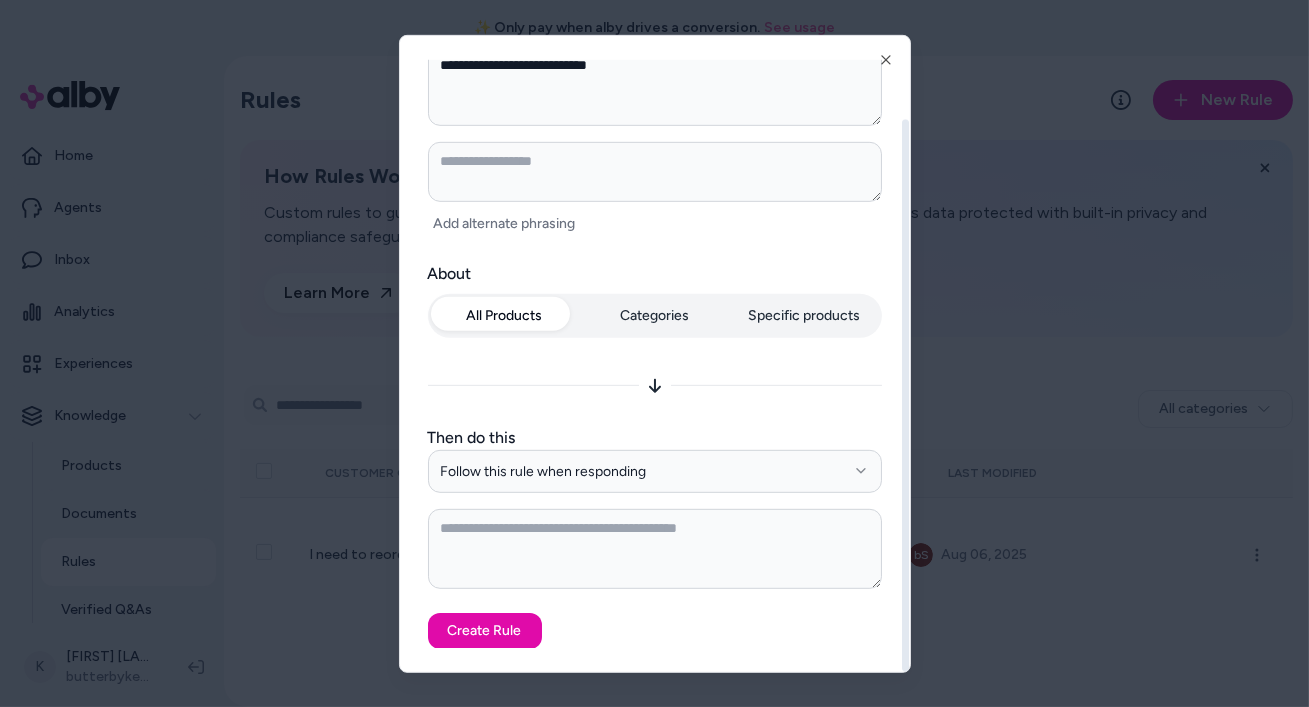 type on "*" 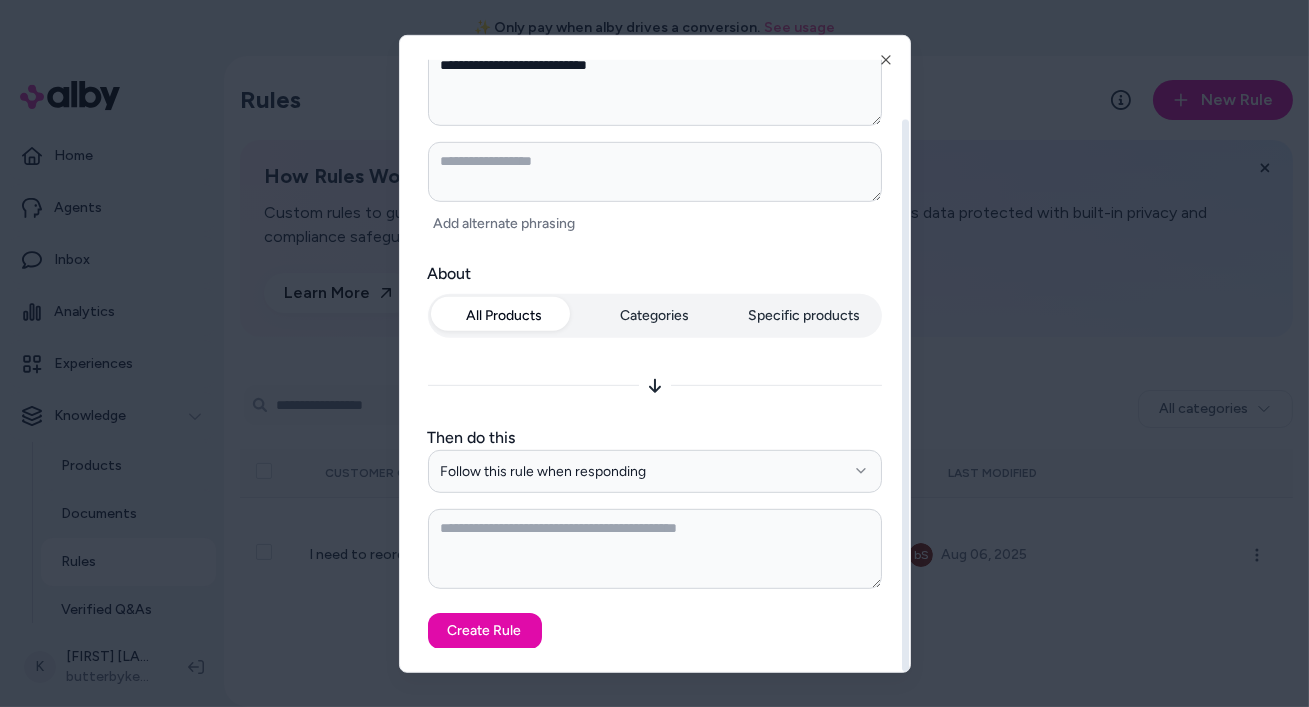 type on "*" 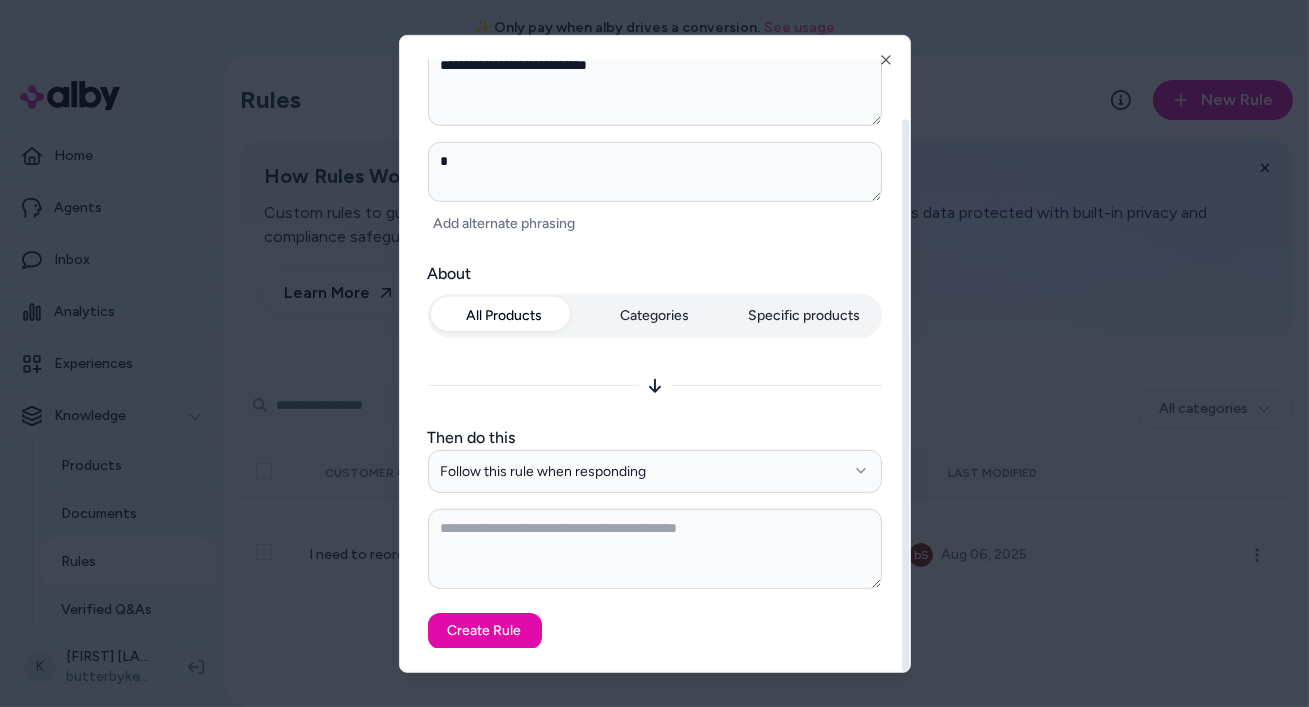 type on "*" 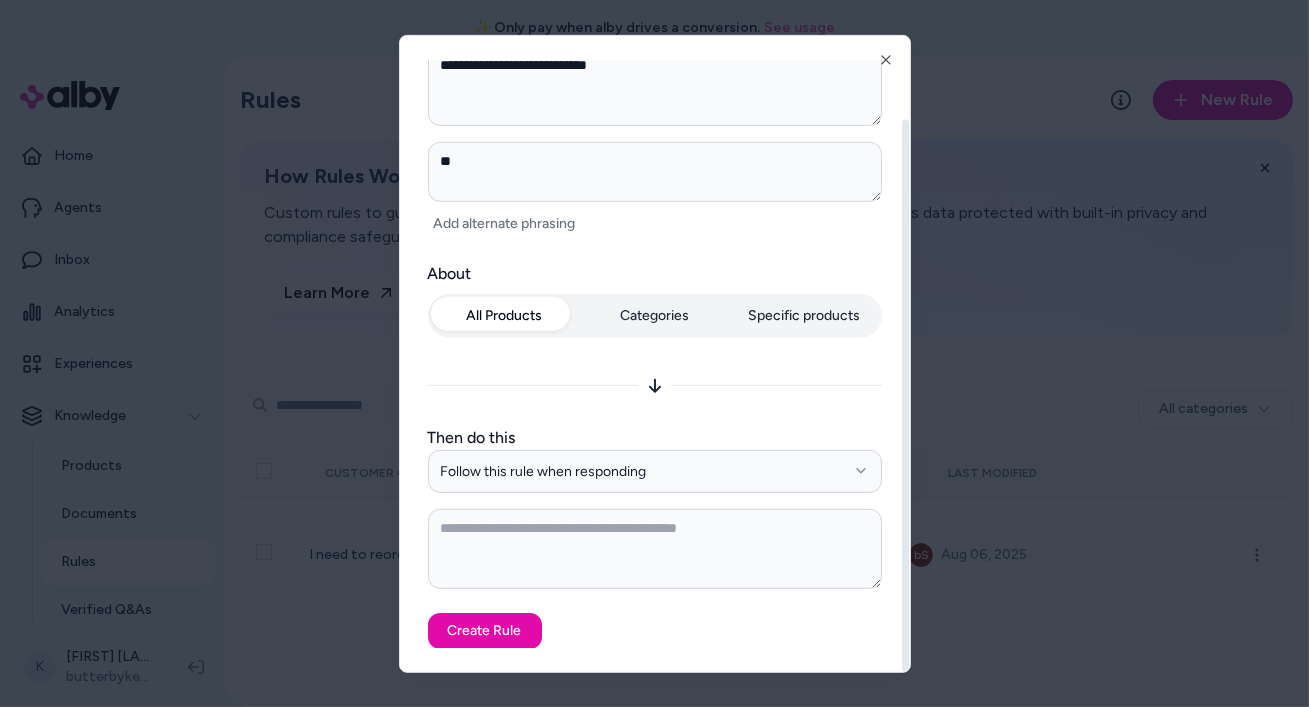 type on "*" 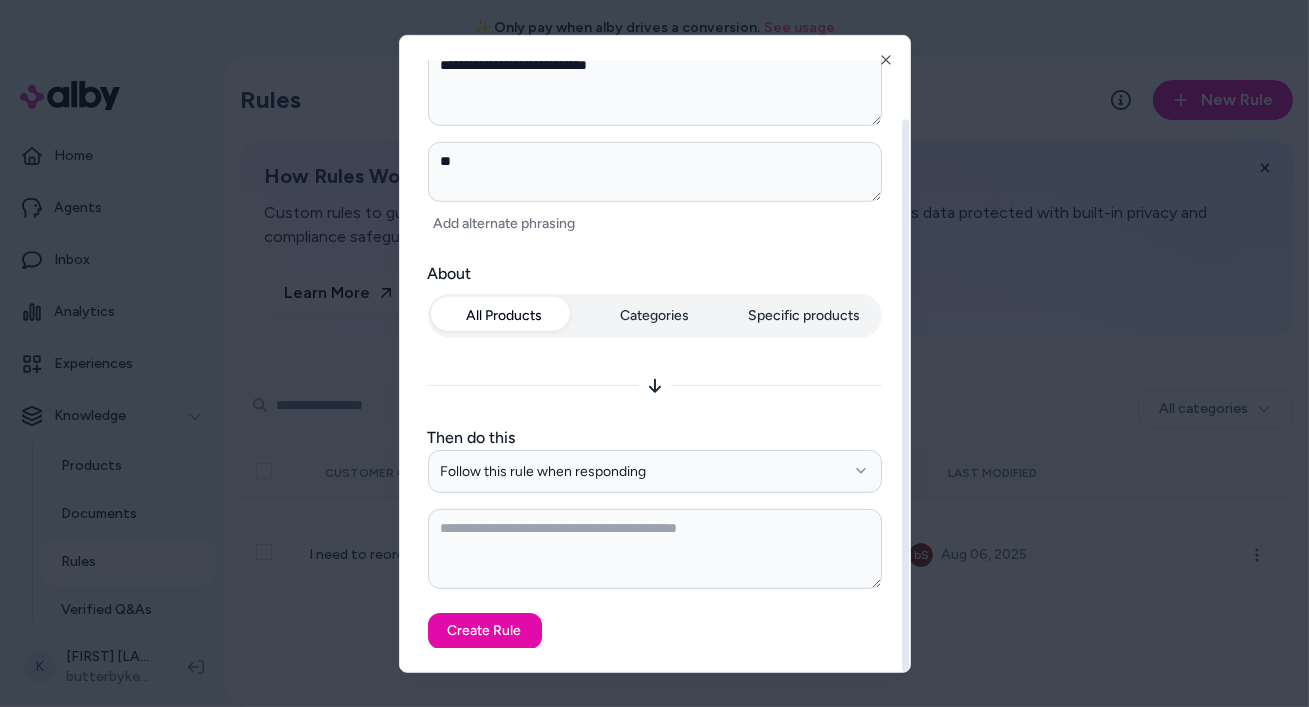 type on "***" 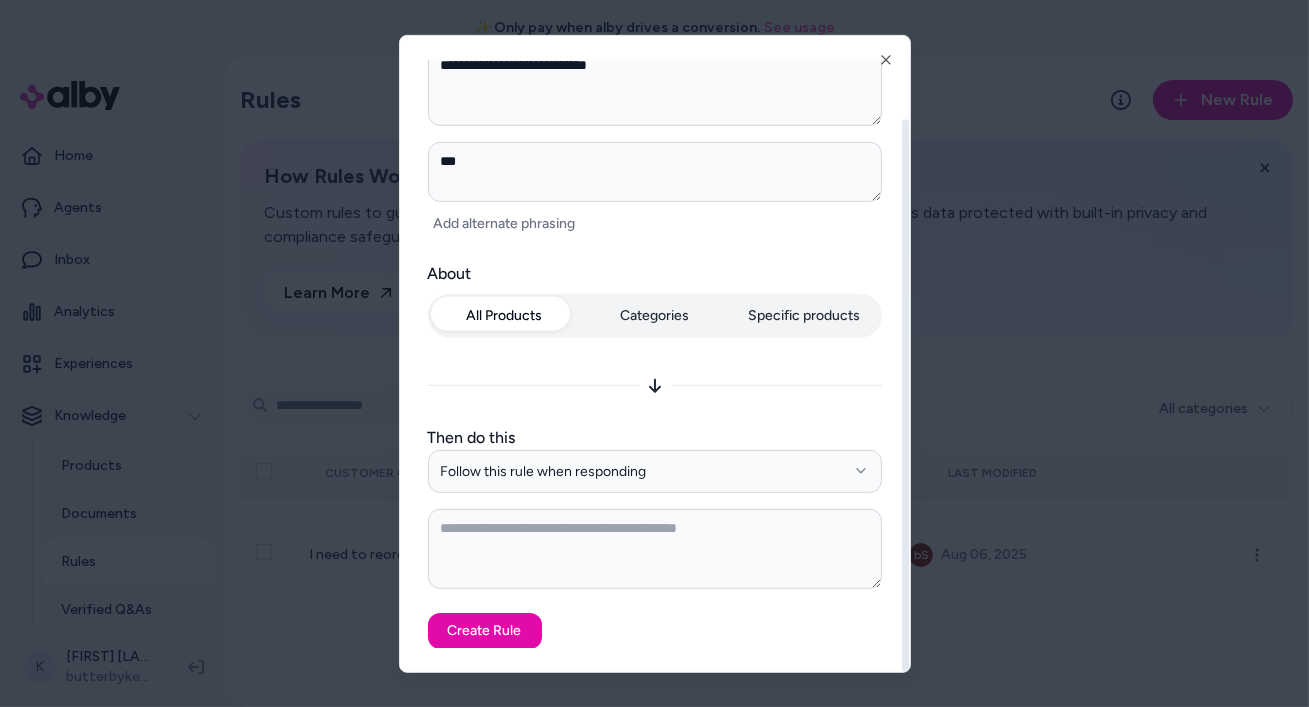 type on "*" 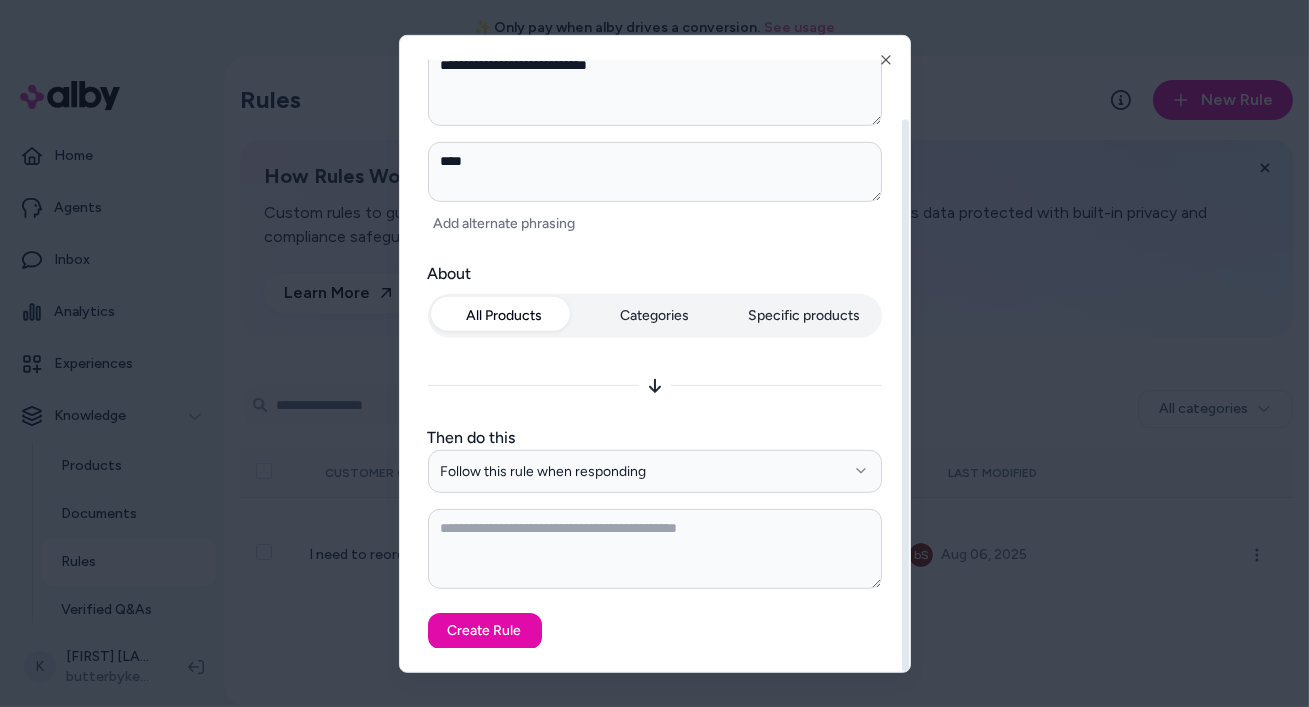 type on "*" 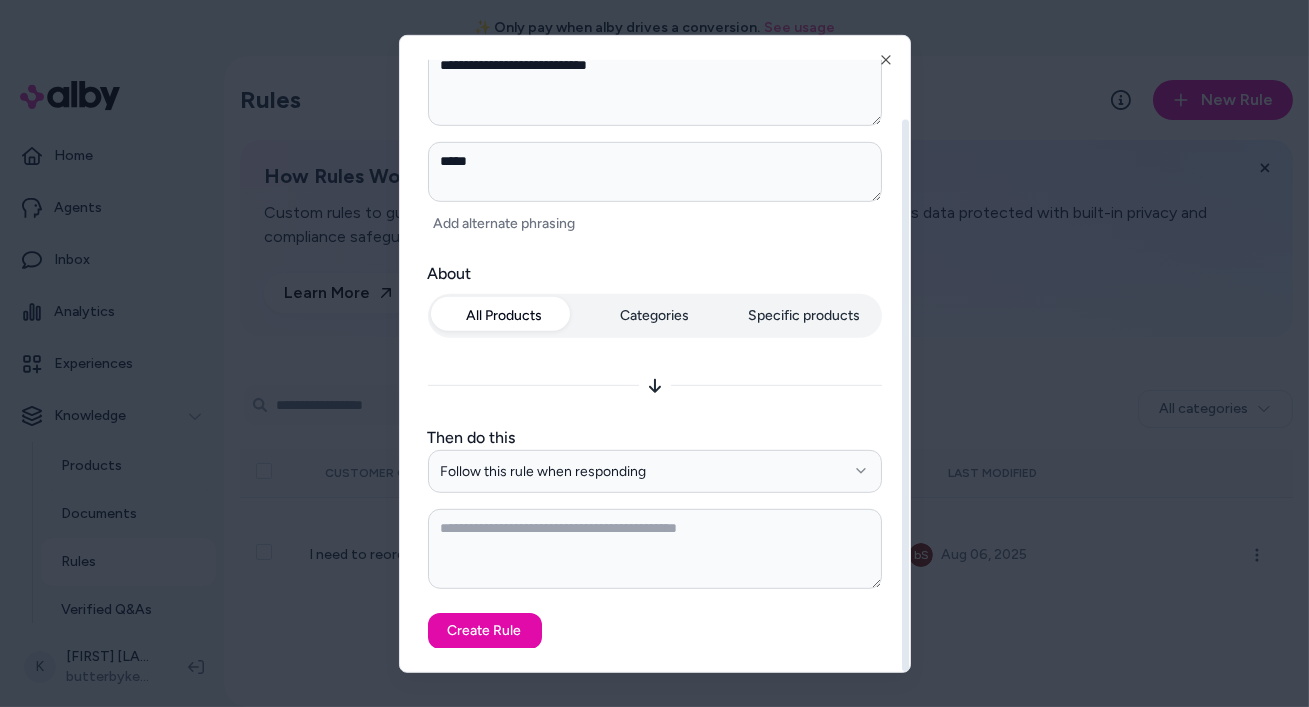 type on "*" 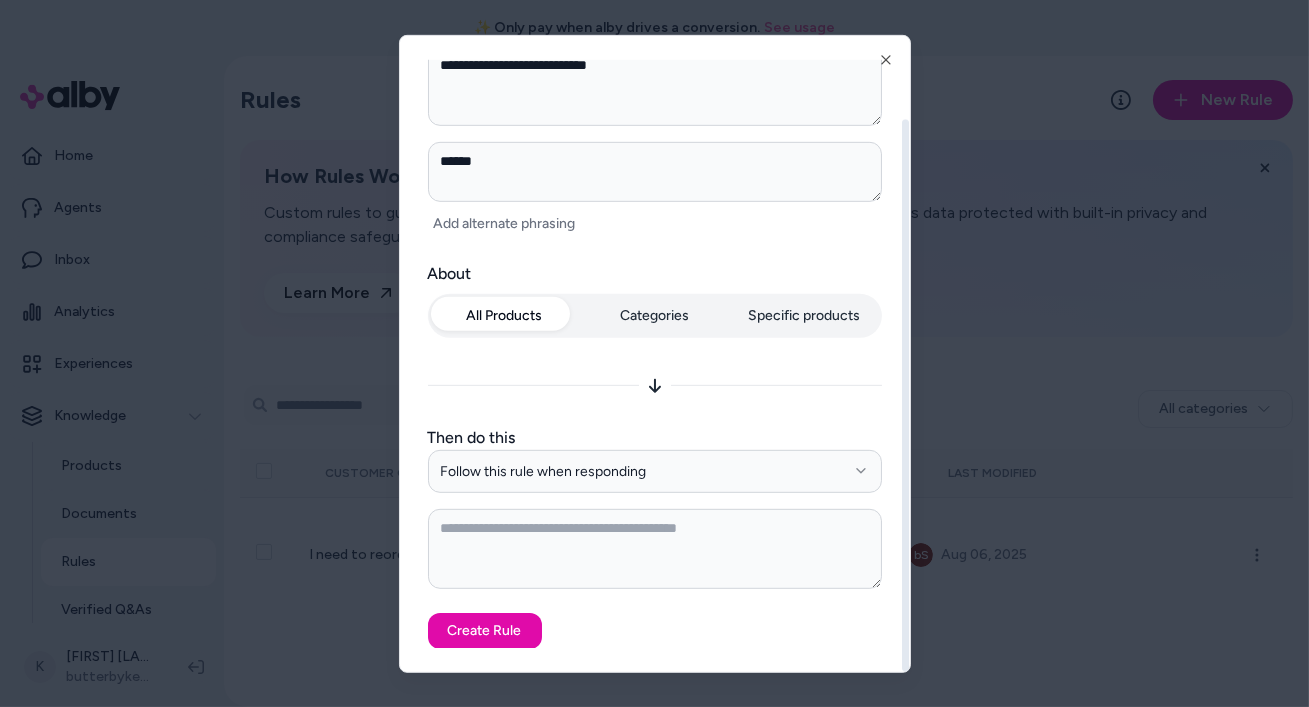 type on "*******" 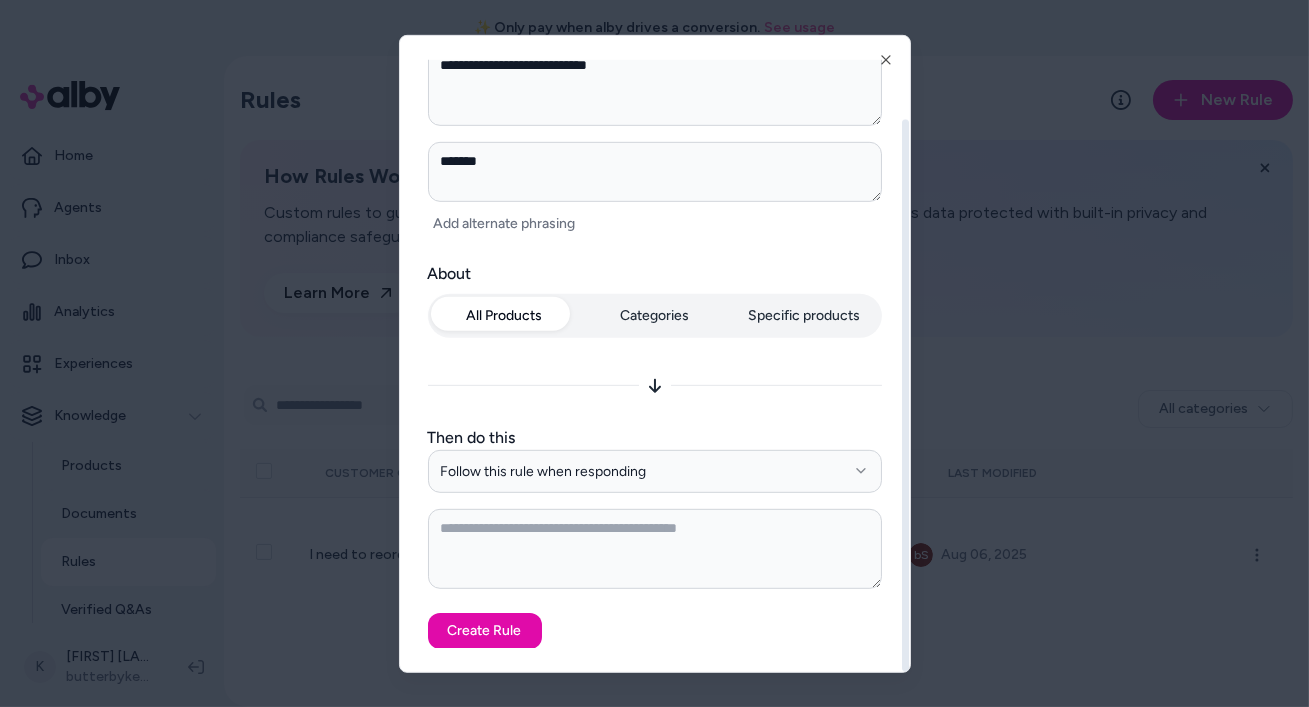 type on "*" 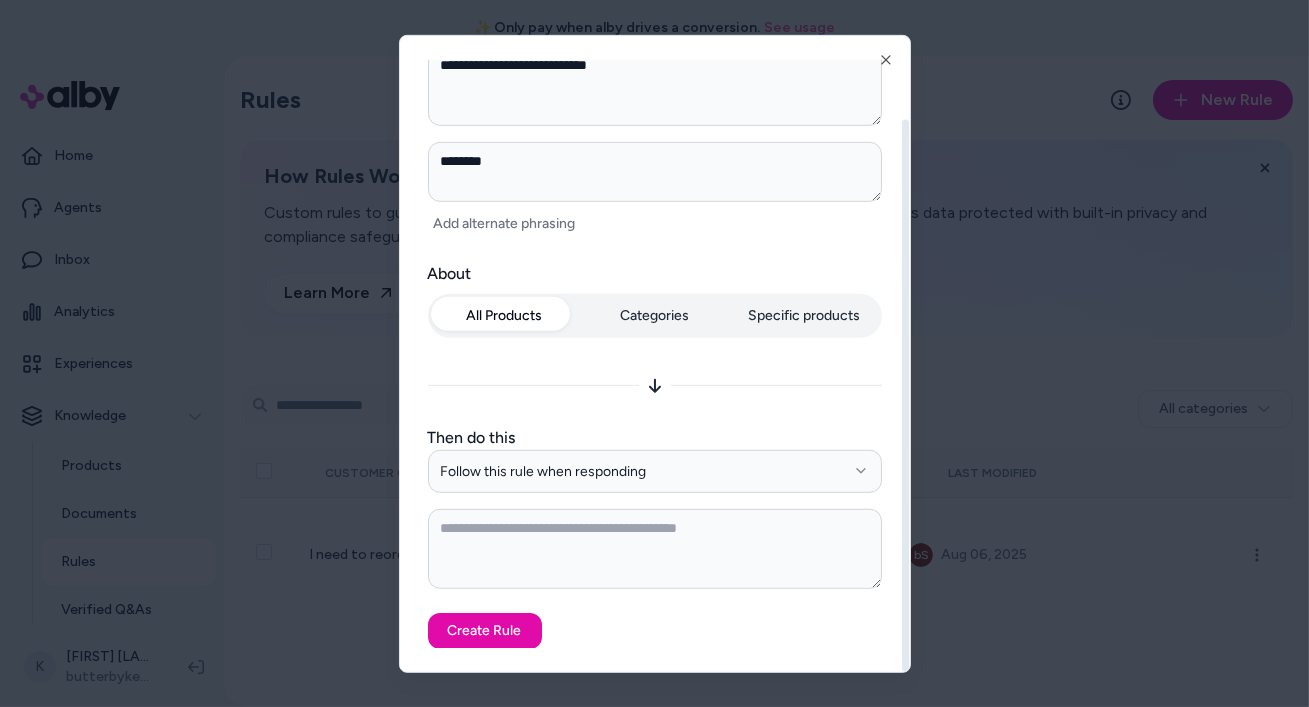 type on "*" 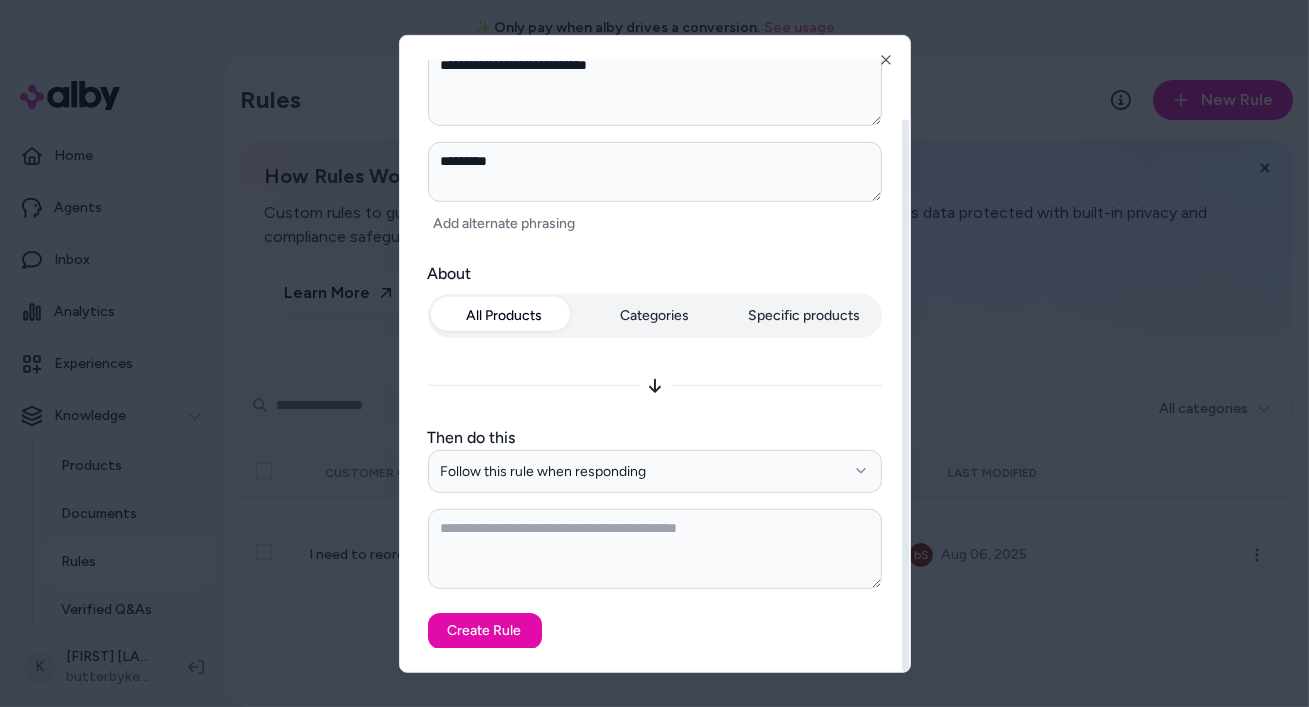 type on "*" 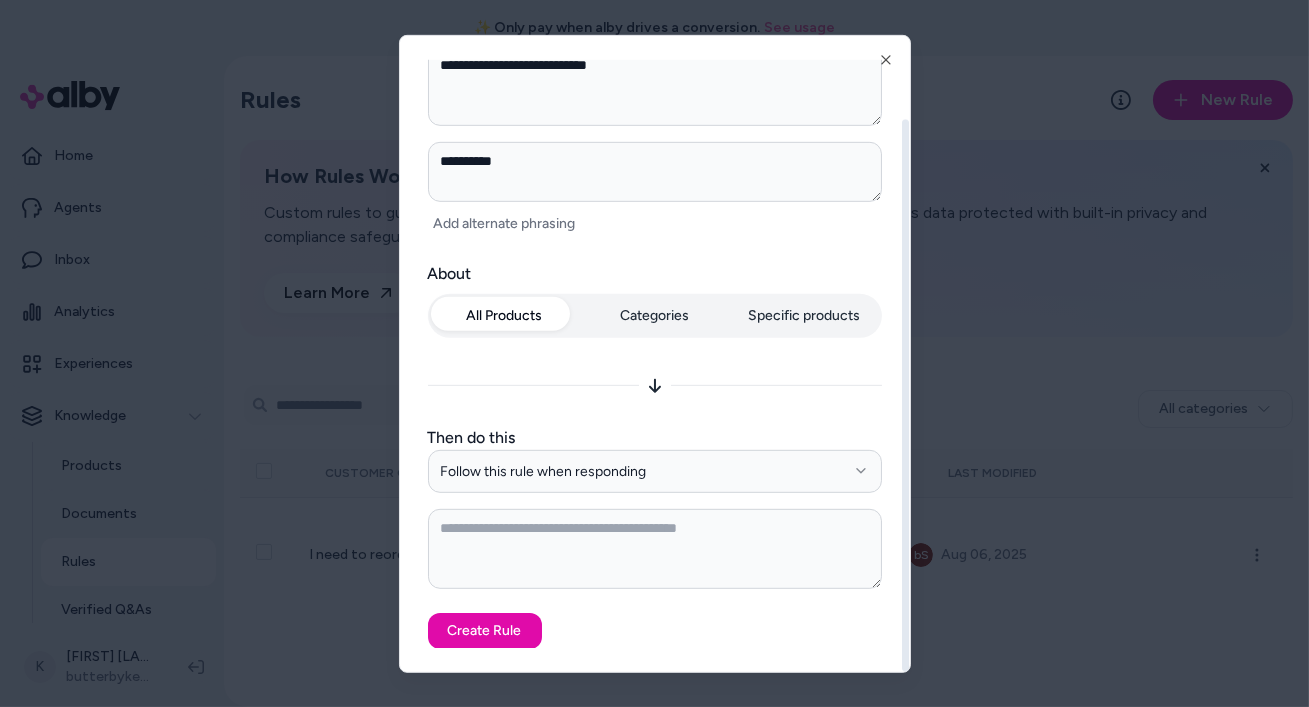 type on "**********" 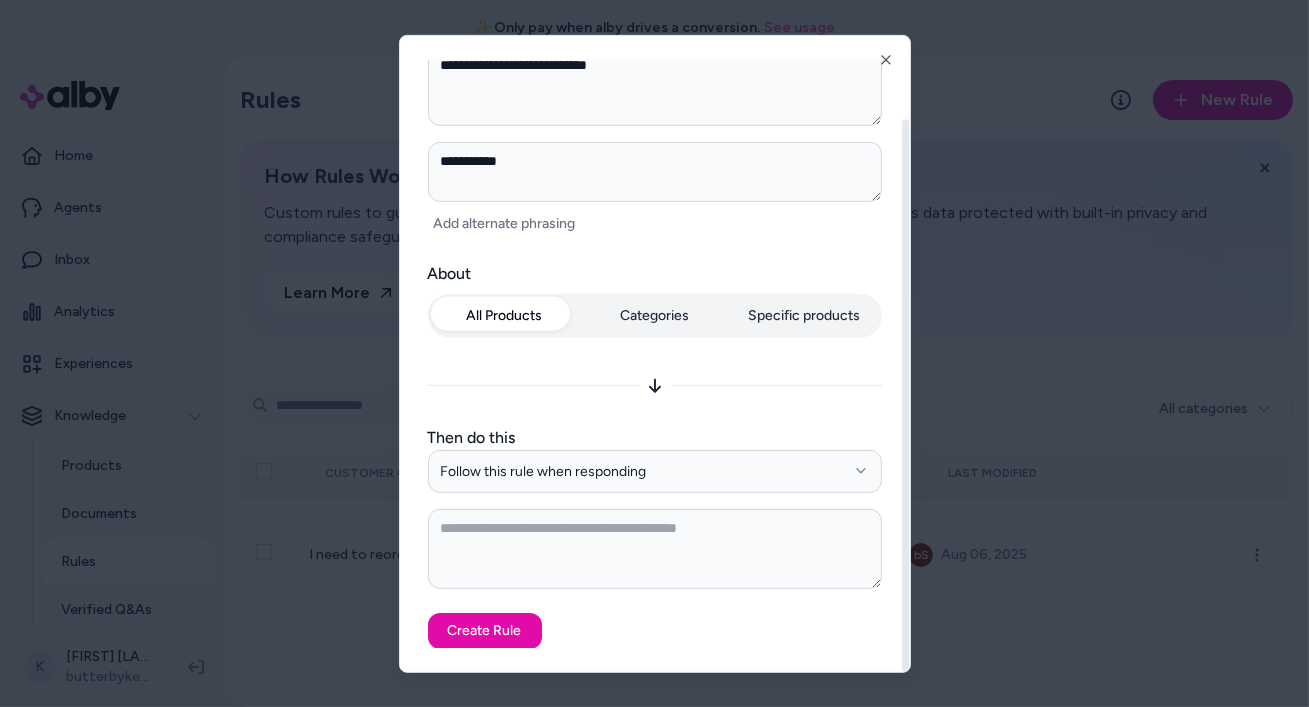 type on "*" 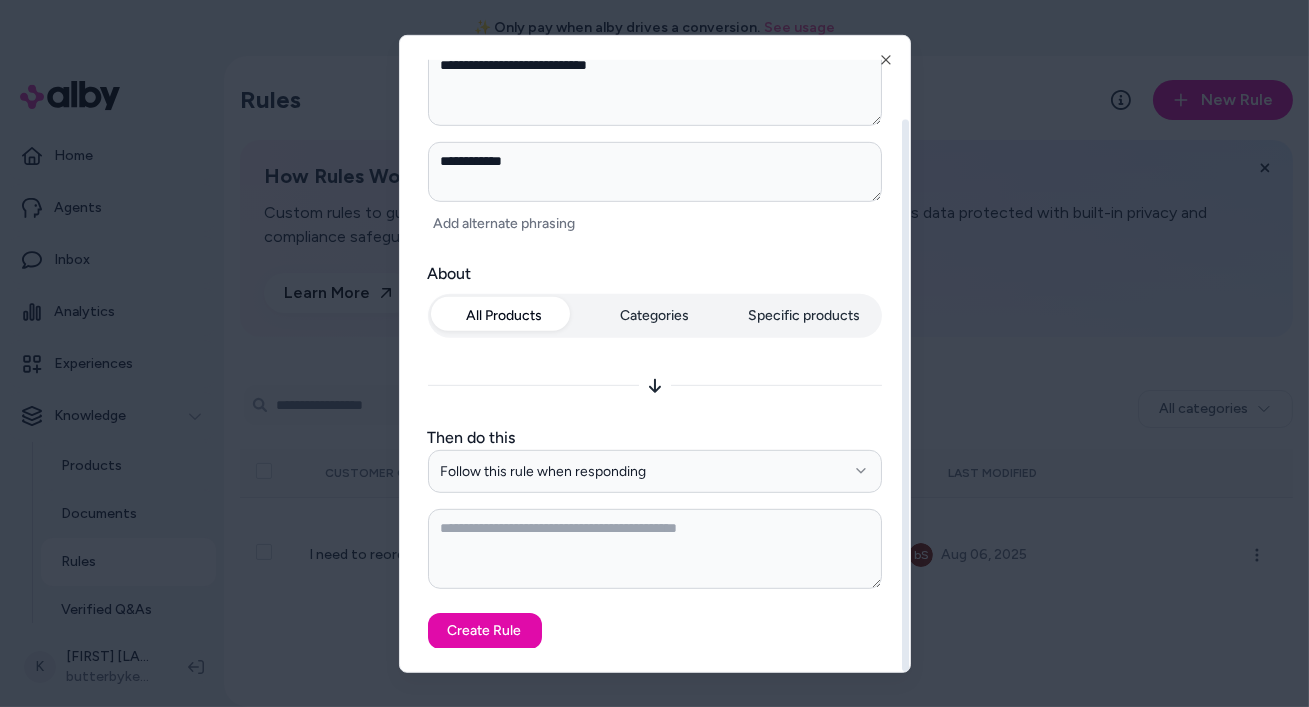 type on "*" 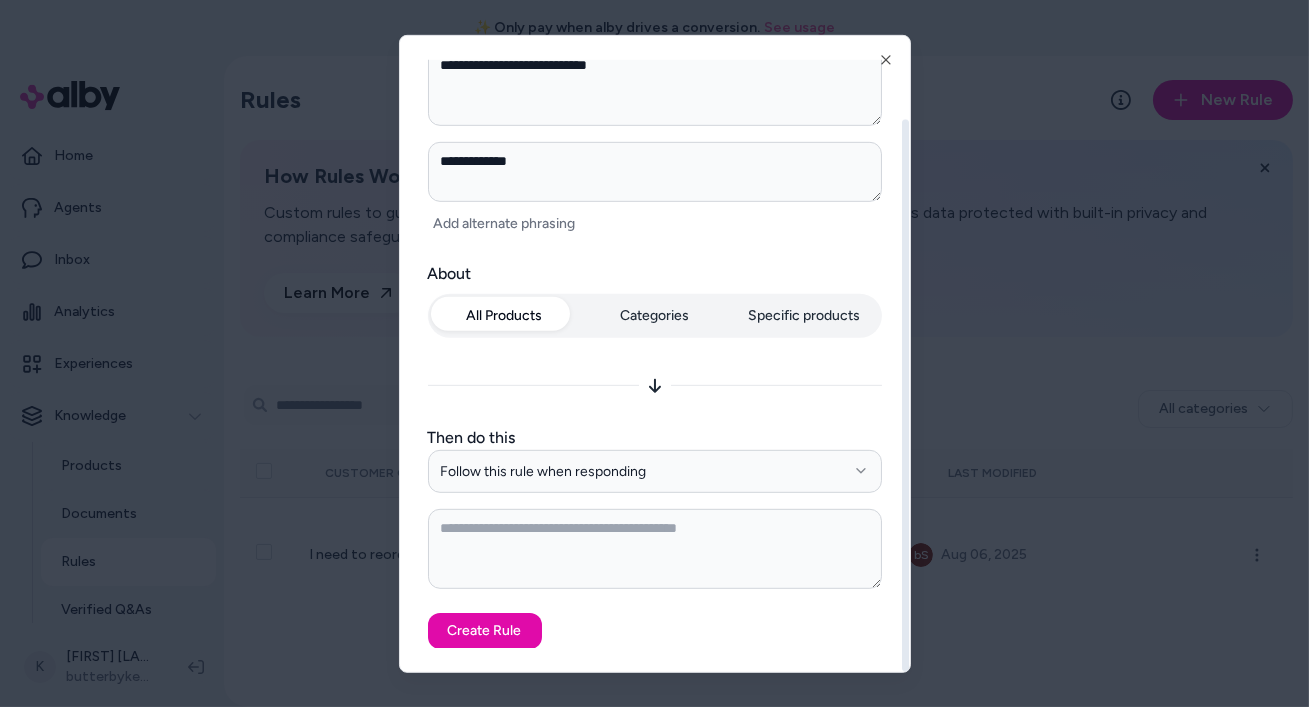 type on "*" 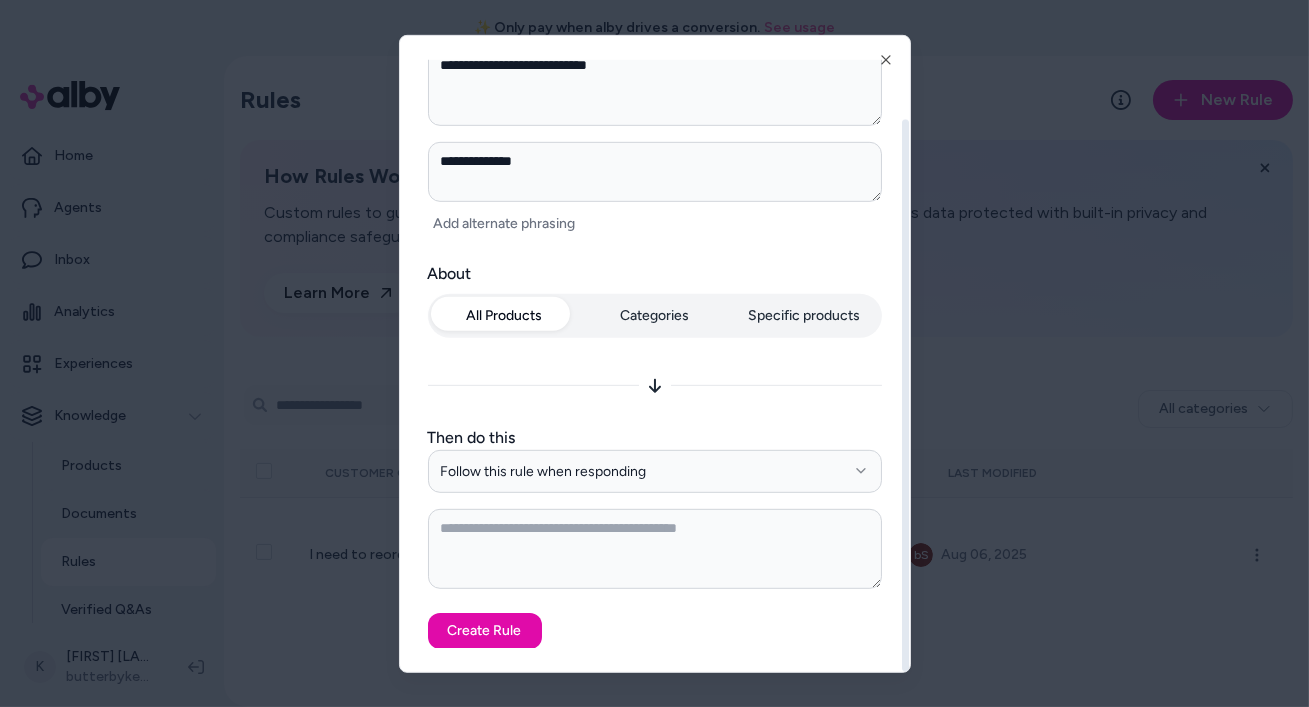 type on "*" 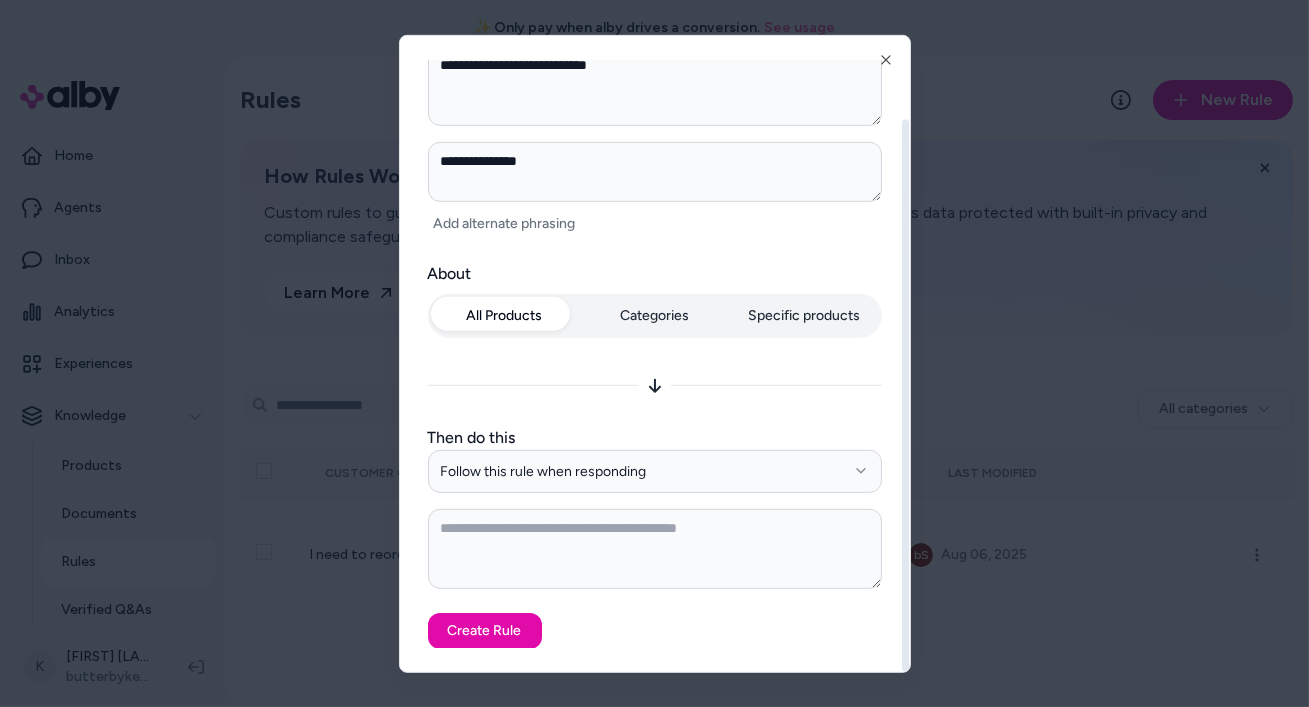 type on "*" 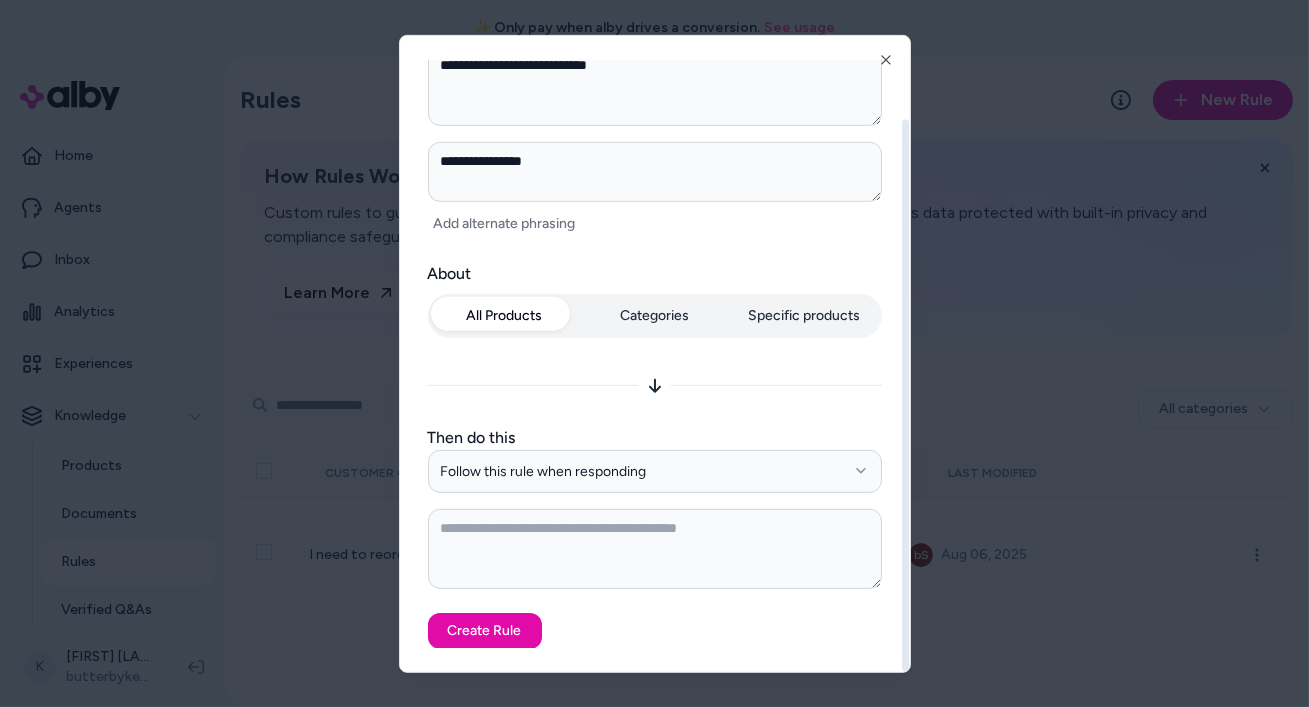 type on "*" 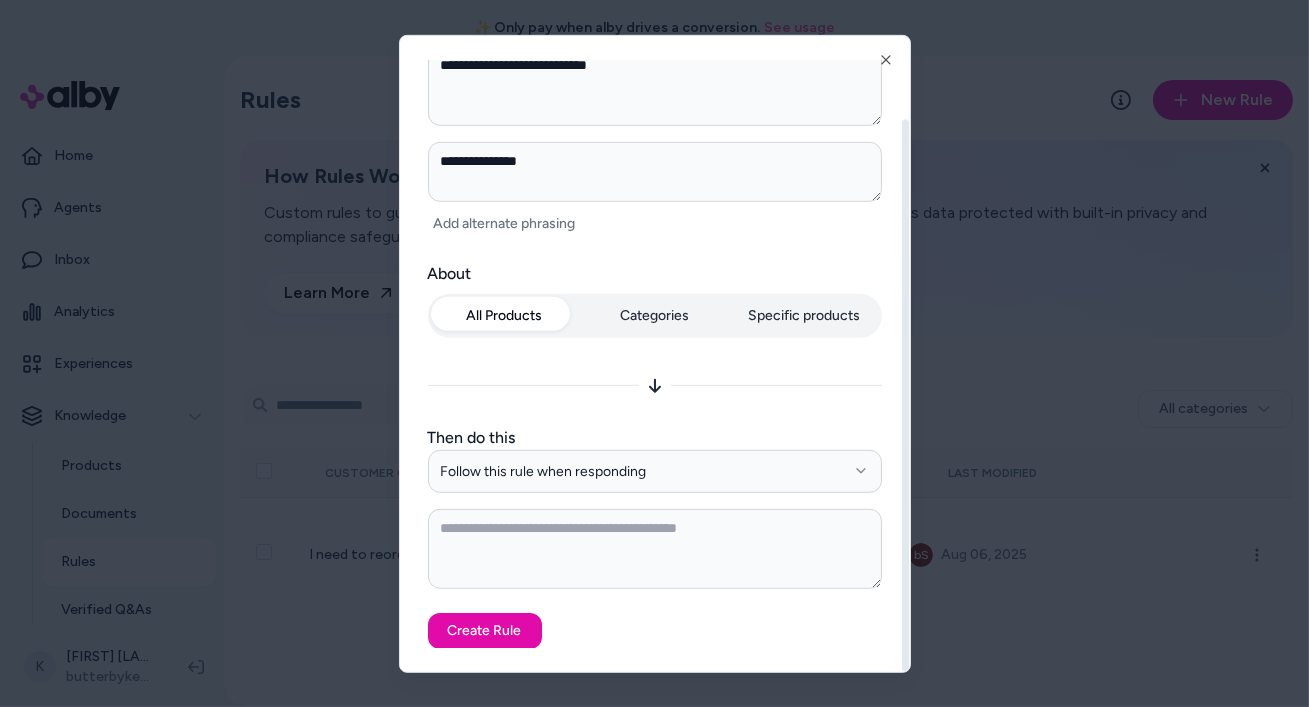 type on "*" 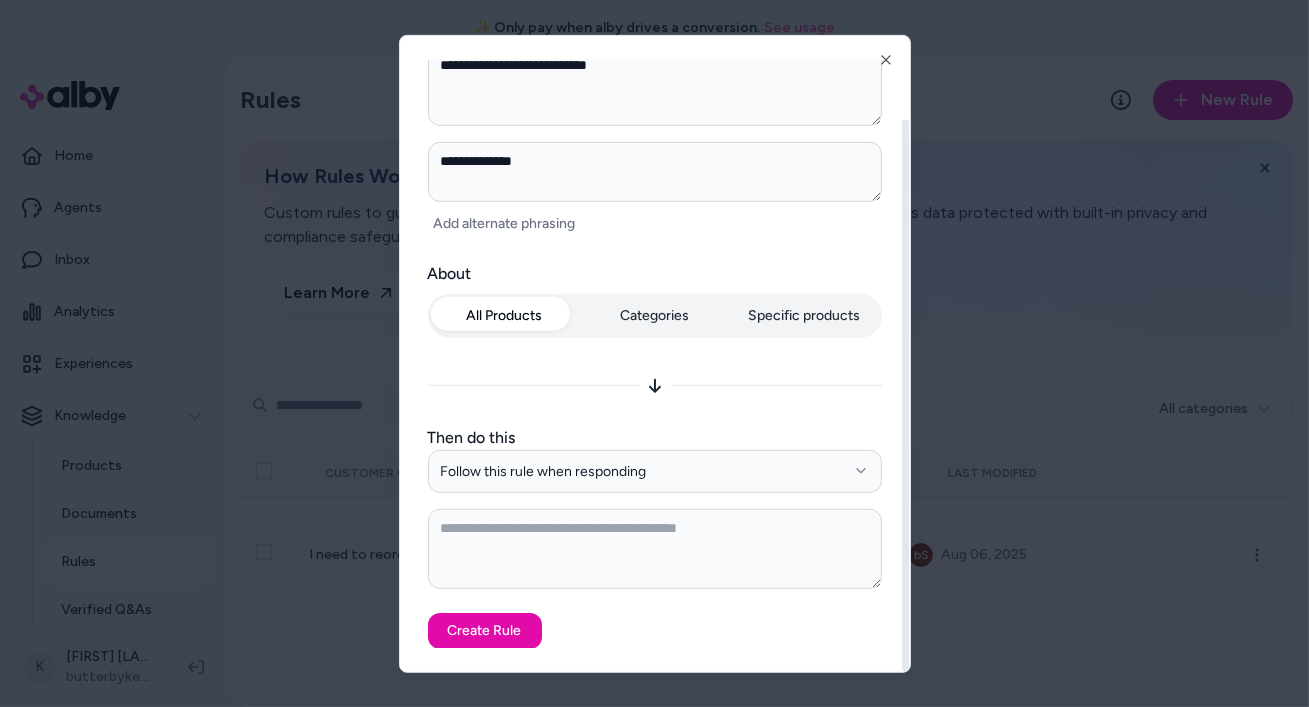 type on "*" 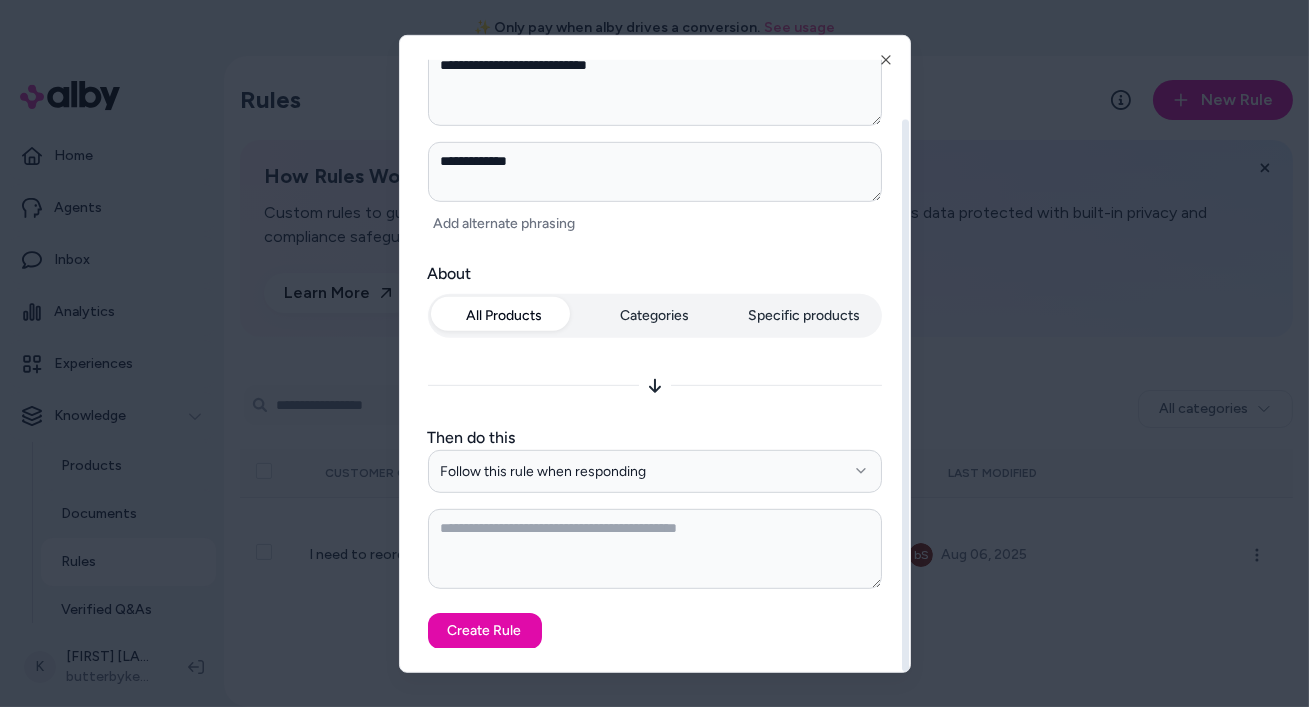 type on "*" 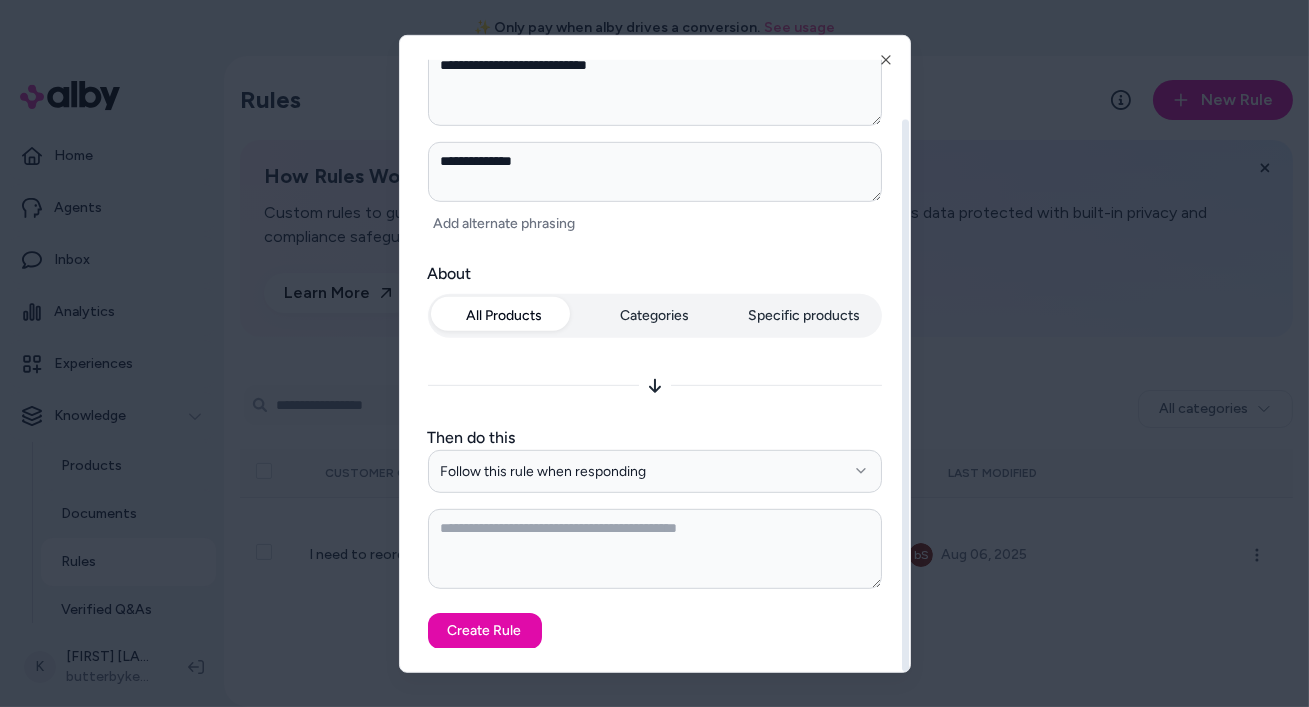 type on "*" 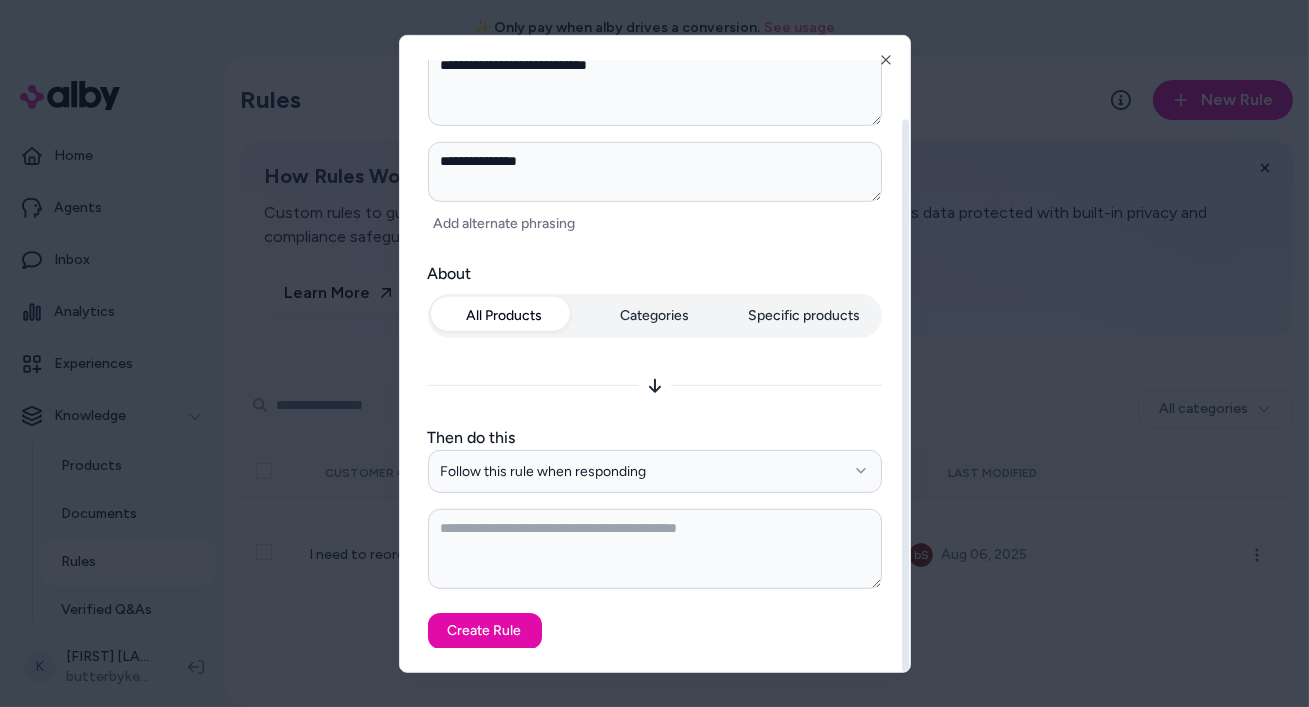 type on "*" 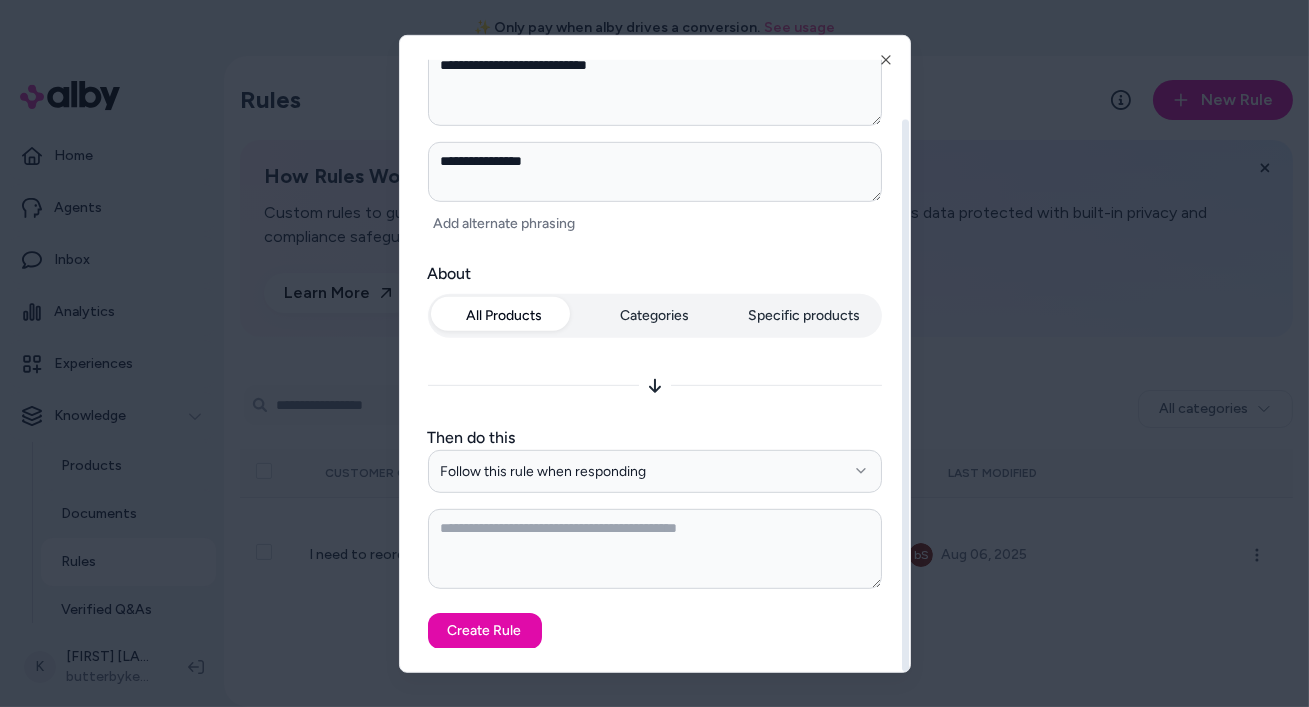 type on "*" 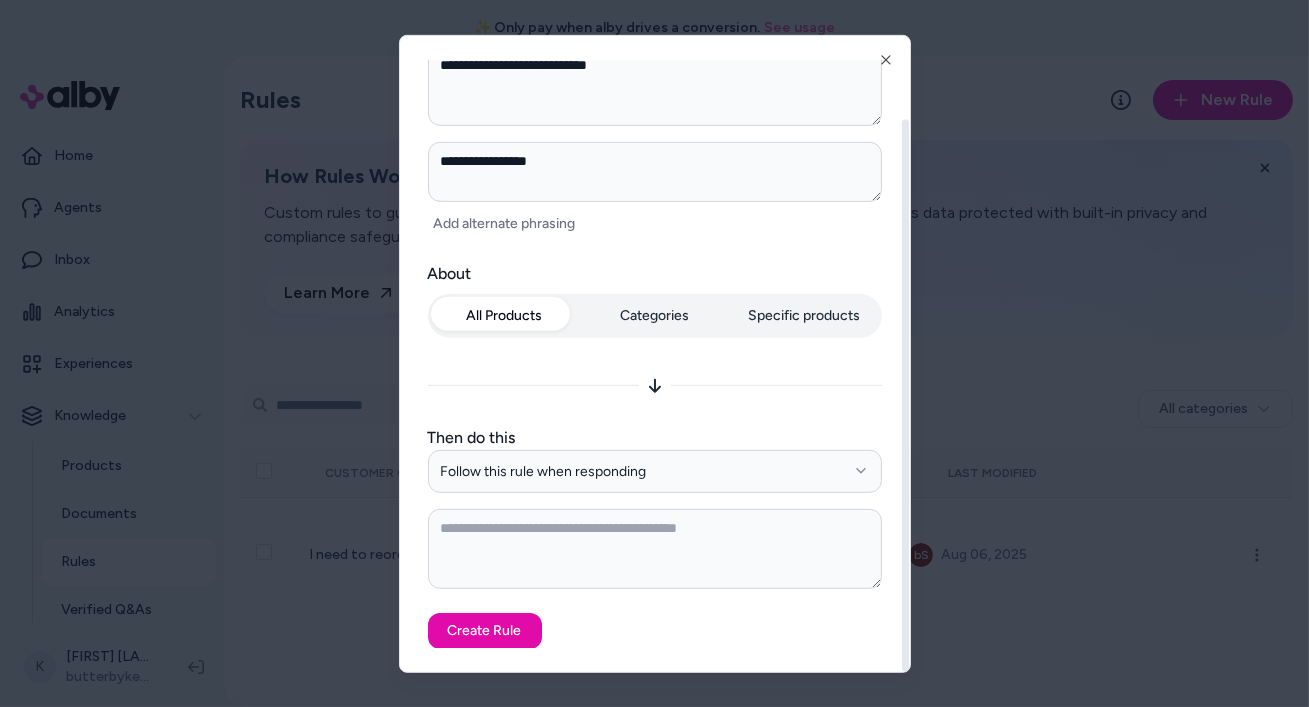 type on "*" 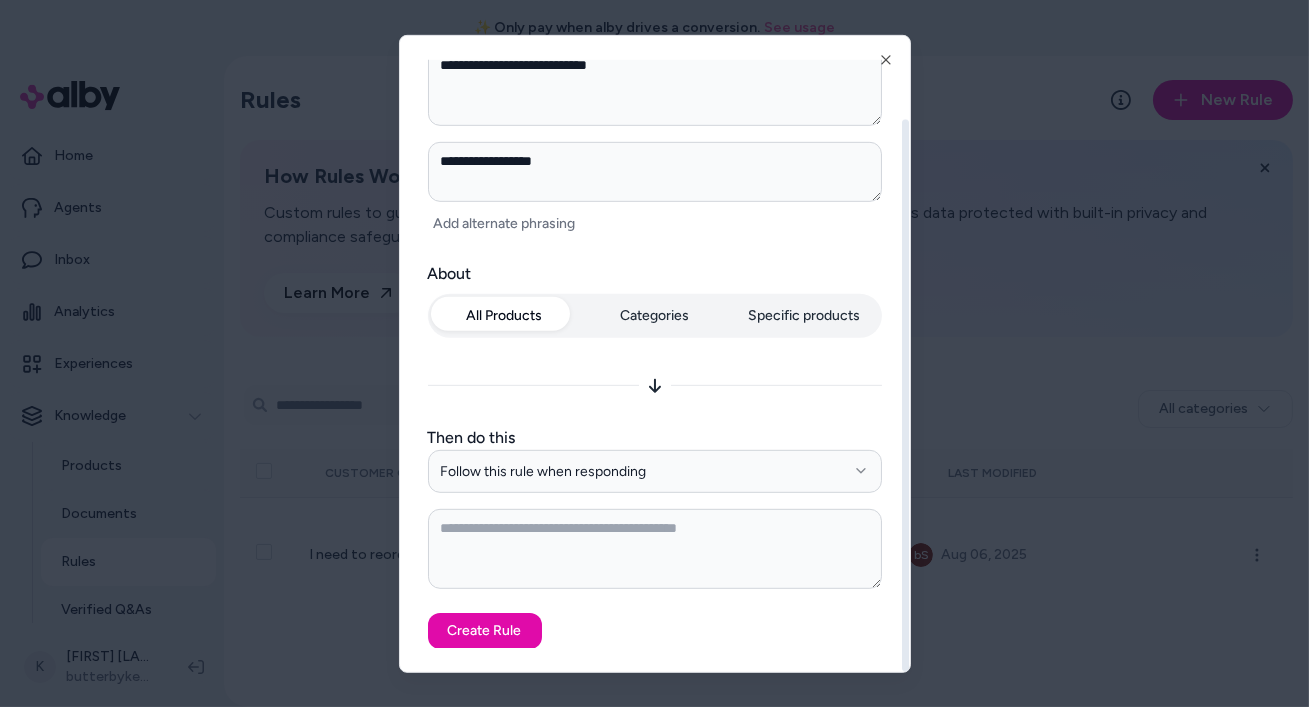 type on "**********" 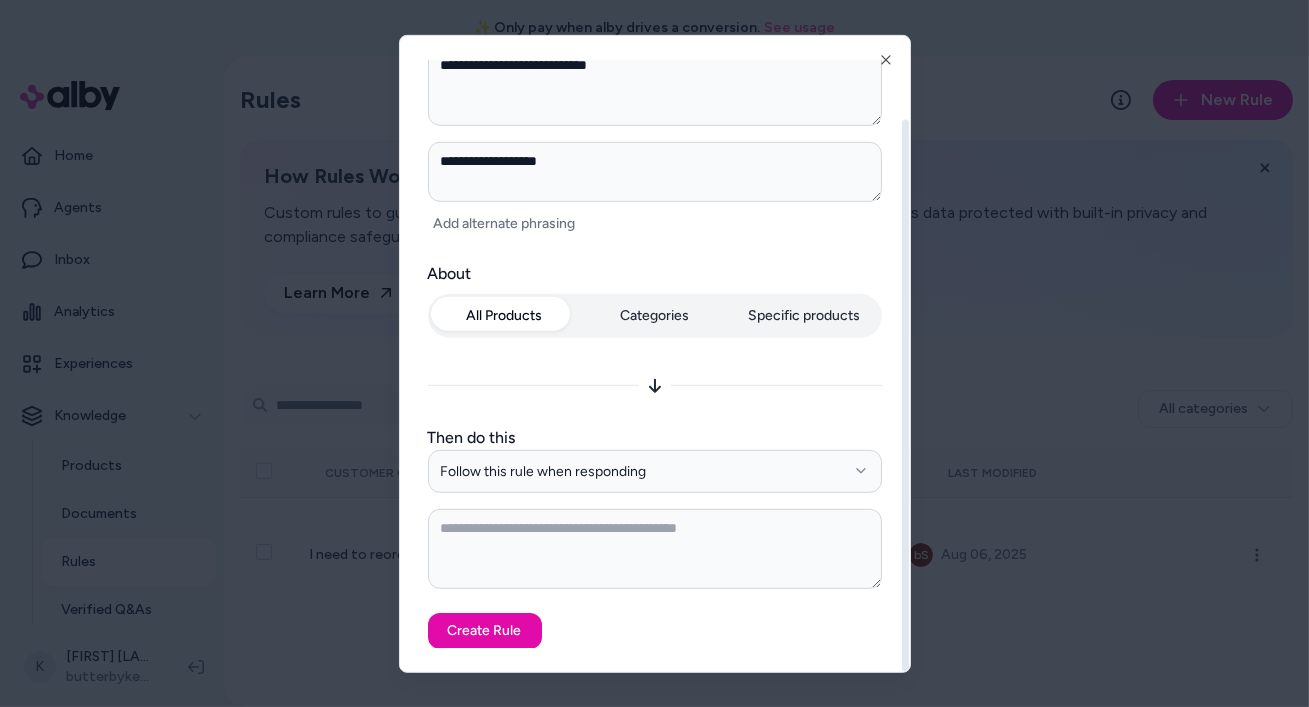 type on "*" 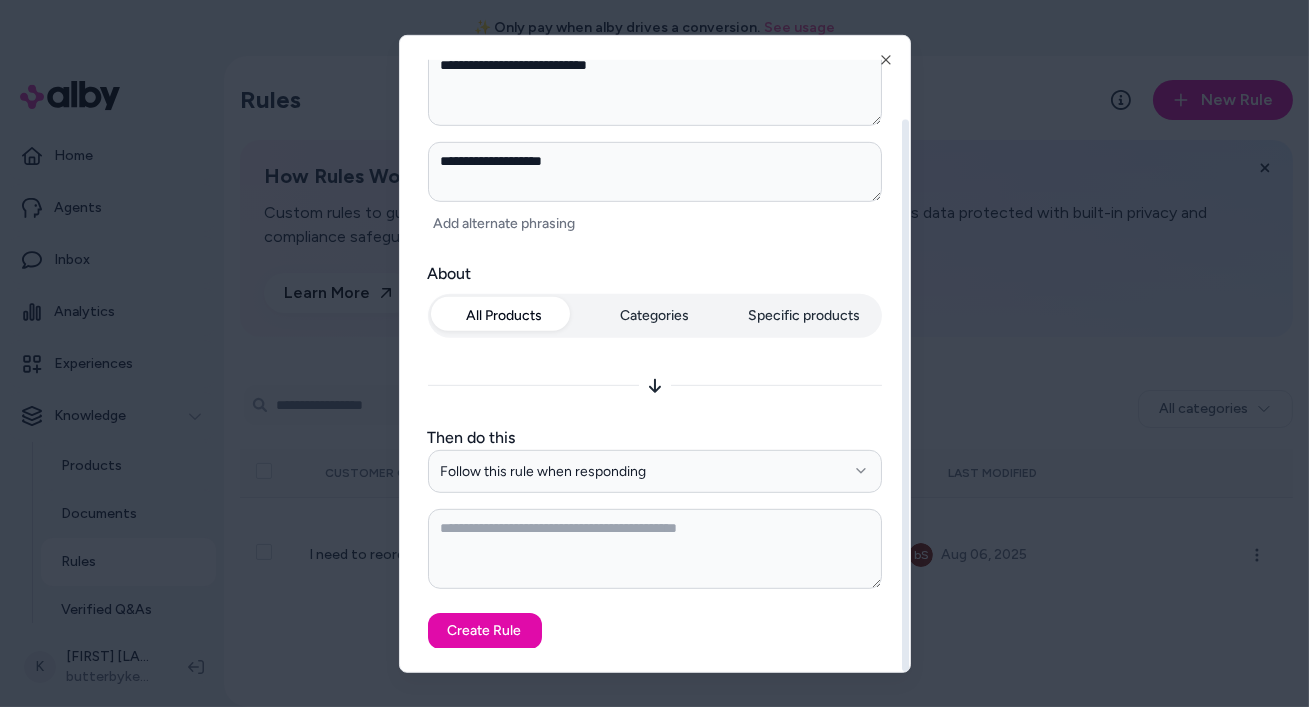 type on "*" 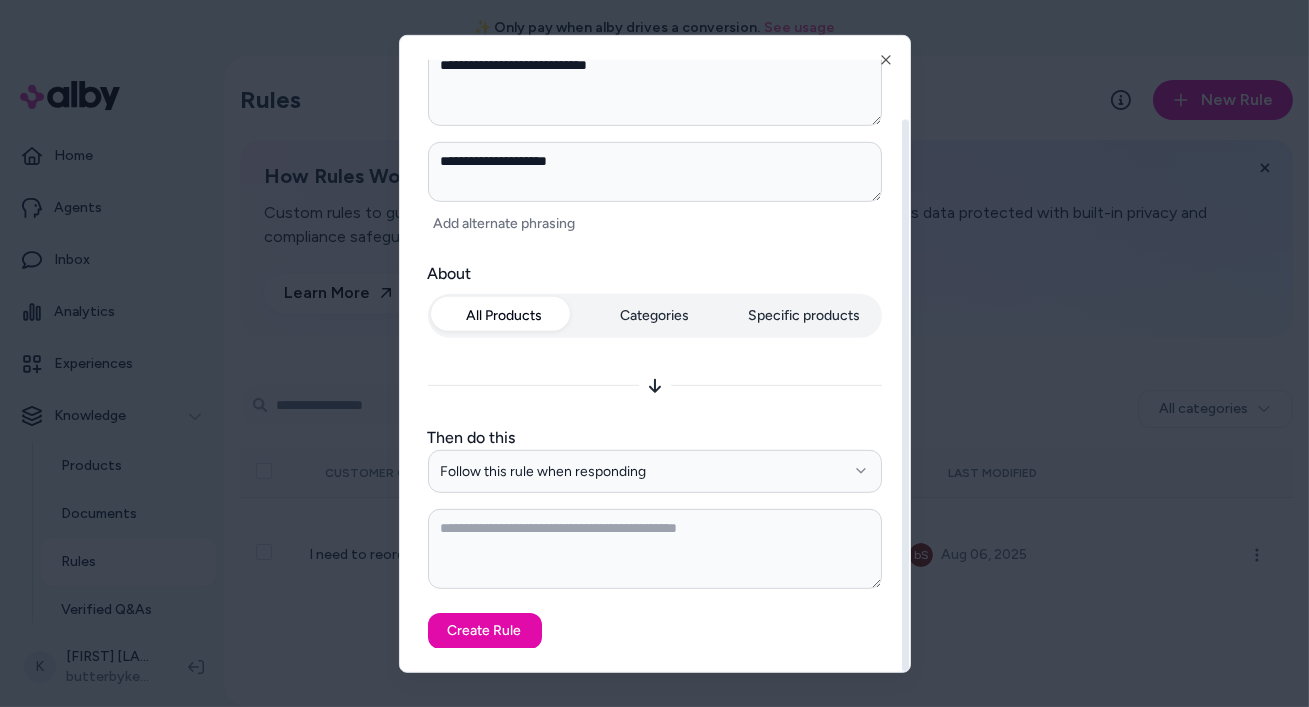 type on "*" 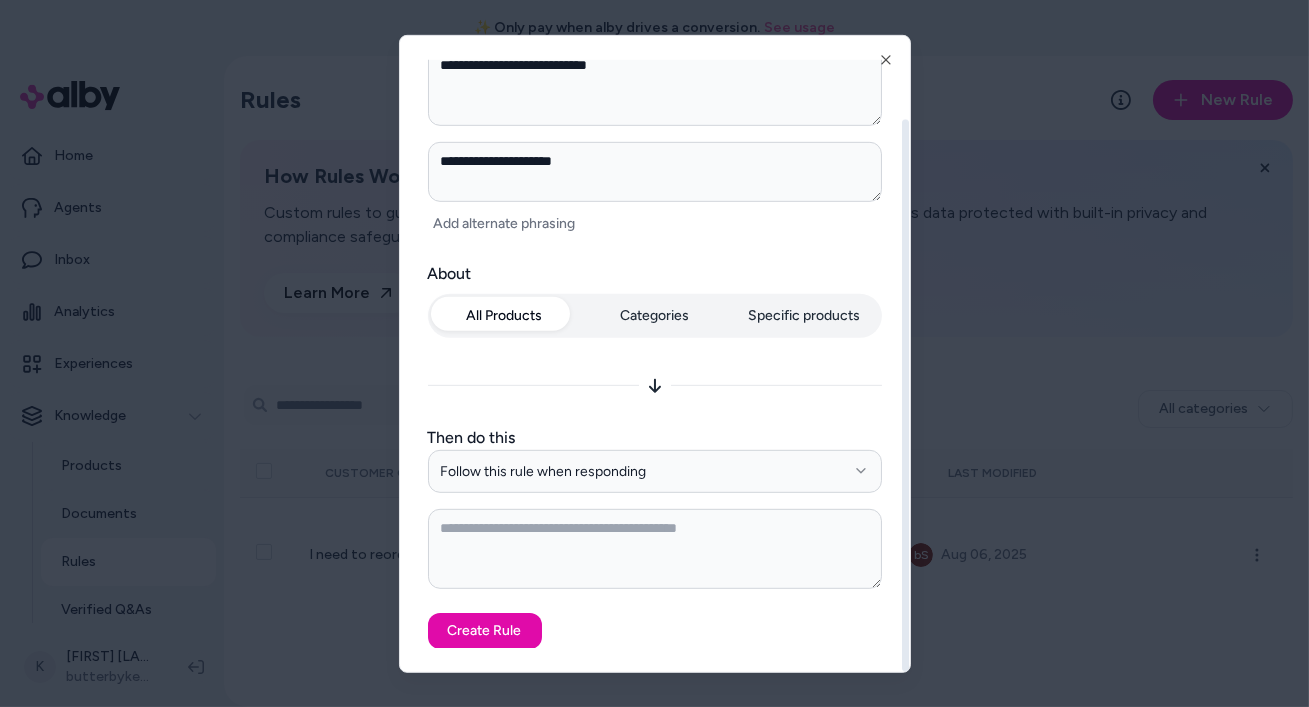 type on "*" 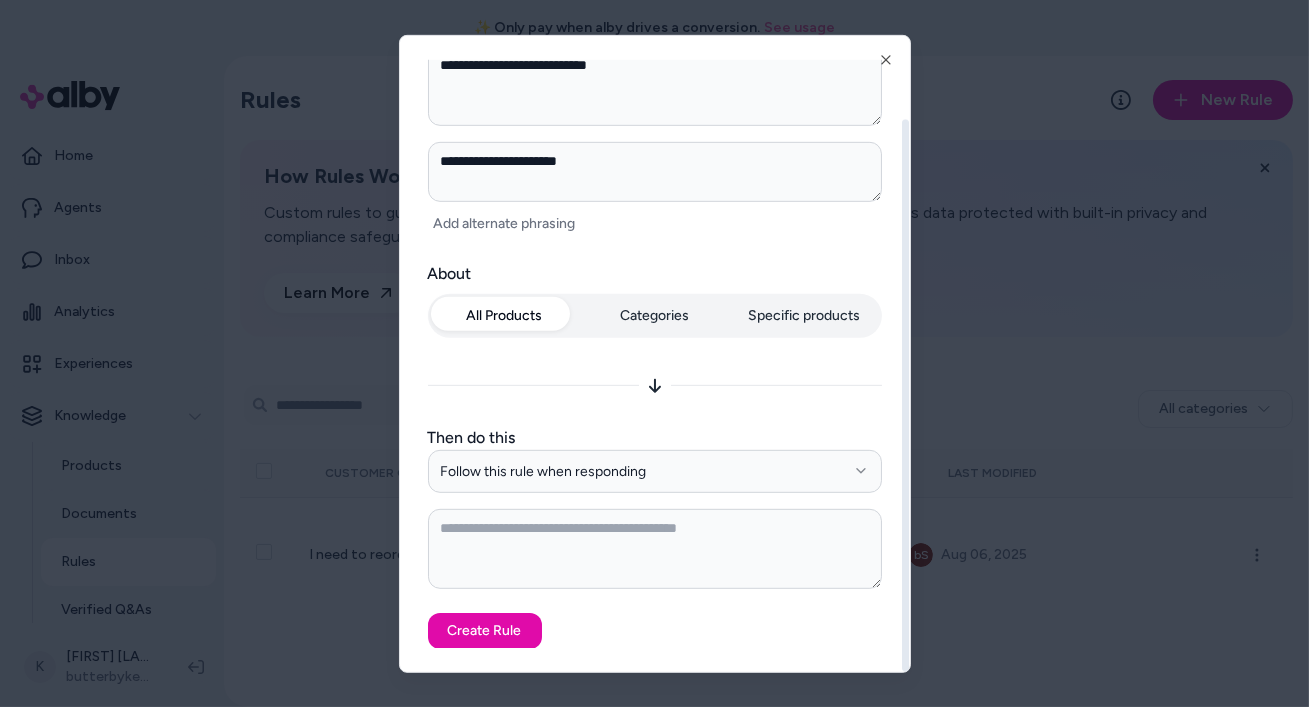 type on "*" 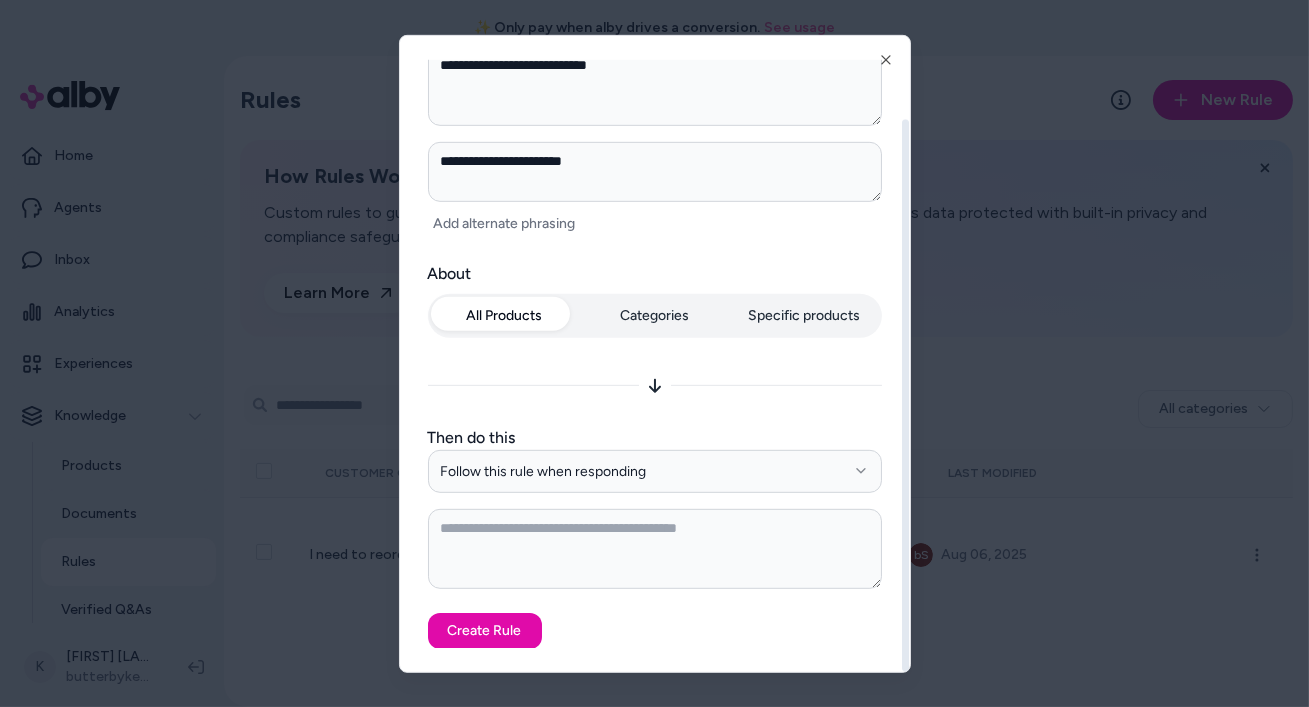 type on "*" 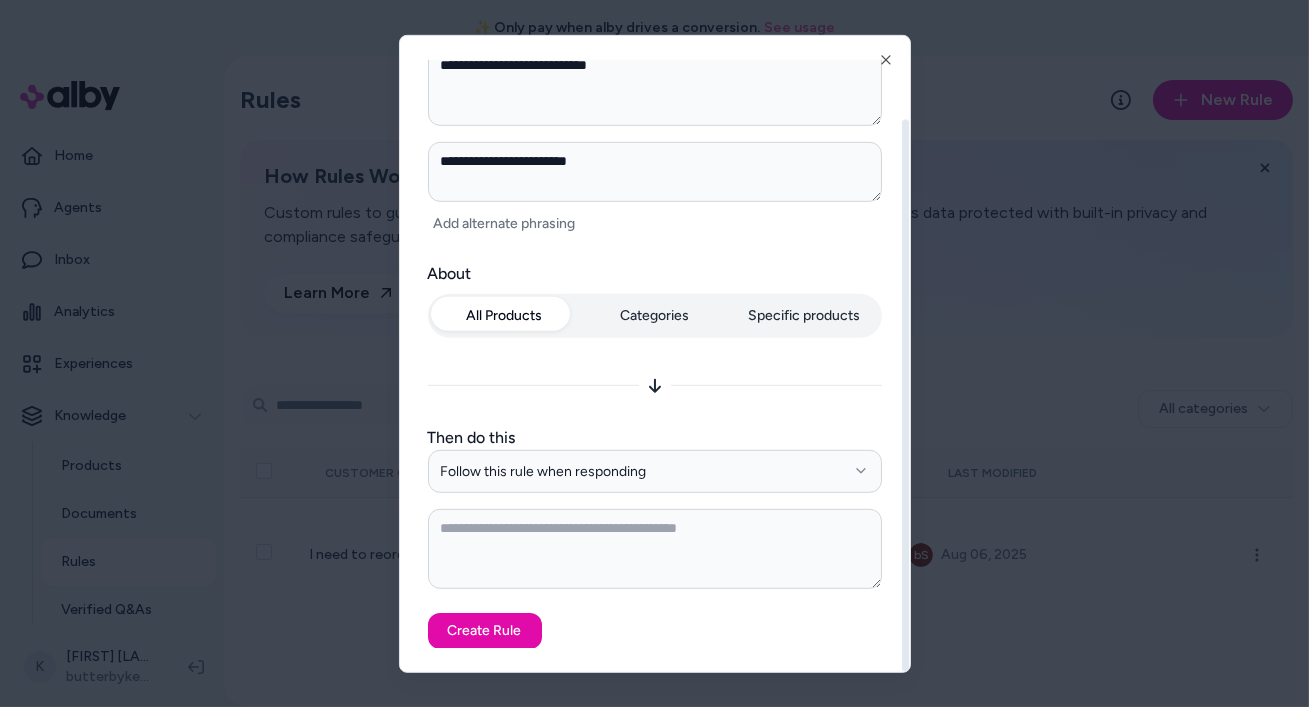 type on "*" 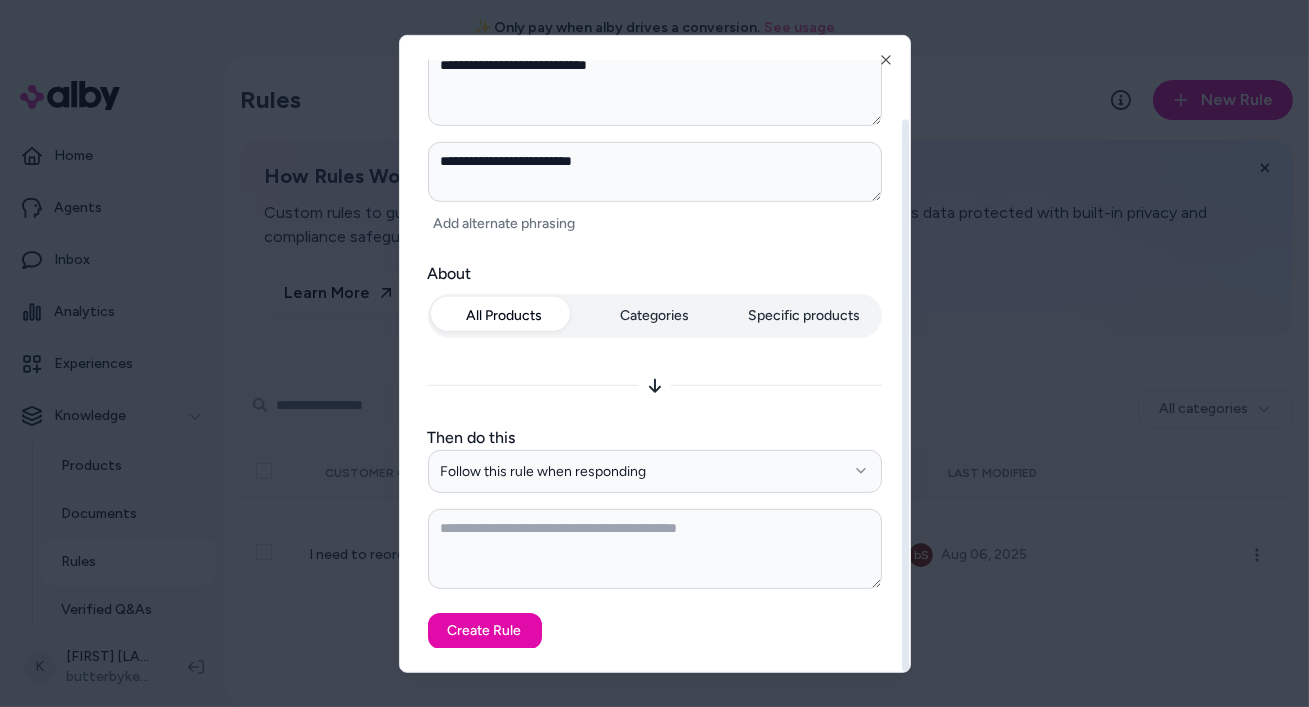 type on "**********" 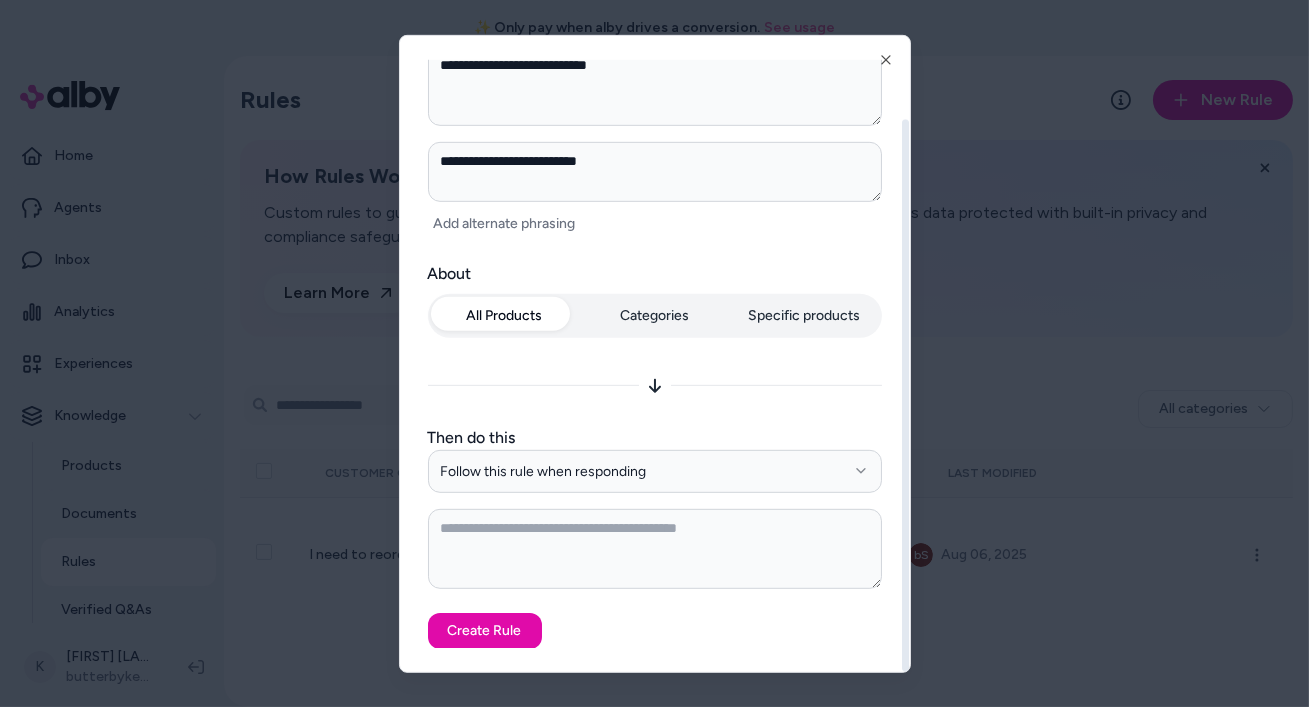 type on "*" 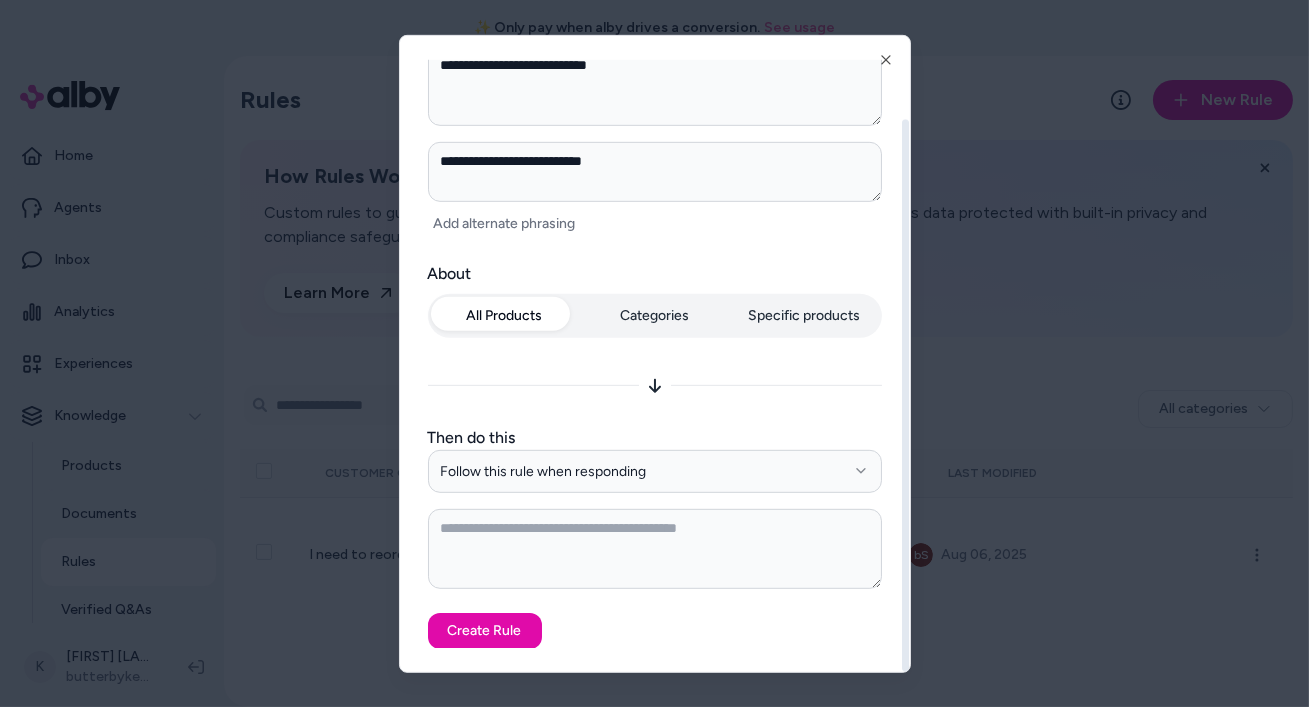 type on "*" 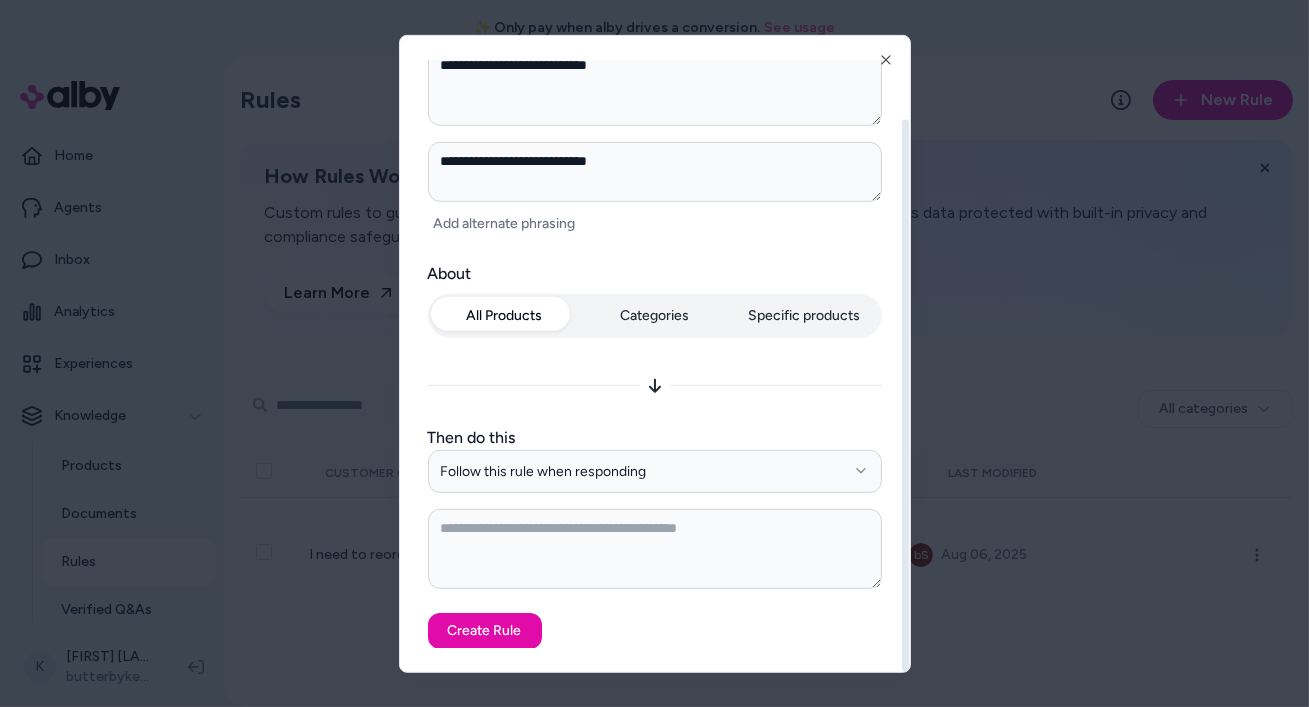 type on "*" 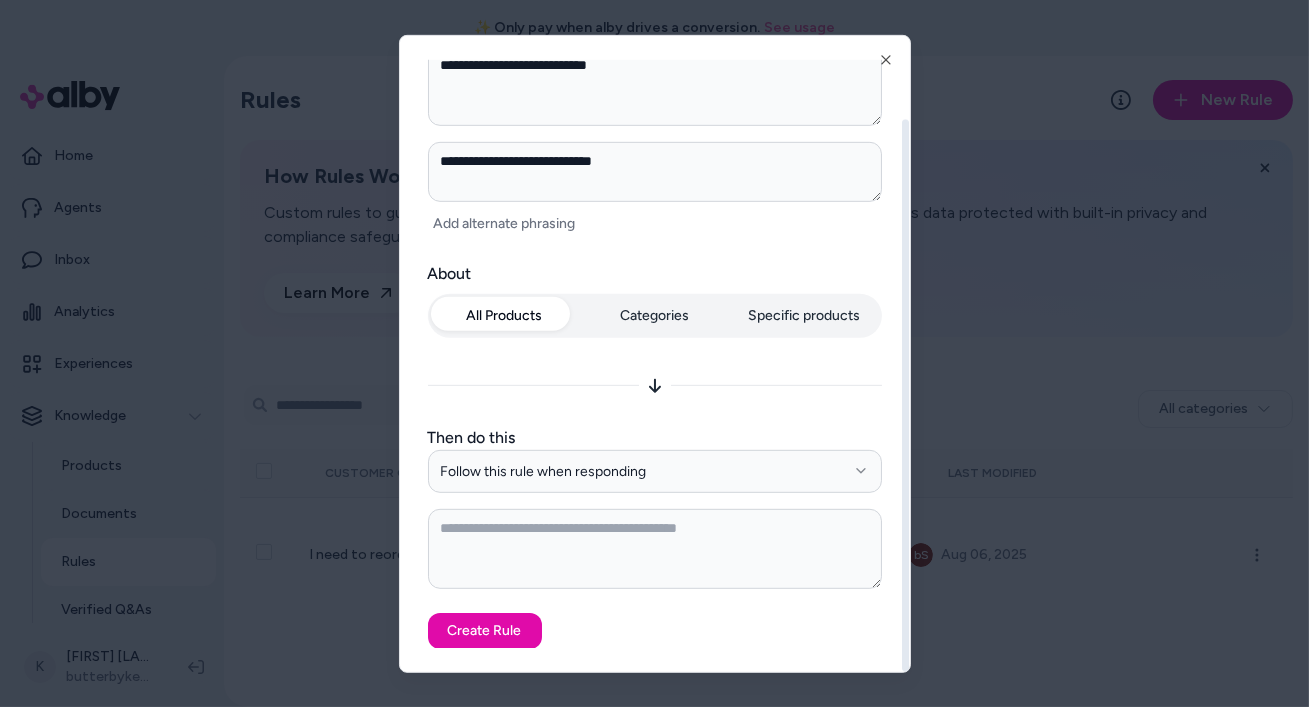 type on "**********" 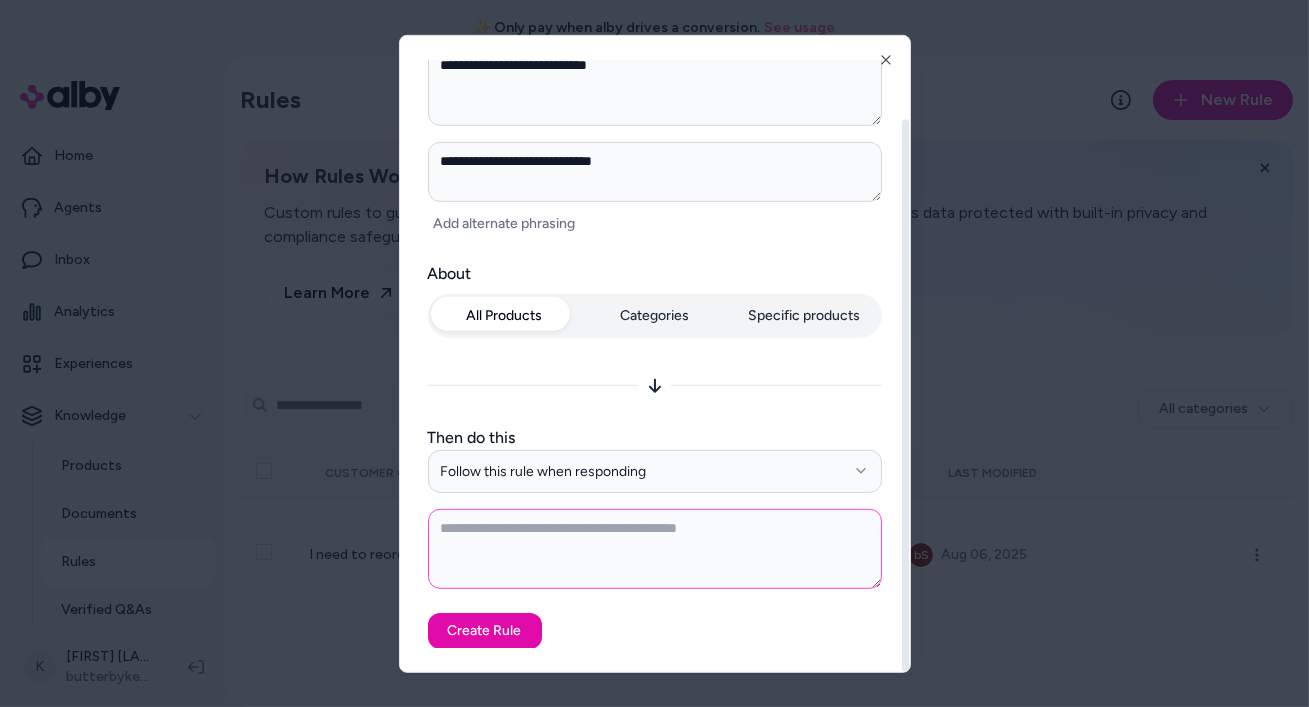 type on "*" 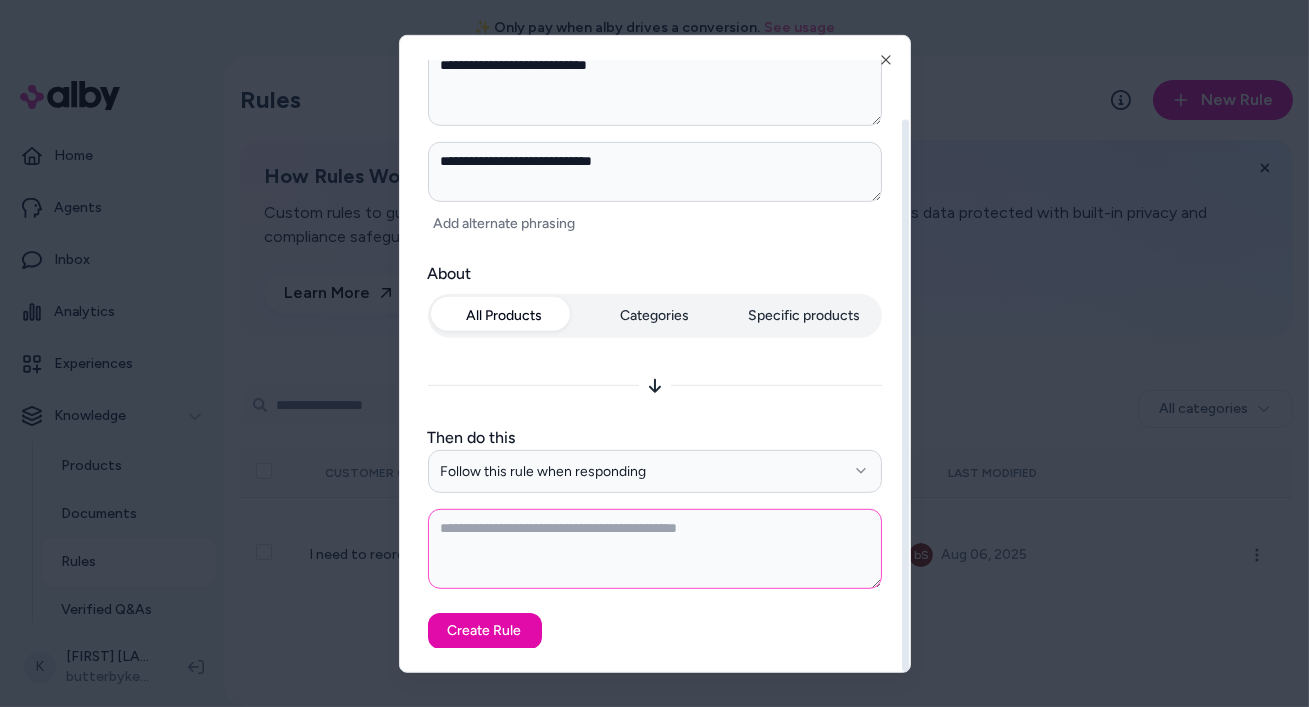 type on "*" 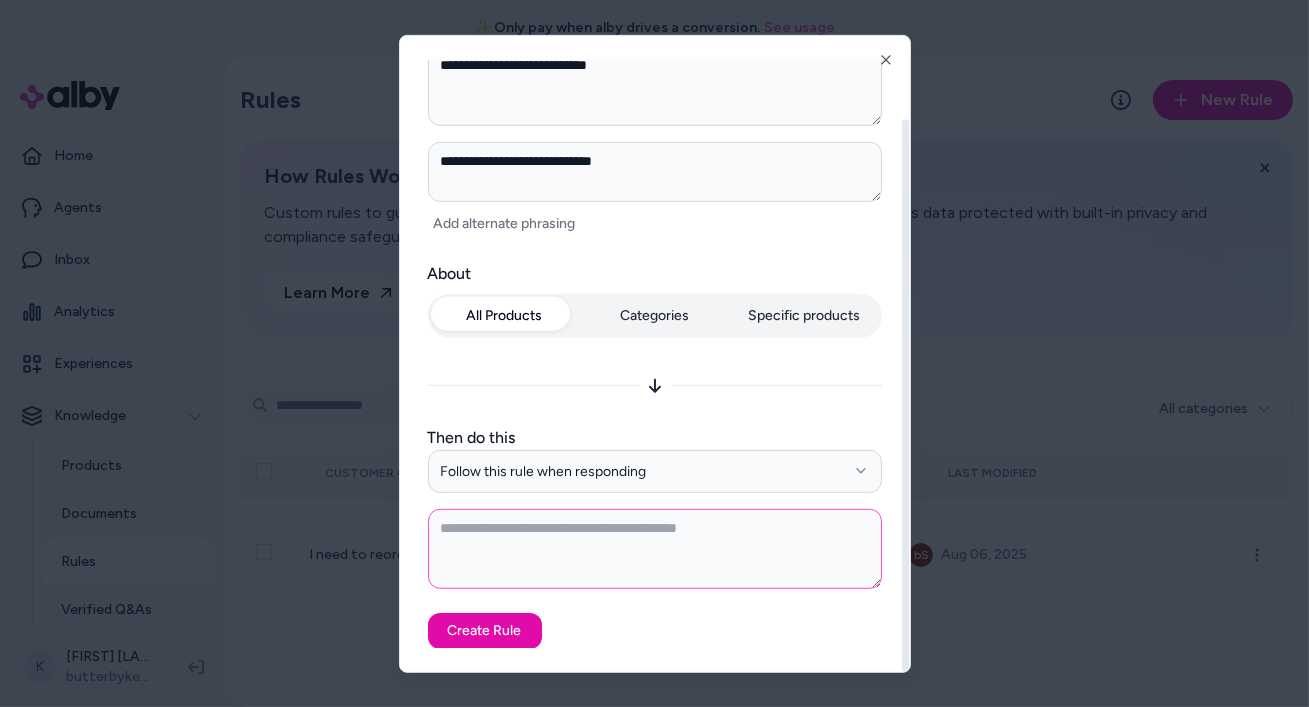 type on "*" 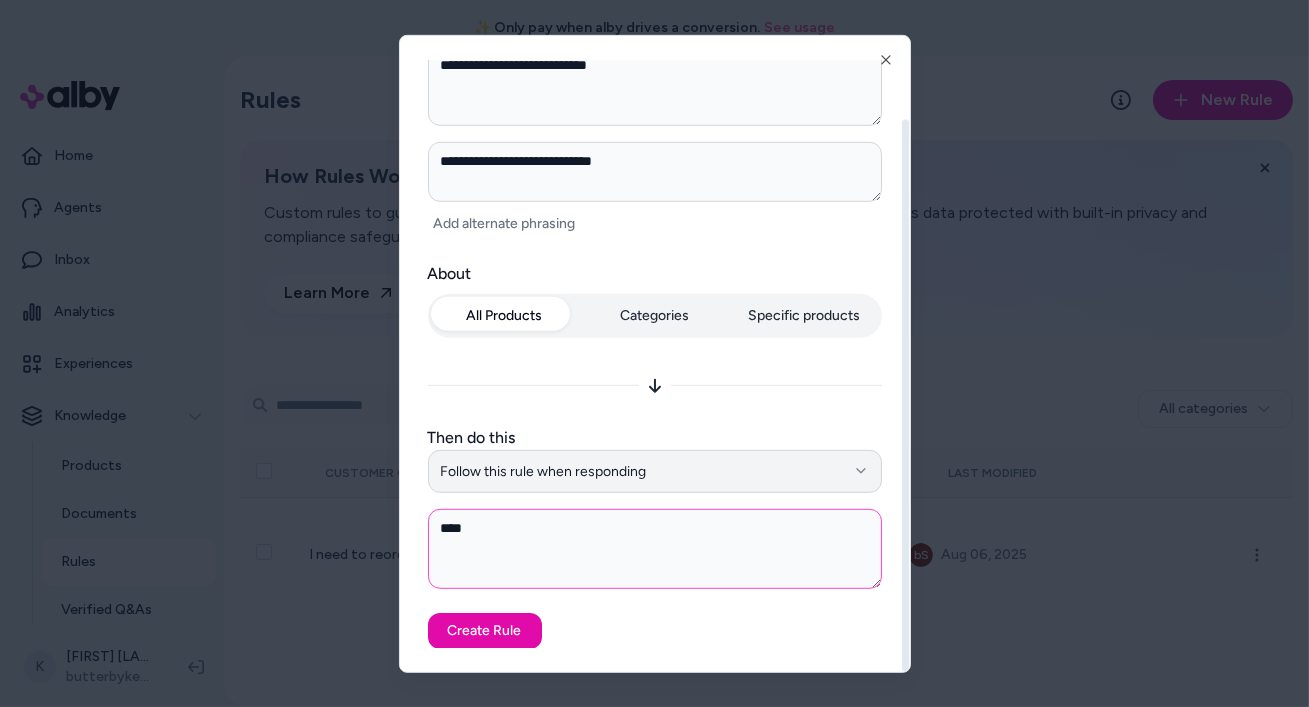 type on "****" 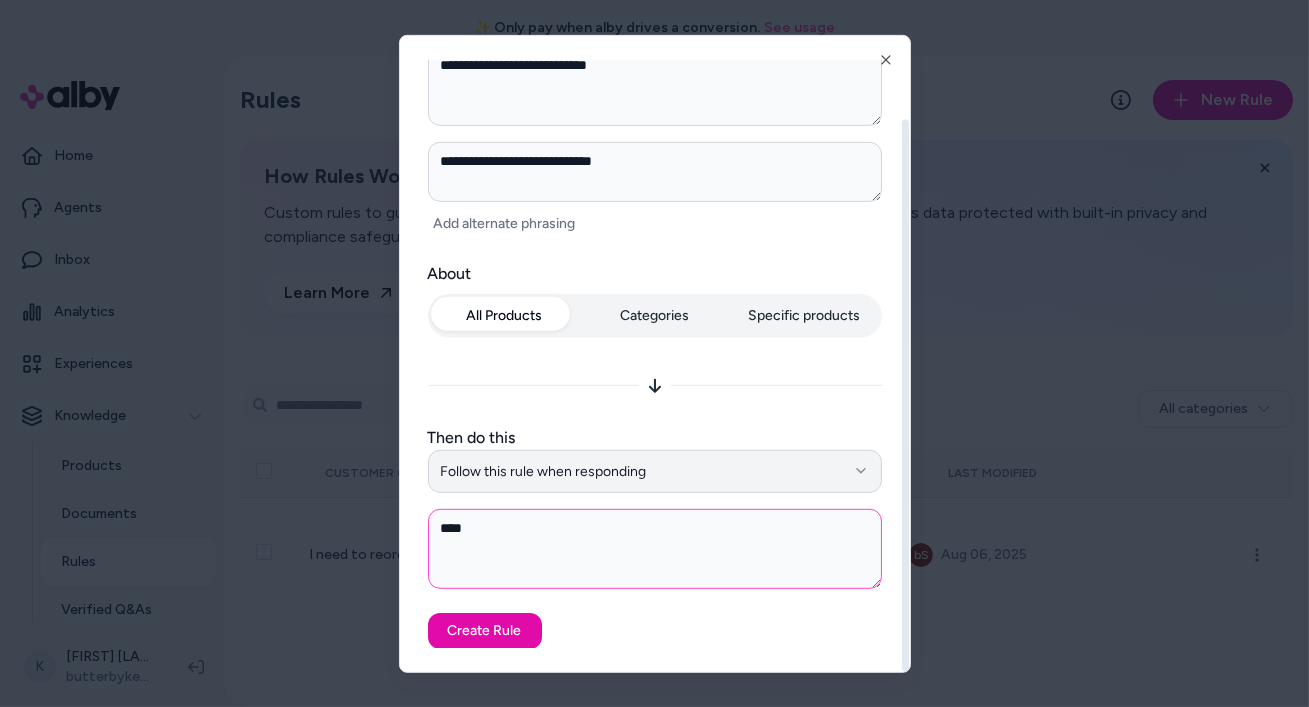 type on "*" 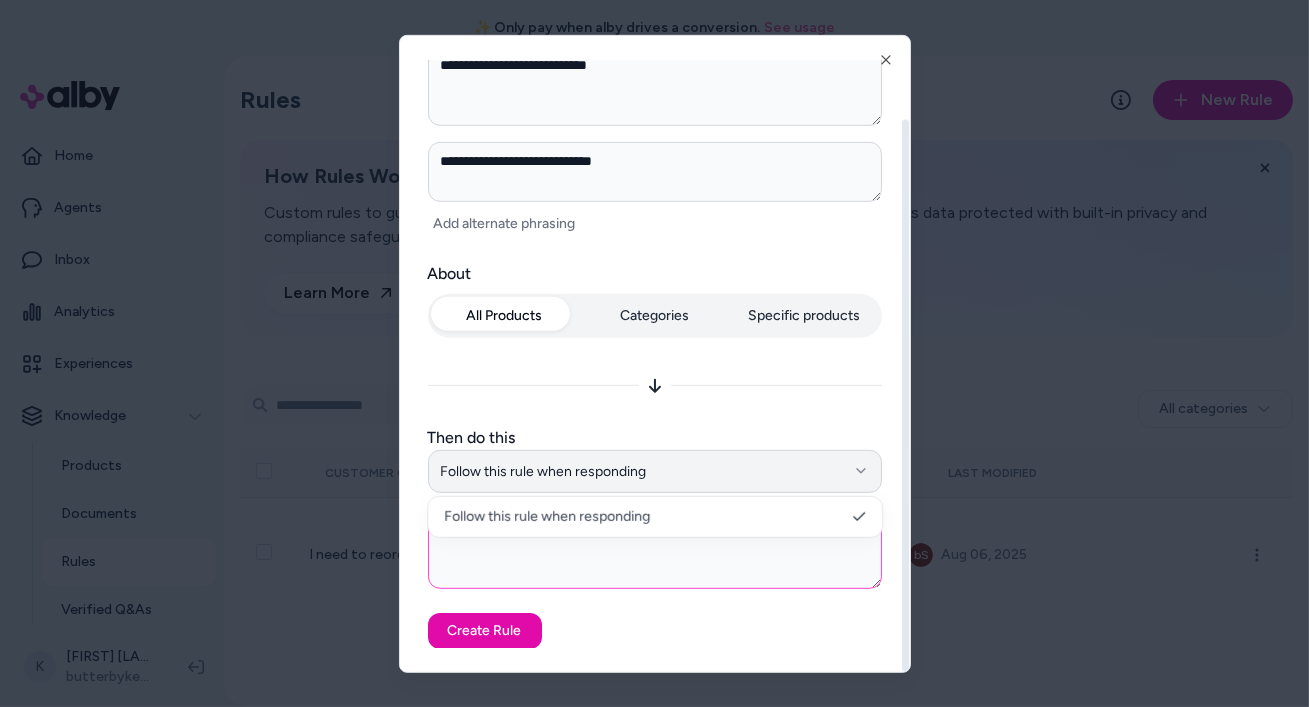 click on "Follow this rule when responding" at bounding box center [655, 471] 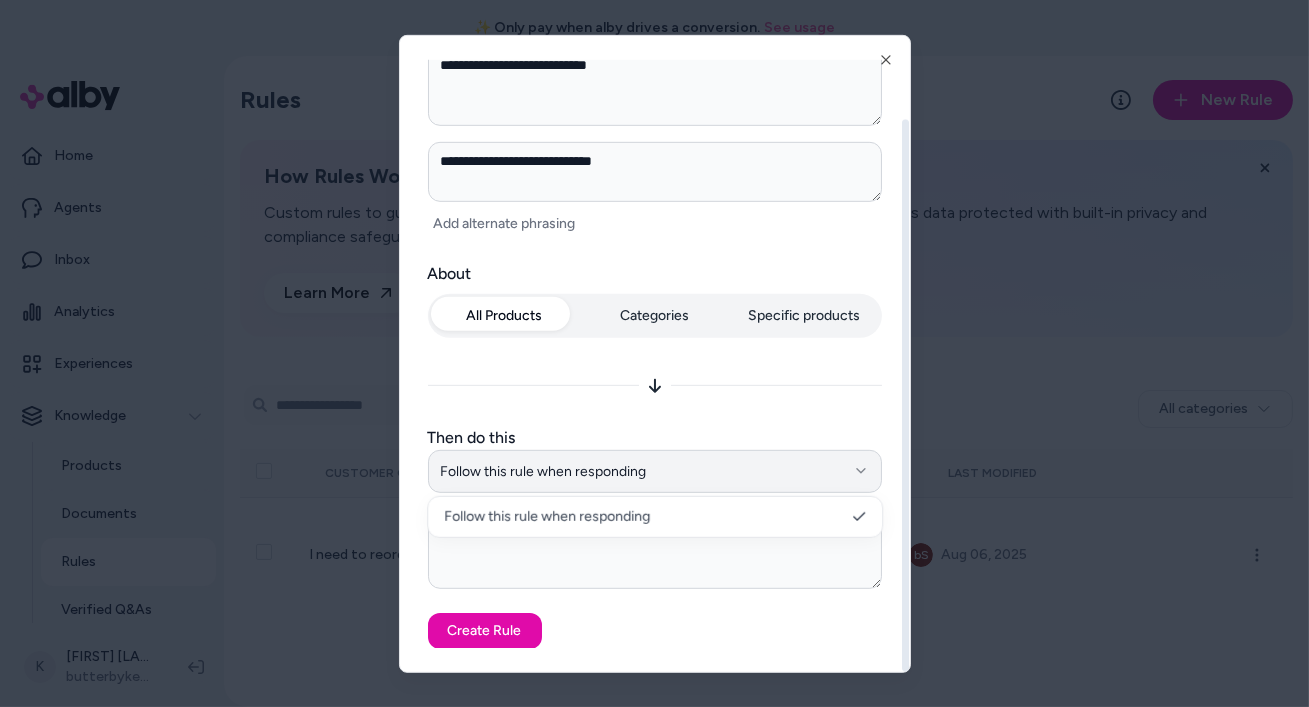 click on "Follow this rule when responding" at bounding box center (655, 471) 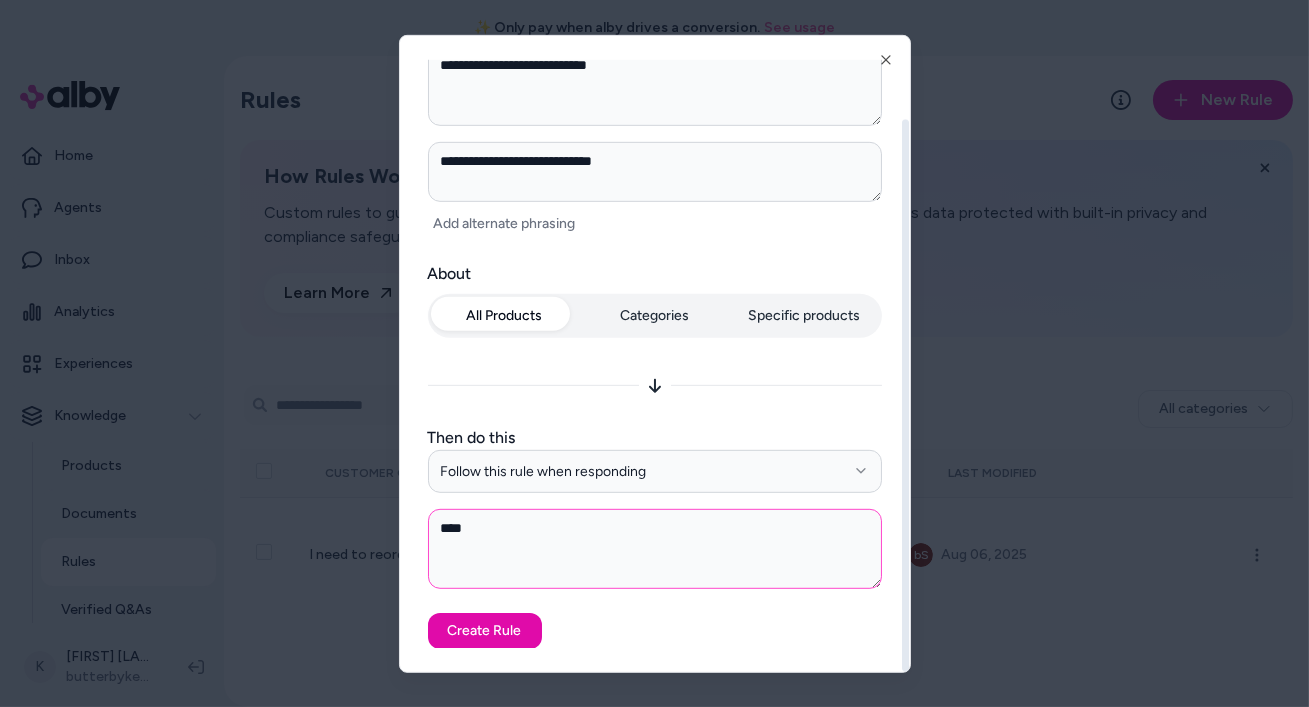 click on "****" at bounding box center [655, 549] 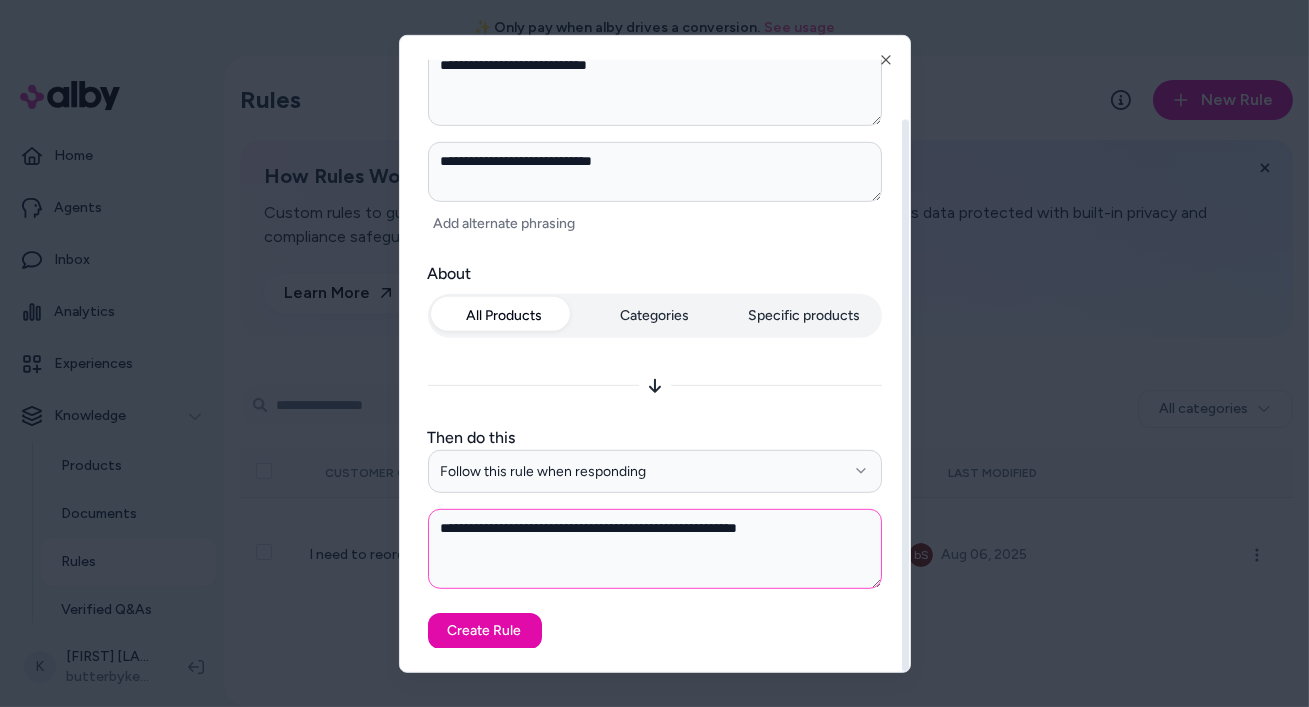 paste on "**********" 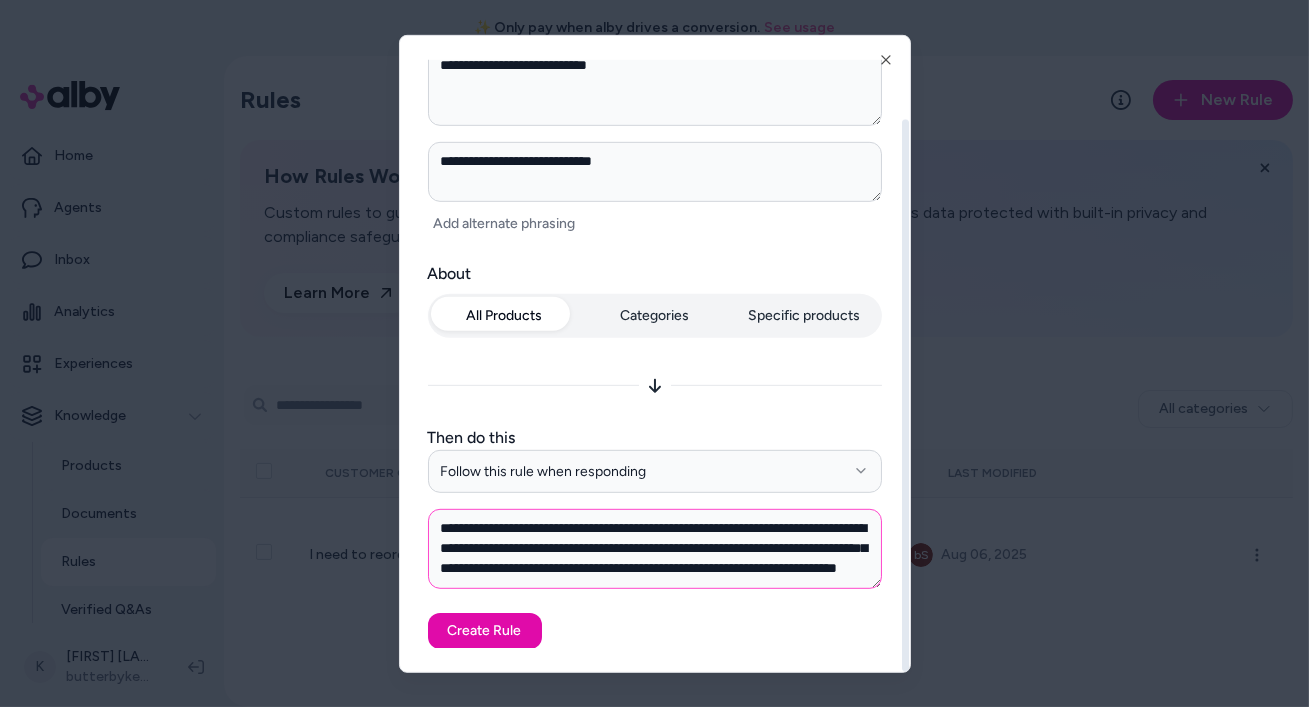 scroll, scrollTop: 28, scrollLeft: 0, axis: vertical 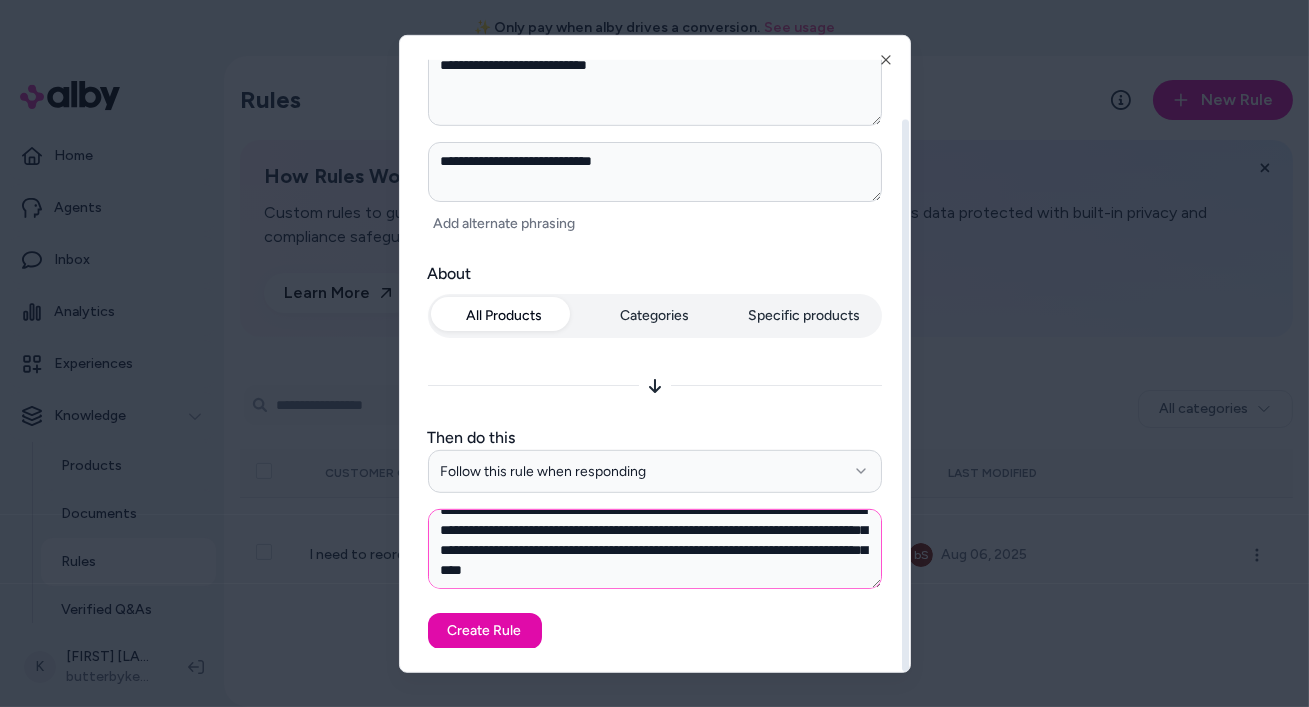 paste on "**********" 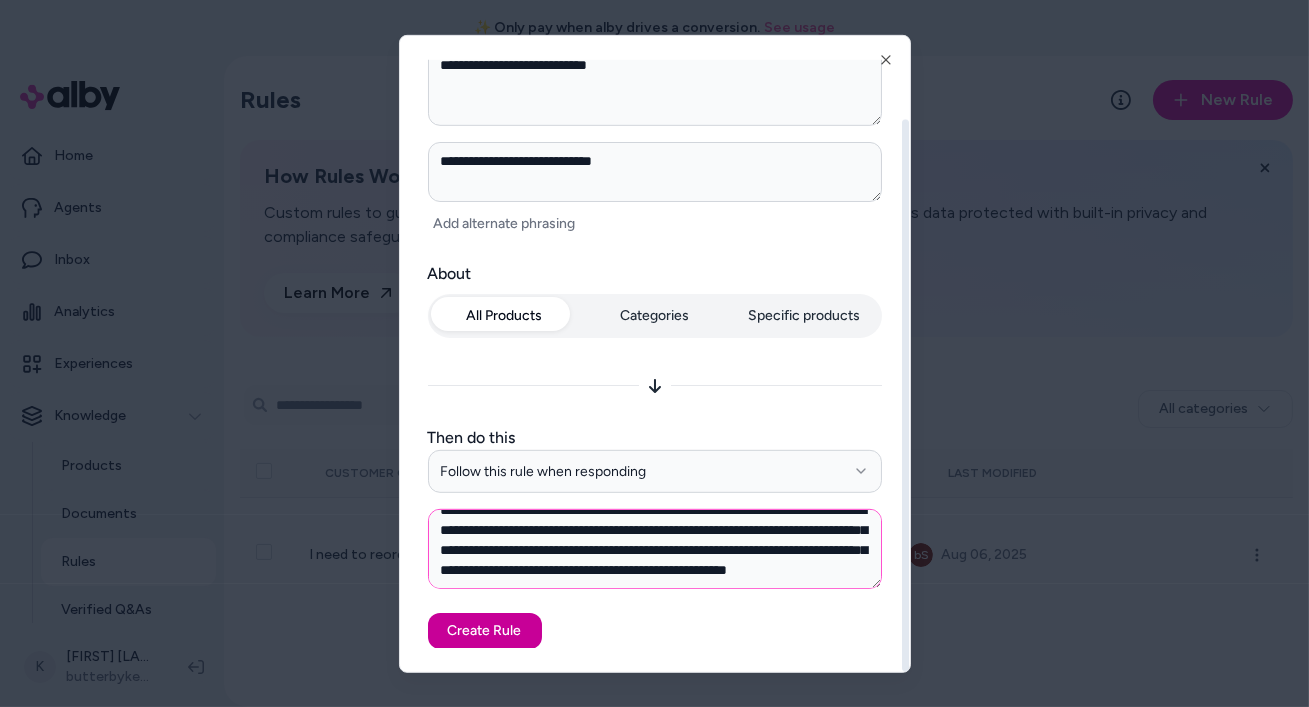 type on "**********" 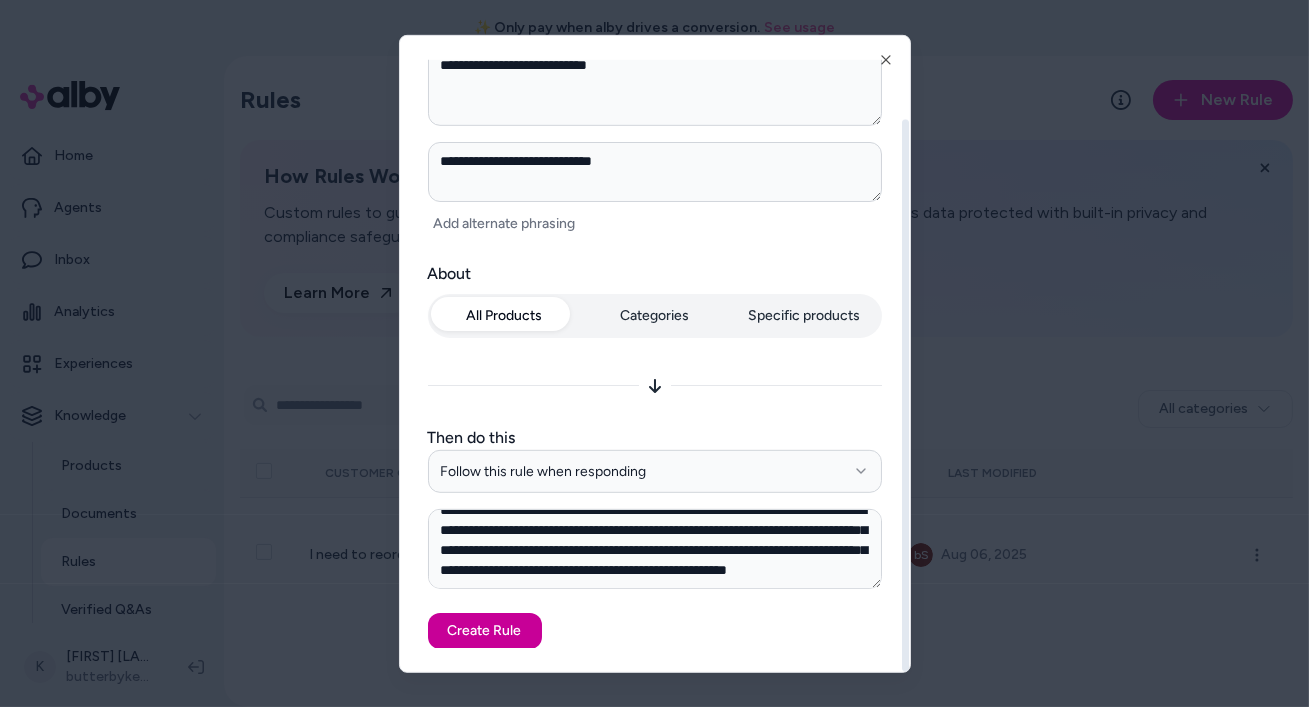 click on "Create Rule" at bounding box center [485, 631] 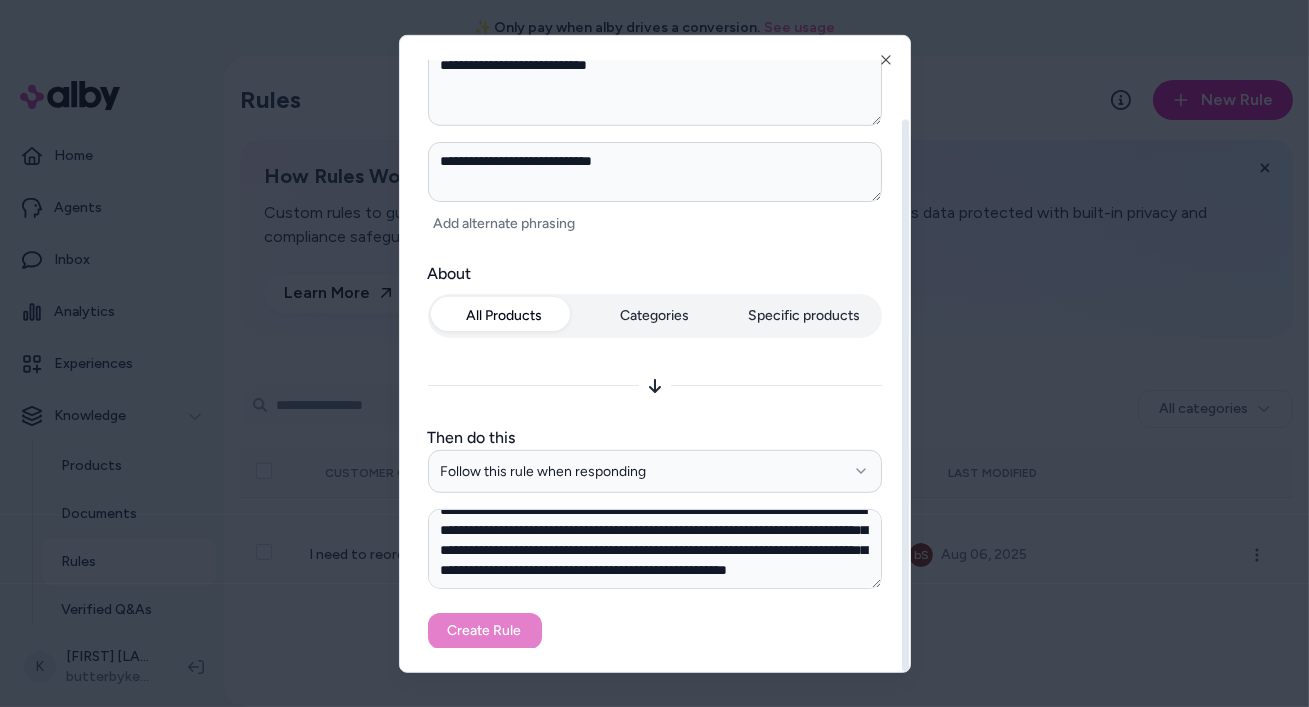 type on "*" 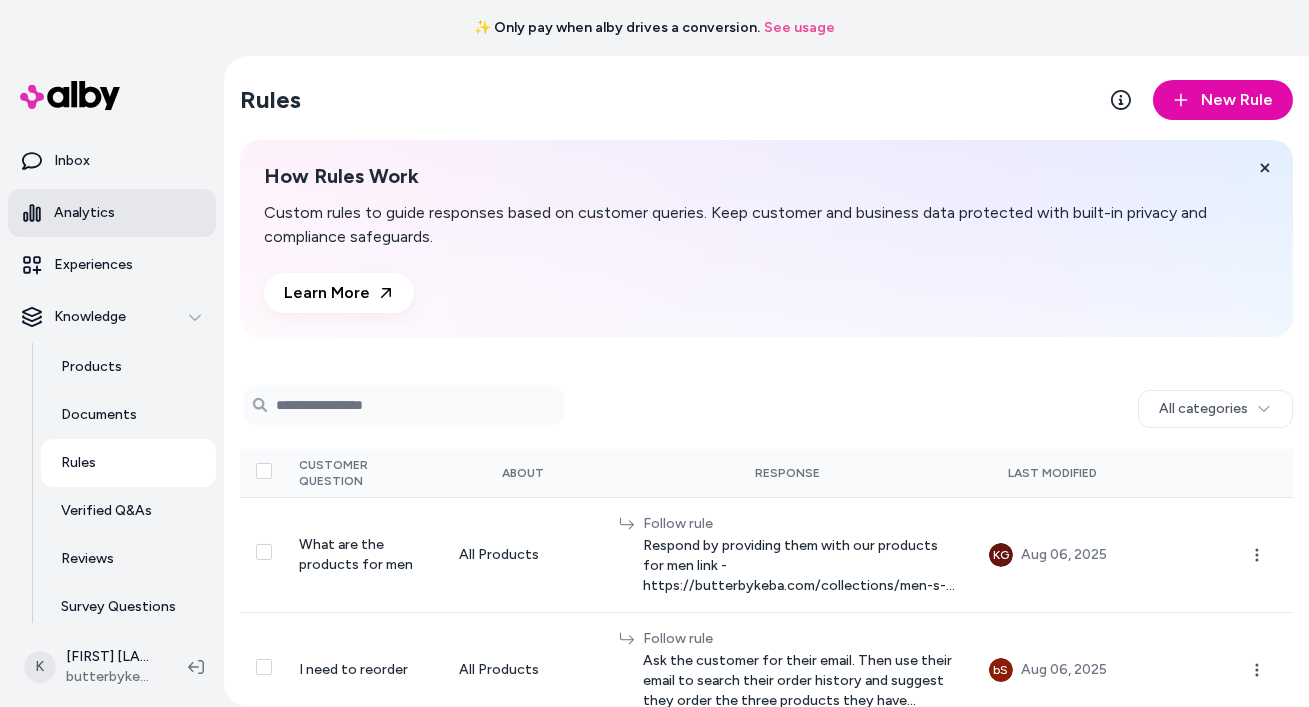 scroll, scrollTop: 0, scrollLeft: 0, axis: both 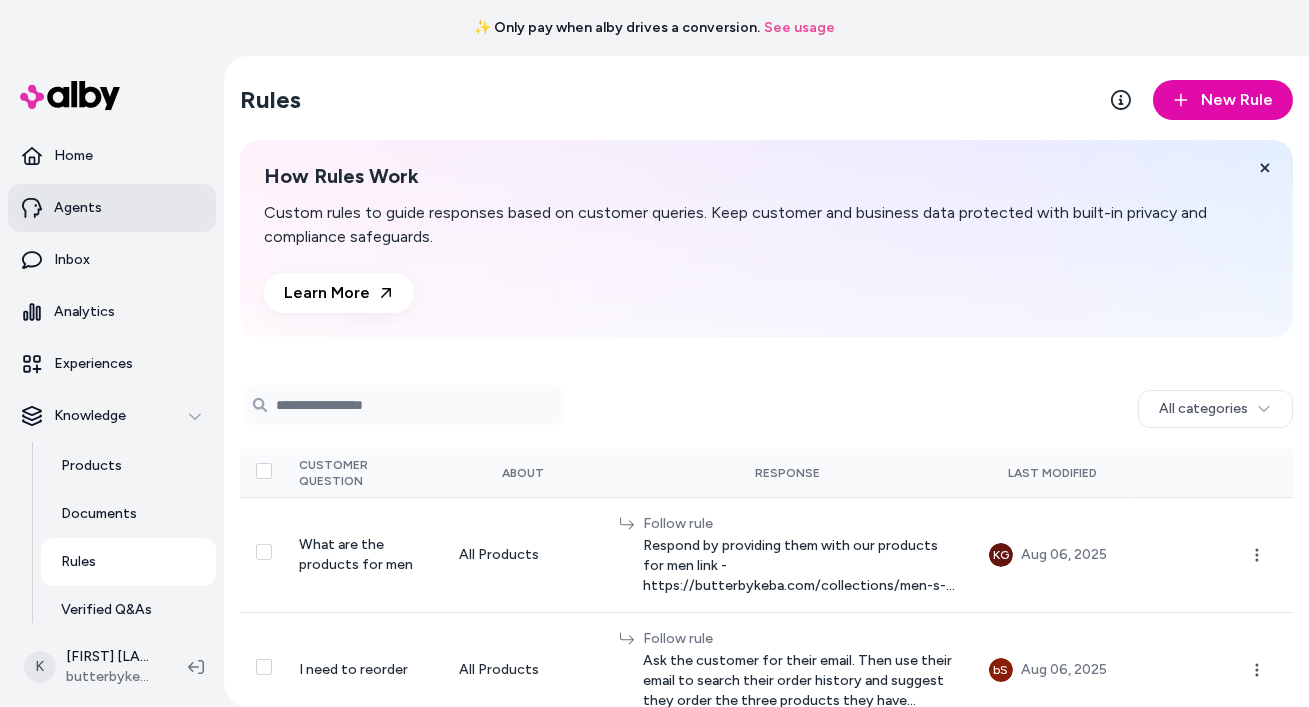drag, startPoint x: 86, startPoint y: 210, endPoint x: 94, endPoint y: 203, distance: 10.630146 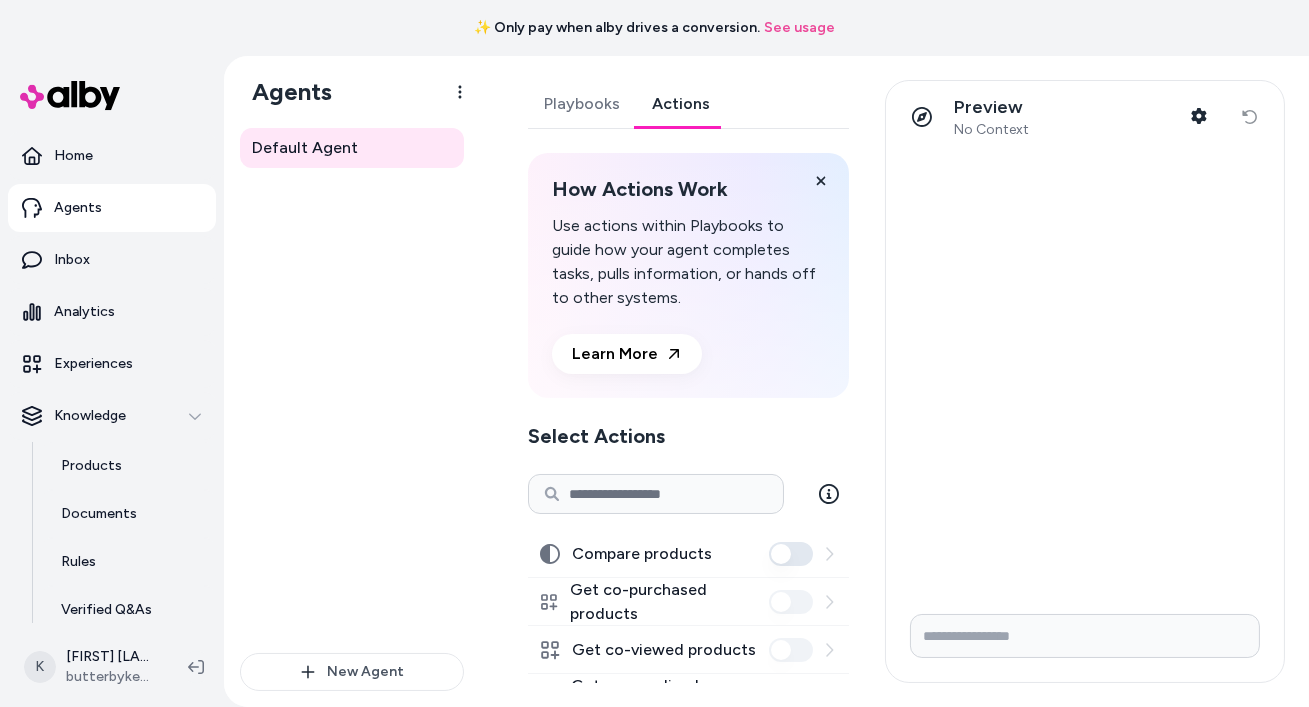 click on "Actions" at bounding box center (681, 104) 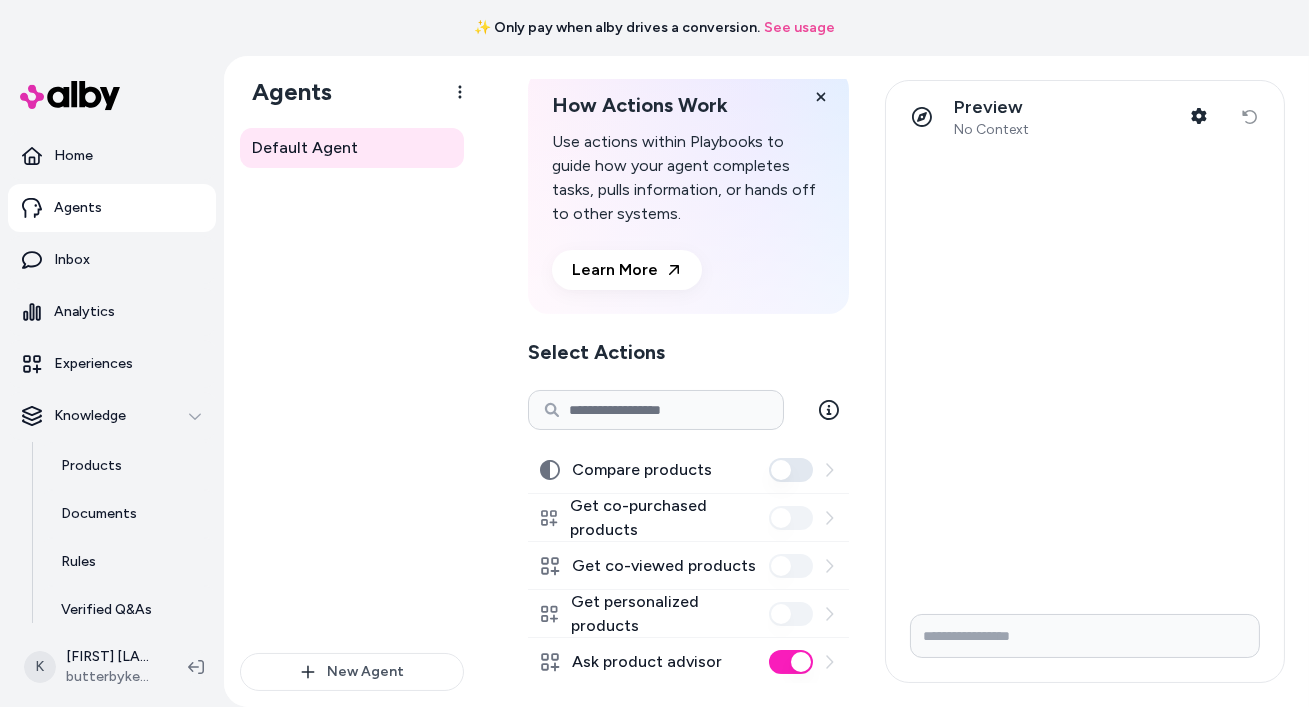 scroll, scrollTop: 158, scrollLeft: 0, axis: vertical 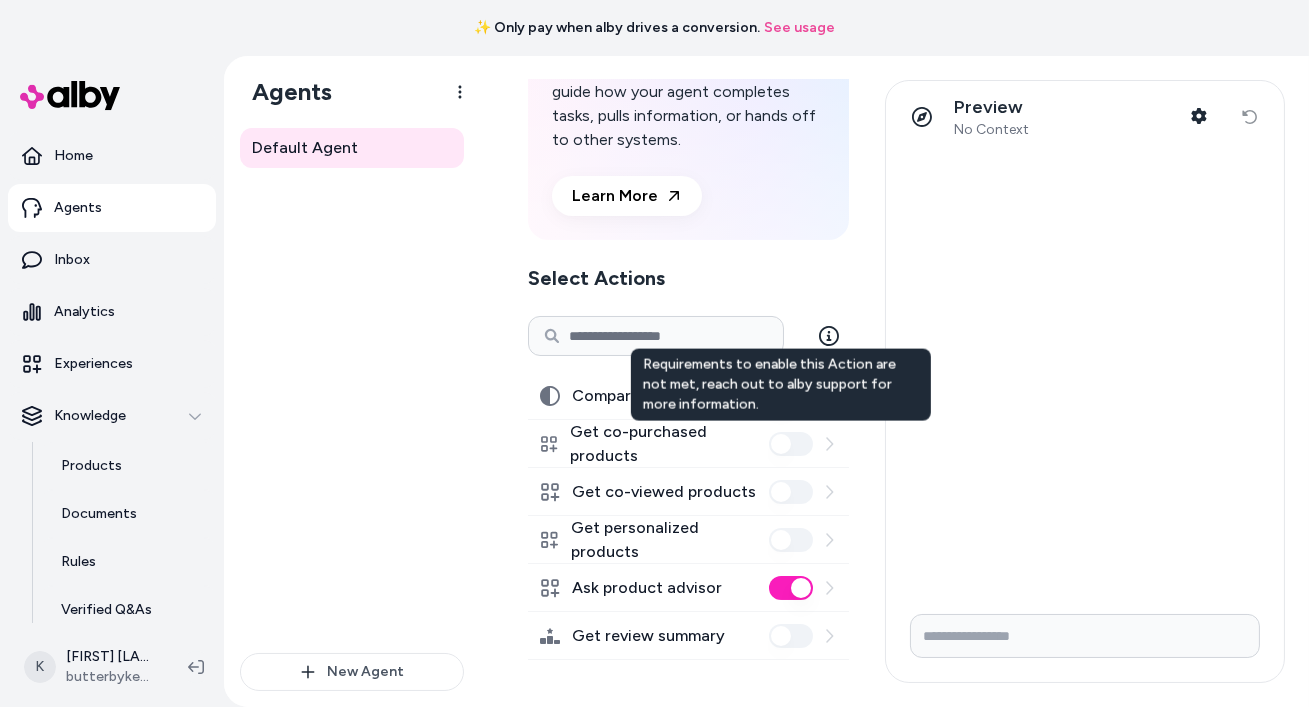 click on "Requirements to enable this Action are not met, reach out to alby support for more information. Requirements to enable this Action are not met, reach out to alby support for more information." at bounding box center [781, 385] 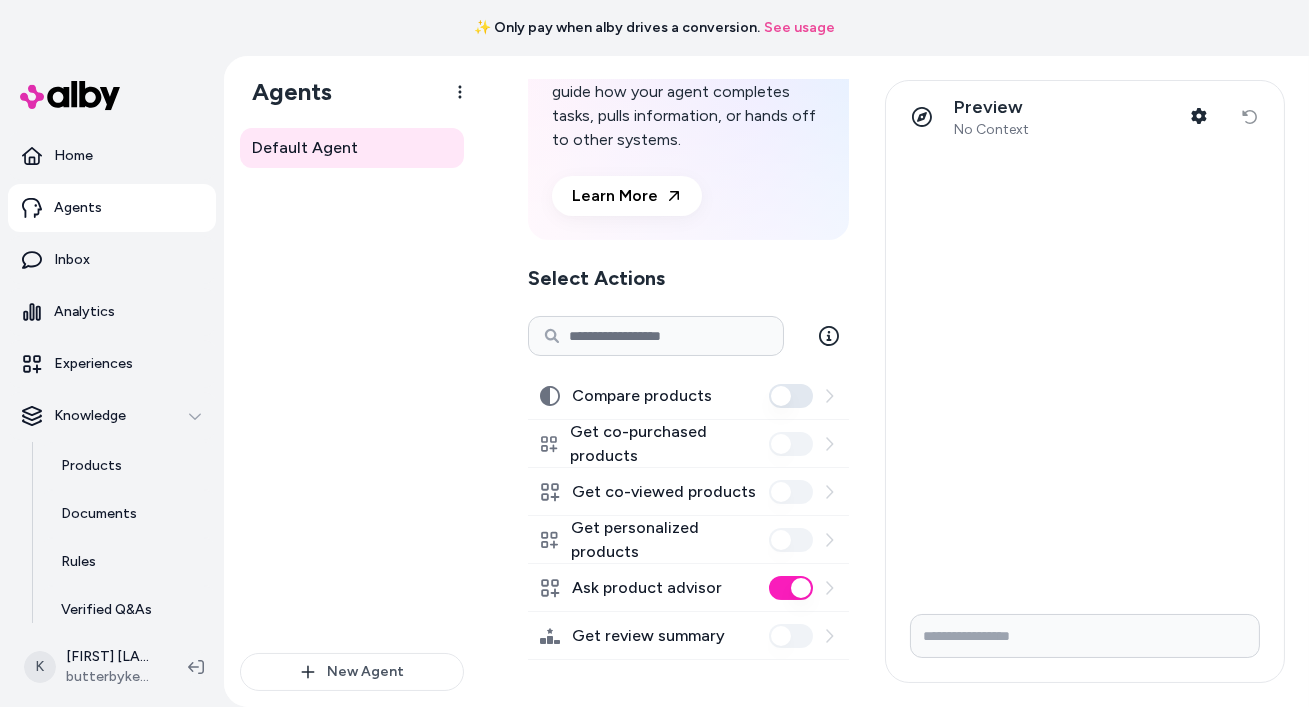 click at bounding box center (656, 336) 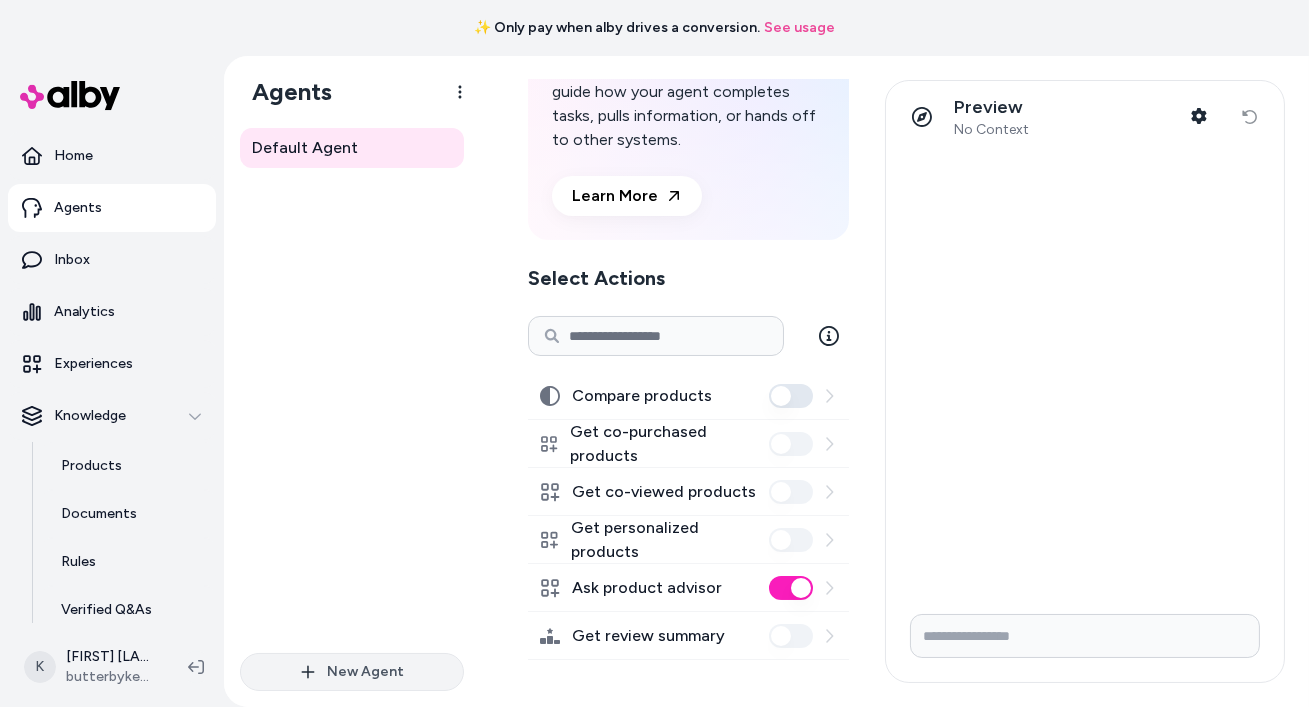 click on "New Agent" at bounding box center (352, 672) 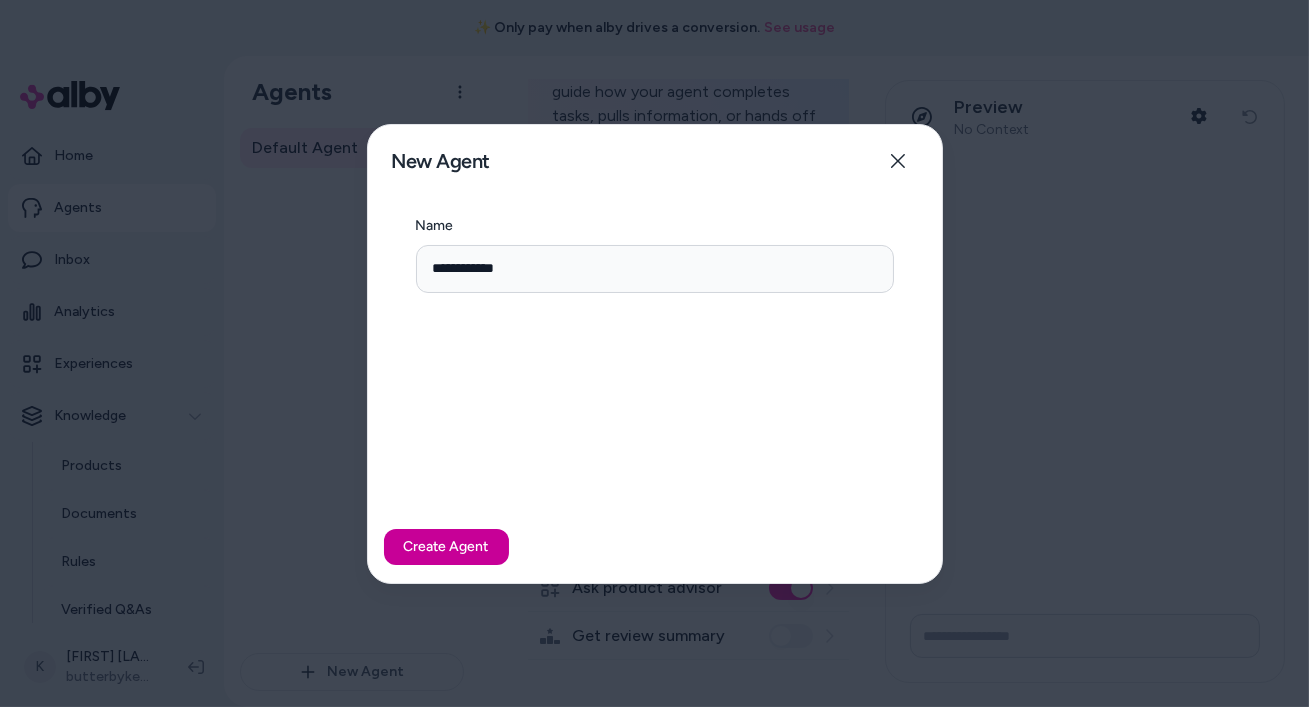 type on "**********" 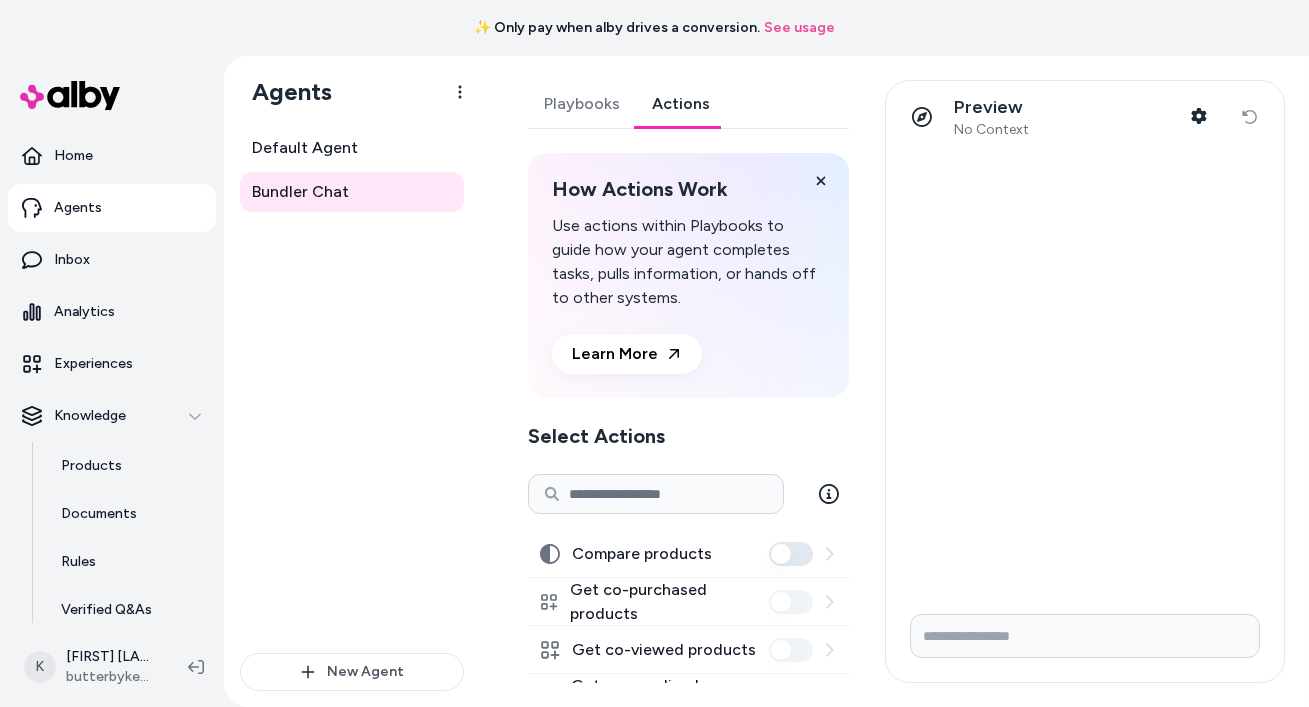 click on "Actions" at bounding box center (681, 104) 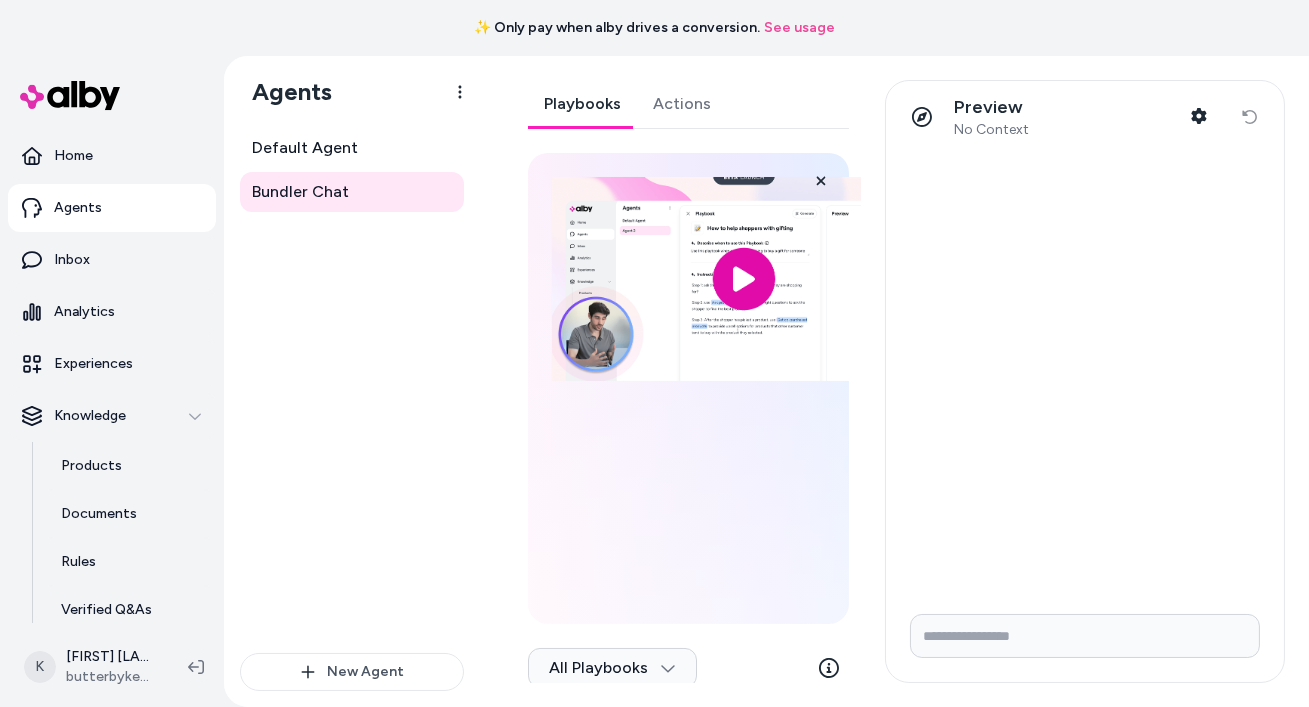 click on "Playbooks" at bounding box center [582, 104] 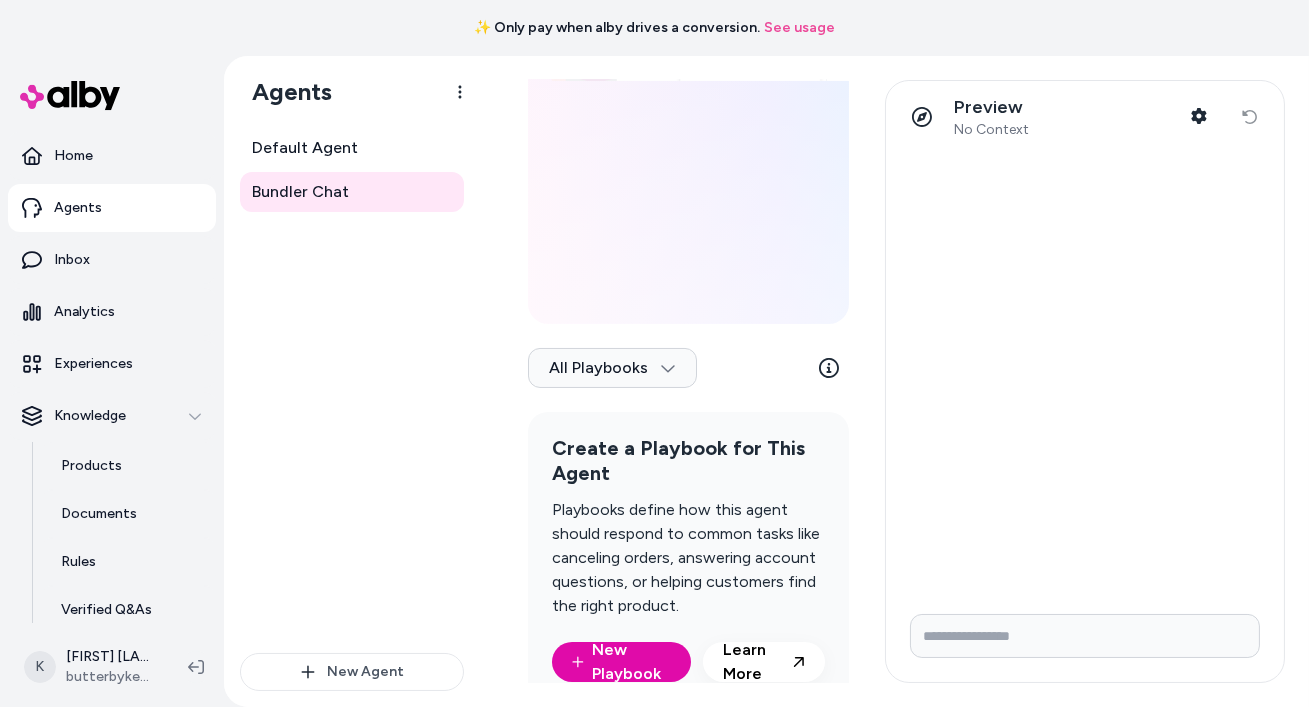 scroll, scrollTop: 356, scrollLeft: 0, axis: vertical 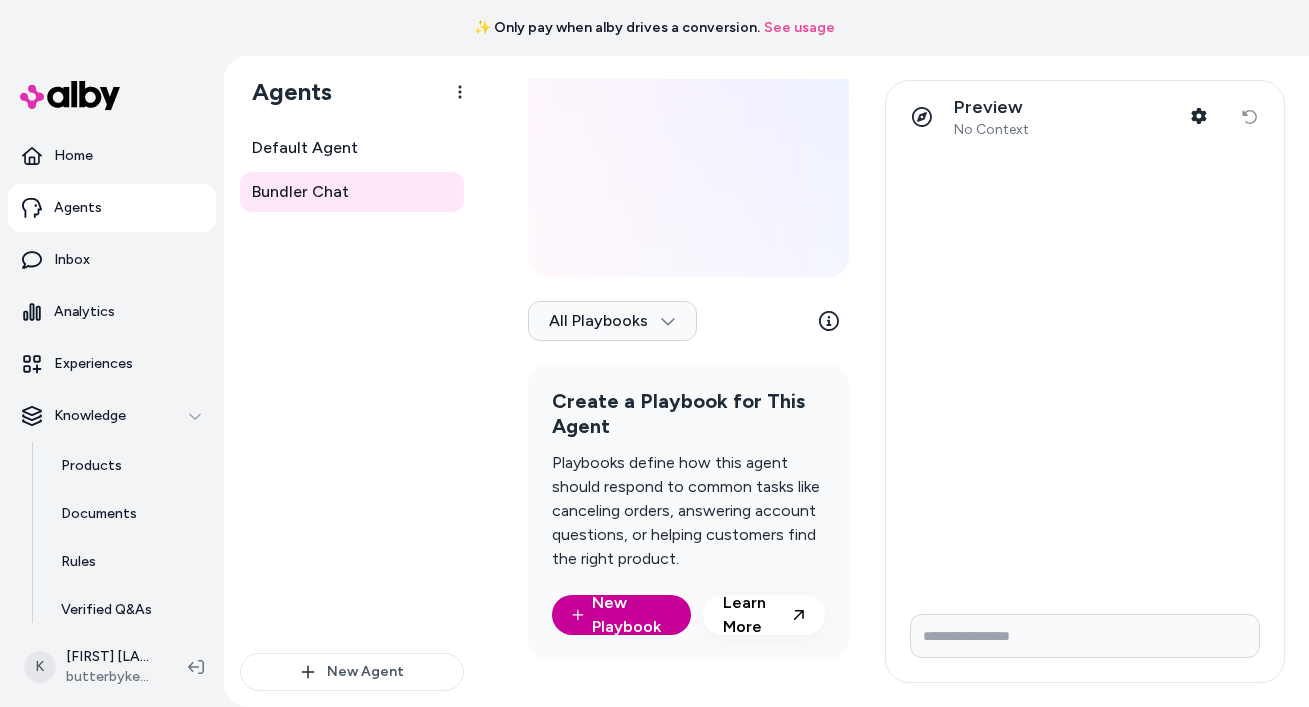 click on "New Playbook" at bounding box center (621, 615) 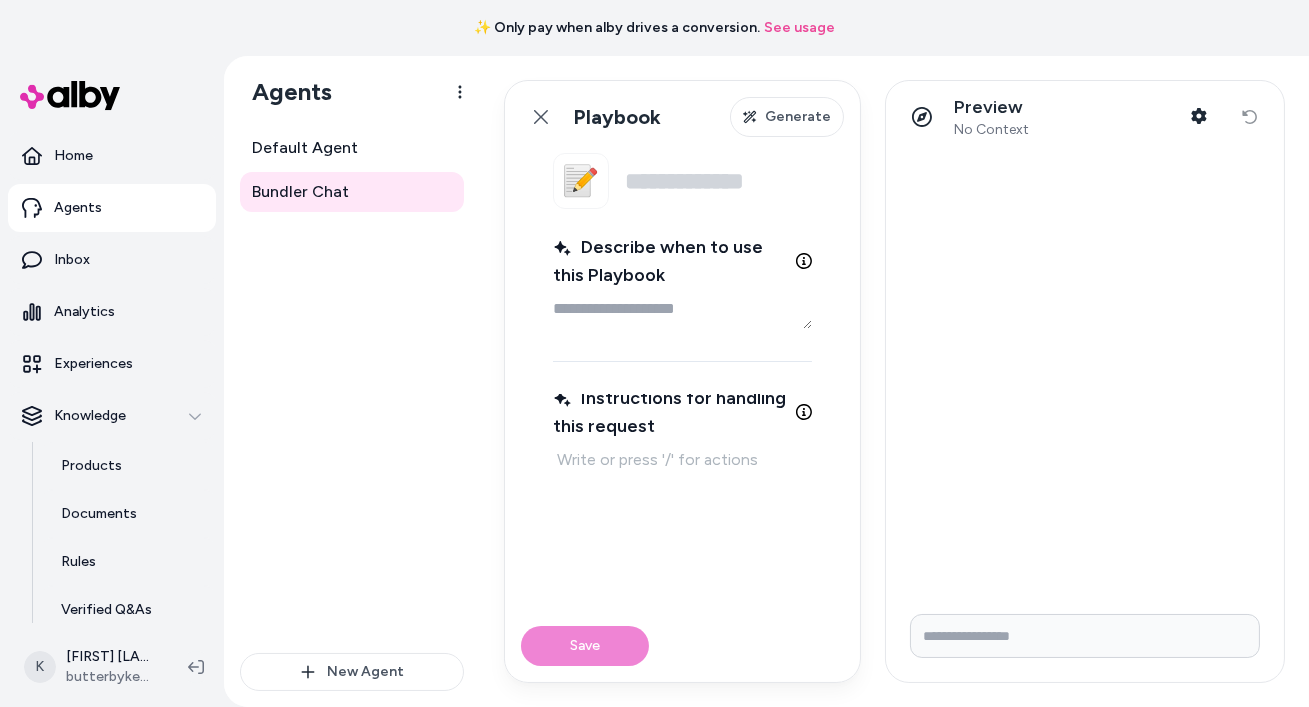 click on "Name" at bounding box center (718, 181) 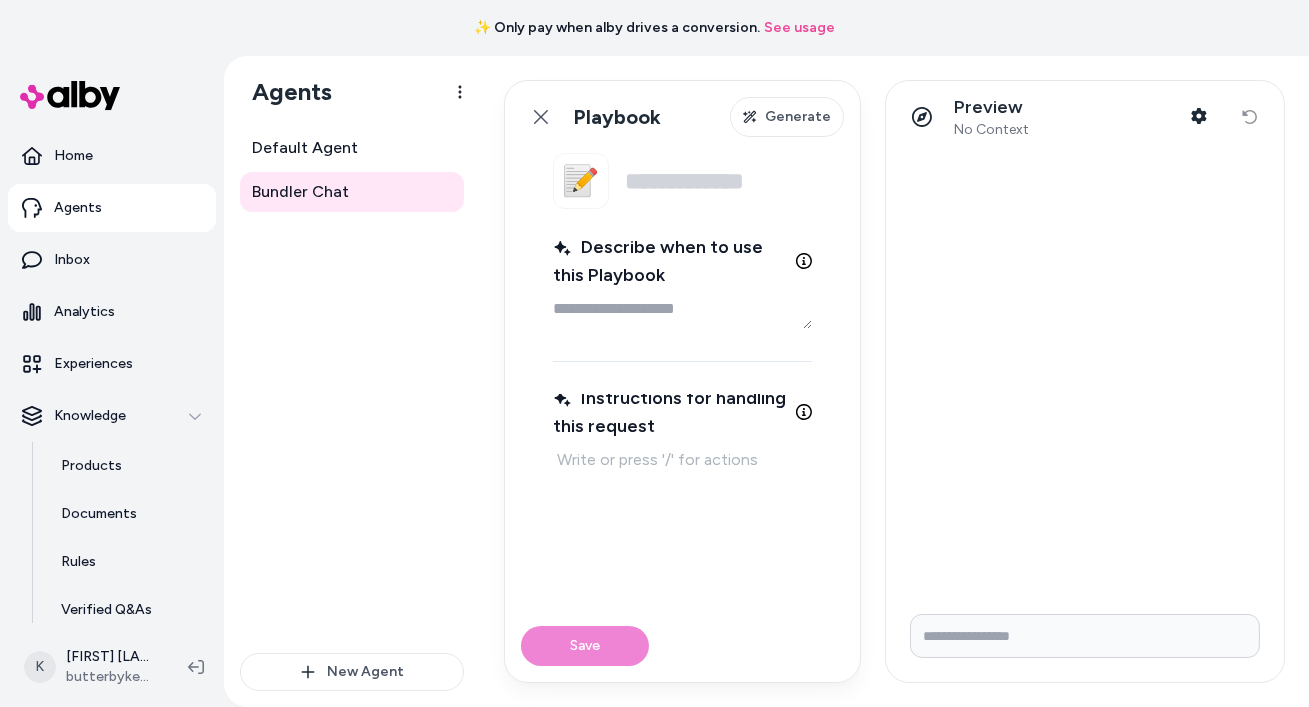 type on "*" 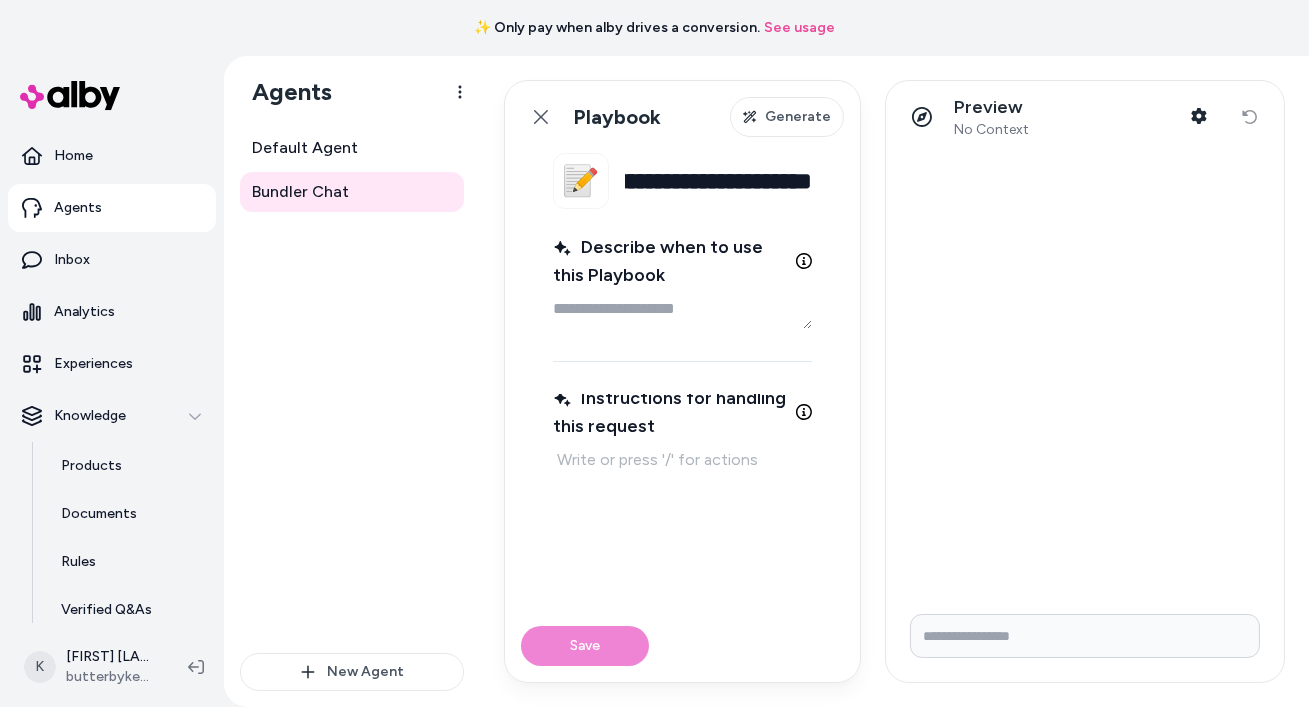 scroll, scrollTop: 0, scrollLeft: 133, axis: horizontal 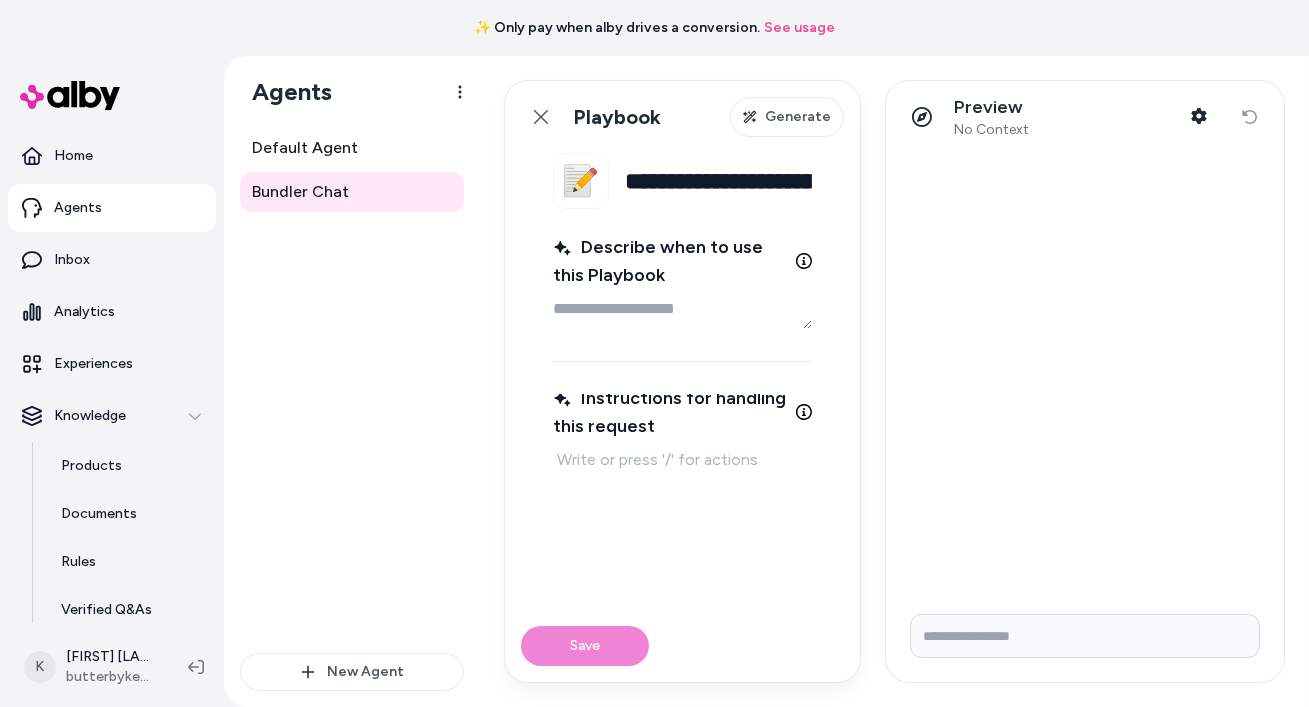 type on "*" 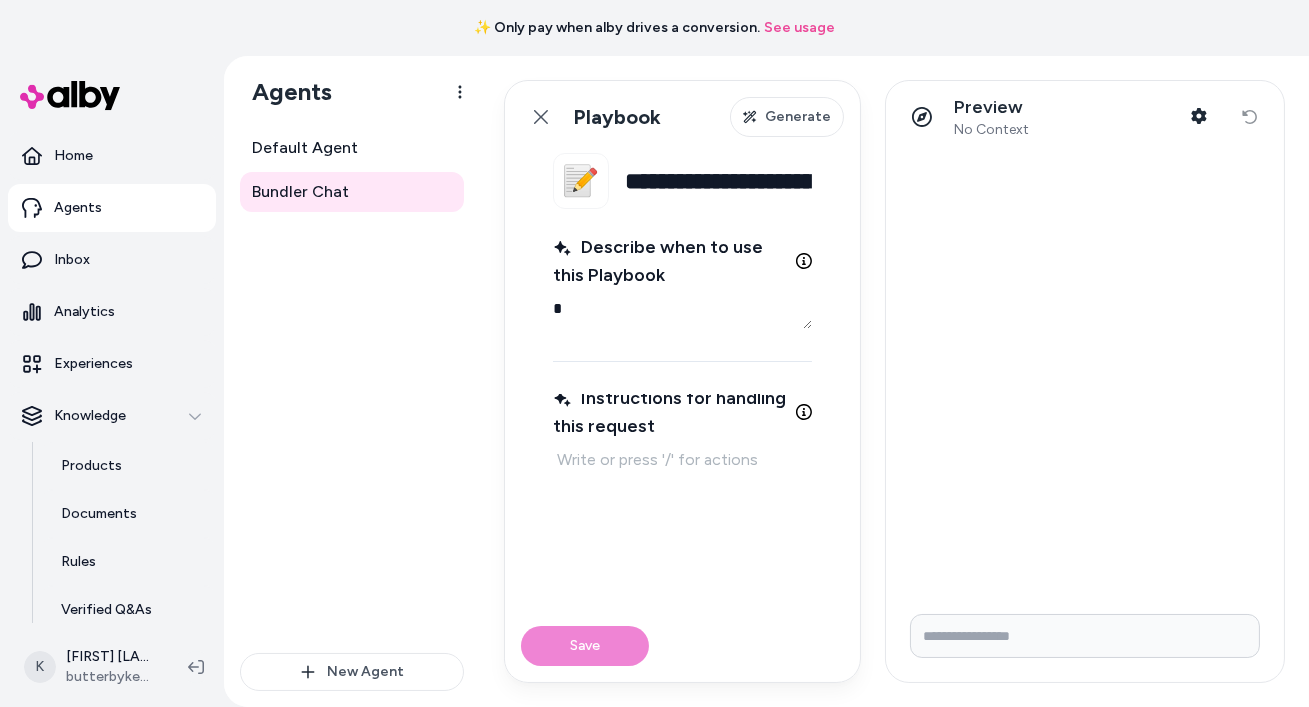 type on "*" 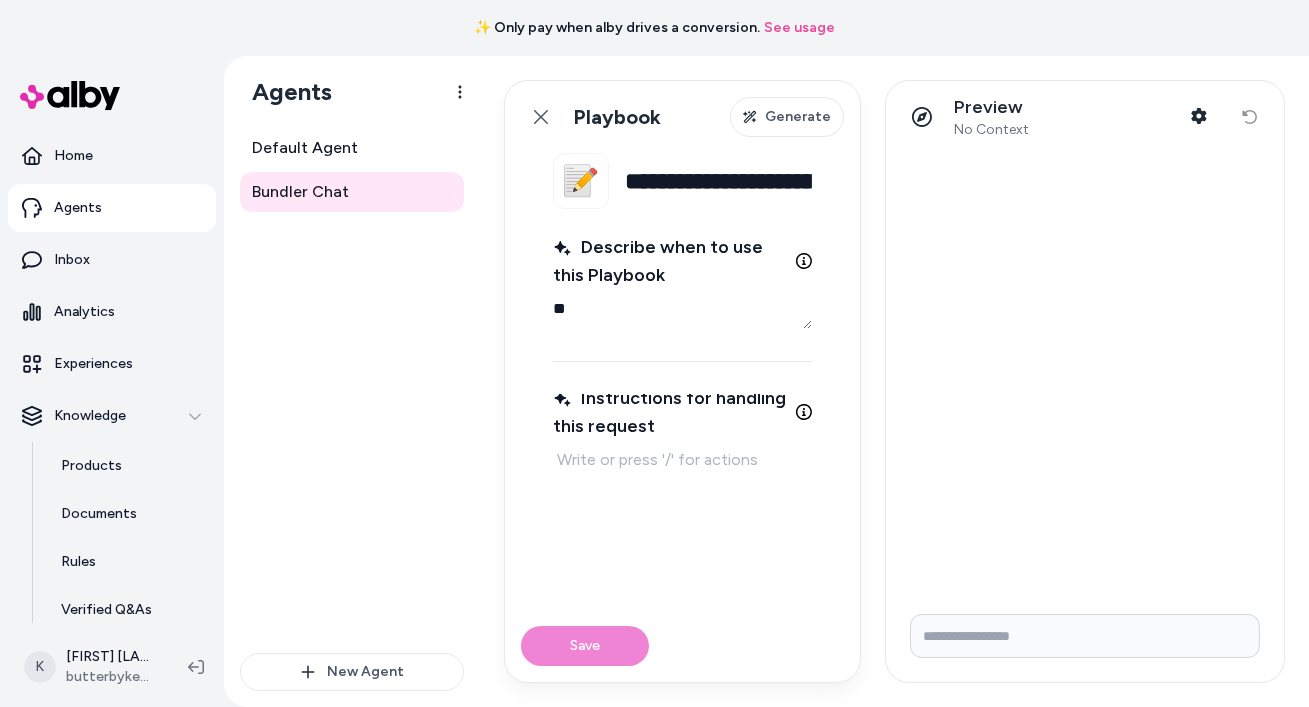 type on "*" 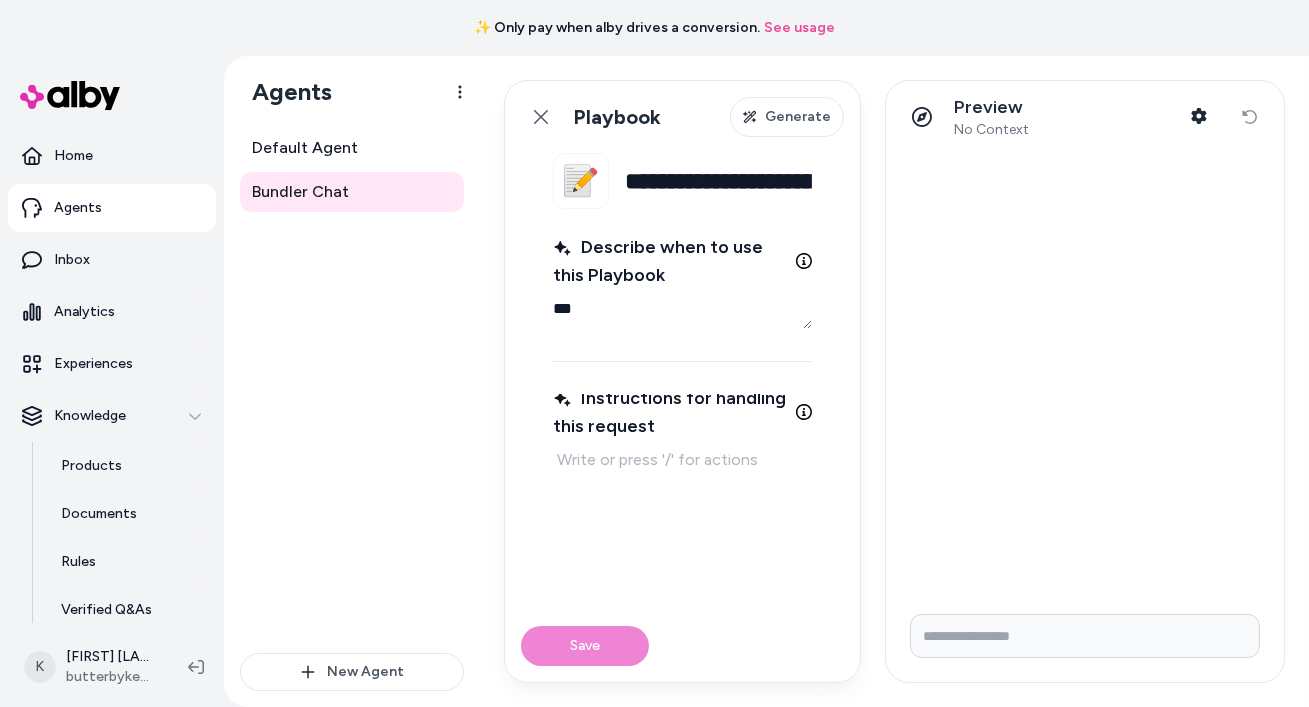 type on "*" 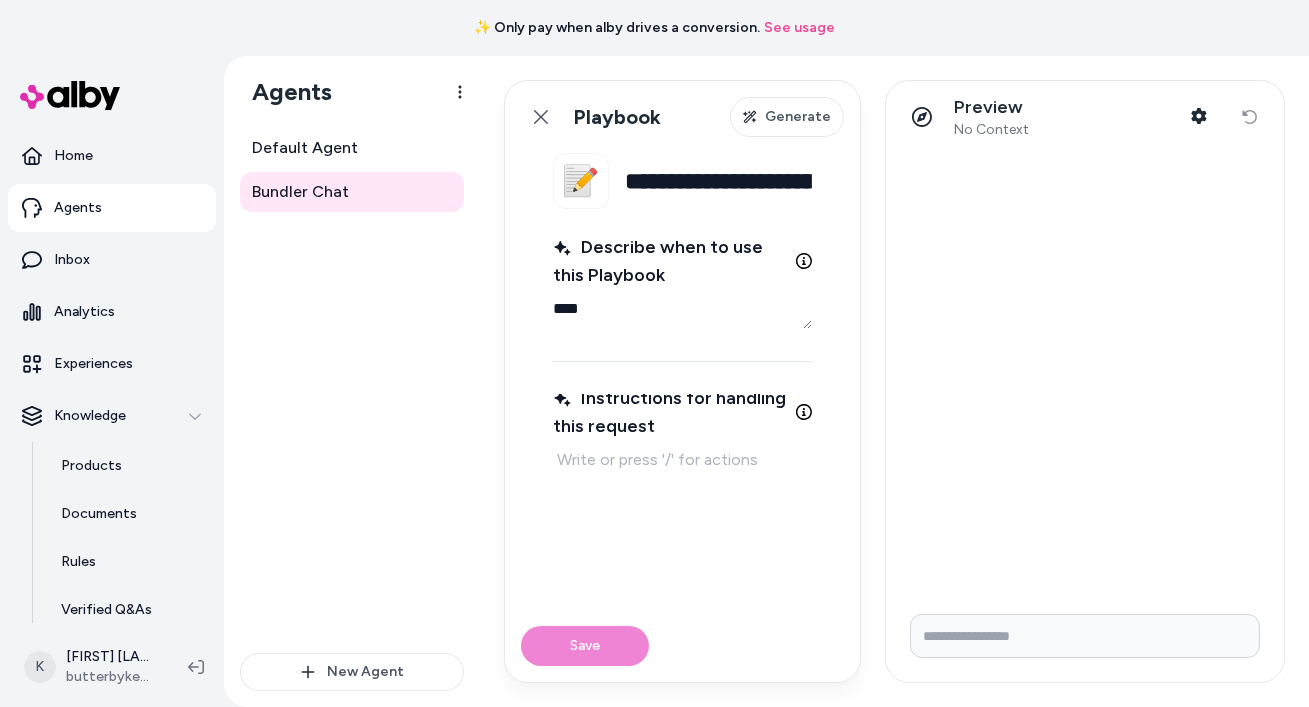 type on "*" 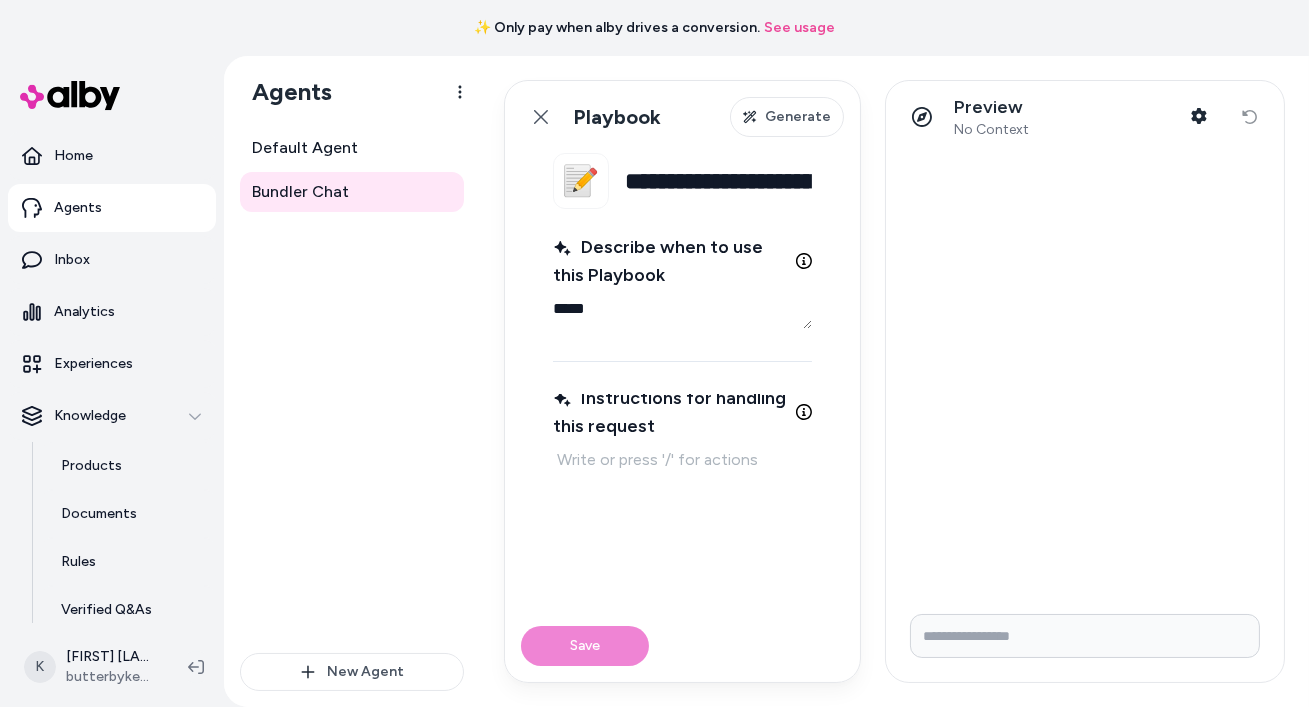type on "*" 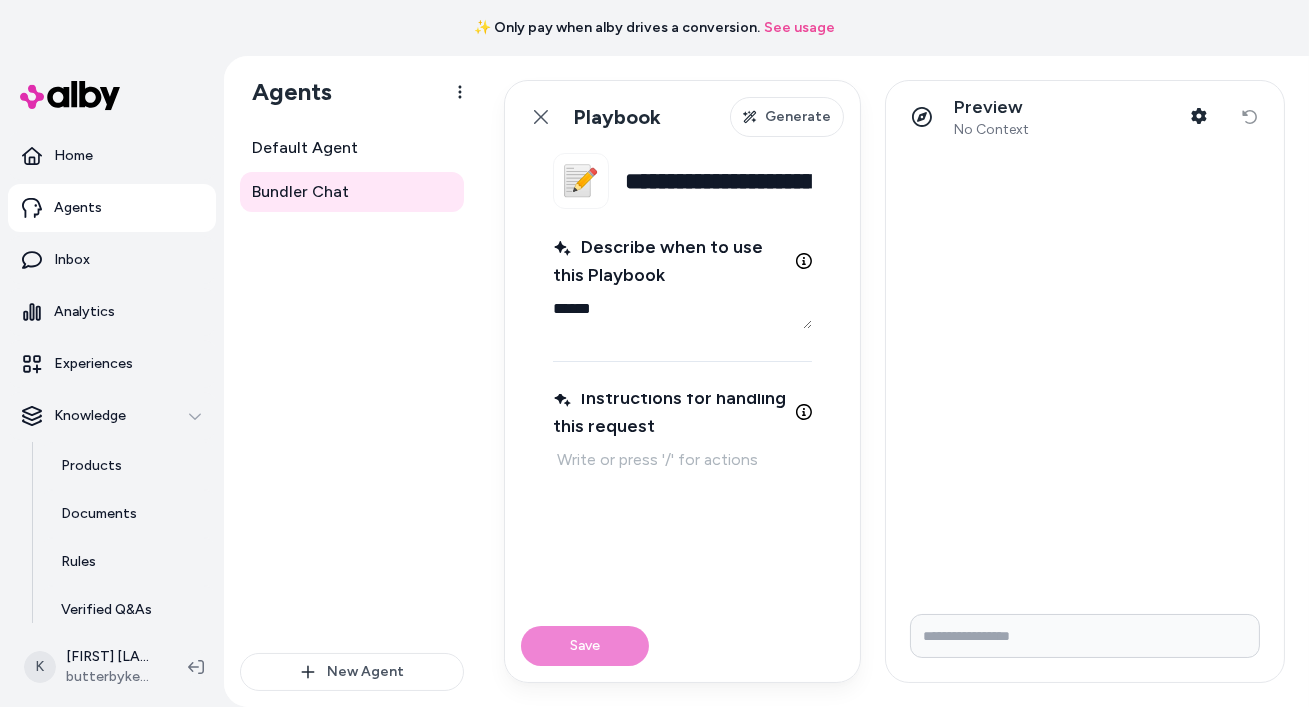 type on "*" 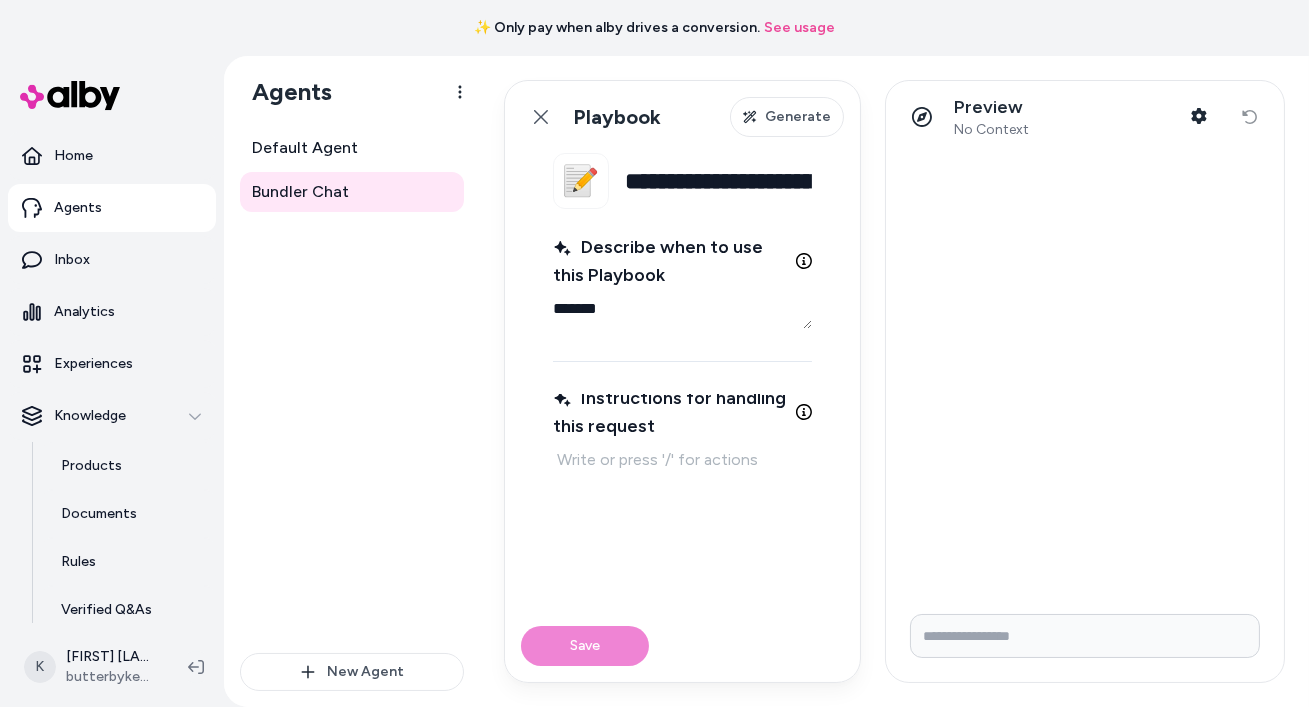 type on "*" 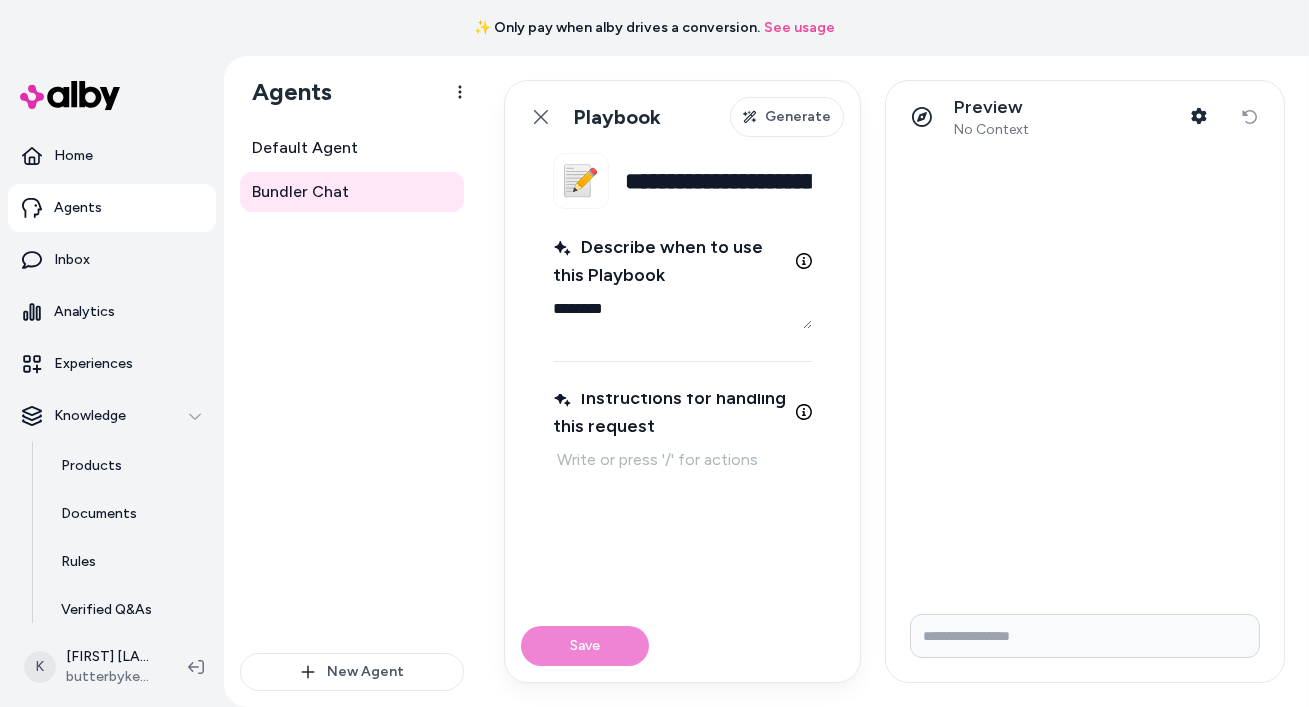 type on "*" 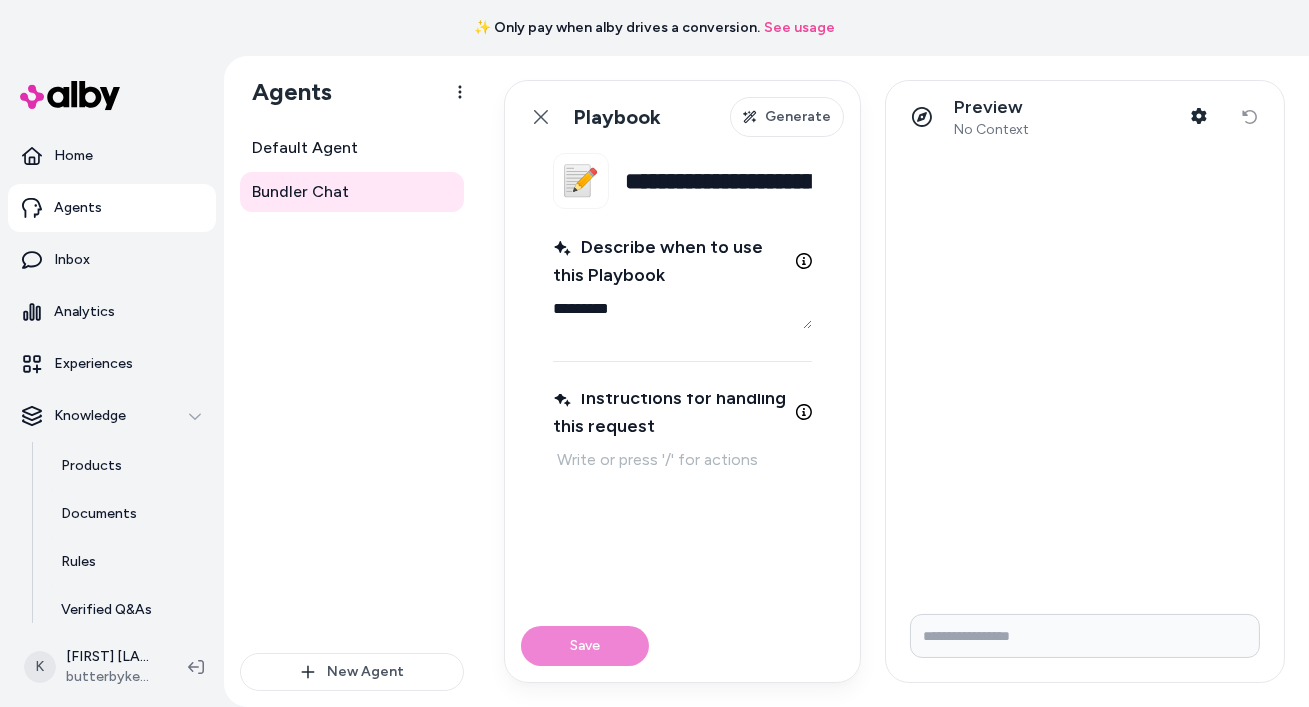 type on "*" 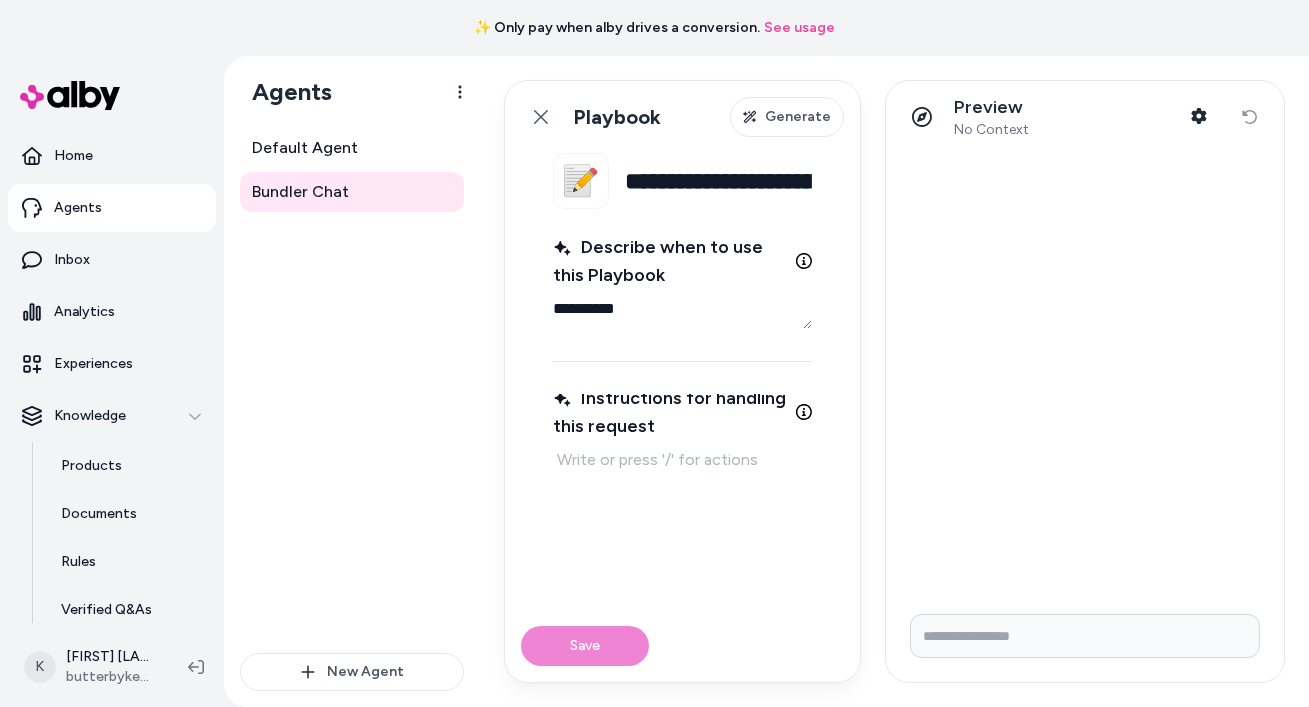 type on "*" 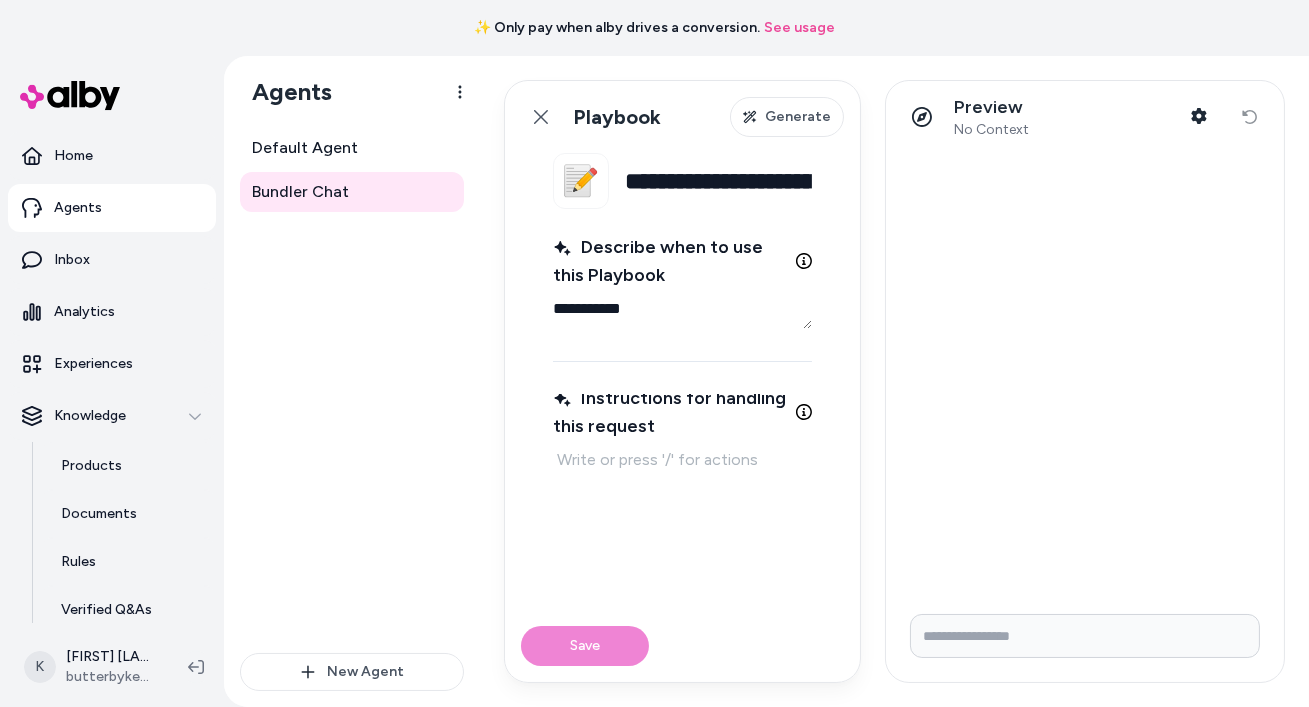 type on "*" 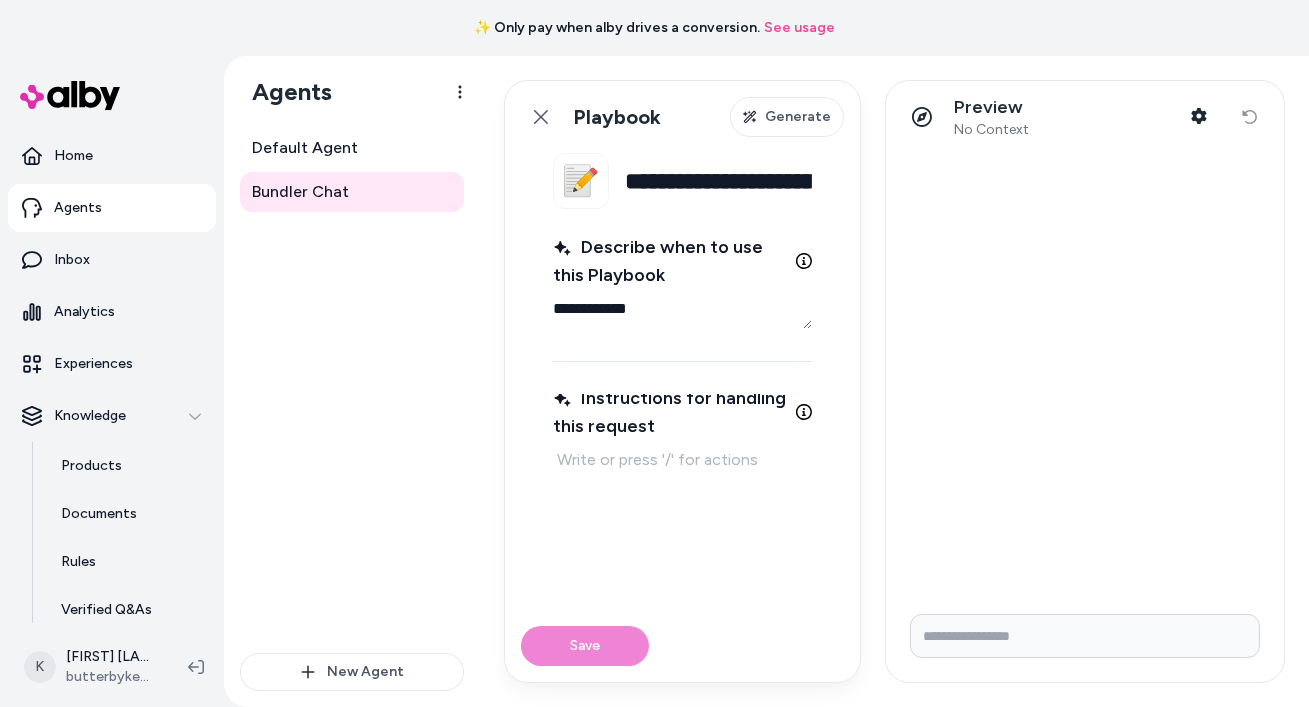 type on "*" 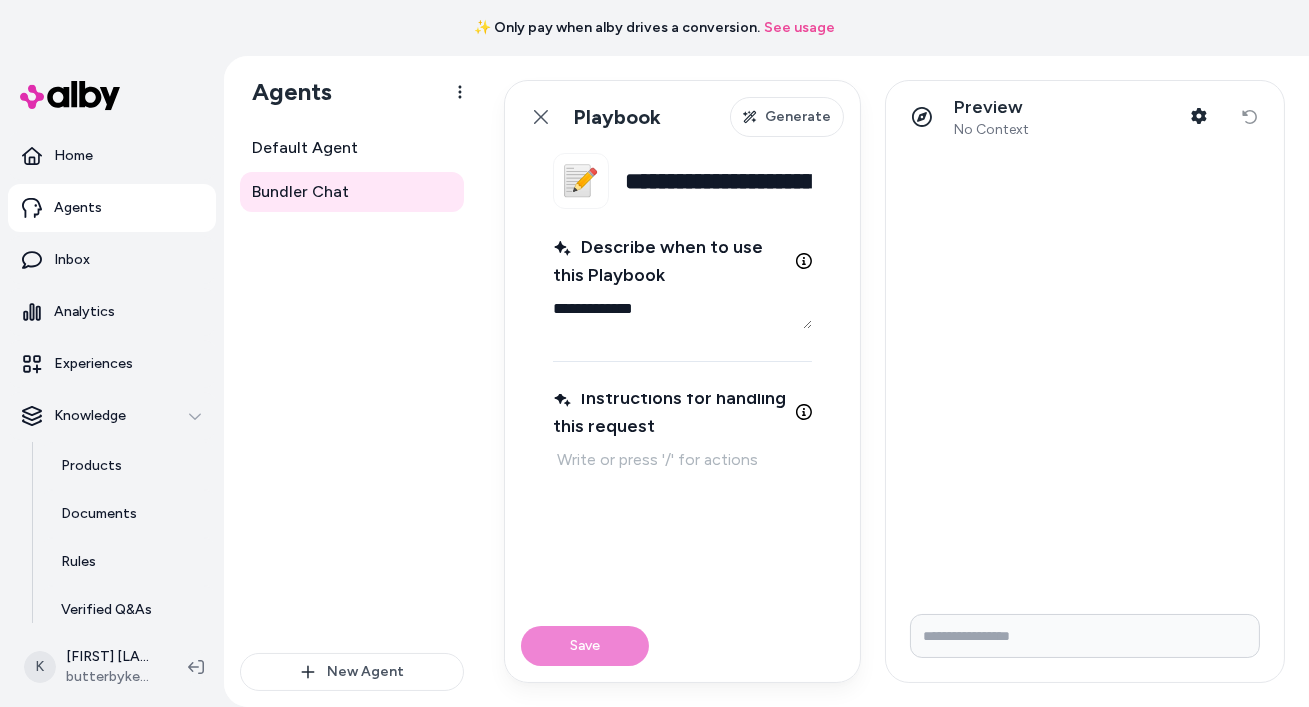 type on "*" 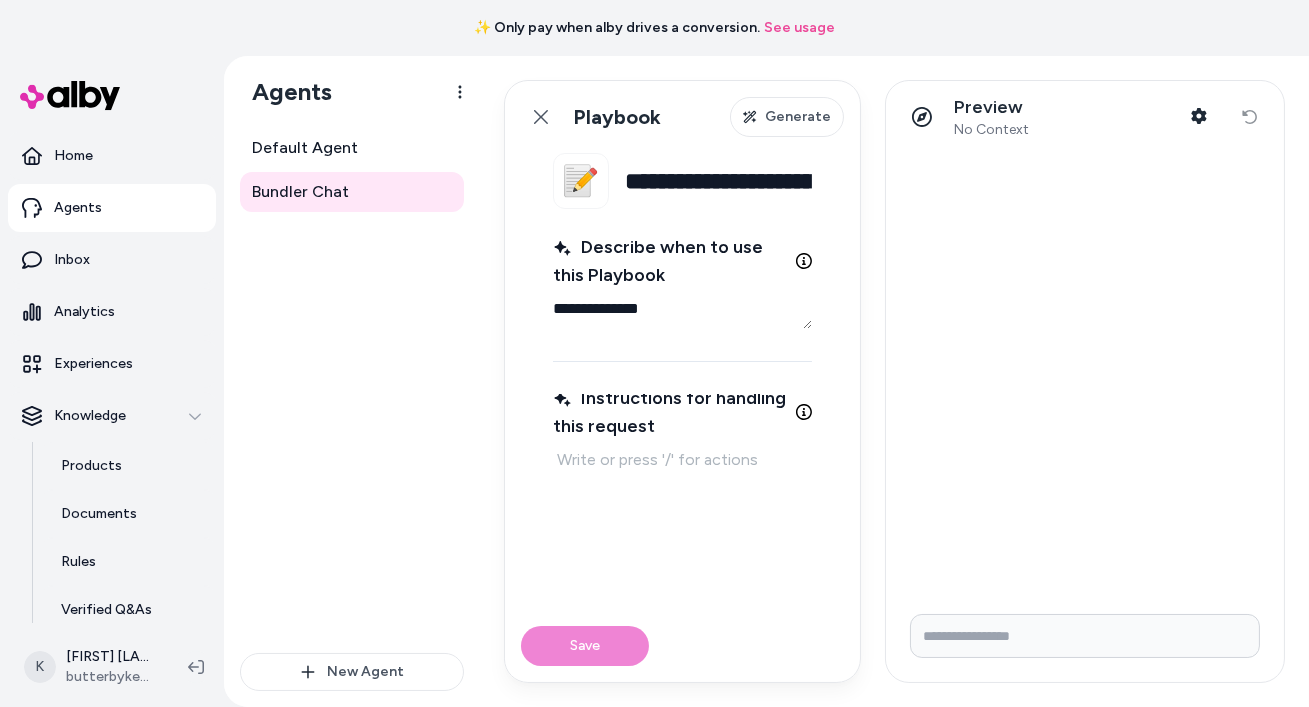 type on "*" 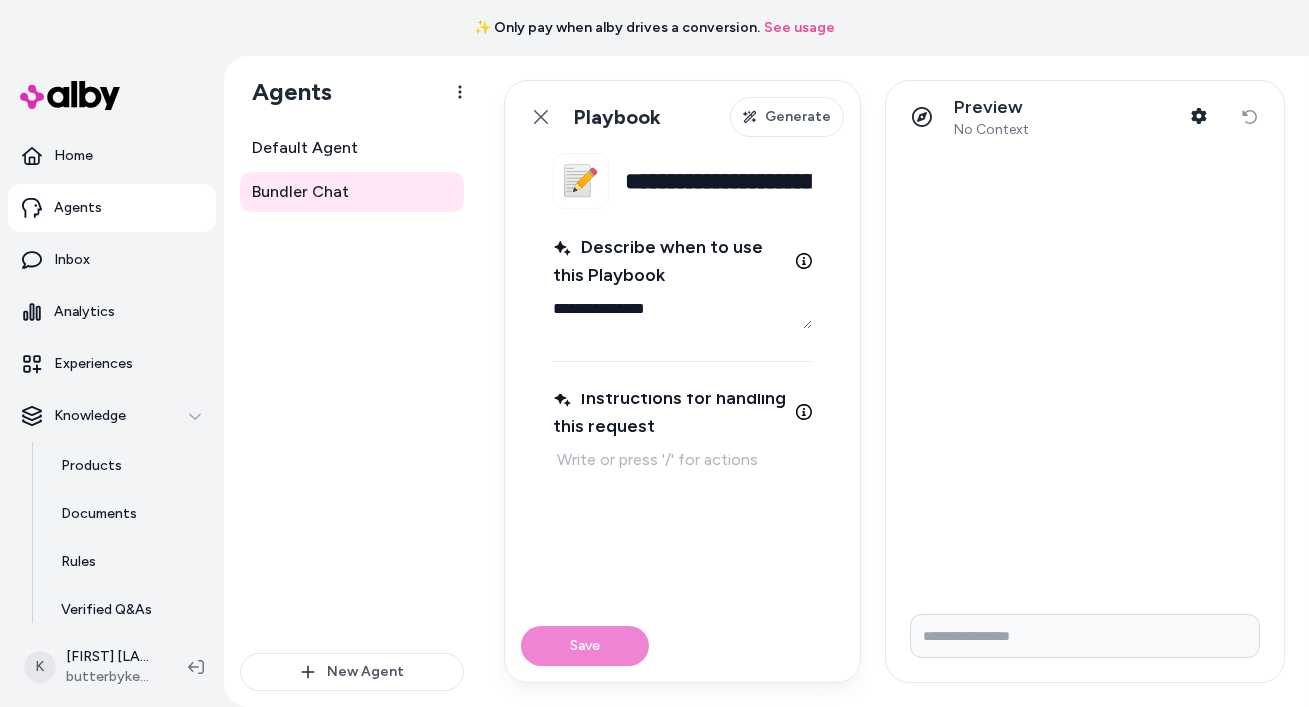 type on "*" 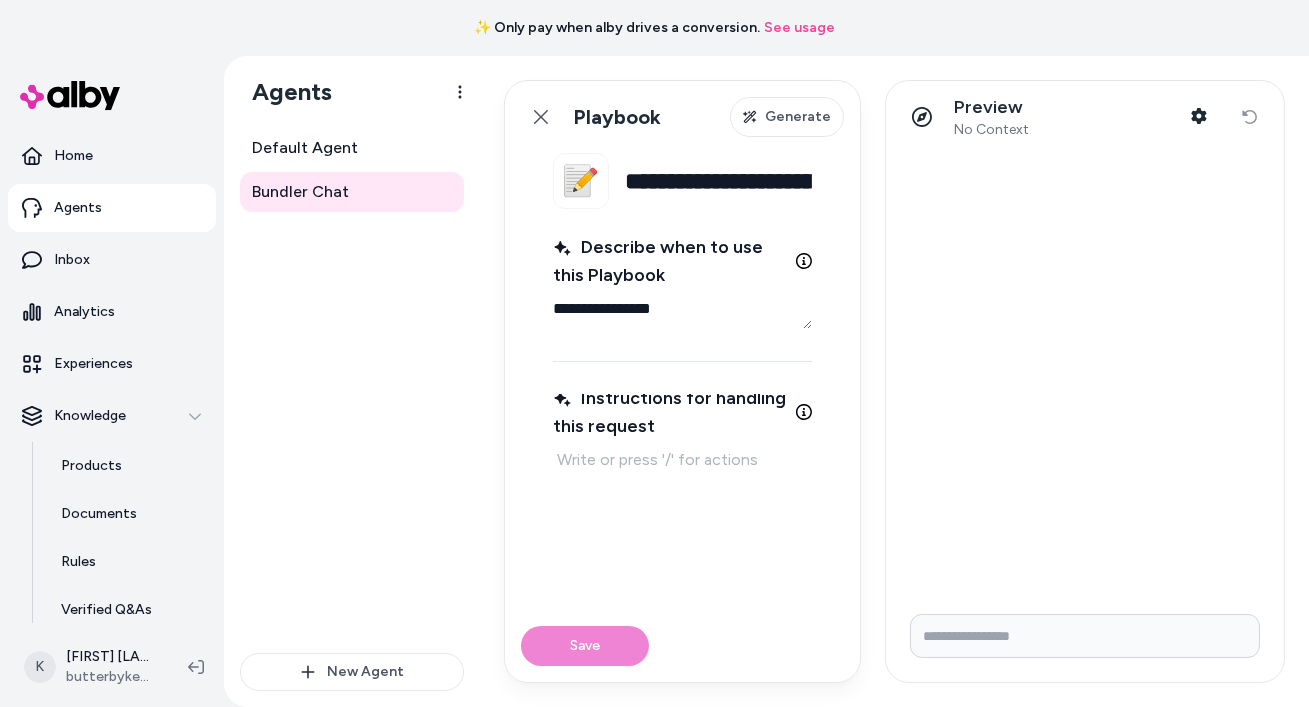 type on "*" 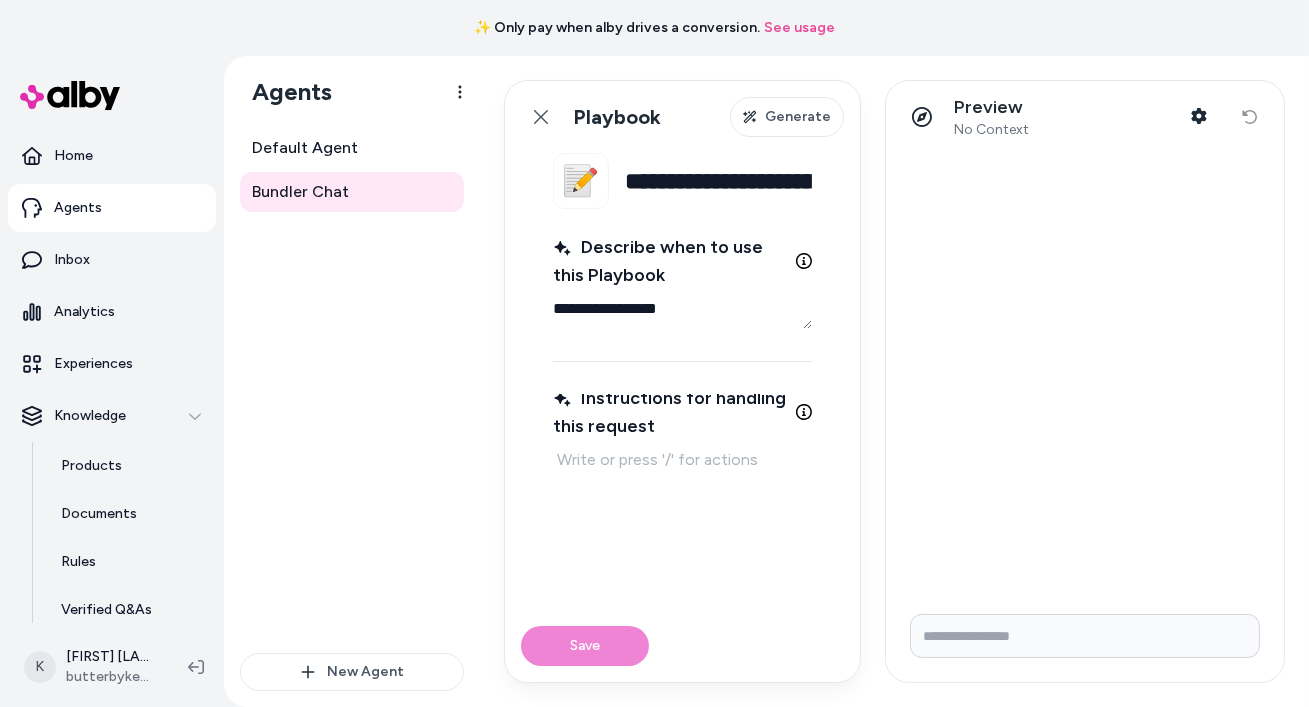 type on "*" 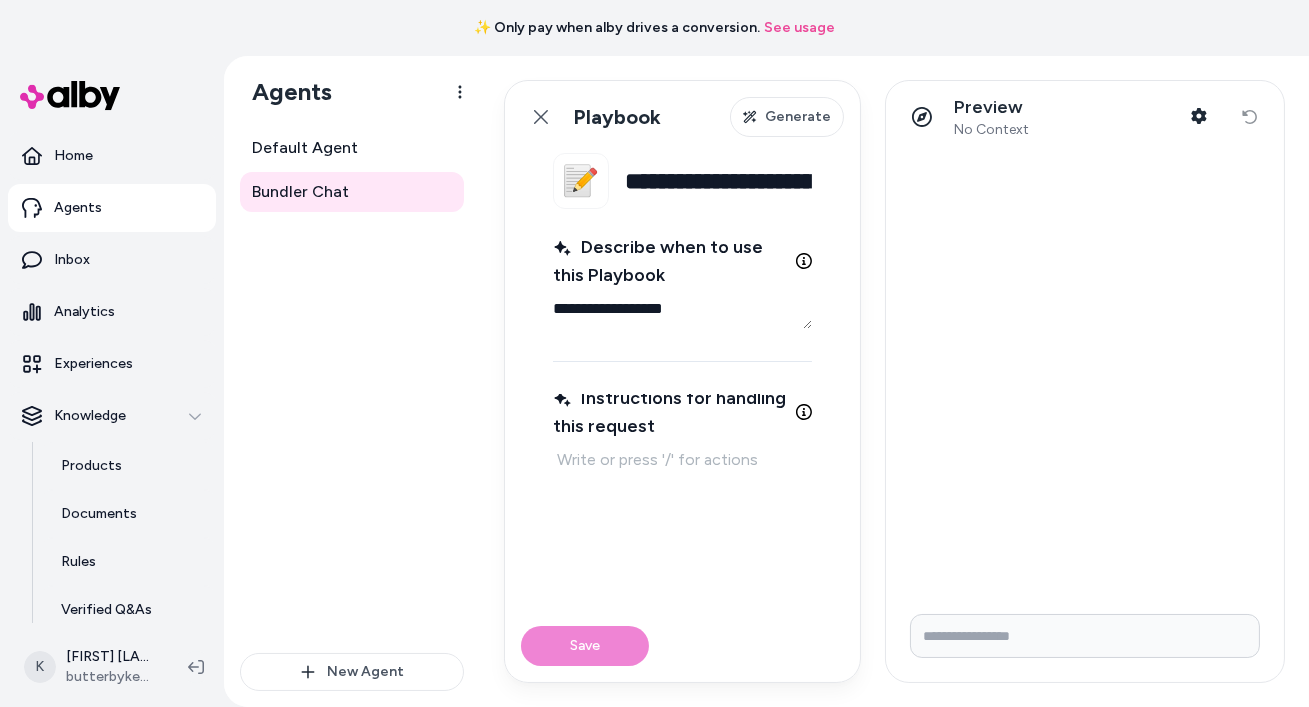 type on "*" 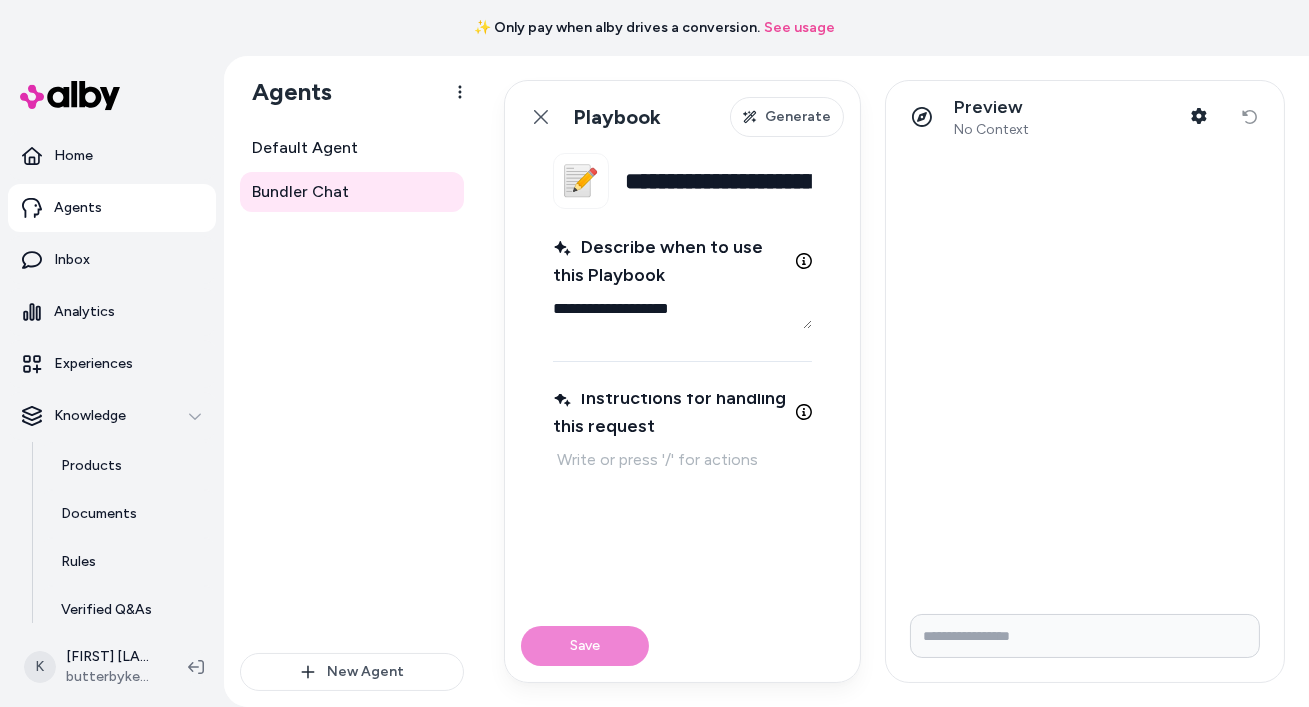 type on "*" 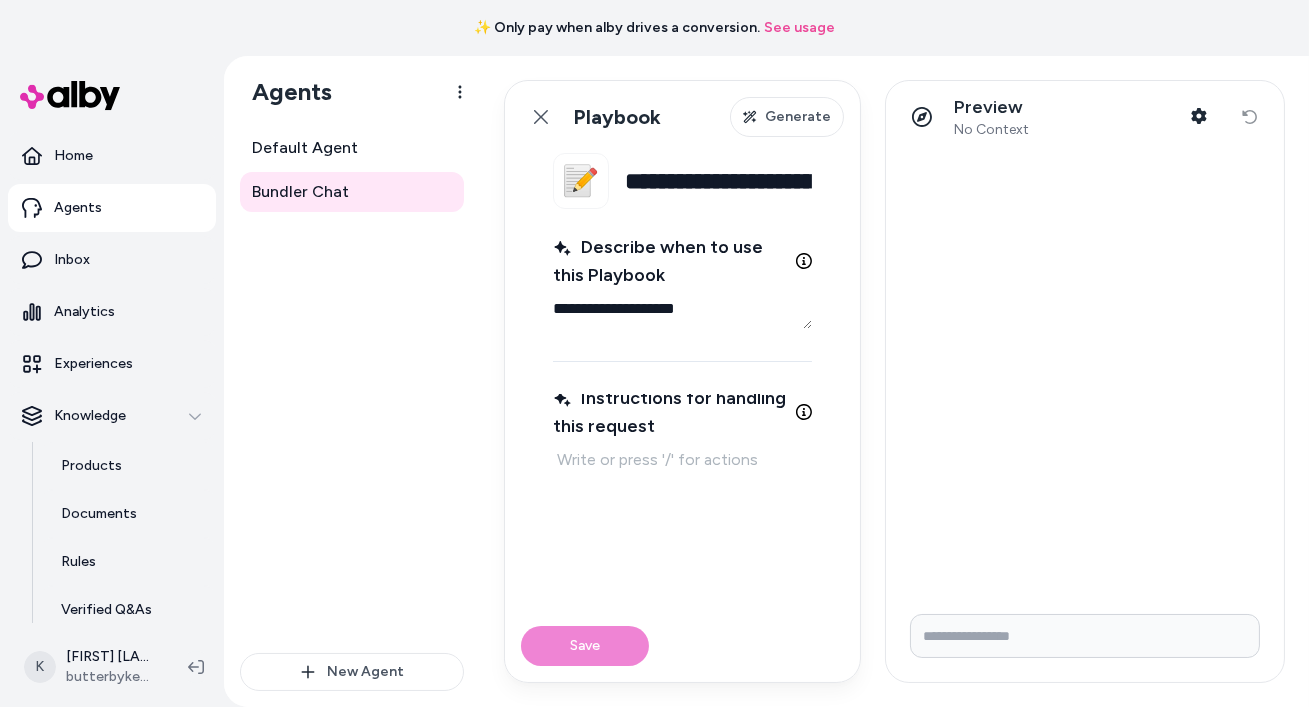 type on "*" 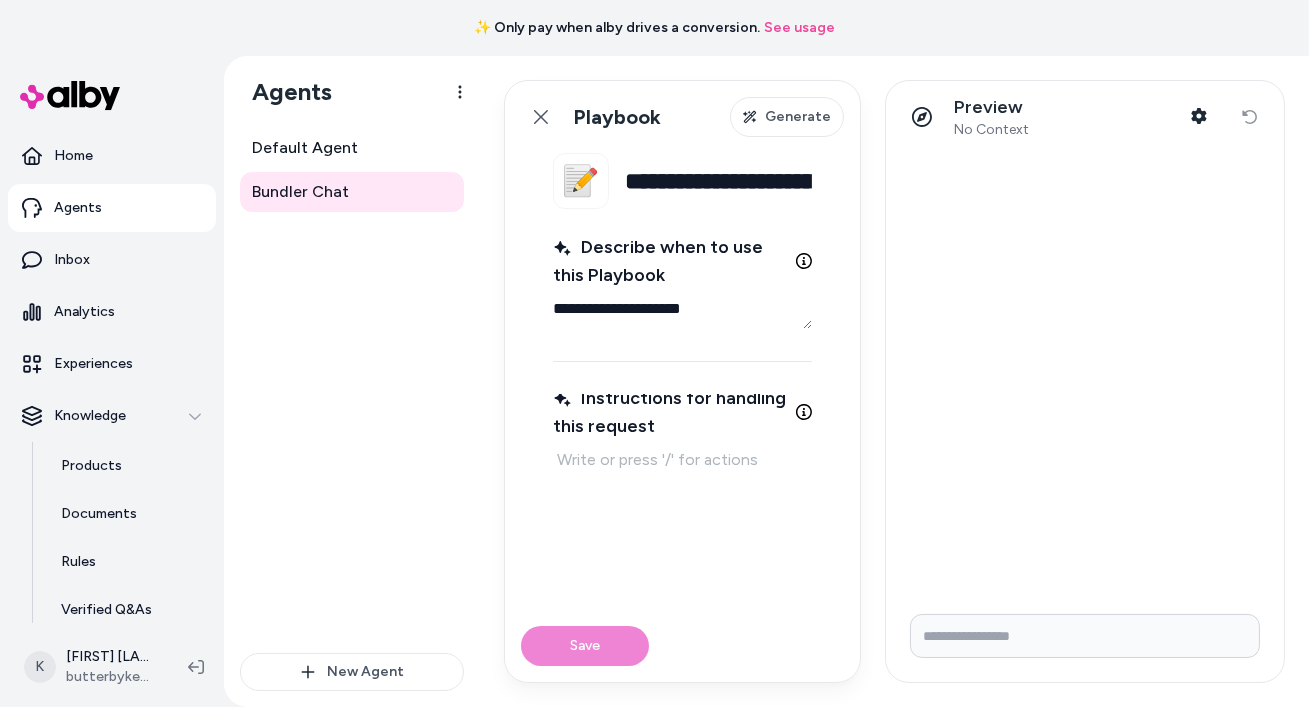 type on "*" 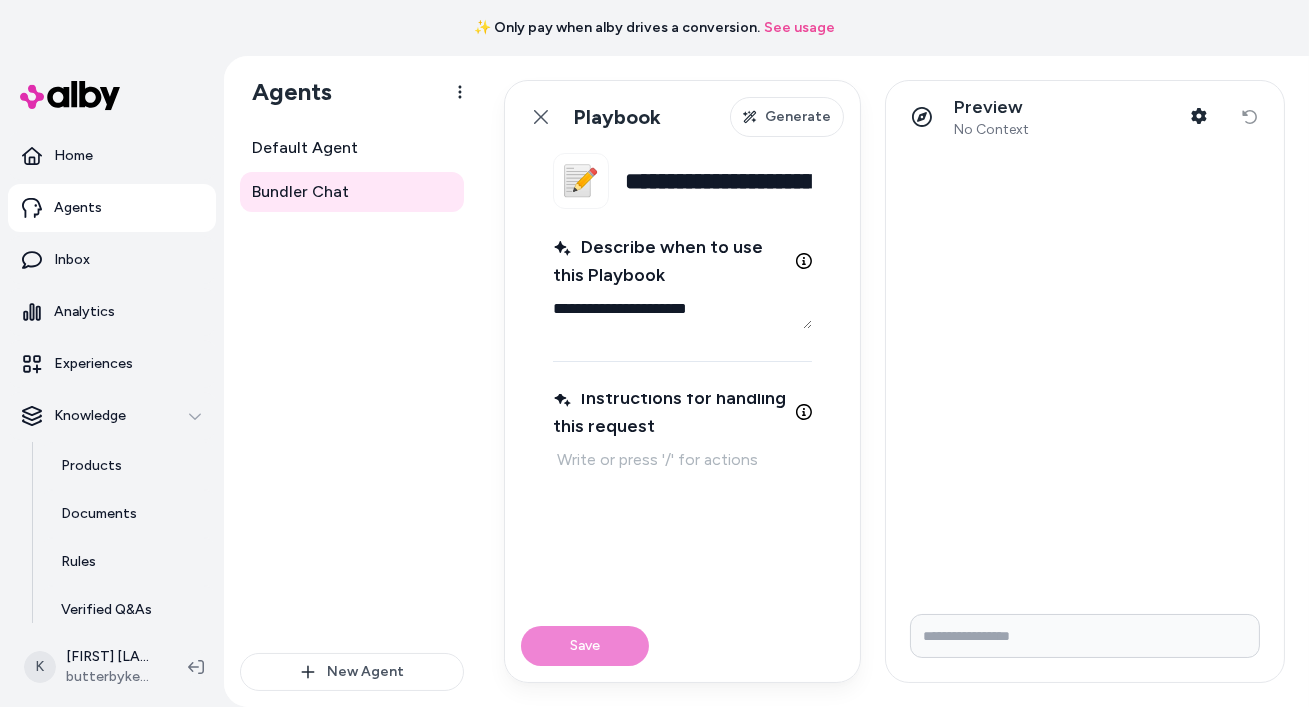 type on "*" 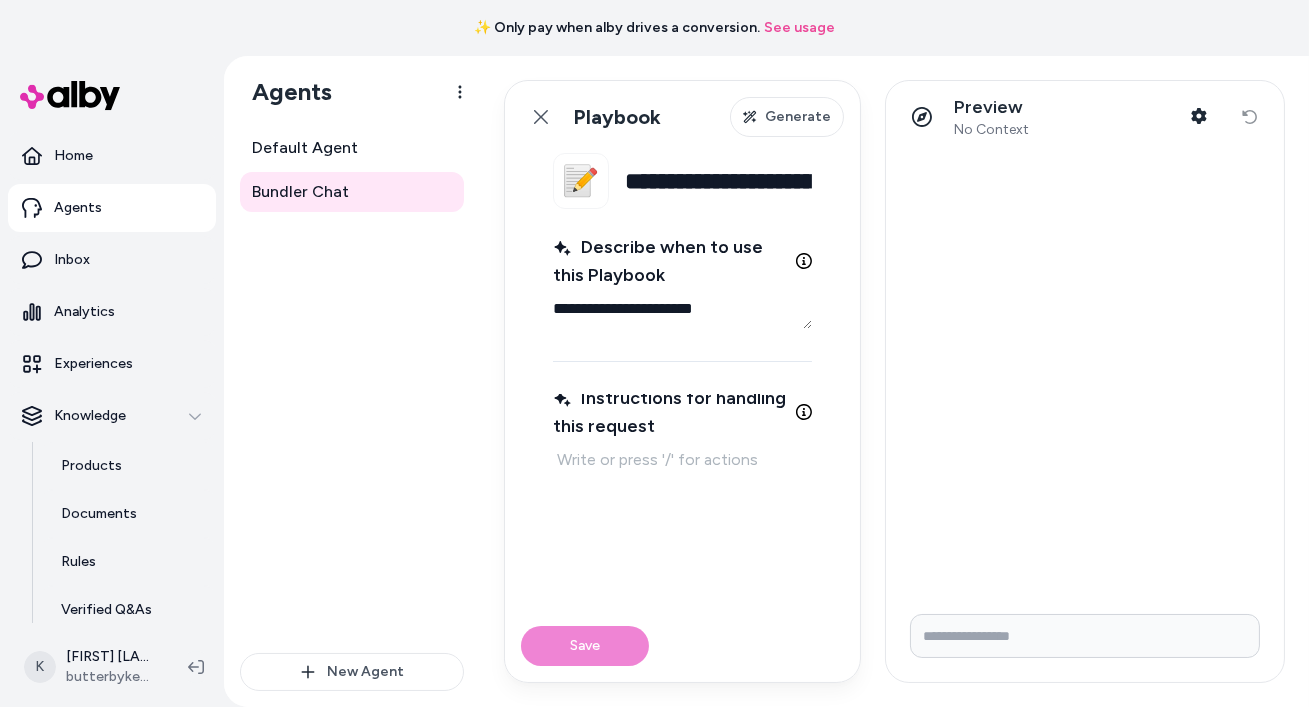 type on "*" 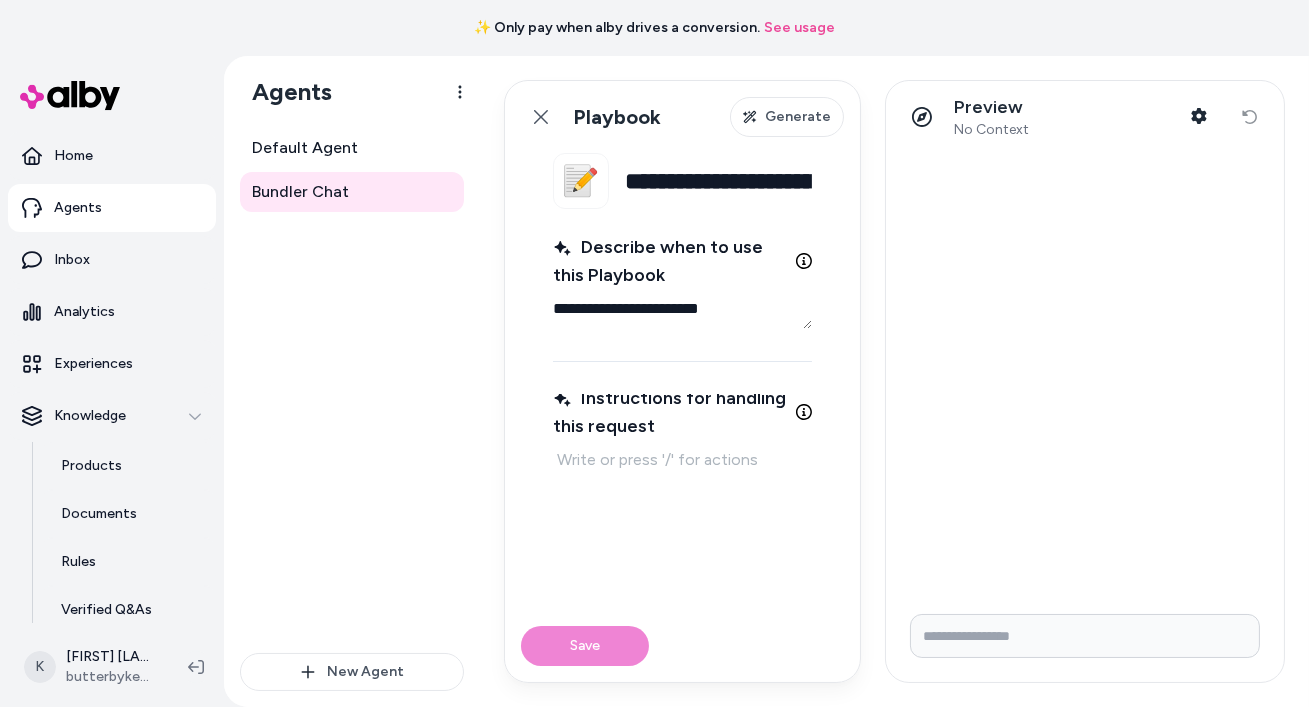type on "*" 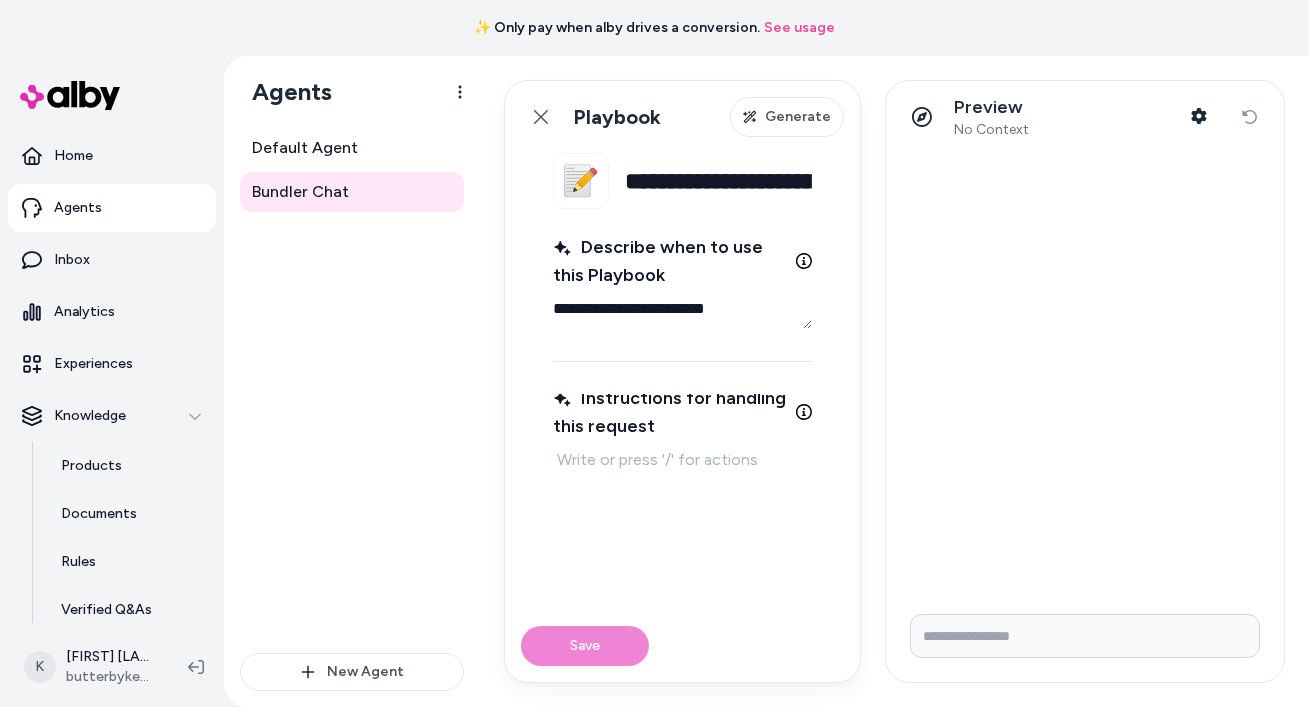 type on "*" 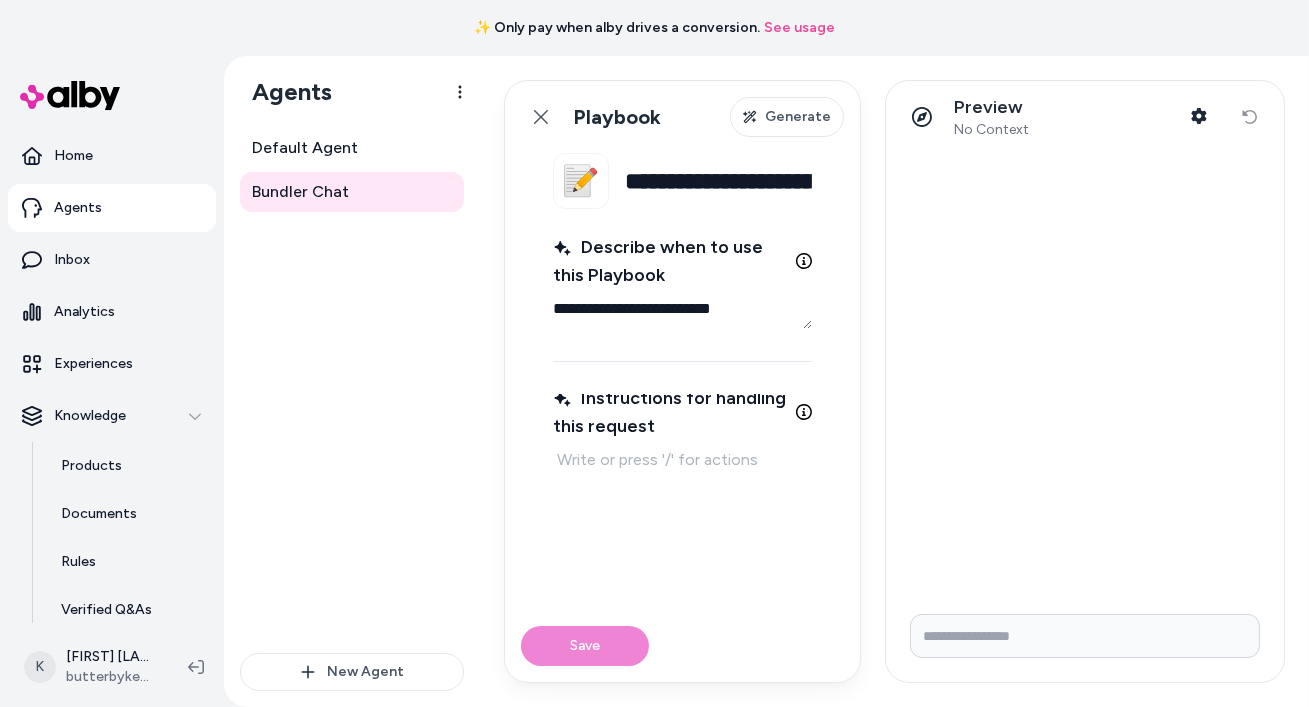 type on "*" 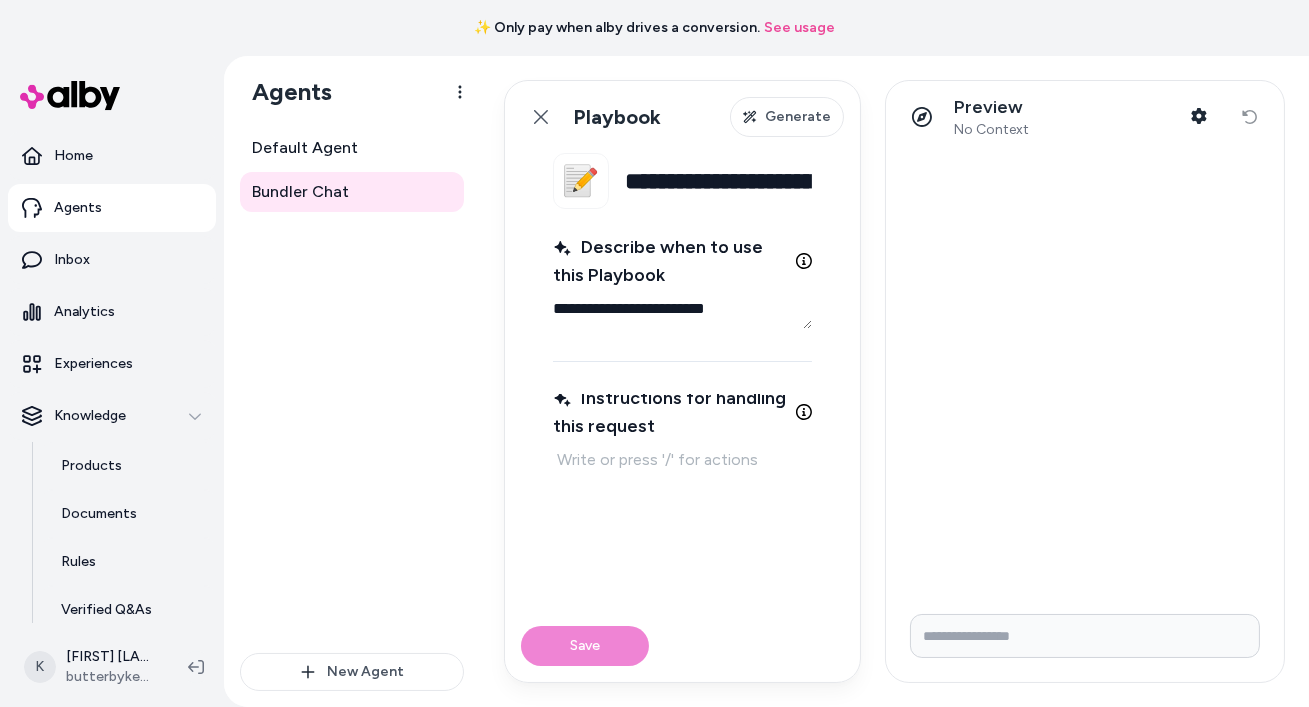 type 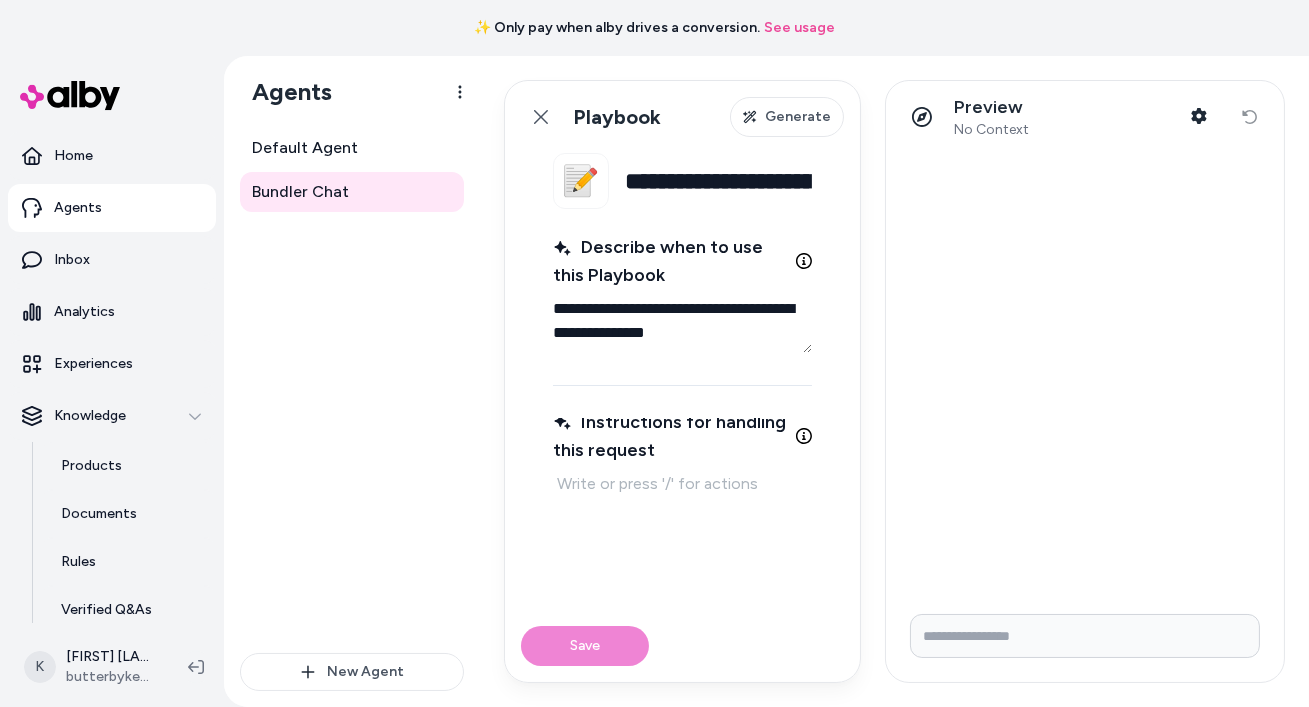 click at bounding box center [682, 484] 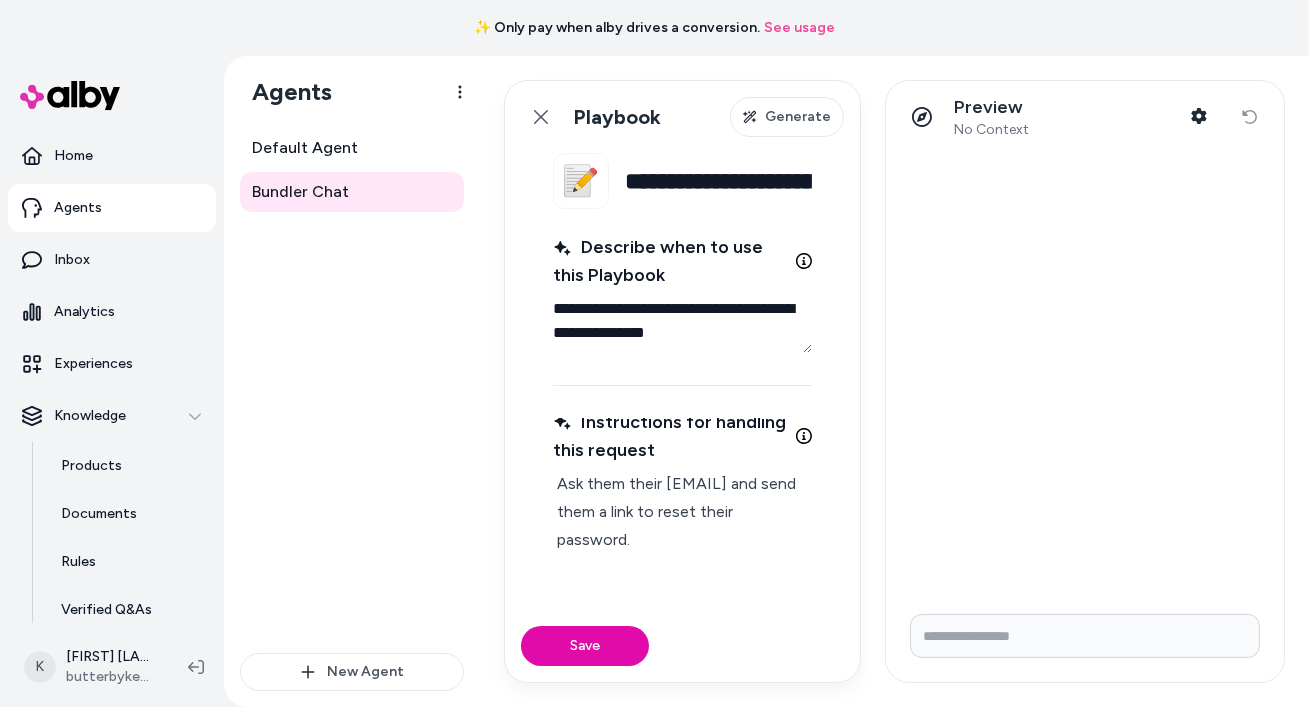 click on "**********" at bounding box center (682, 321) 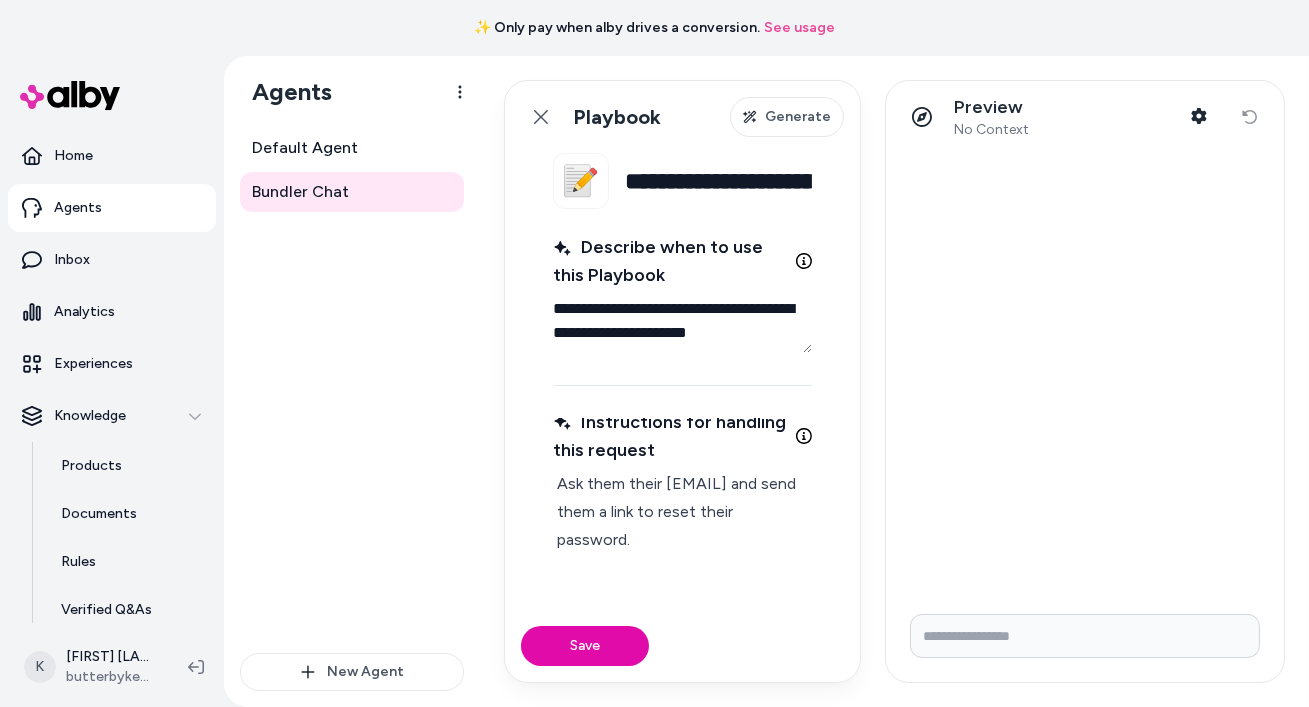 click on "**********" at bounding box center [682, 321] 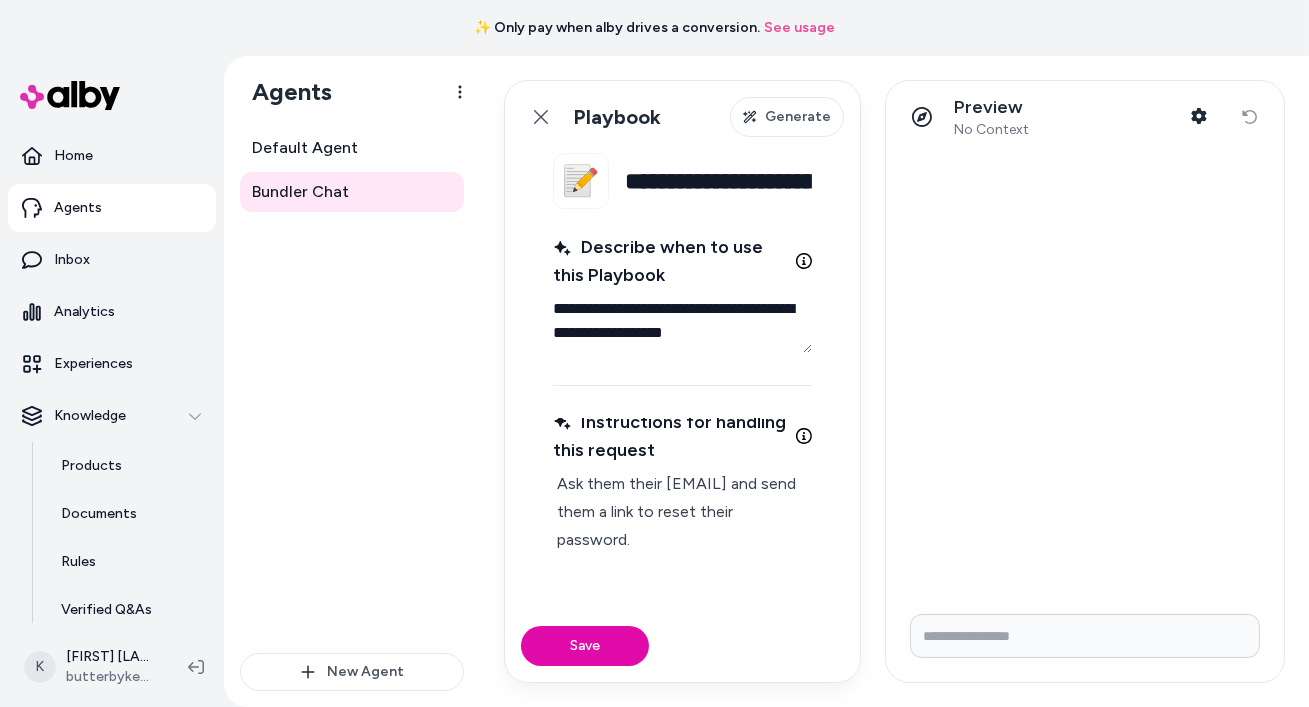 click on "**********" at bounding box center [682, 321] 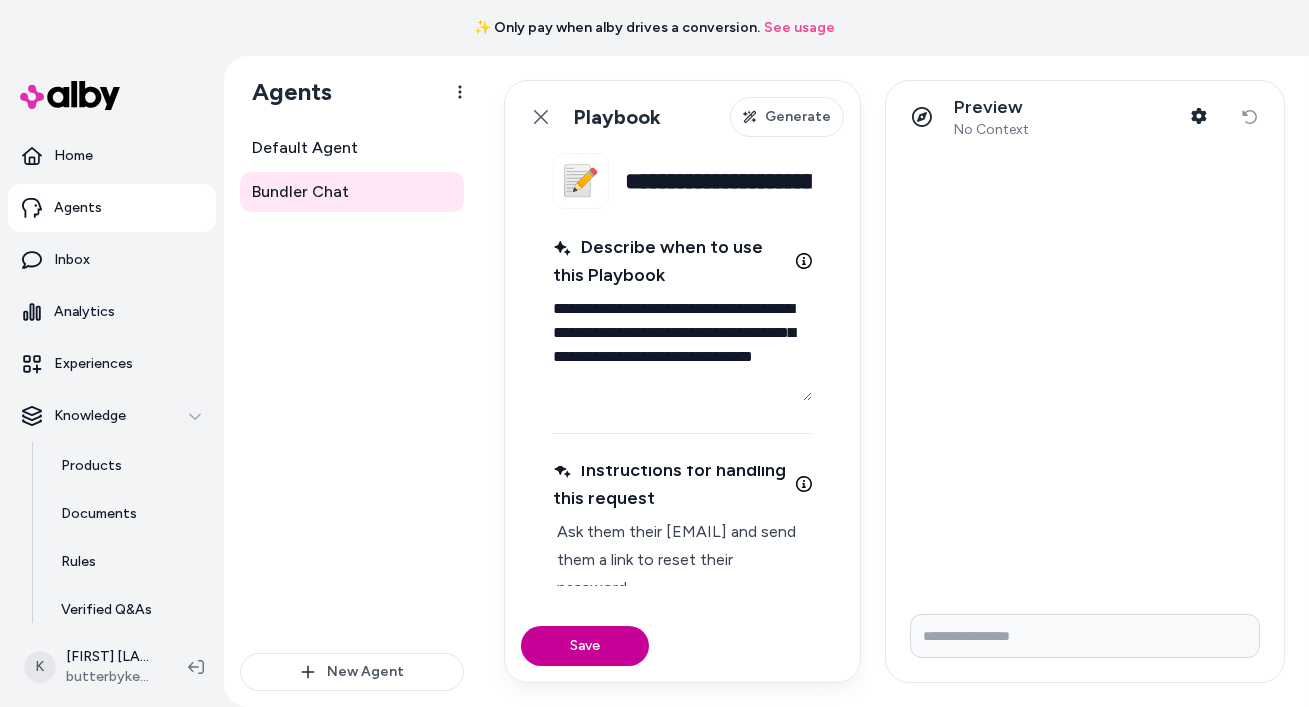click on "Save" at bounding box center [585, 646] 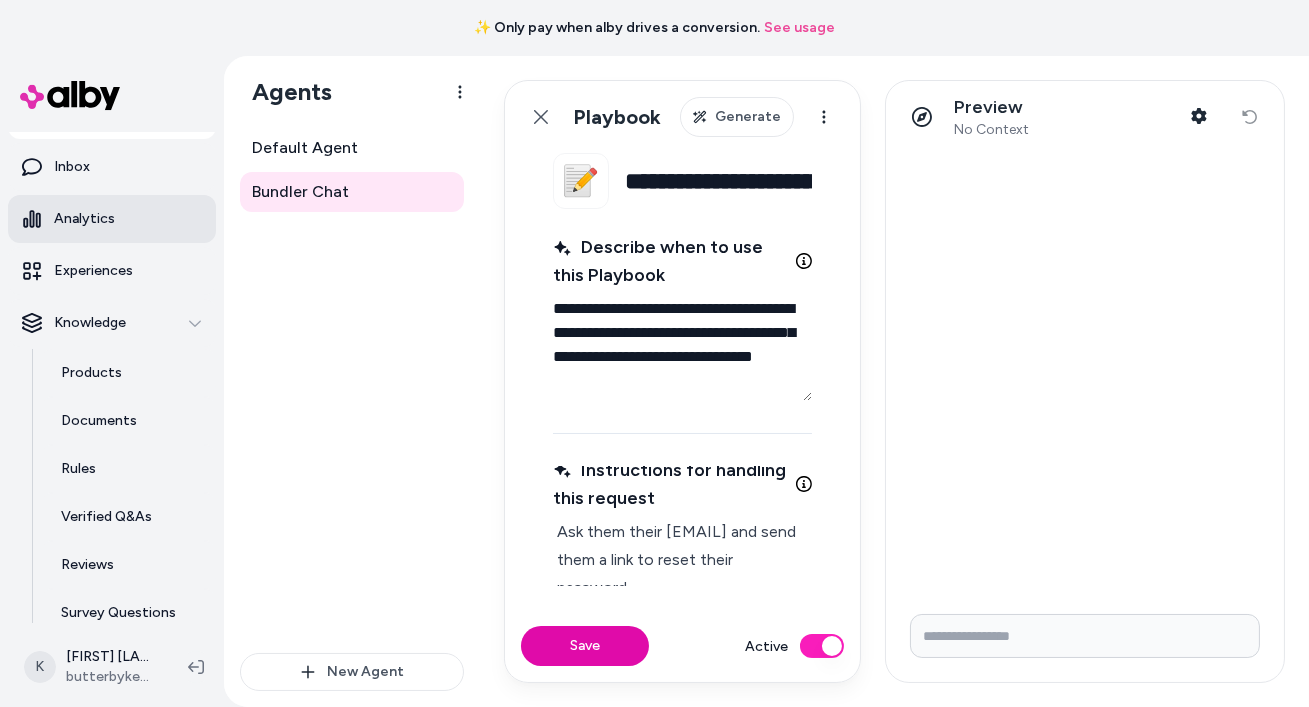 scroll, scrollTop: 158, scrollLeft: 0, axis: vertical 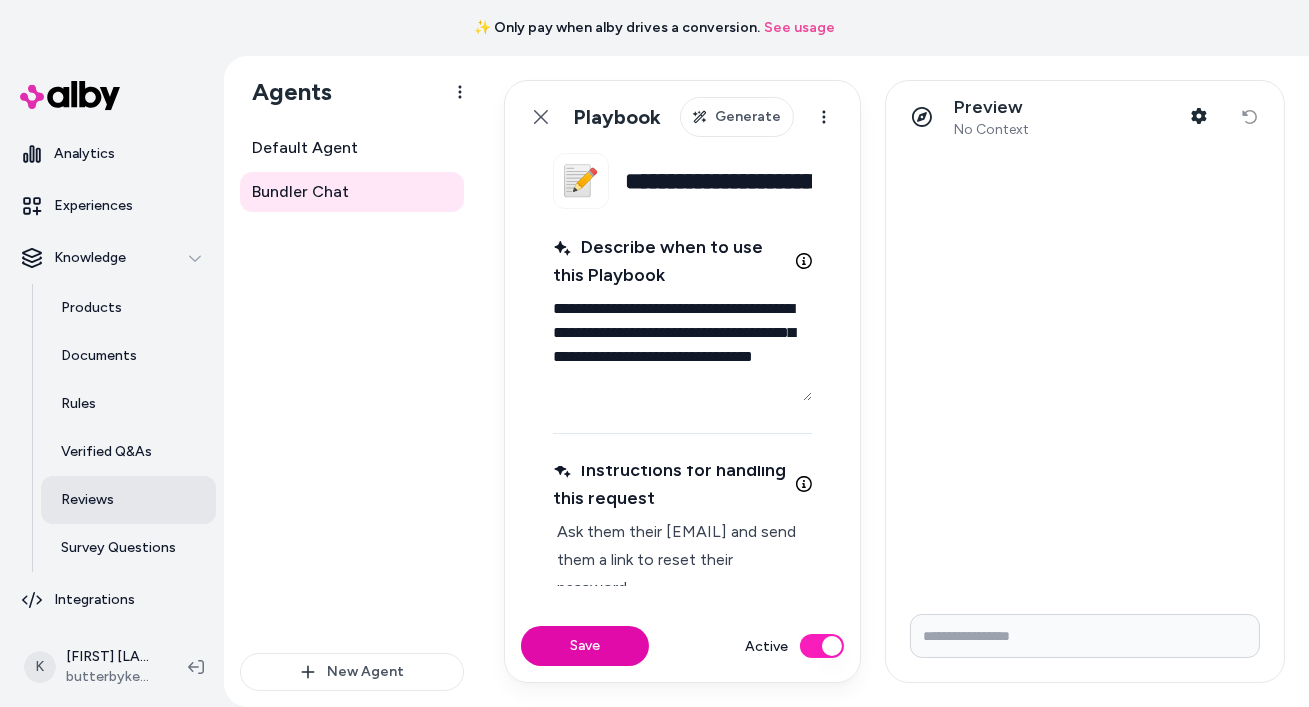click on "Reviews" at bounding box center [128, 500] 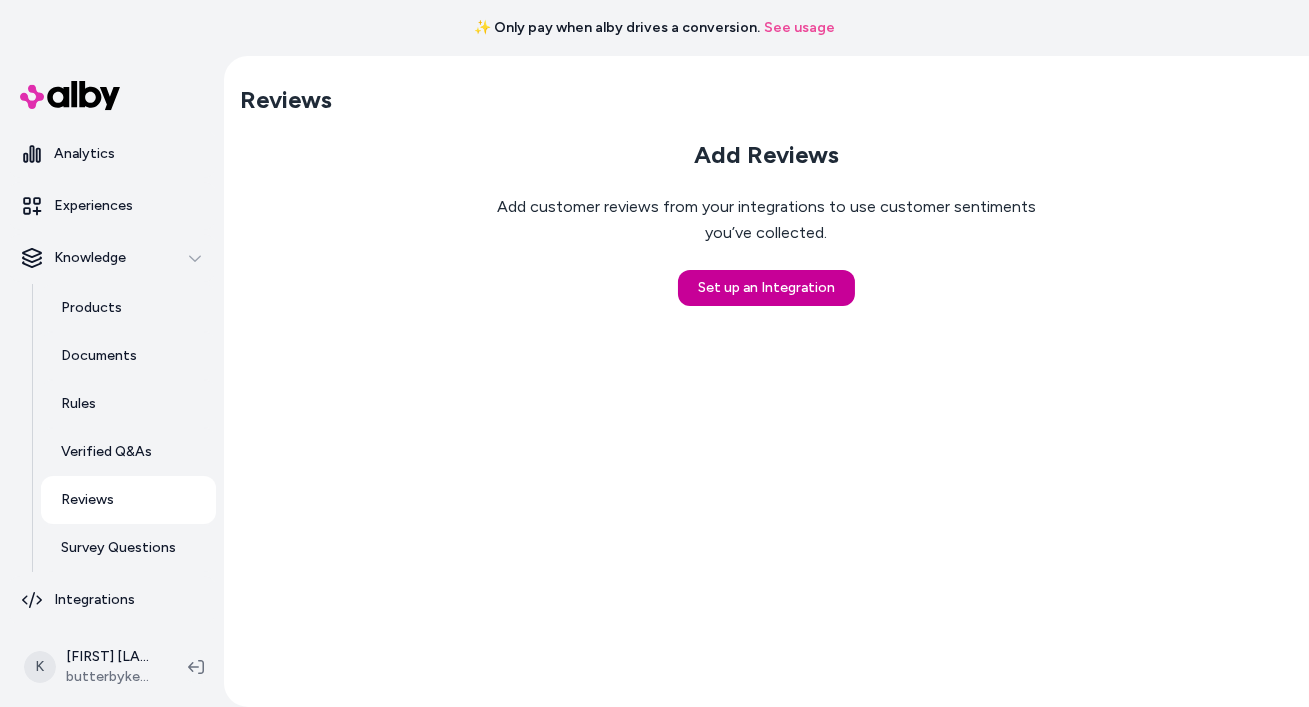 click on "Set up an Integration" at bounding box center (766, 288) 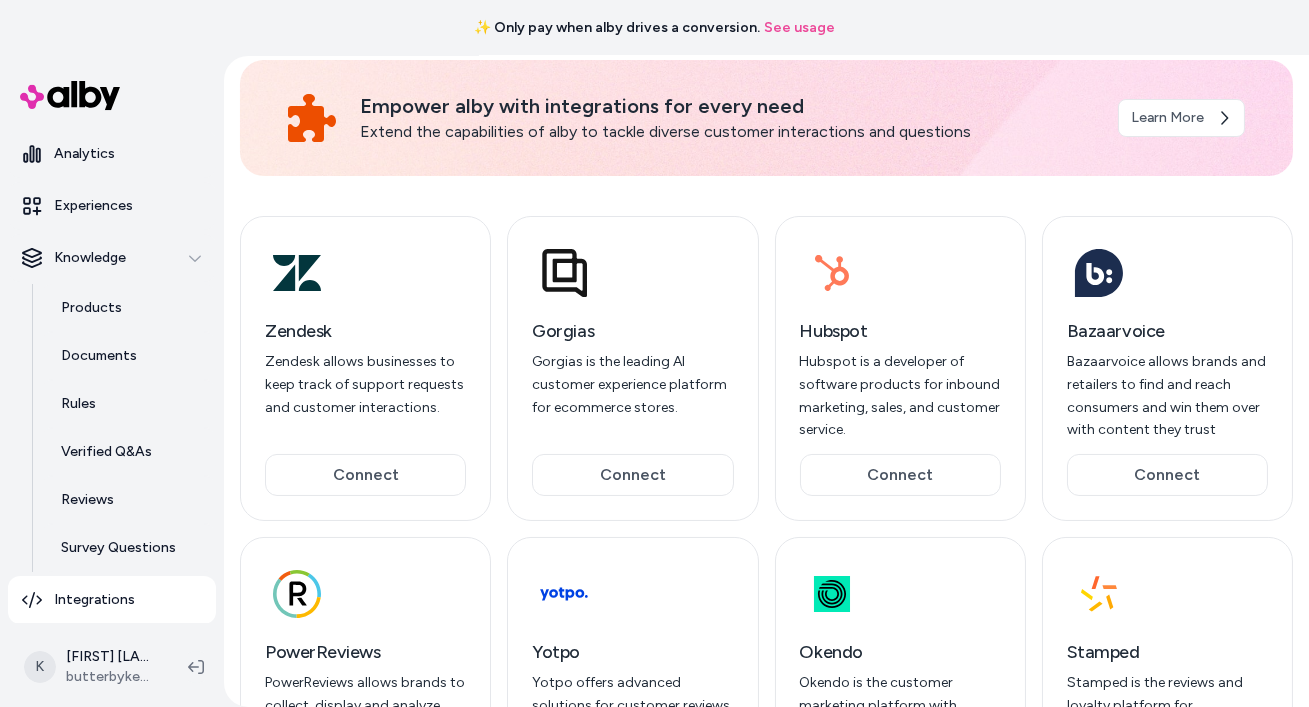 scroll, scrollTop: 0, scrollLeft: 0, axis: both 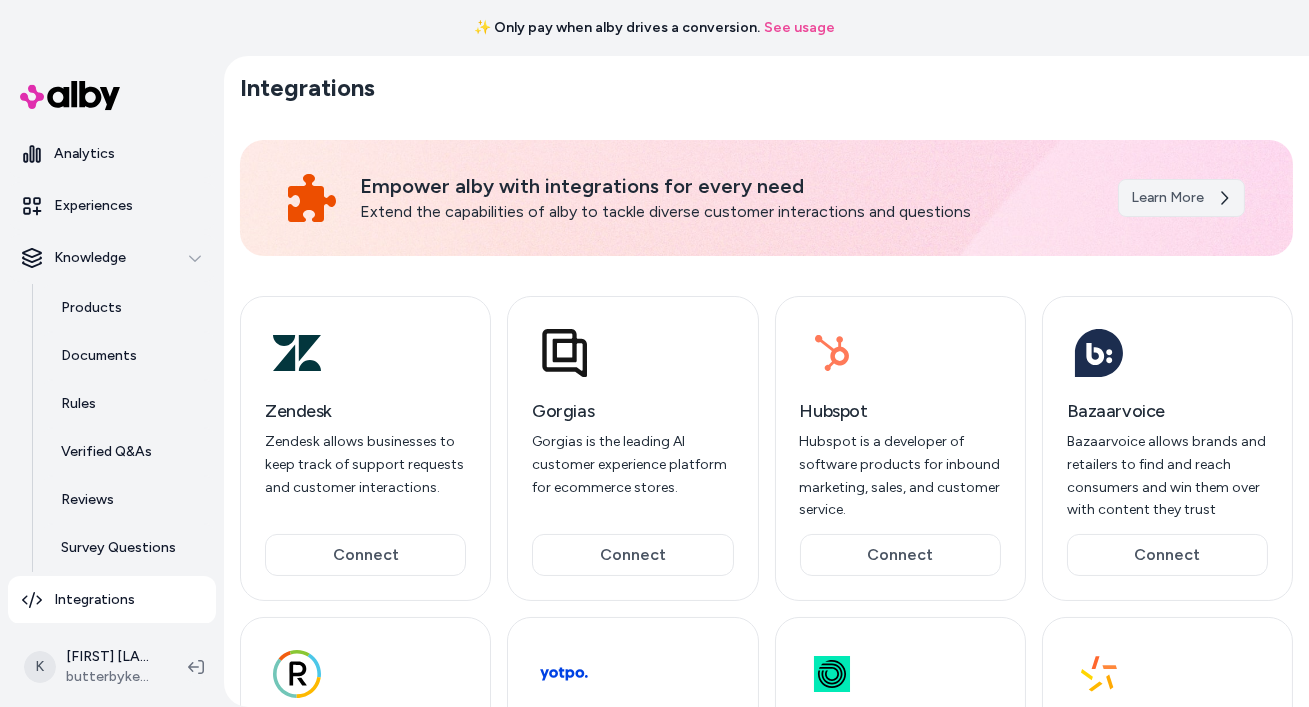 click on "Learn More" at bounding box center [1181, 198] 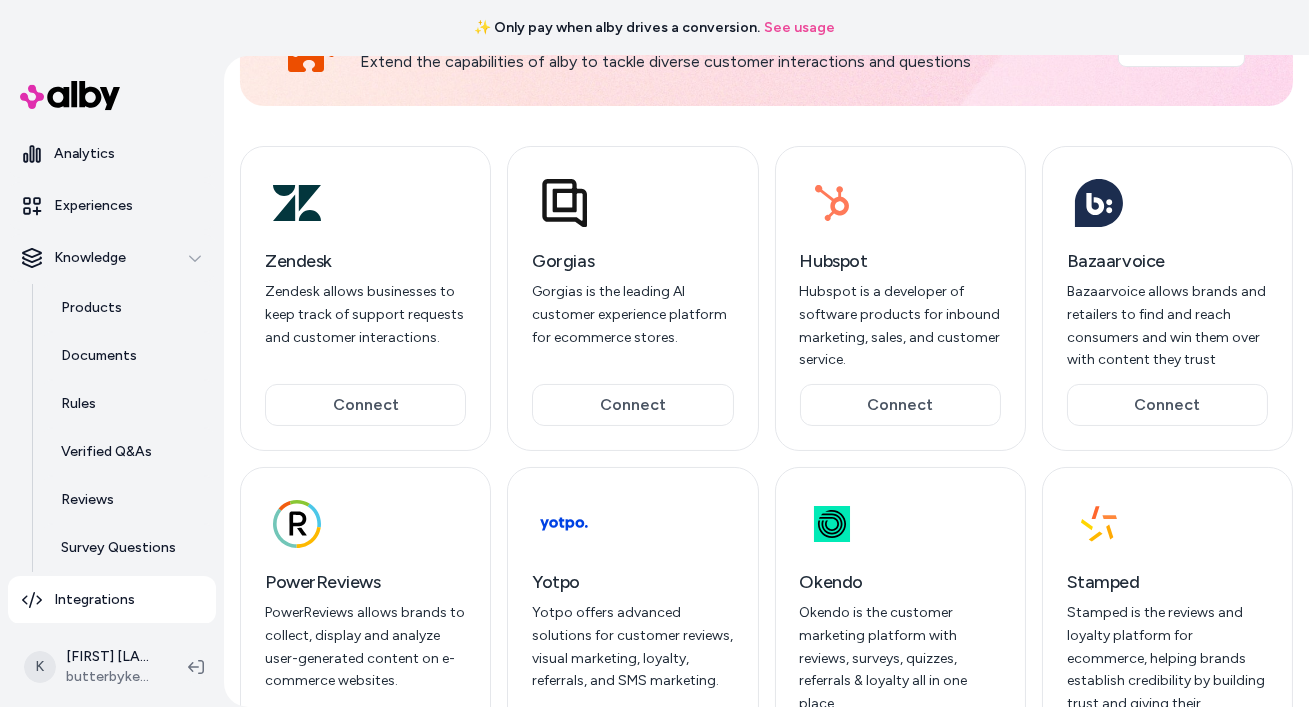 scroll, scrollTop: 0, scrollLeft: 0, axis: both 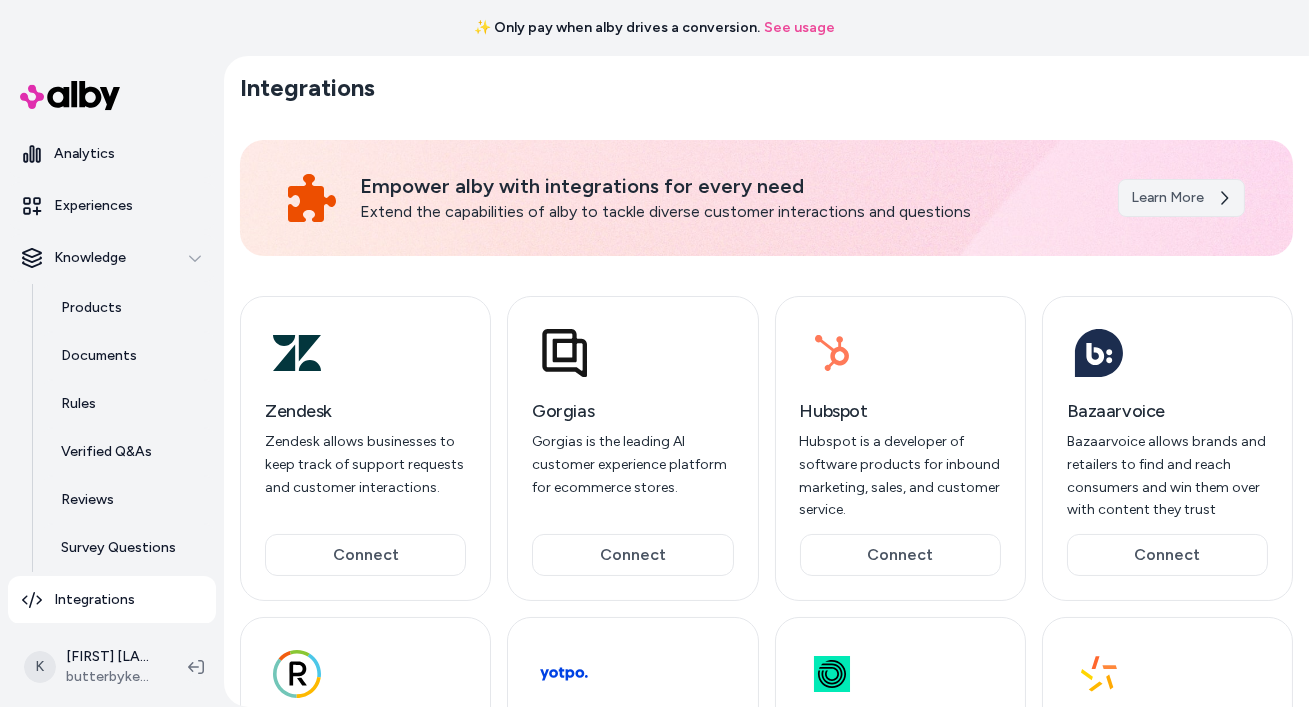 click on "Learn More" at bounding box center [1181, 198] 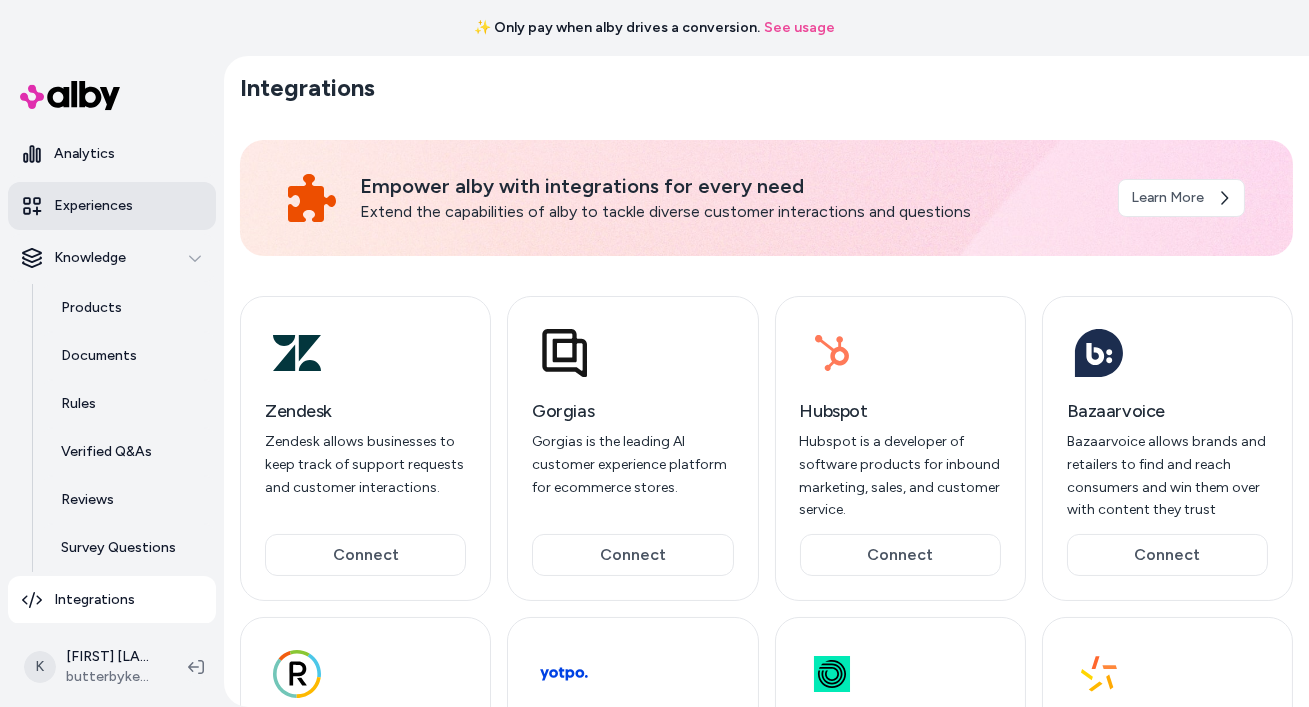 click on "Experiences" at bounding box center (93, 206) 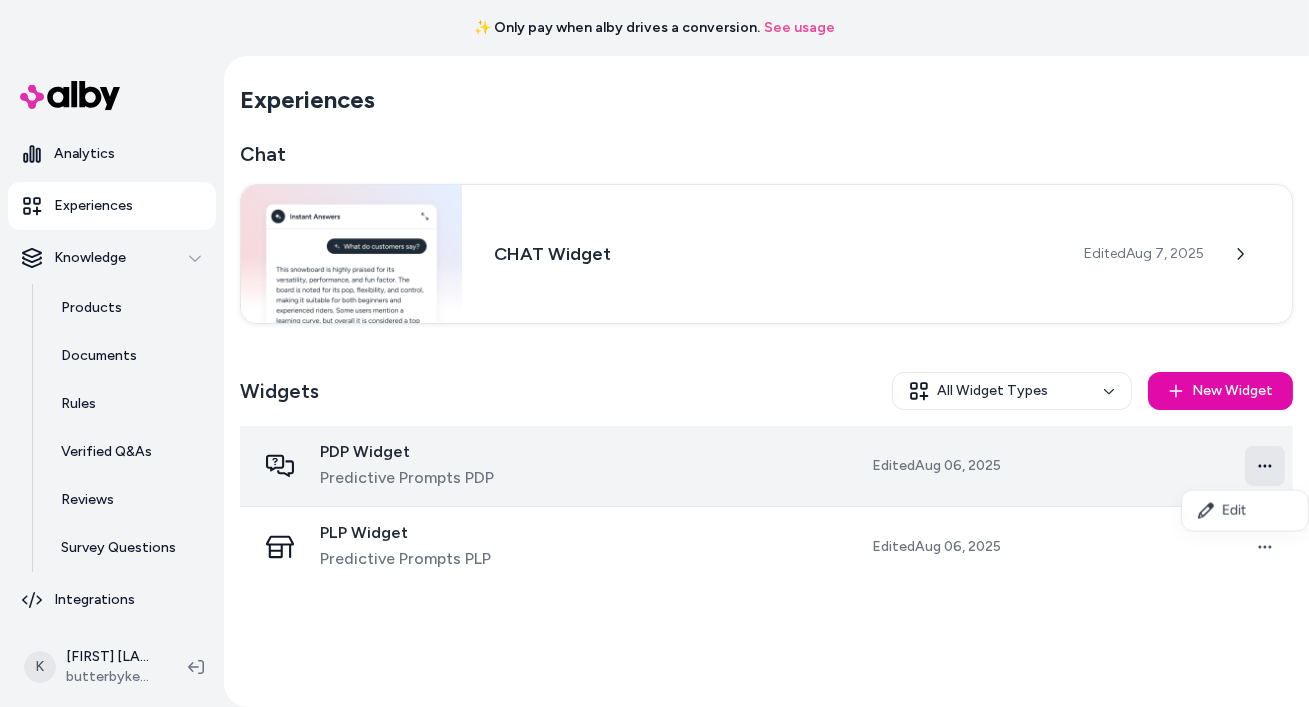 click on "✨ Only pay when alby drives a conversion.   See usage Home Agents Inbox Analytics Experiences Knowledge Products Documents Rules Verified Q&As Reviews Survey Questions Integrations K Keba Guilan butterbykeba.com Experiences Chat CHAT Widget Edited  Aug 7, 2025 Widgets All Widget Types   New Widget PDP Widget Predictive Prompts PDP Edited  Aug 06, 2025 Open menu PLP Widget Predictive Prompts PLP Edited  Aug 06, 2025 Open menu * Edit" at bounding box center (654, 353) 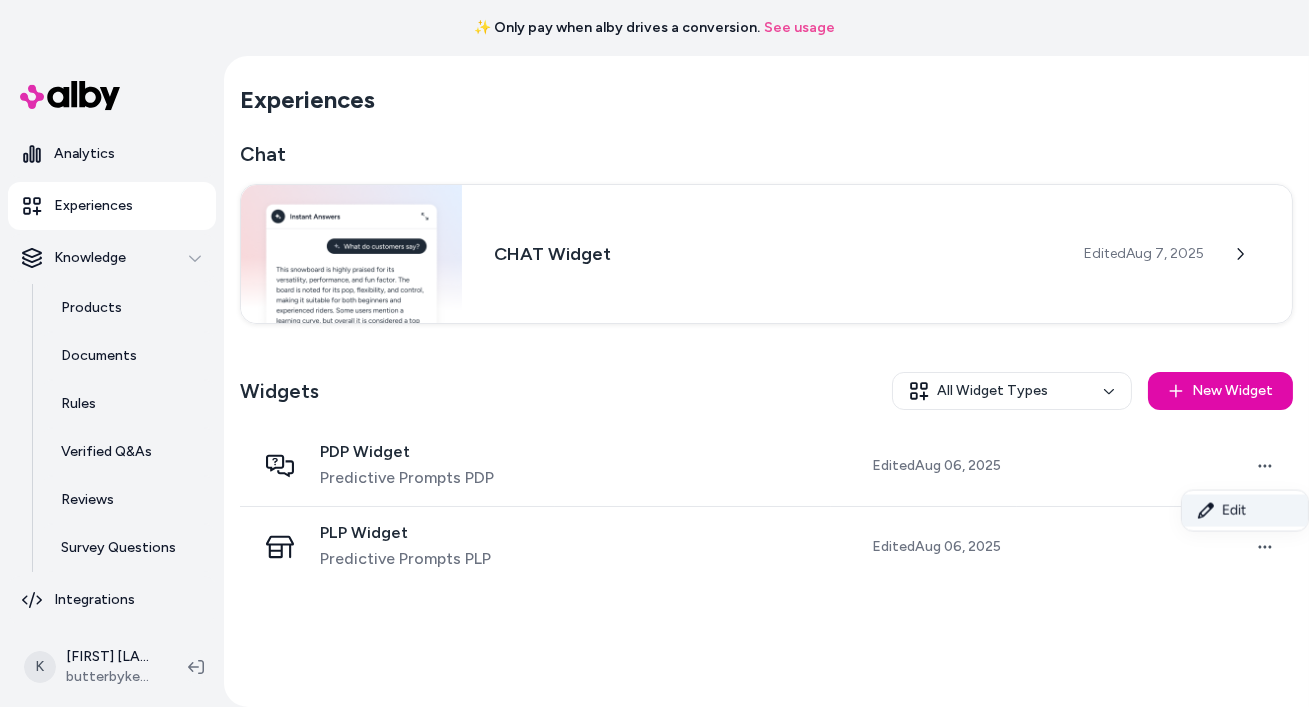 click on "Edit" at bounding box center [1245, 511] 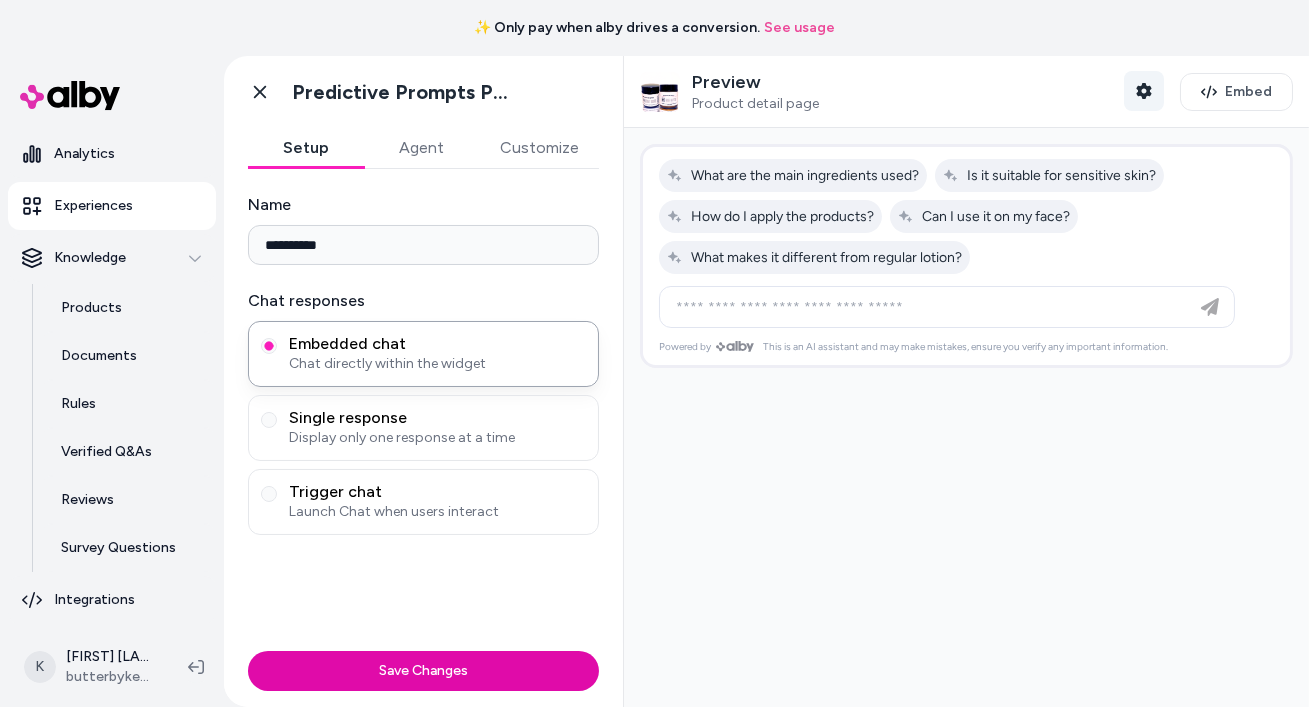 click on "Shopper Context" at bounding box center (1144, 91) 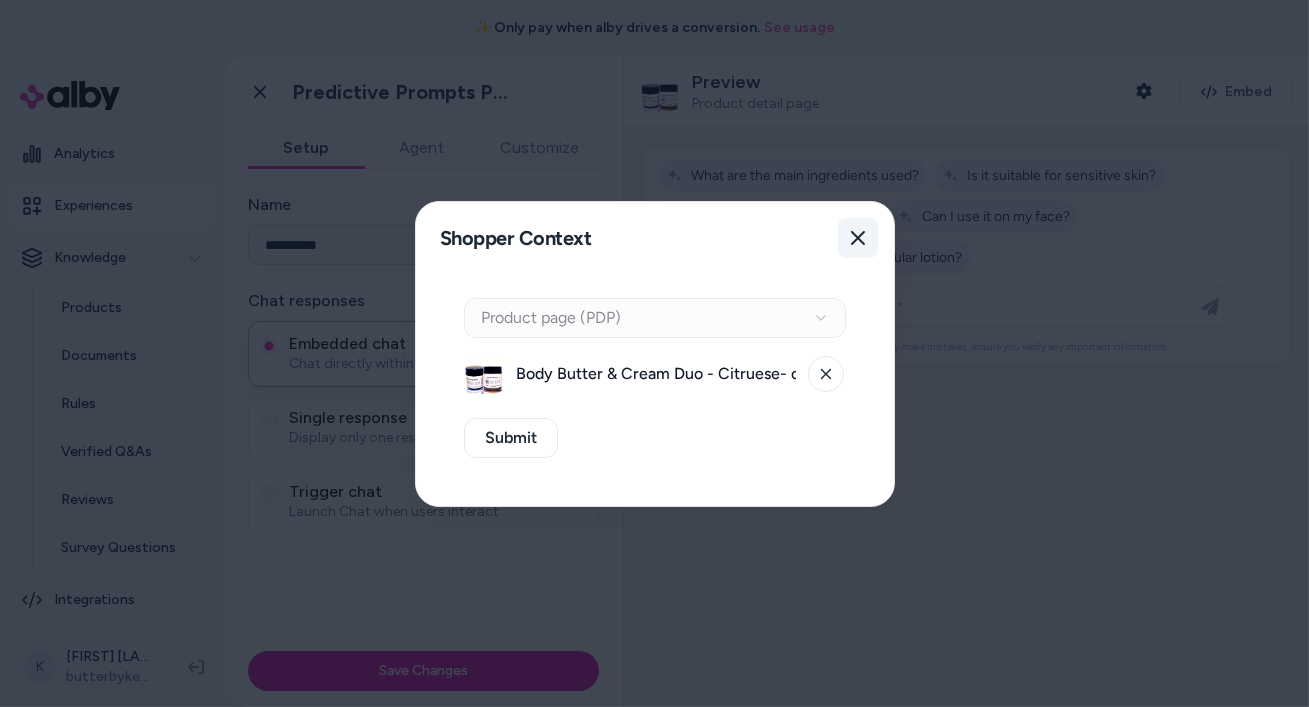 click 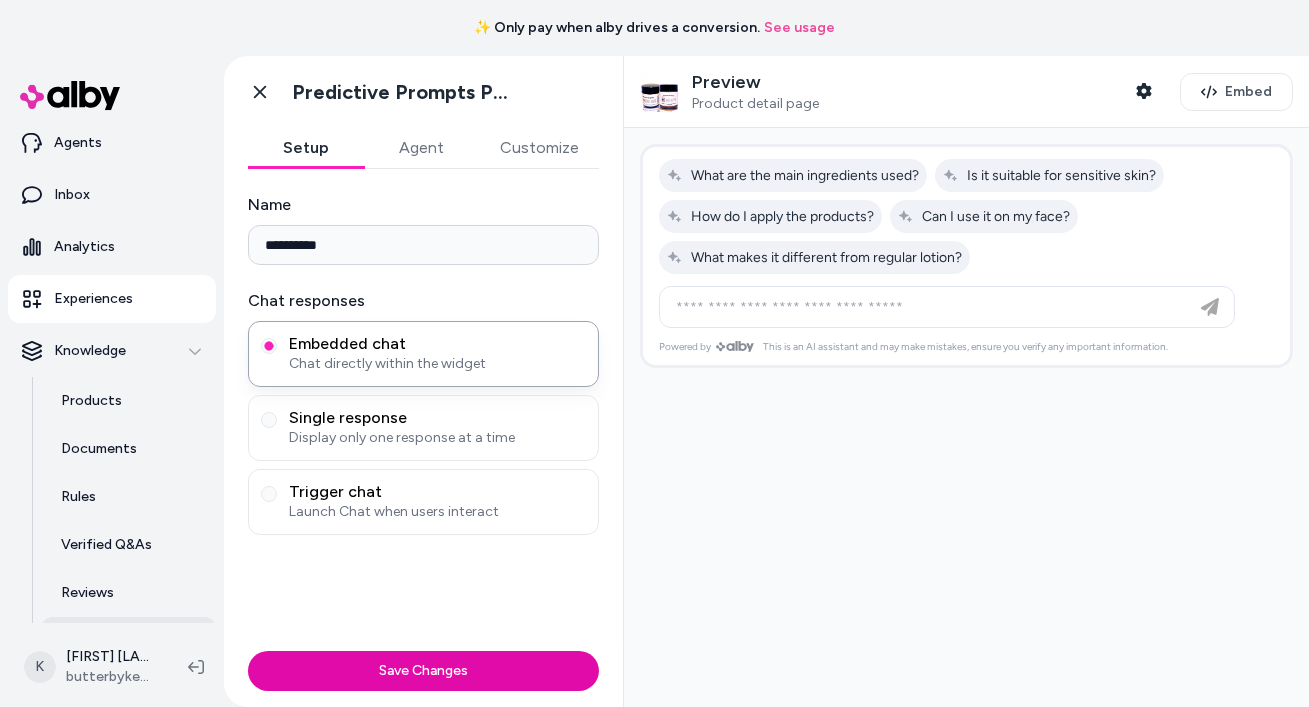 scroll, scrollTop: 54, scrollLeft: 0, axis: vertical 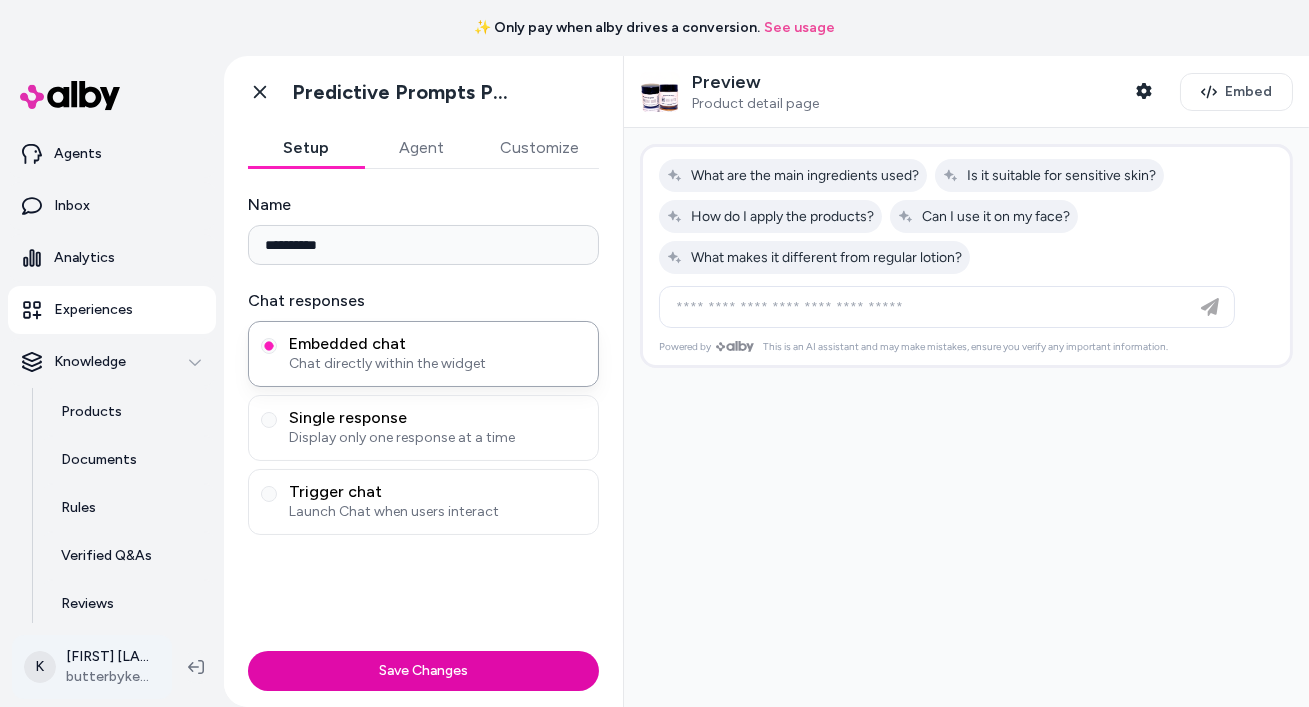click on "**********" at bounding box center [654, 353] 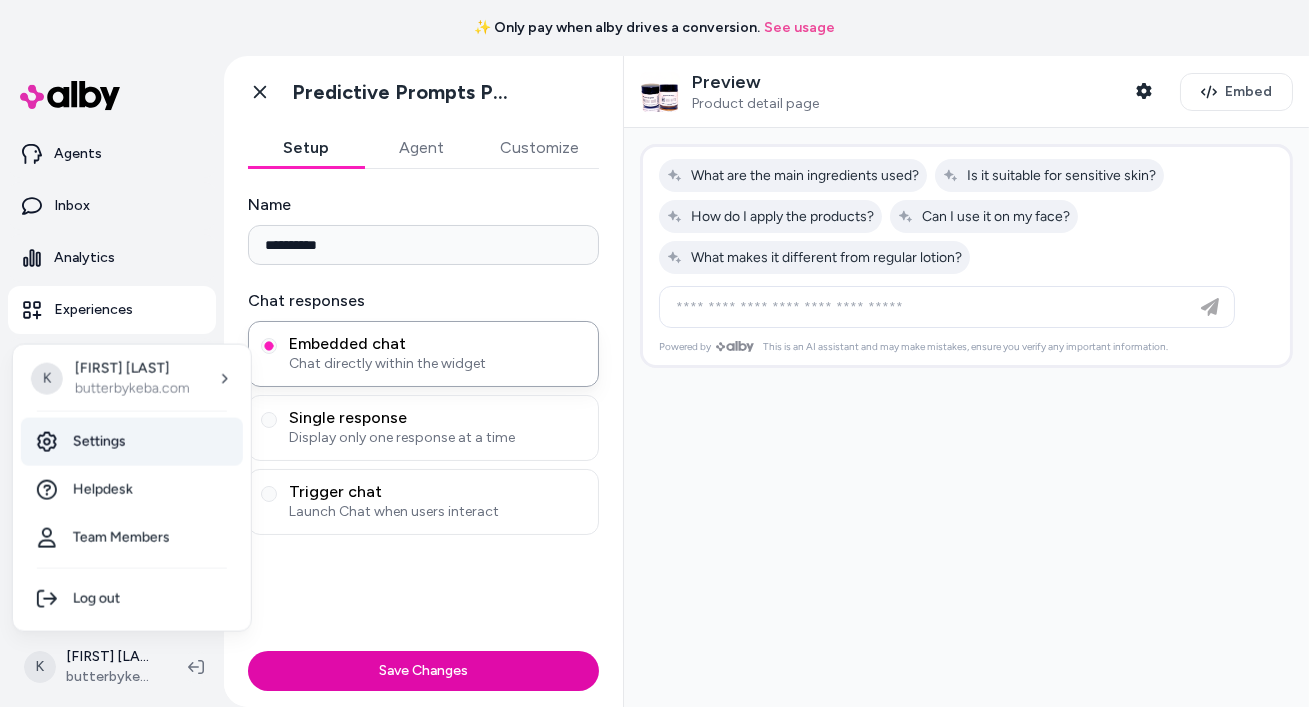 click on "Settings" at bounding box center (132, 442) 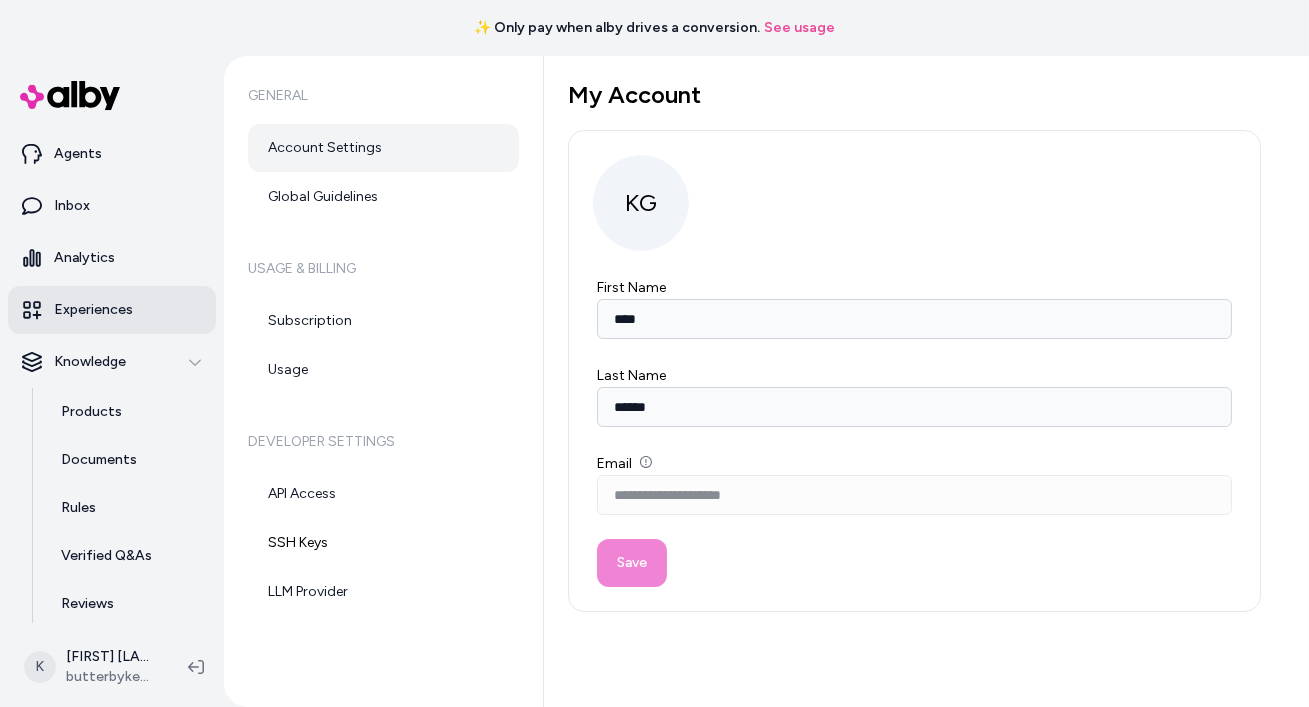 click on "Experiences" at bounding box center (93, 310) 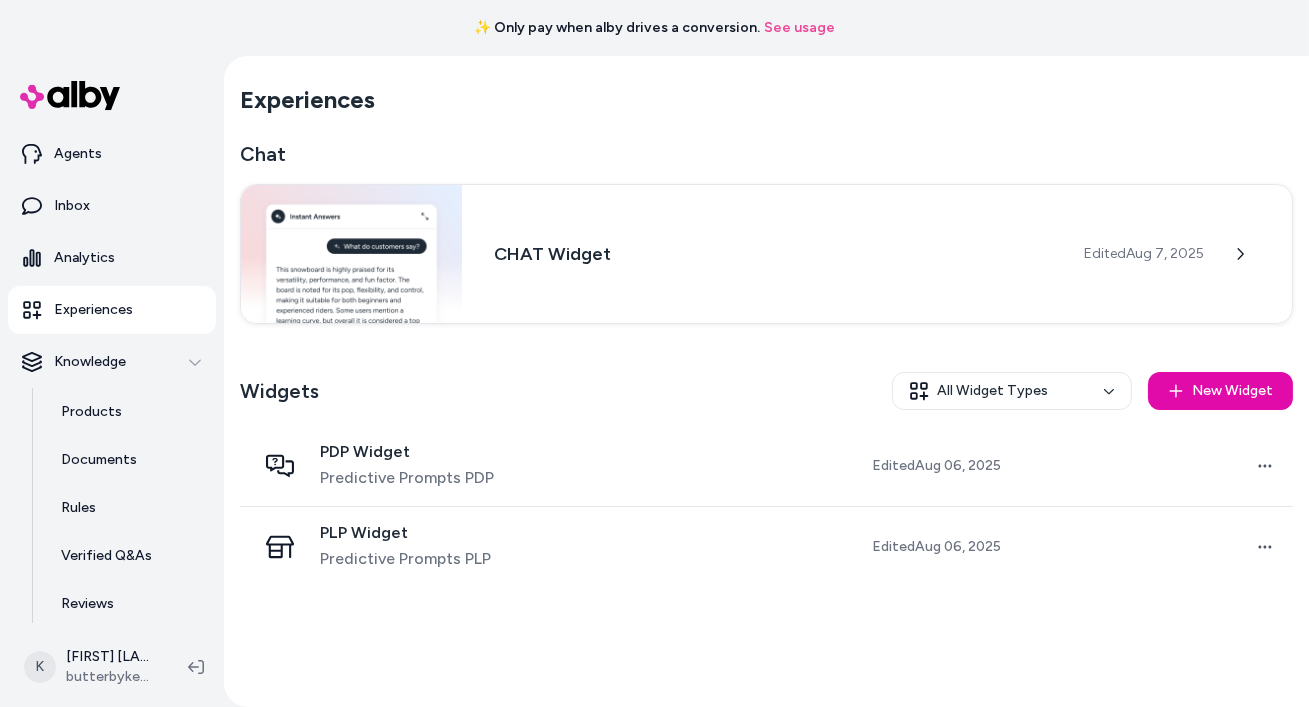 click on "Chat CHAT Widget Edited  Aug 7, 2025 Widgets All Widget Types   New Widget PDP Widget Predictive Prompts PDP Edited  Aug 06, 2025 Open menu PLP Widget Predictive Prompts PLP Edited  Aug 06, 2025 Open menu" at bounding box center [766, 363] 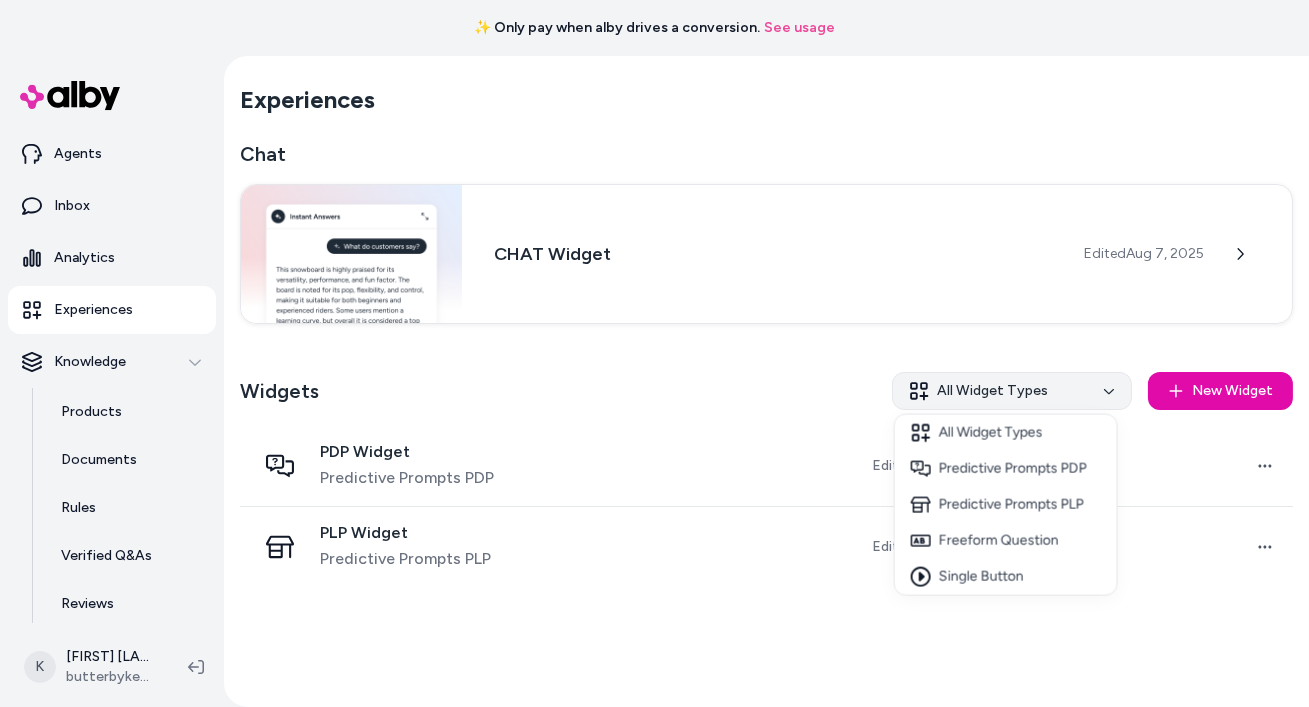 click on "✨ Only pay when alby drives a conversion.   See usage Home Agents Inbox Analytics Experiences Knowledge Products Documents Rules Verified Q&As Reviews Survey Questions Integrations K Keba Guilan butterbykeba.com Experiences Chat CHAT Widget Edited  Aug 7, 2025 Widgets All Widget Types   New Widget PDP Widget Predictive Prompts PDP Edited  Aug 06, 2025 Open menu PLP Widget Predictive Prompts PLP Edited  Aug 06, 2025 Open menu * All Widget Types Predictive Prompts PDP Predictive Prompts PLP Freeform Question Single Button" at bounding box center (654, 353) 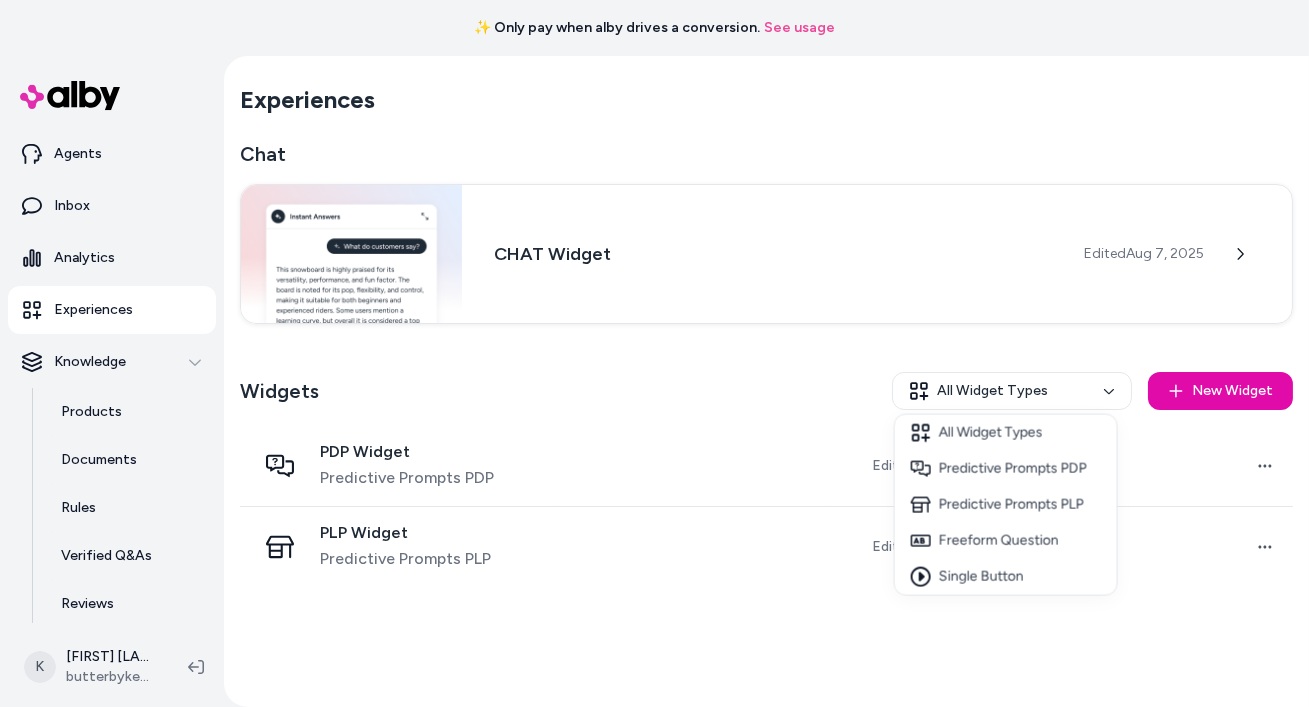 click on "✨ Only pay when alby drives a conversion.   See usage Home Agents Inbox Analytics Experiences Knowledge Products Documents Rules Verified Q&As Reviews Survey Questions Integrations K Keba Guilan butterbykeba.com Experiences Chat CHAT Widget Edited  Aug 7, 2025 Widgets All Widget Types   New Widget PDP Widget Predictive Prompts PDP Edited  Aug 06, 2025 Open menu PLP Widget Predictive Prompts PLP Edited  Aug 06, 2025 Open menu * All Widget Types Predictive Prompts PDP Predictive Prompts PLP Freeform Question Single Button" at bounding box center (654, 353) 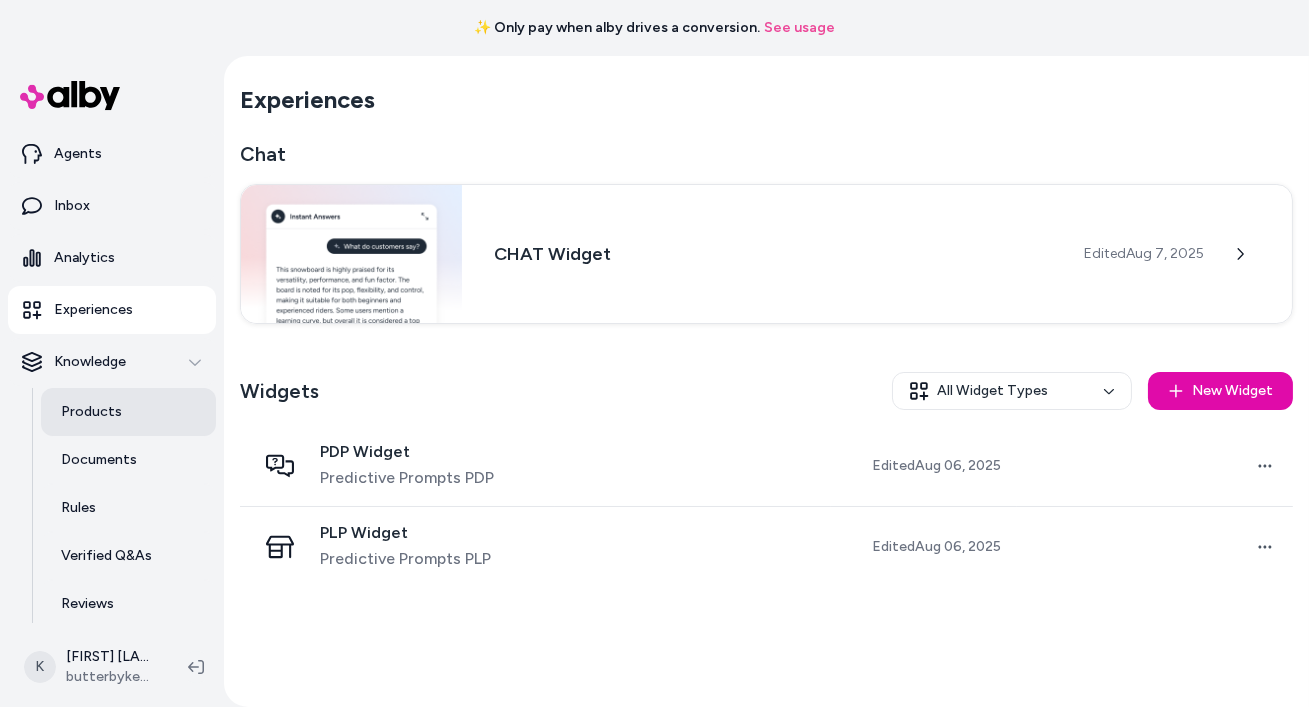 scroll, scrollTop: 158, scrollLeft: 0, axis: vertical 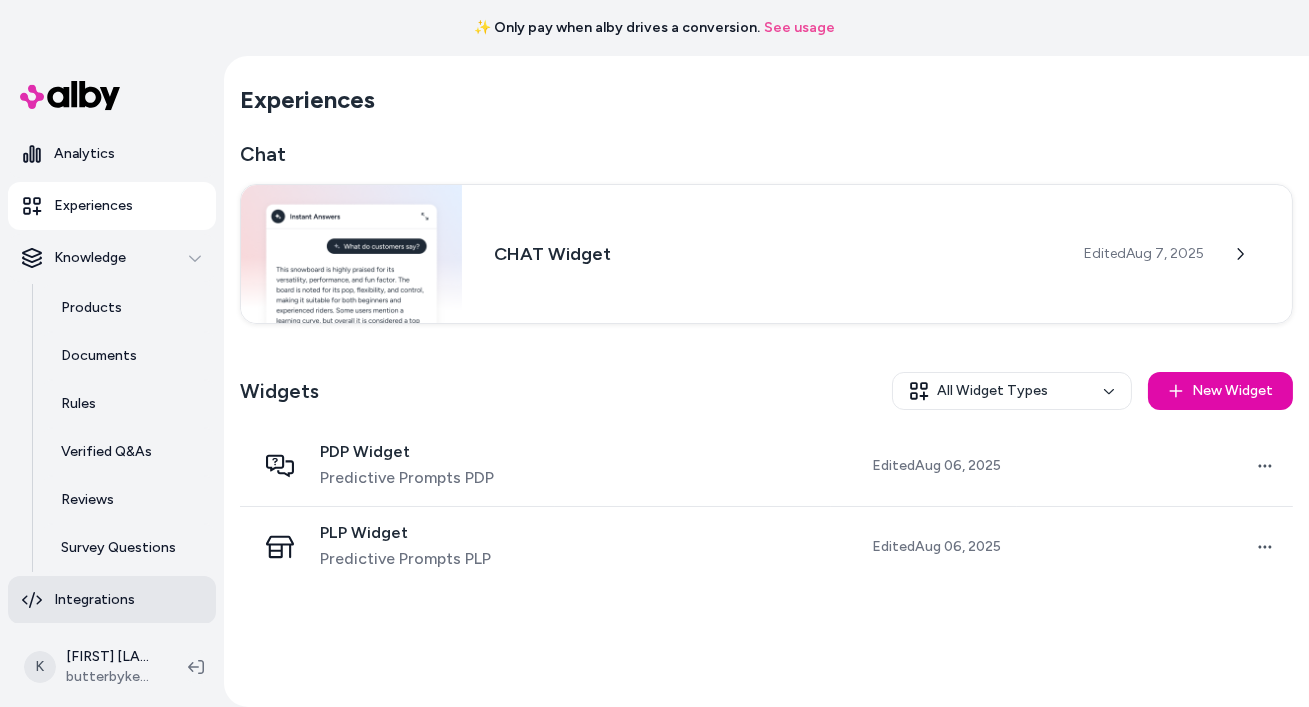 click on "Integrations" at bounding box center (94, 600) 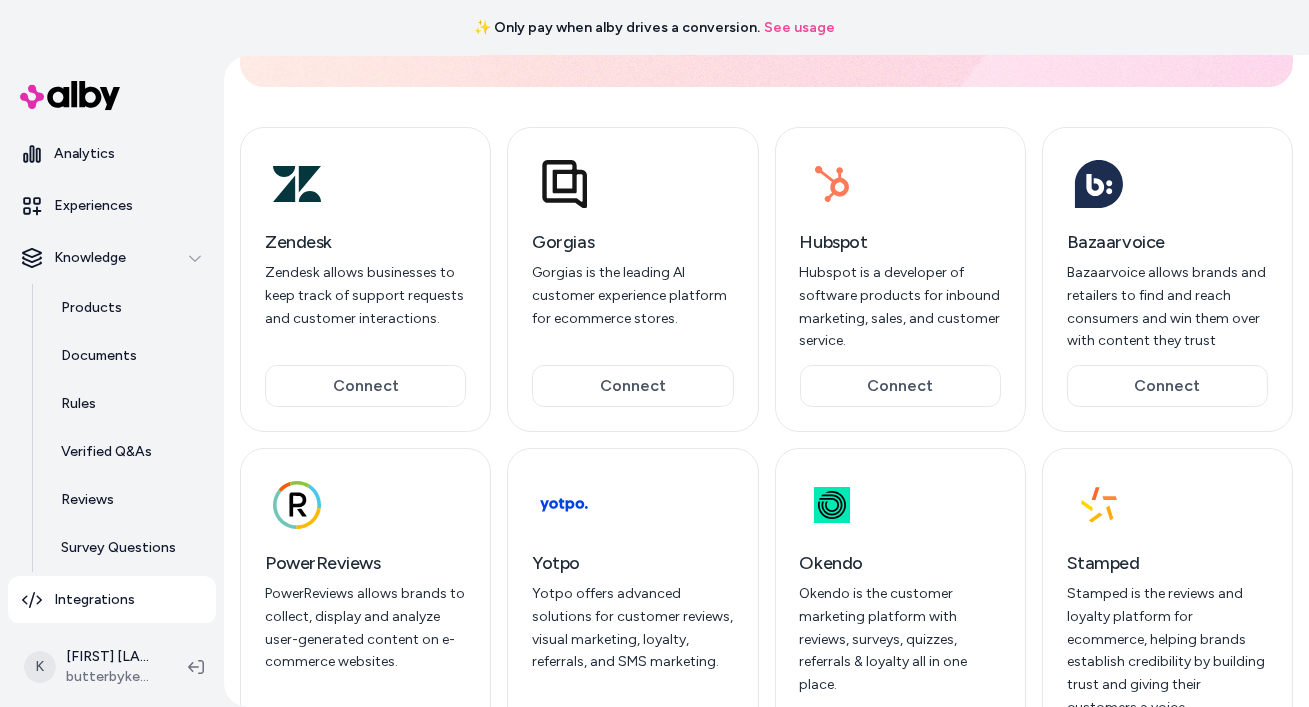 scroll, scrollTop: 307, scrollLeft: 0, axis: vertical 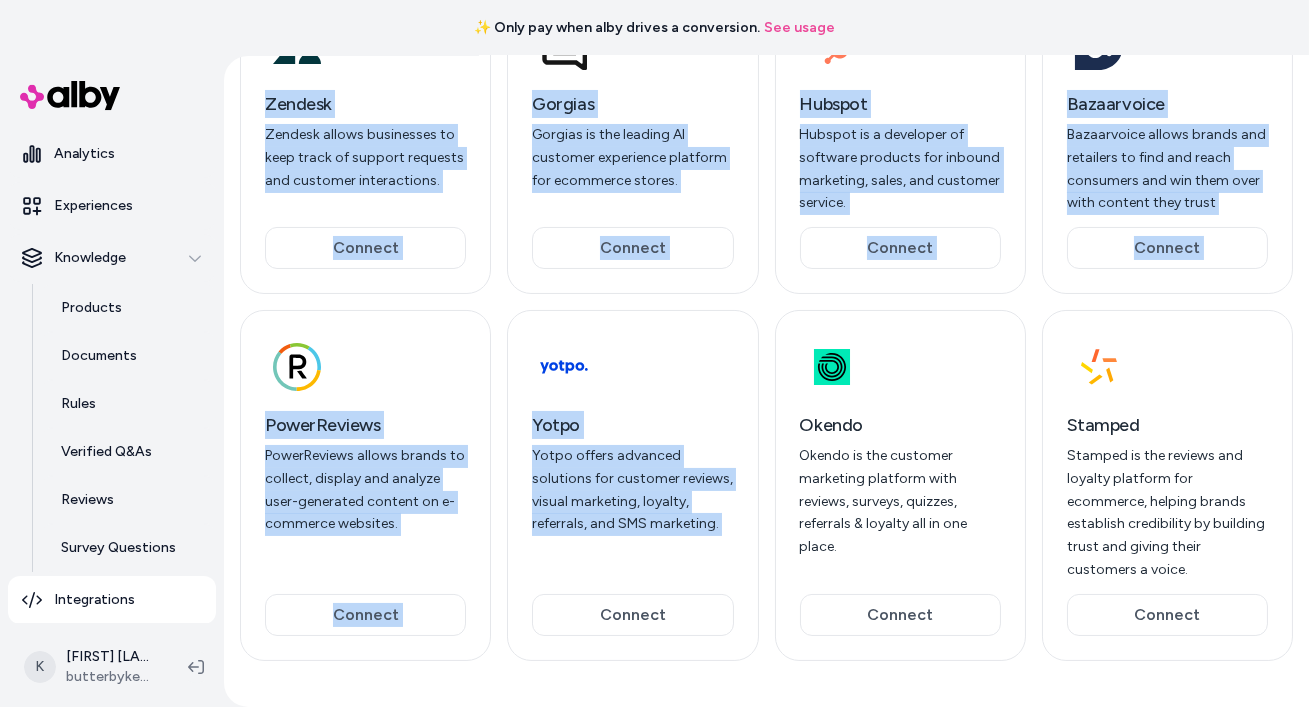 click on "Yotpo Yotpo offers advanced solutions for customer reviews, visual marketing, loyalty, referrals, and SMS marketing. Connect" at bounding box center (632, 485) 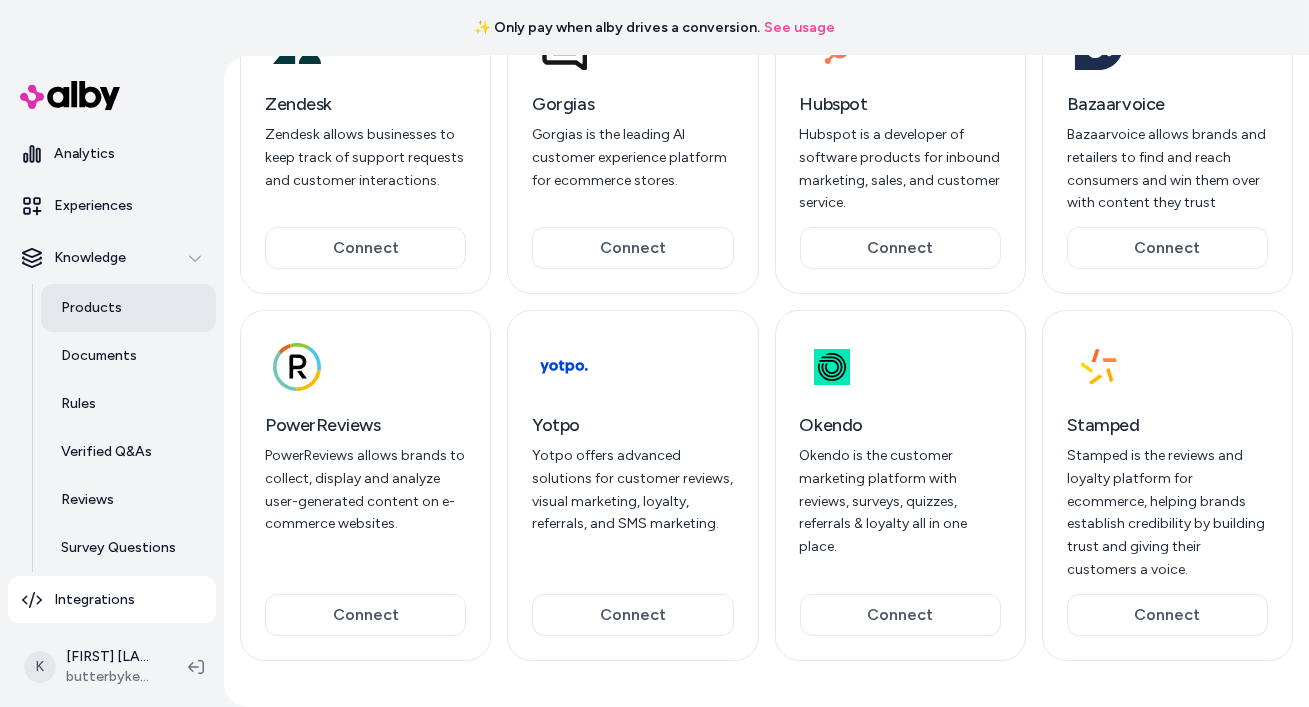 click on "Products" at bounding box center (128, 308) 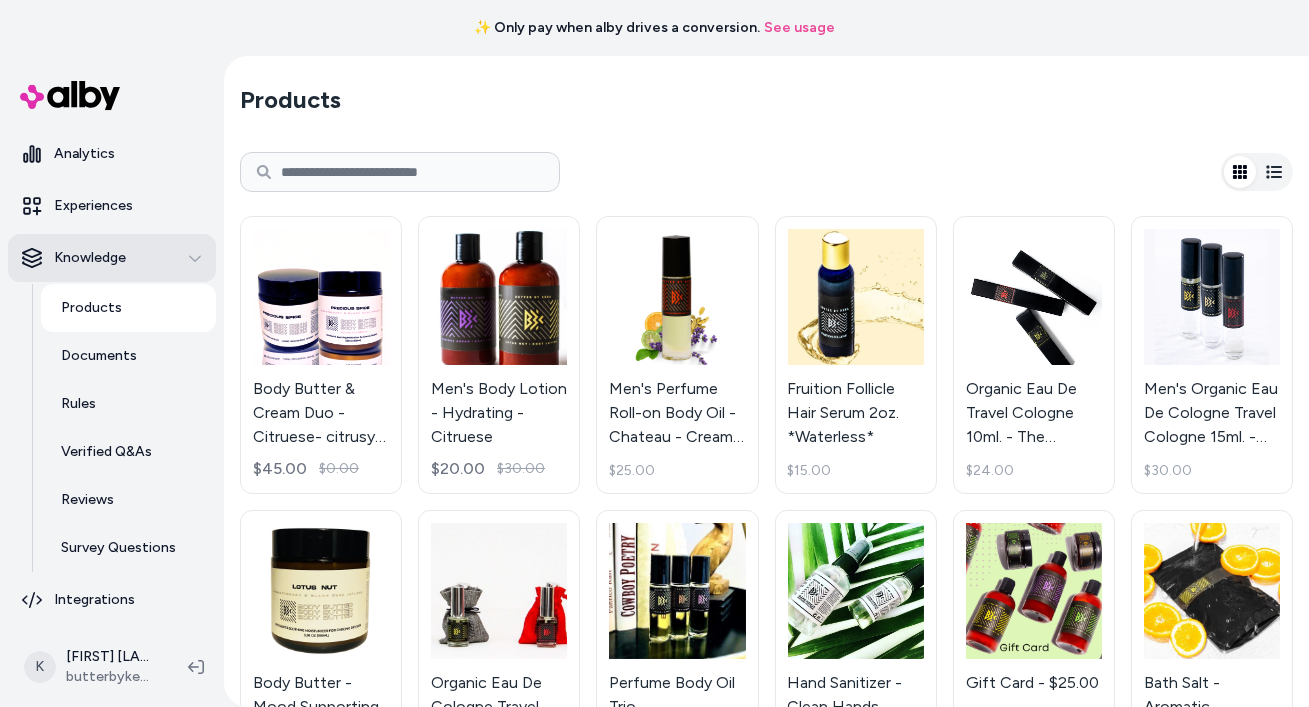 click on "Knowledge" at bounding box center [112, 258] 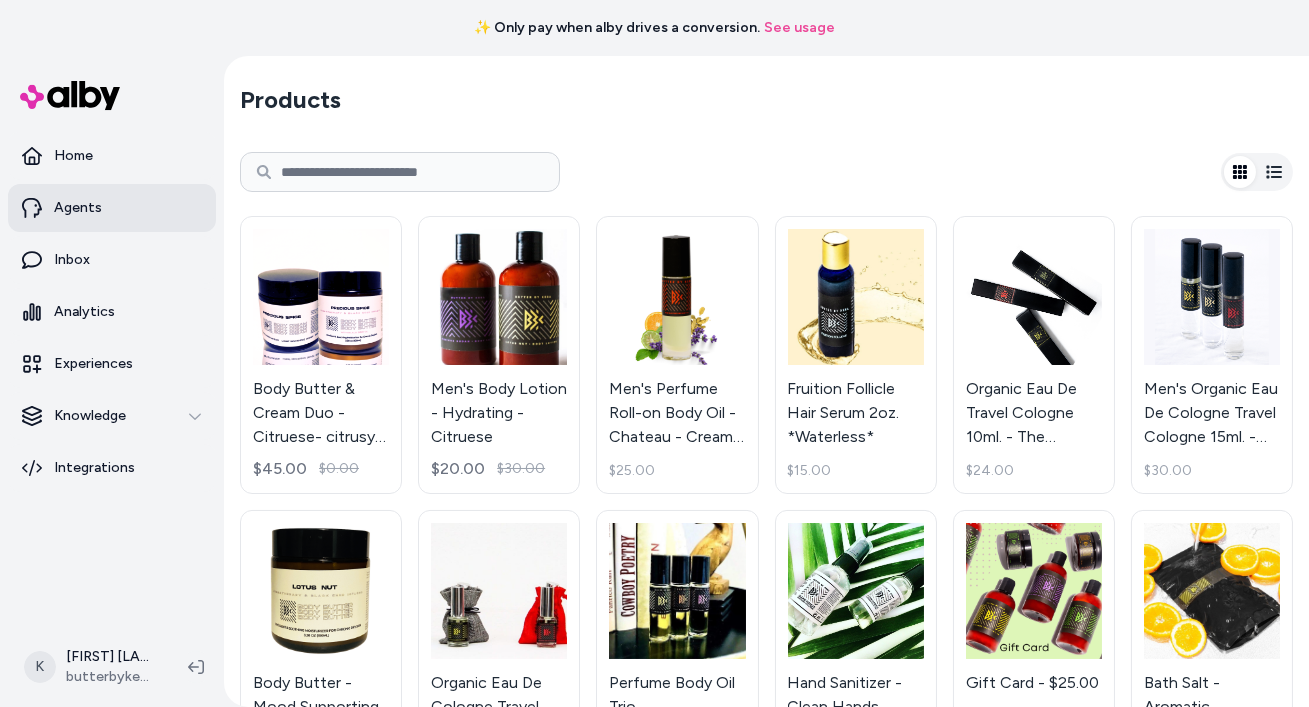 click on "Agents" at bounding box center (112, 208) 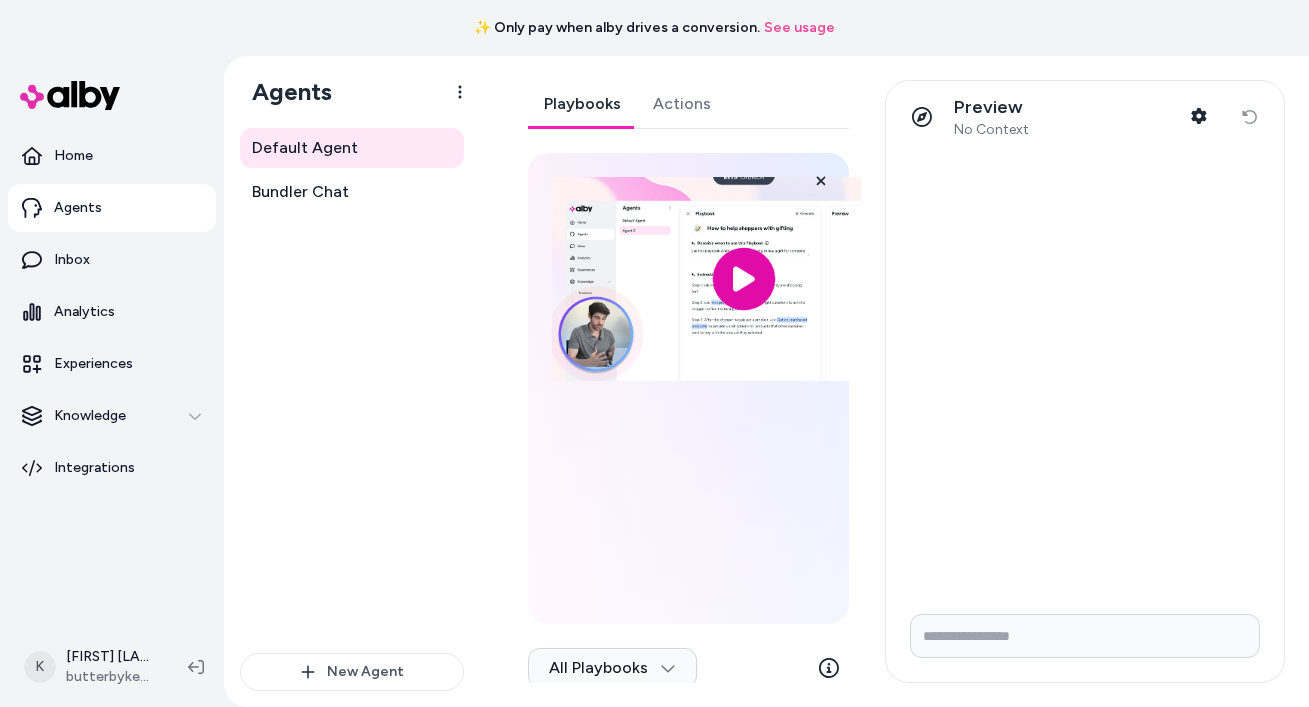 click on "Default Agent Bundler Chat" at bounding box center [352, 170] 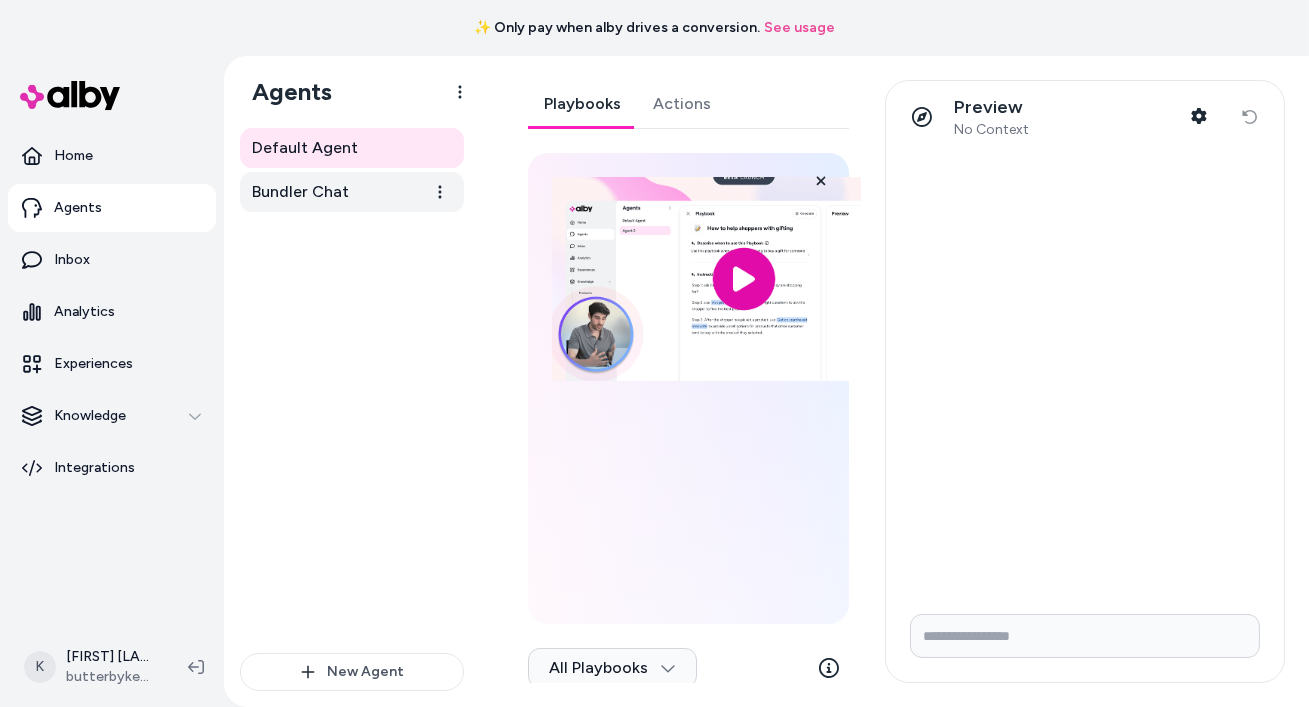 click on "Bundler Chat" at bounding box center [300, 192] 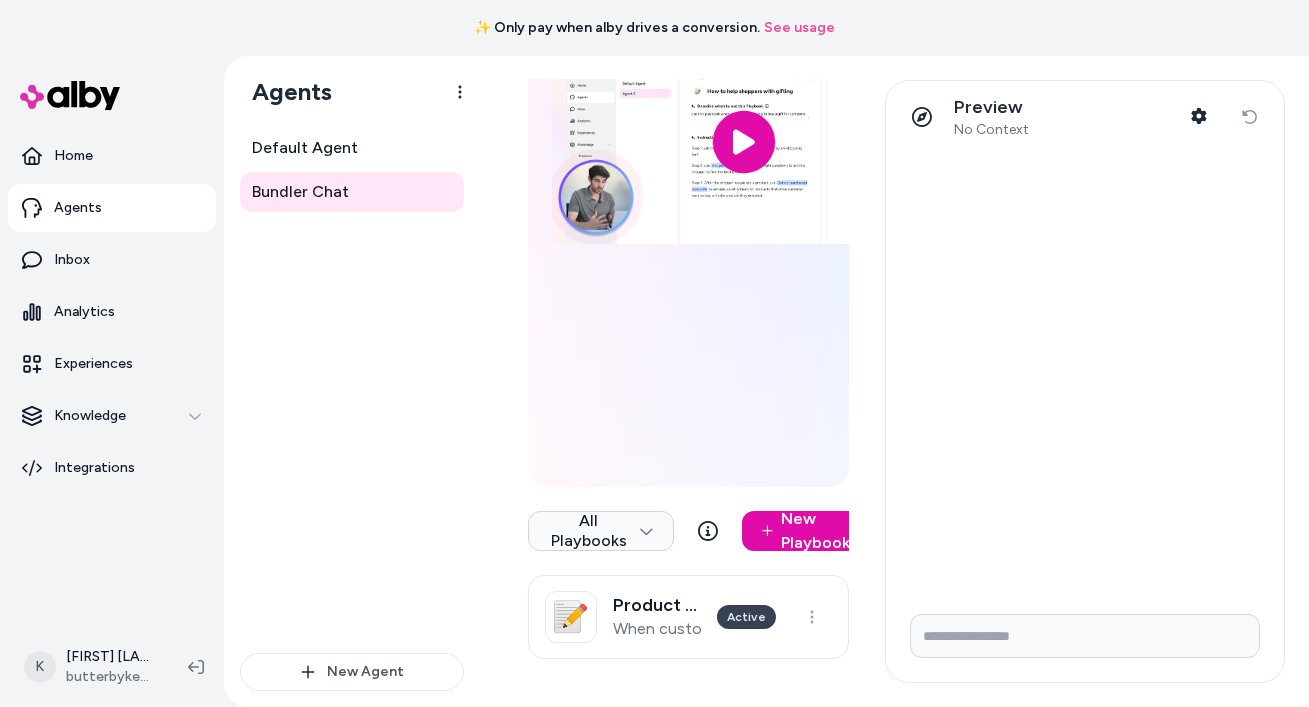 scroll, scrollTop: 0, scrollLeft: 0, axis: both 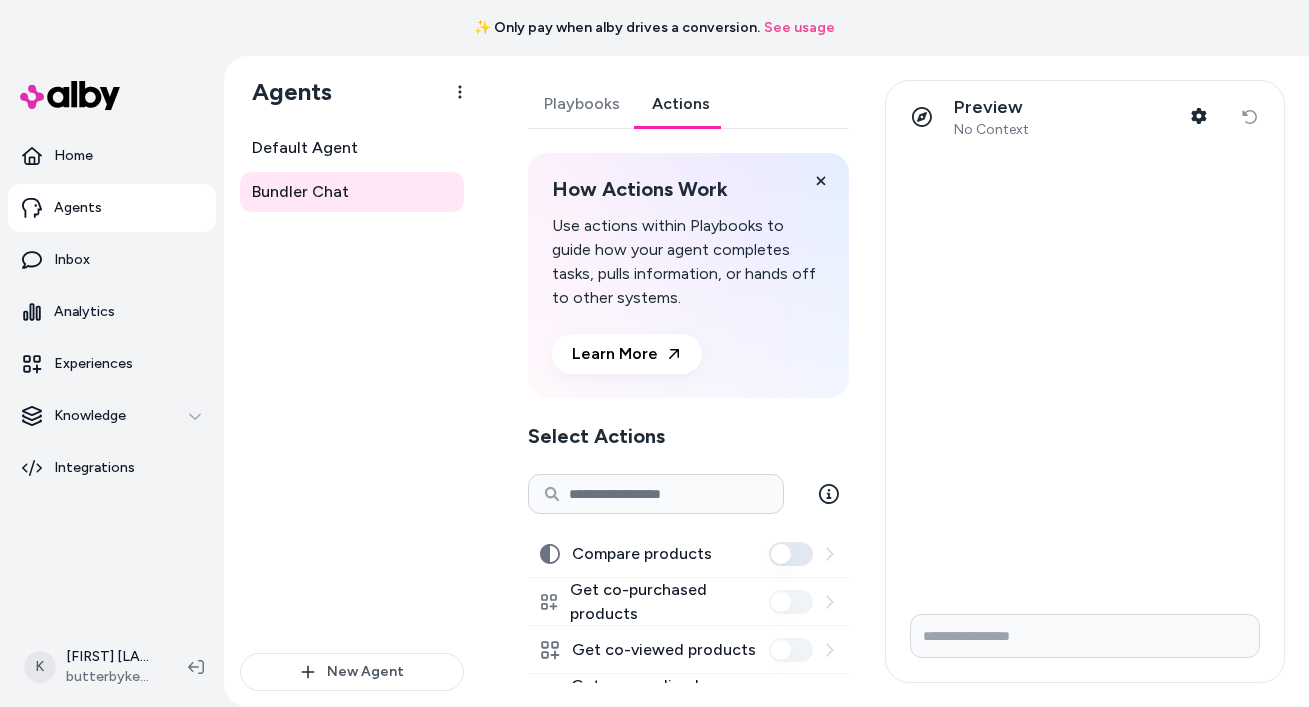 click on "Actions" at bounding box center (681, 104) 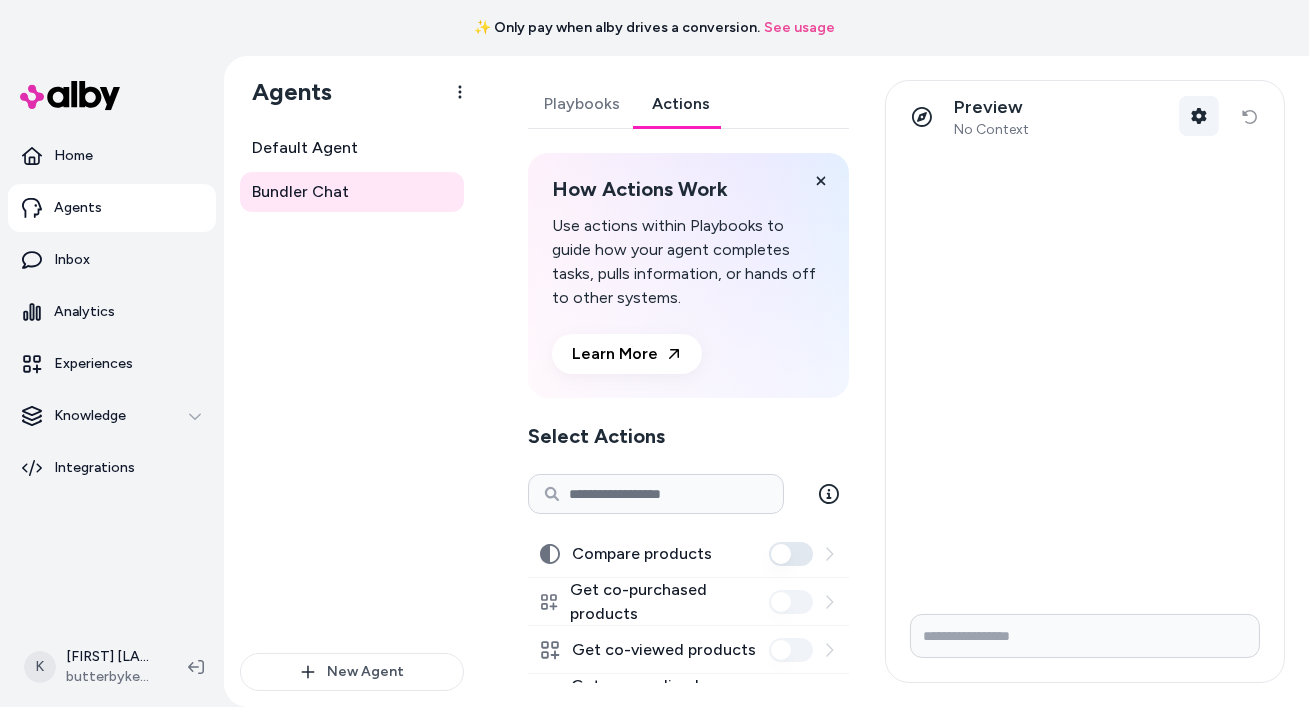 click 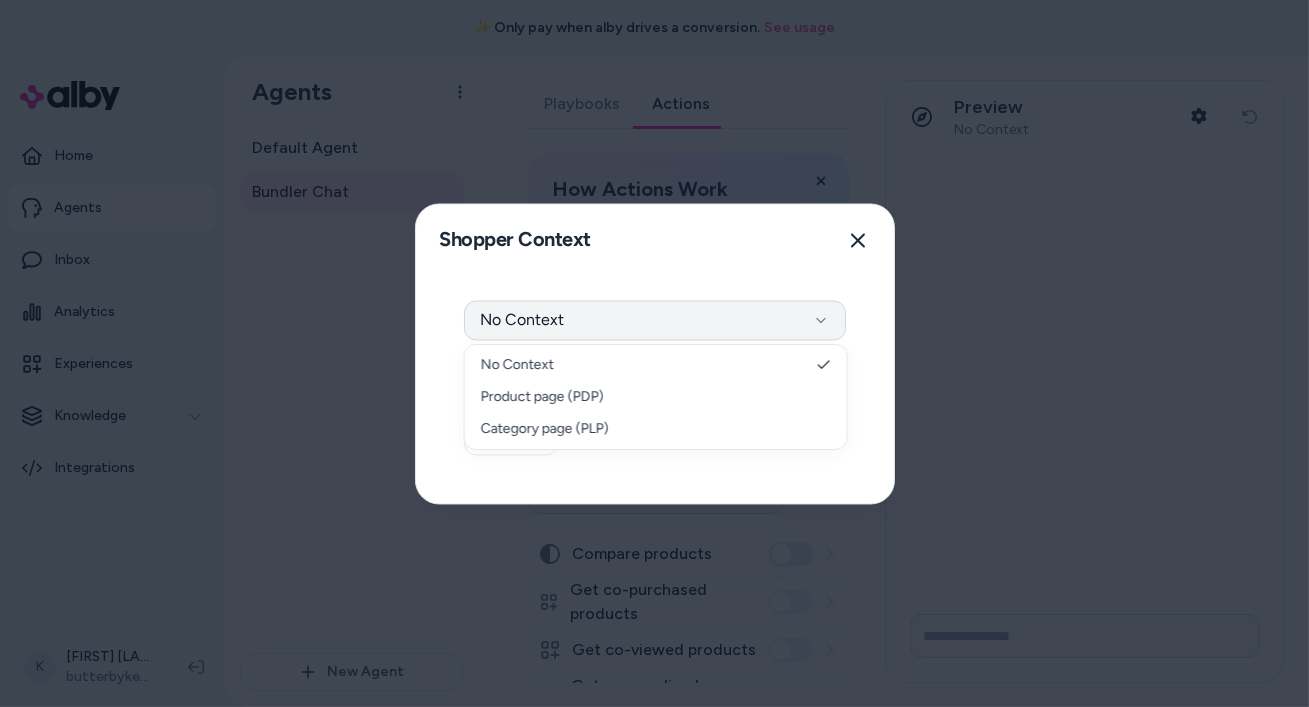 click on "No Context" at bounding box center [655, 320] 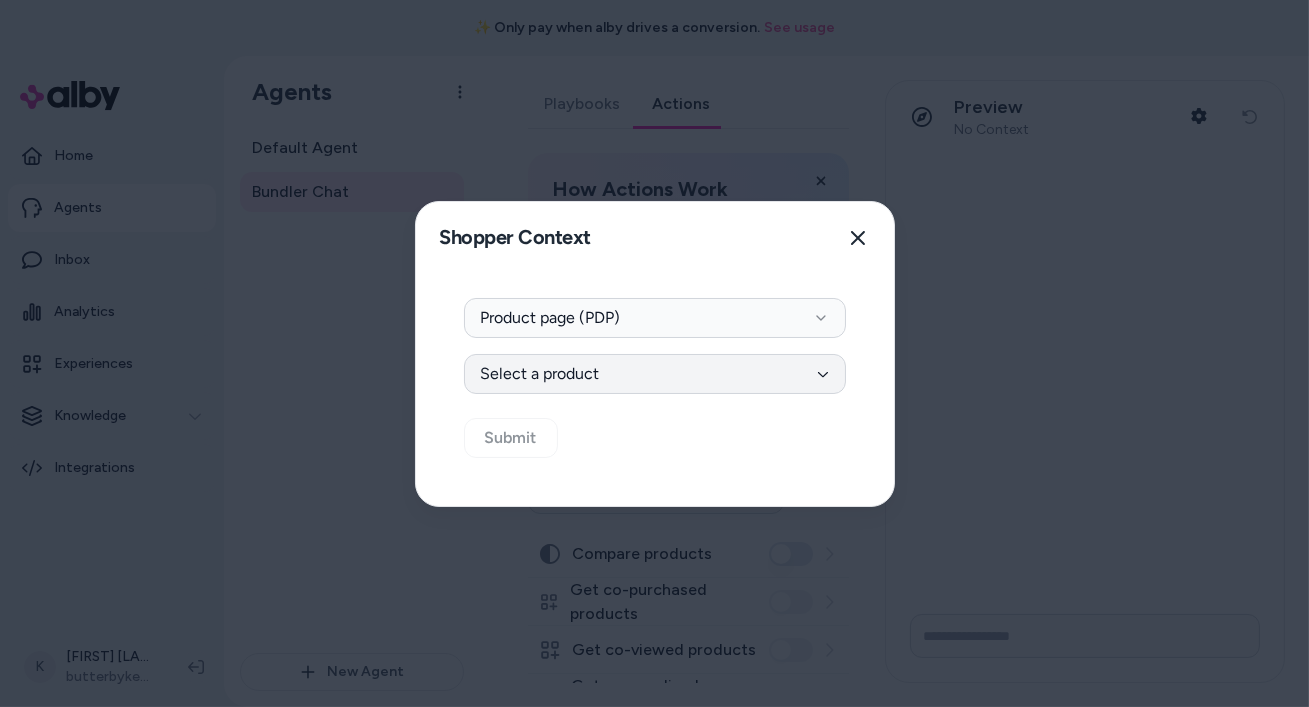 click on "Select a product" at bounding box center [655, 374] 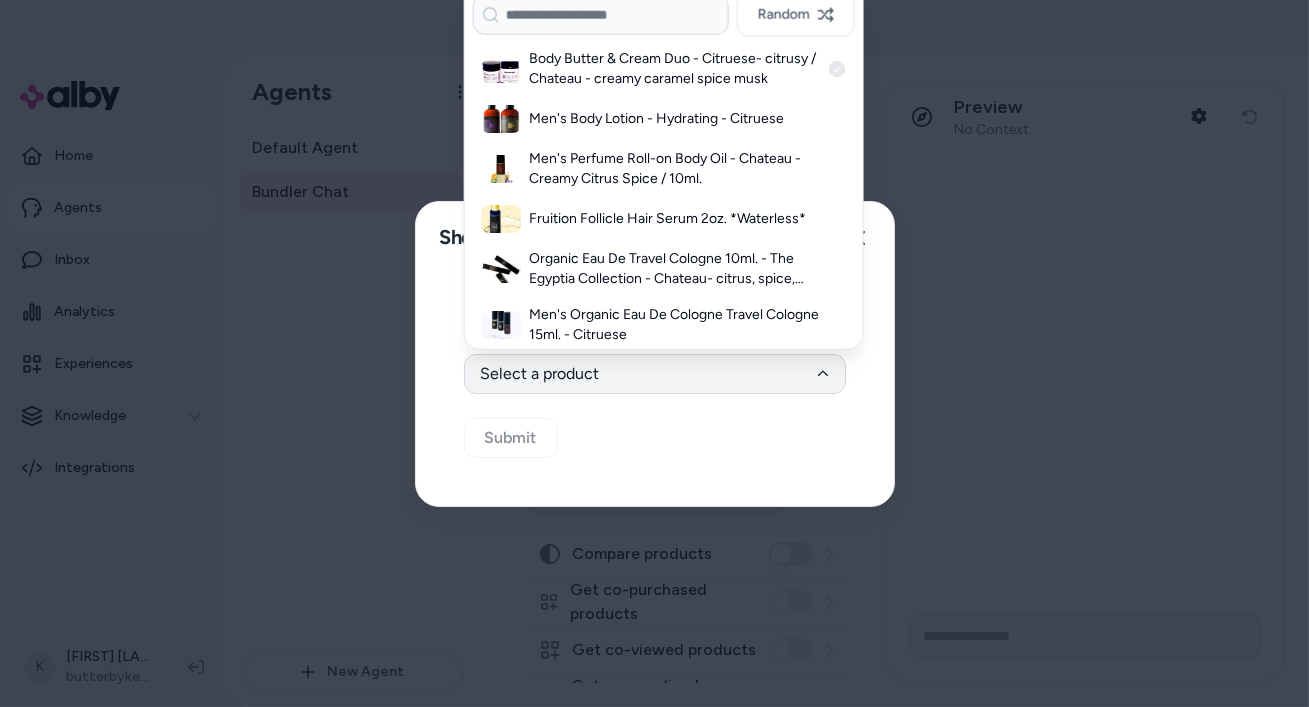 click on "Body Butter & Cream Duo - Citruese- citrusy / Chateau - creamy caramel spice musk" at bounding box center (674, 69) 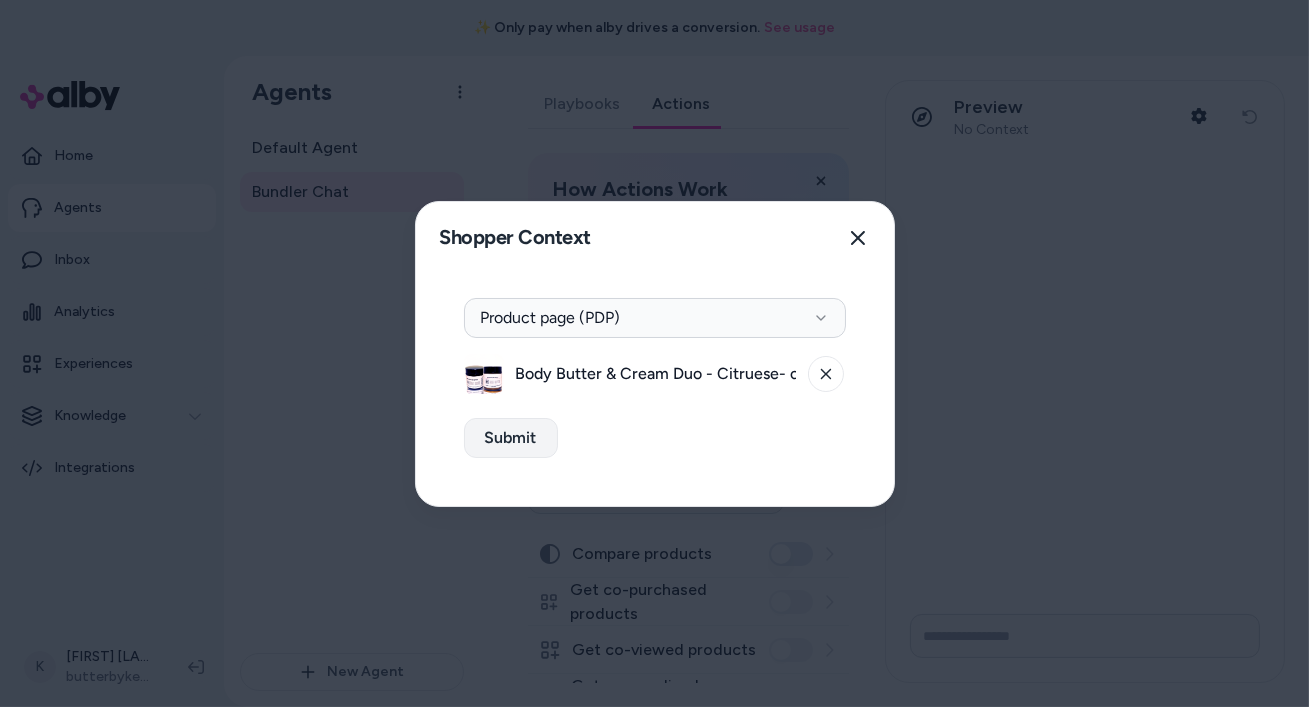 click on "Submit" at bounding box center [511, 438] 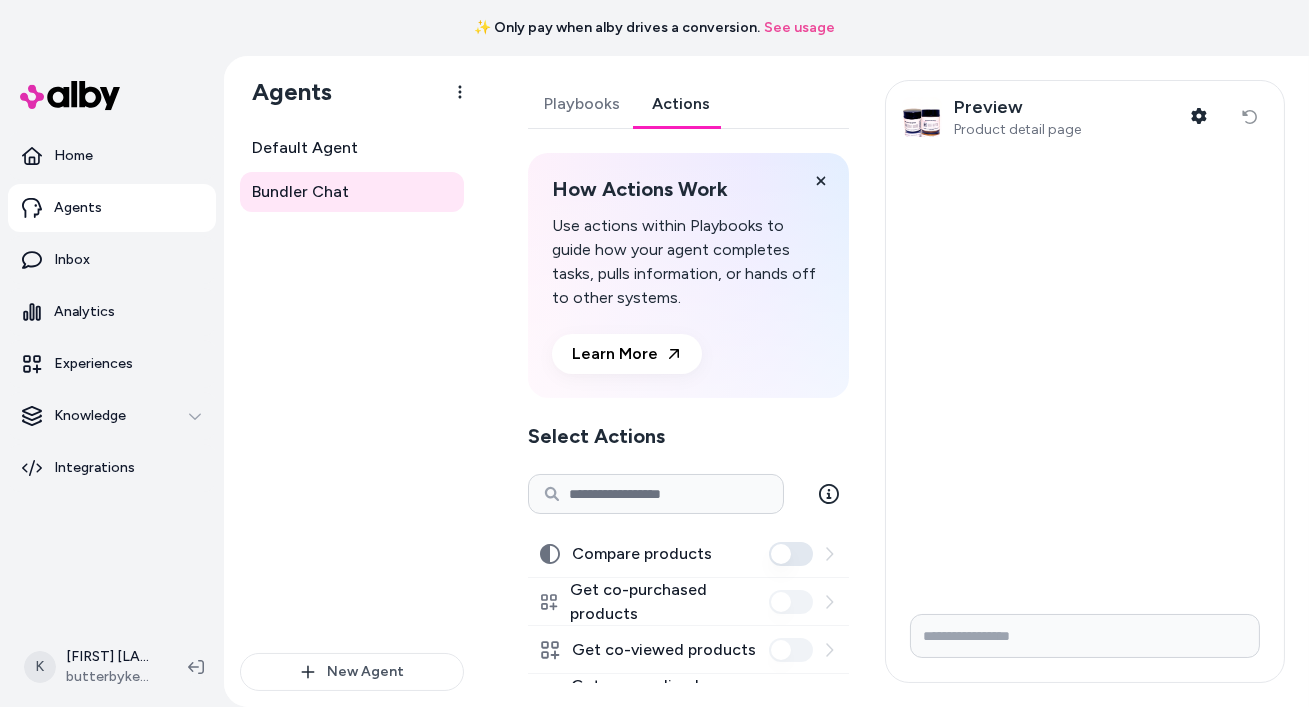 click at bounding box center [1085, 636] 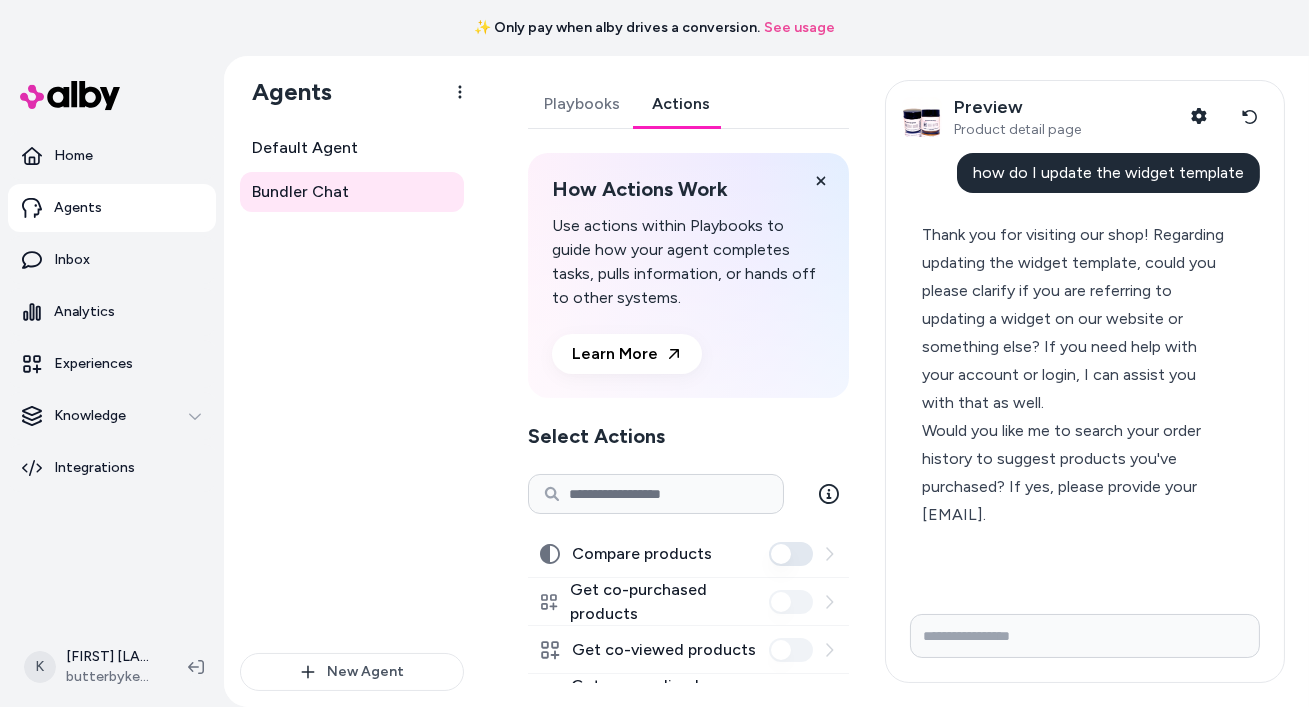 scroll, scrollTop: 0, scrollLeft: 0, axis: both 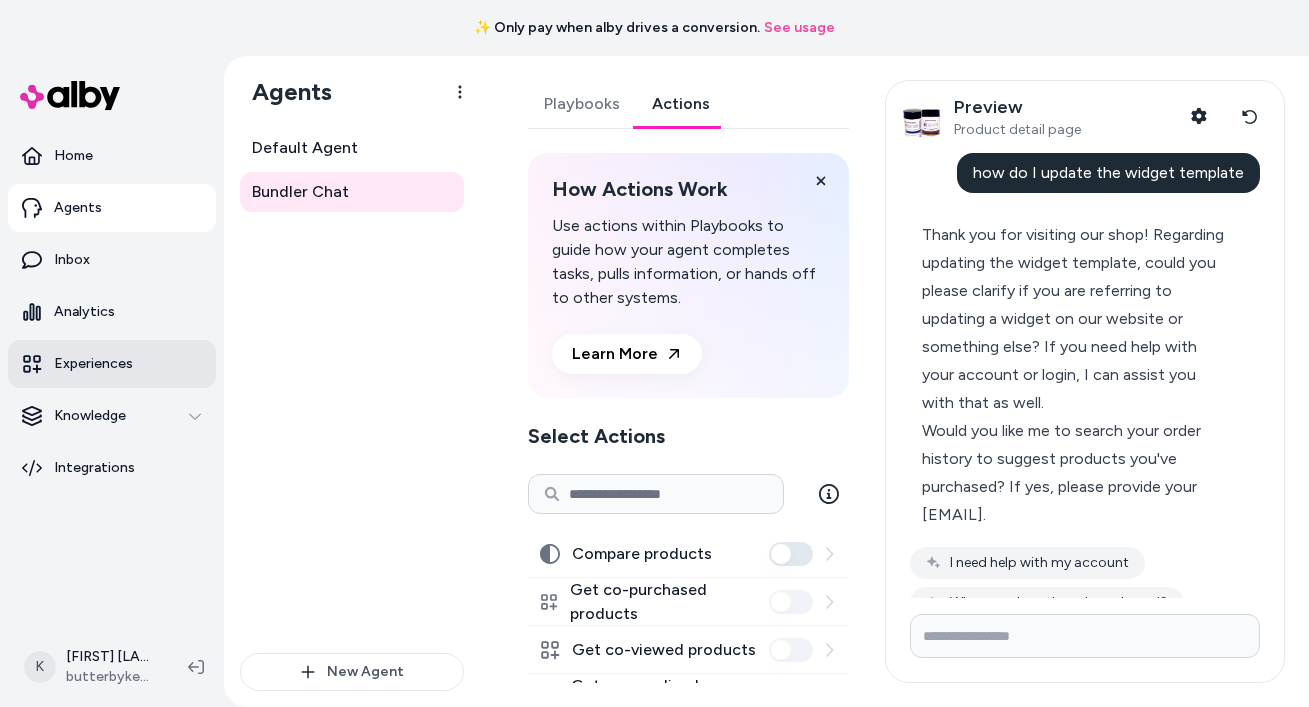 click on "Experiences" at bounding box center [93, 364] 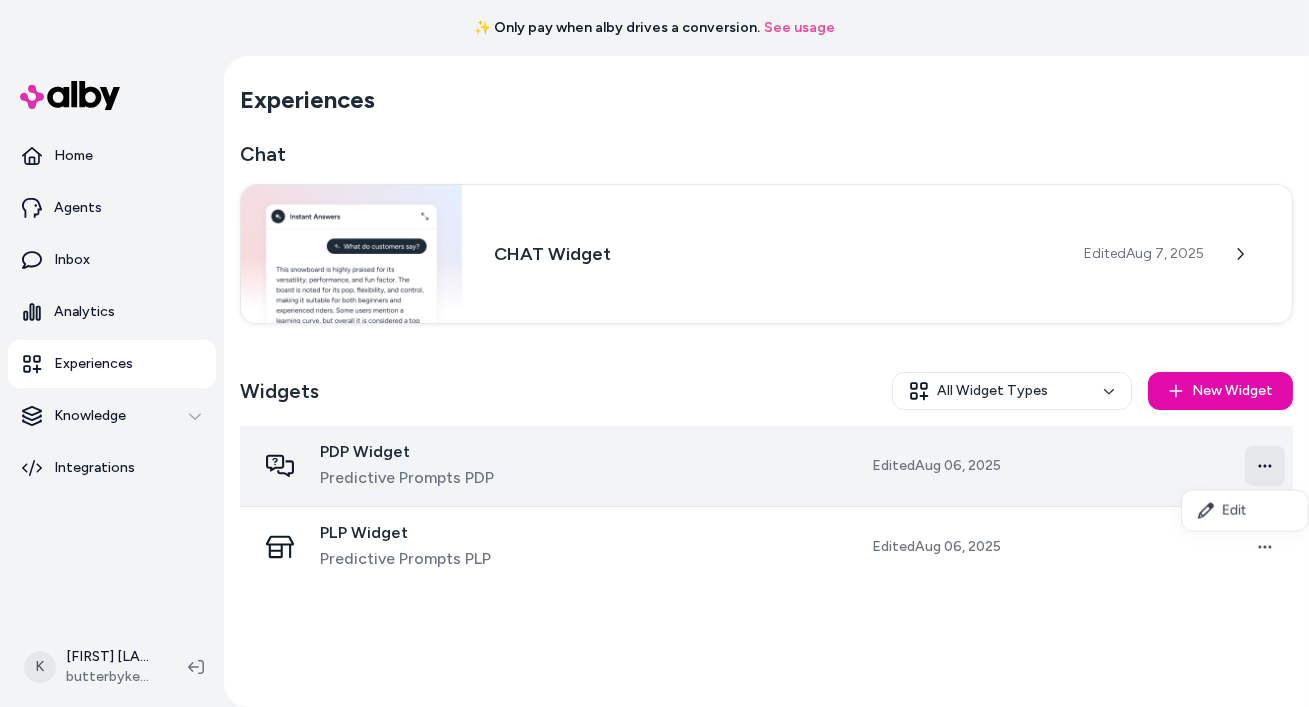 click on "✨ Only pay when alby drives a conversion.   See usage Home Agents Inbox Analytics Experiences Knowledge Integrations K Keba Guilan butterbykeba.com Experiences Chat CHAT Widget Edited  Aug 7, 2025 Widgets All Widget Types   New Widget PDP Widget Predictive Prompts PDP Edited  Aug 06, 2025 Open menu PLP Widget Predictive Prompts PLP Edited  Aug 06, 2025 Open menu * Edit" at bounding box center [654, 353] 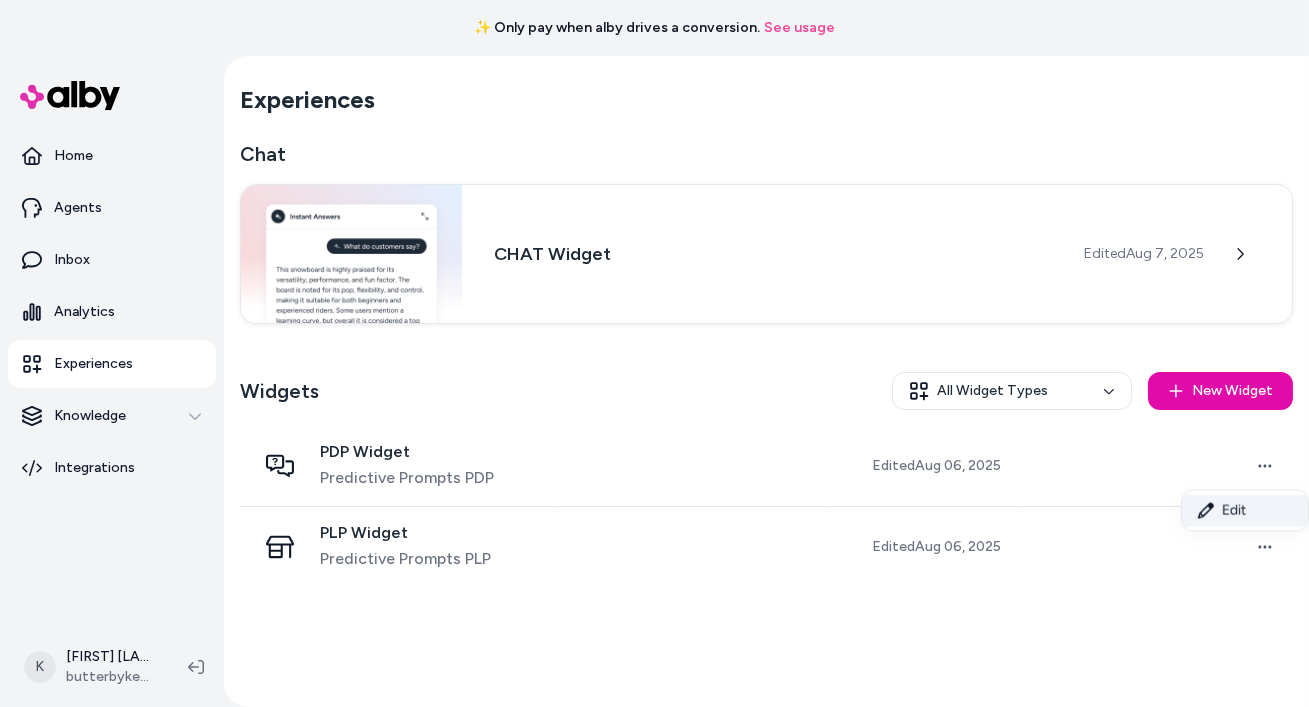 click on "Edit" at bounding box center (1245, 511) 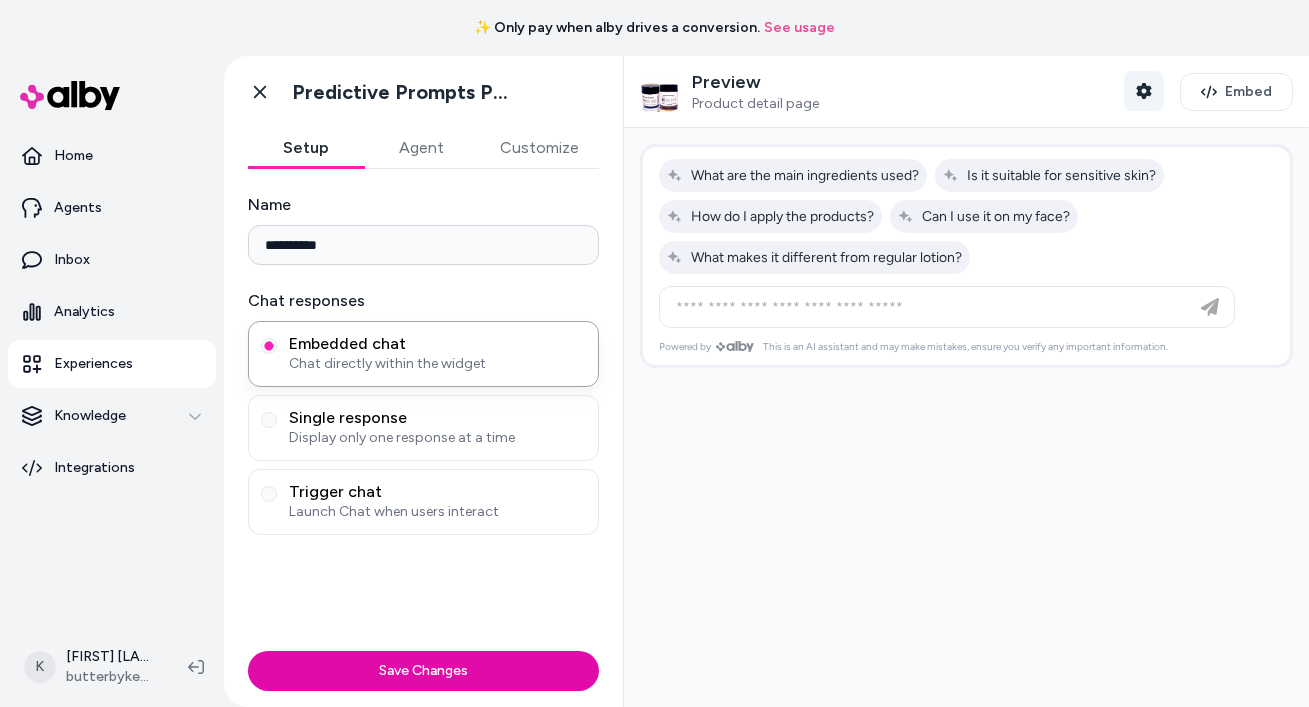 click 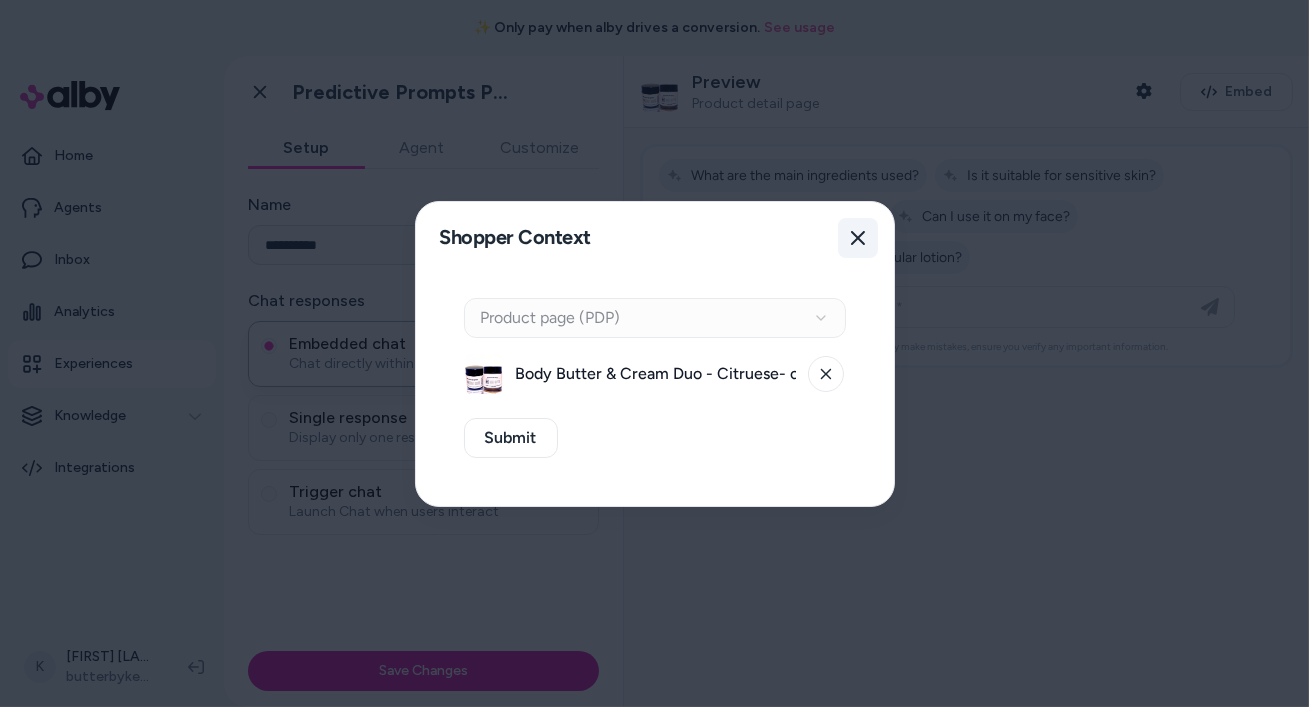 click 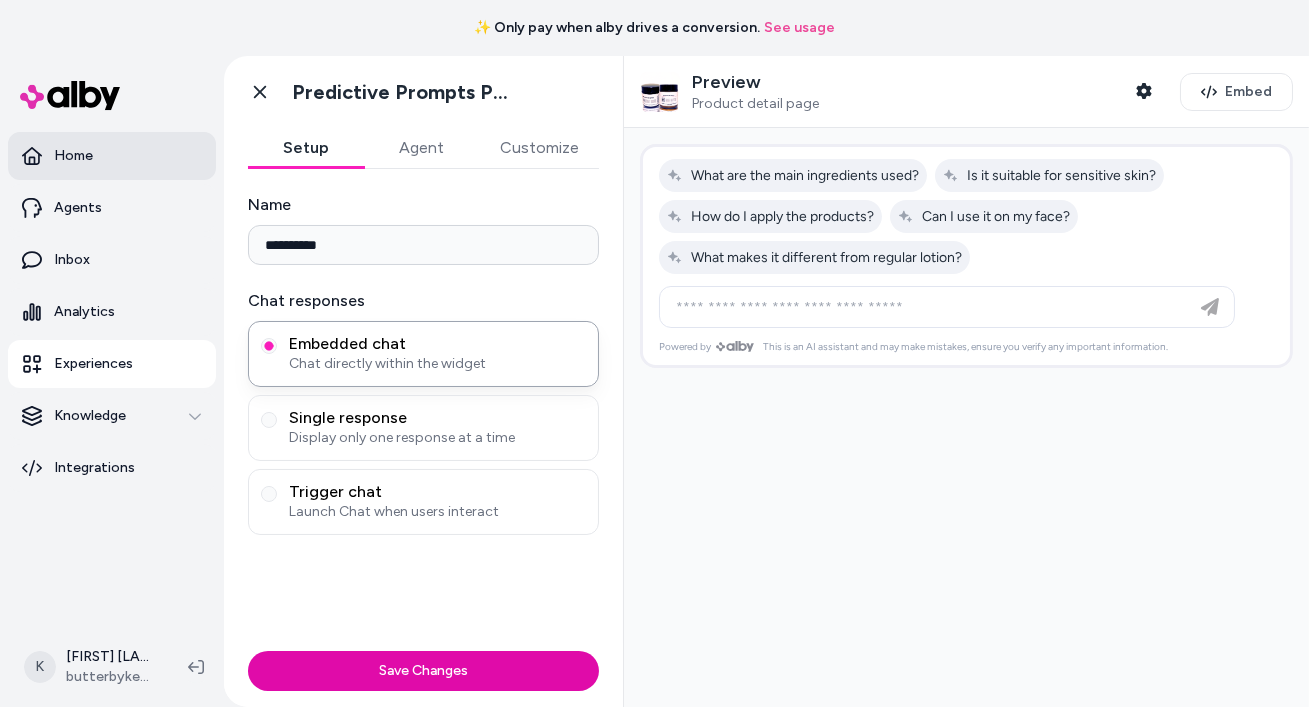 click on "Home" at bounding box center (112, 156) 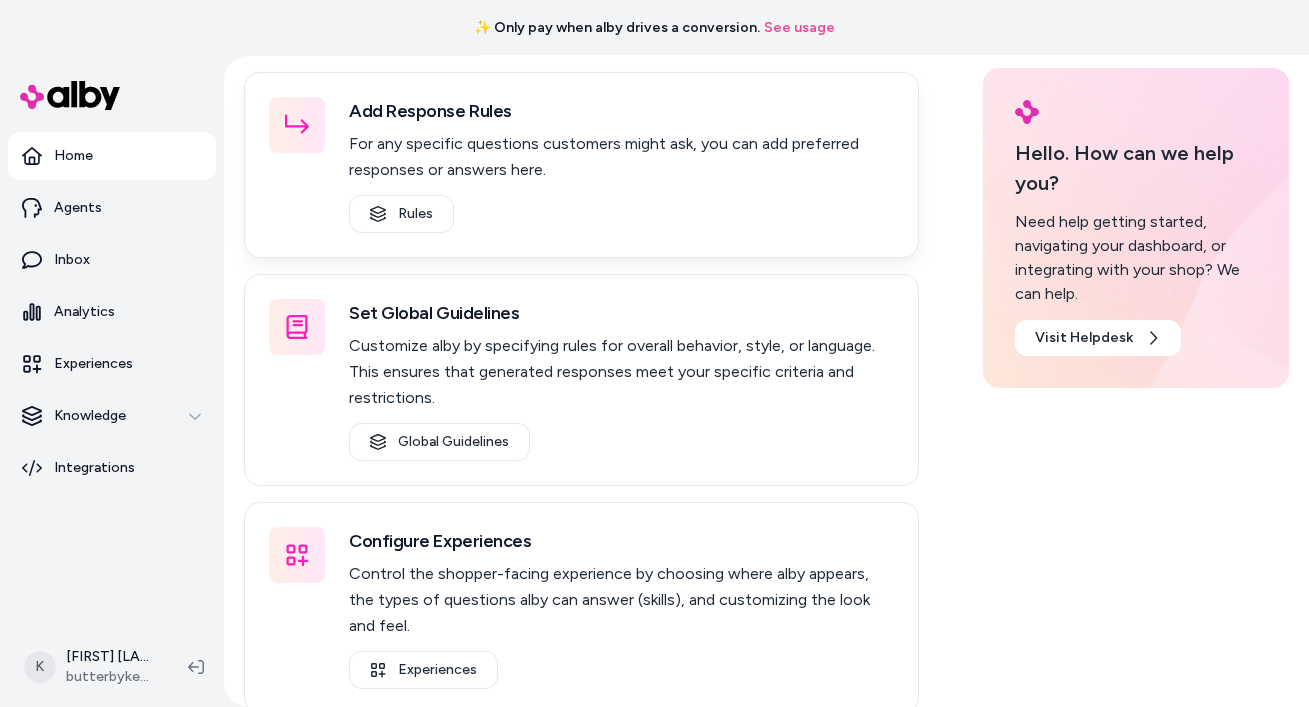 scroll, scrollTop: 169, scrollLeft: 0, axis: vertical 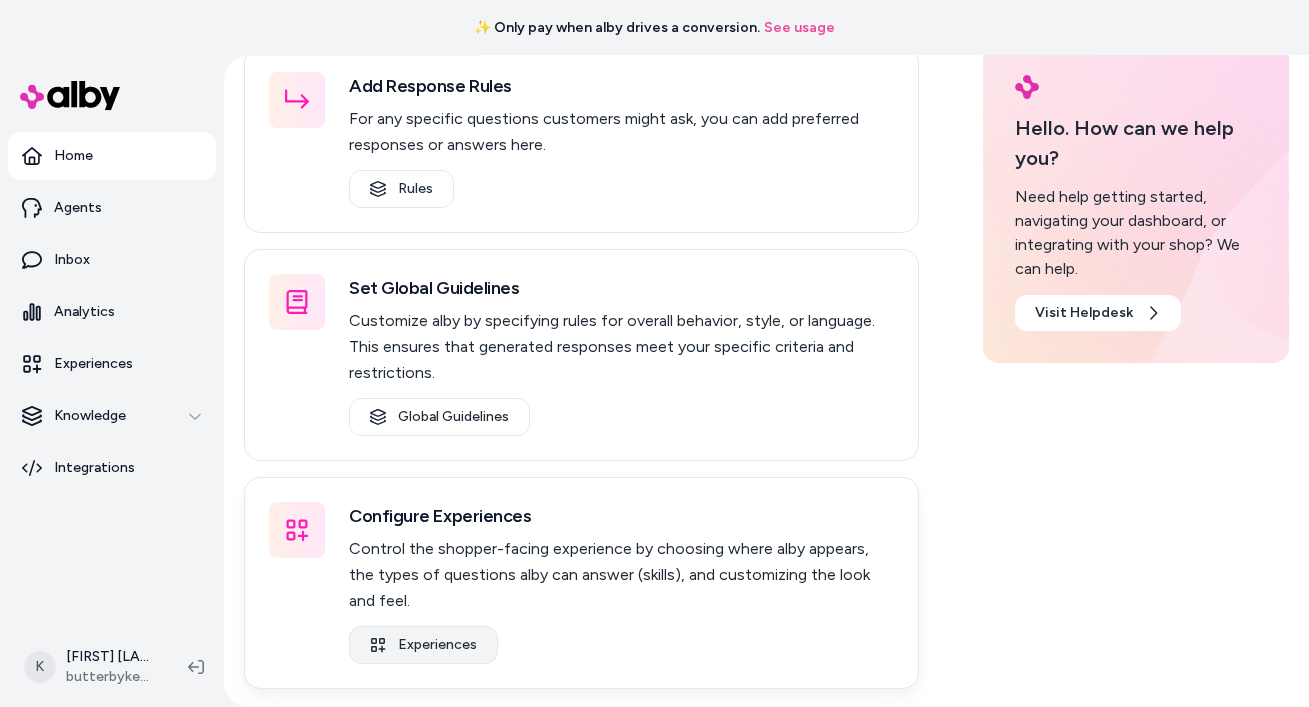 click on "Experiences" at bounding box center [423, 645] 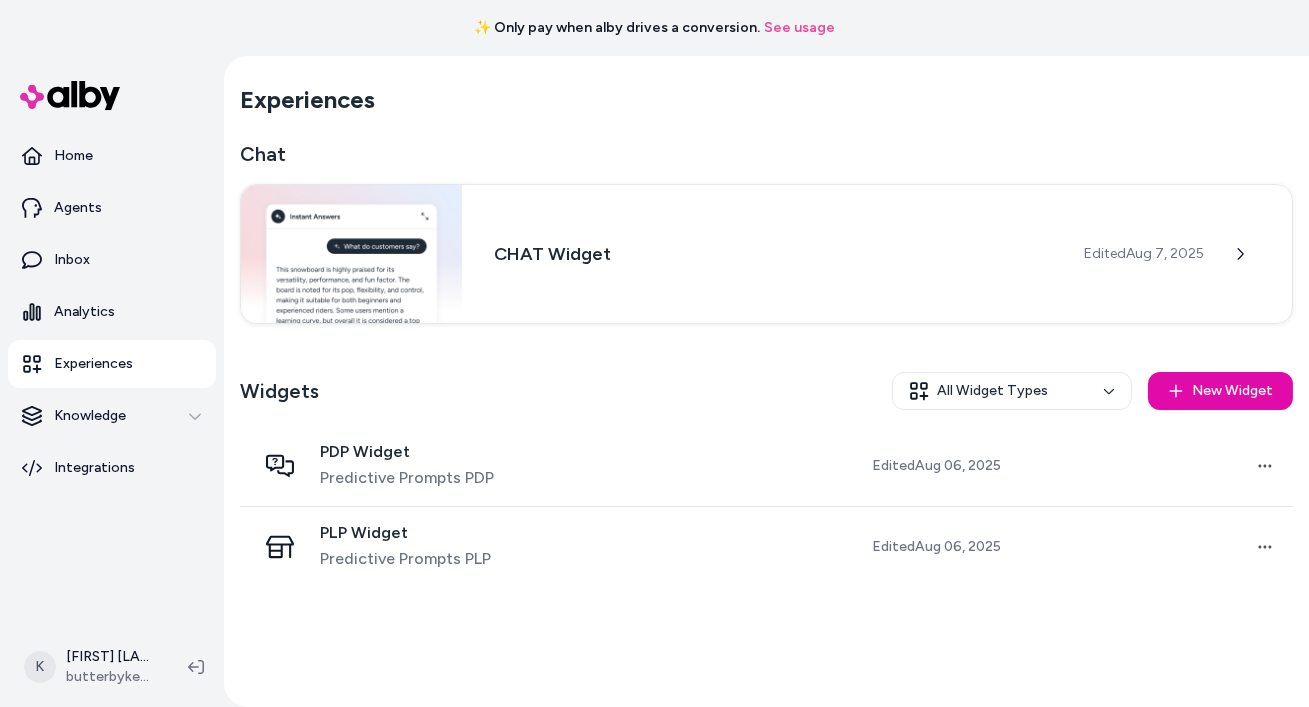 scroll, scrollTop: 0, scrollLeft: 0, axis: both 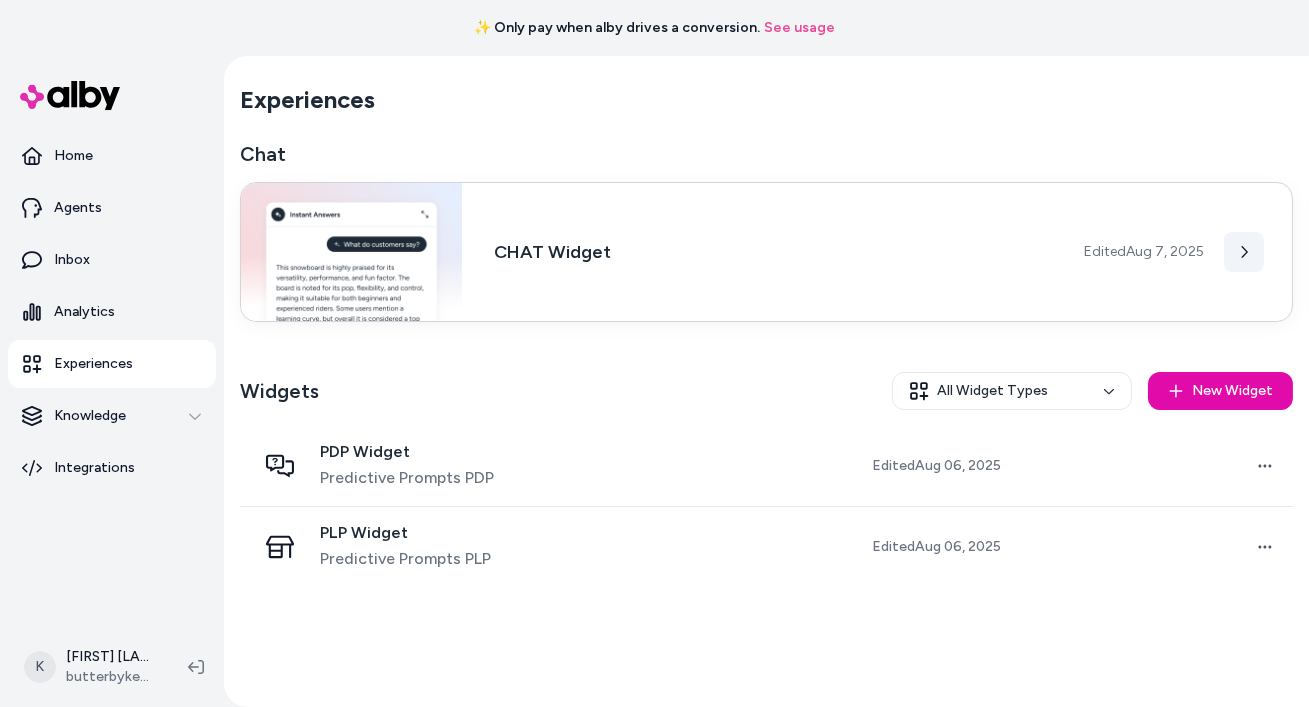 click at bounding box center [1244, 252] 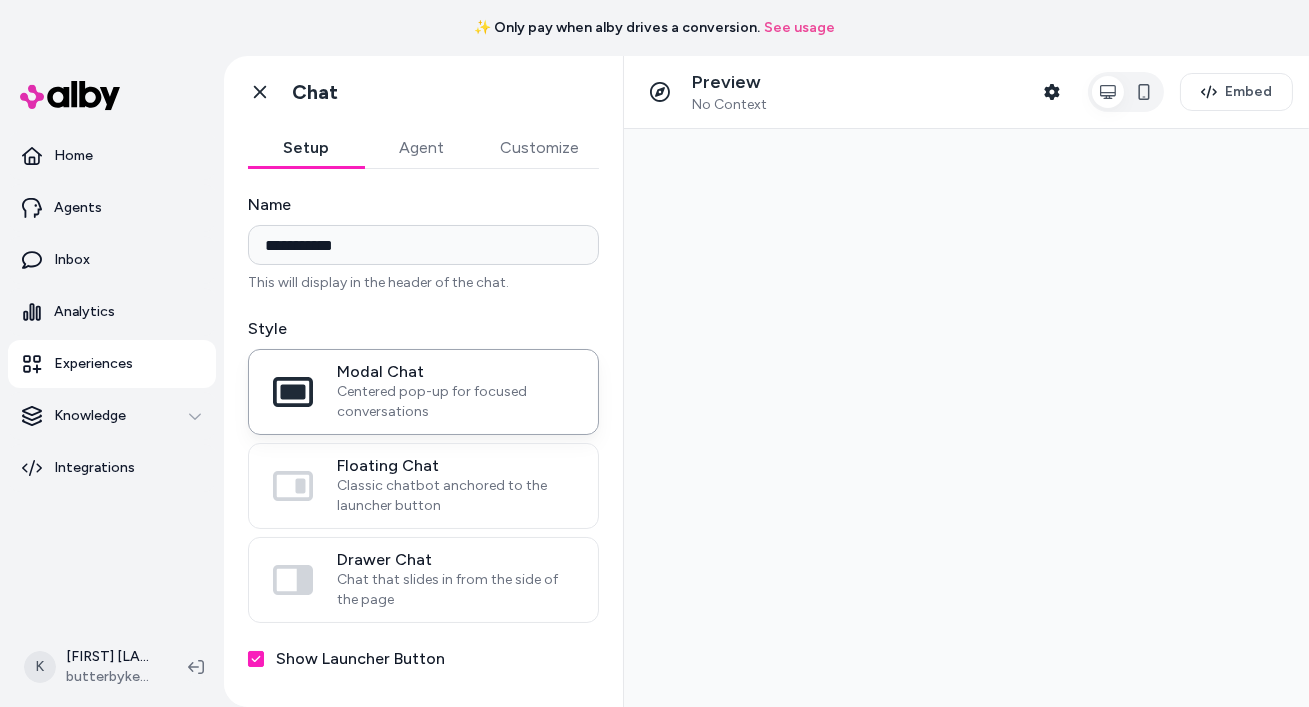 scroll, scrollTop: 0, scrollLeft: 0, axis: both 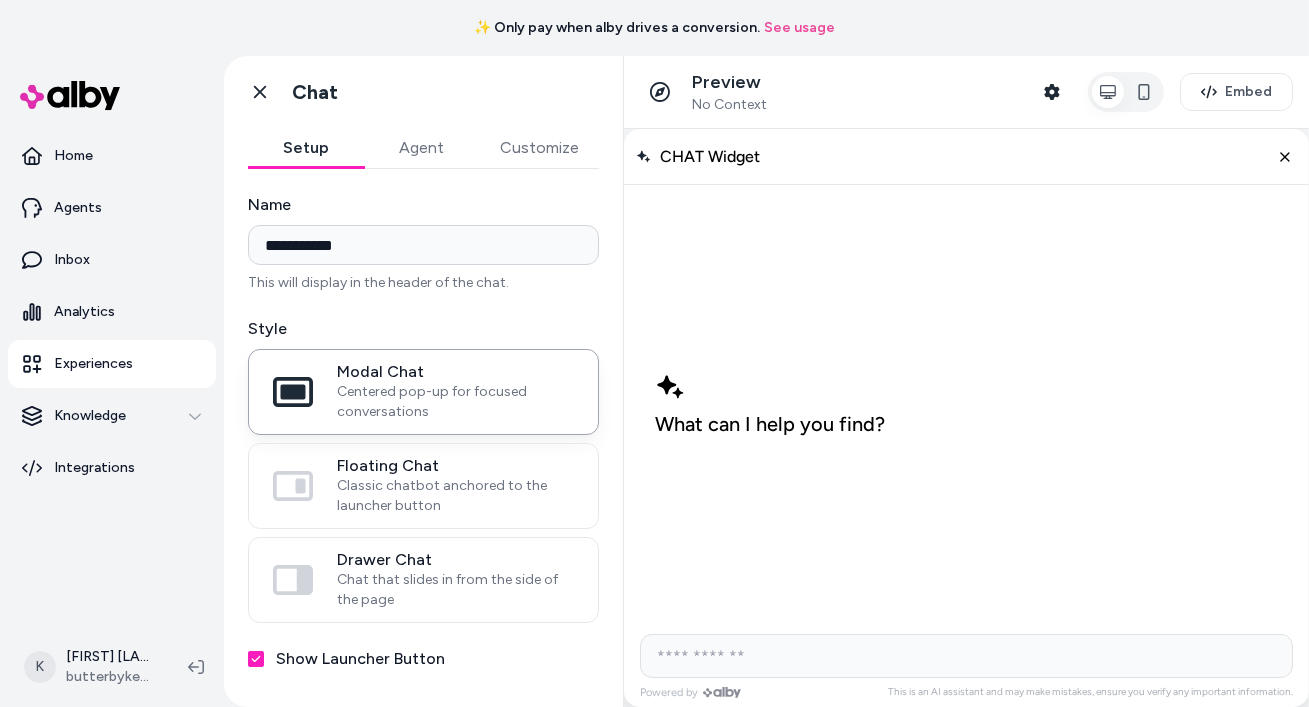 click on "Customize" at bounding box center [539, 148] 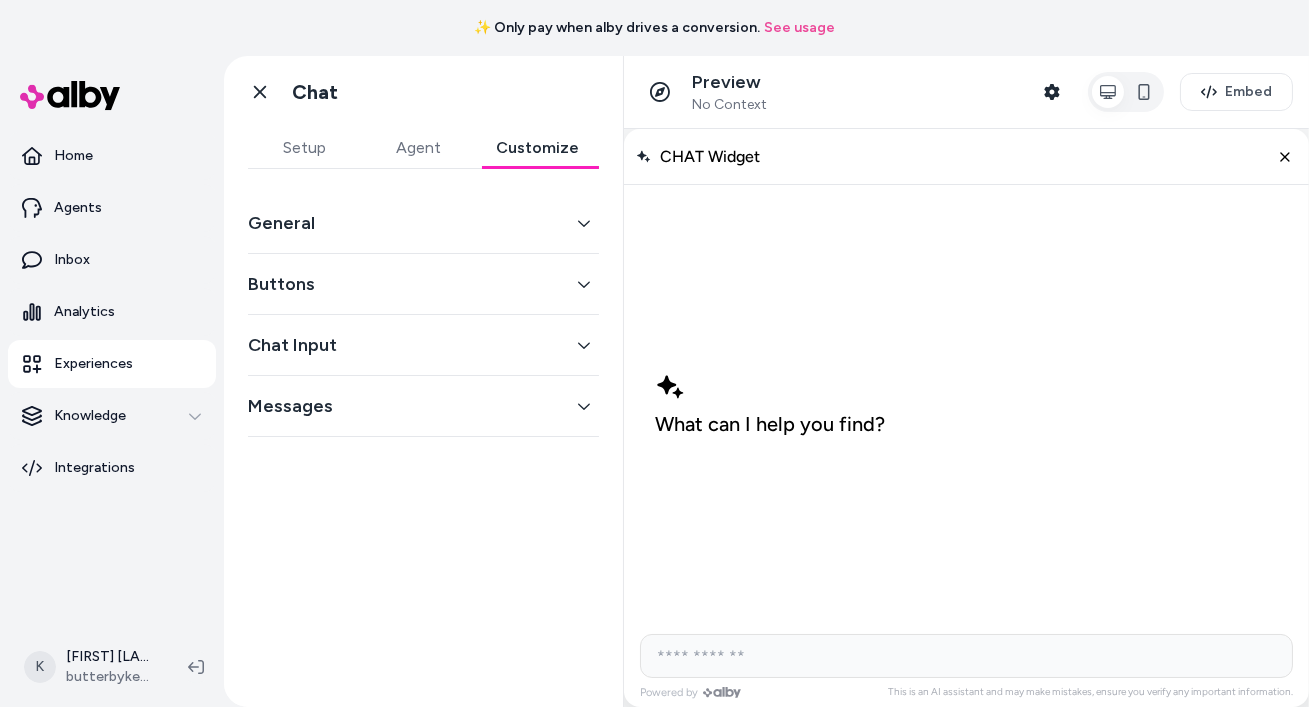 click on "General" at bounding box center (423, 223) 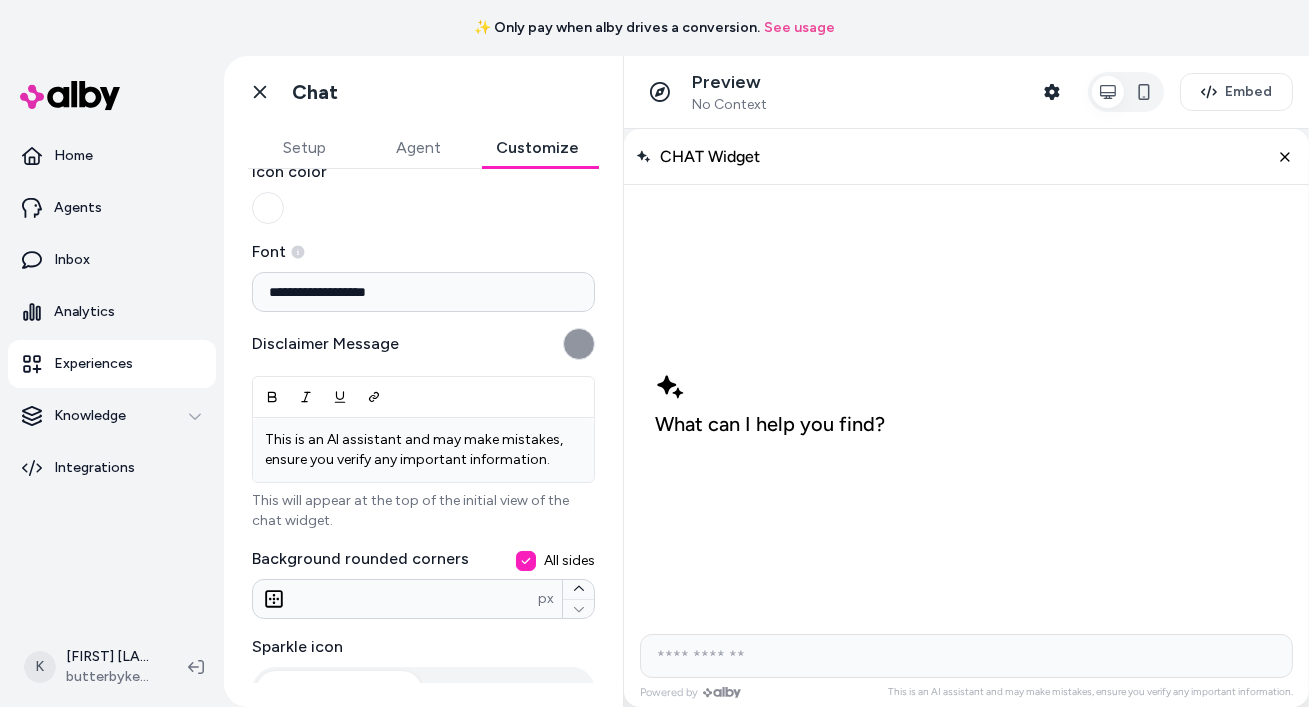 scroll, scrollTop: 182, scrollLeft: 0, axis: vertical 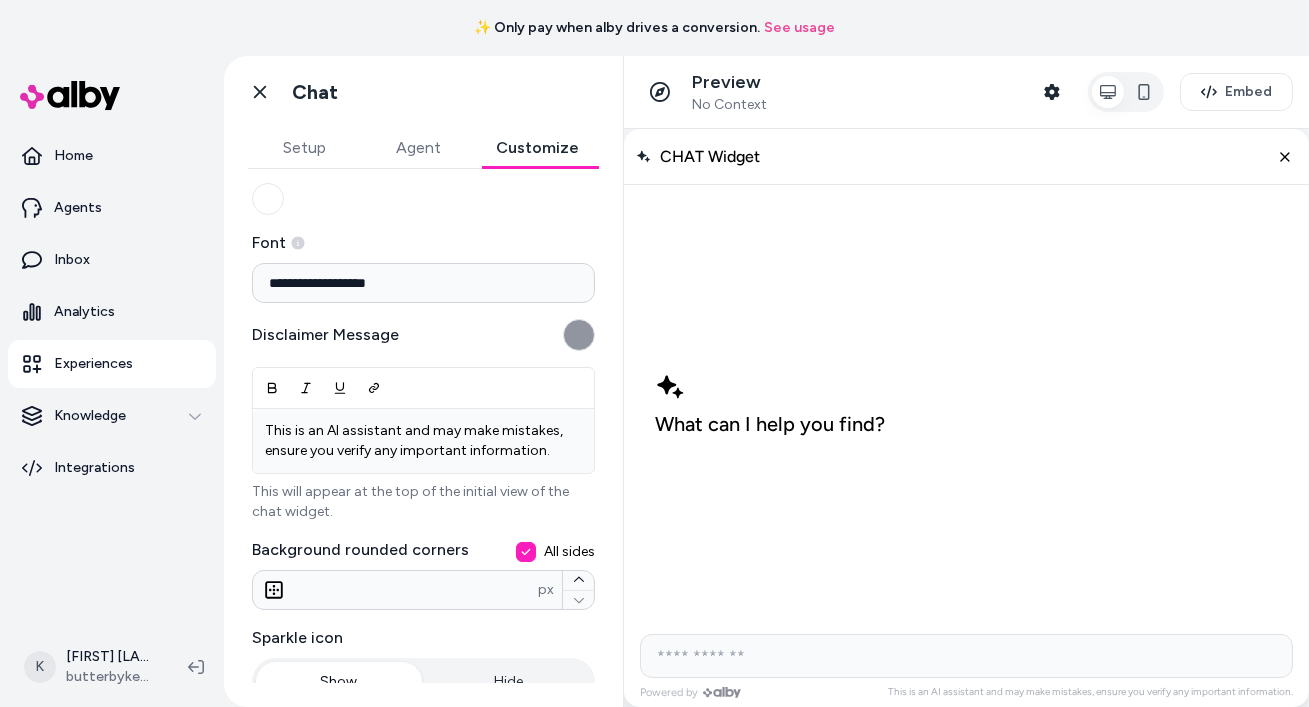 click on "**********" at bounding box center (423, 283) 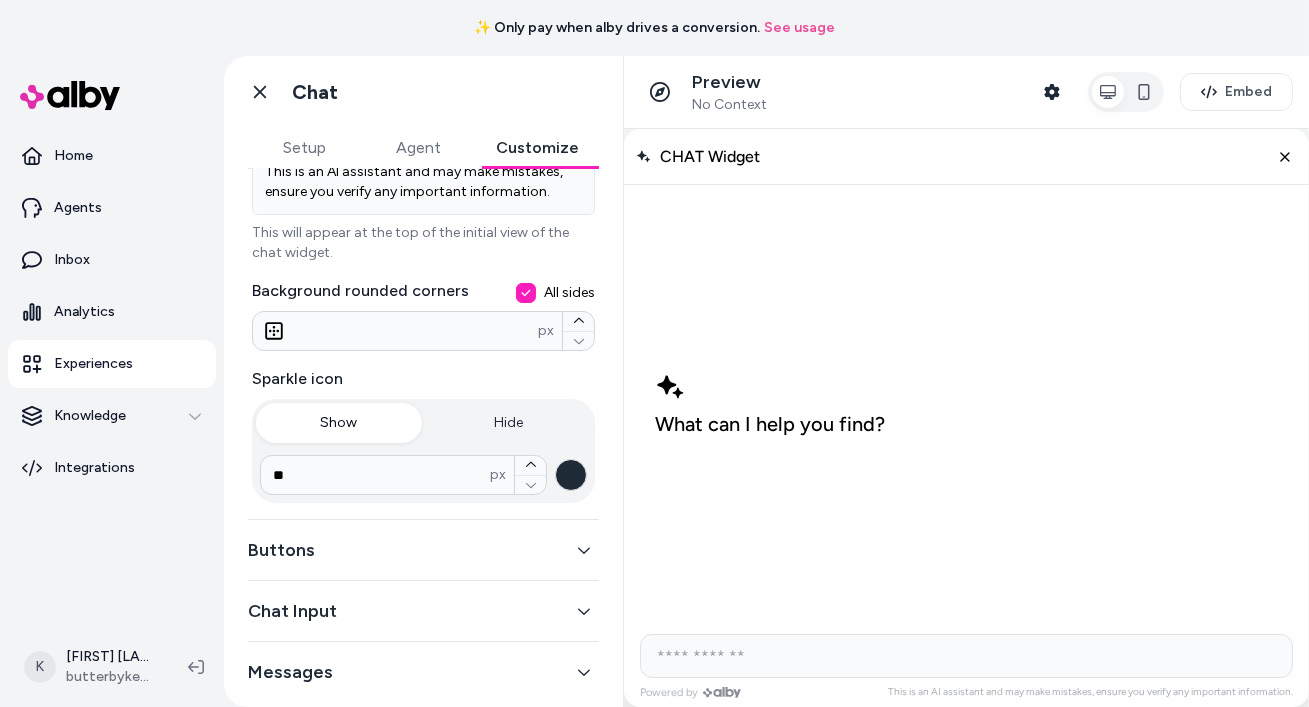 scroll, scrollTop: 459, scrollLeft: 0, axis: vertical 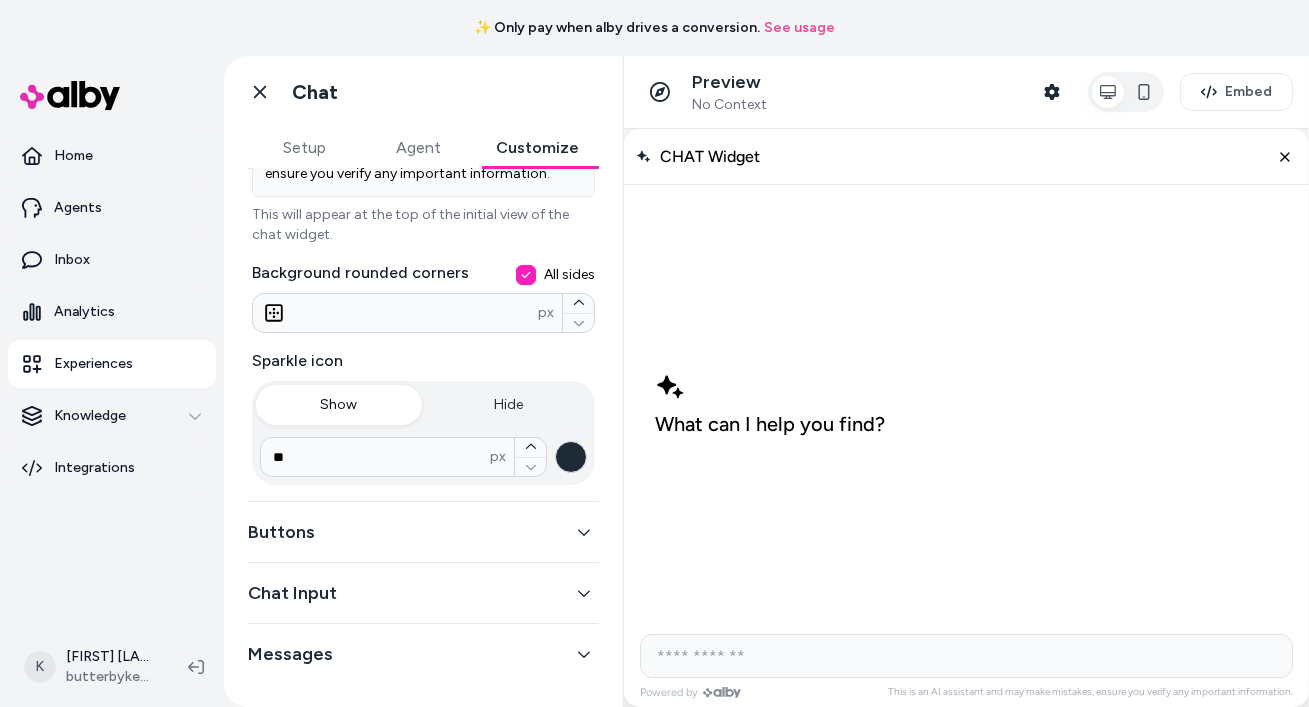 click on "Buttons" at bounding box center [423, 532] 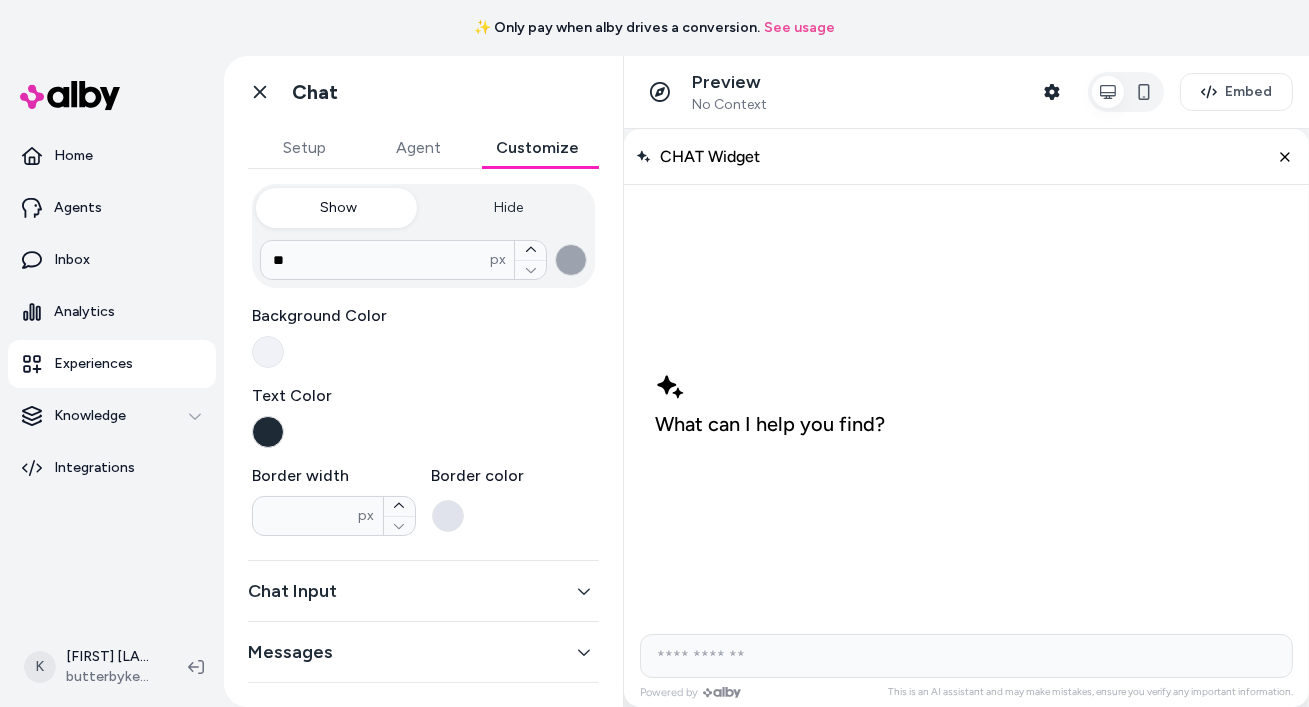 scroll, scrollTop: 457, scrollLeft: 0, axis: vertical 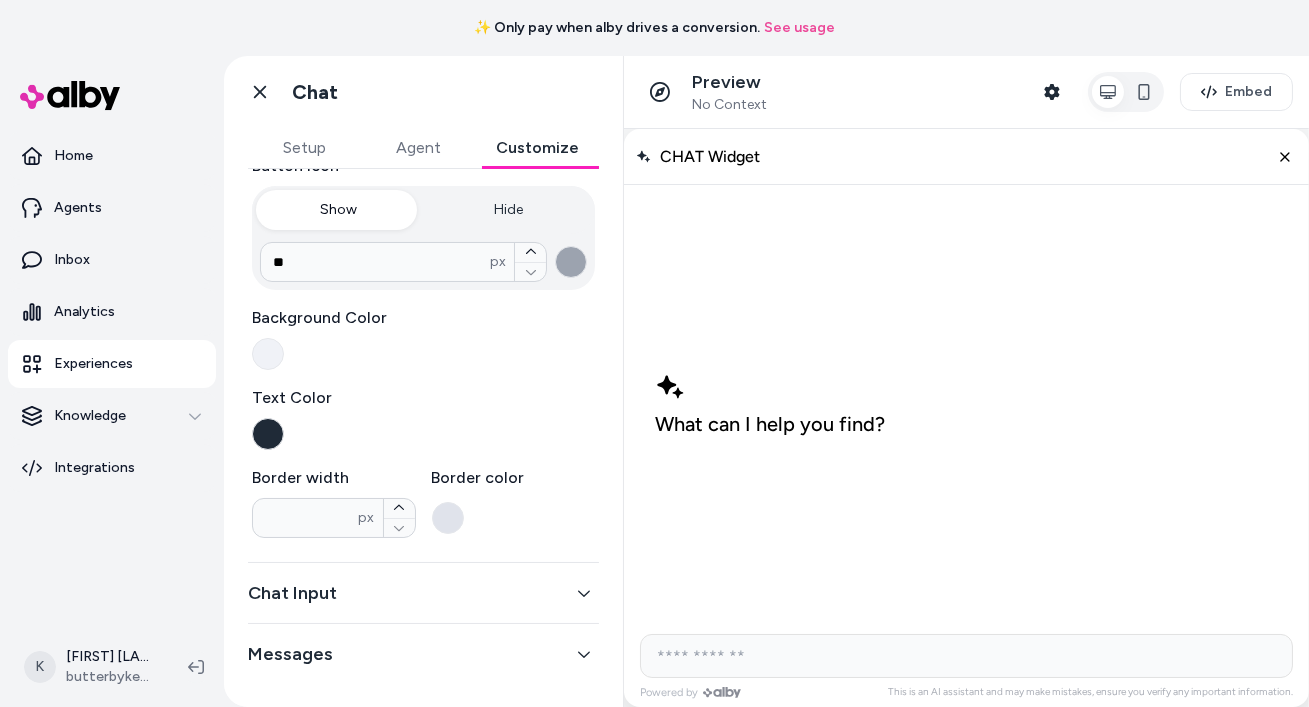 click at bounding box center (268, 354) 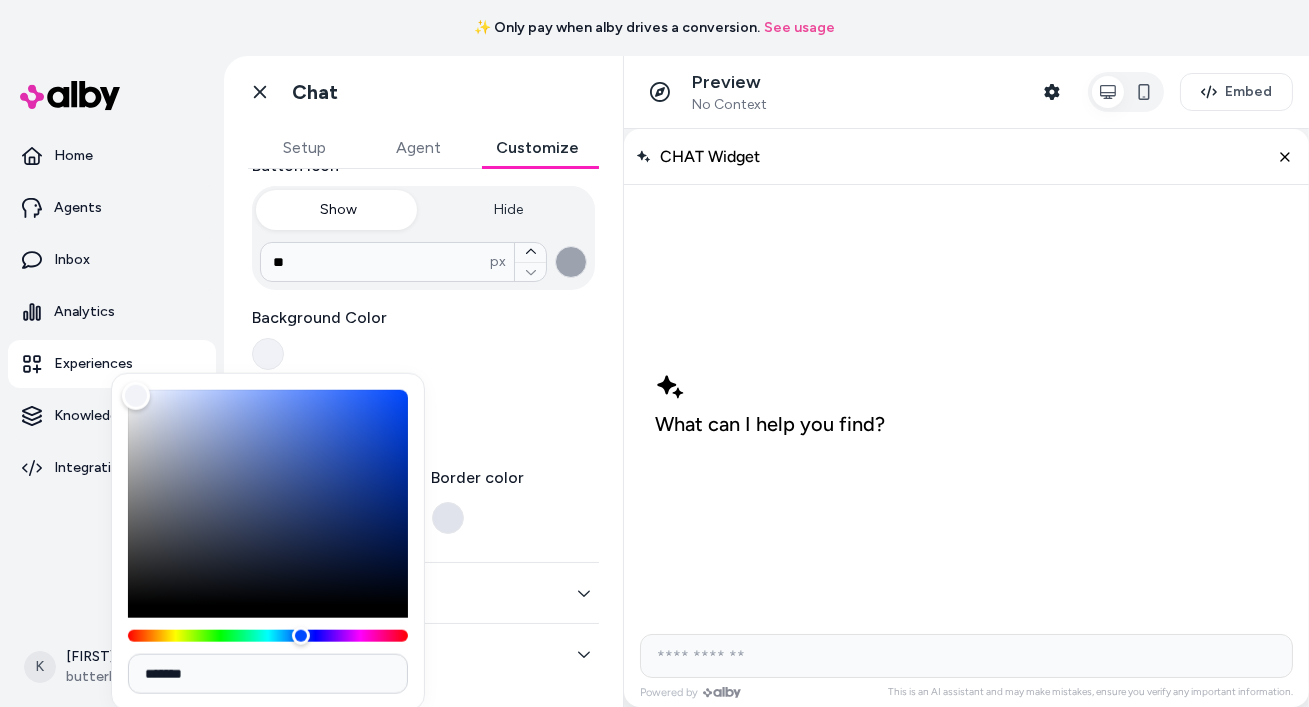 click at bounding box center (268, 504) 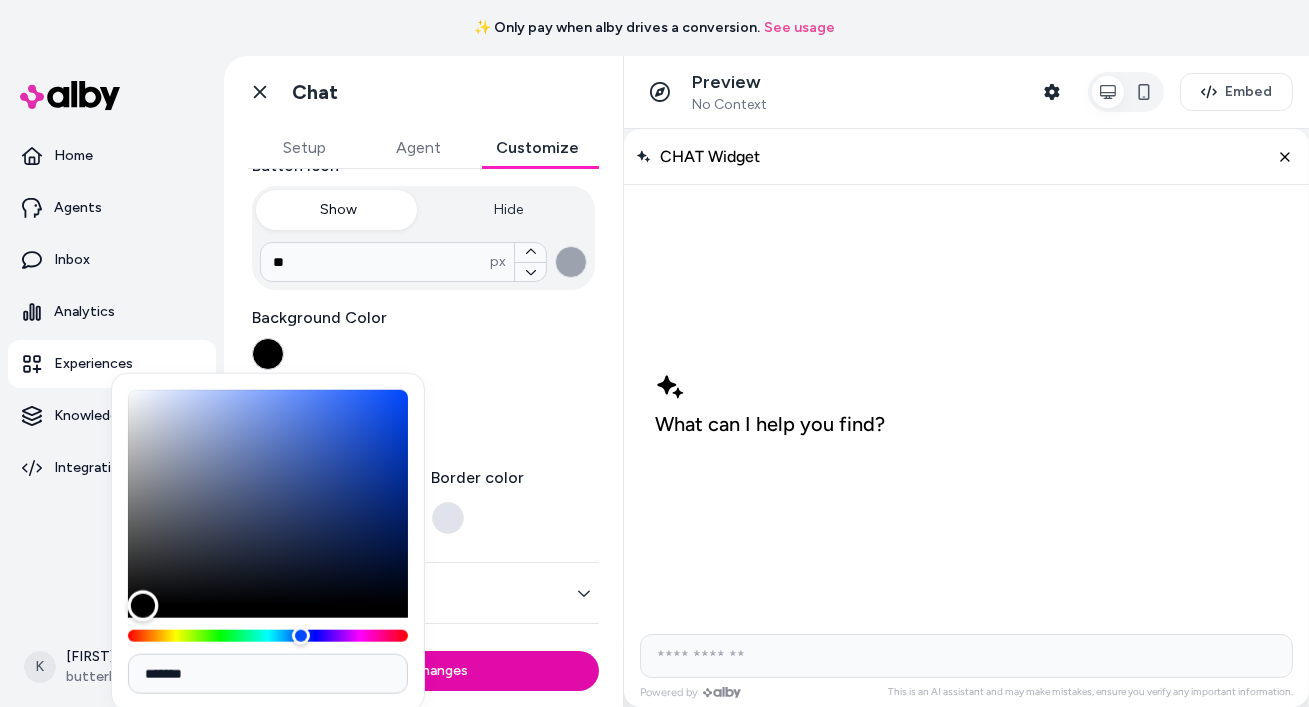 drag, startPoint x: 132, startPoint y: 392, endPoint x: 143, endPoint y: 633, distance: 241.2509 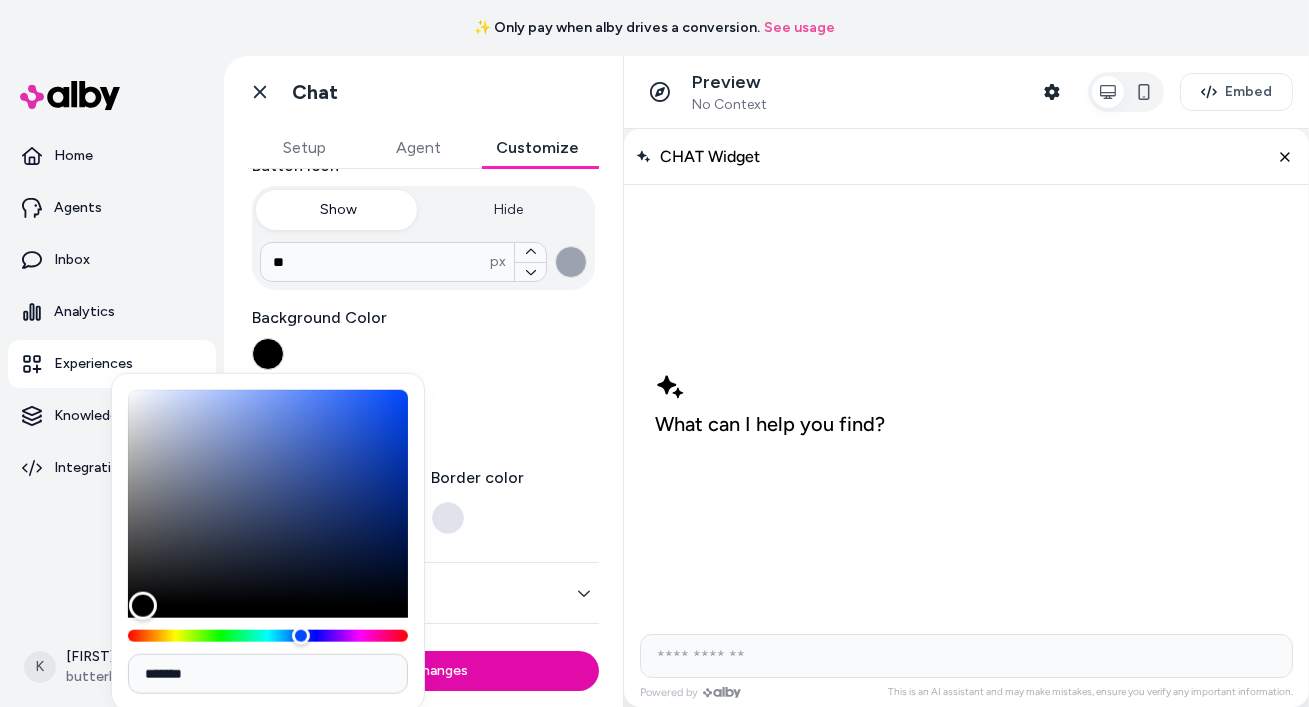 click on "Text Color" at bounding box center [423, 398] 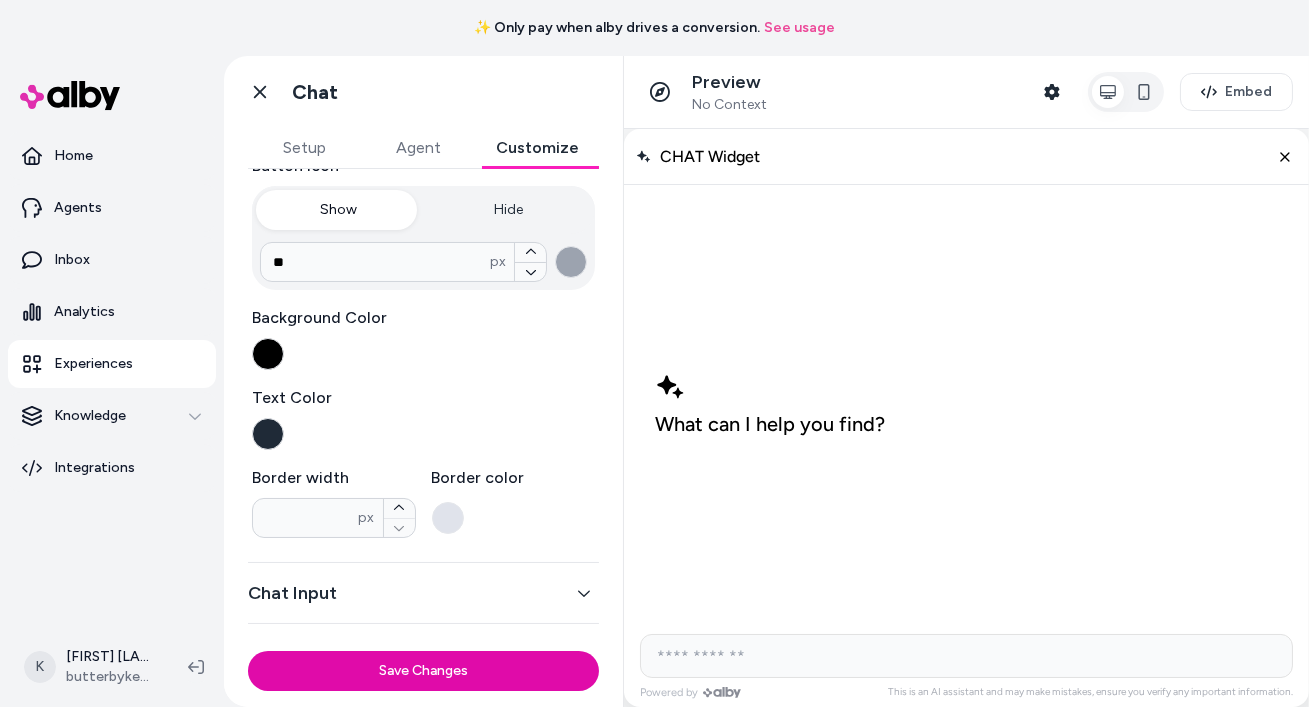 click at bounding box center [268, 434] 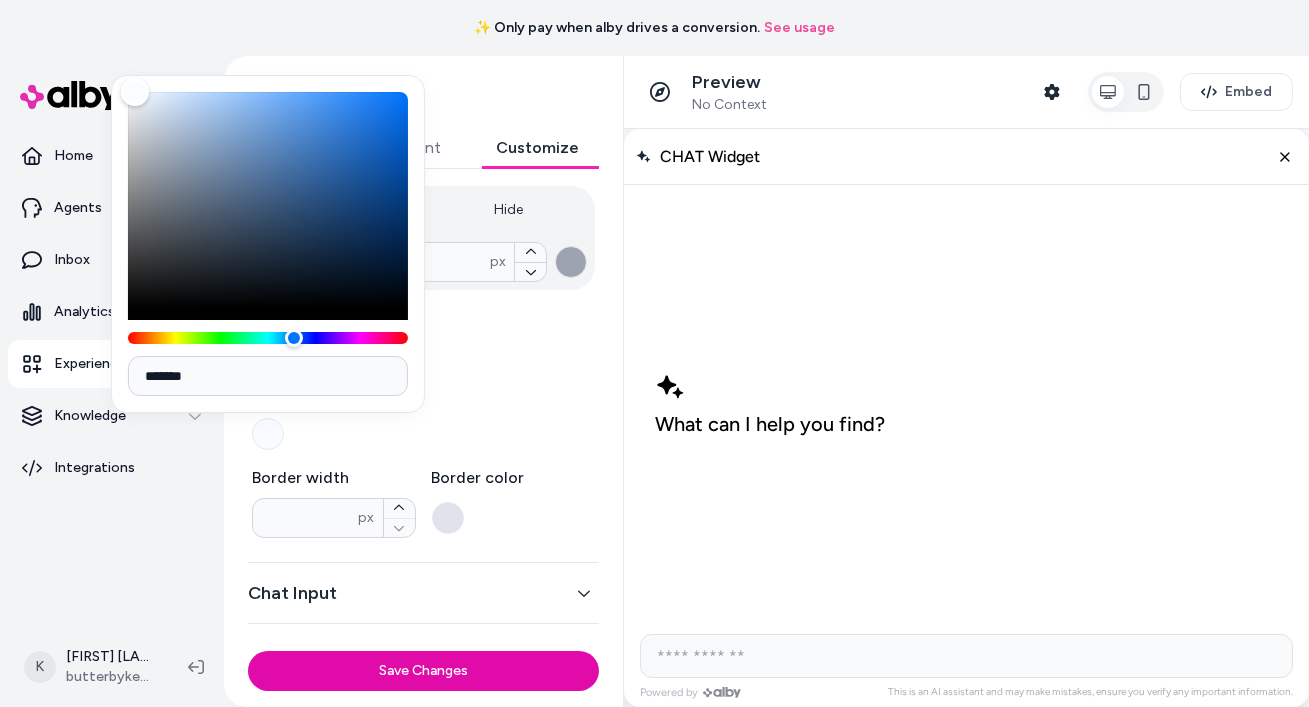 click at bounding box center [268, 200] 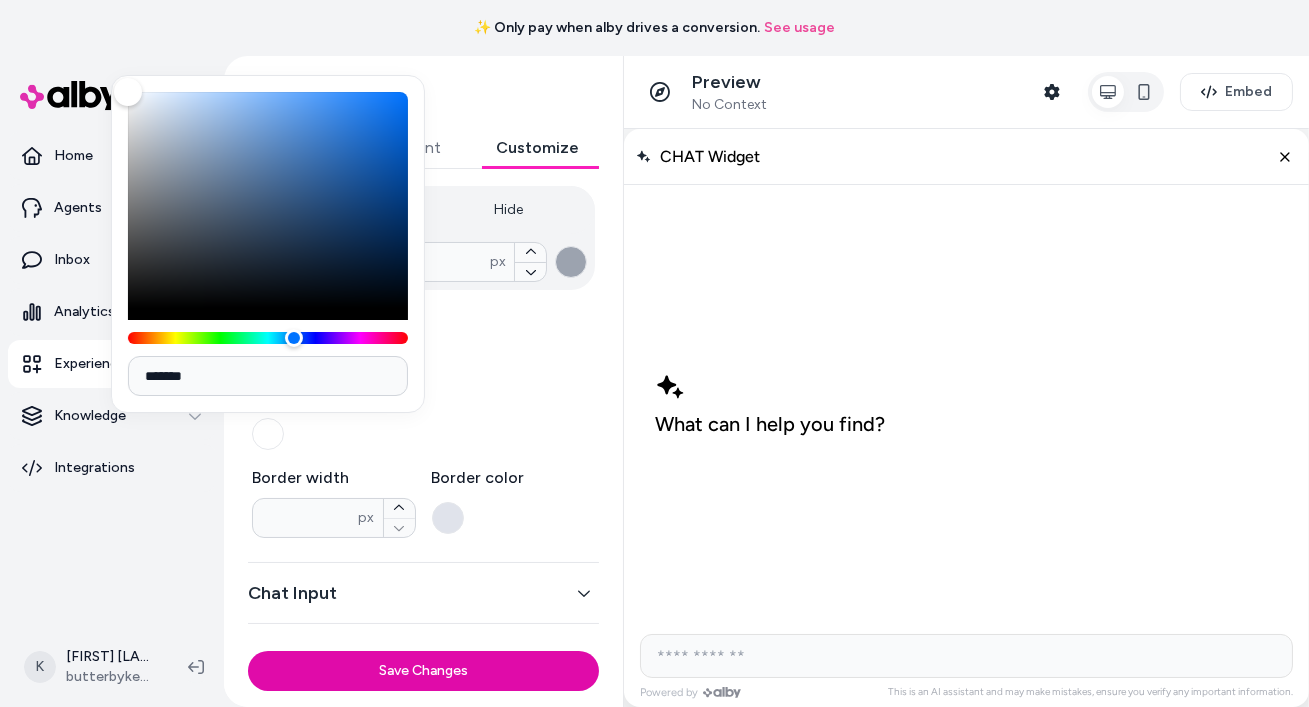 drag, startPoint x: 135, startPoint y: 92, endPoint x: 128, endPoint y: 62, distance: 30.805843 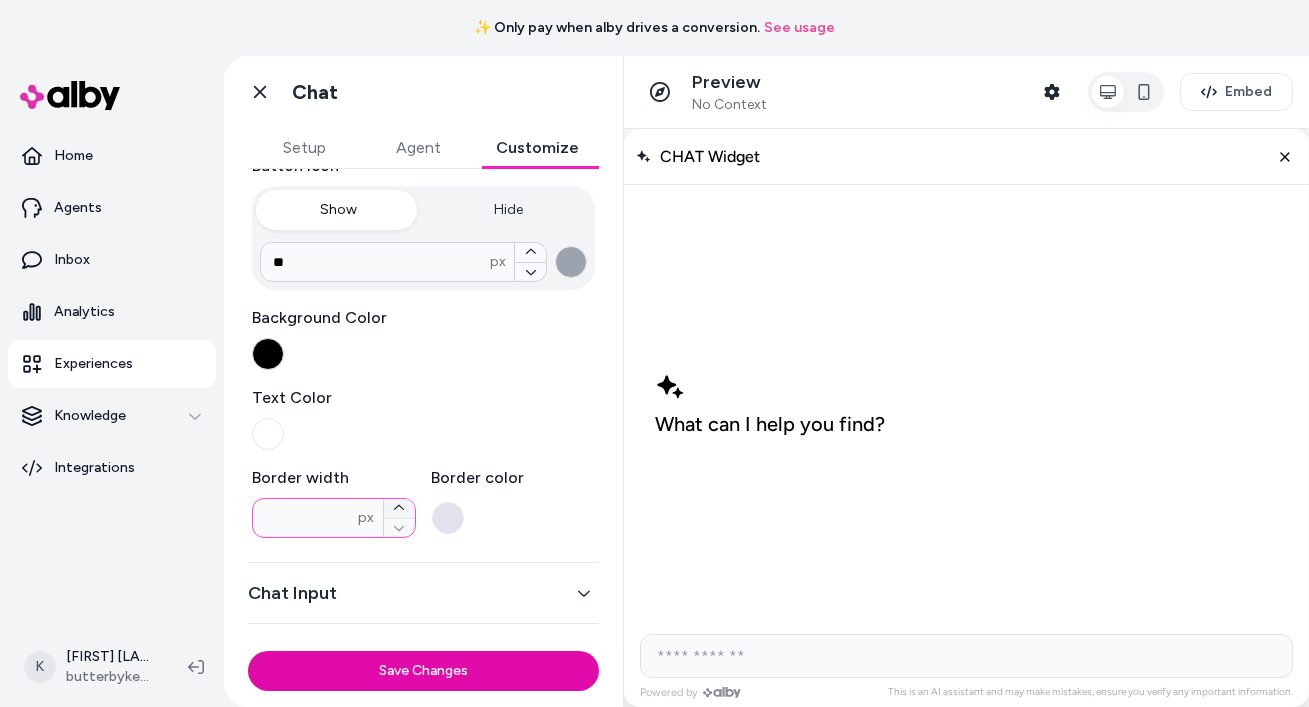 click 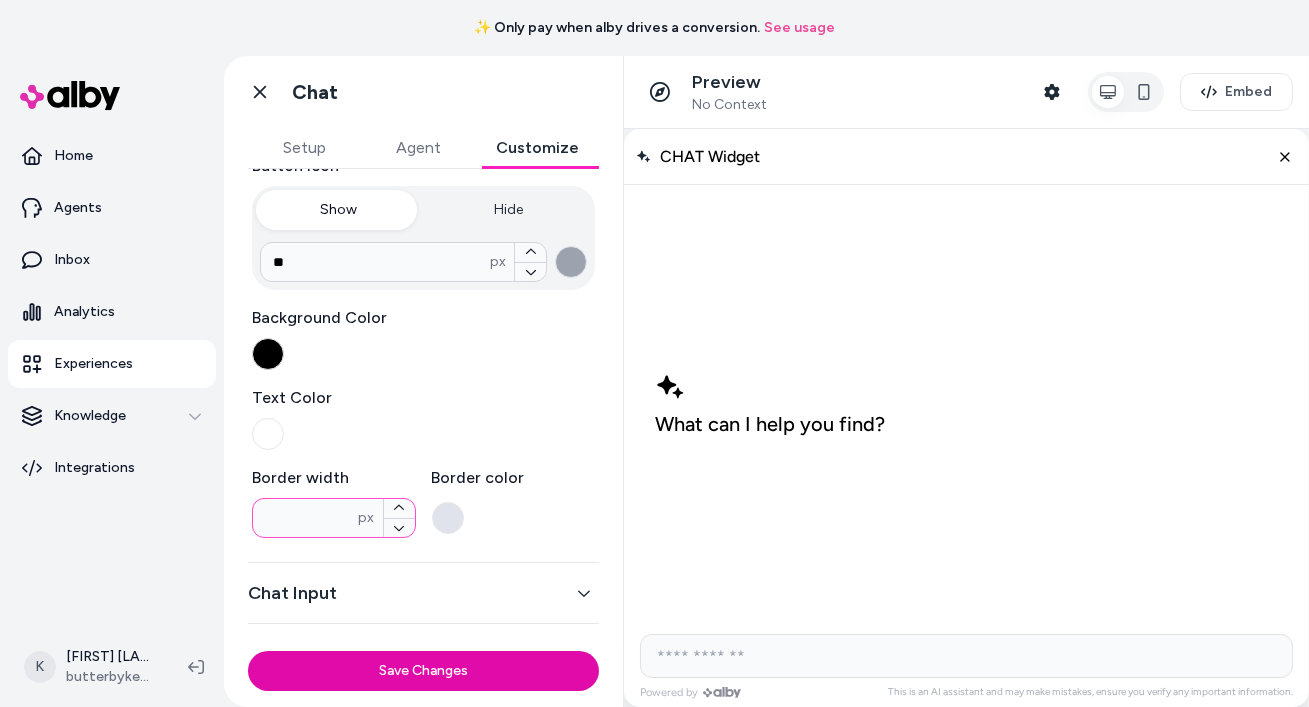 scroll, scrollTop: 497, scrollLeft: 0, axis: vertical 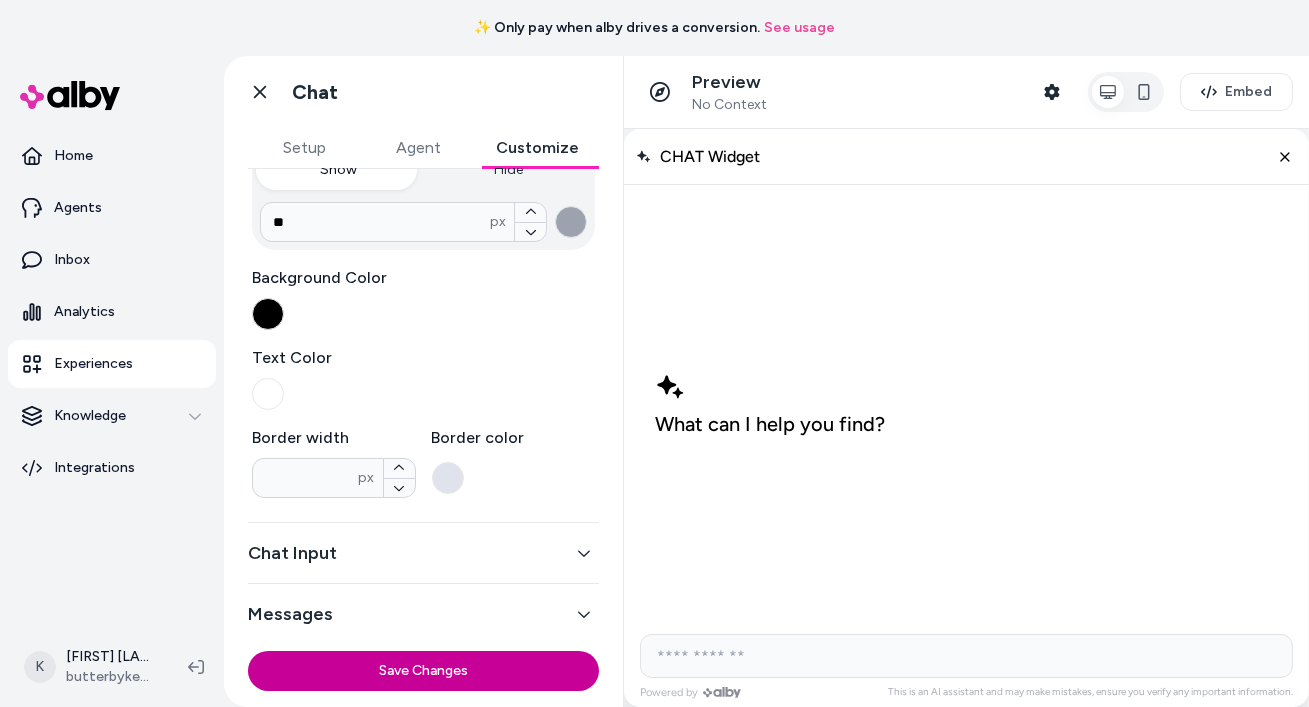 click on "Save Changes" at bounding box center (423, 671) 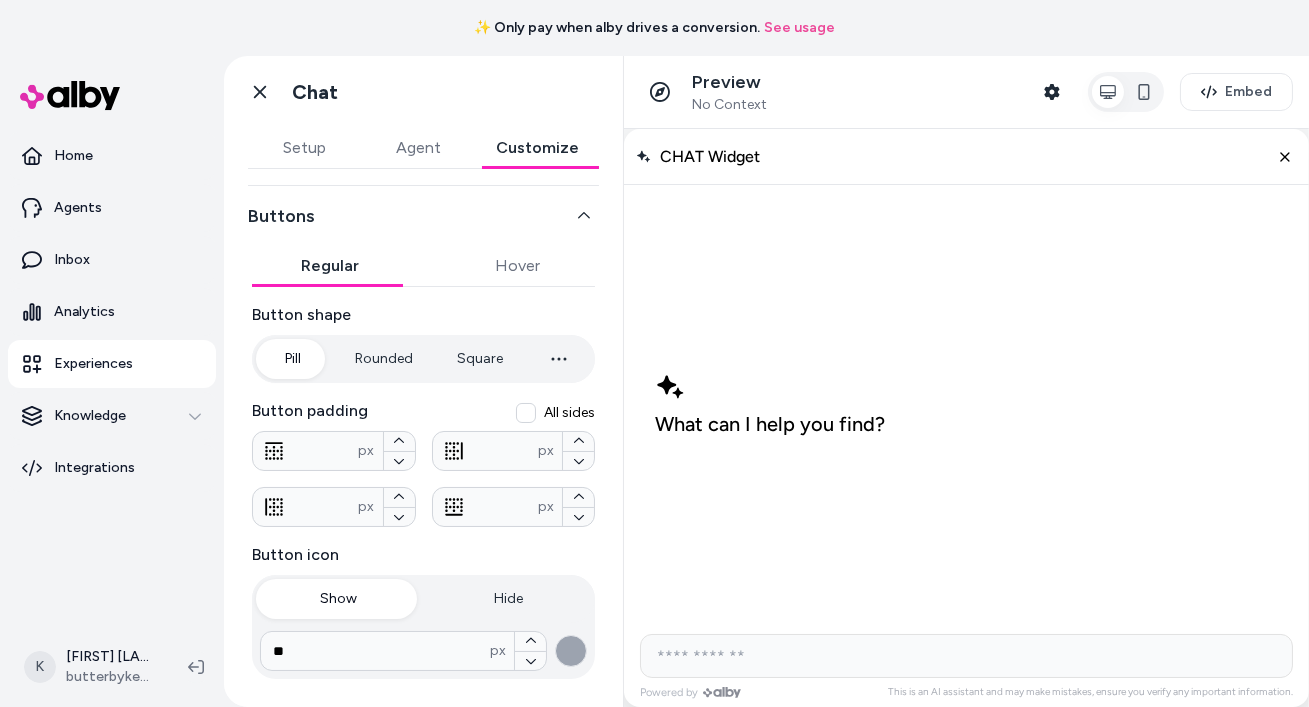 scroll, scrollTop: 64, scrollLeft: 0, axis: vertical 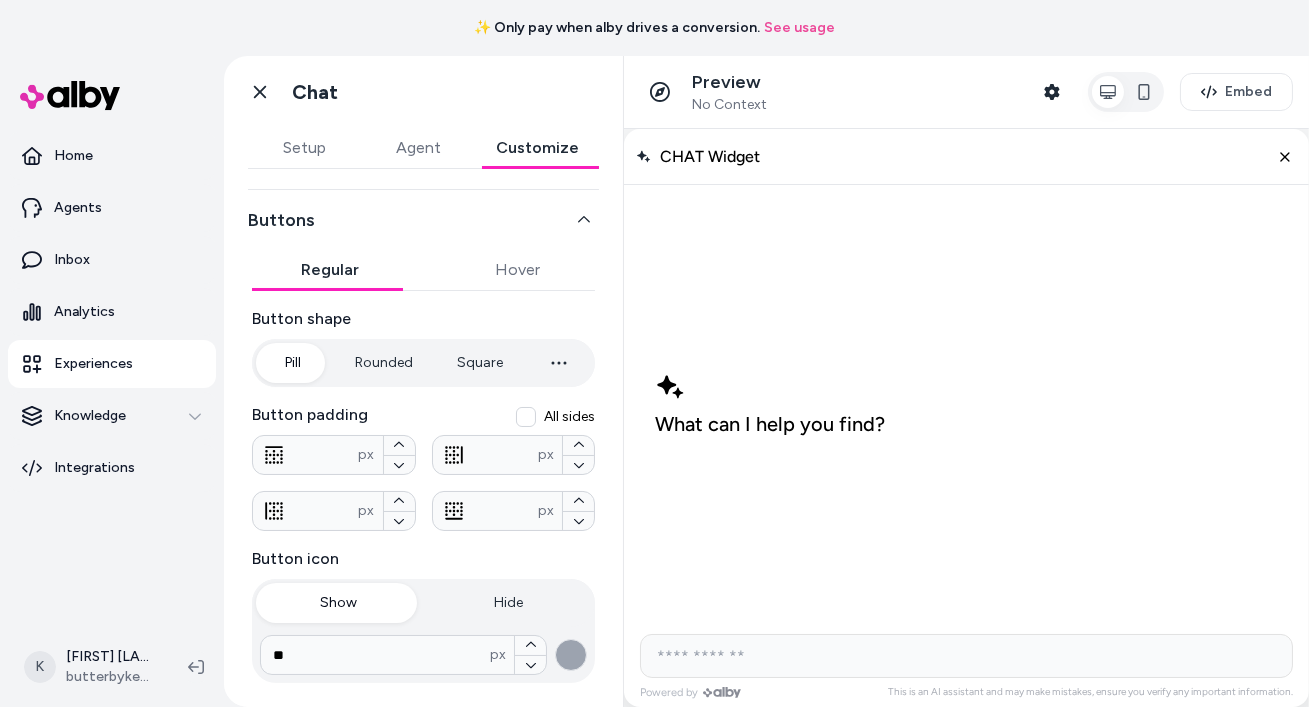 click at bounding box center [571, 655] 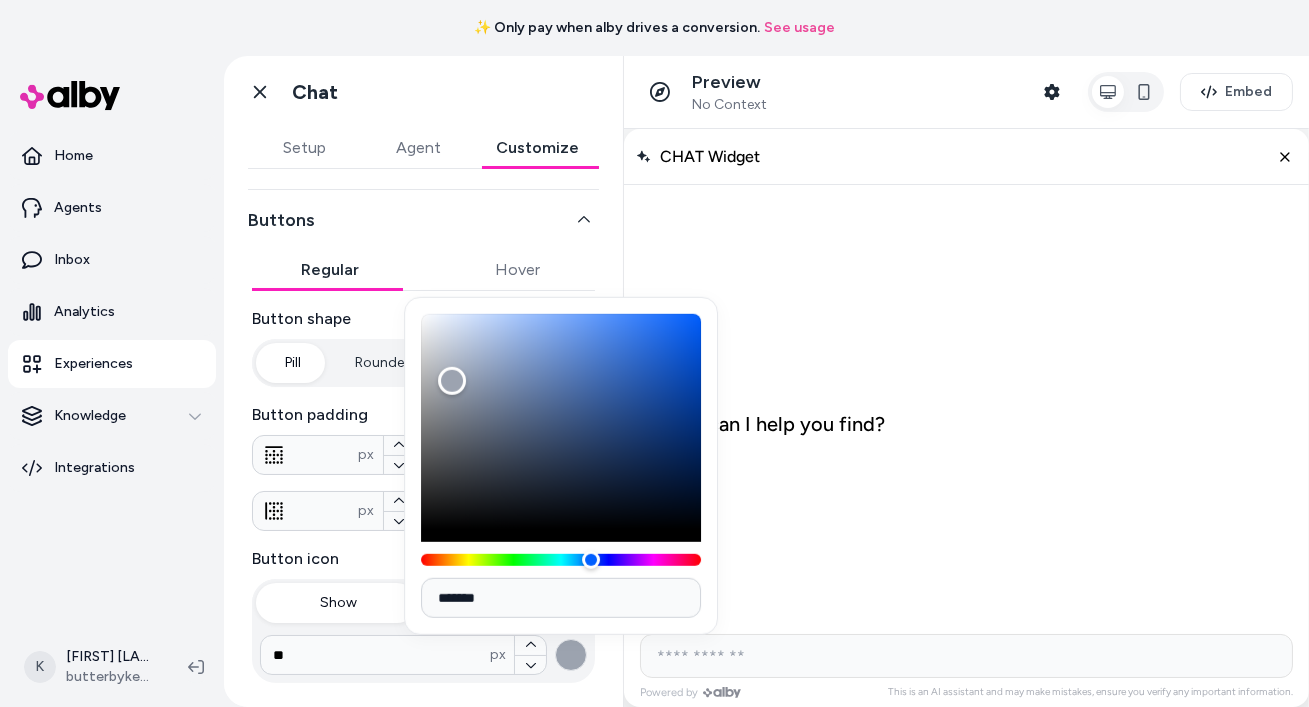 click at bounding box center [561, 422] 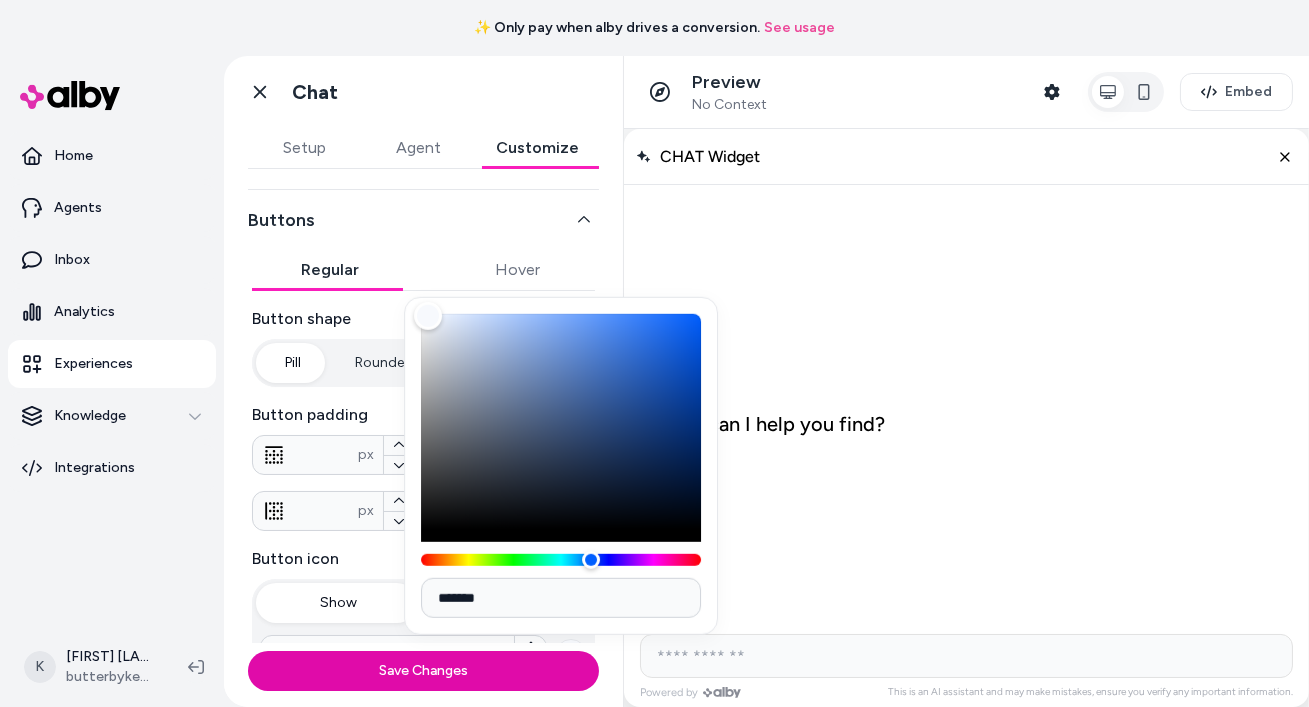 click on "What can I help you find?" at bounding box center [965, 402] 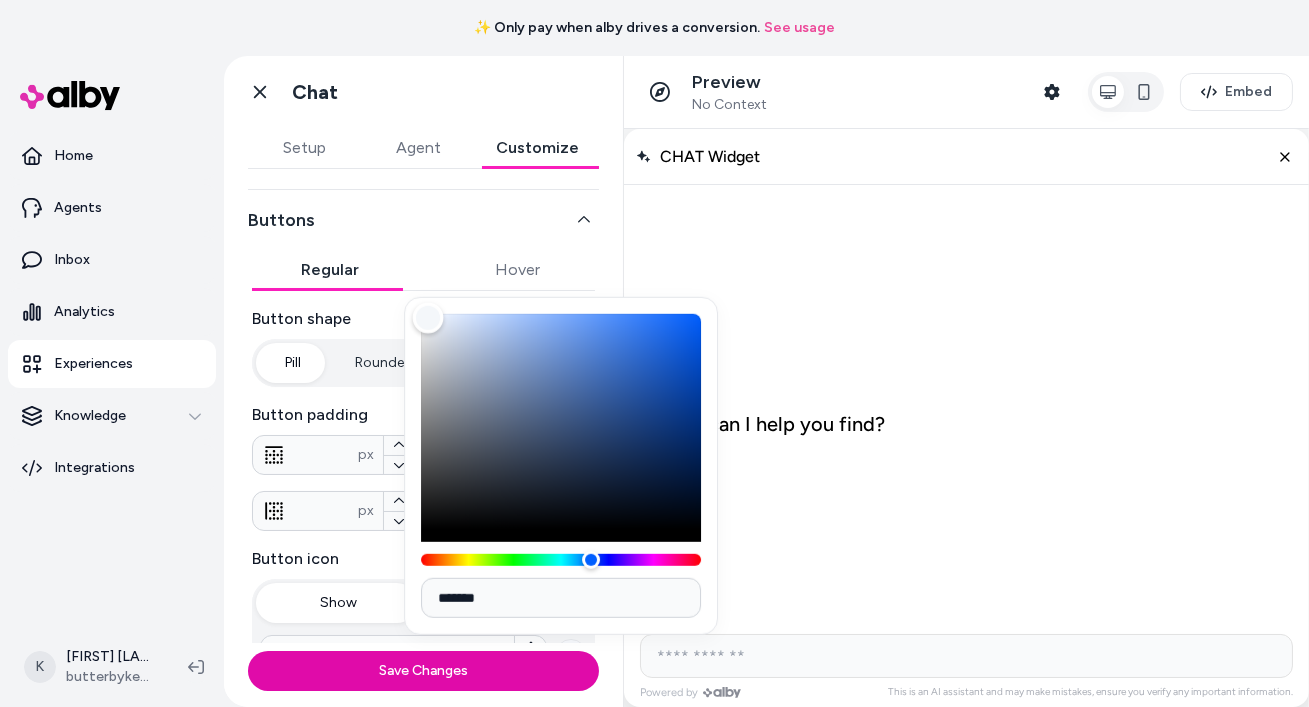click at bounding box center [428, 318] 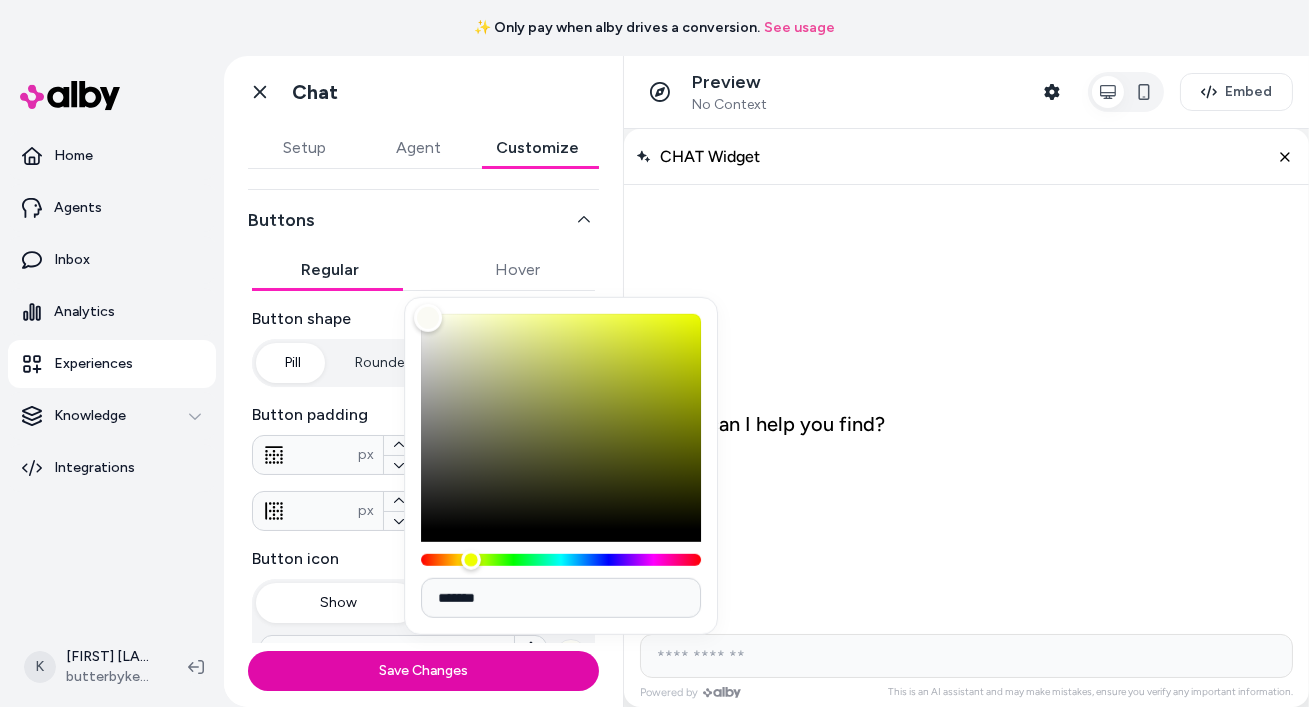 click at bounding box center (561, 560) 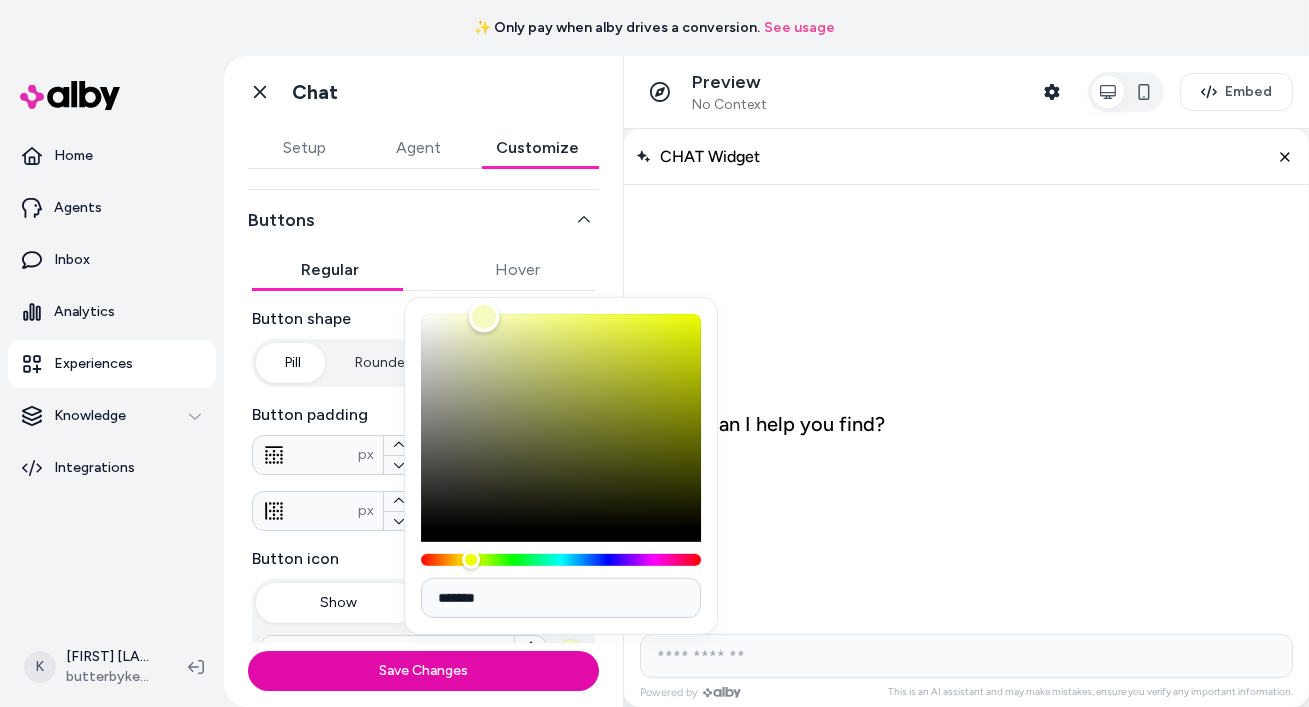 drag, startPoint x: 432, startPoint y: 314, endPoint x: 484, endPoint y: 319, distance: 52.23983 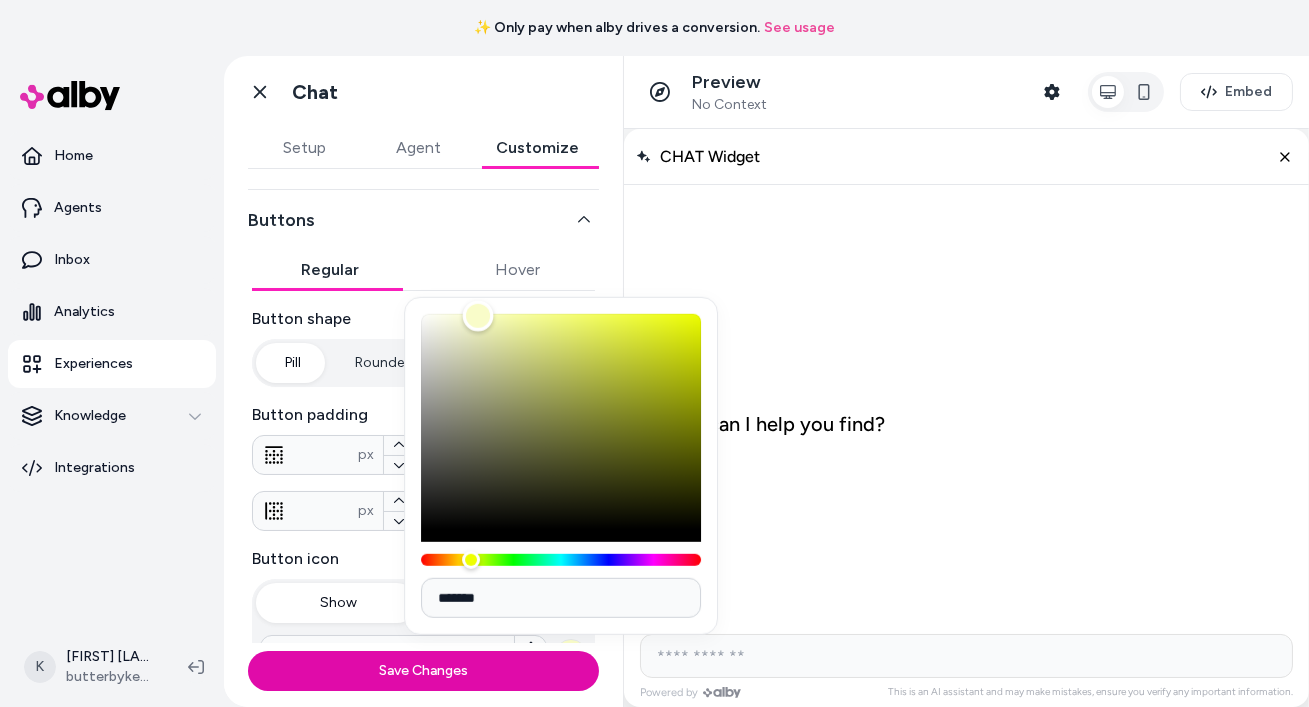 drag, startPoint x: 491, startPoint y: 319, endPoint x: 478, endPoint y: 316, distance: 13.341664 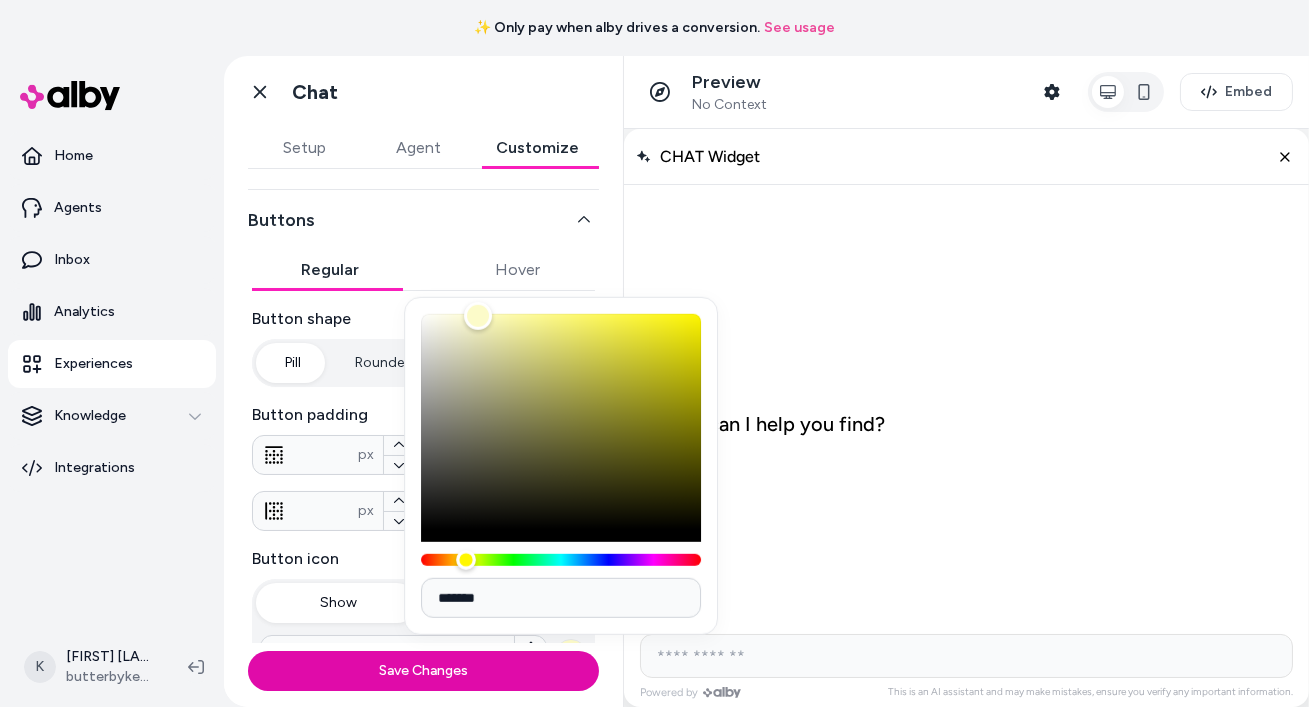 click at bounding box center (466, 560) 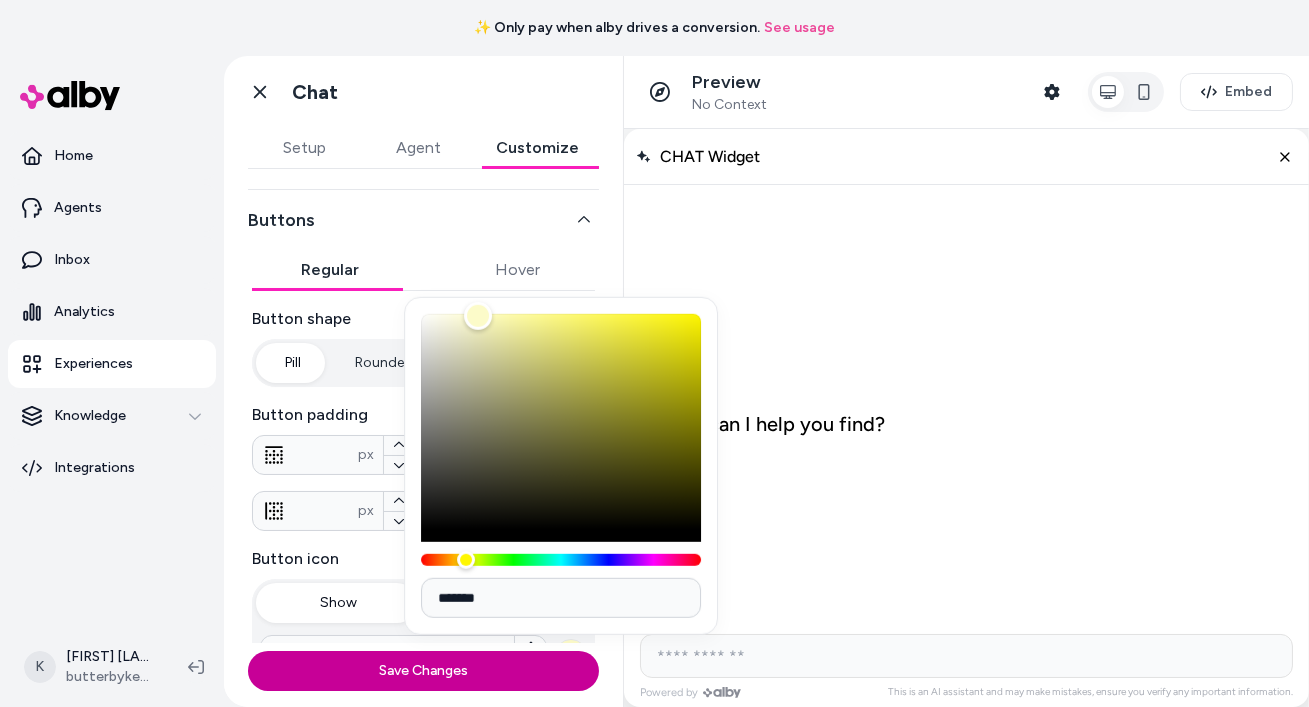 click on "Save Changes" at bounding box center [423, 671] 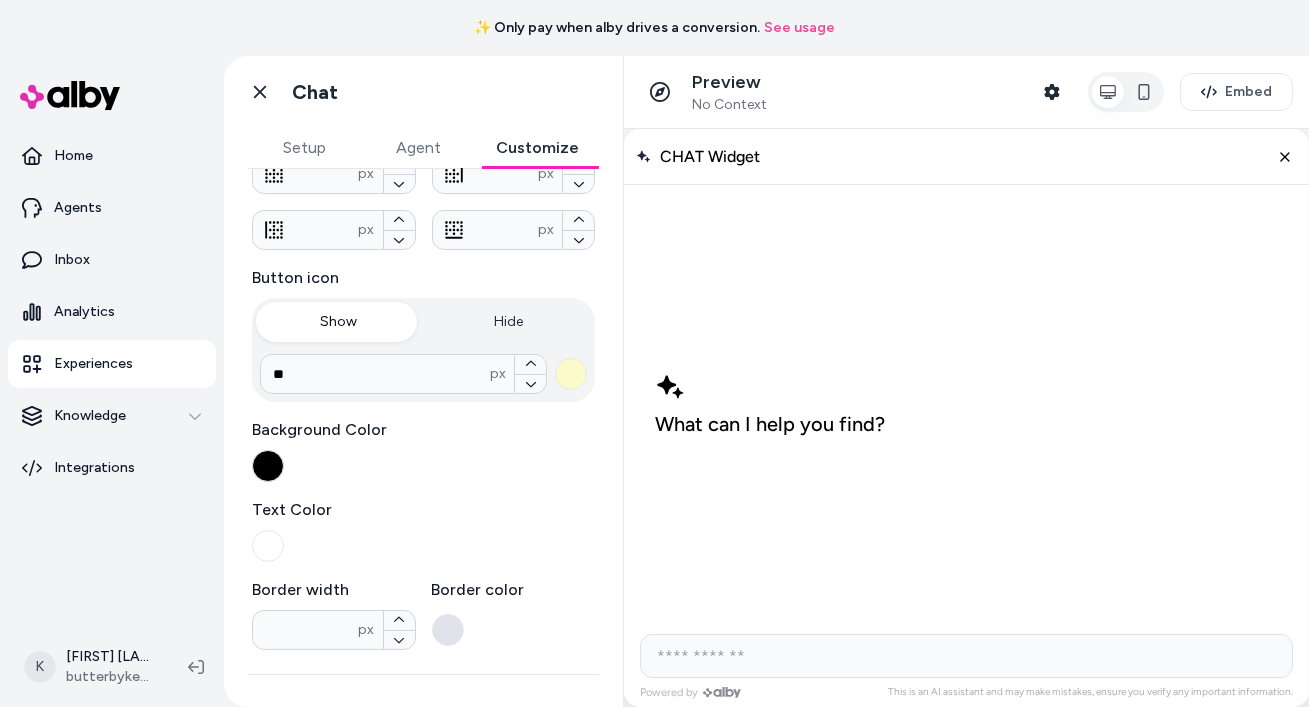 scroll, scrollTop: 457, scrollLeft: 0, axis: vertical 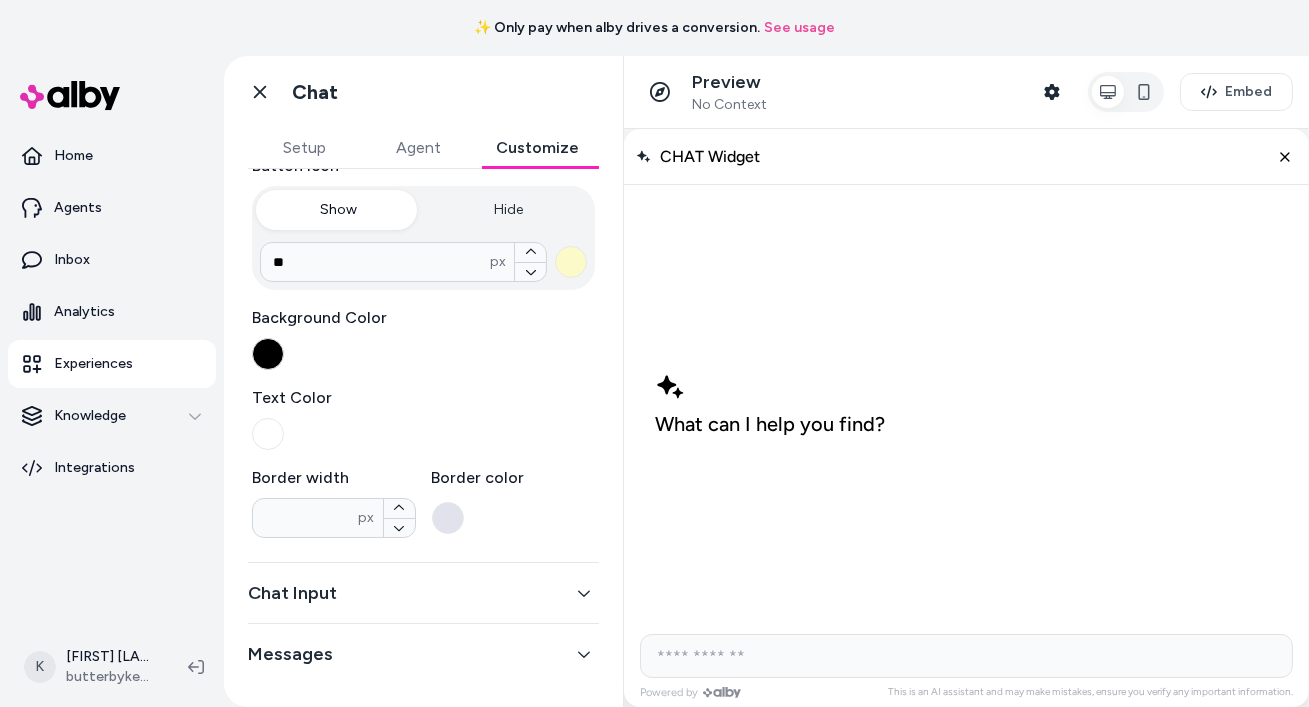 click at bounding box center (448, 518) 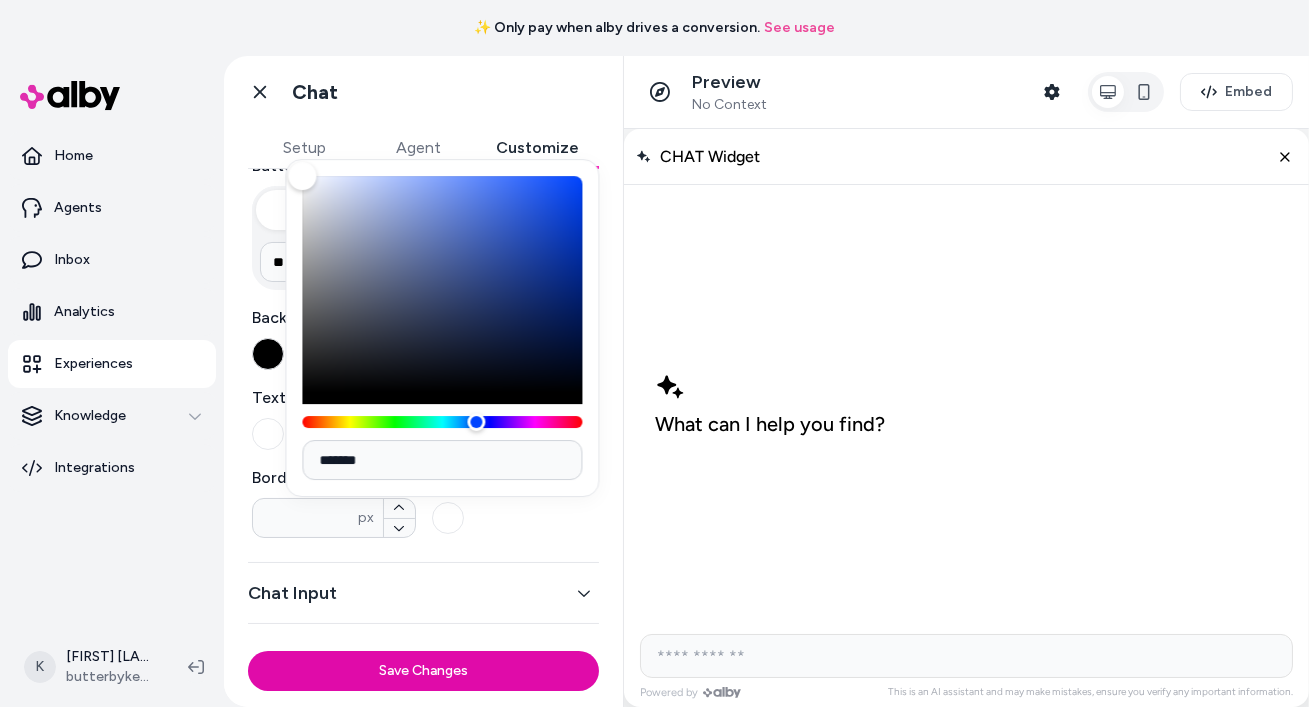 drag, startPoint x: 319, startPoint y: 191, endPoint x: 300, endPoint y: 97, distance: 95.90099 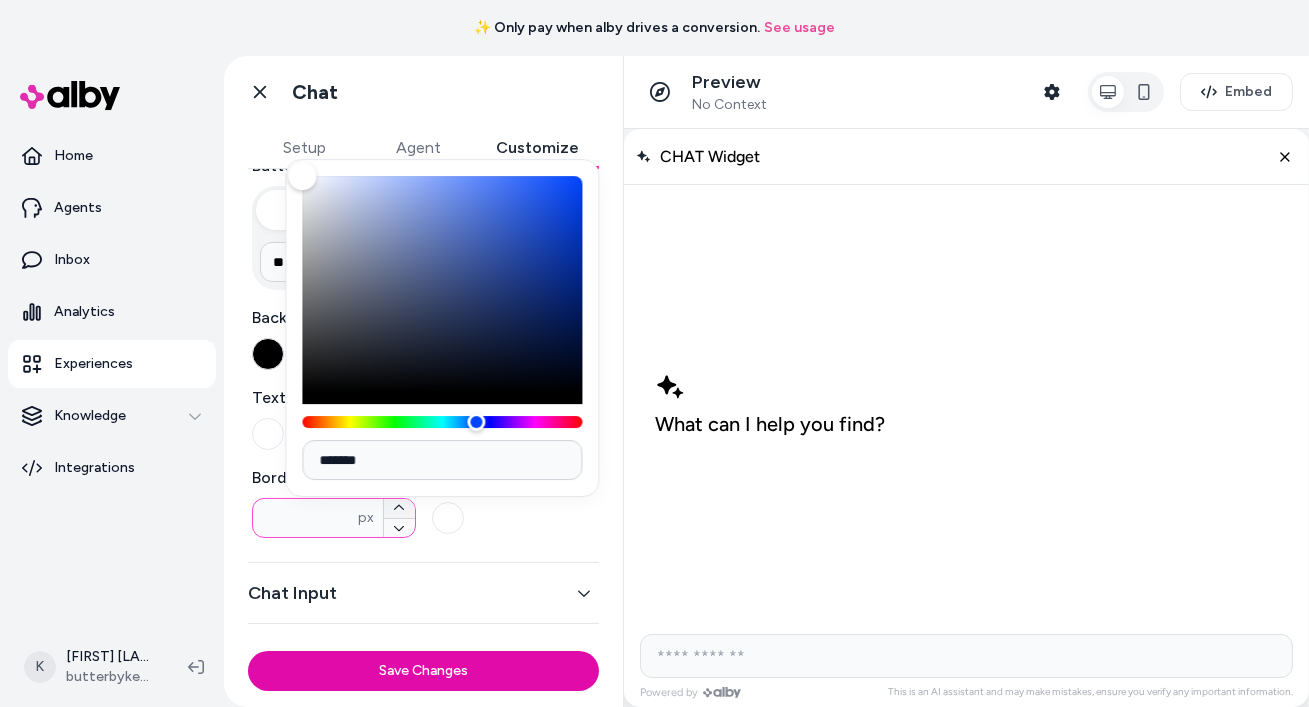 click 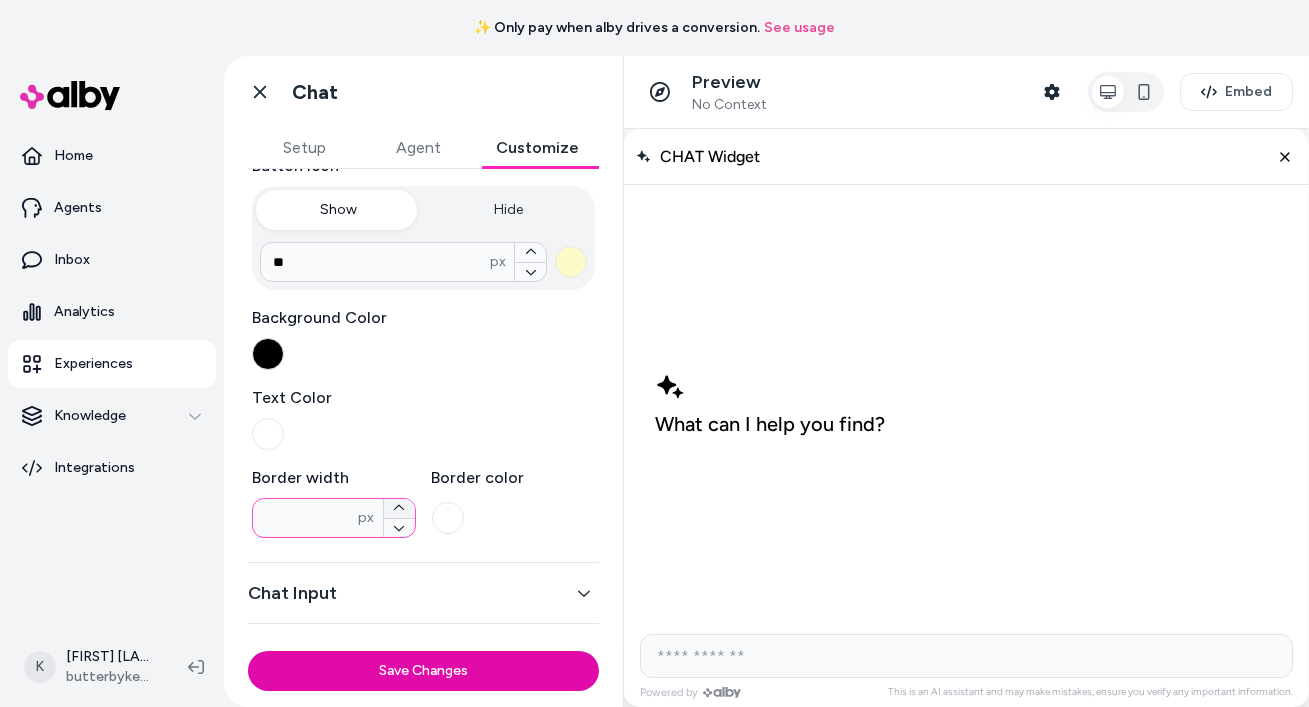 click 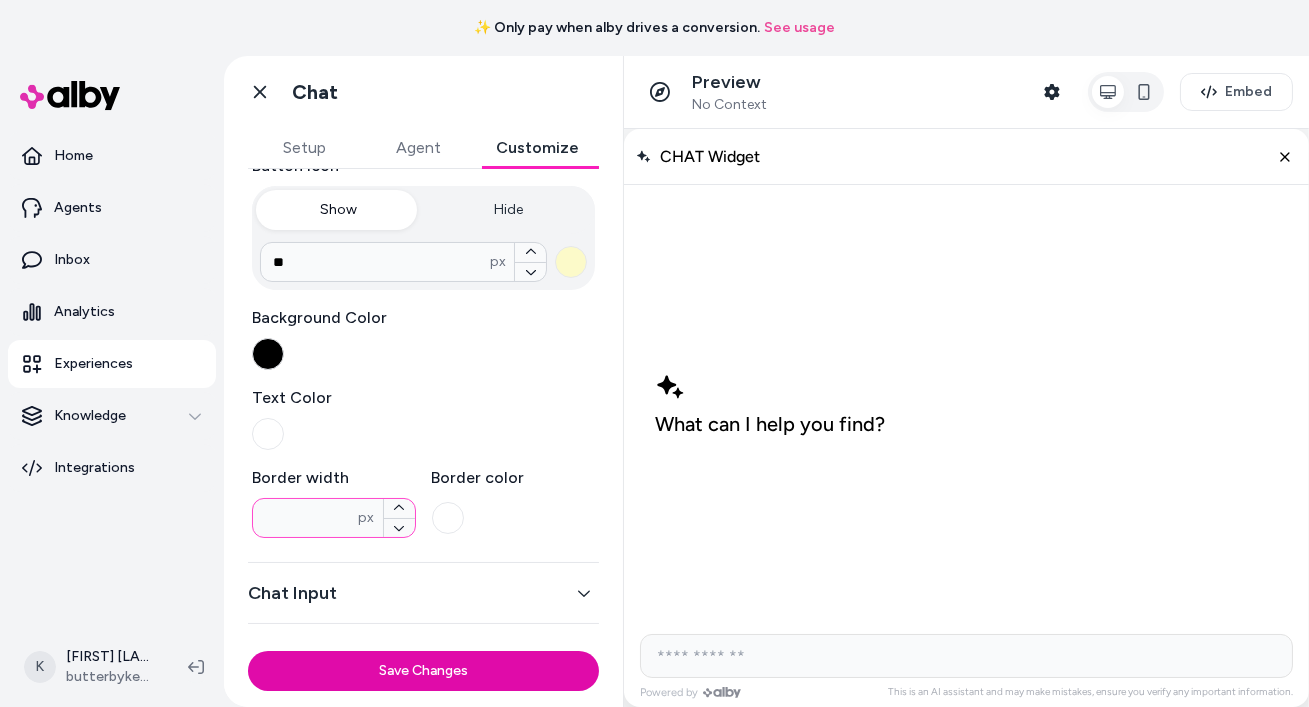 scroll, scrollTop: 497, scrollLeft: 0, axis: vertical 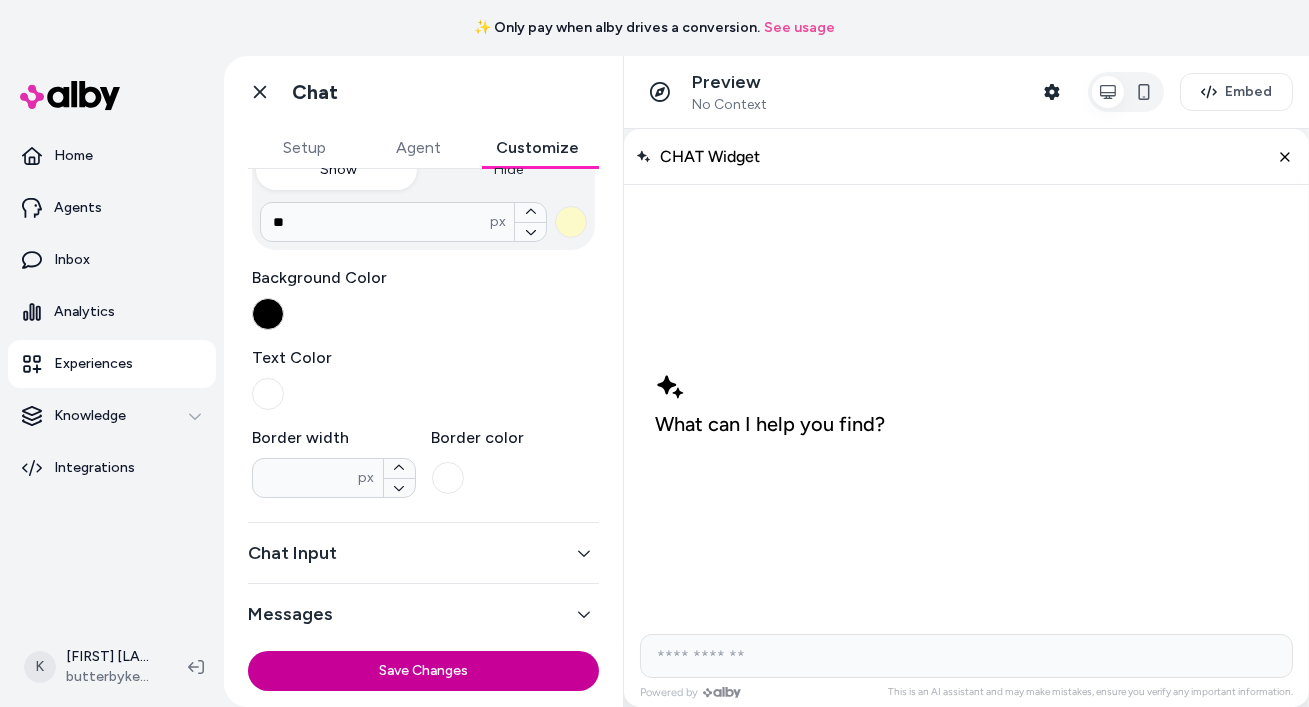 click on "Save Changes" at bounding box center (423, 671) 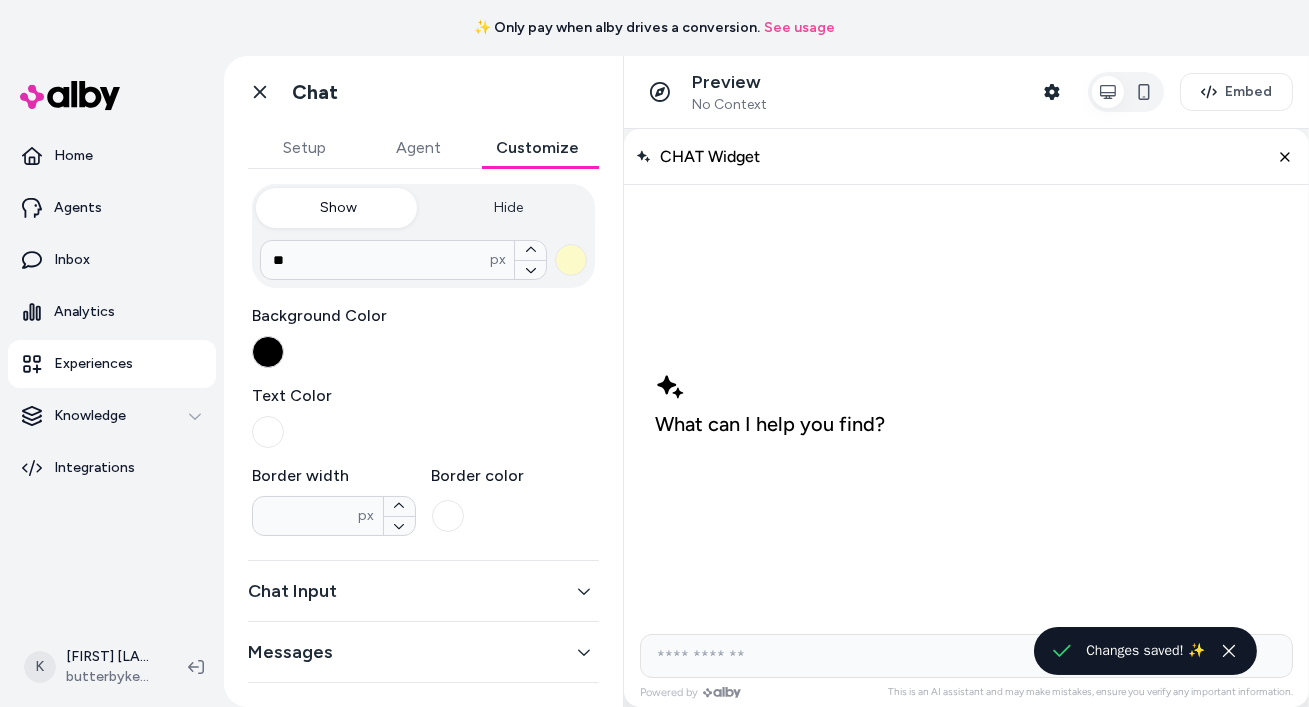 scroll, scrollTop: 457, scrollLeft: 0, axis: vertical 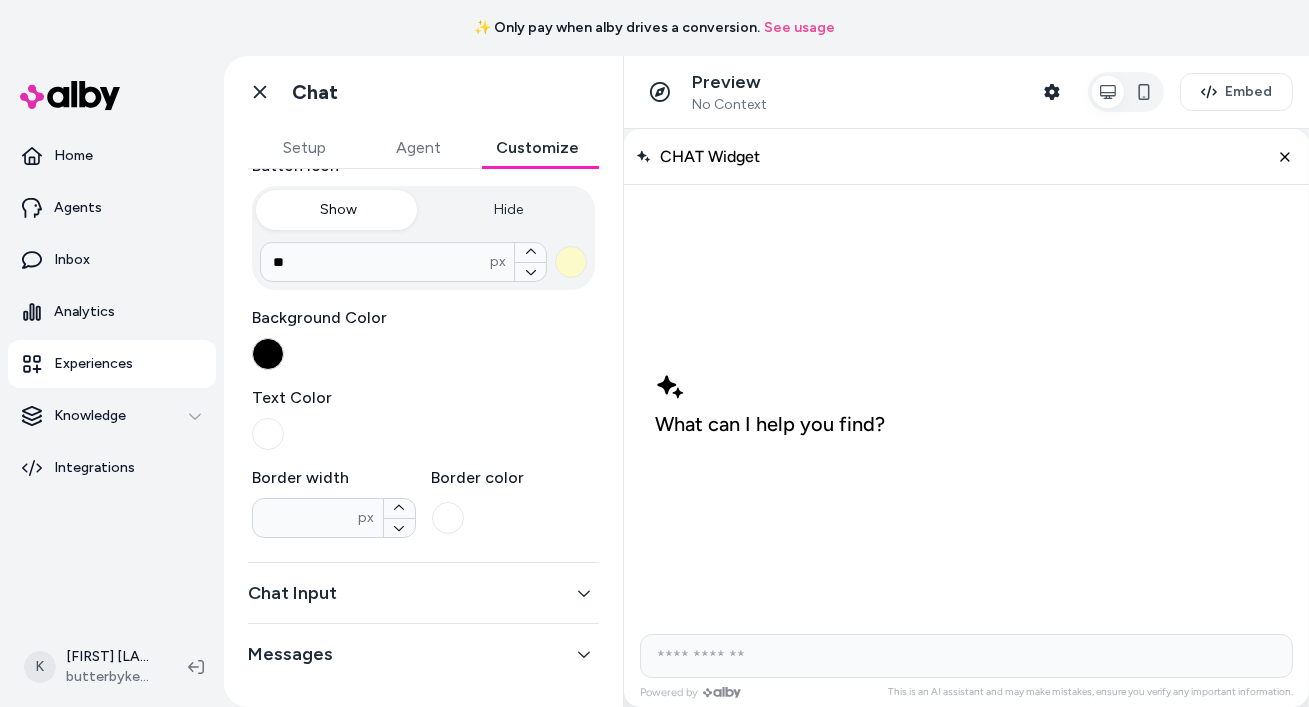 click on "No Context" at bounding box center (729, 105) 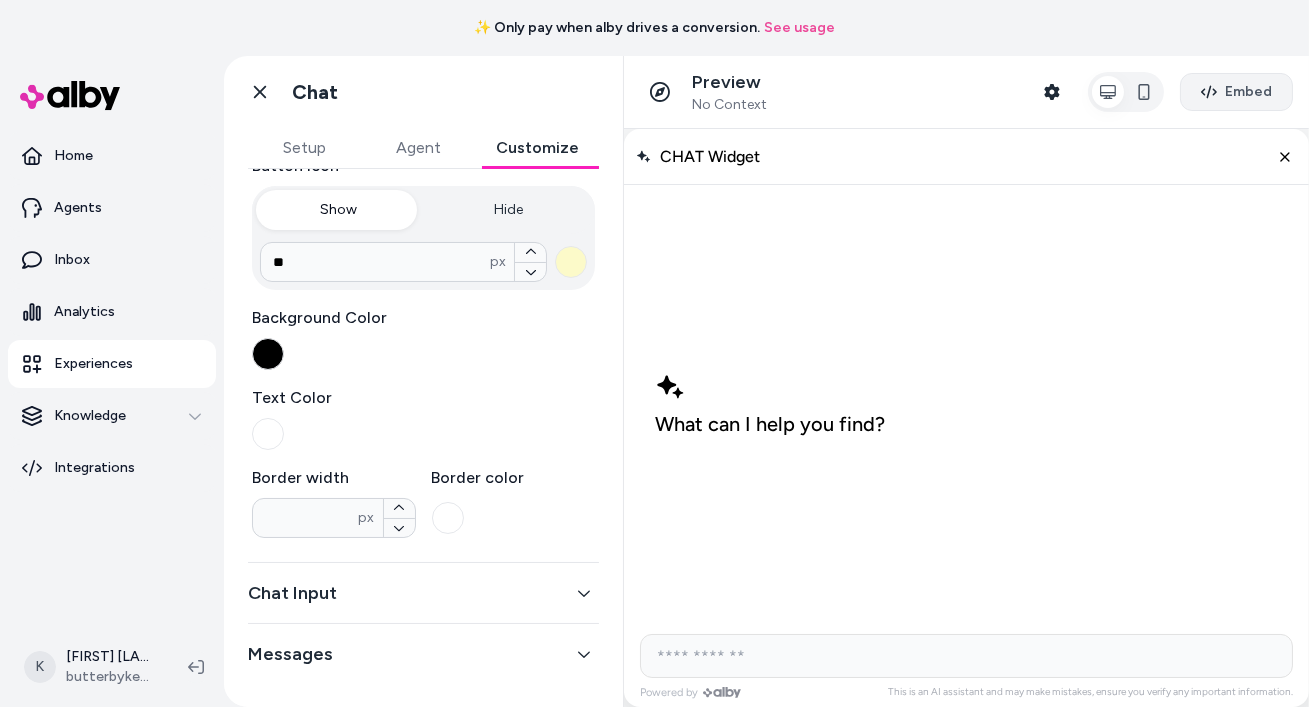click on "Embed" at bounding box center [1236, 92] 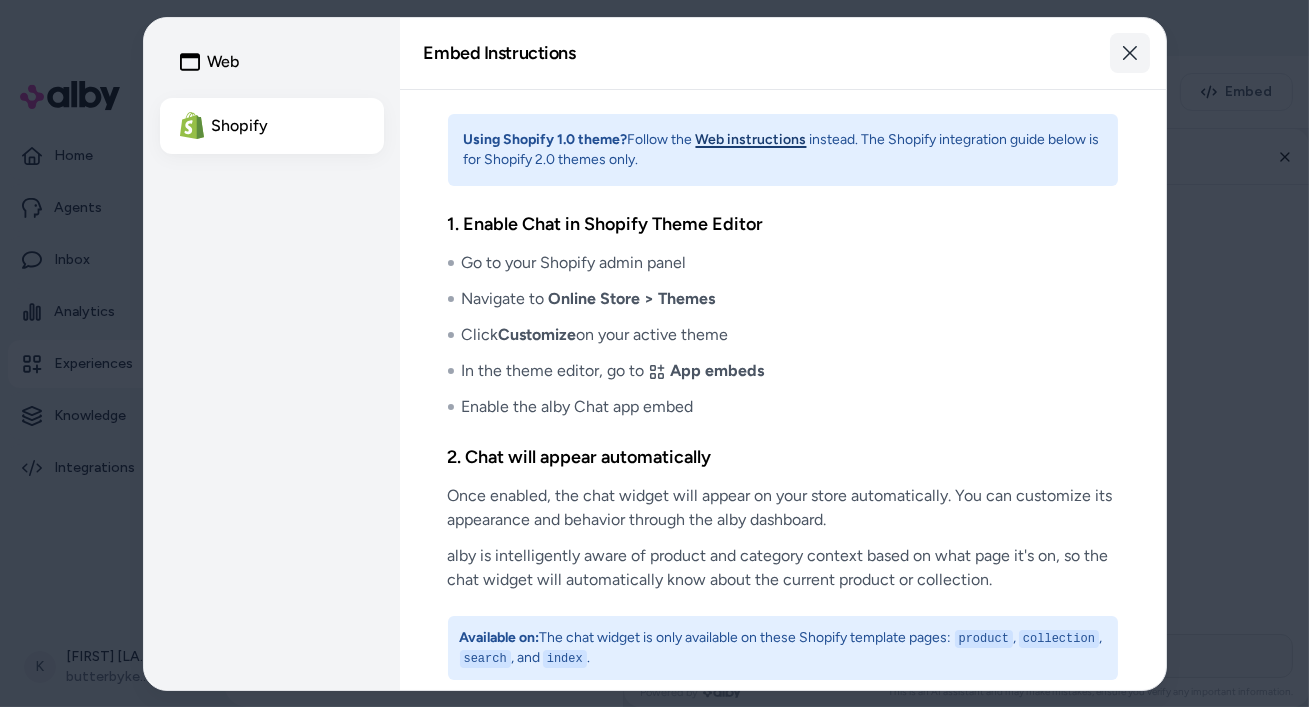 click 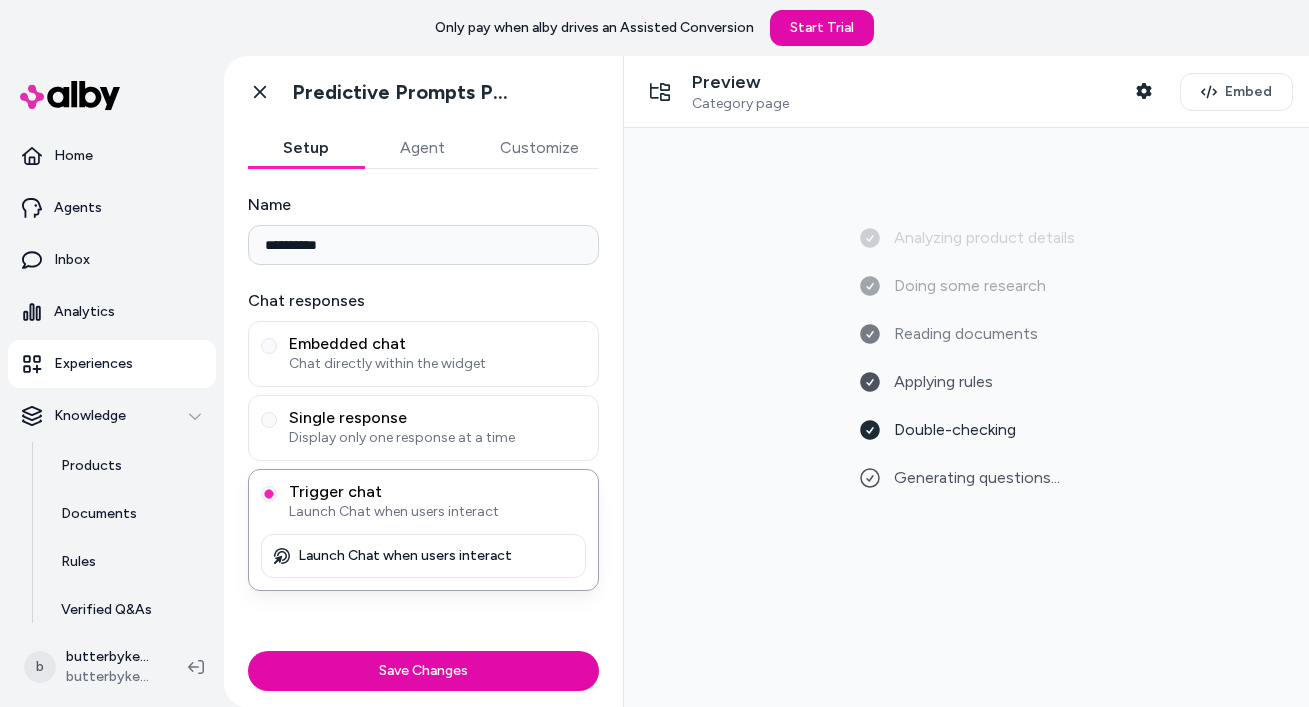 scroll, scrollTop: 0, scrollLeft: 0, axis: both 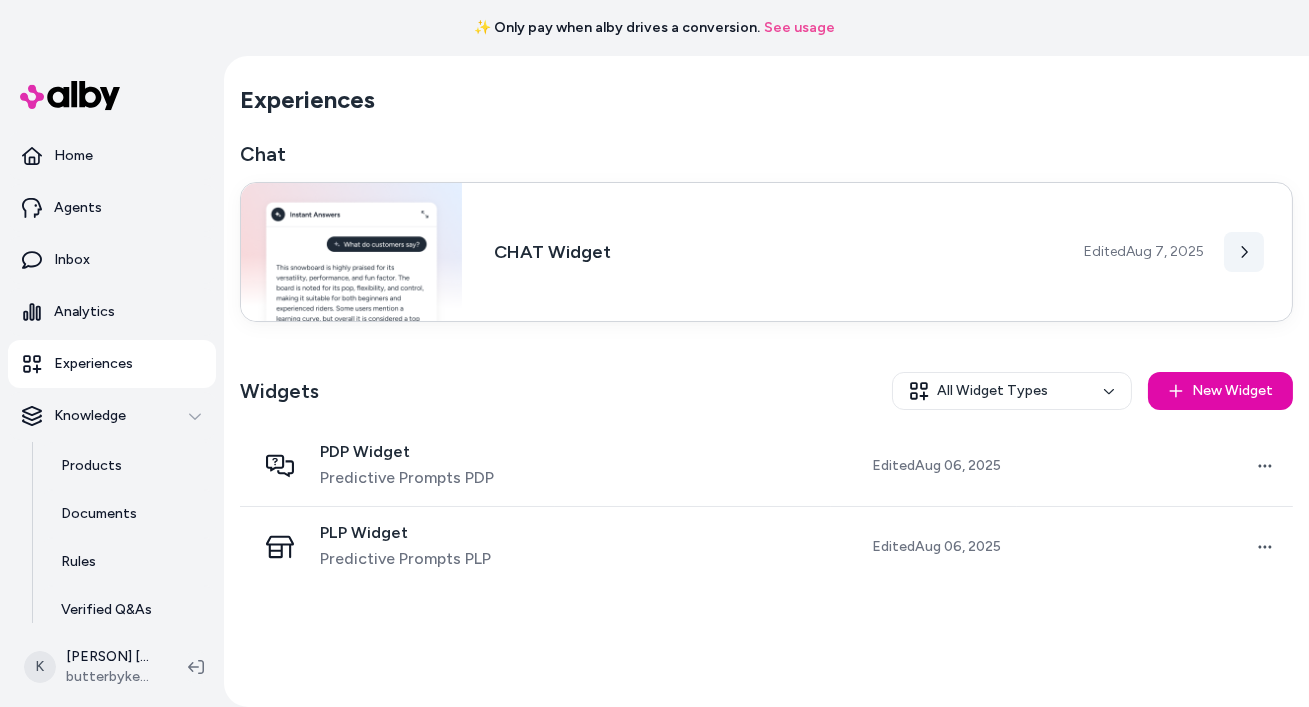 click at bounding box center [1244, 252] 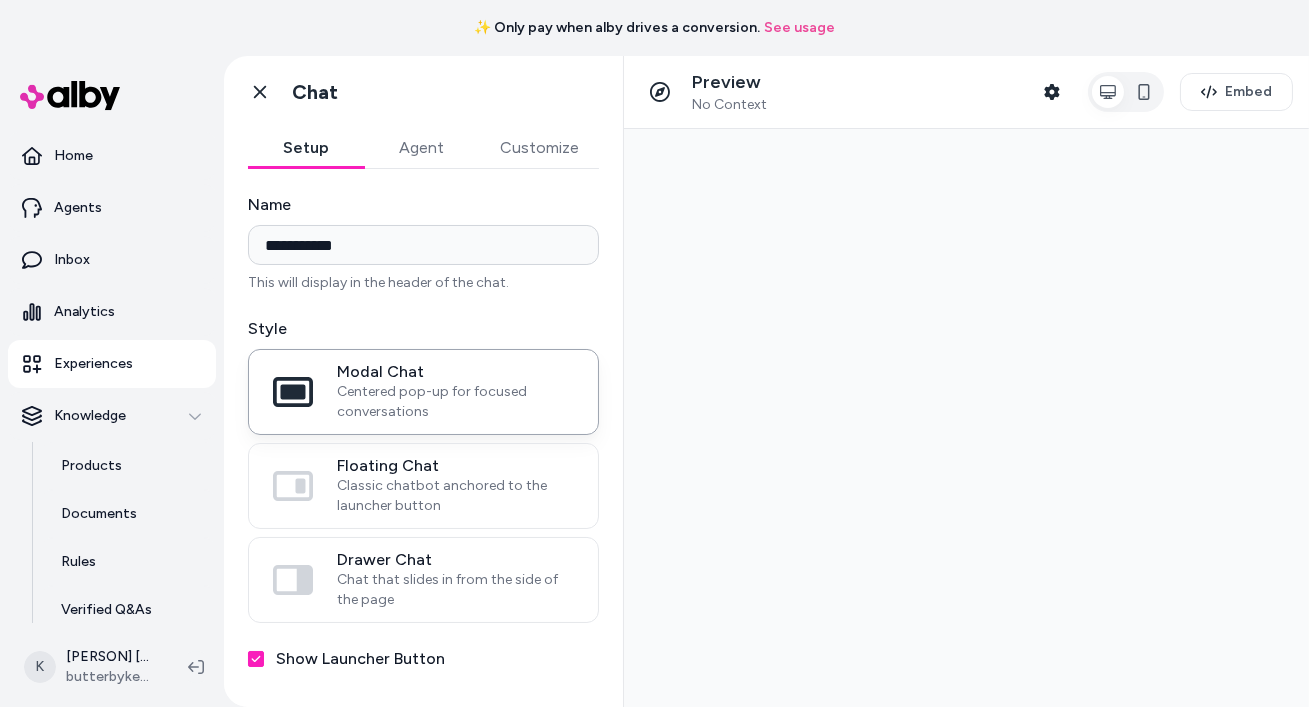 scroll, scrollTop: 0, scrollLeft: 0, axis: both 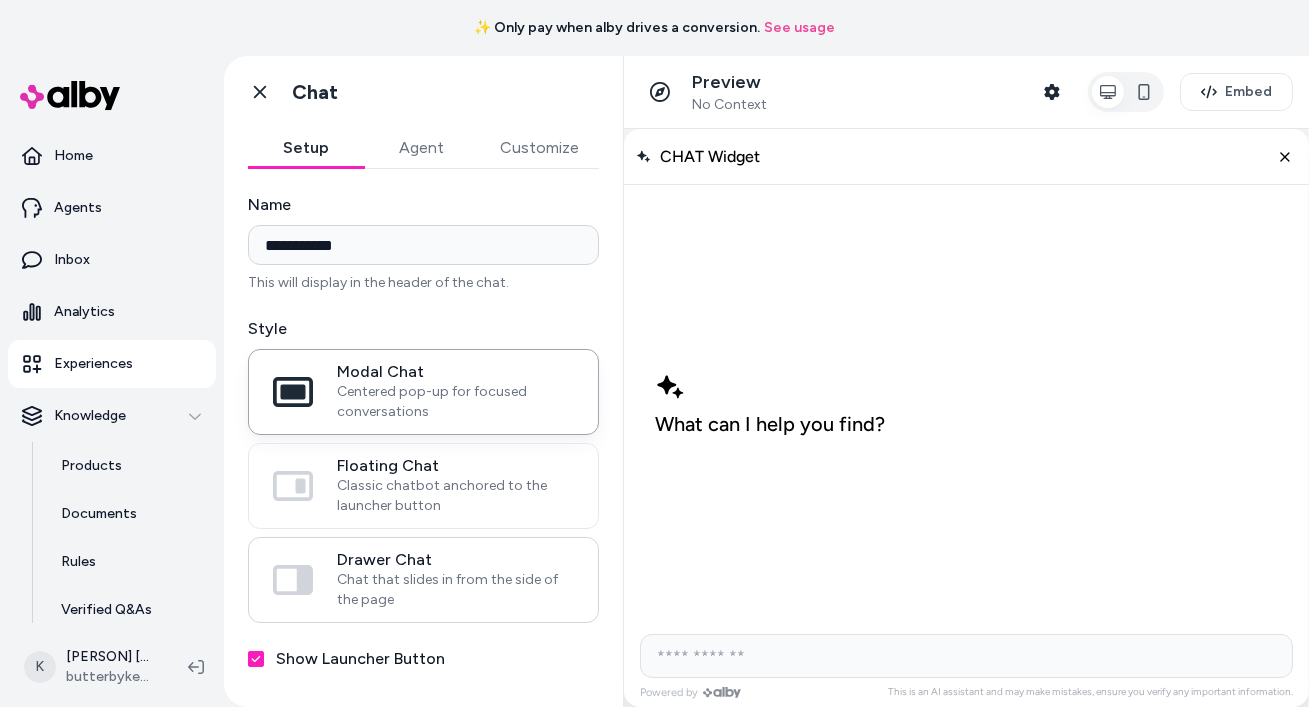 click on "Chat that slides in from the side of the page" at bounding box center (455, 590) 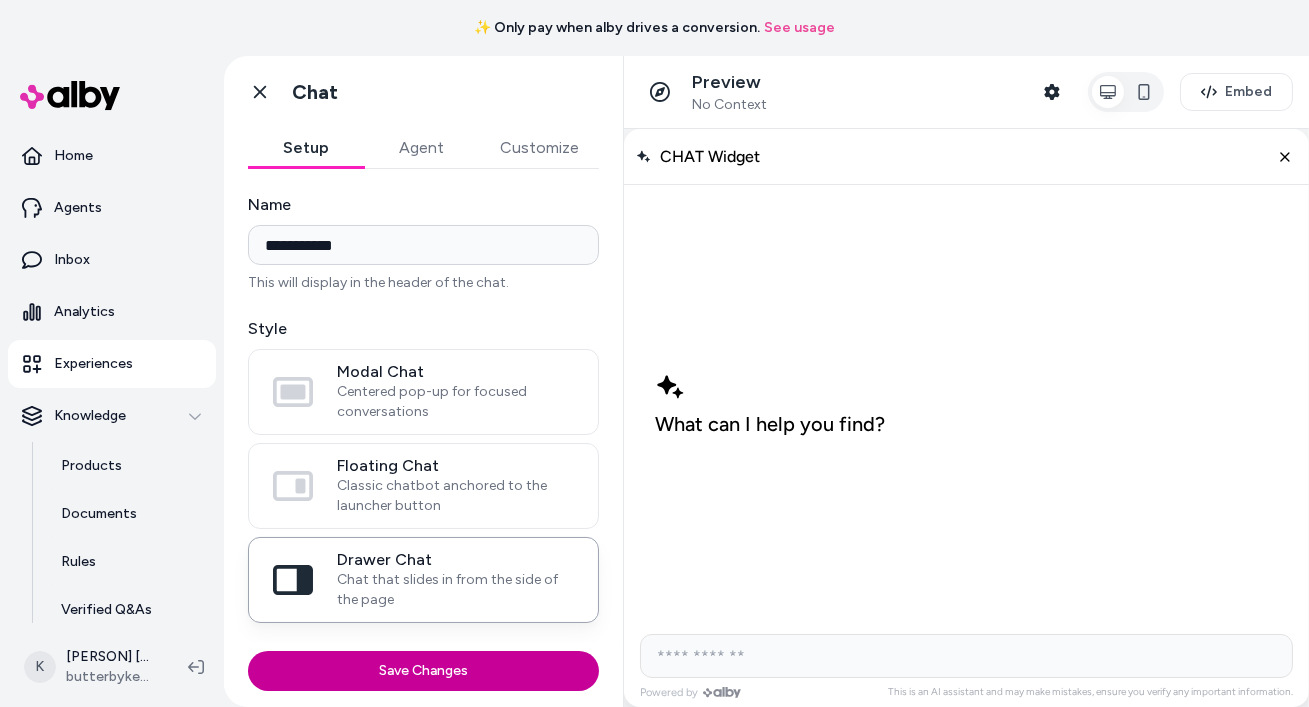 click on "Save Changes" at bounding box center [423, 671] 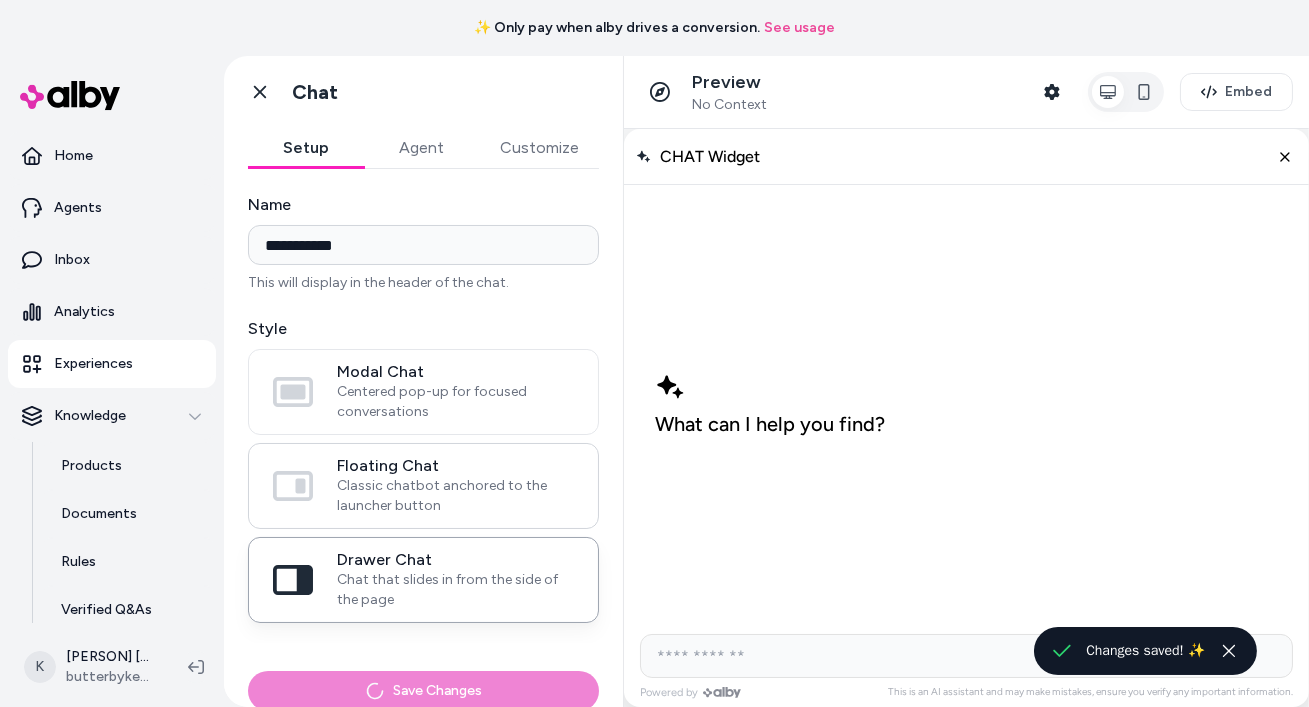 scroll, scrollTop: 184, scrollLeft: 0, axis: vertical 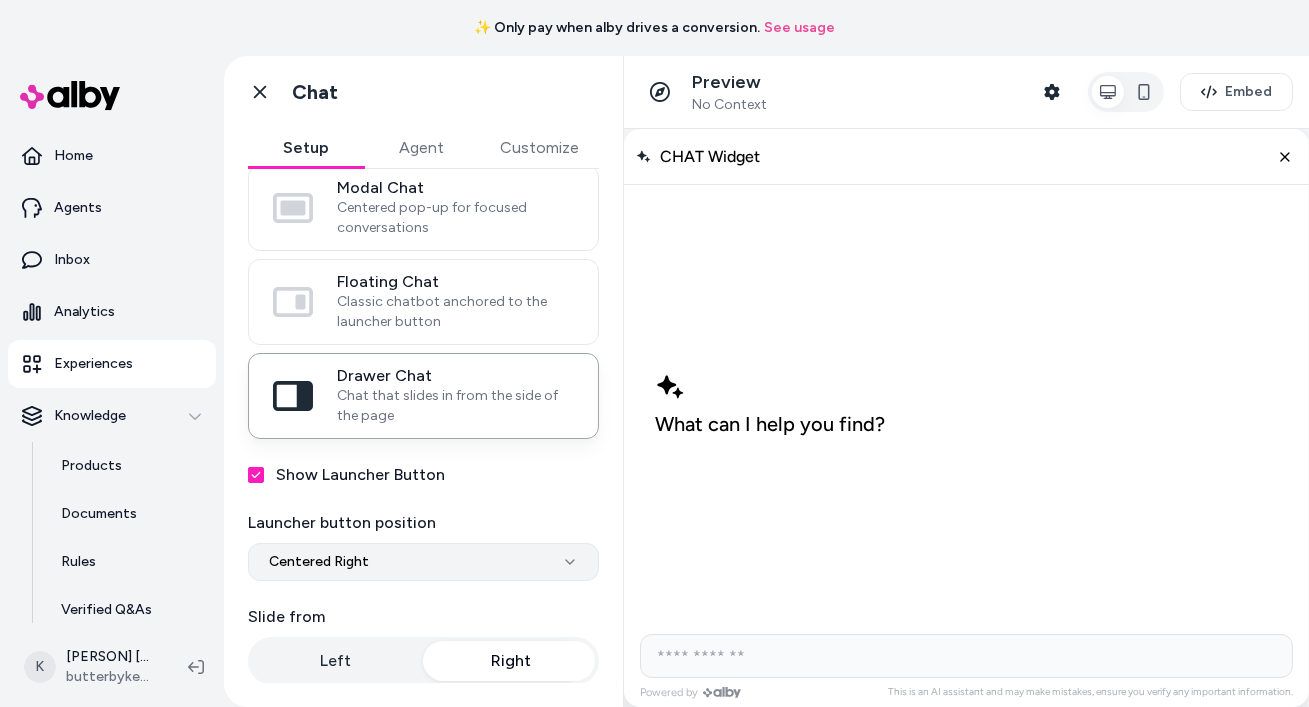 click on "**********" at bounding box center [654, 353] 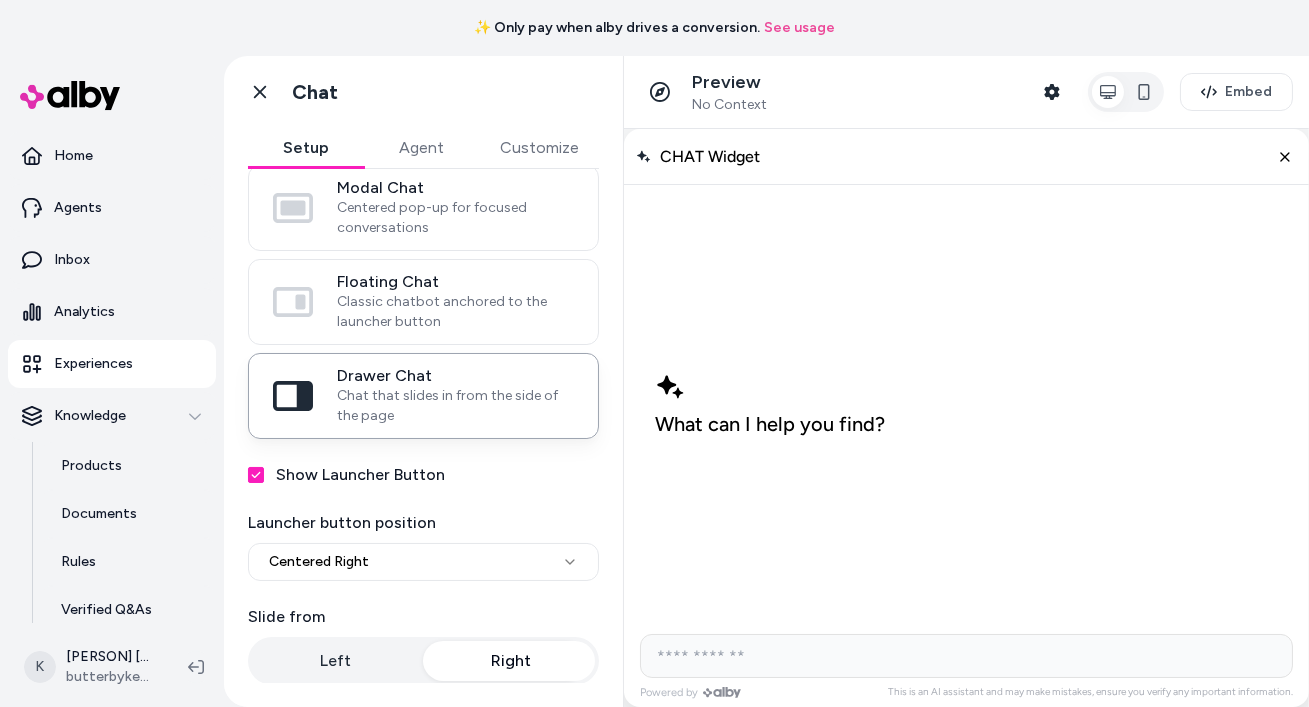 click on "**********" at bounding box center [654, 353] 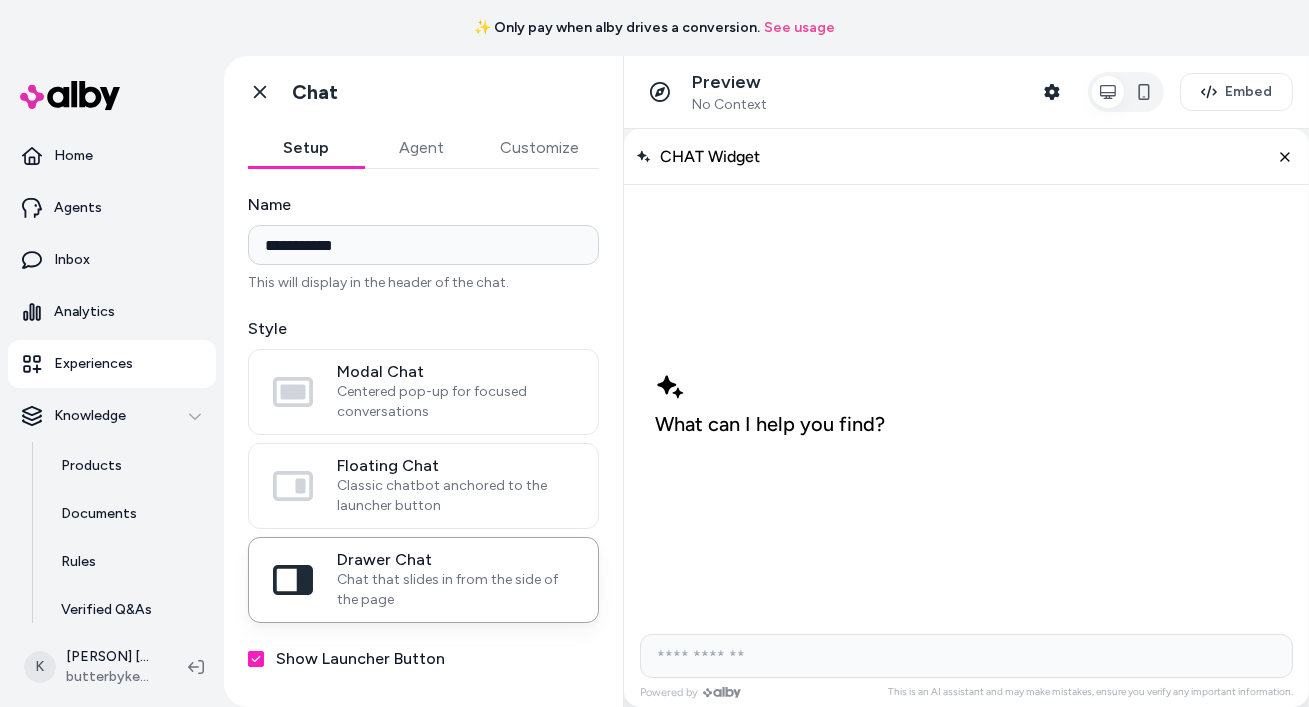 scroll, scrollTop: 184, scrollLeft: 0, axis: vertical 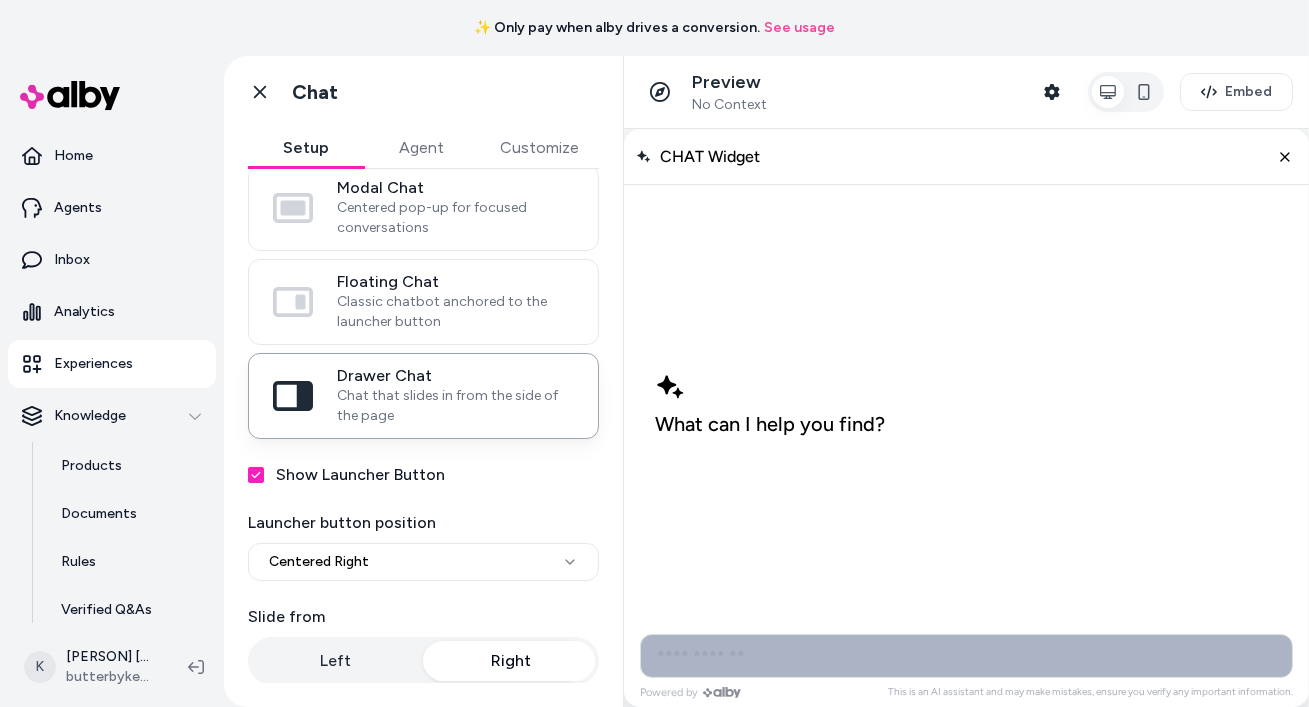 click at bounding box center (965, 655) 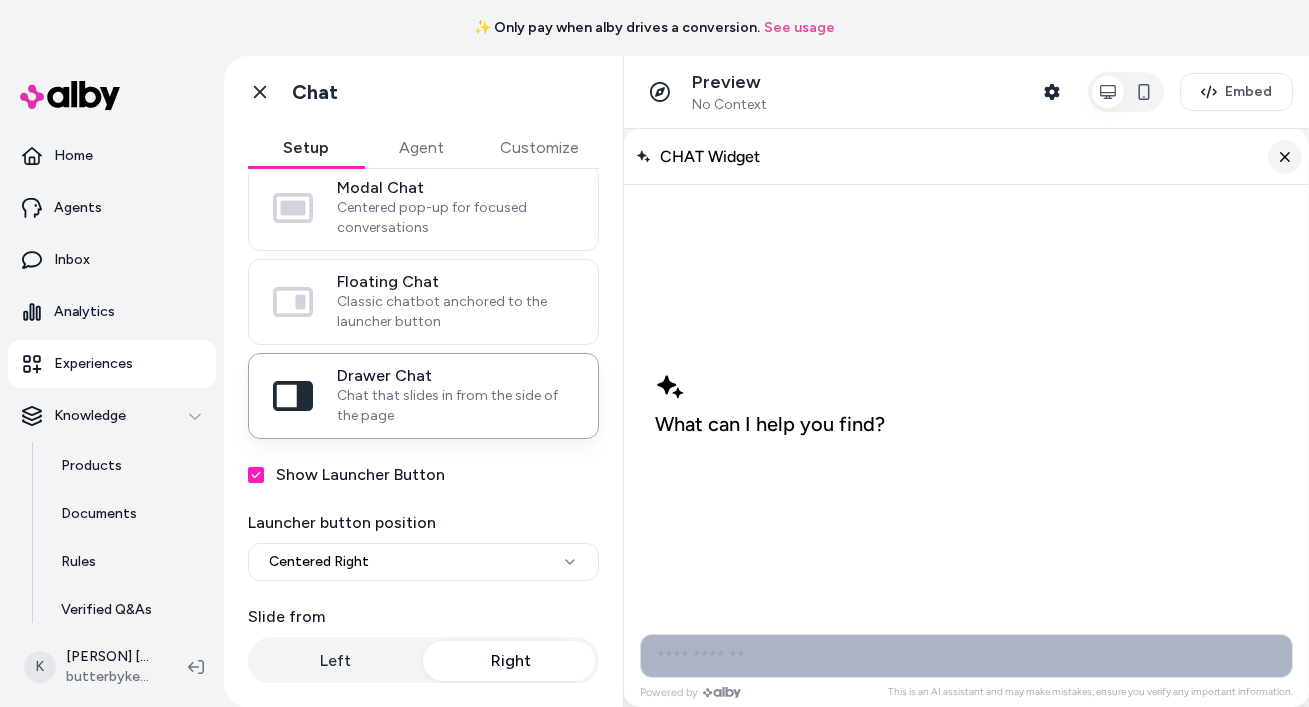 click 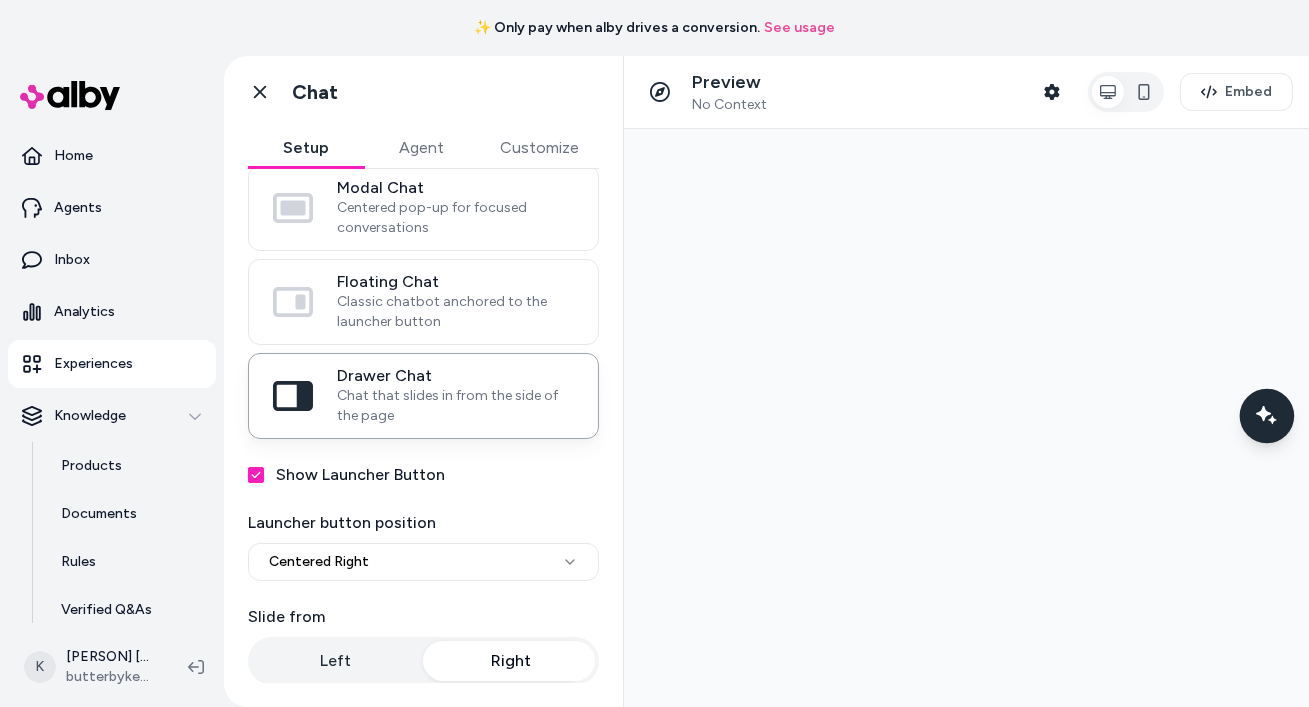 click 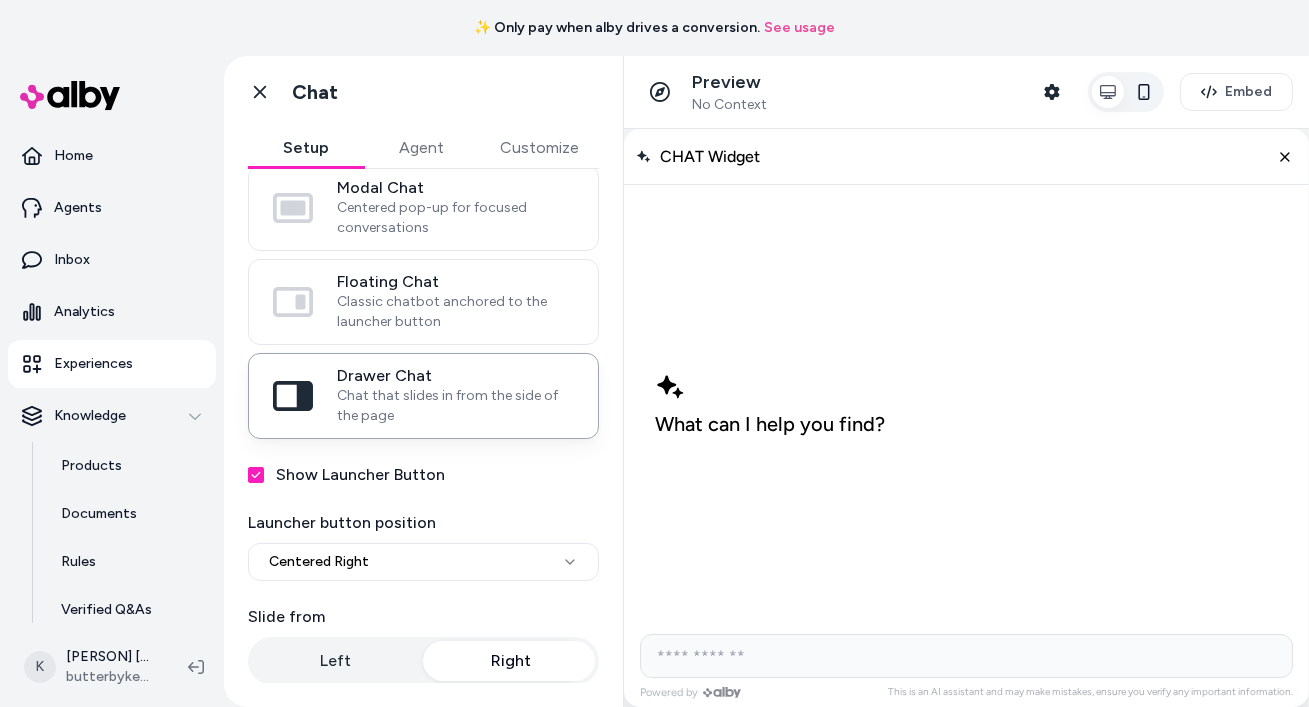 click 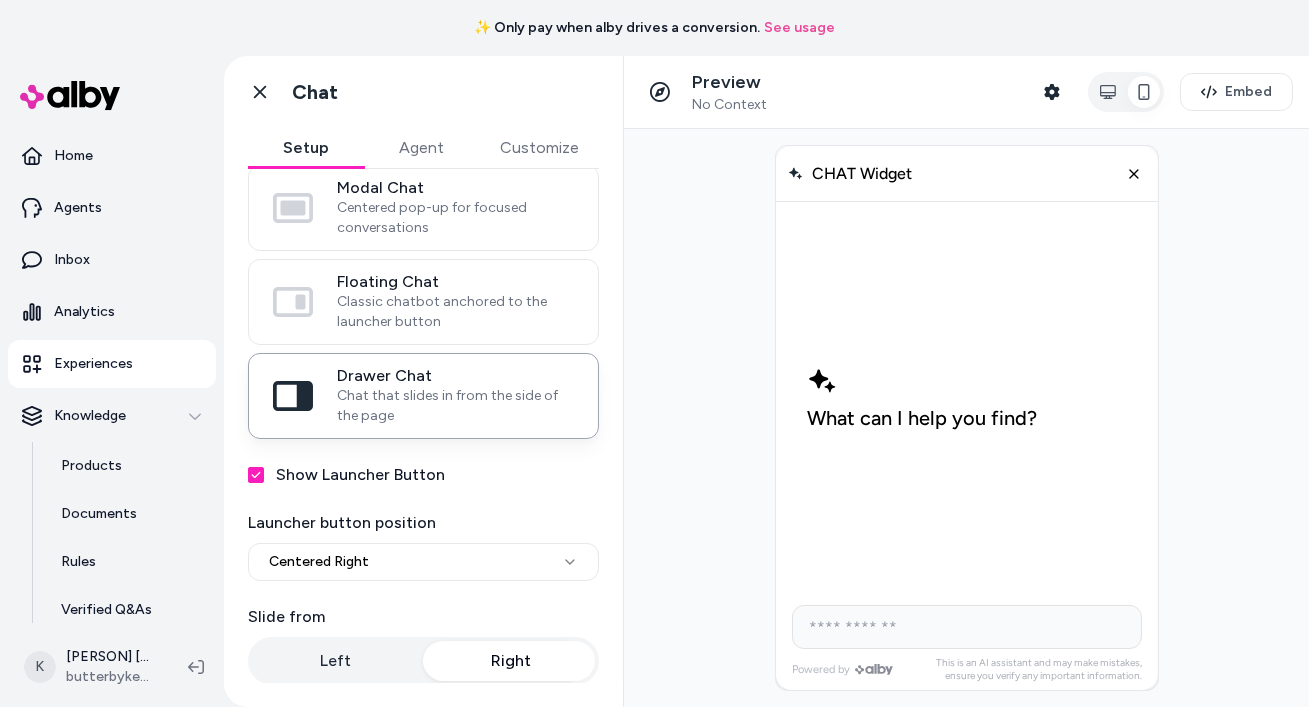 scroll, scrollTop: 0, scrollLeft: 0, axis: both 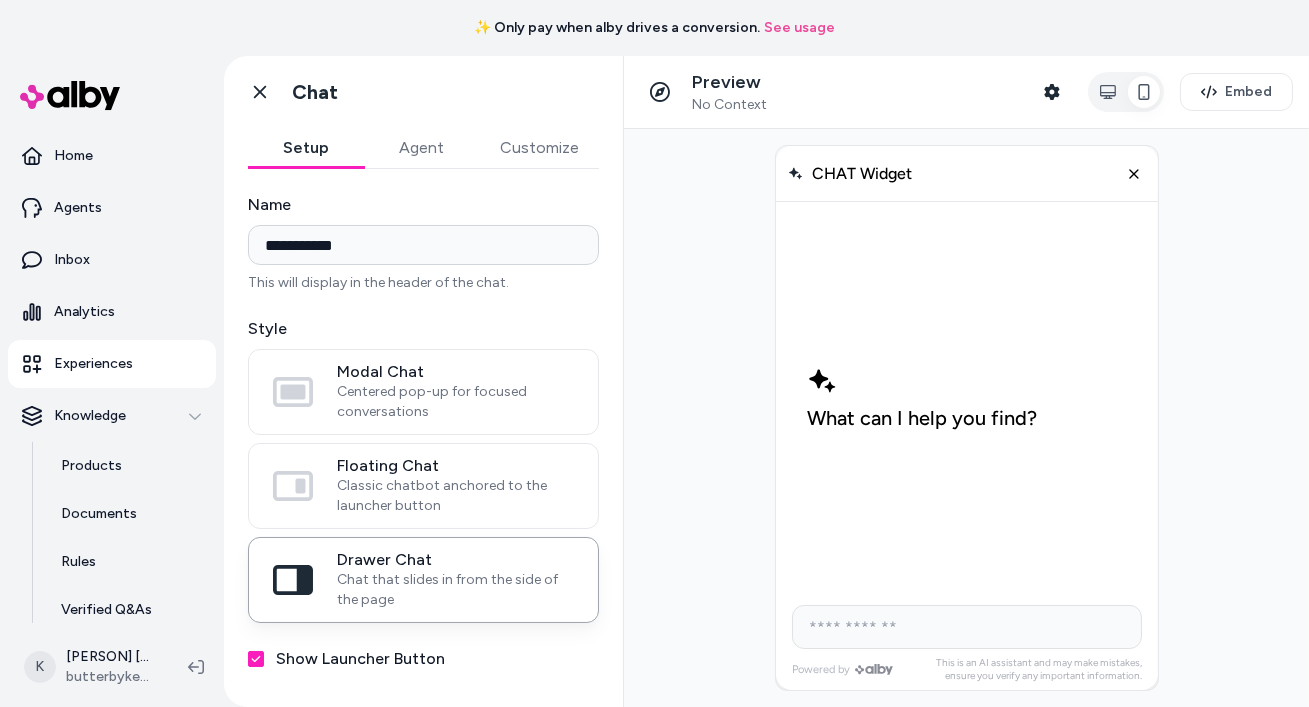 click on "**********" at bounding box center [423, 426] 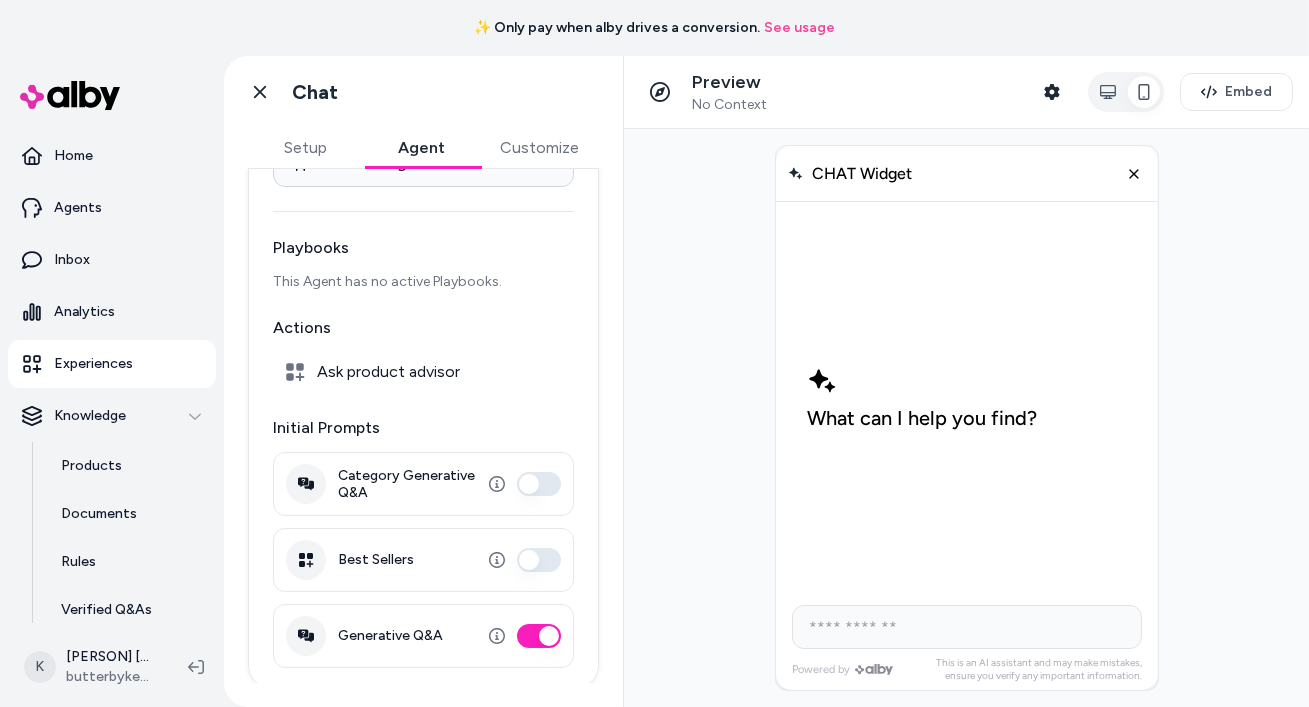 scroll, scrollTop: 108, scrollLeft: 0, axis: vertical 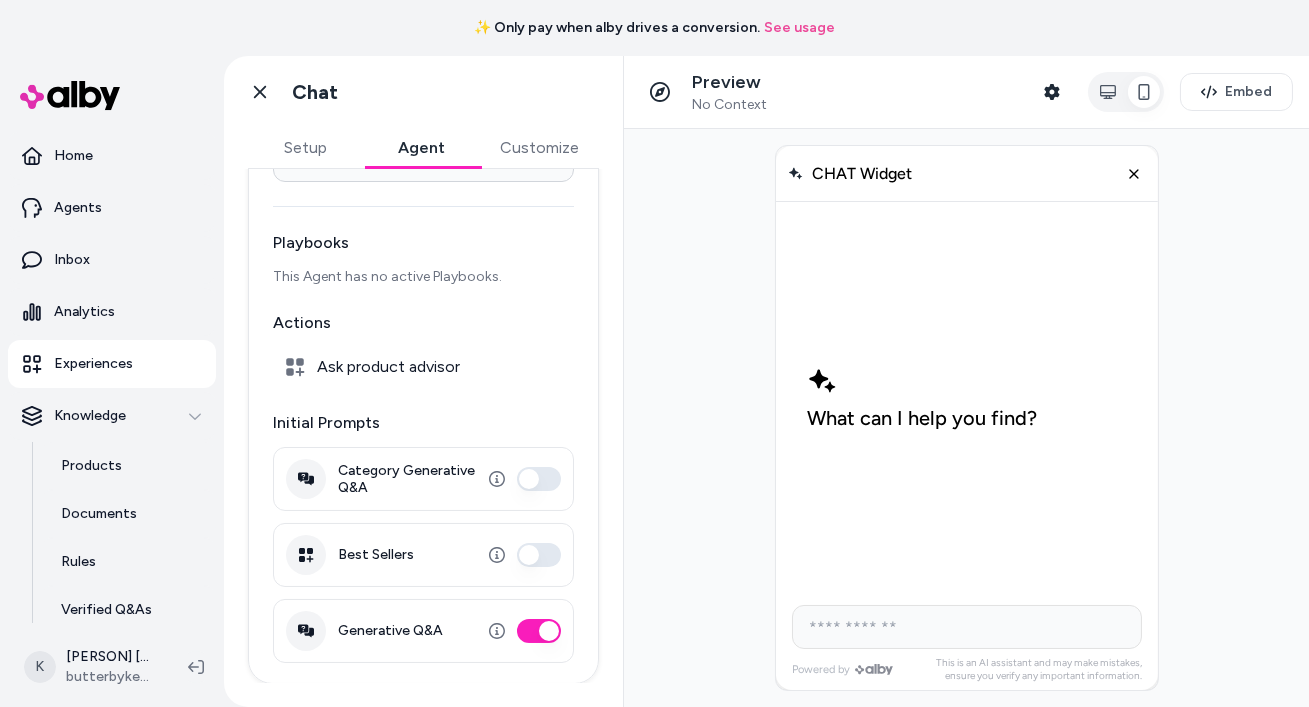 click on "Category Generative Q&A" at bounding box center (539, 479) 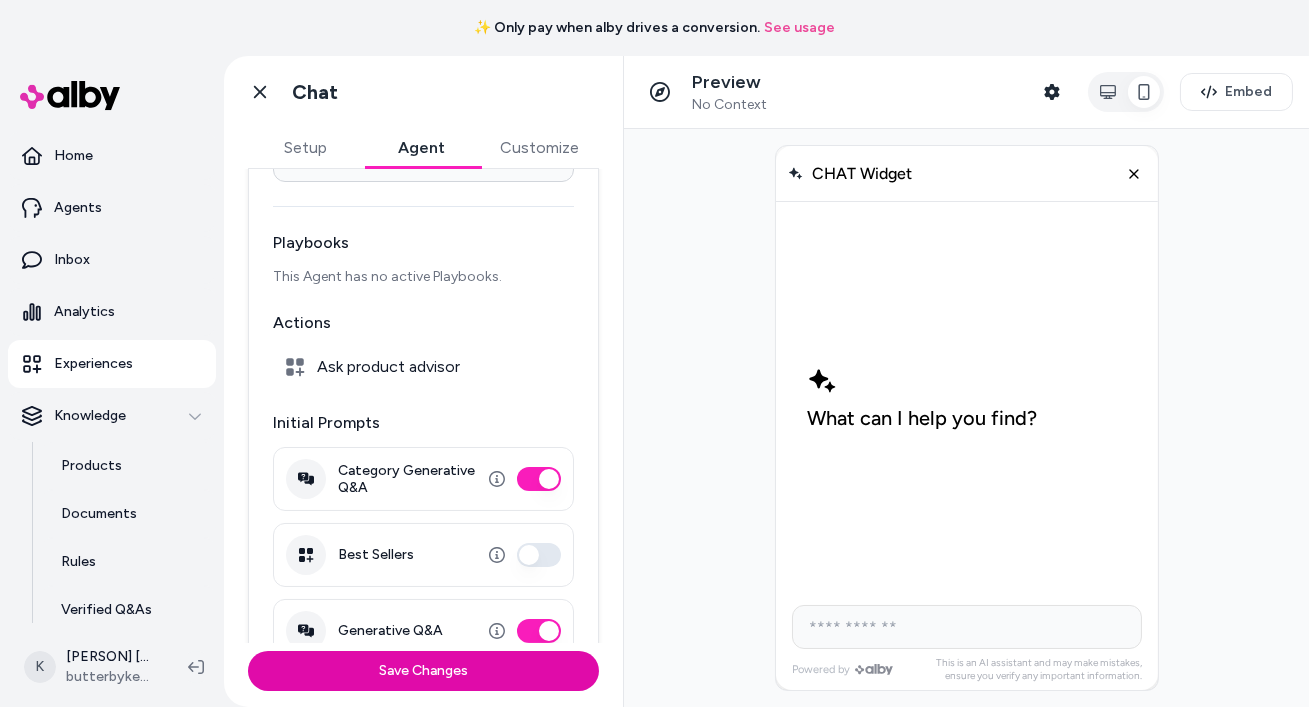 click on "Best Sellers" at bounding box center (539, 555) 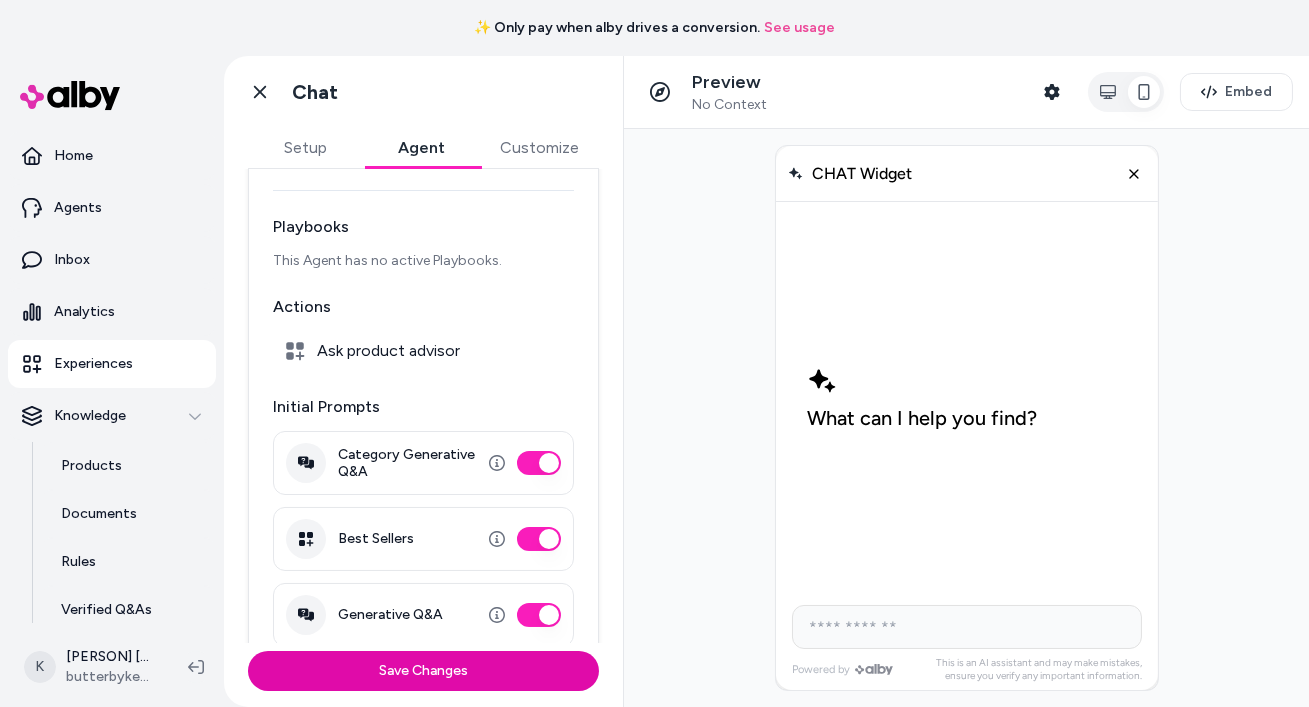 scroll, scrollTop: 148, scrollLeft: 0, axis: vertical 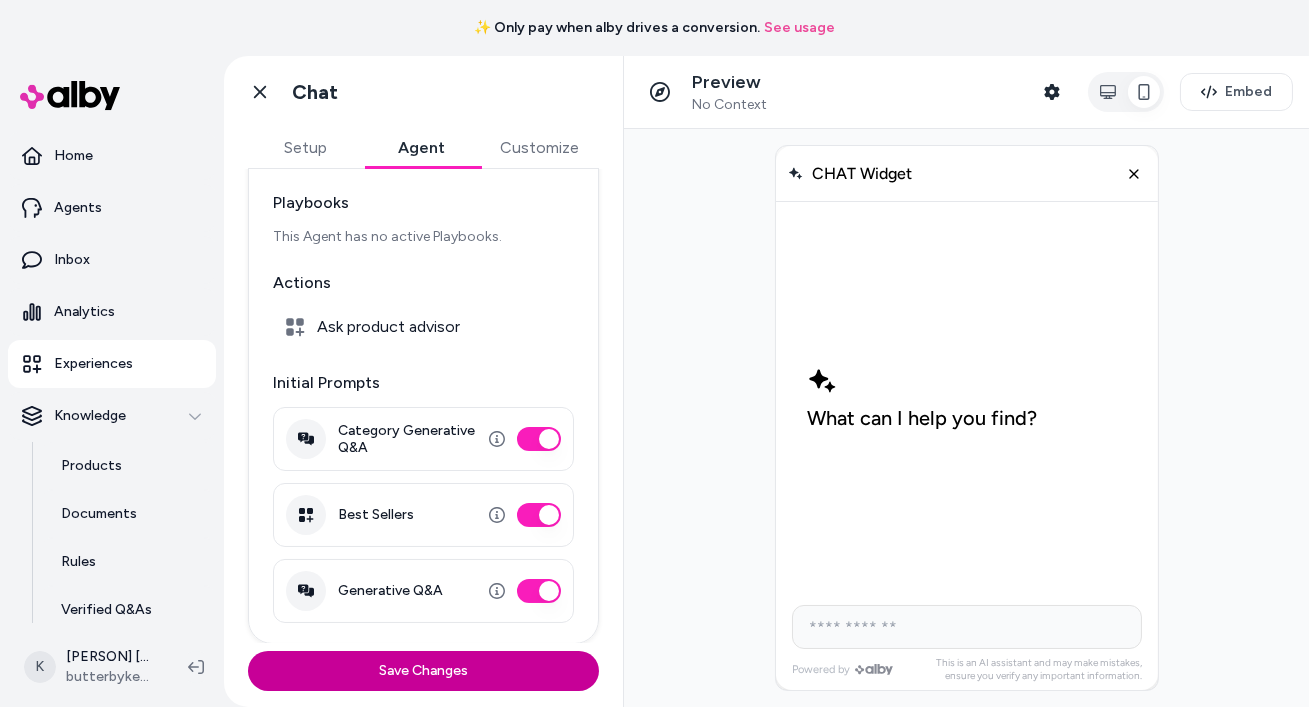 click on "Save Changes" at bounding box center (423, 671) 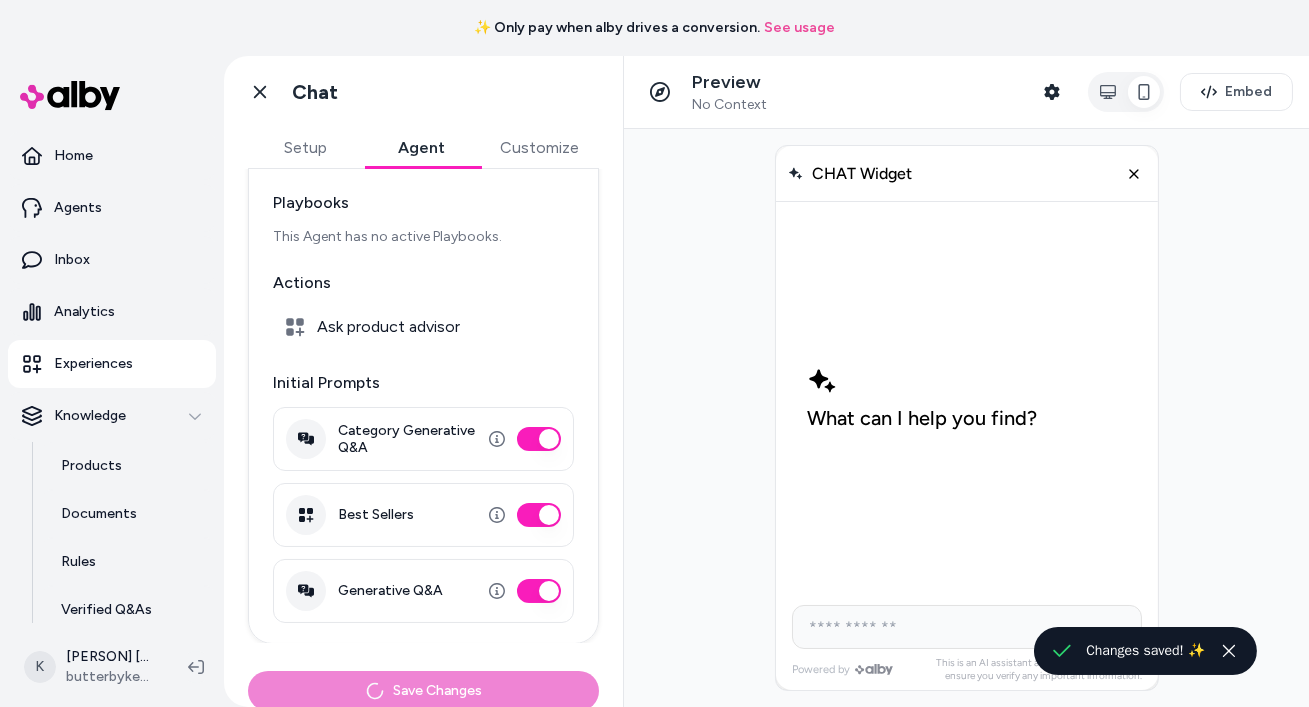 scroll, scrollTop: 108, scrollLeft: 0, axis: vertical 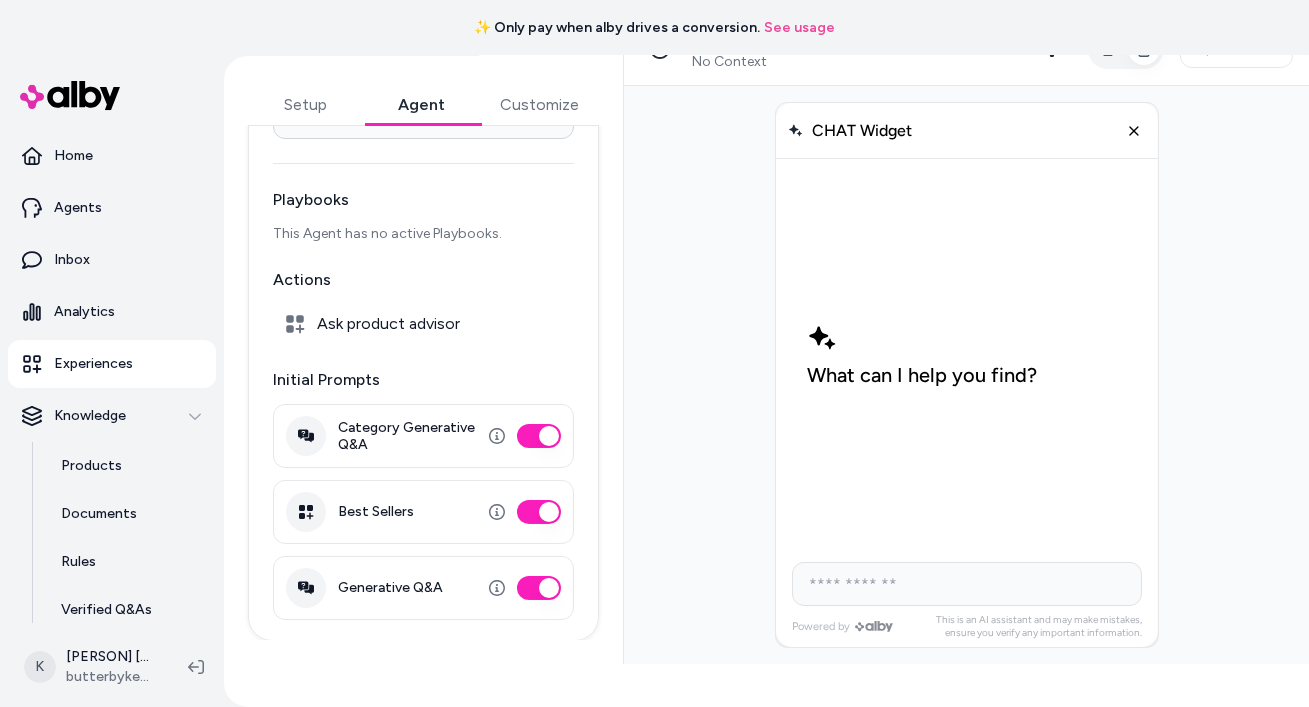 click on "Generative Q&A" at bounding box center (539, 588) 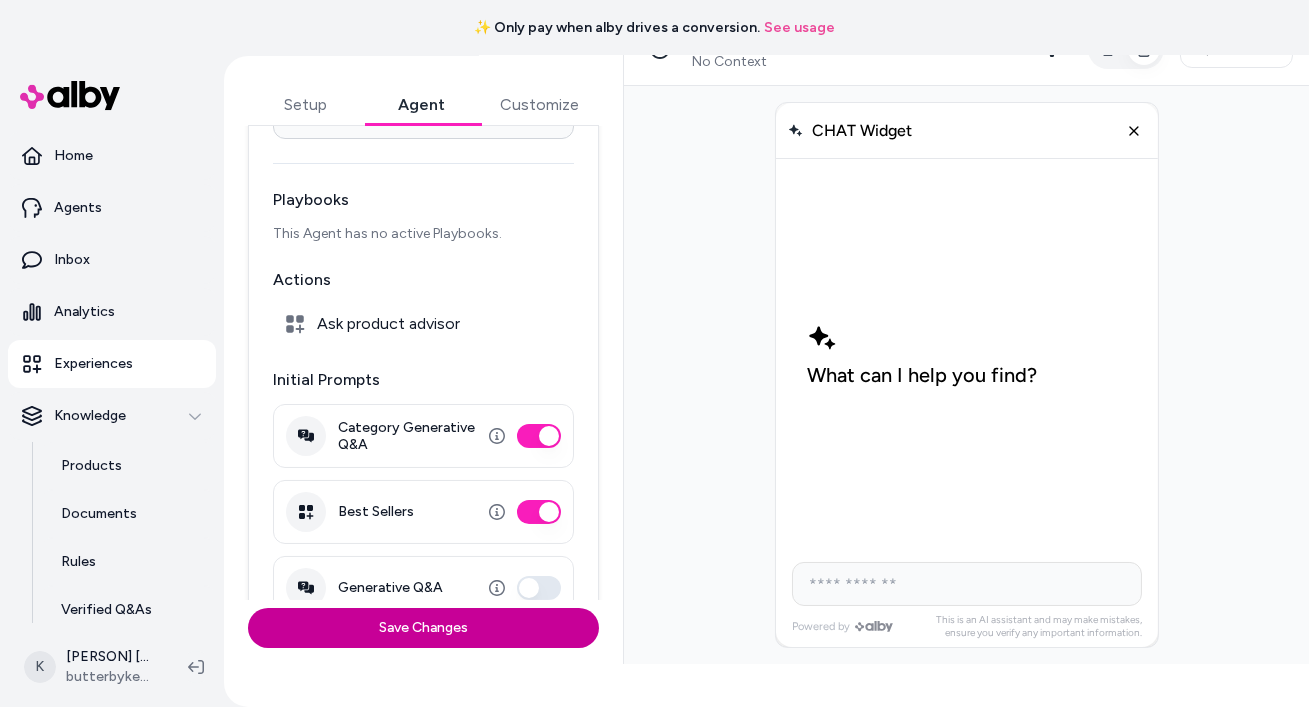 click on "Save Changes" at bounding box center (423, 628) 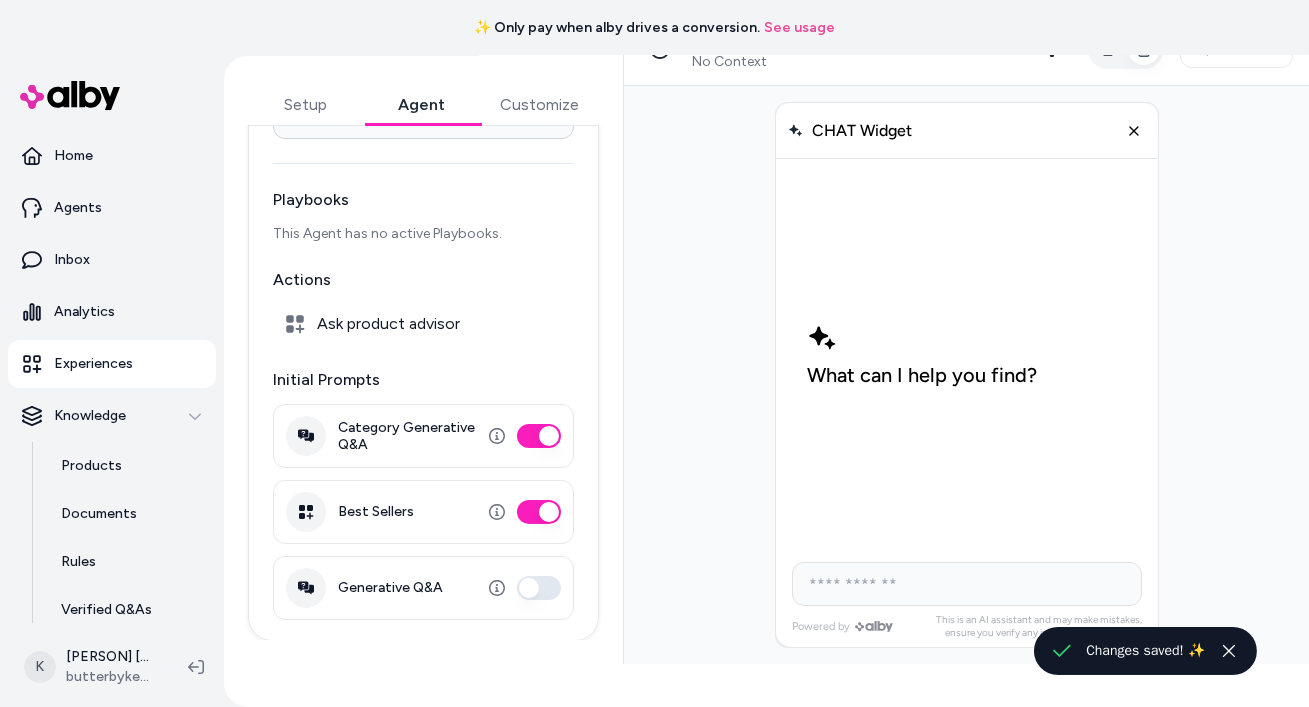 scroll, scrollTop: 0, scrollLeft: 0, axis: both 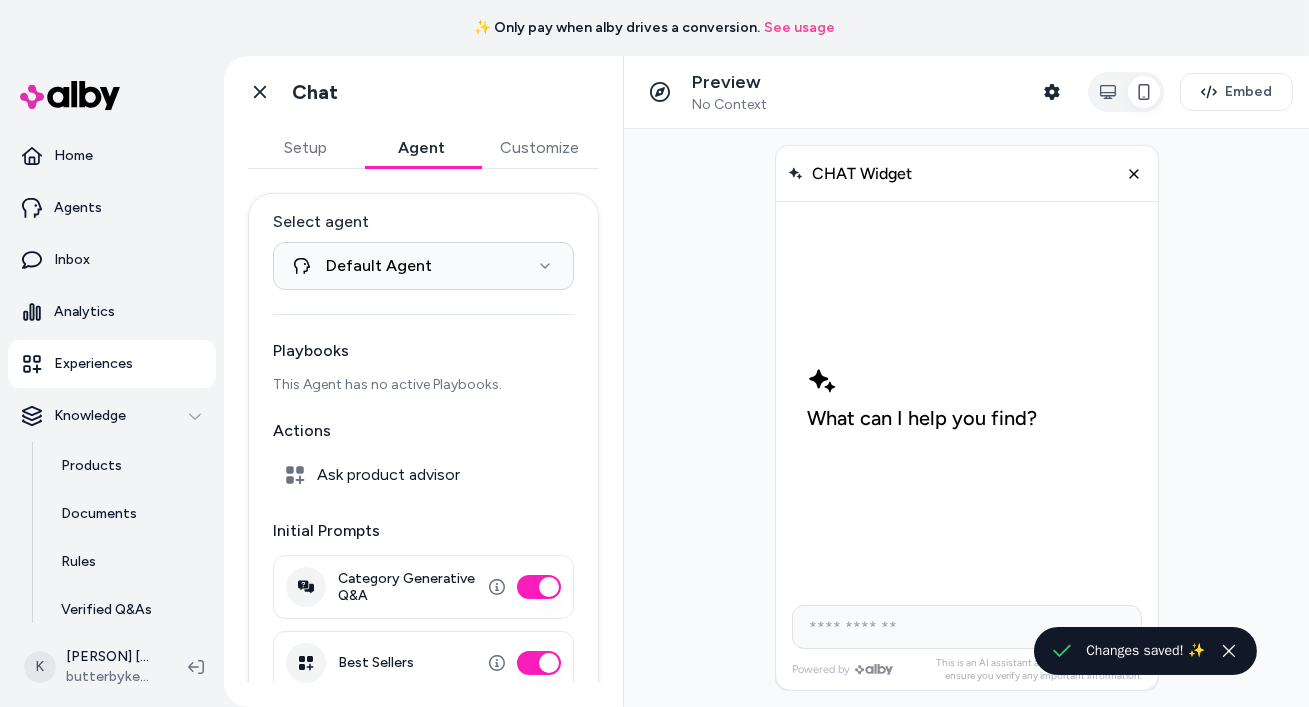 click on "**********" at bounding box center (424, 381) 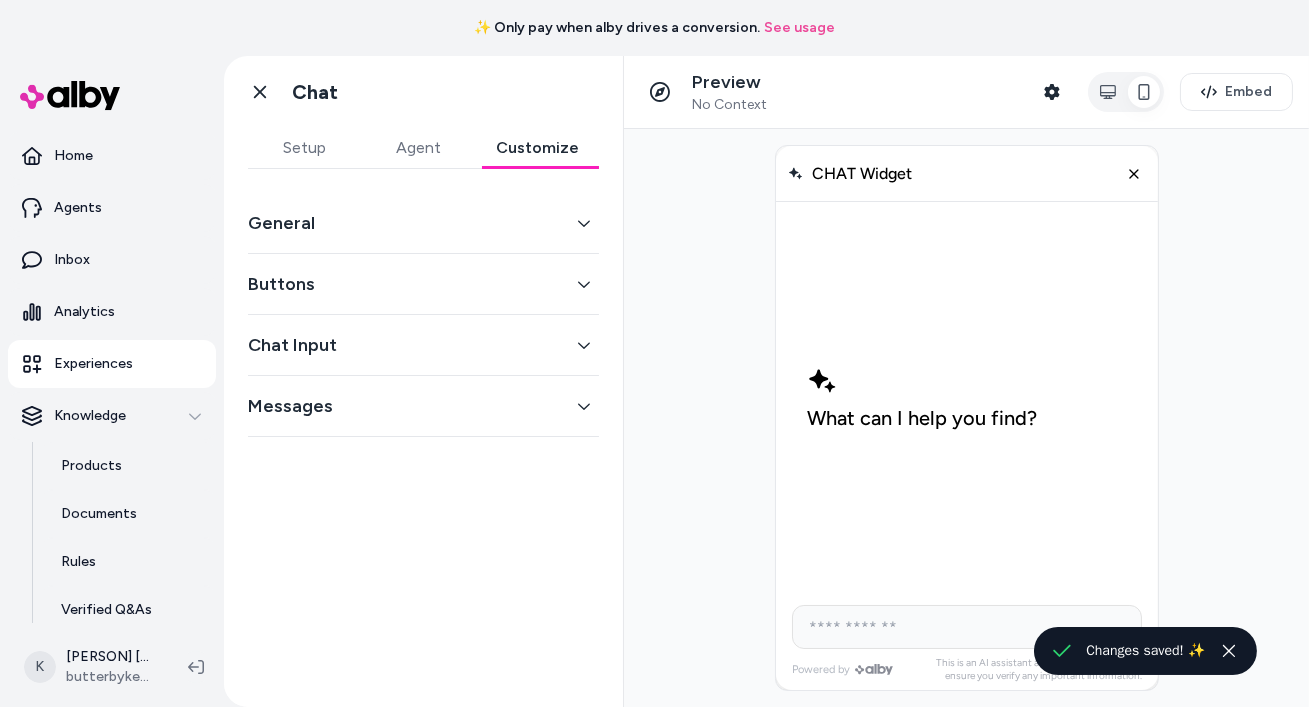 click on "Chat Input" at bounding box center [423, 345] 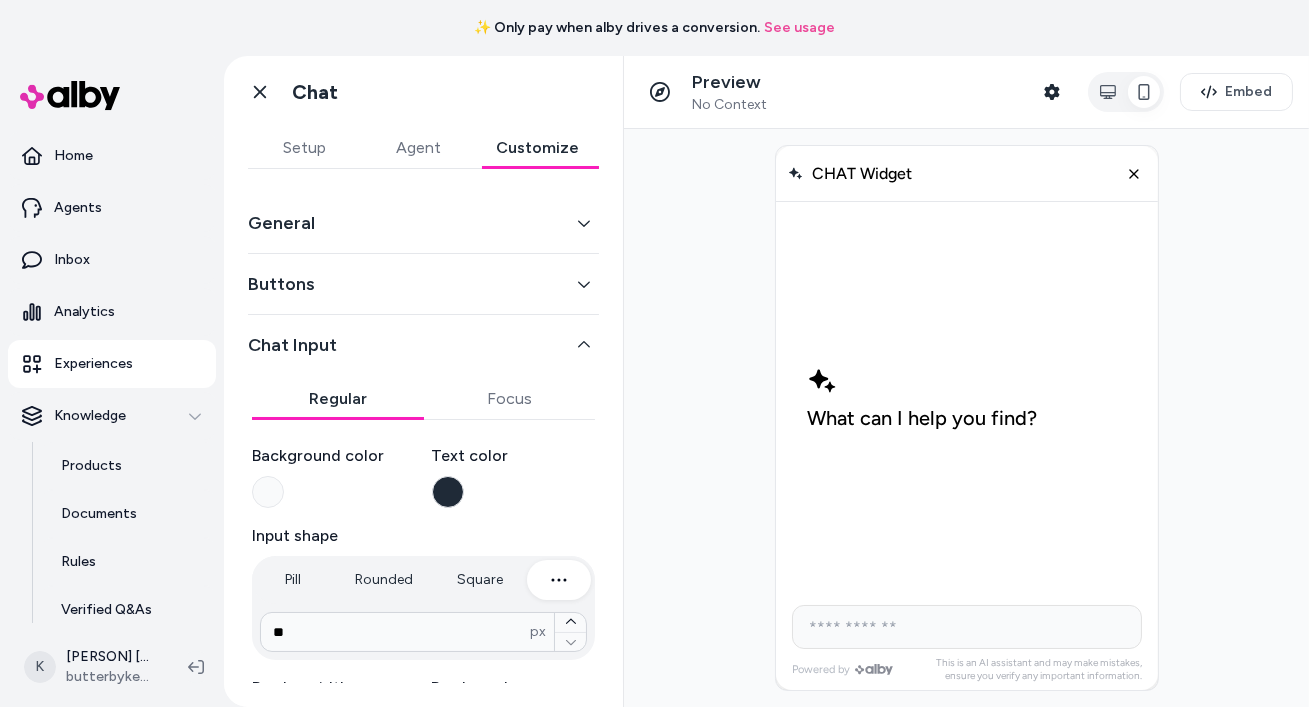 click at bounding box center (268, 492) 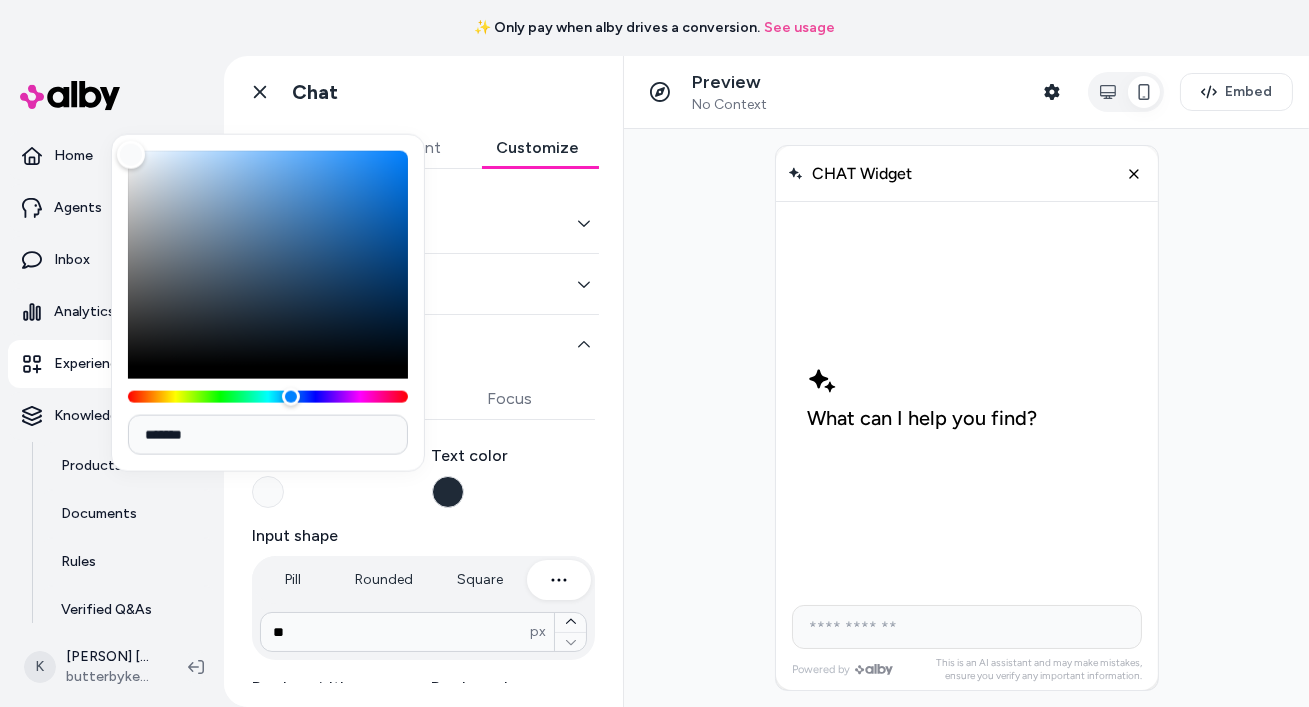 click at bounding box center [268, 265] 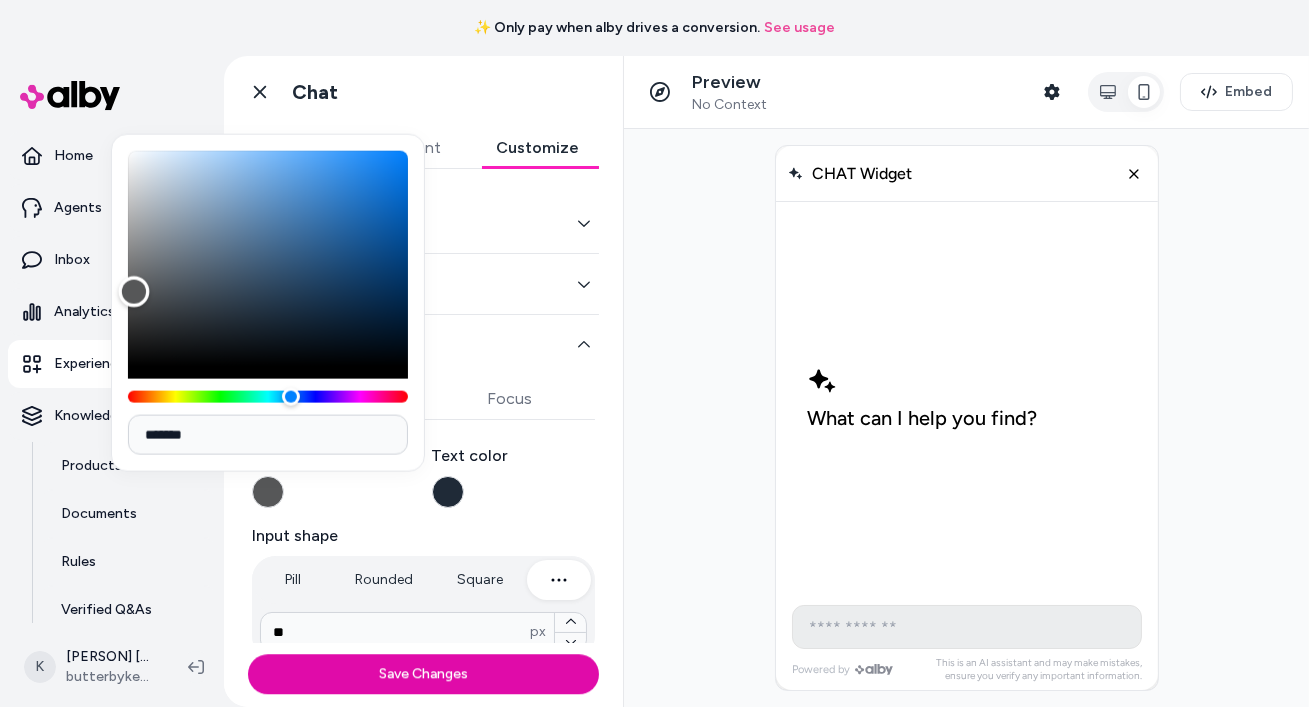 type on "*******" 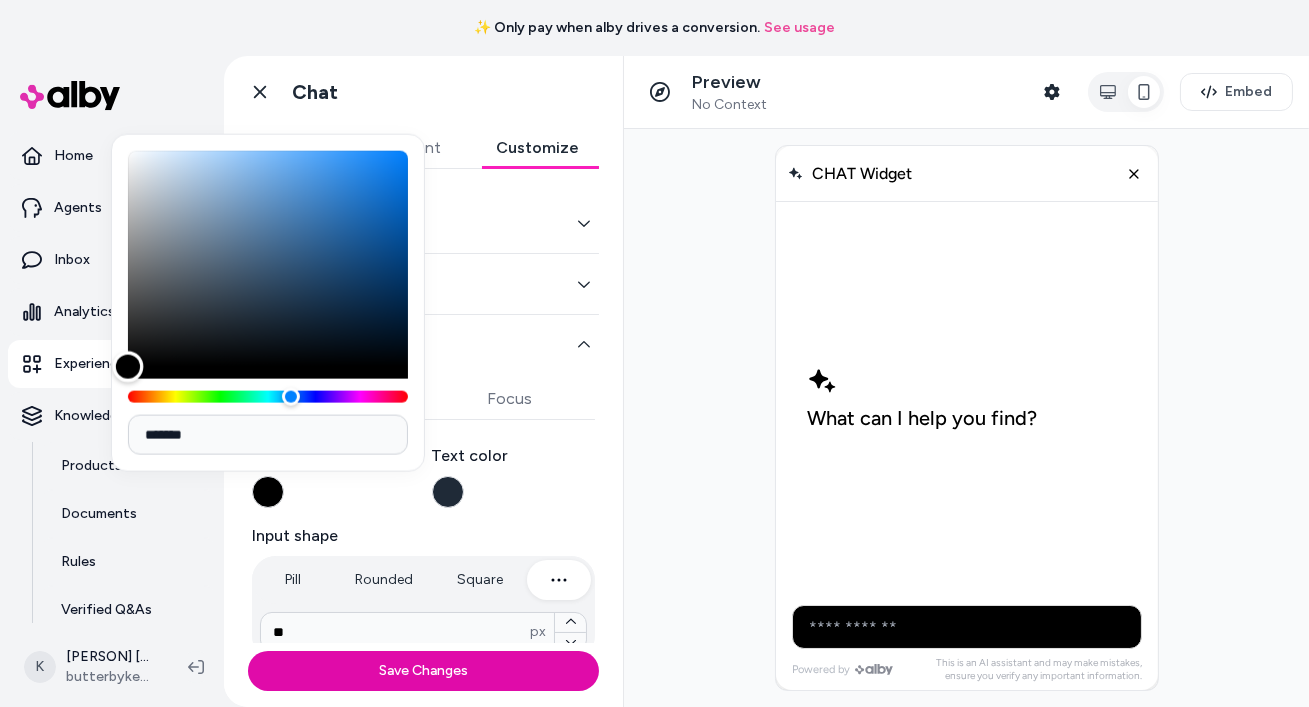 drag, startPoint x: 131, startPoint y: 155, endPoint x: 126, endPoint y: 378, distance: 223.05605 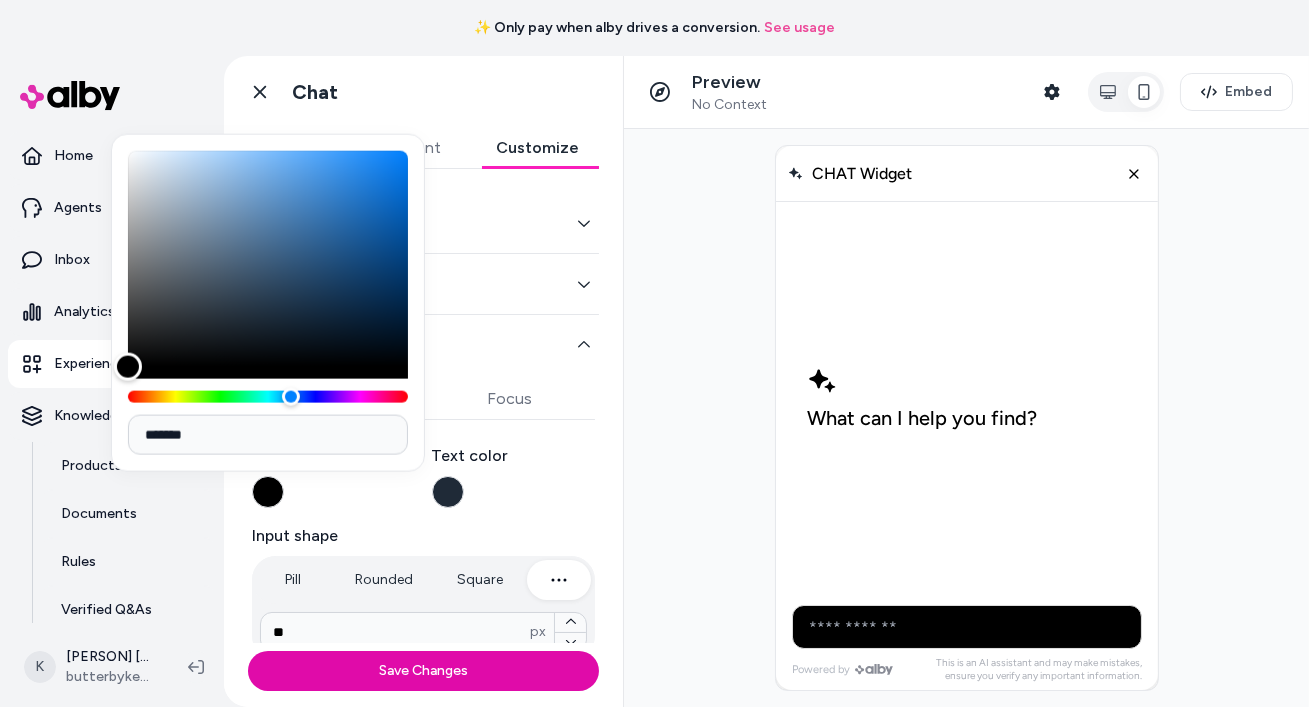 click on "**********" at bounding box center (423, 704) 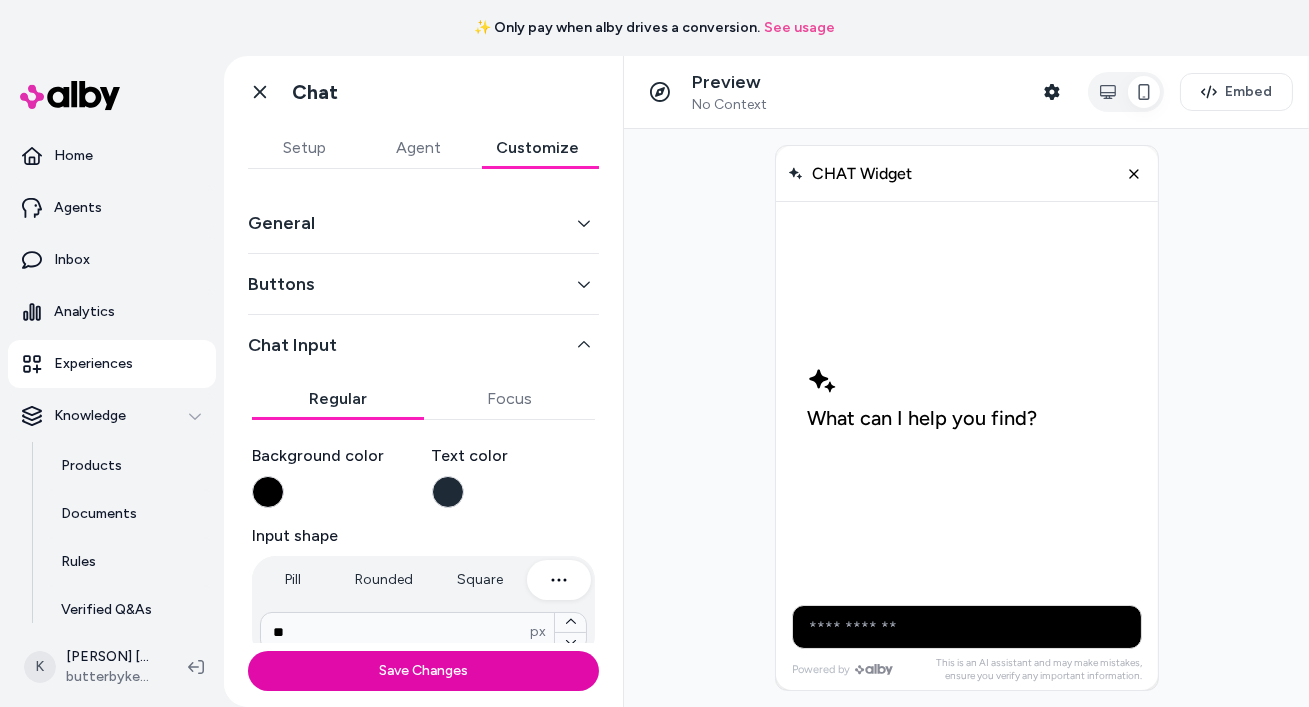 click at bounding box center (448, 492) 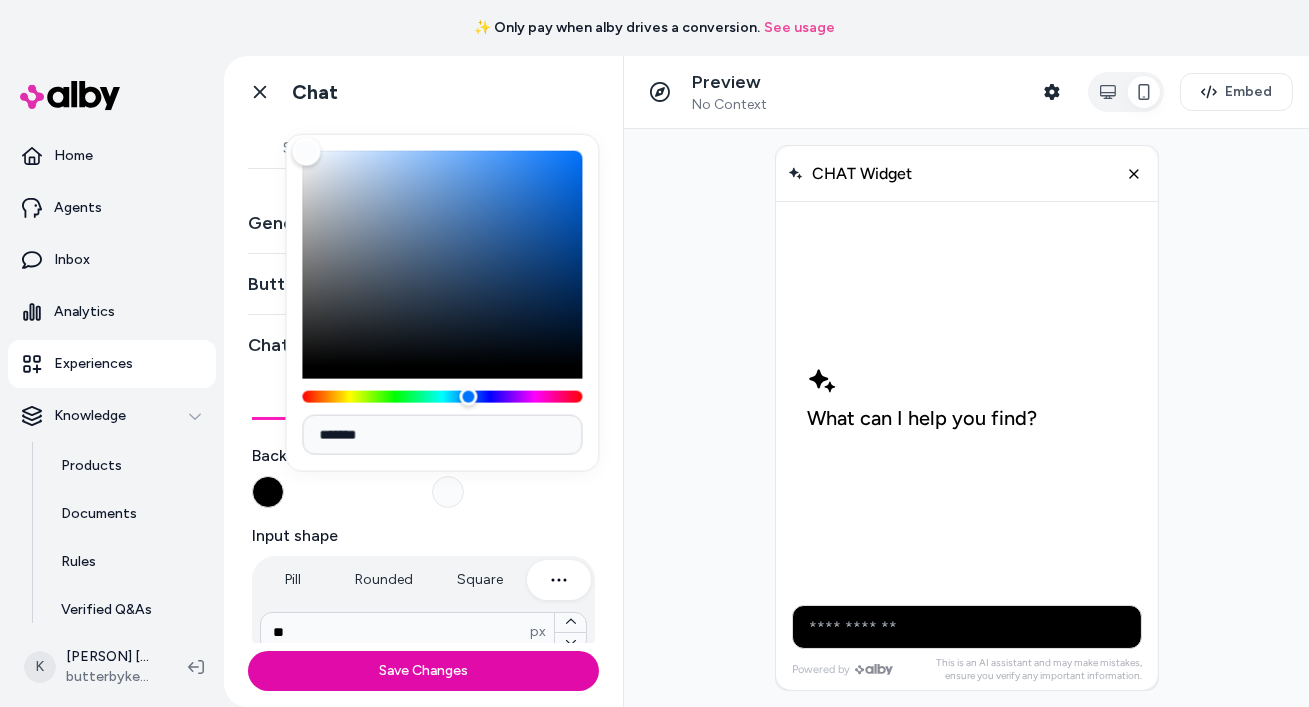 click at bounding box center (442, 259) 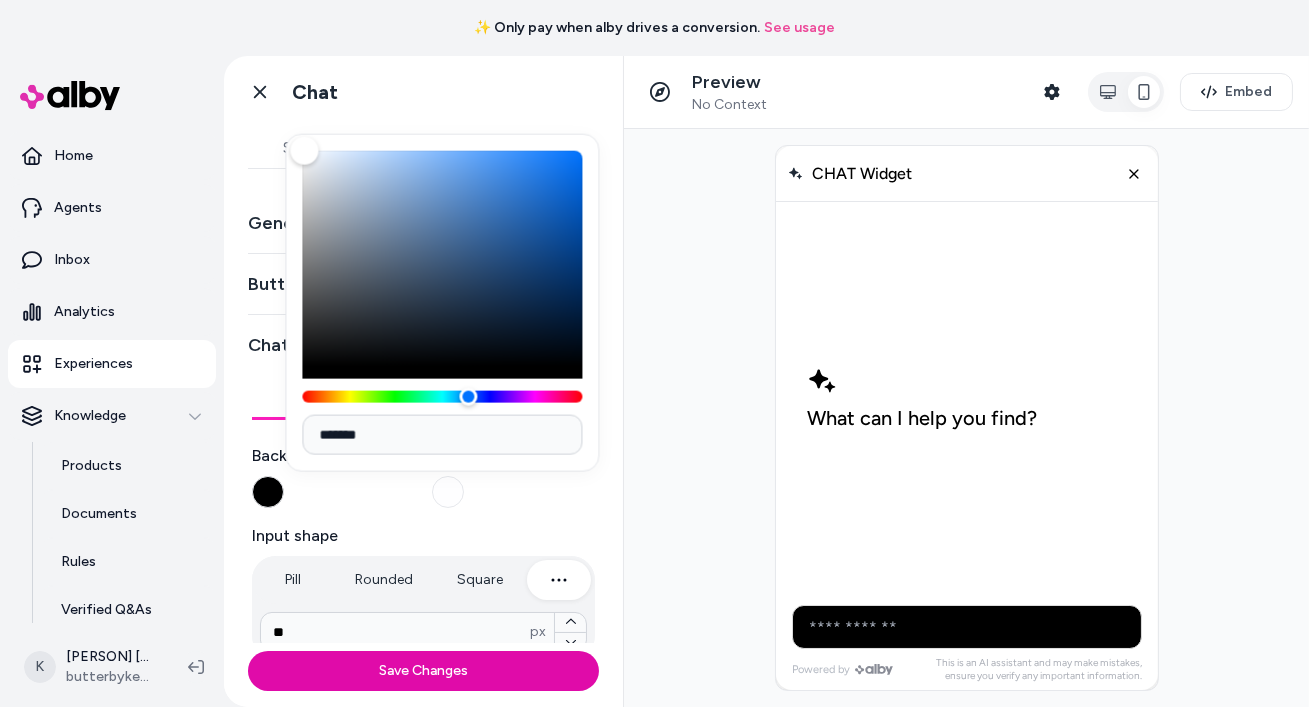 click at bounding box center (304, 151) 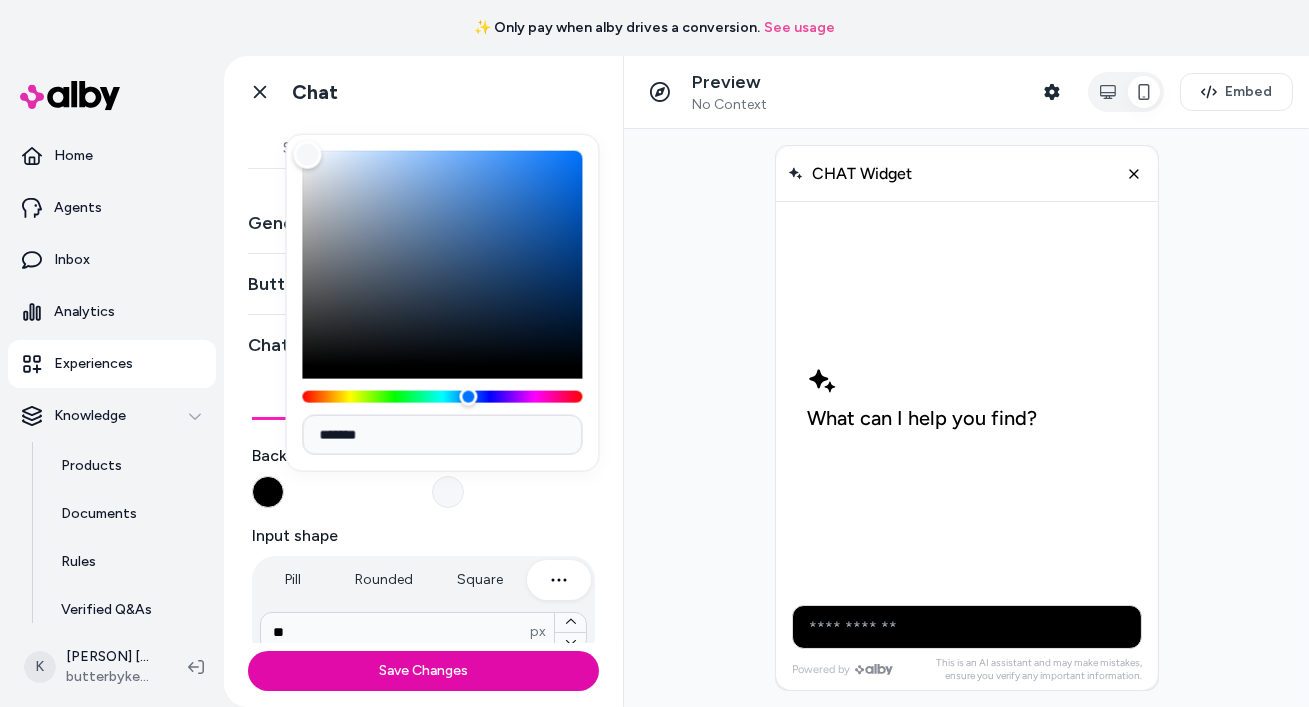 click at bounding box center (307, 155) 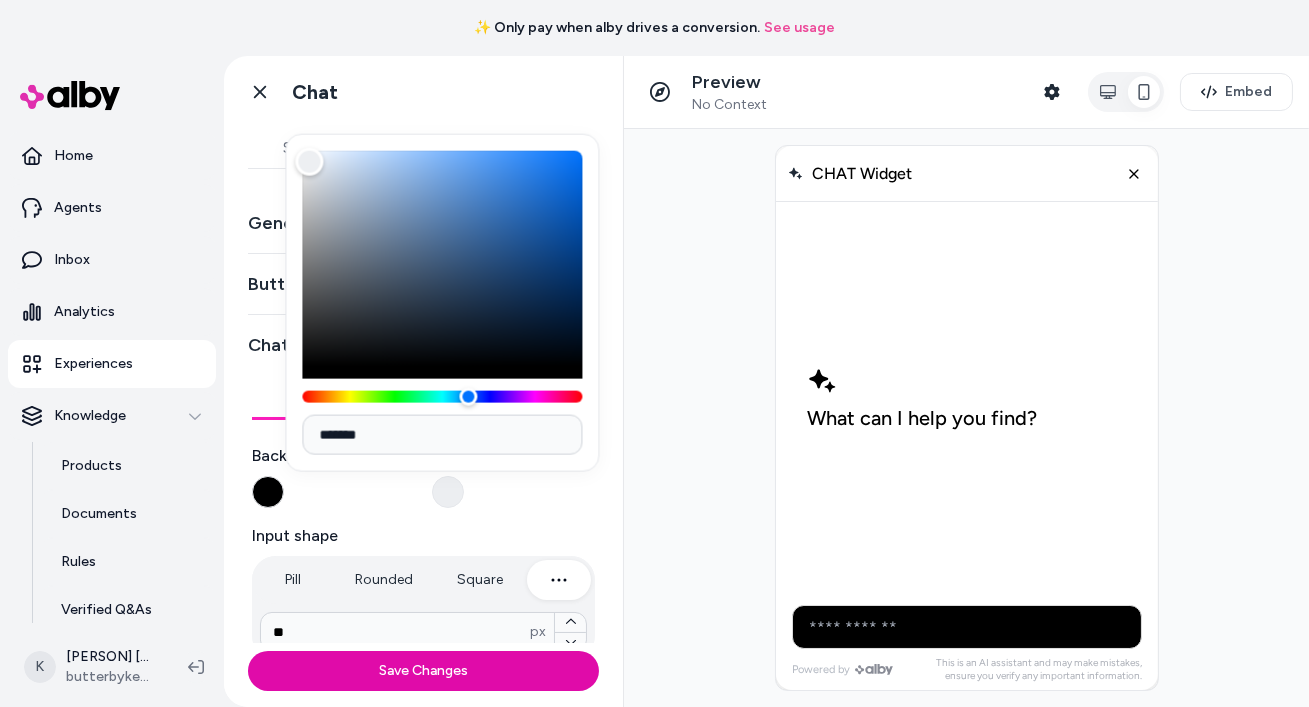 click at bounding box center (309, 162) 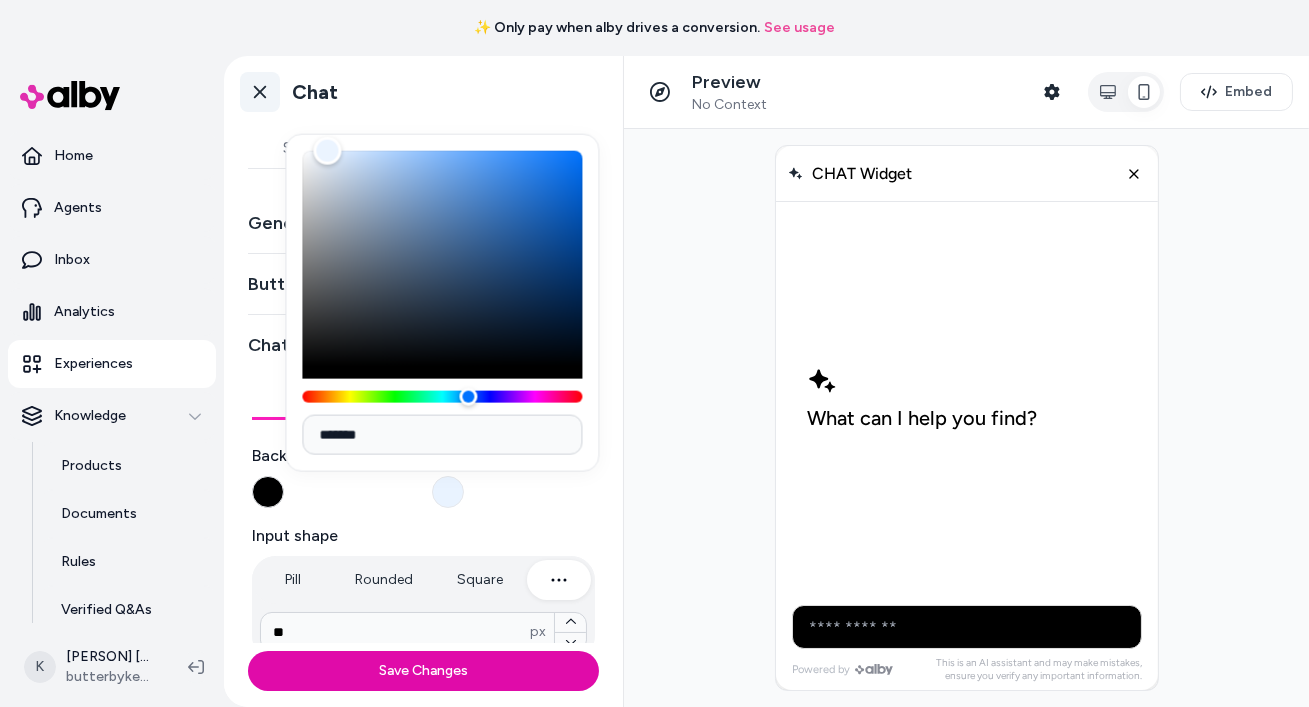type on "*******" 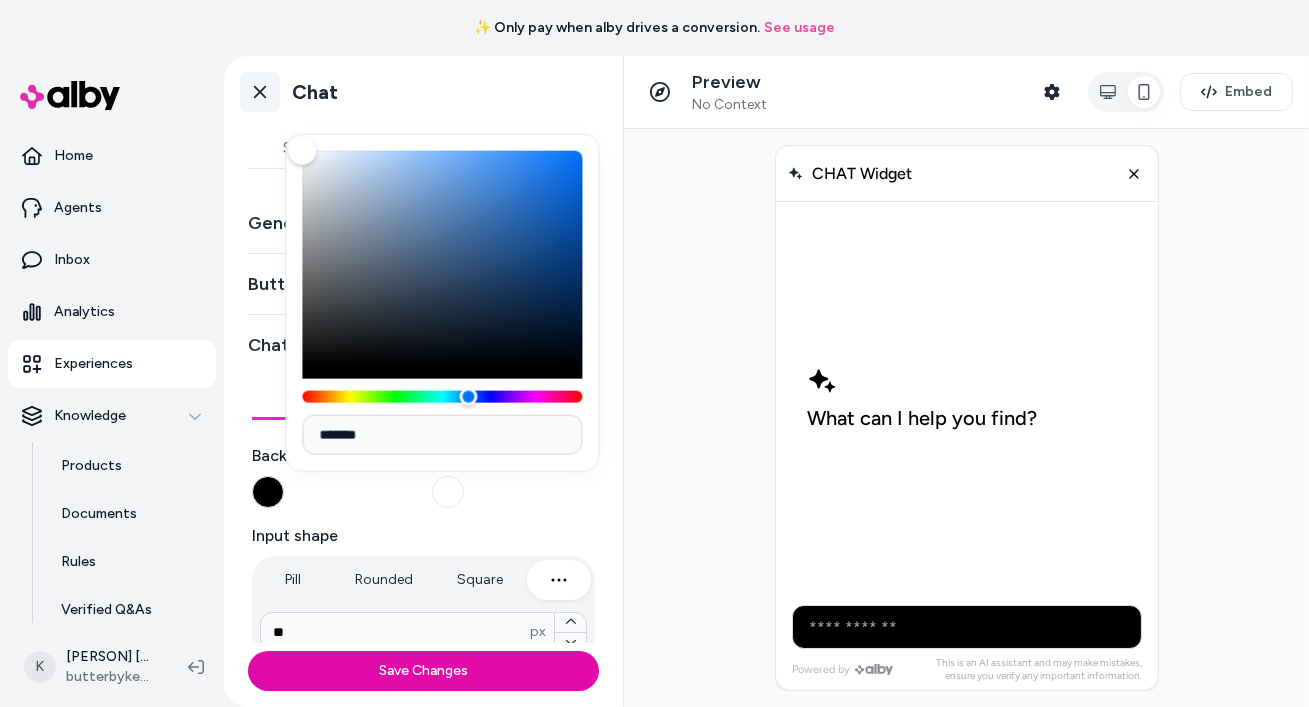 drag, startPoint x: 311, startPoint y: 162, endPoint x: 261, endPoint y: 104, distance: 76.57676 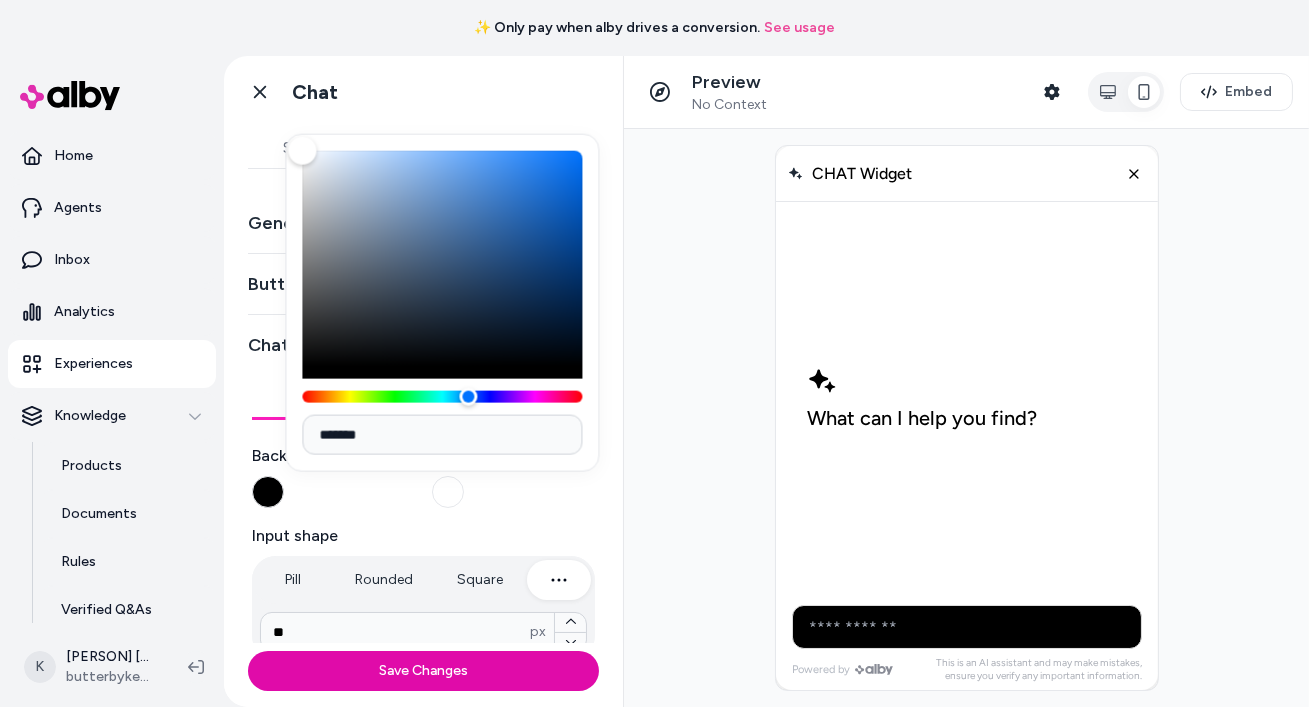 click on "**********" at bounding box center [423, 704] 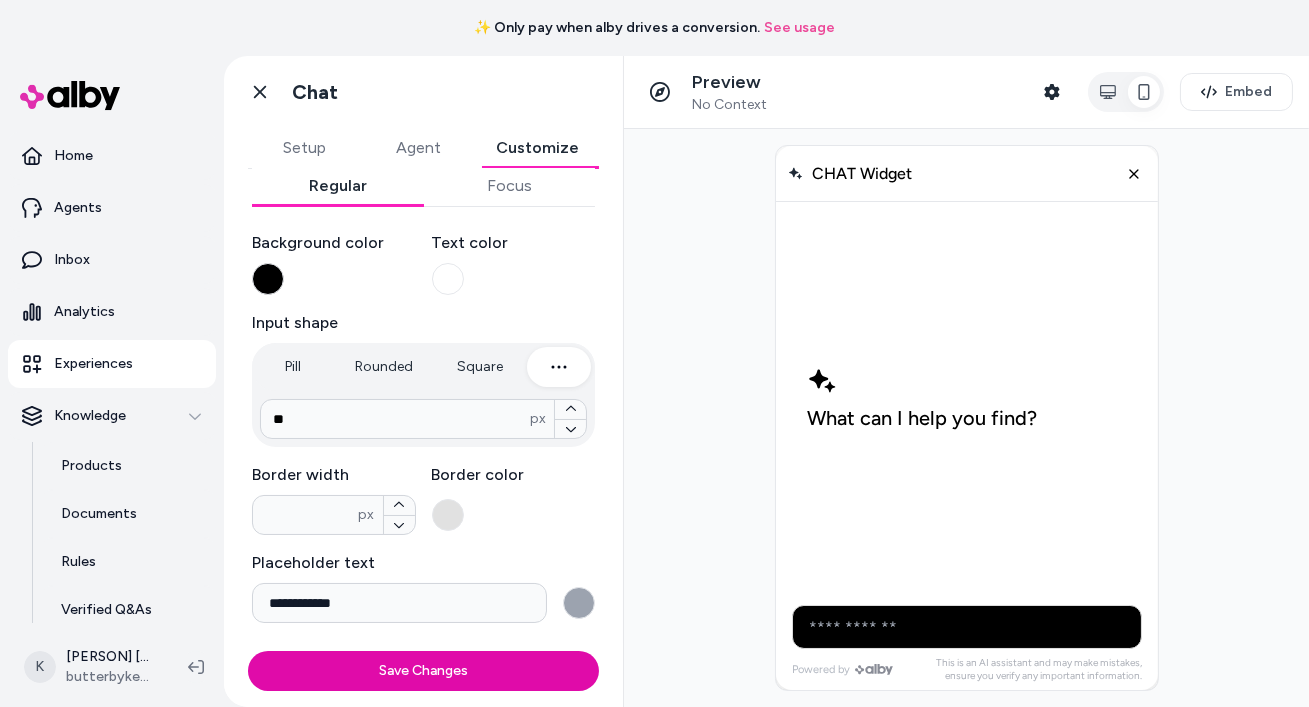 scroll, scrollTop: 217, scrollLeft: 0, axis: vertical 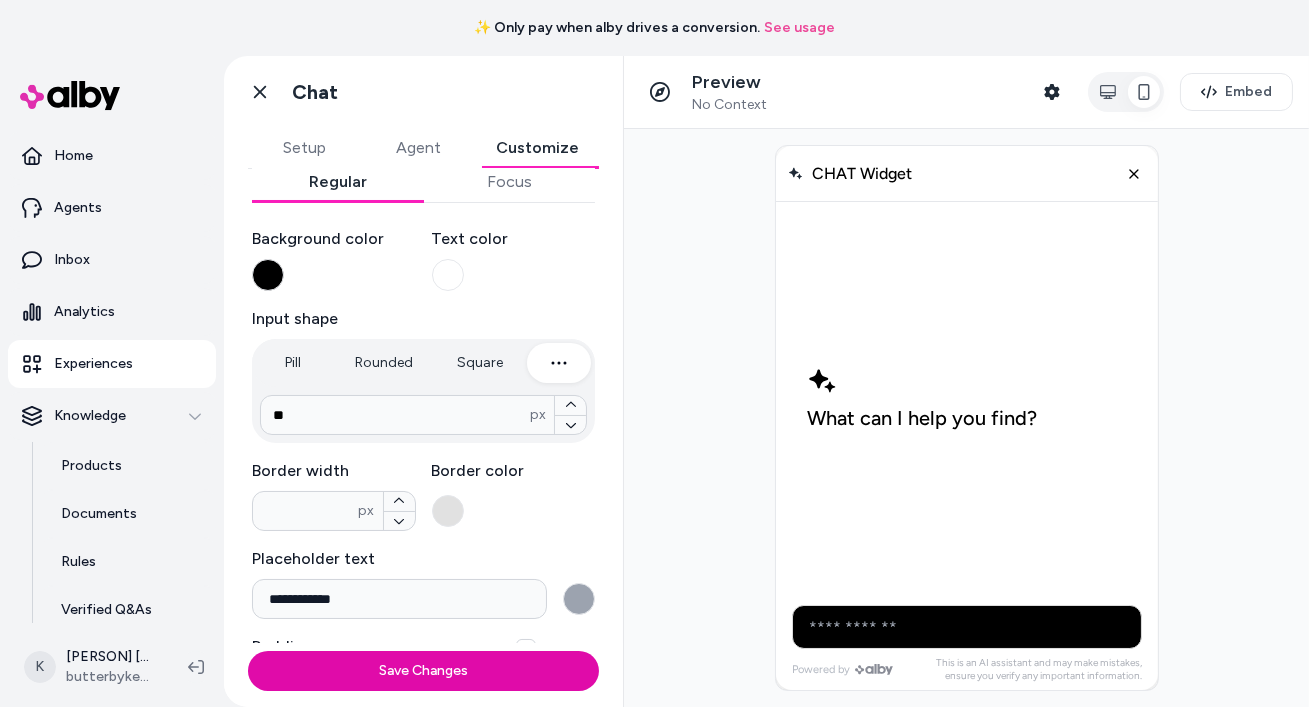 click at bounding box center (448, 511) 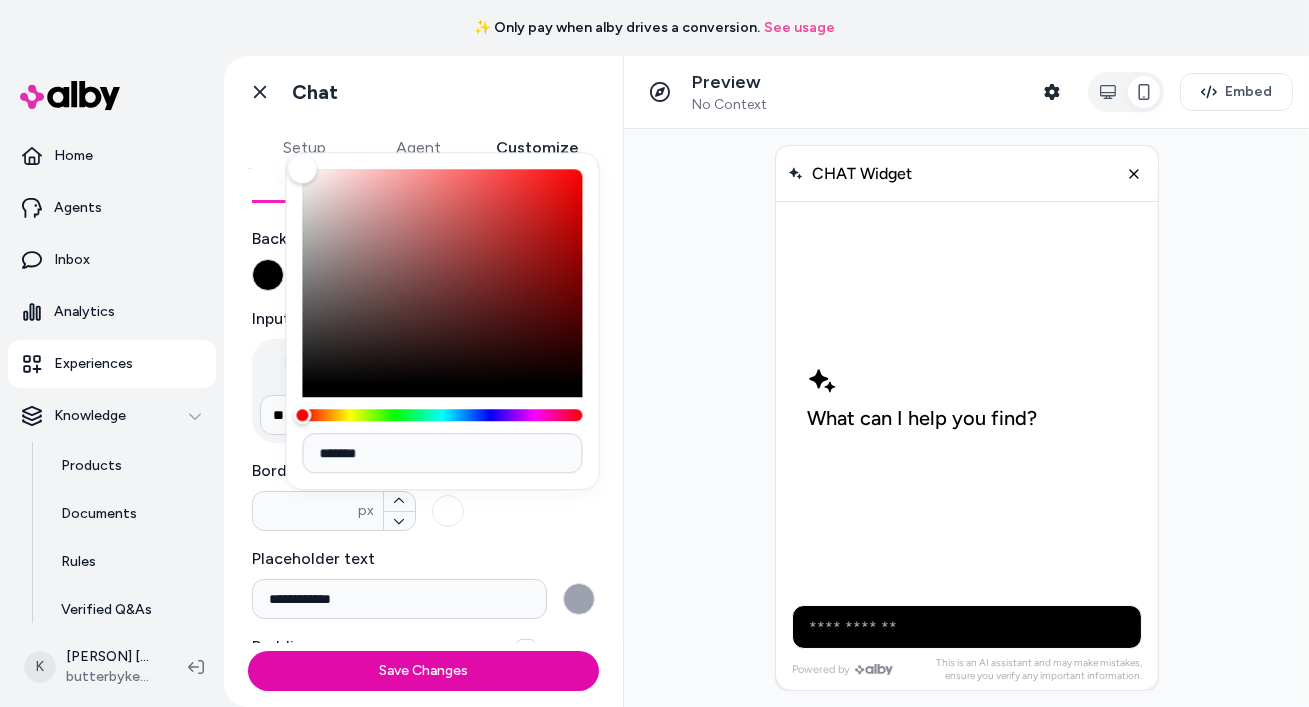 drag, startPoint x: 301, startPoint y: 190, endPoint x: 273, endPoint y: 129, distance: 67.11929 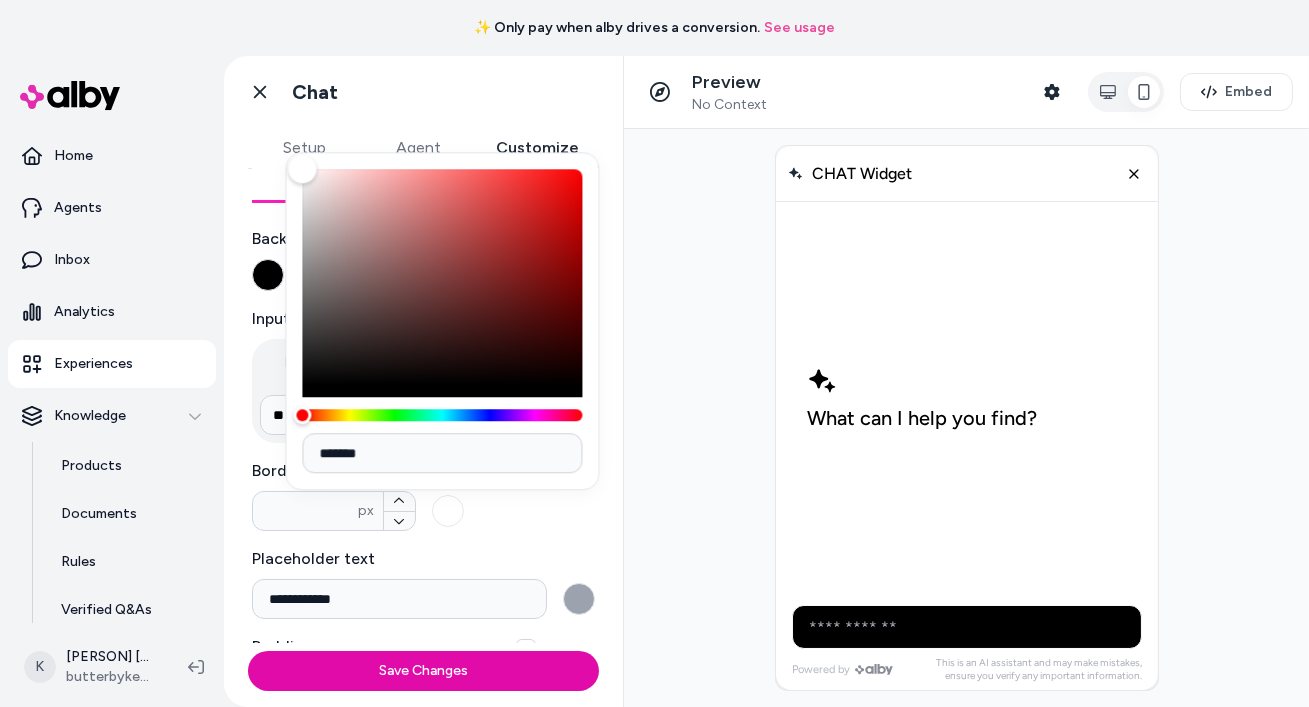 type on "*******" 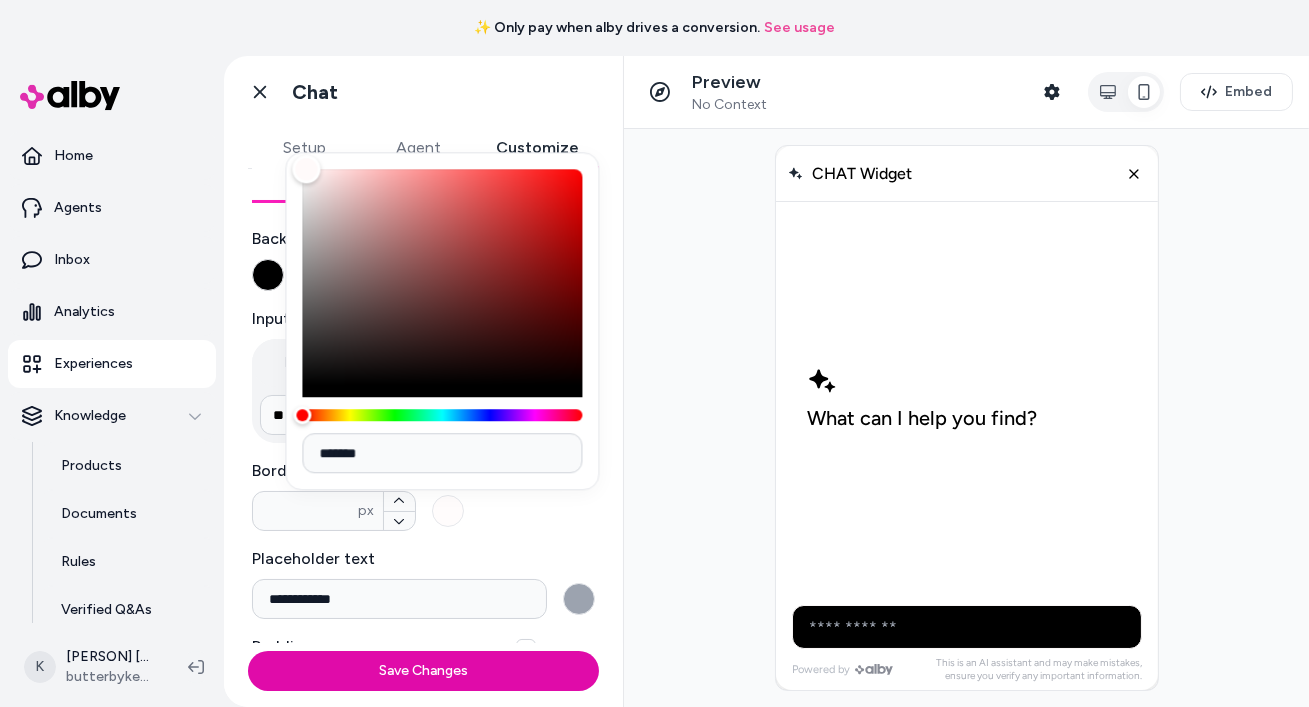drag, startPoint x: 306, startPoint y: 168, endPoint x: 306, endPoint y: 96, distance: 72 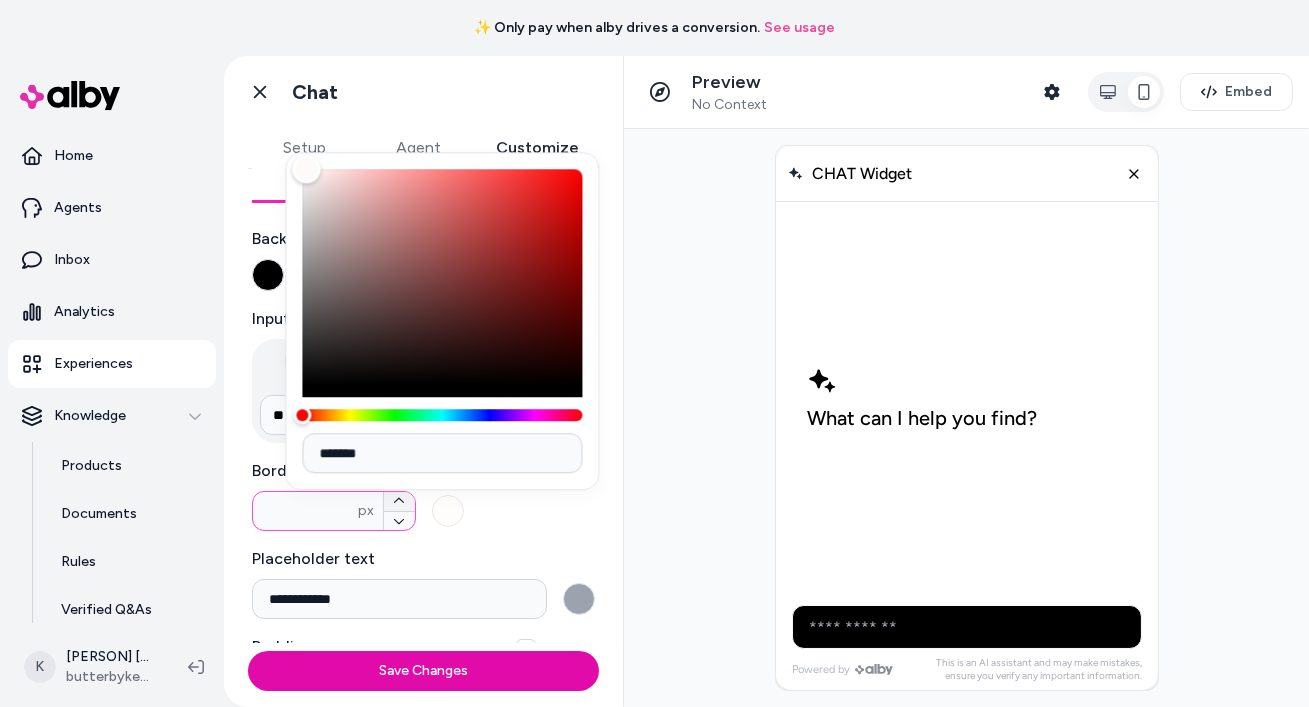 click 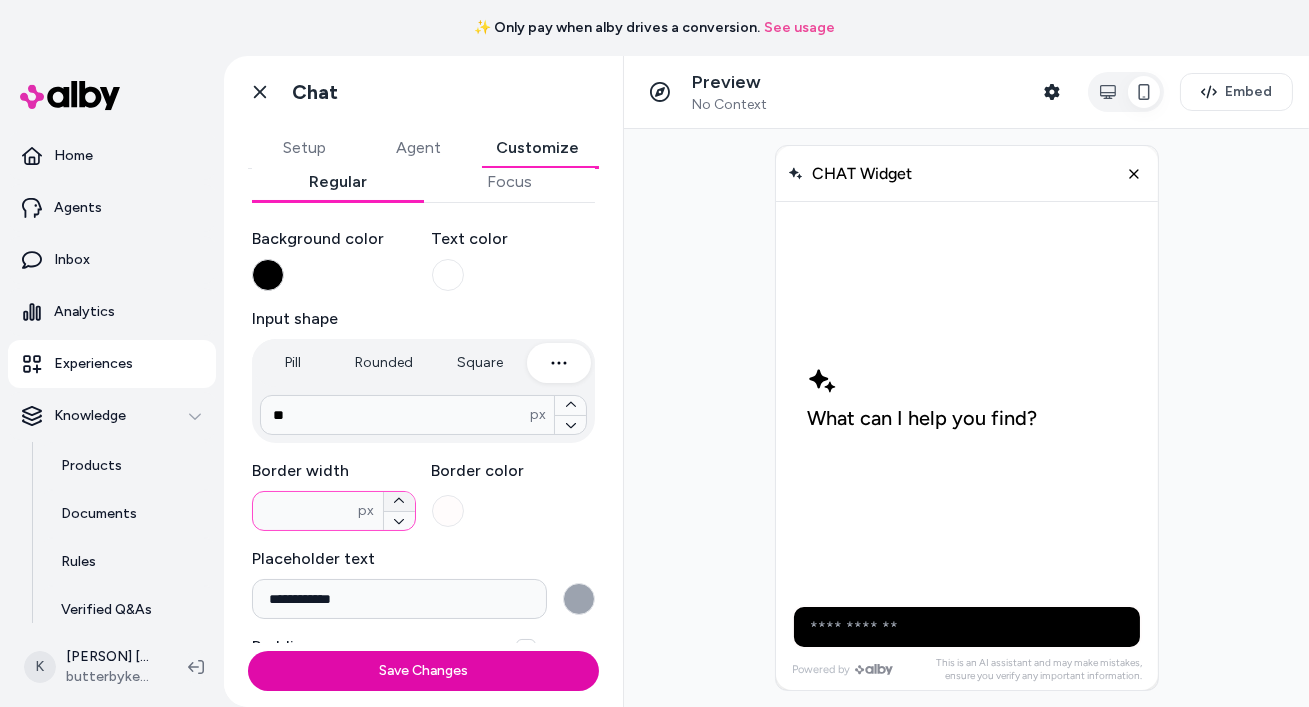 click 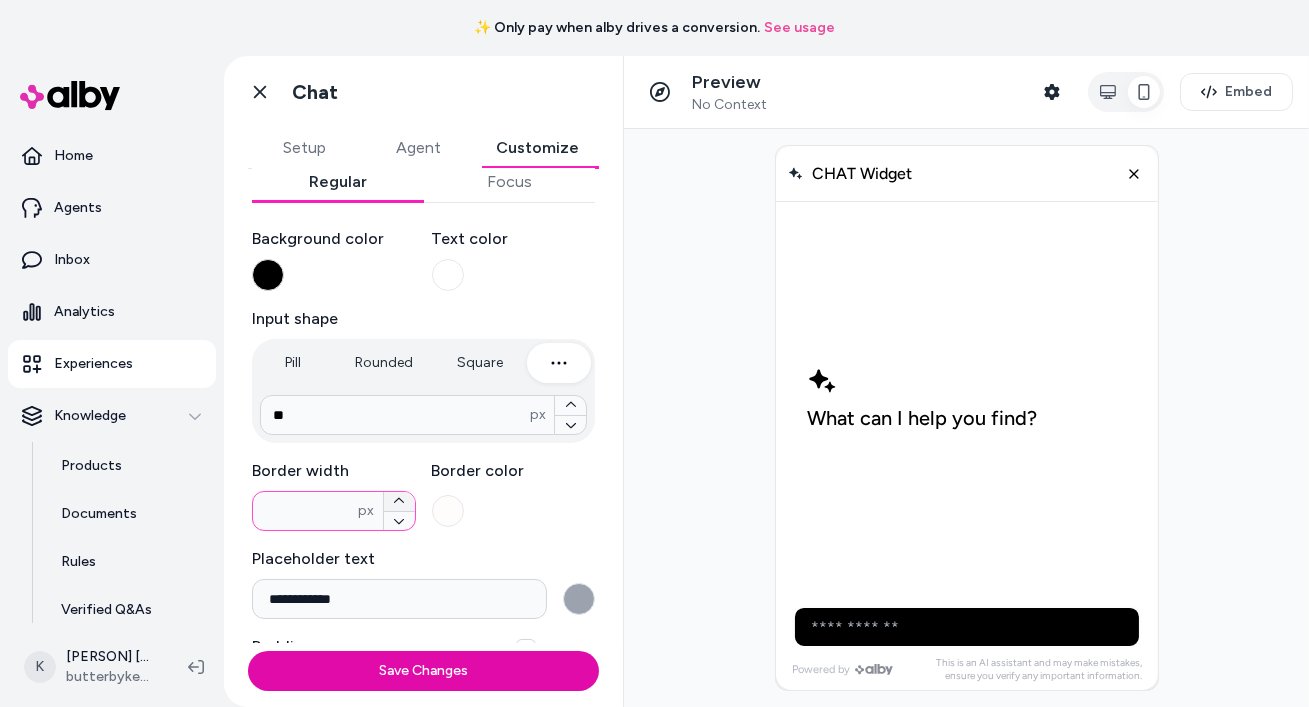 click 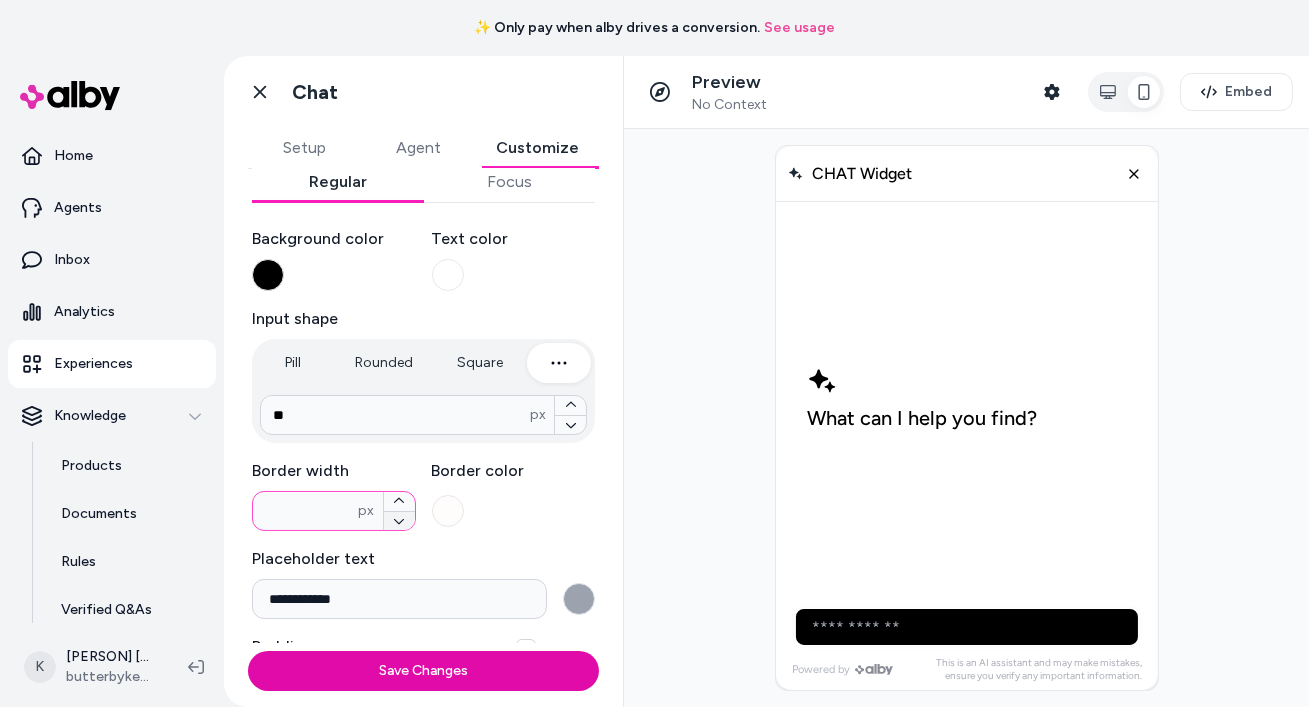click 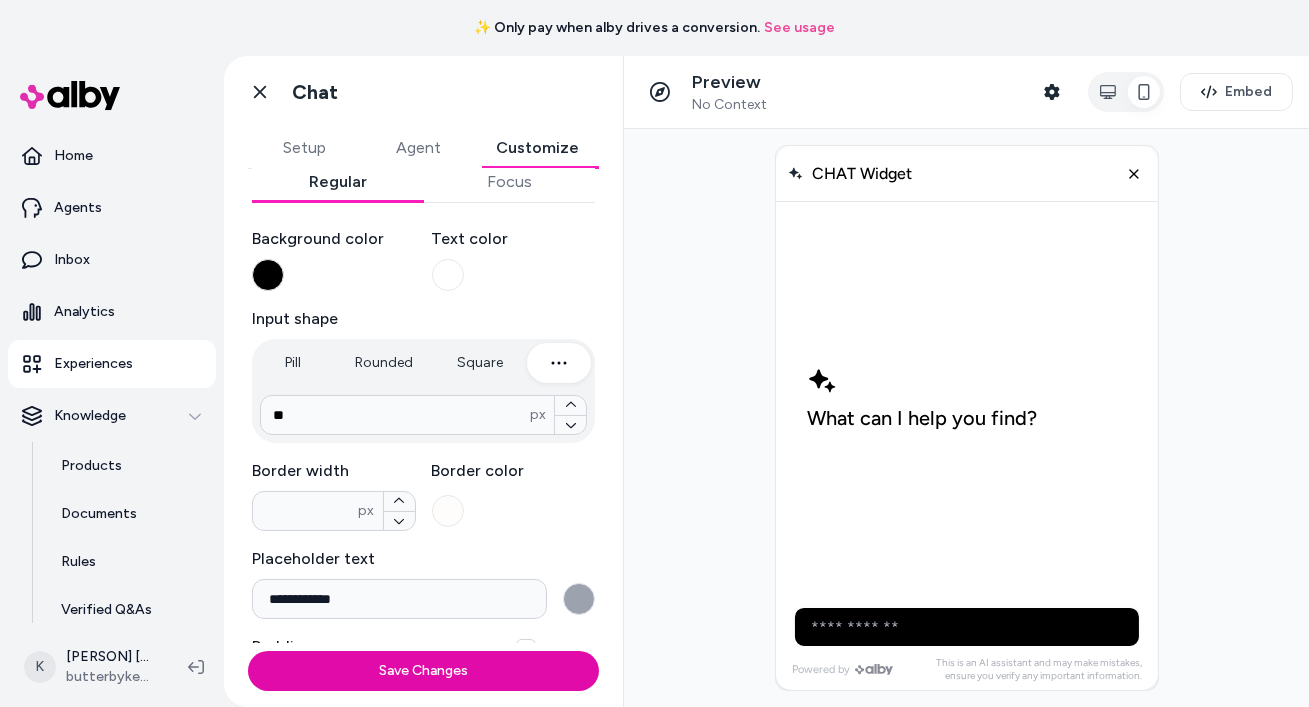 click at bounding box center (448, 511) 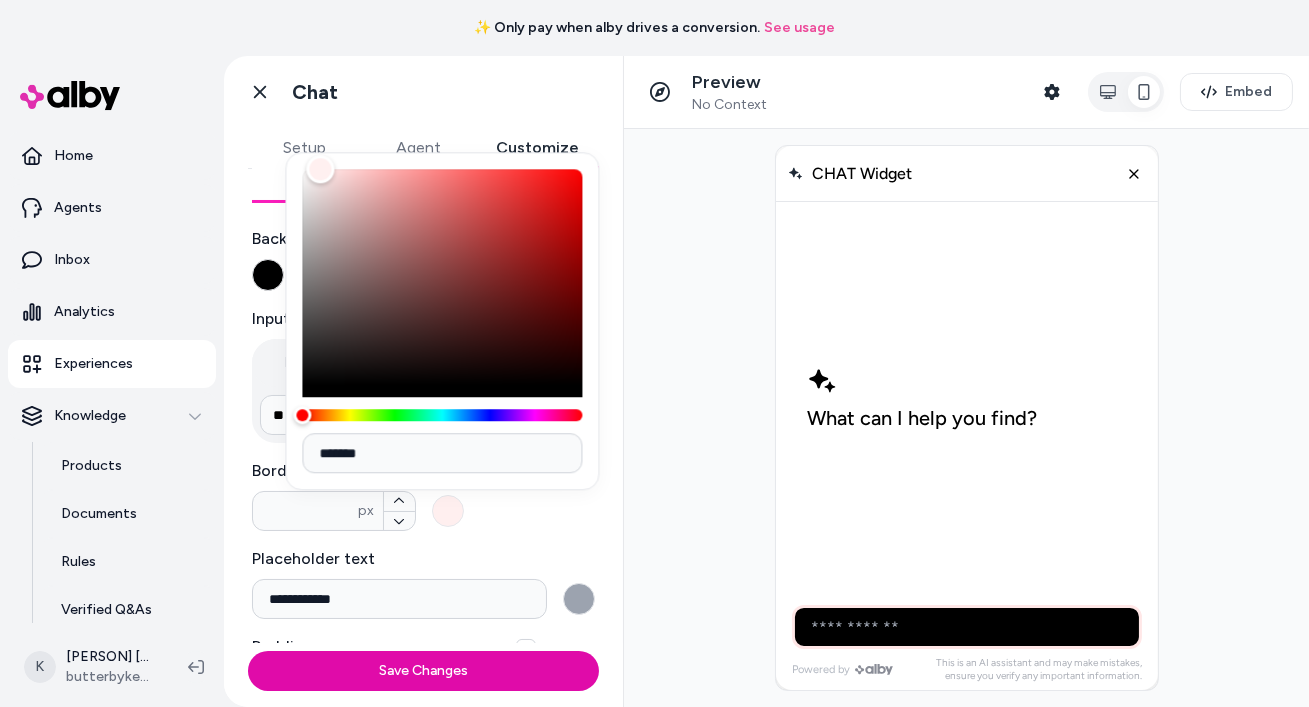 drag, startPoint x: 310, startPoint y: 180, endPoint x: 329, endPoint y: 151, distance: 34.669872 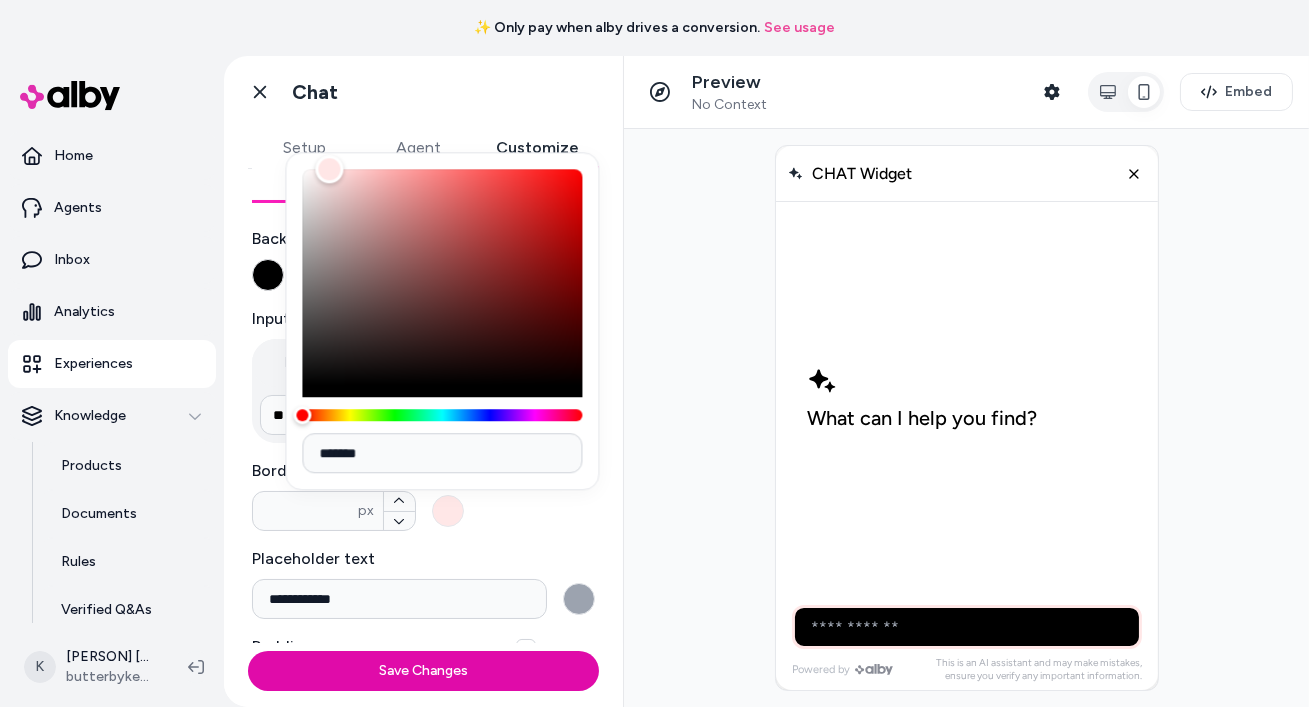 drag, startPoint x: 295, startPoint y: 422, endPoint x: 402, endPoint y: 426, distance: 107.07474 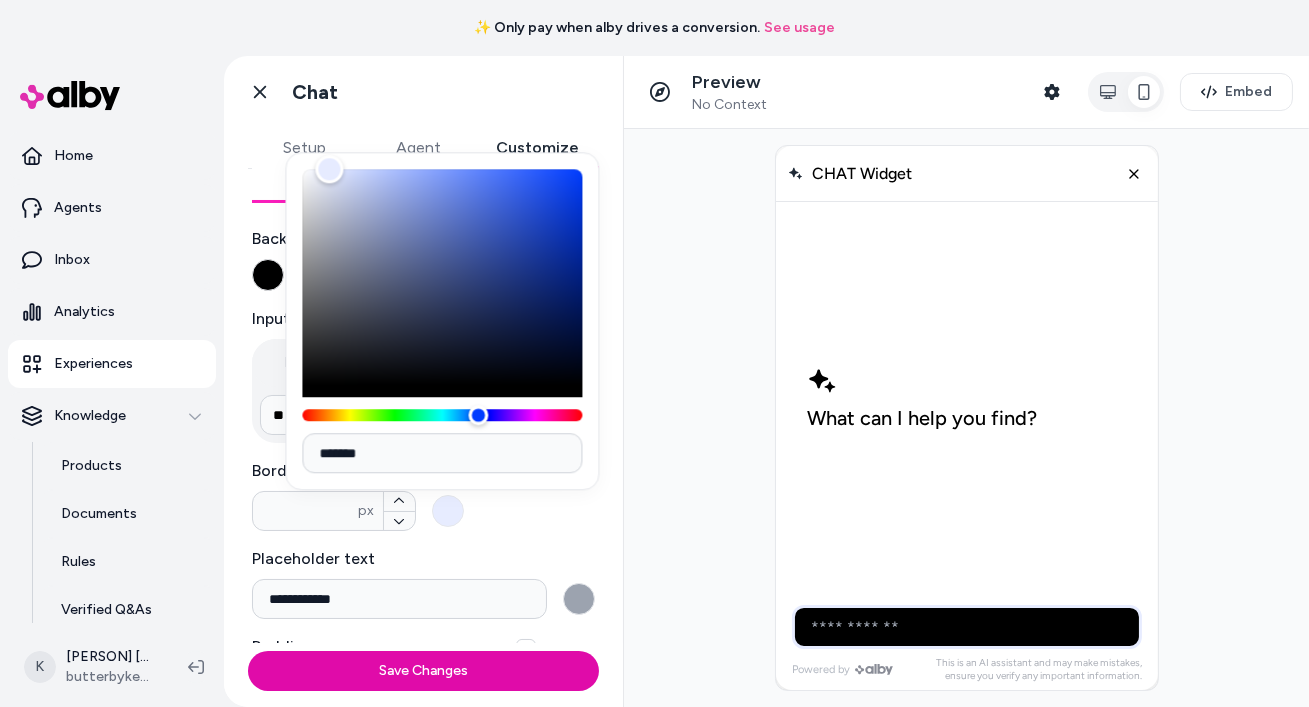 drag, startPoint x: 307, startPoint y: 415, endPoint x: 478, endPoint y: 420, distance: 171.07309 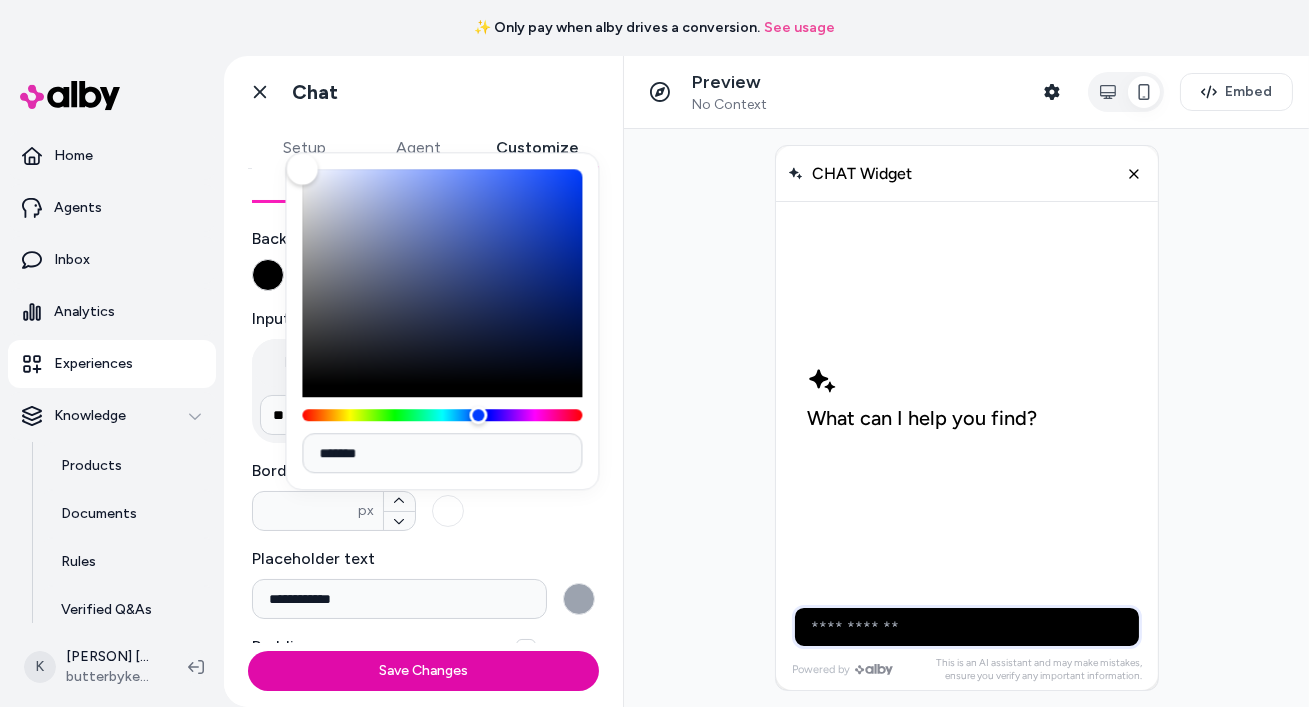type on "*******" 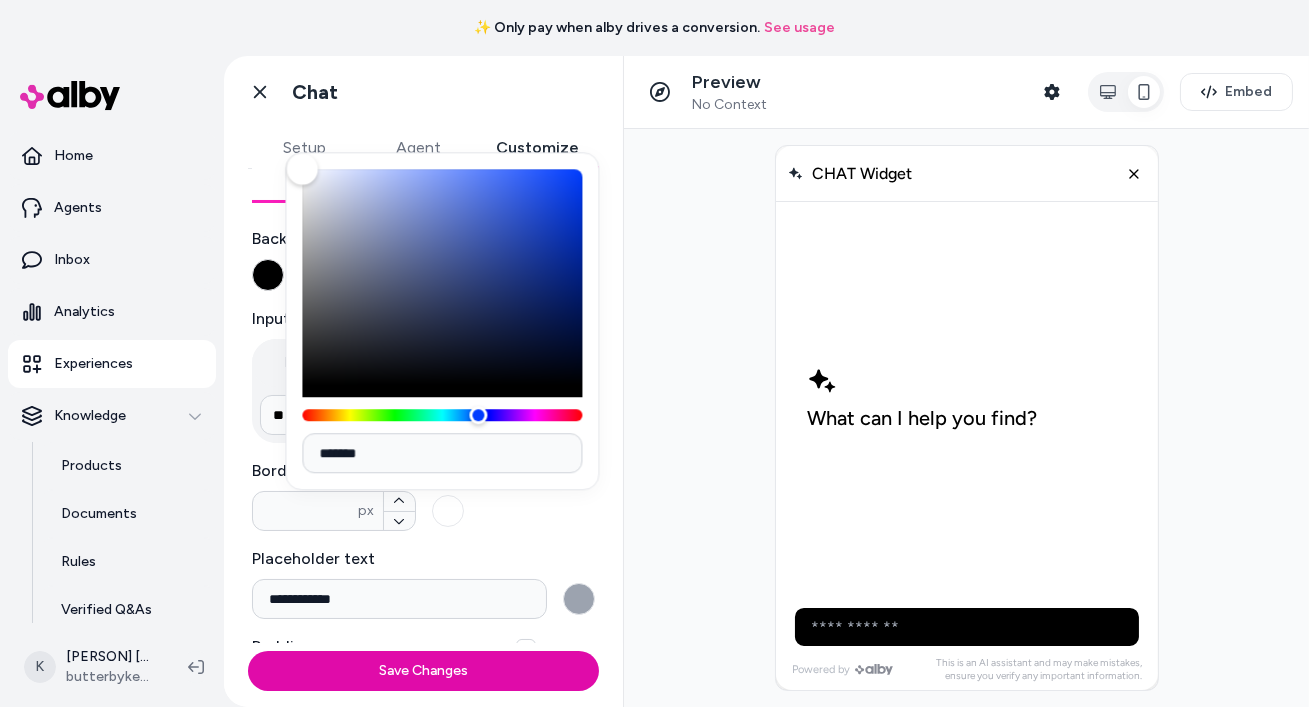 drag, startPoint x: 329, startPoint y: 168, endPoint x: 257, endPoint y: 147, distance: 75 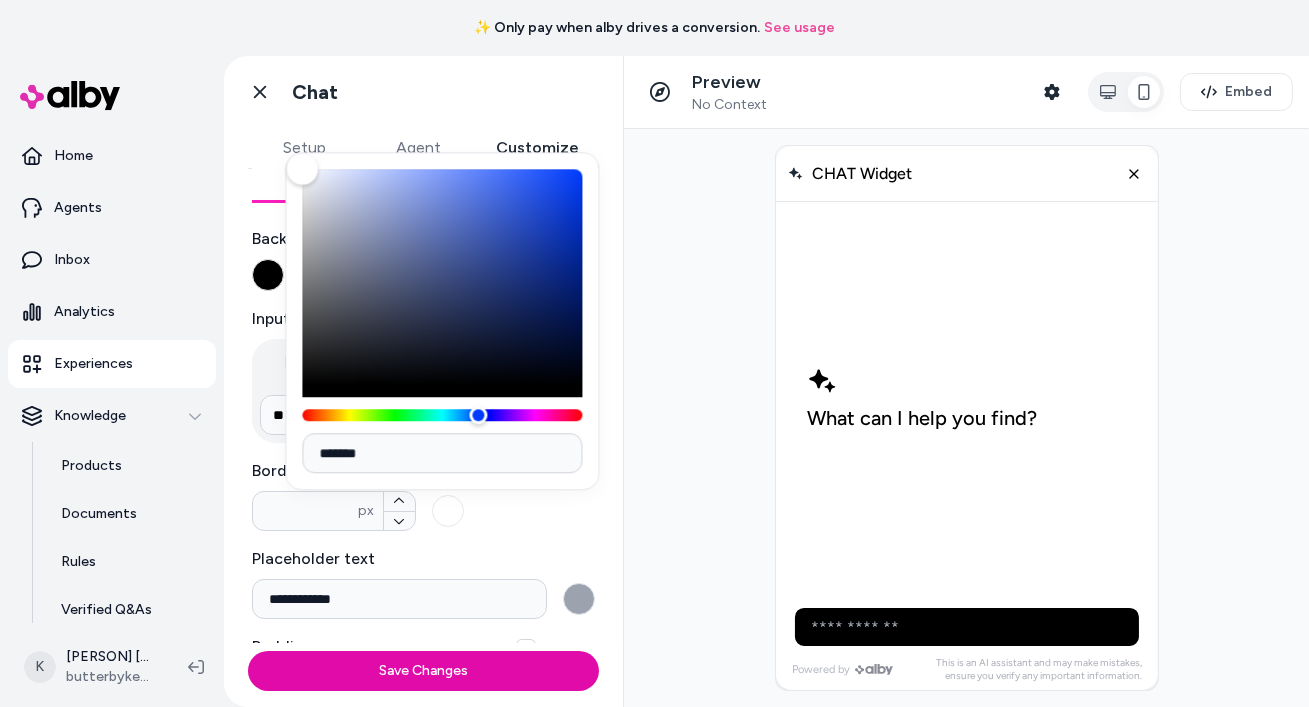 drag, startPoint x: 299, startPoint y: 168, endPoint x: 299, endPoint y: 132, distance: 36 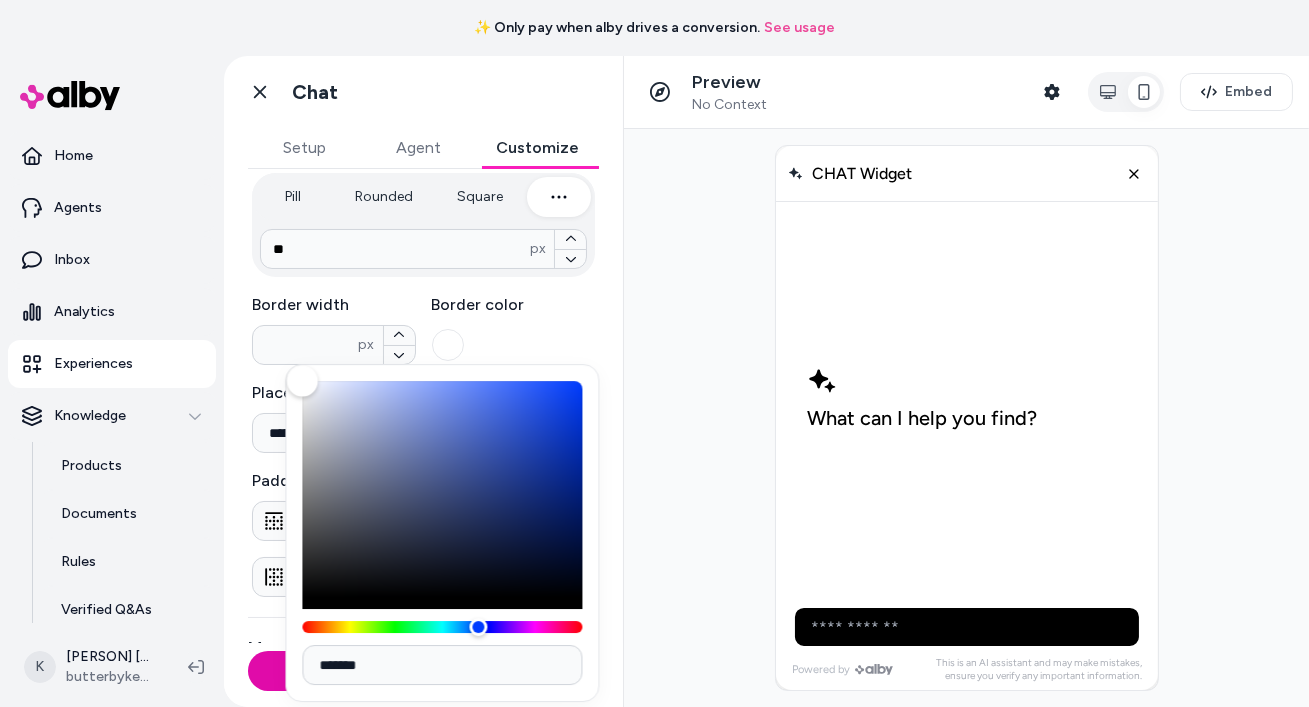 scroll, scrollTop: 417, scrollLeft: 0, axis: vertical 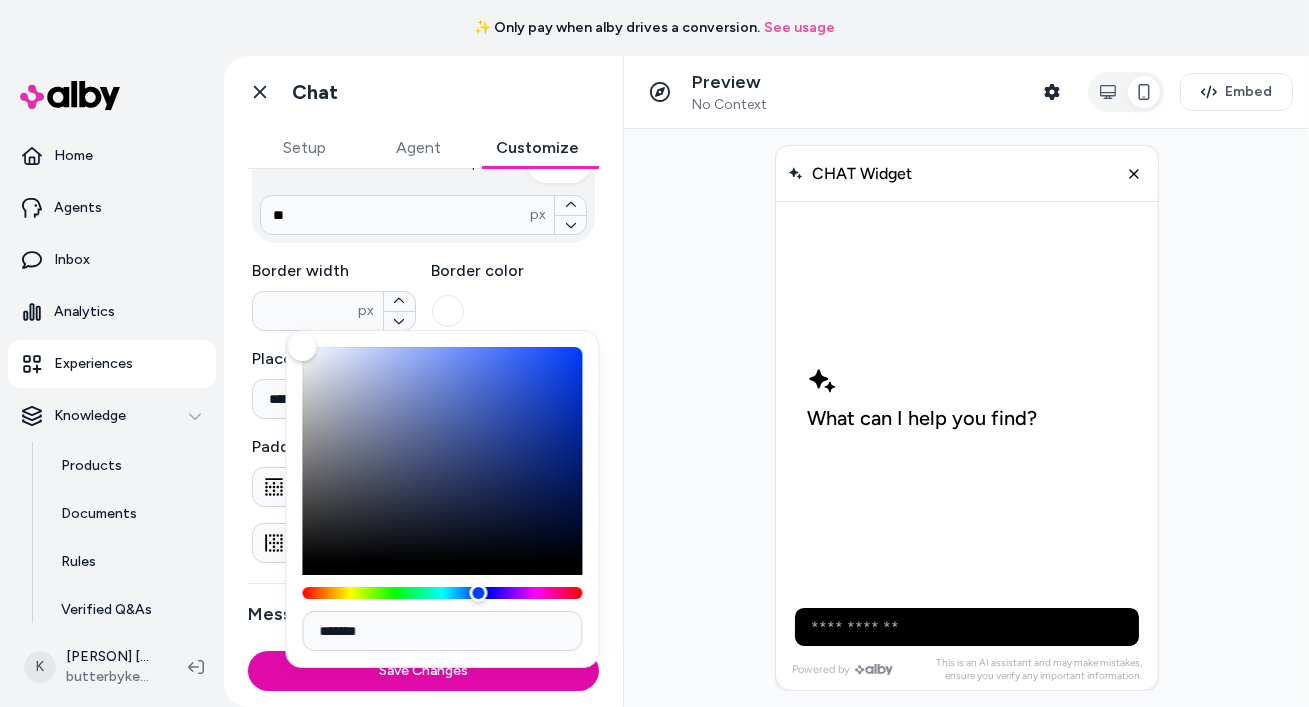 click on "**********" at bounding box center [423, 406] 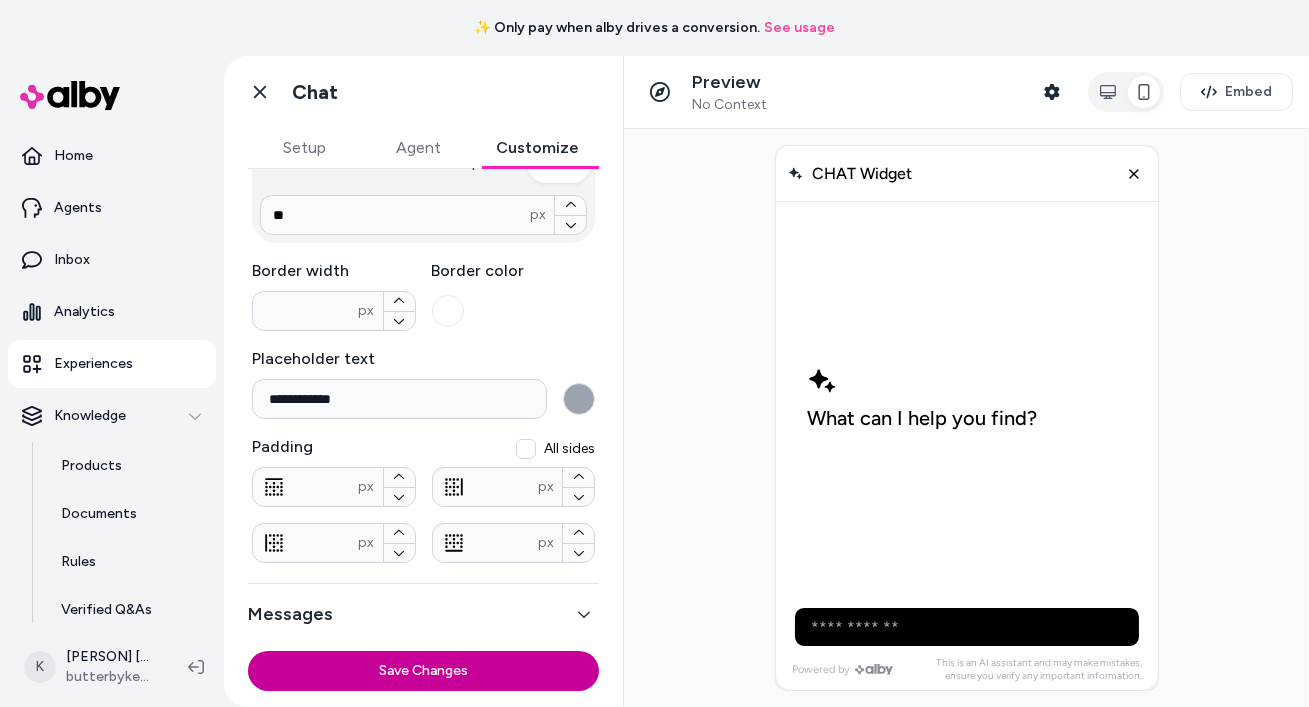 click on "Save Changes" at bounding box center (423, 671) 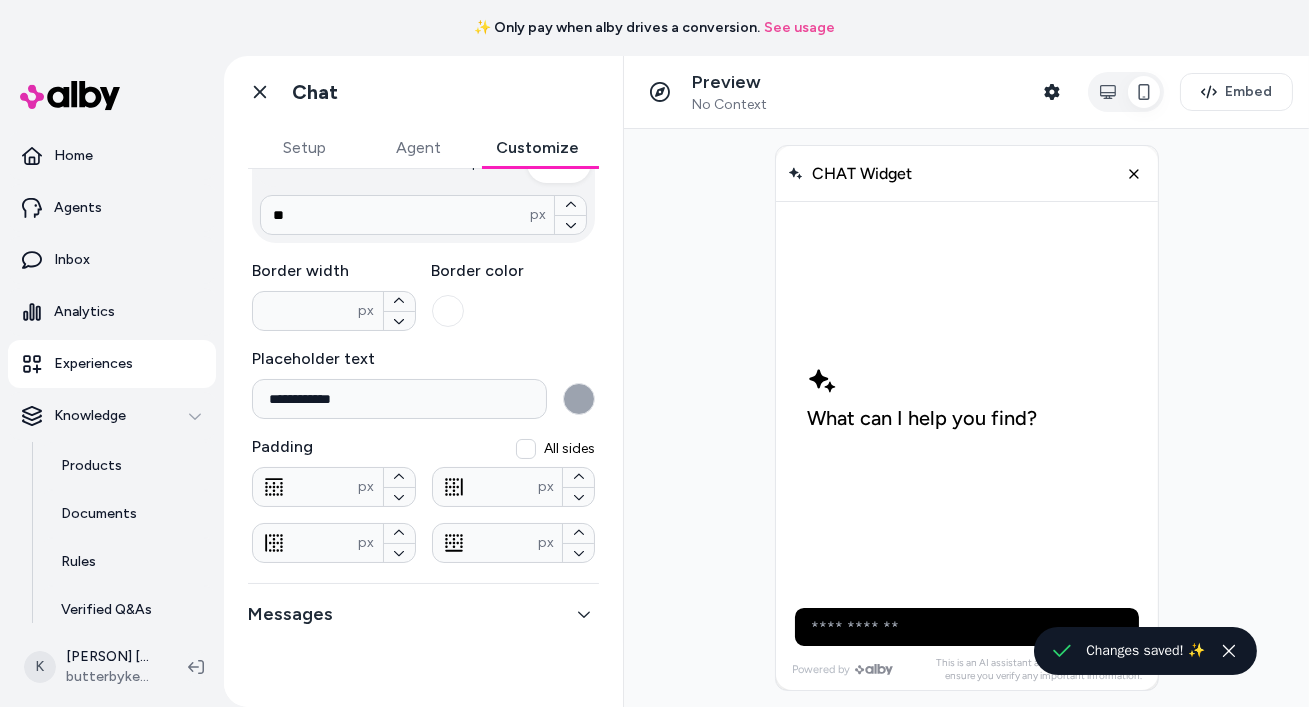 scroll, scrollTop: 377, scrollLeft: 0, axis: vertical 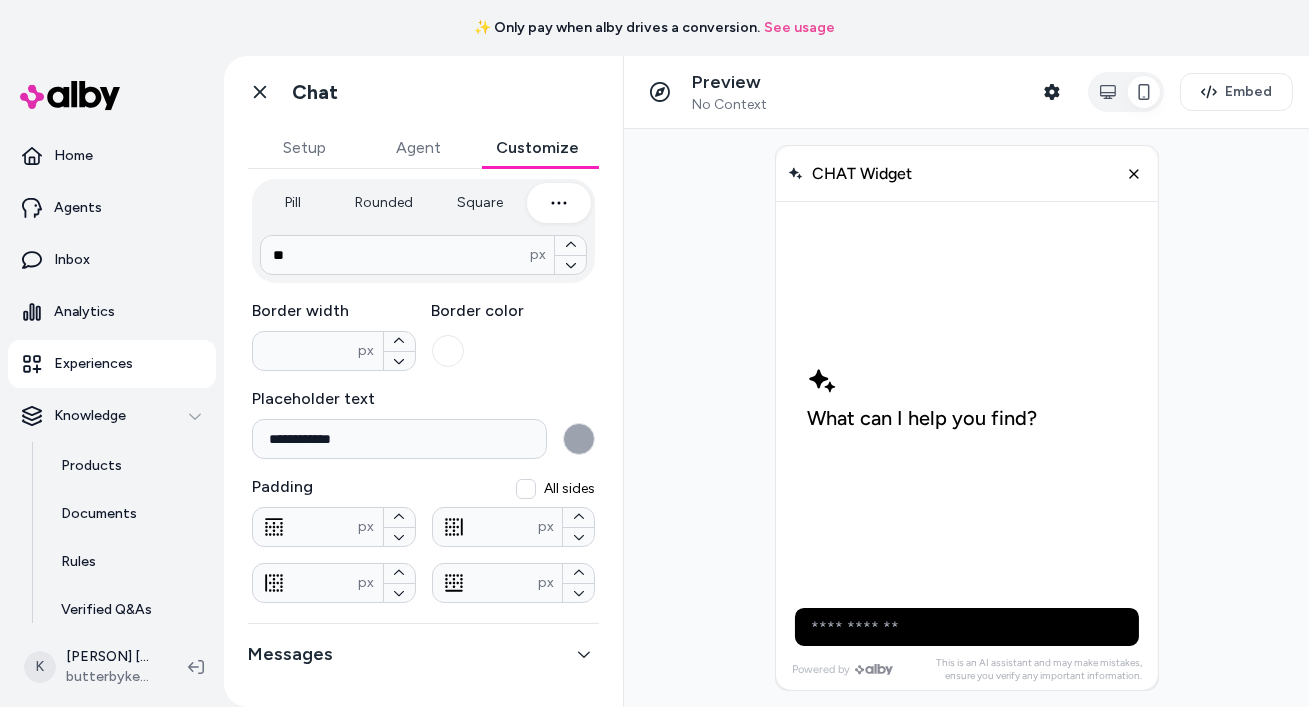 click at bounding box center (579, 439) 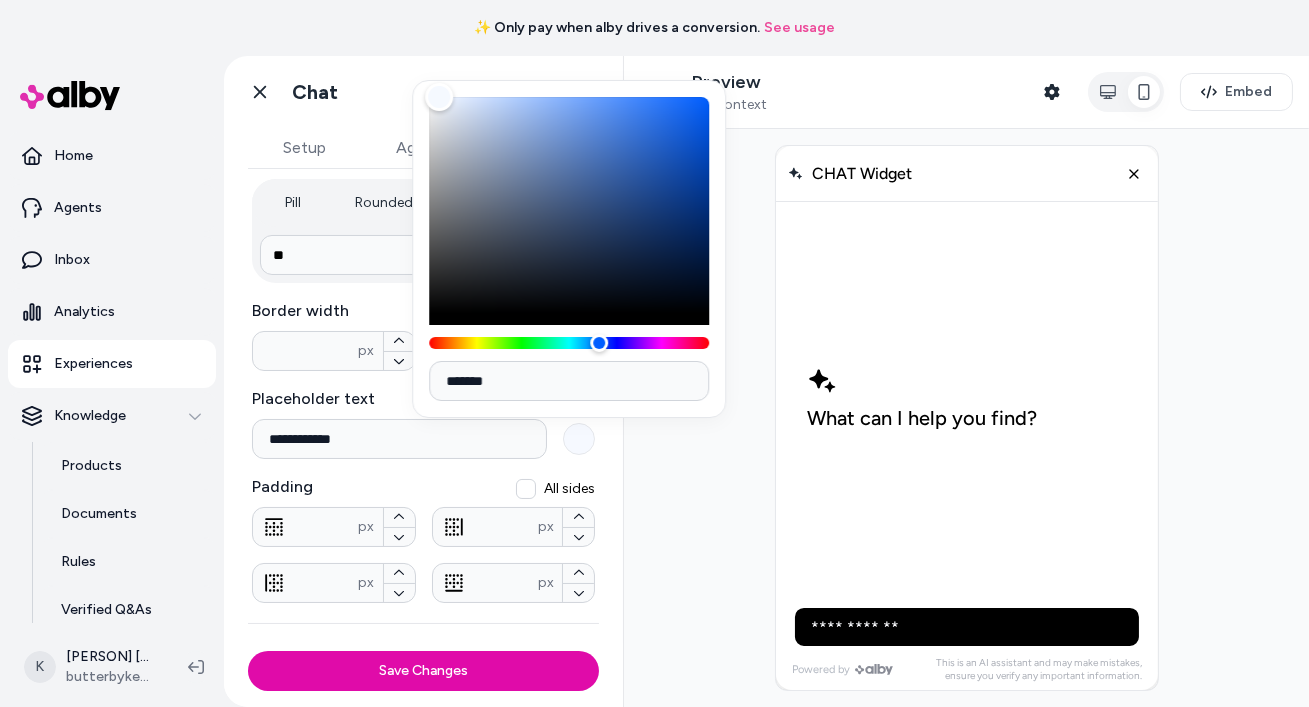 type on "*******" 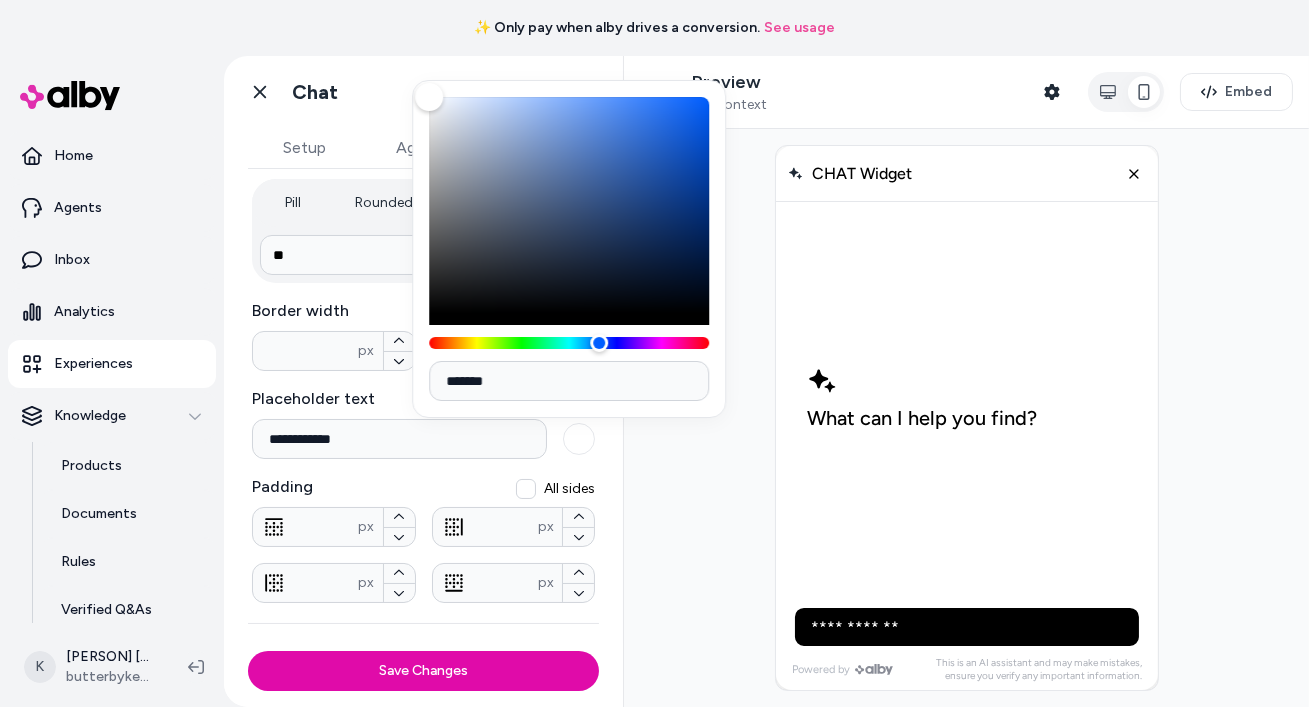 drag, startPoint x: 457, startPoint y: 156, endPoint x: 395, endPoint y: 21, distance: 148.55638 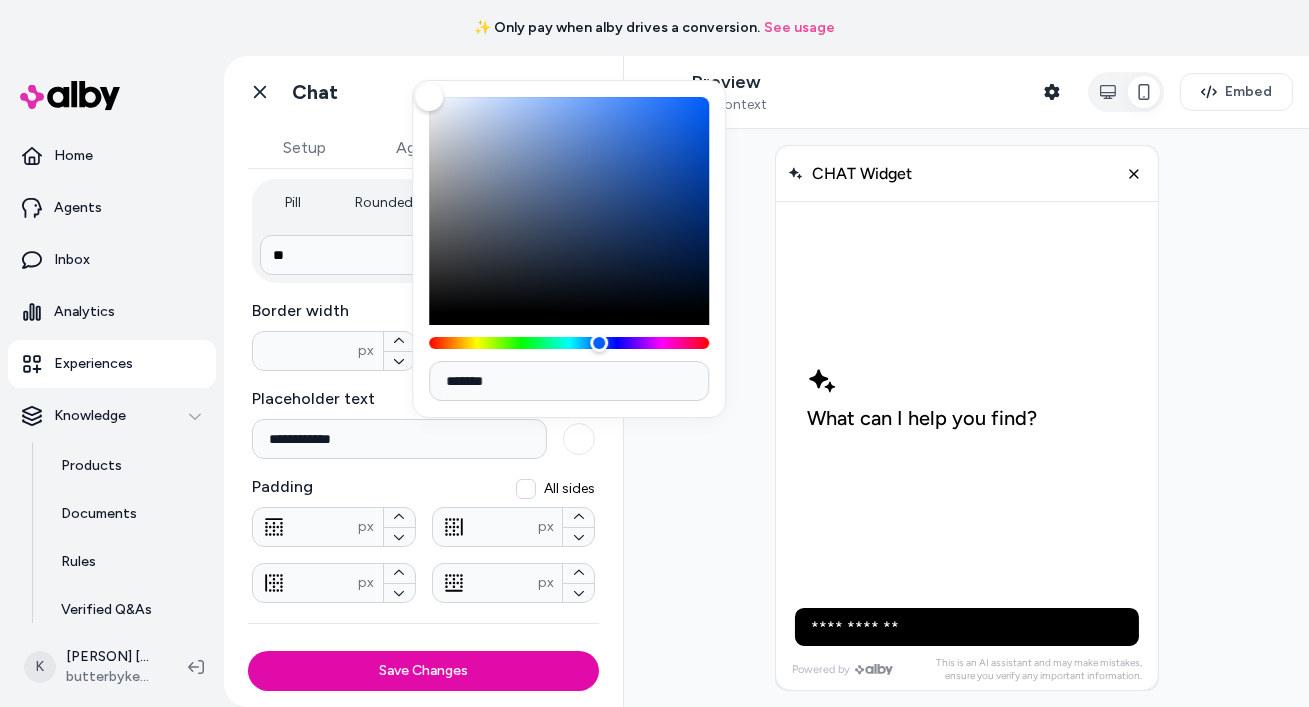 click on "Messages" at bounding box center [423, 654] 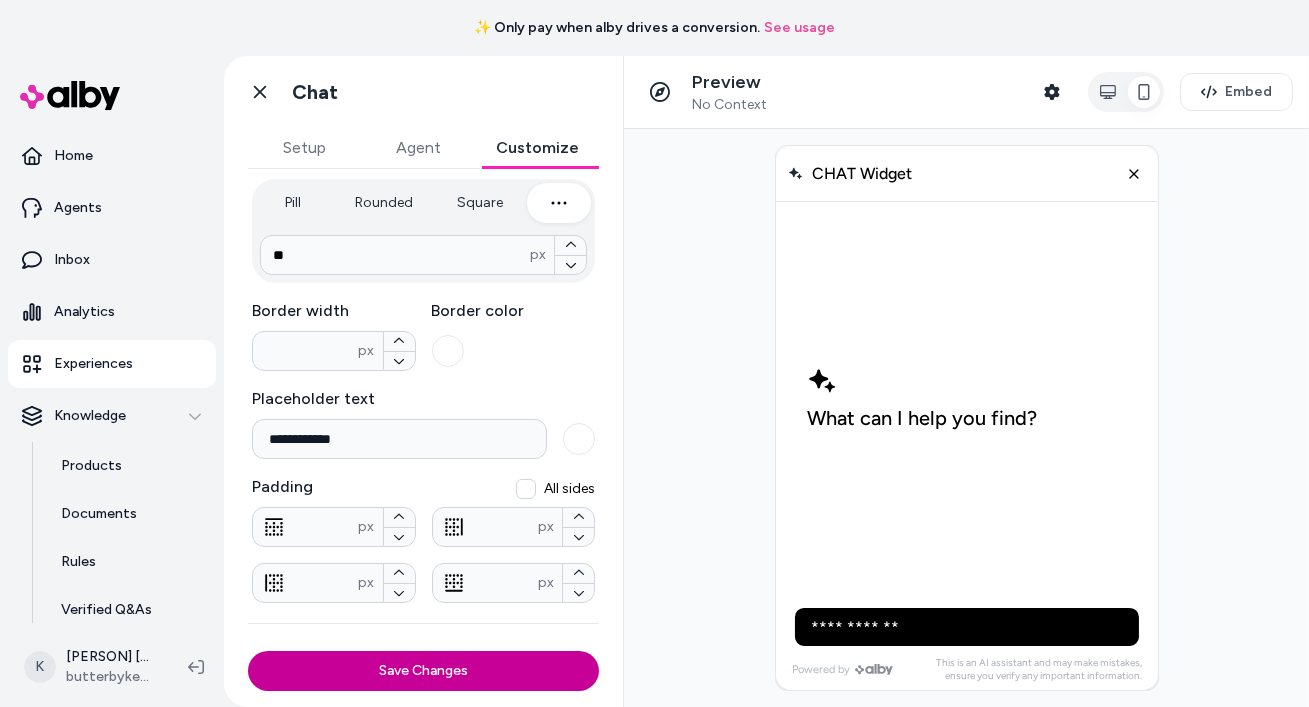 click on "Save Changes" at bounding box center (423, 671) 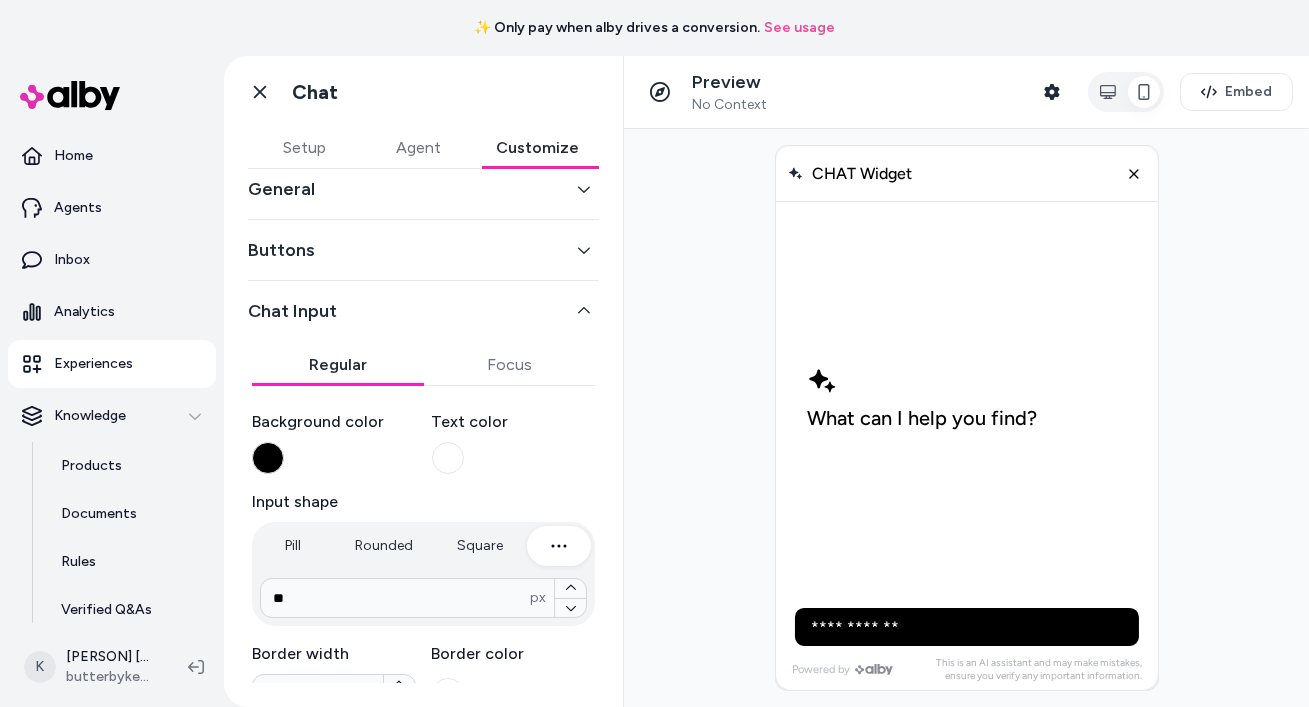 scroll, scrollTop: 0, scrollLeft: 0, axis: both 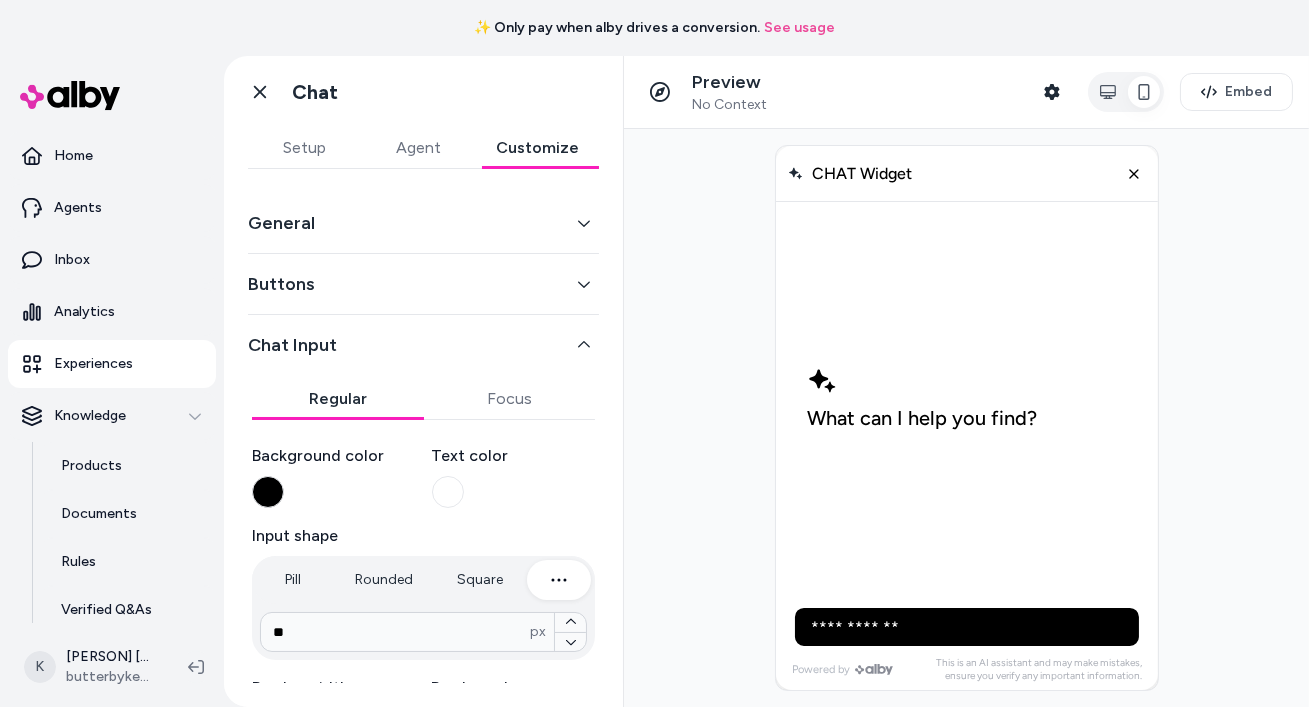 click 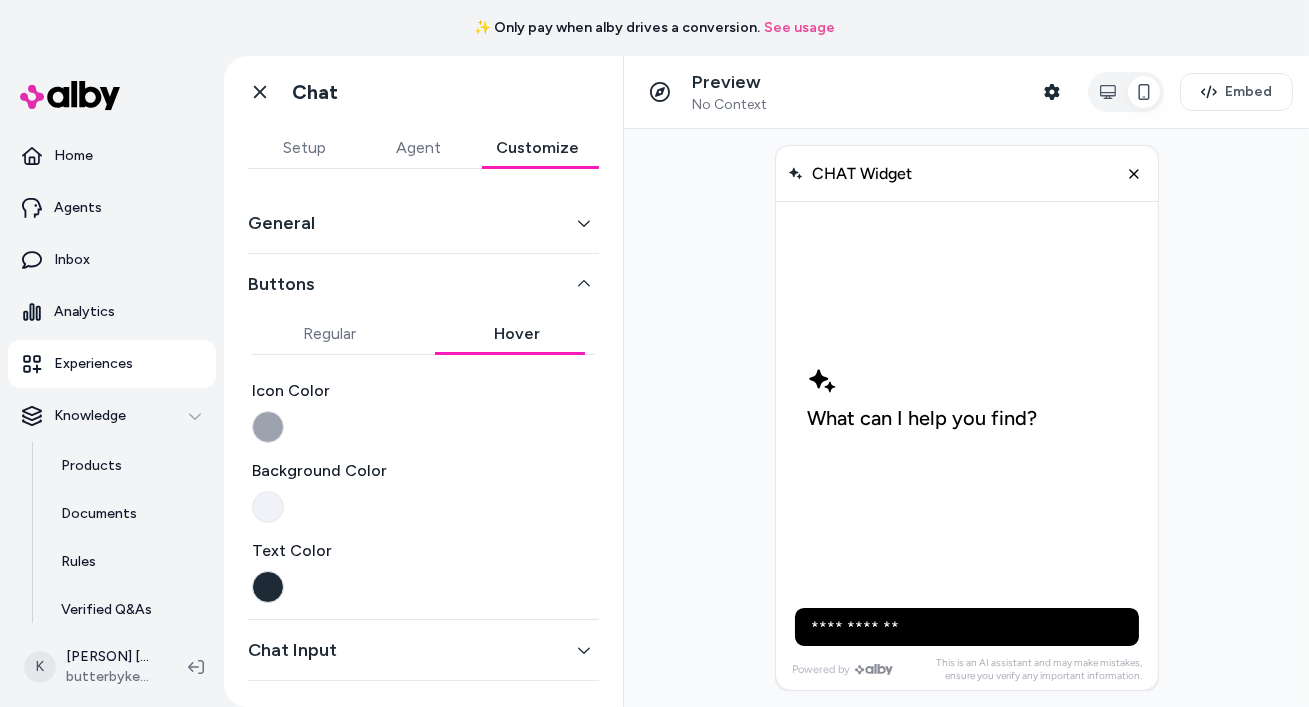 click on "Hover" at bounding box center [518, 334] 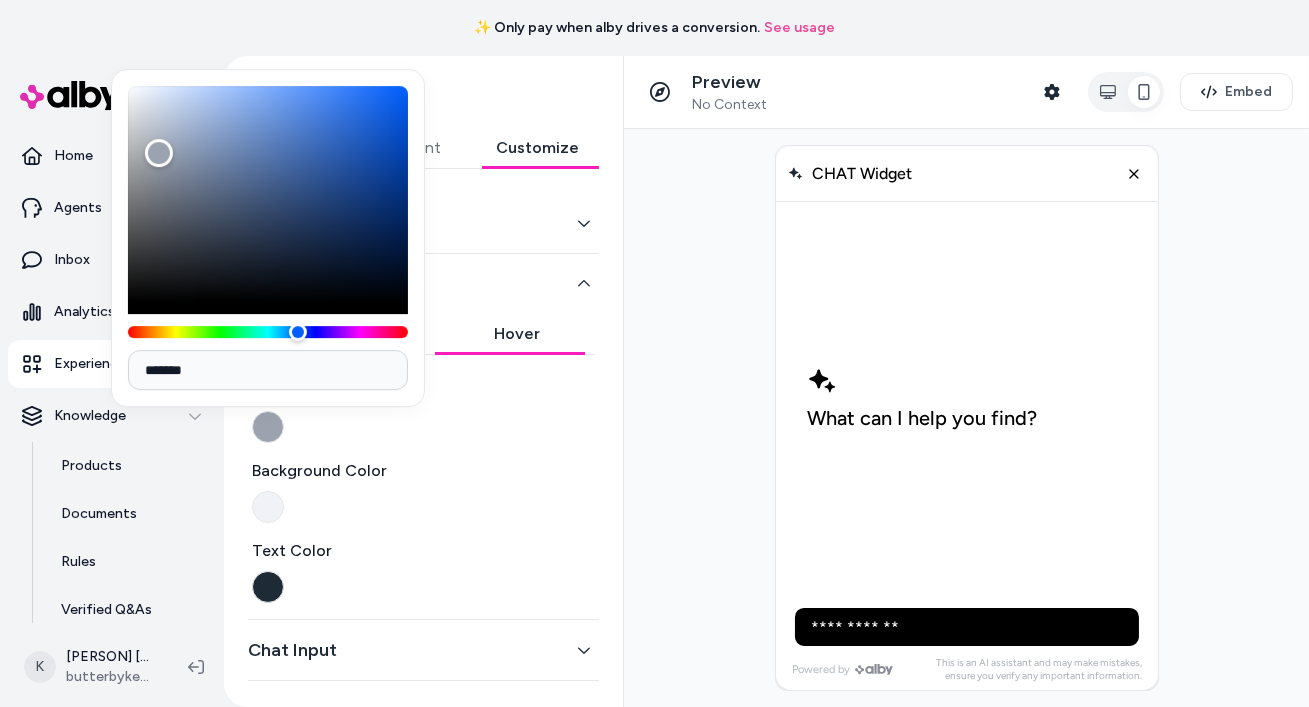 click on "Icon Color Background Color Text Color" at bounding box center (423, 491) 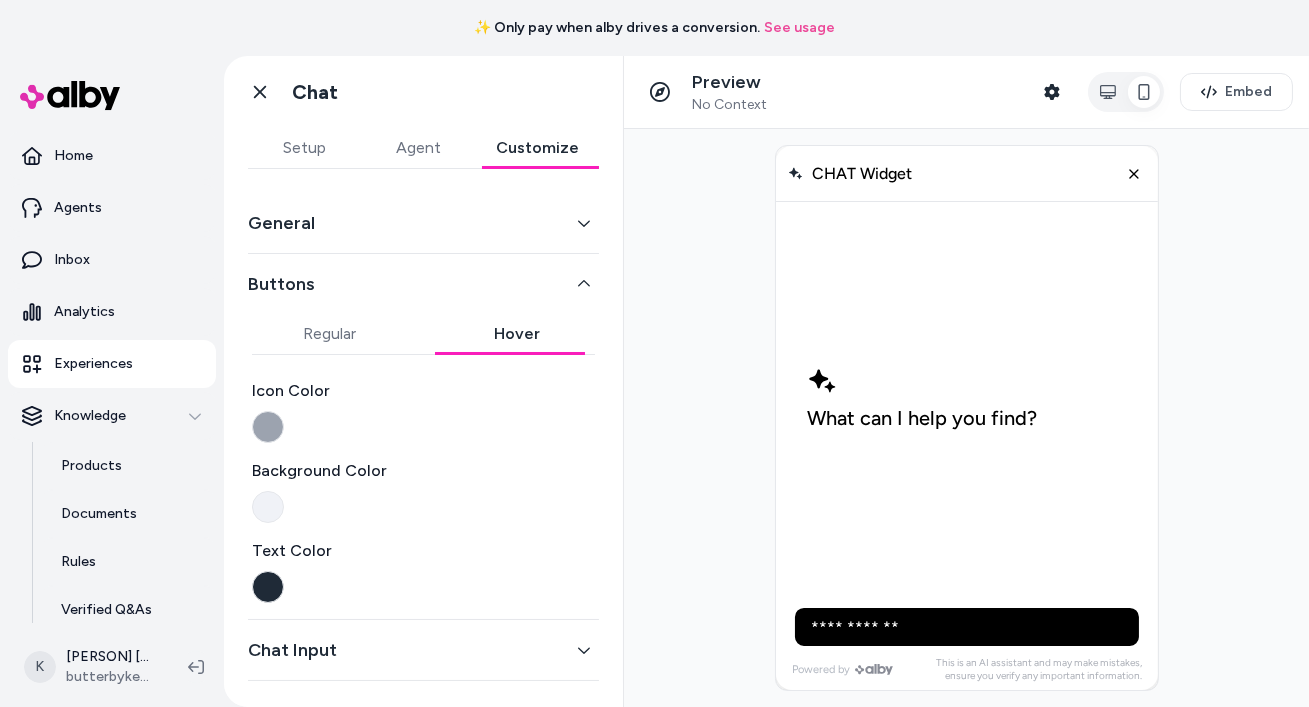click at bounding box center [268, 427] 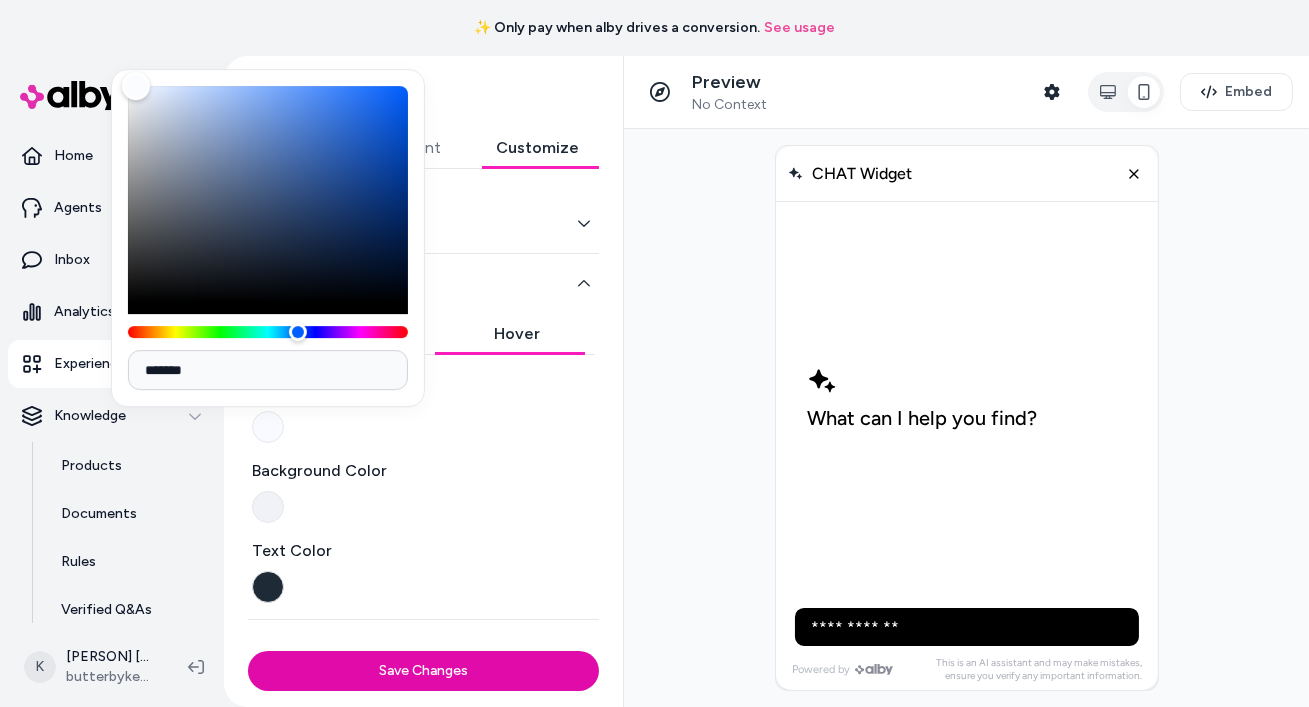 type on "*******" 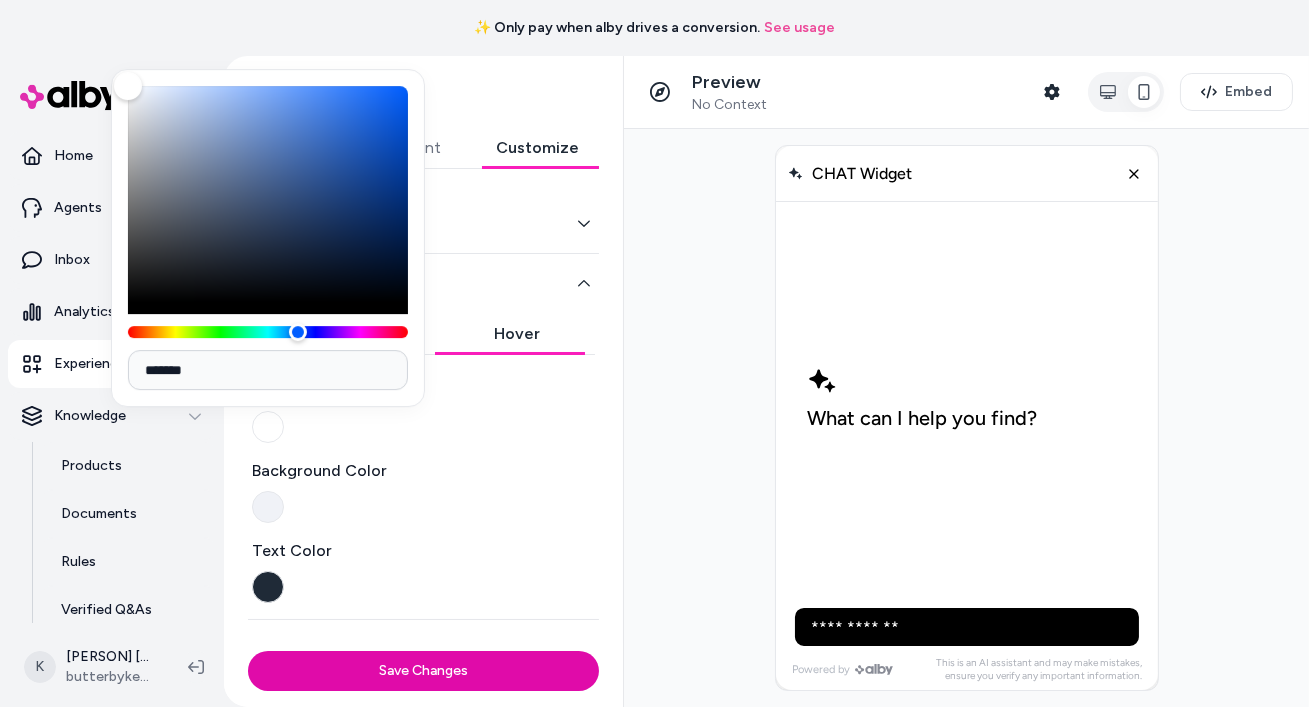 drag, startPoint x: 164, startPoint y: 149, endPoint x: 113, endPoint y: 62, distance: 100.84642 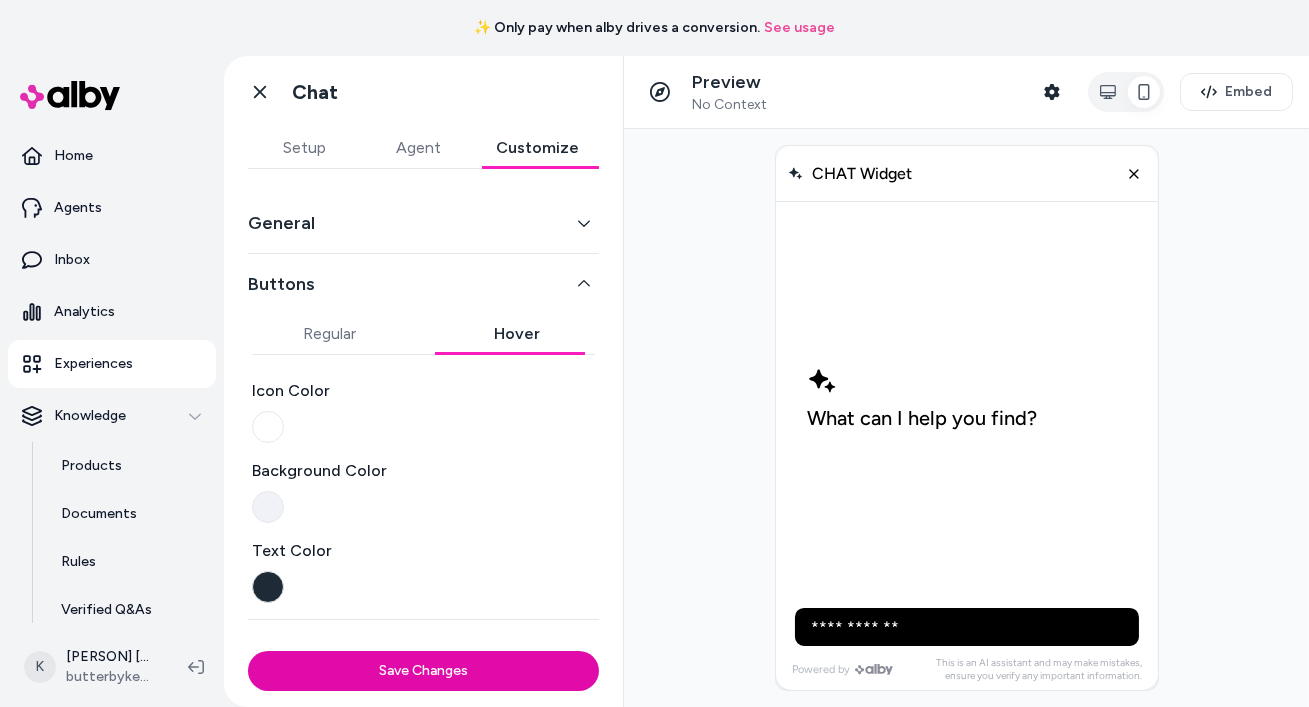 click at bounding box center (268, 507) 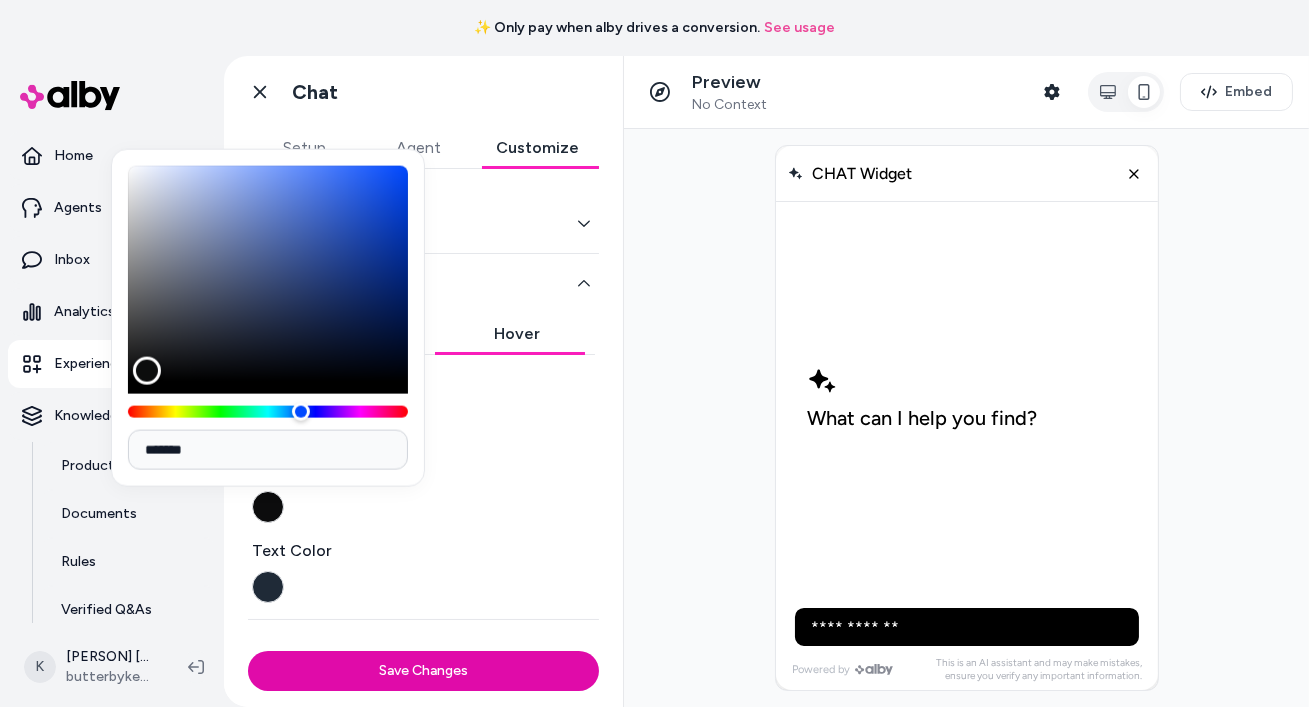 type on "*******" 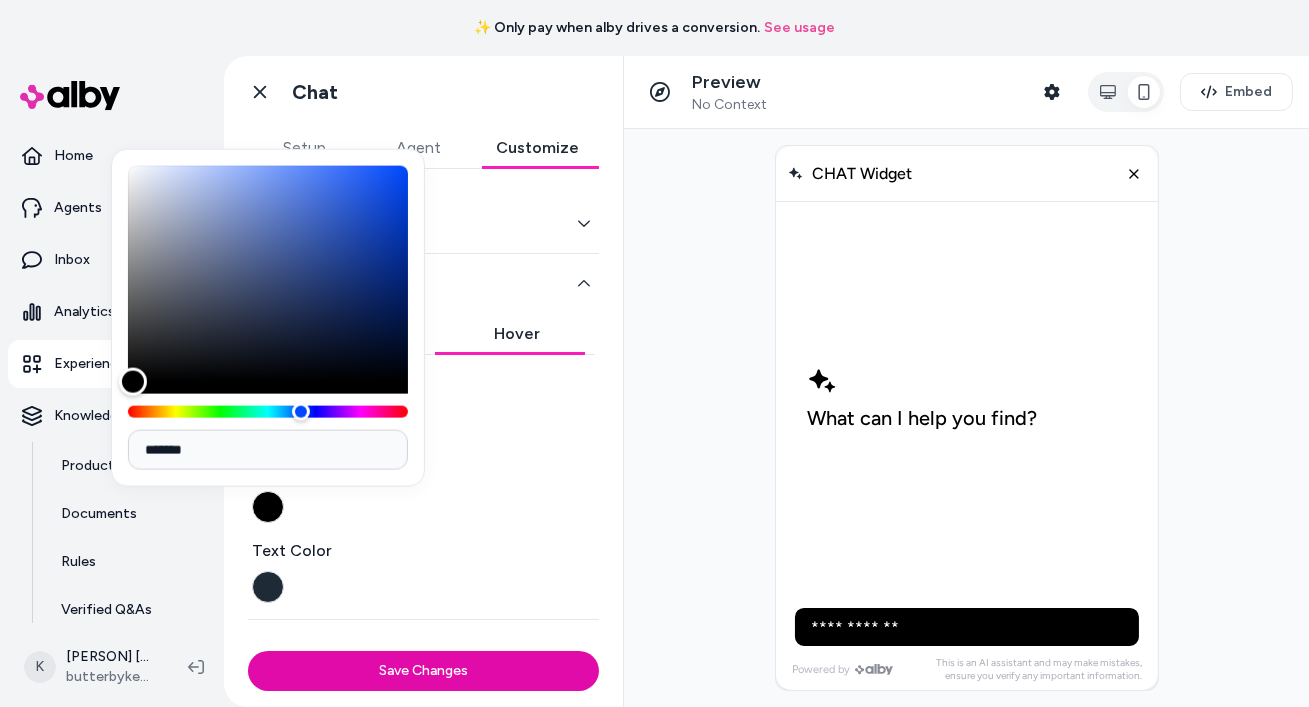 drag, startPoint x: 138, startPoint y: 168, endPoint x: 248, endPoint y: 447, distance: 299.90164 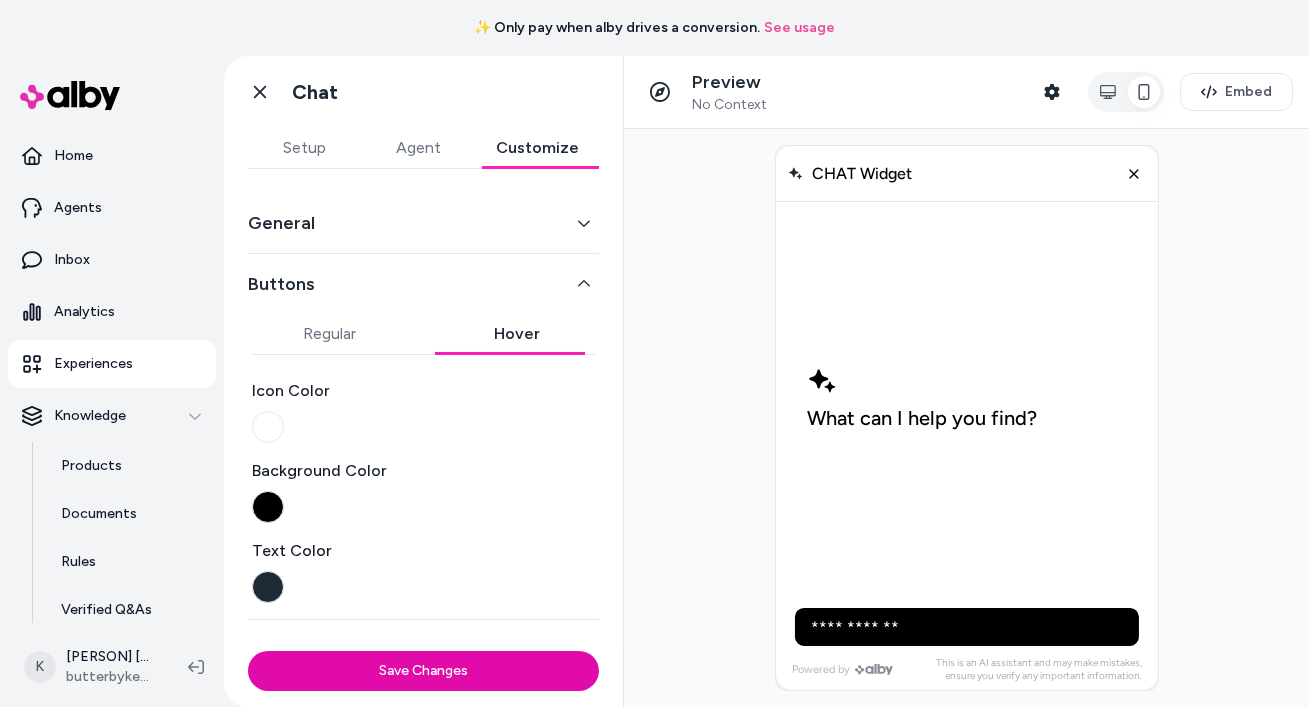 click at bounding box center [268, 587] 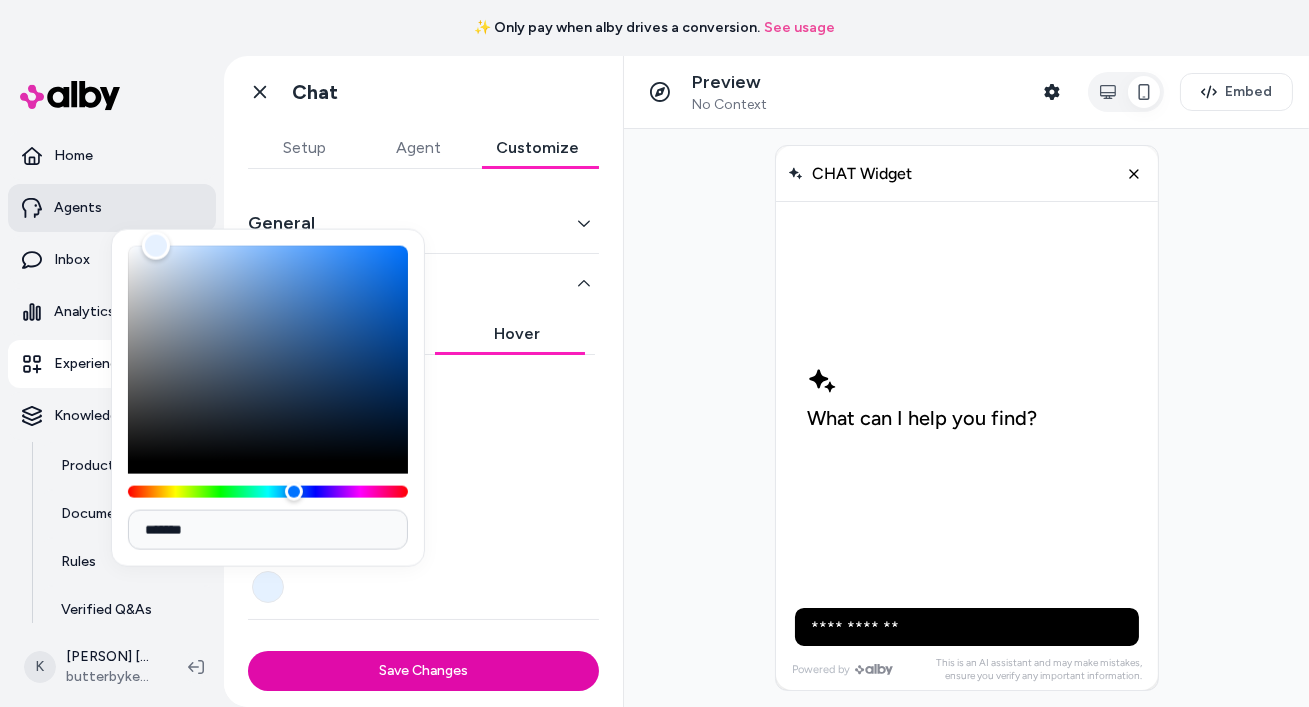 type on "*******" 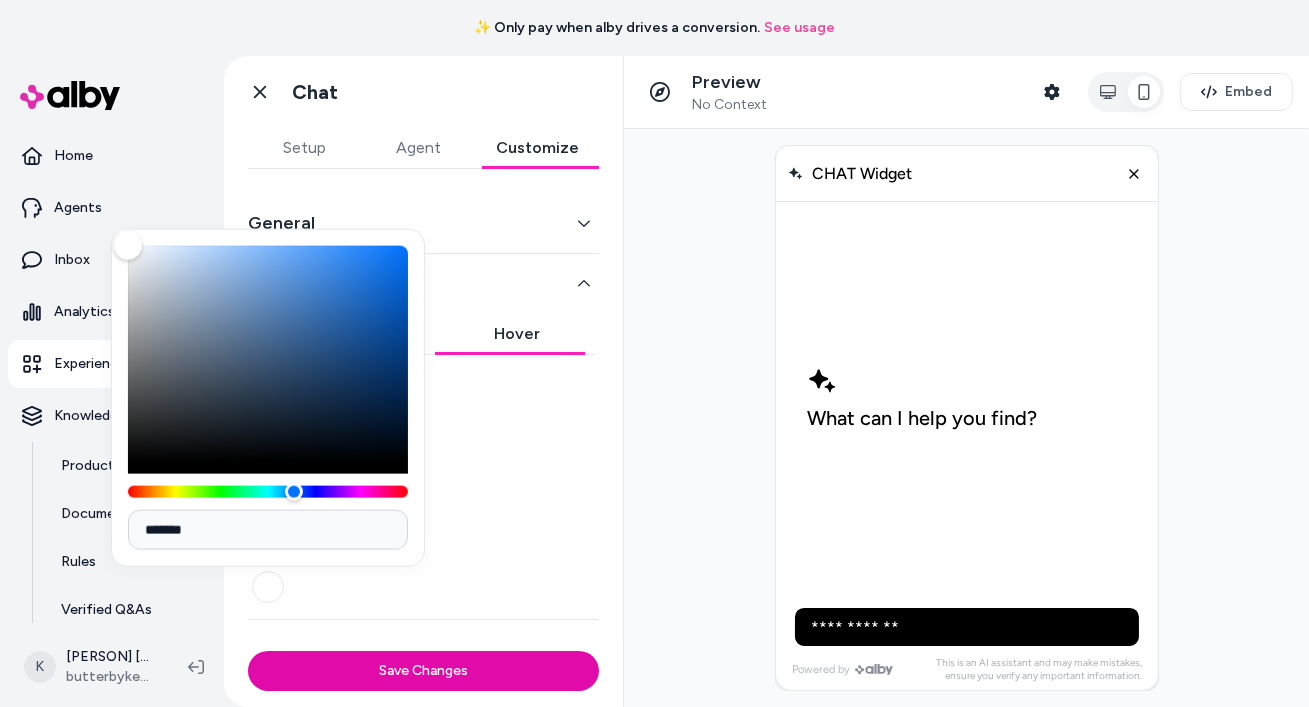 drag, startPoint x: 255, startPoint y: 399, endPoint x: 144, endPoint y: 245, distance: 189.83414 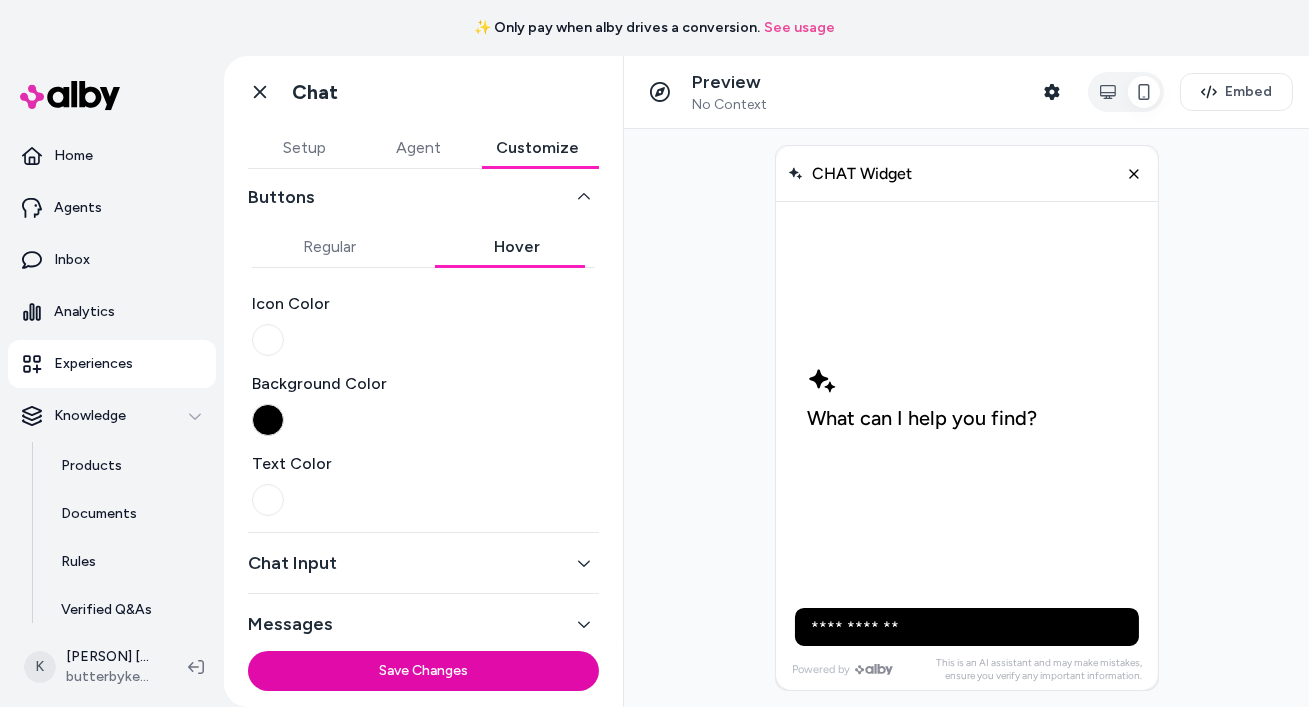 scroll, scrollTop: 97, scrollLeft: 0, axis: vertical 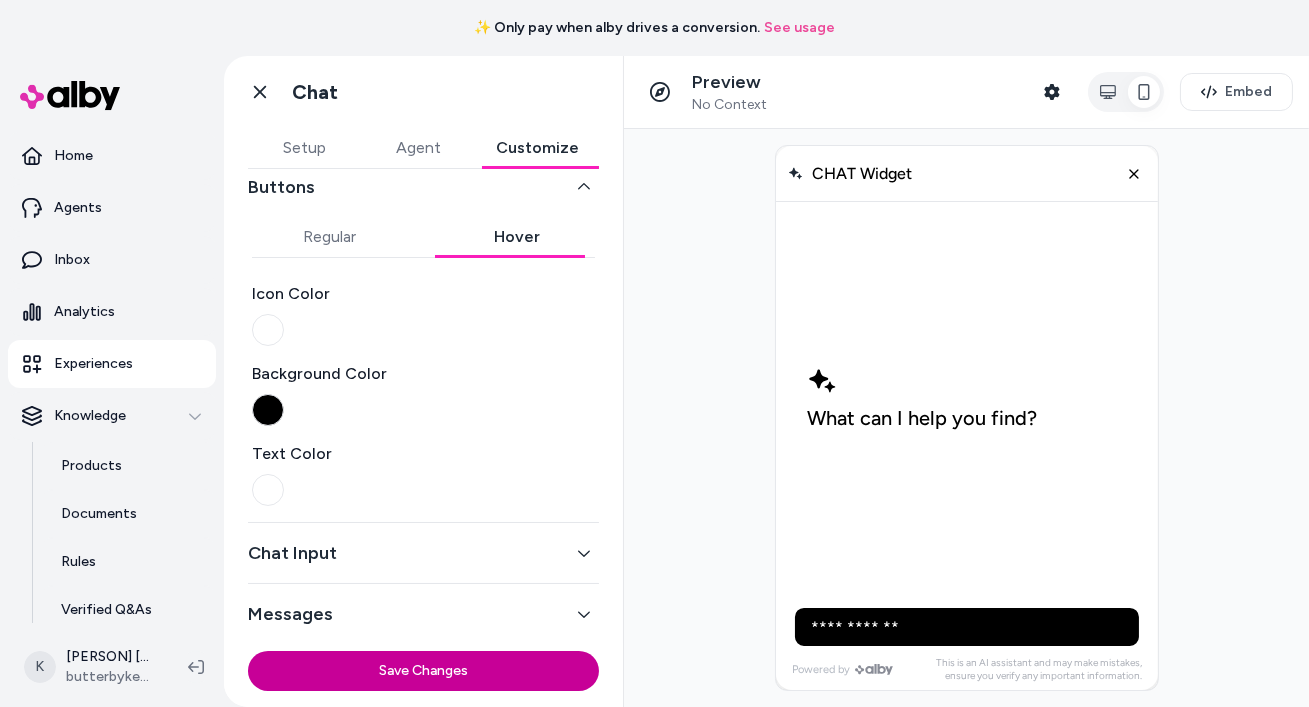 click on "Save Changes" at bounding box center [423, 671] 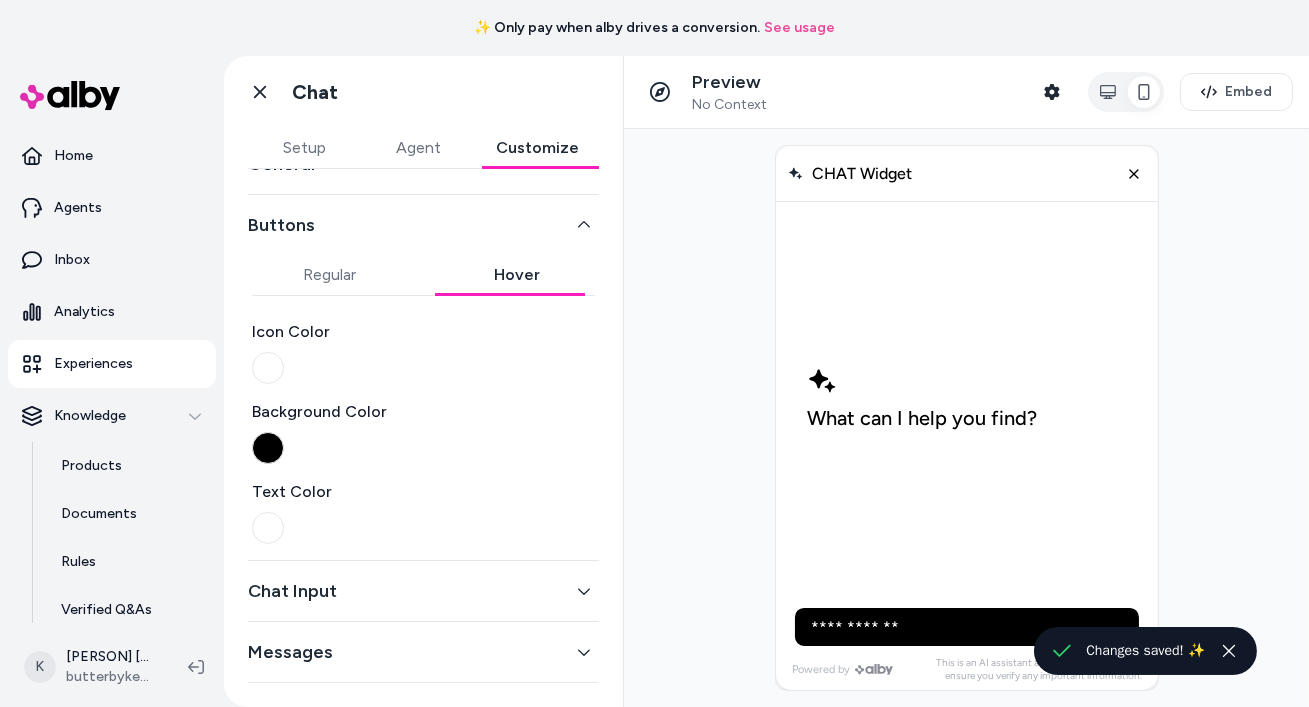 scroll, scrollTop: 57, scrollLeft: 0, axis: vertical 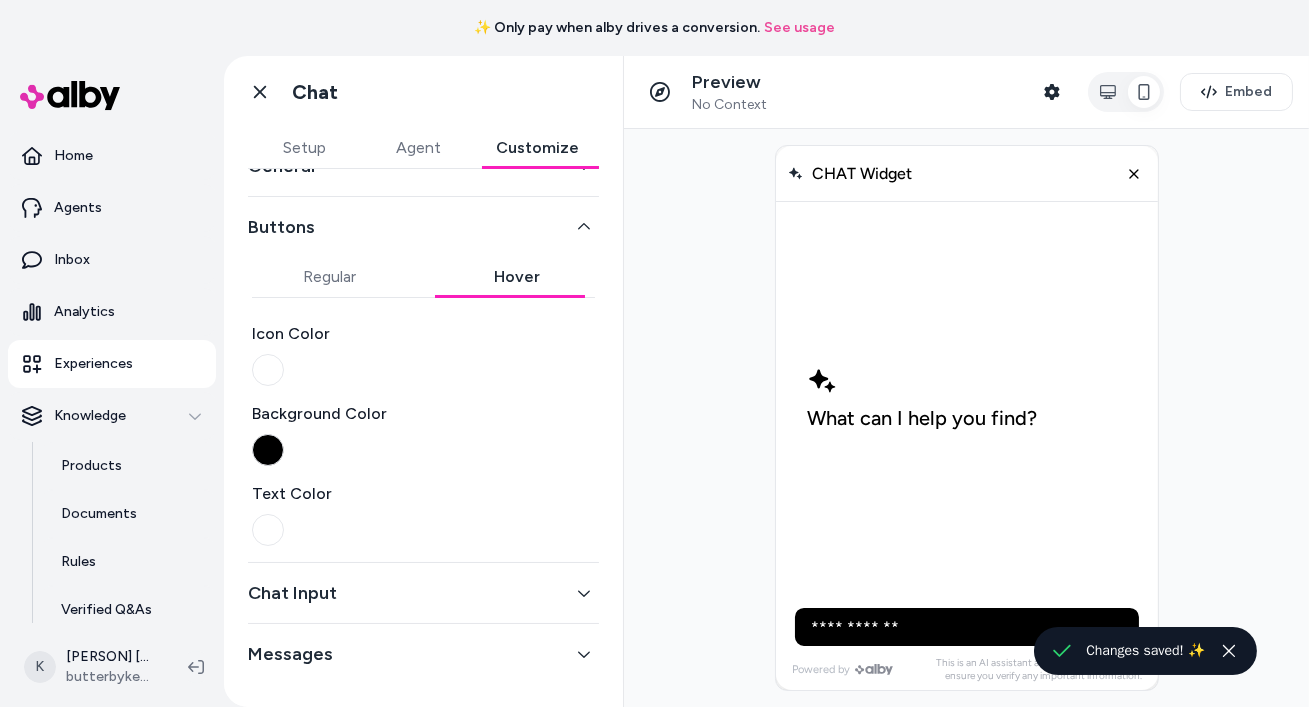 click on "Chat Input" at bounding box center (423, 593) 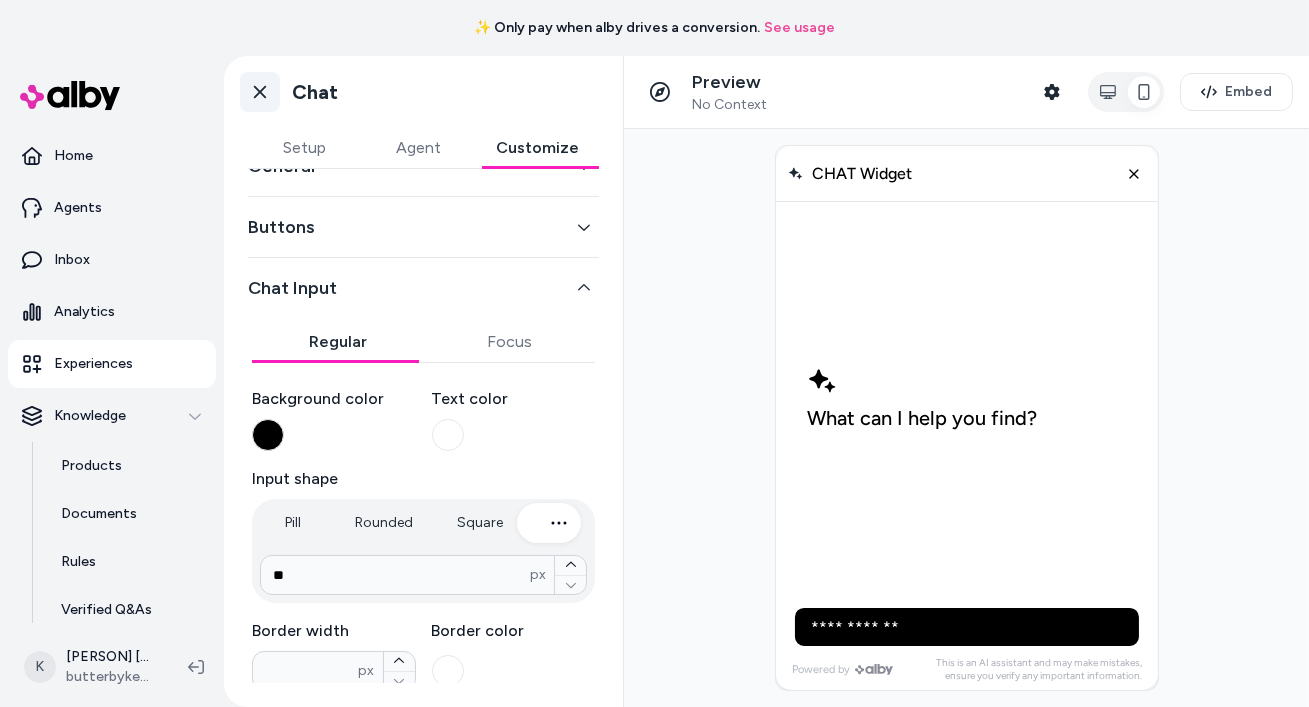 click on "Go back" at bounding box center (260, 92) 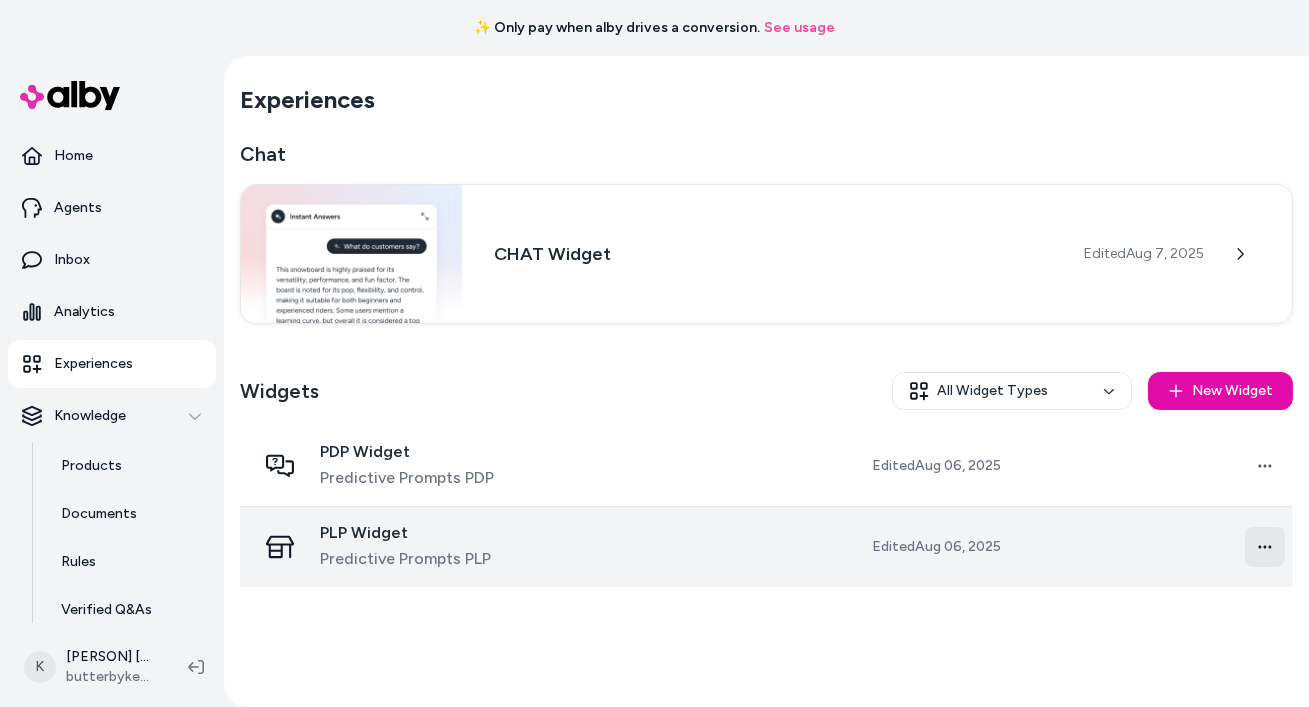 click on "✨ Only pay when alby drives a conversion.   See usage Home Agents Inbox Analytics Experiences Knowledge Products Documents Rules Verified Q&As Reviews Survey Questions Integrations K [PERSON] [LASTNAME] [EMAIL] Experiences Chat CHAT Widget Edited  Aug 7, 2025 Widgets All Widget Types   New Widget PDP Widget Predictive Prompts PDP Edited  Aug 06, 2025 Open menu PLP Widget Predictive Prompts PLP Edited  Aug 06, 2025 Open menu" at bounding box center (654, 353) 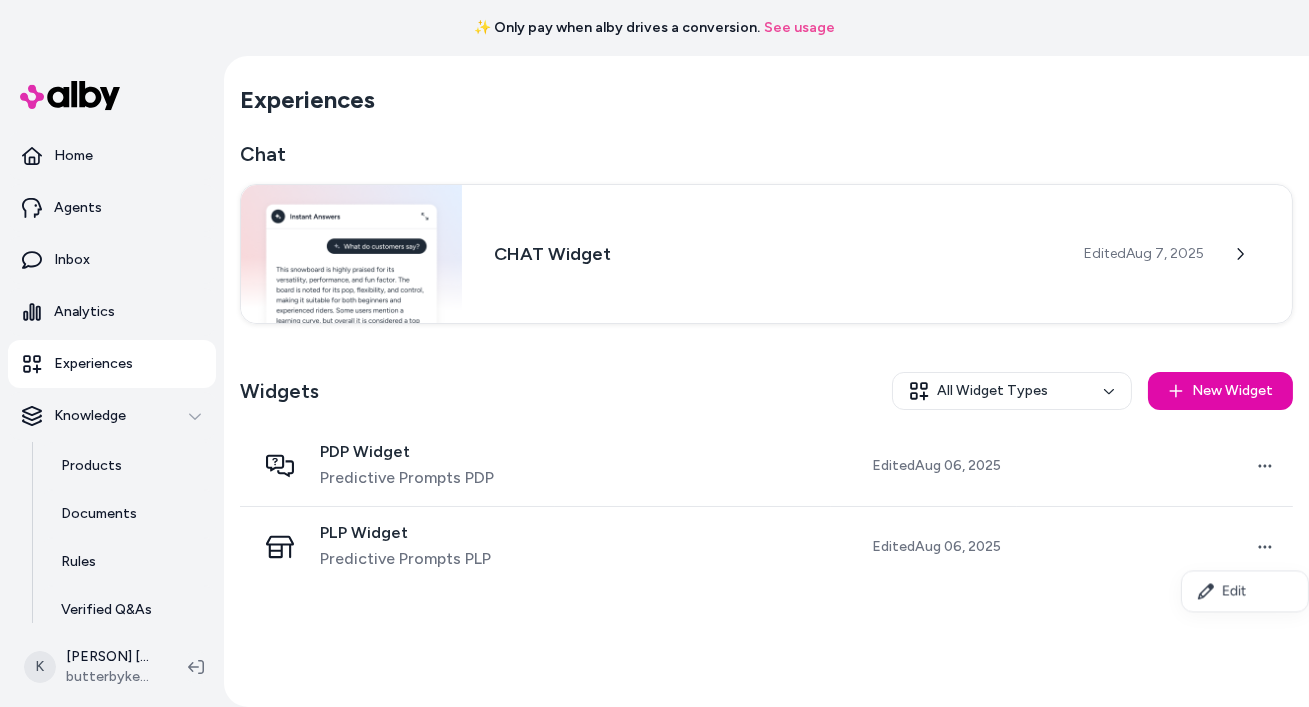 click on "✨ Only pay when alby drives a conversion.   See usage Home Agents Inbox Analytics Experiences Knowledge Products Documents Rules Verified Q&As Reviews Survey Questions Integrations K [PERSON] [LASTNAME] [EMAIL] Experiences Chat CHAT Widget Edited  Aug 7, 2025 Widgets All Widget Types   New Widget PDP Widget Predictive Prompts PDP Edited  Aug 06, 2025 Open menu PLP Widget Predictive Prompts PLP Edited  Aug 06, 2025 Open menu Edit" at bounding box center (654, 353) 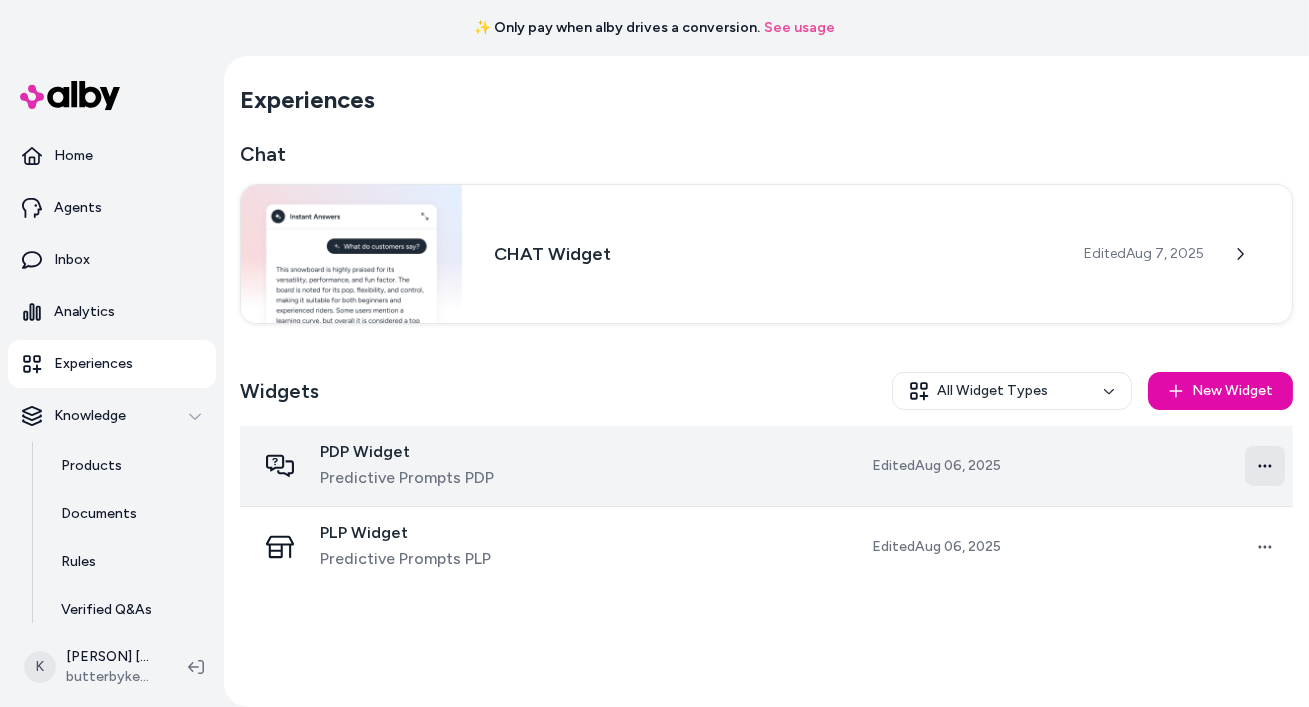 click on "✨ Only pay when alby drives a conversion.   See usage Home Agents Inbox Analytics Experiences Knowledge Products Documents Rules Verified Q&As Reviews Survey Questions Integrations K [PERSON] [LASTNAME] [EMAIL] Experiences Chat CHAT Widget Edited  Aug 7, 2025 Widgets All Widget Types   New Widget PDP Widget Predictive Prompts PDP Edited  Aug 06, 2025 Open menu PLP Widget Predictive Prompts PLP Edited  Aug 06, 2025 Open menu" at bounding box center [654, 353] 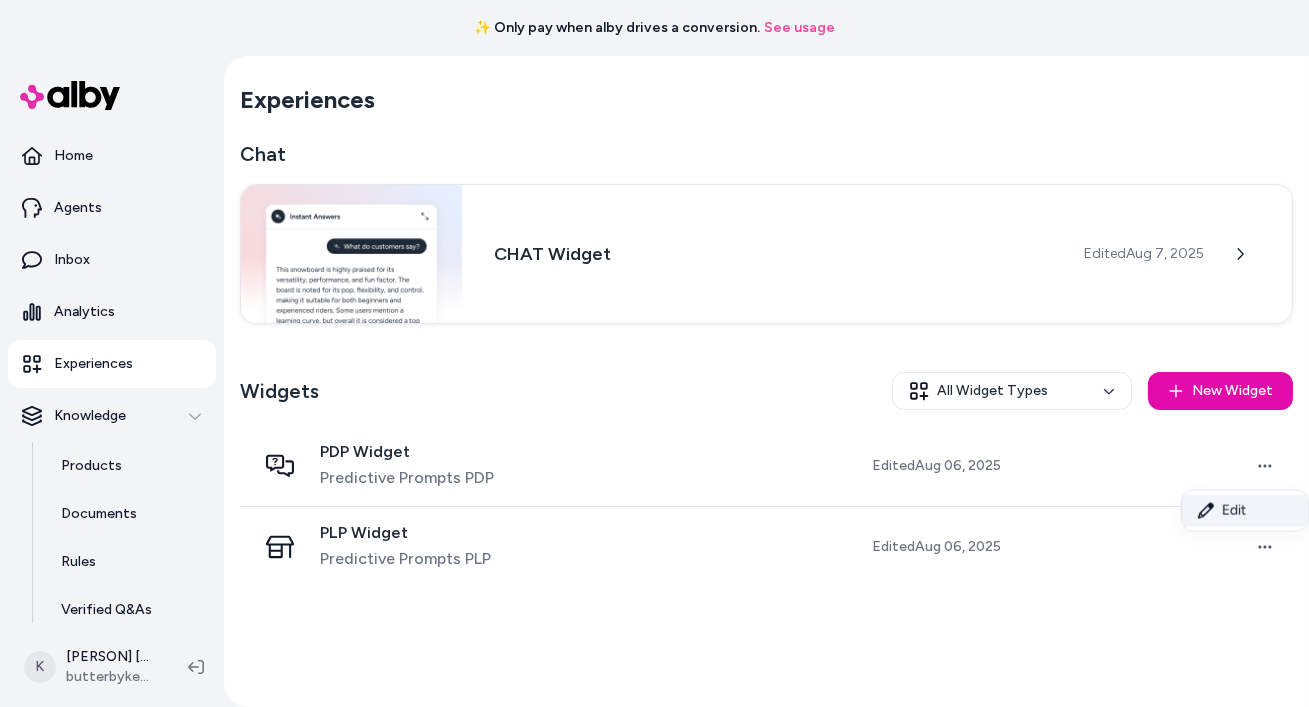 click on "Edit" at bounding box center [1245, 511] 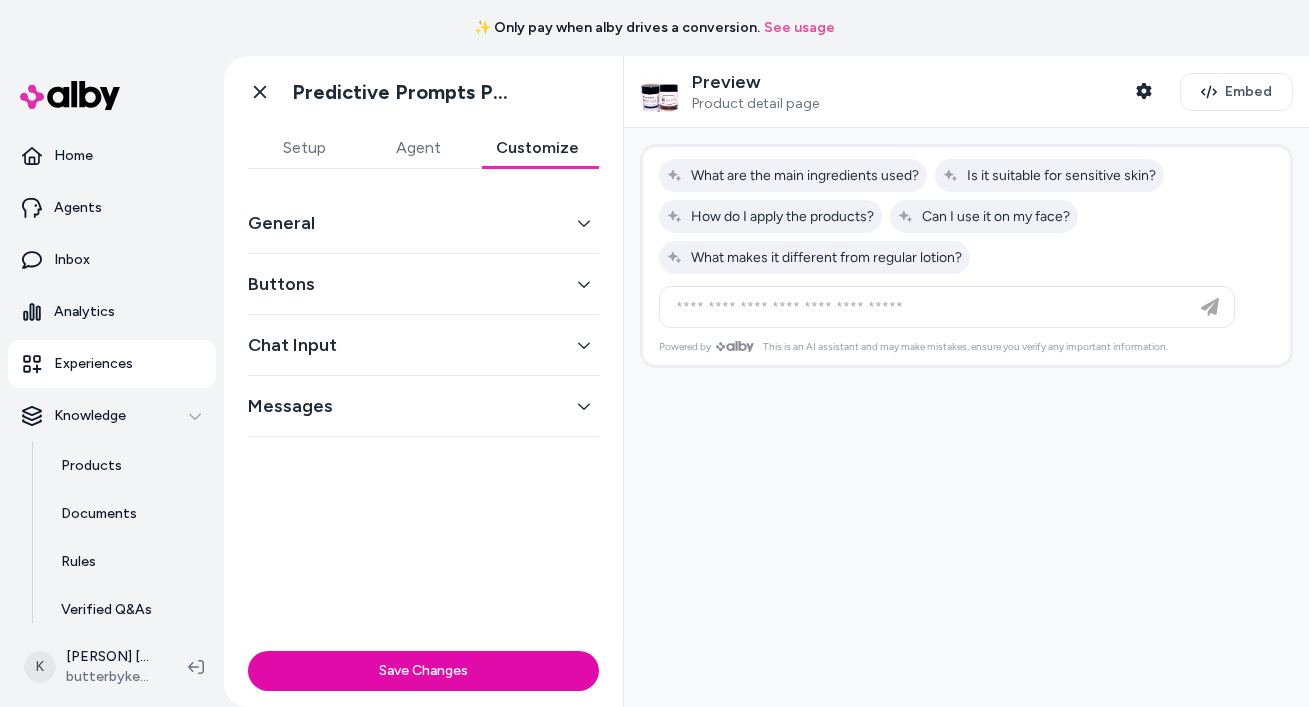 click on "Customize" at bounding box center (537, 148) 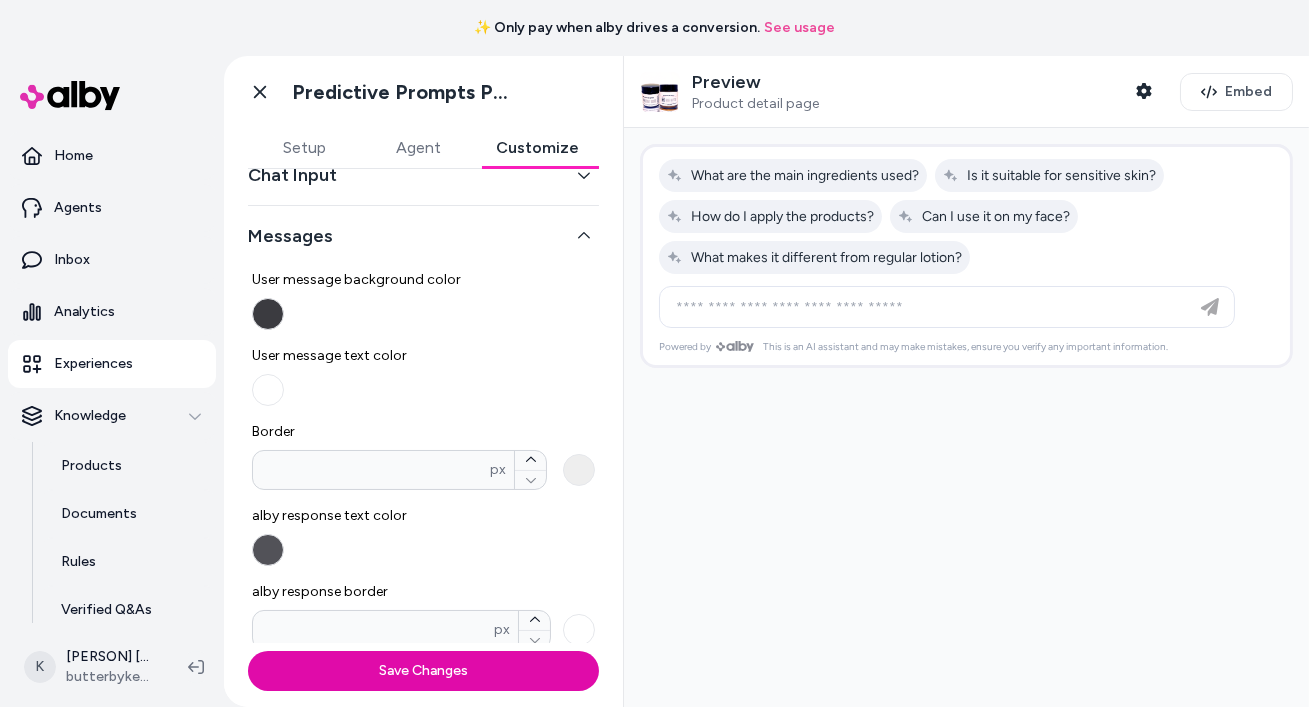 scroll, scrollTop: 280, scrollLeft: 0, axis: vertical 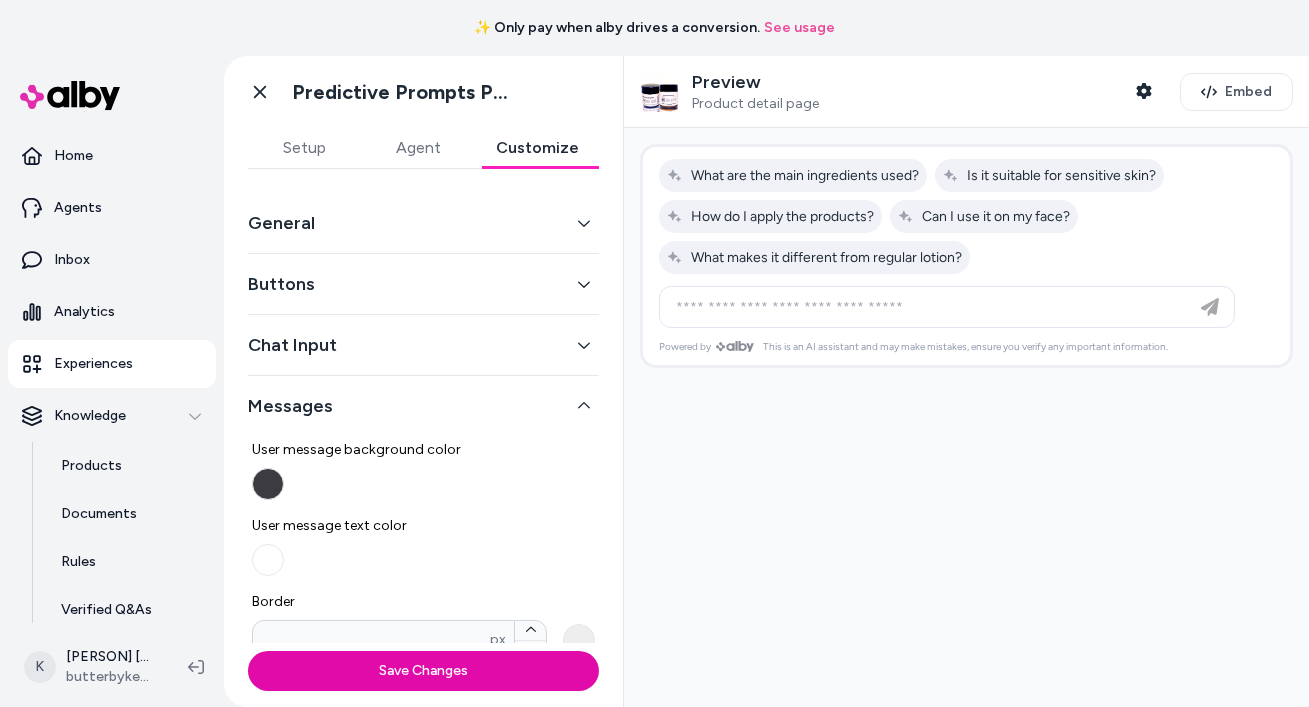 click on "Agent" at bounding box center (419, 148) 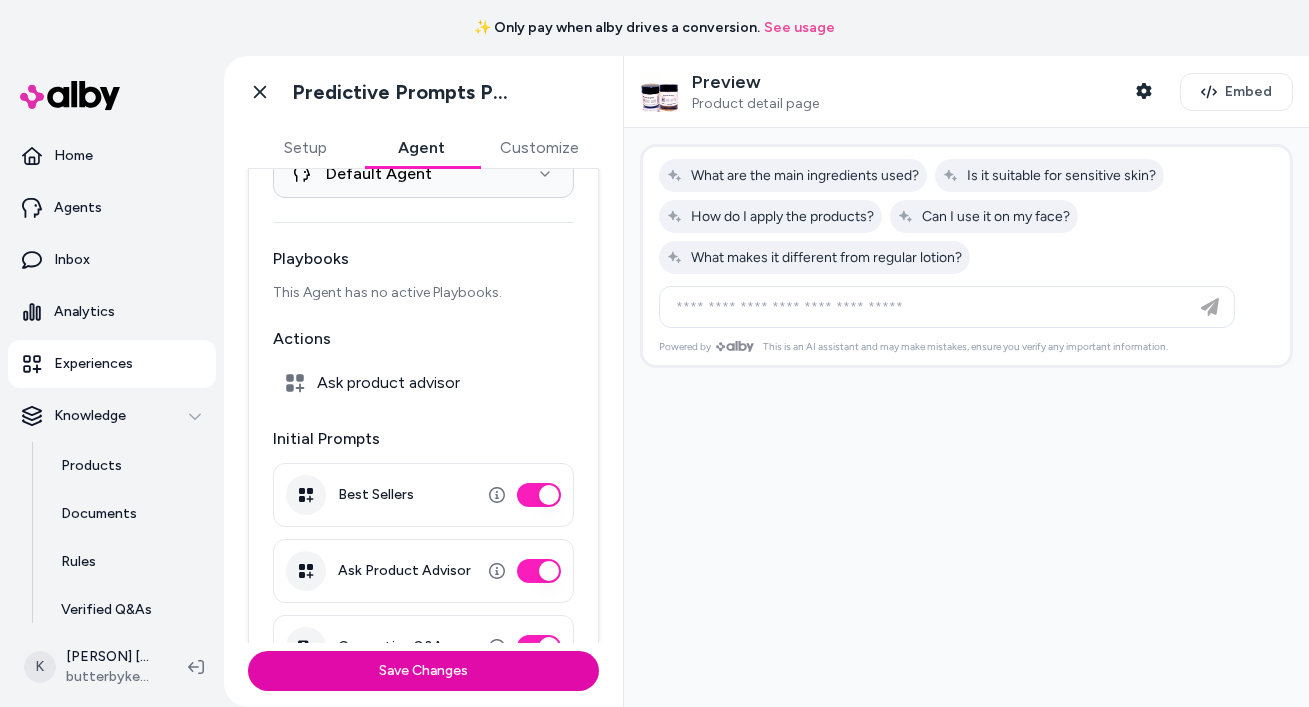 scroll, scrollTop: 148, scrollLeft: 0, axis: vertical 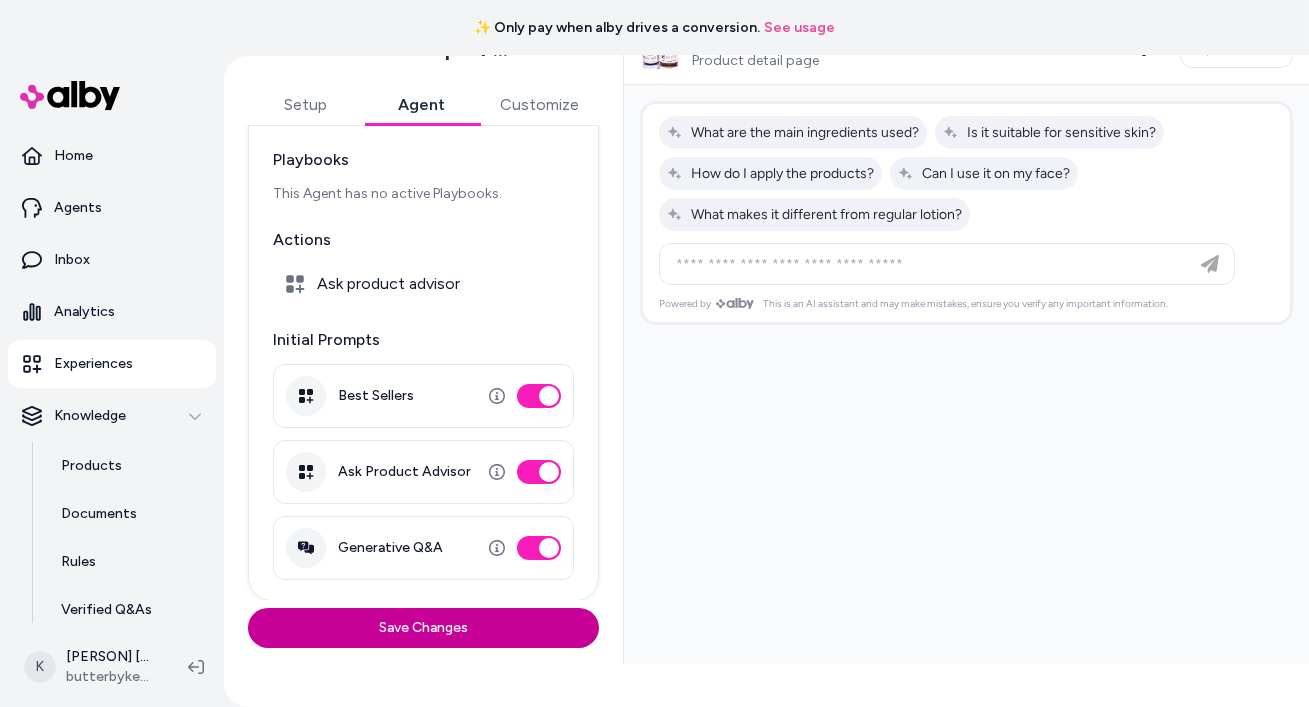 click on "Save Changes" at bounding box center [423, 628] 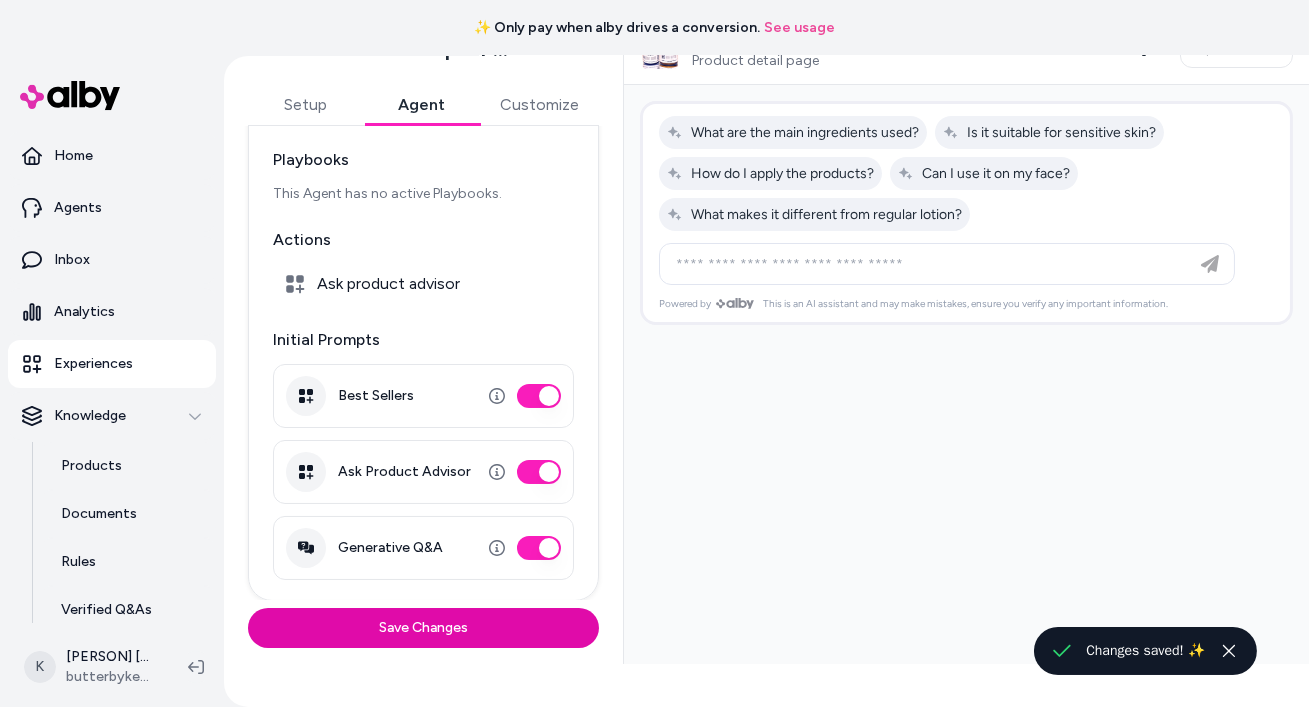 scroll, scrollTop: 0, scrollLeft: 0, axis: both 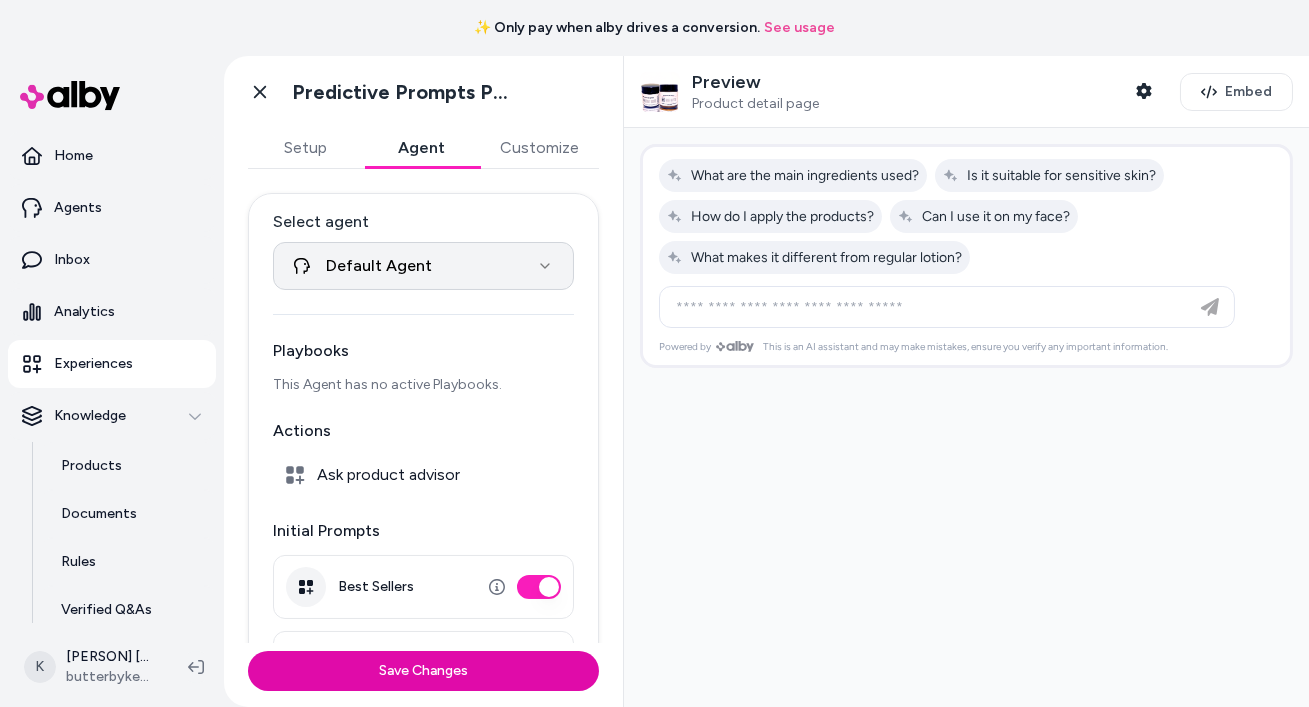 click on "**********" at bounding box center [654, 353] 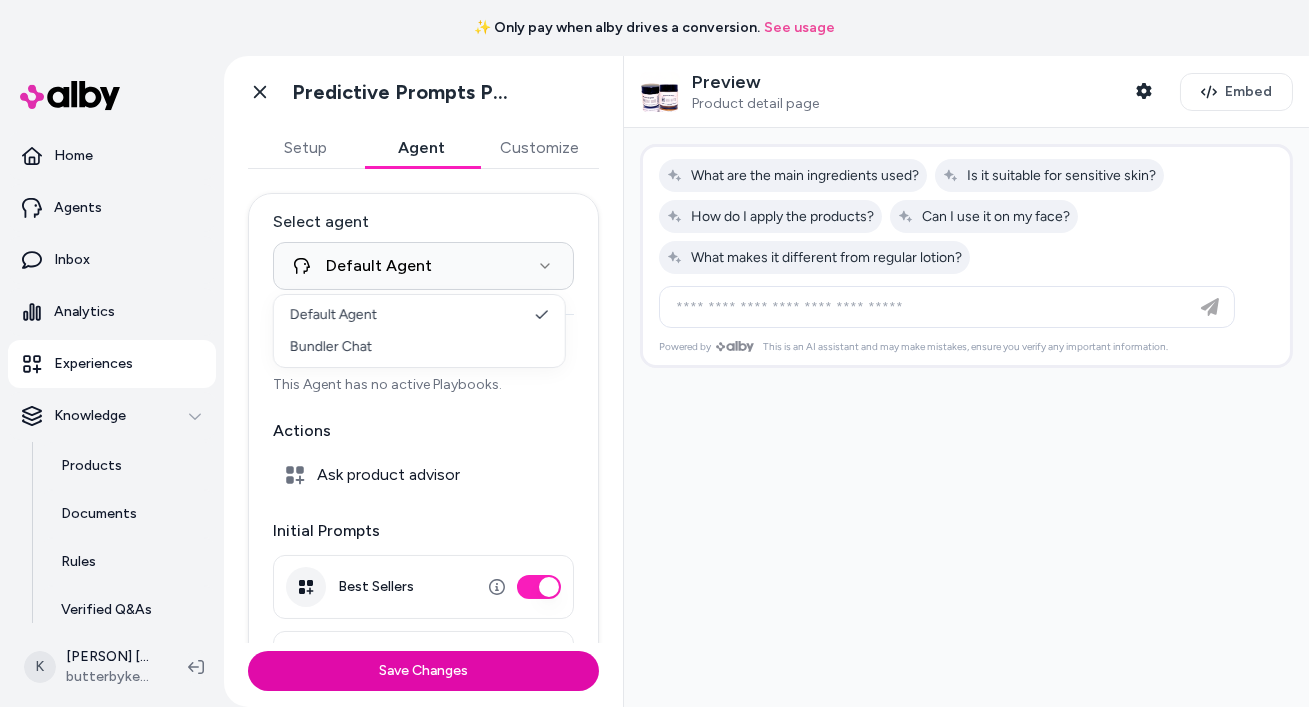 select on "**********" 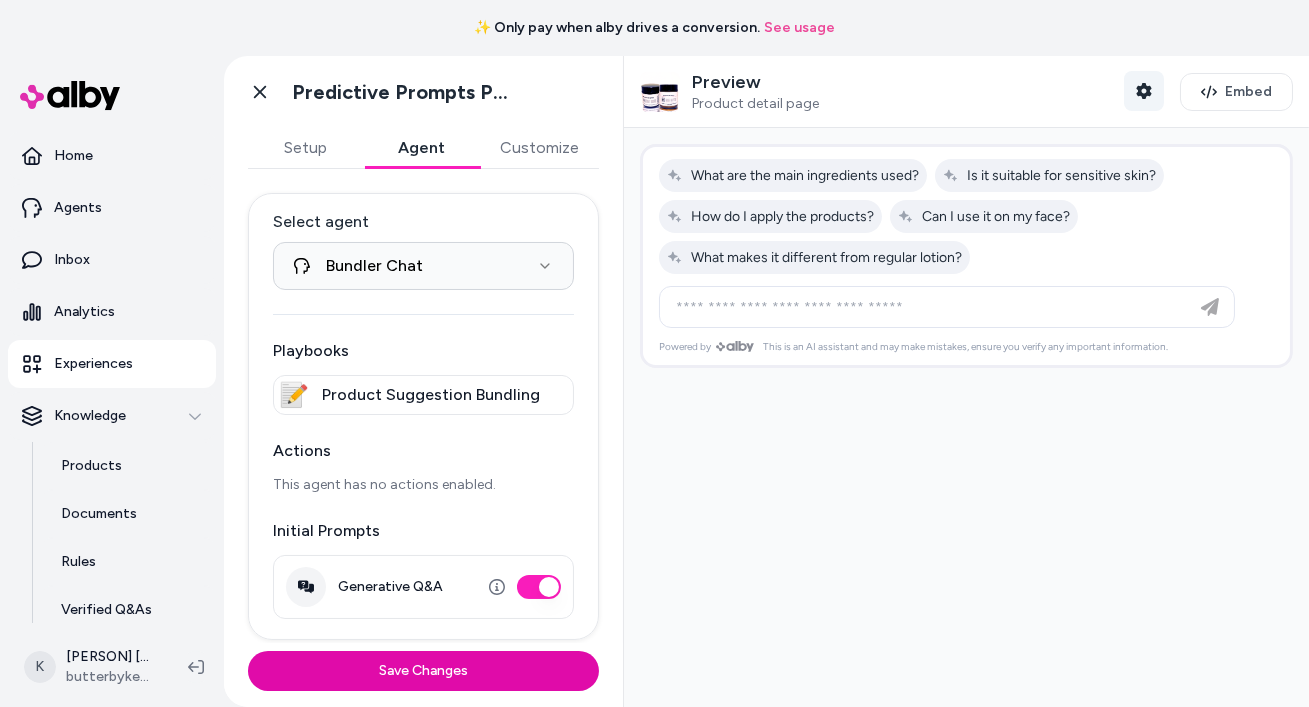click 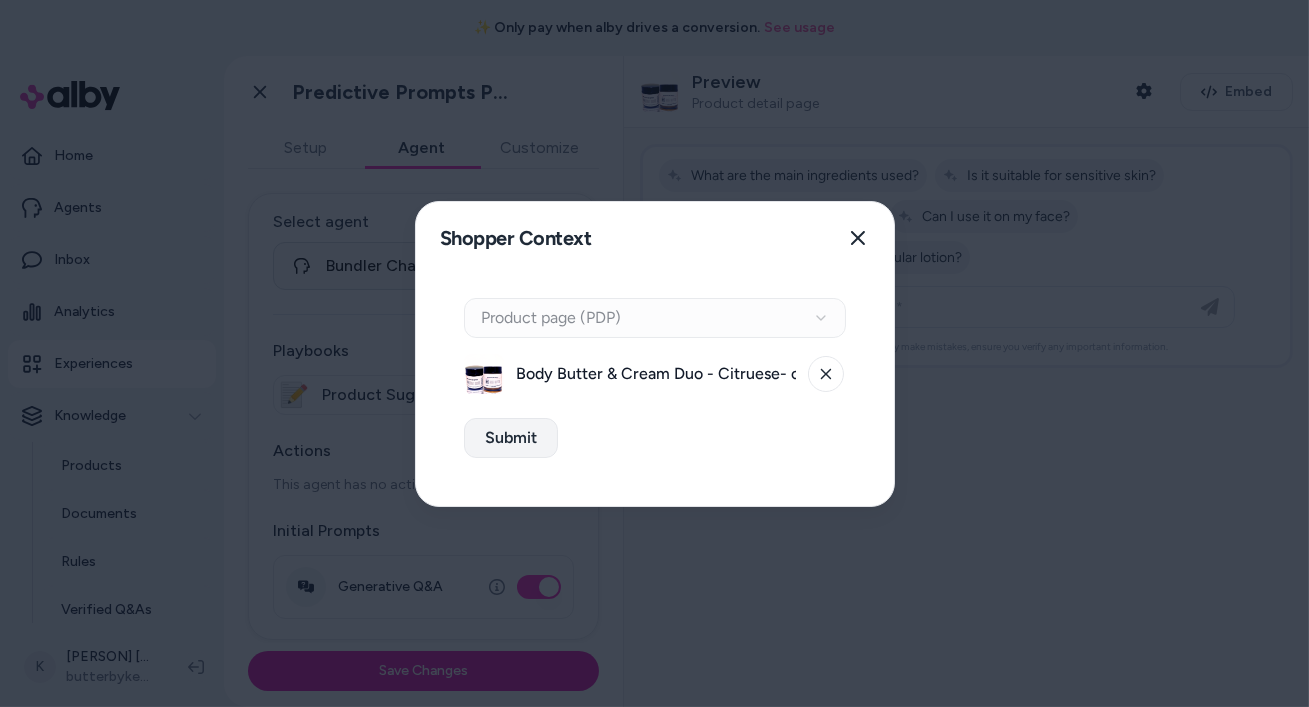 click on "Submit" at bounding box center (511, 438) 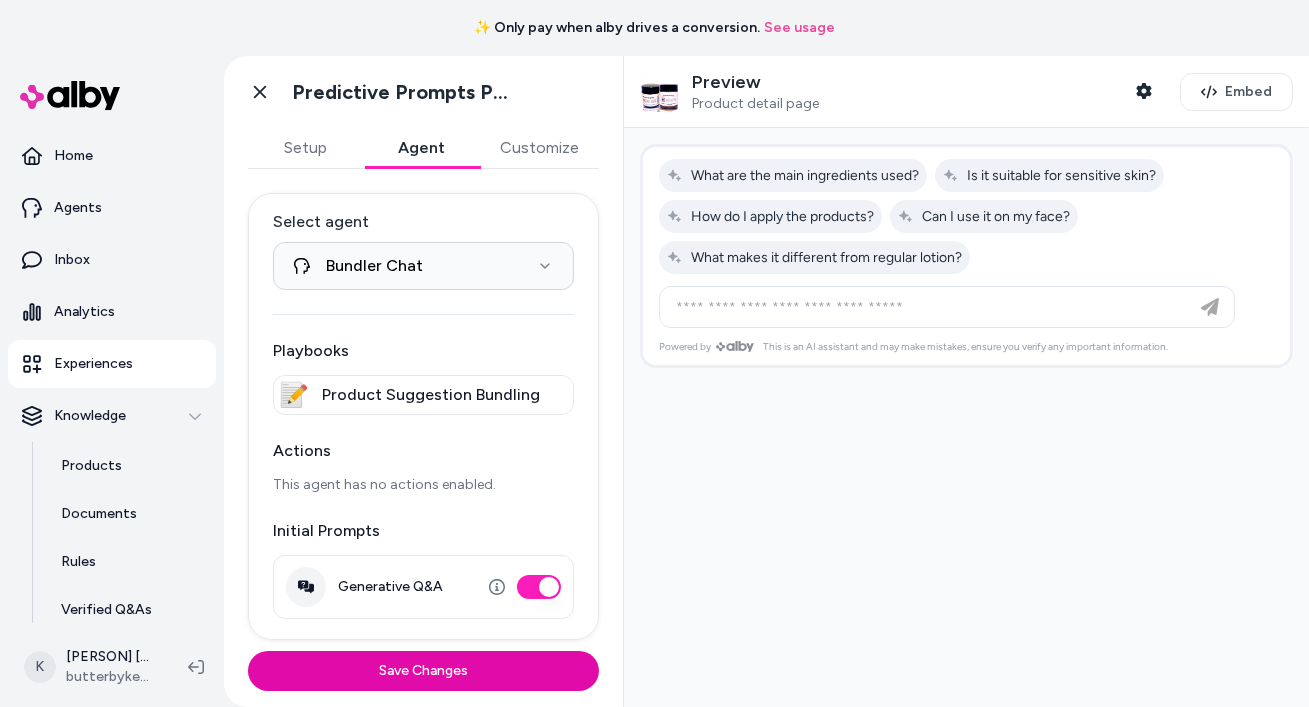 click on "Generative Q&A" at bounding box center (390, 587) 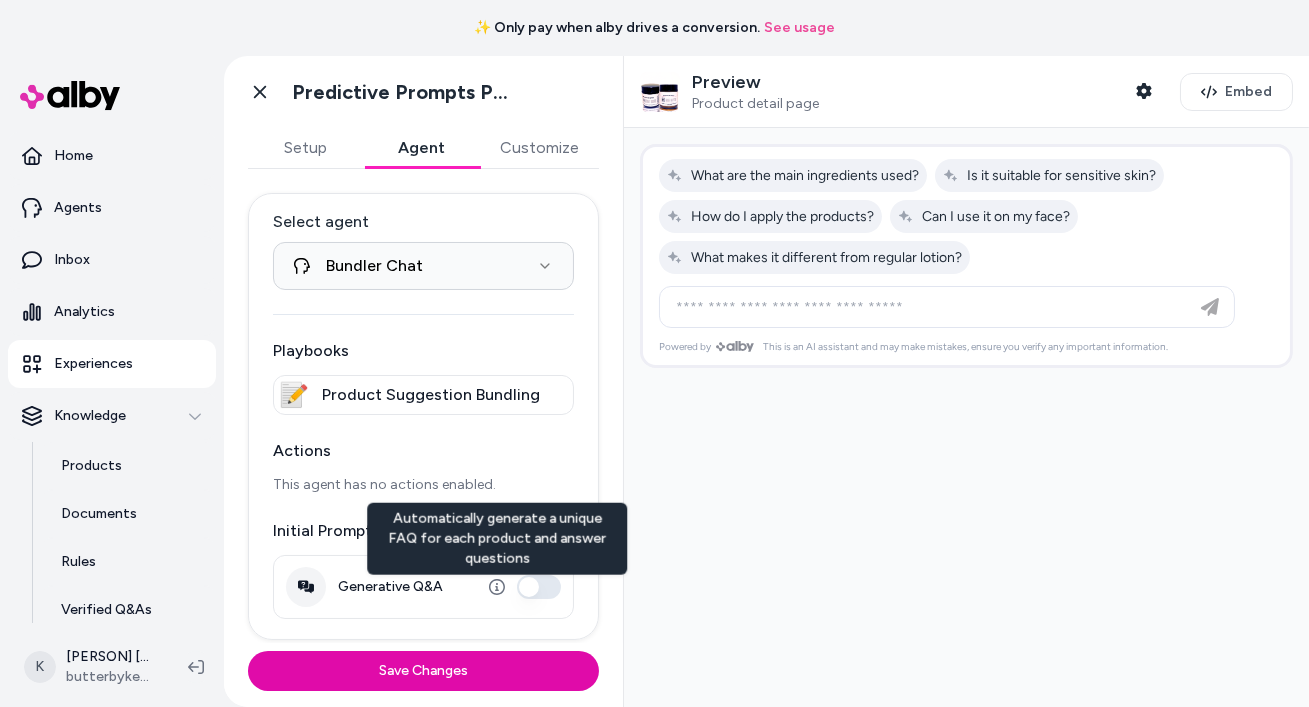 click on "Generative Q&A" at bounding box center [539, 587] 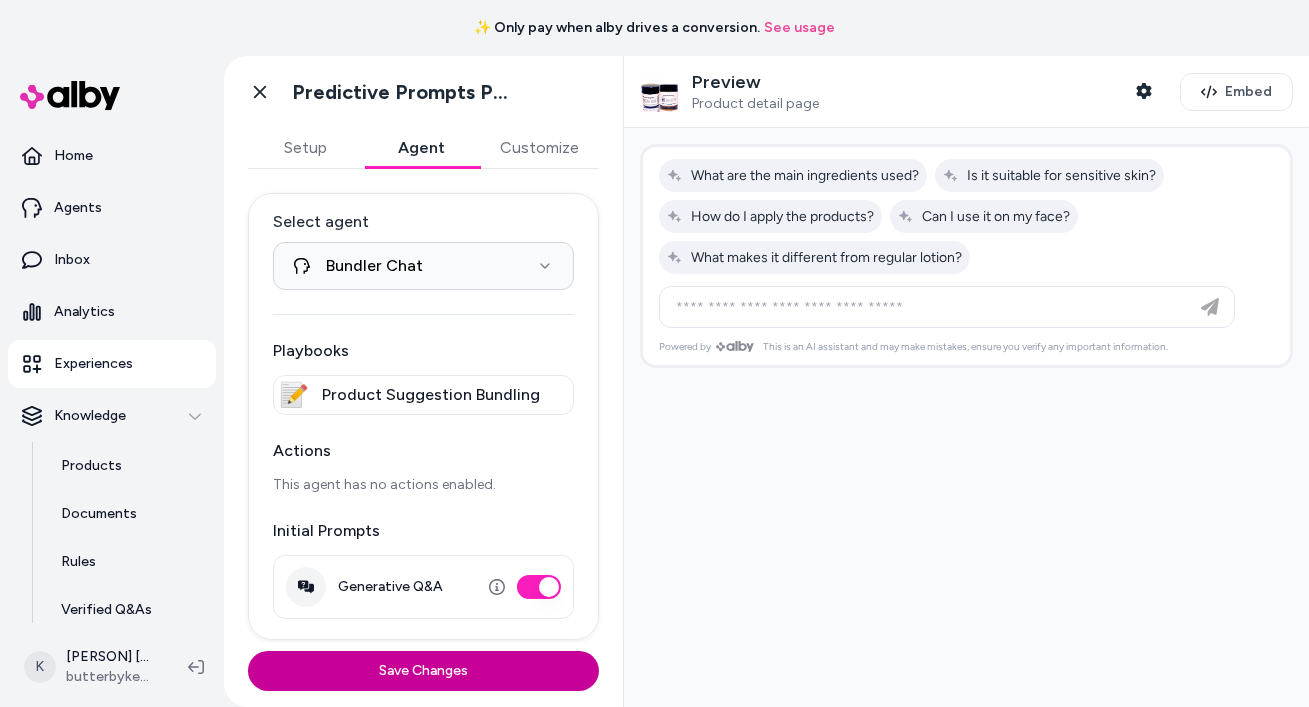 click on "Save Changes" at bounding box center [423, 671] 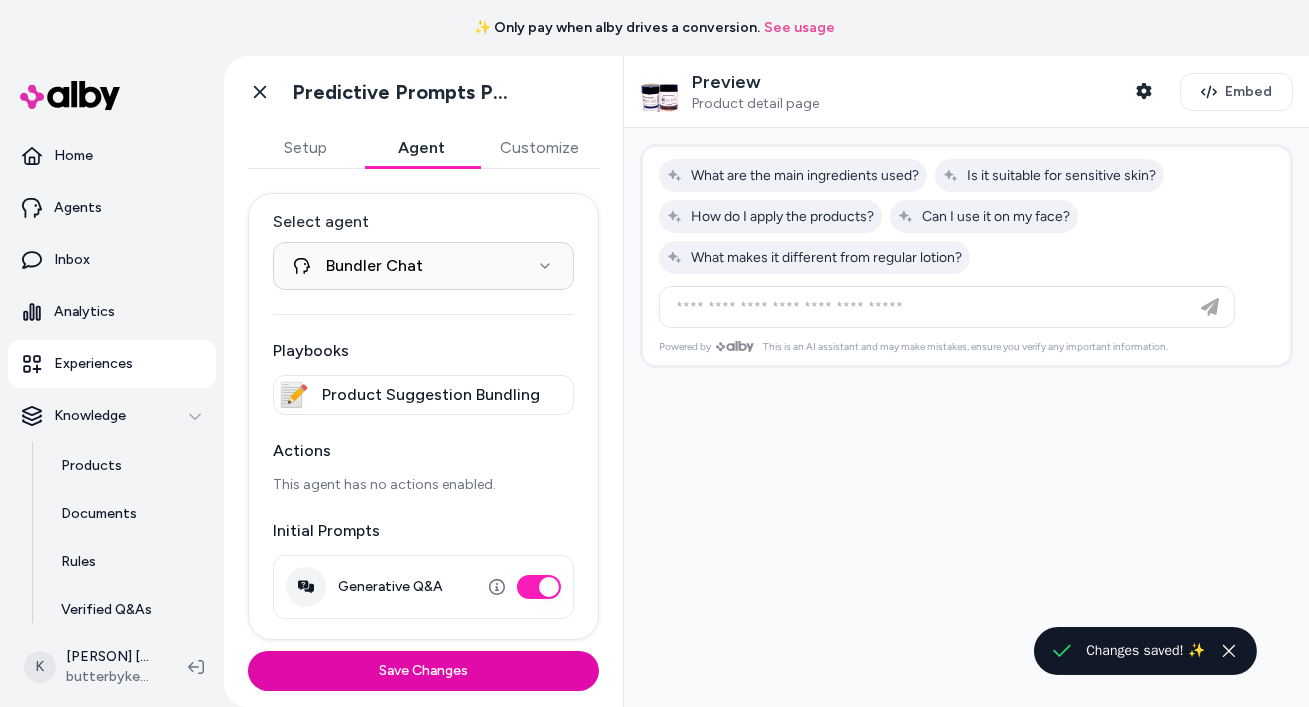 click on "This agent has no actions enabled." at bounding box center [423, 485] 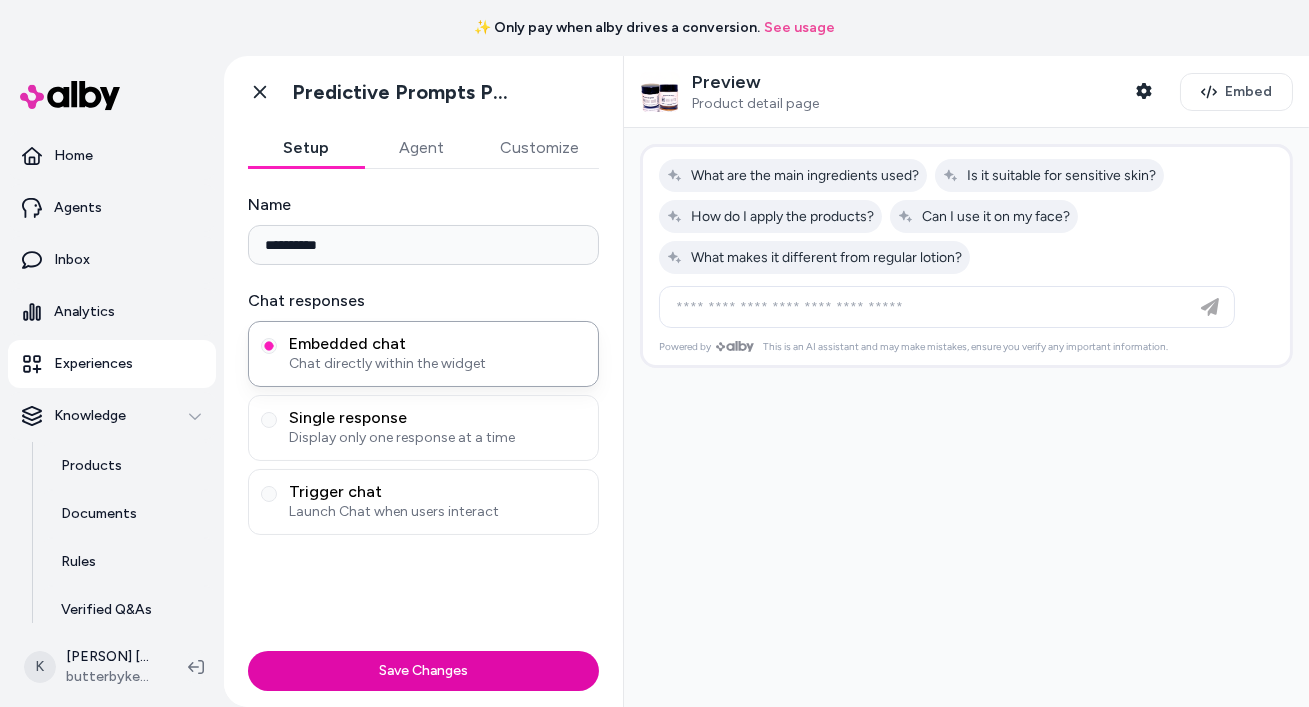 click on "Setup" at bounding box center (306, 148) 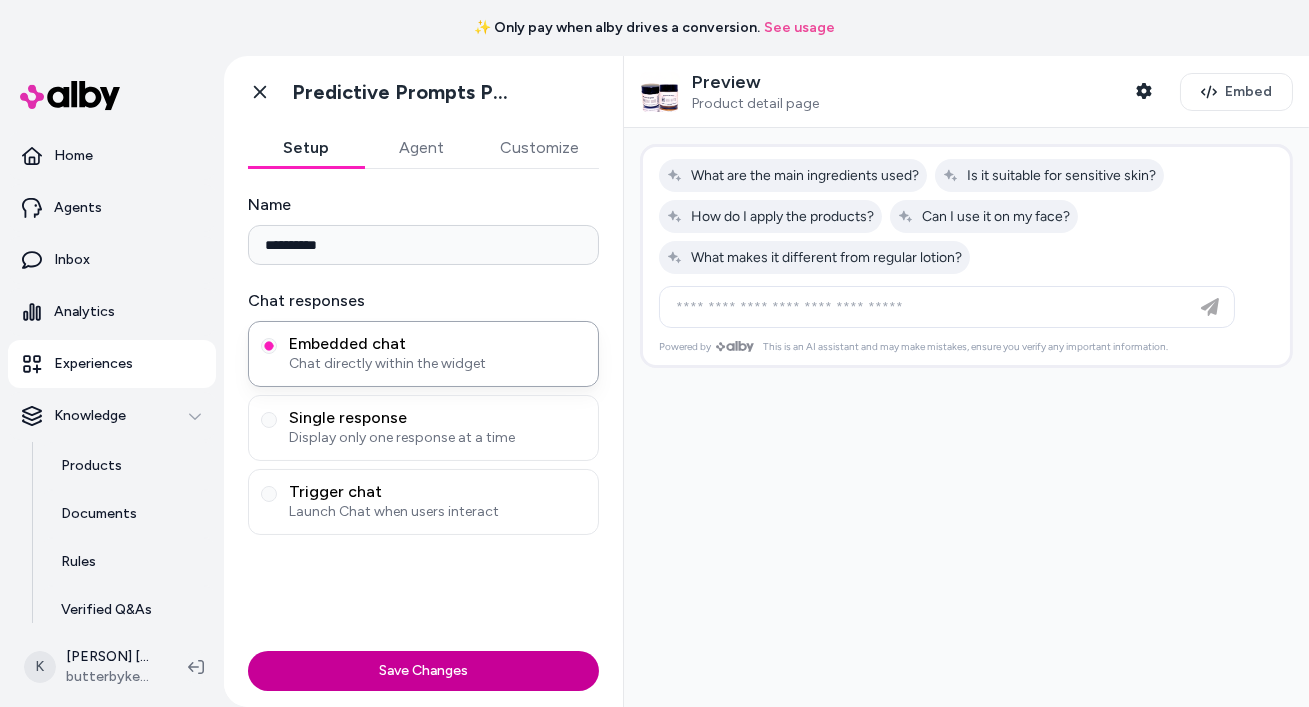 click on "Save Changes" at bounding box center [423, 671] 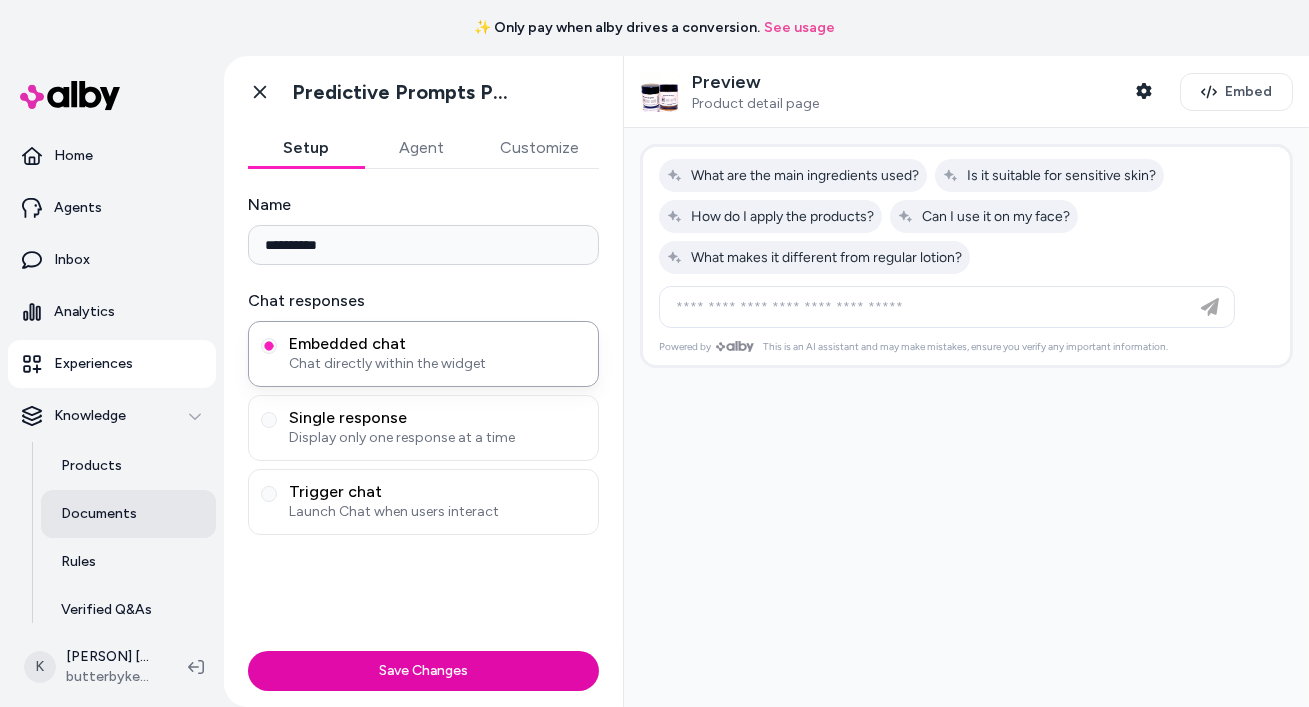 click on "Documents" at bounding box center [99, 514] 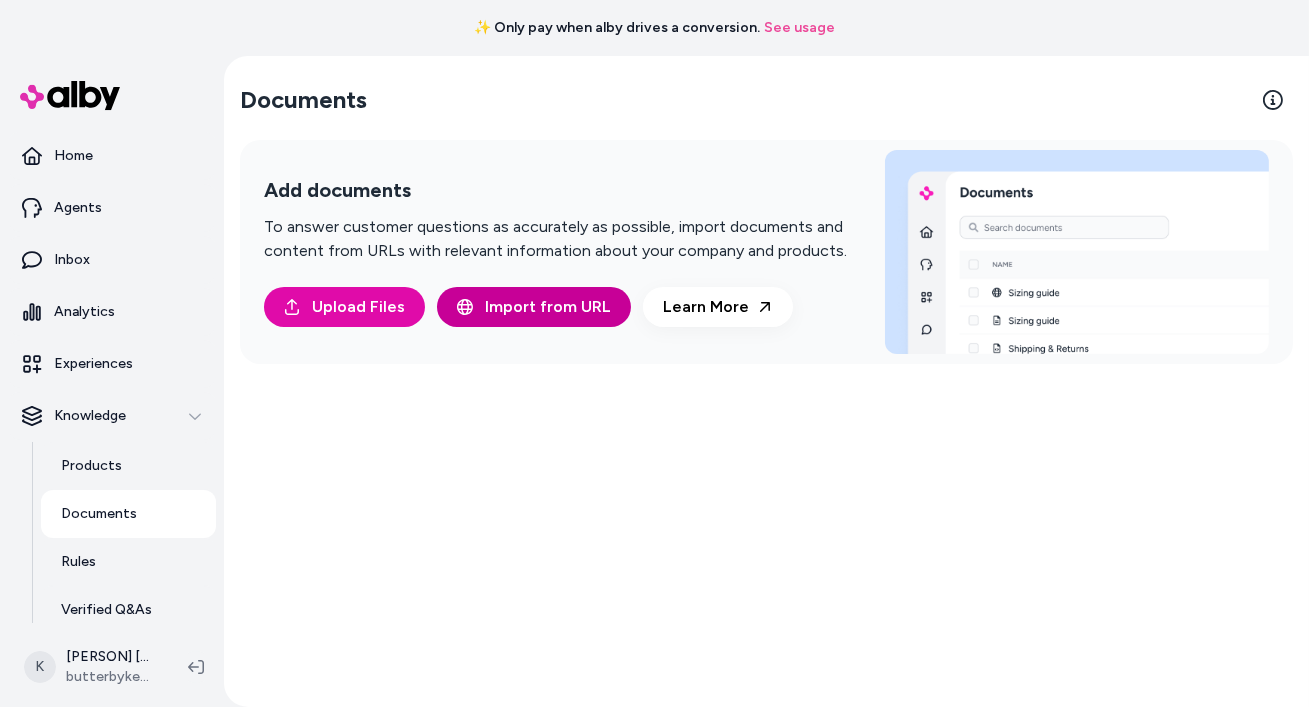 click on "Import from URL" at bounding box center [548, 307] 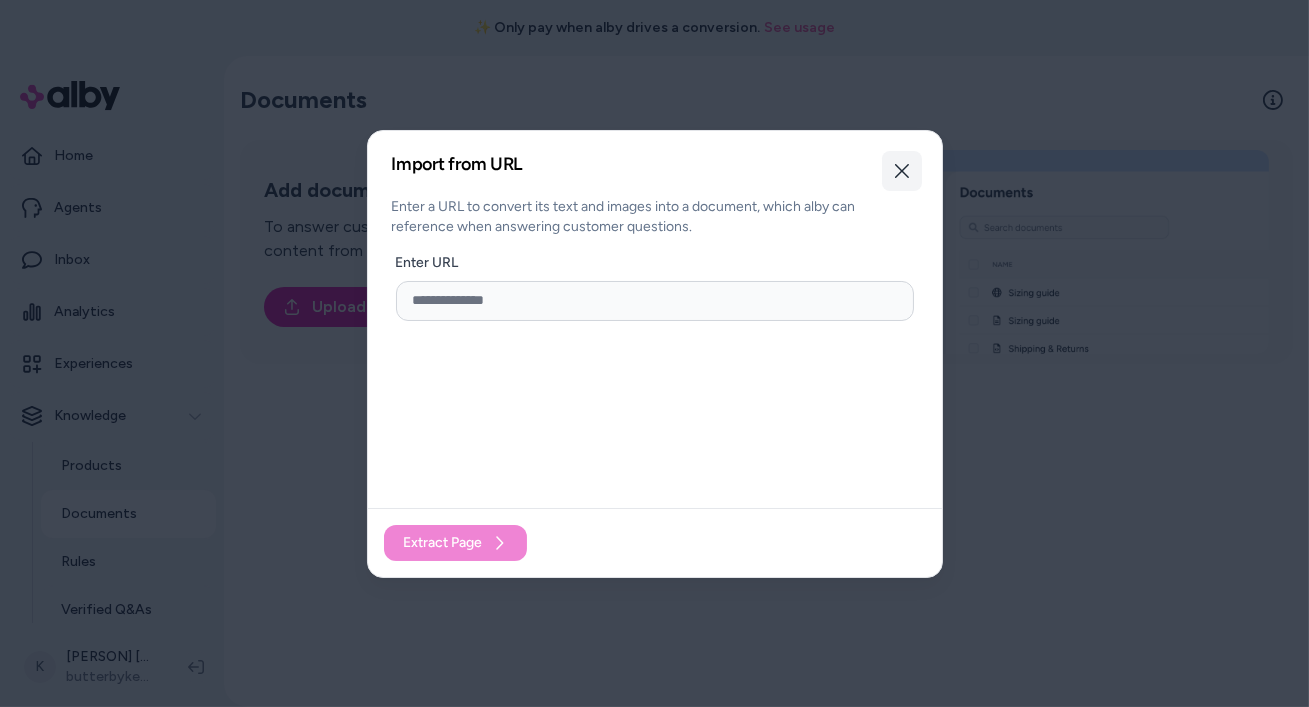 click 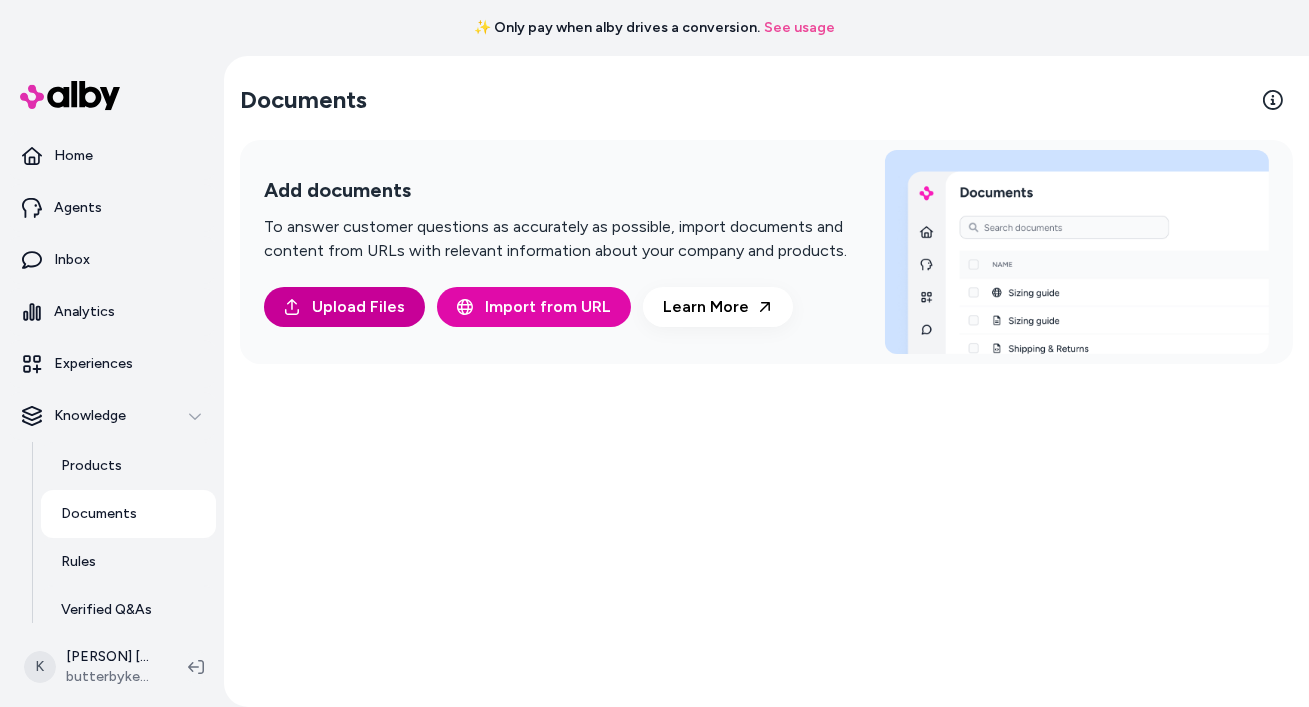 click on "Upload Files" at bounding box center [358, 307] 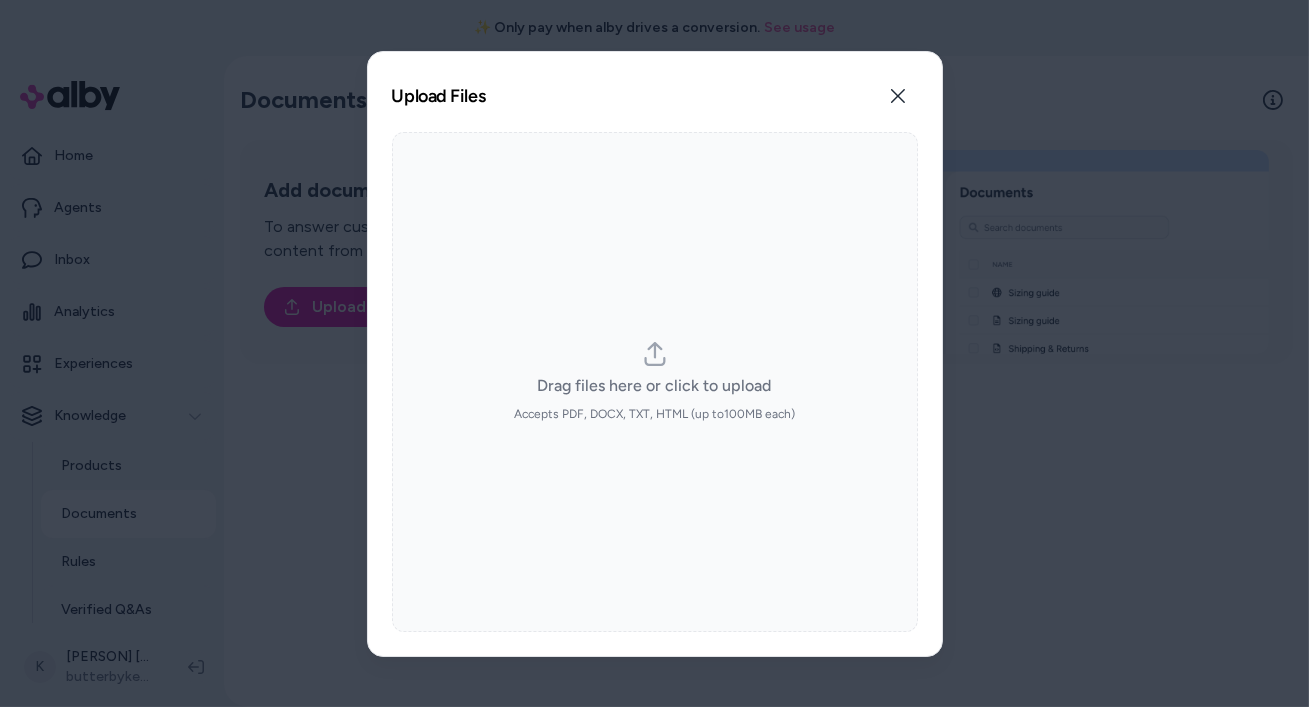 click on "Drag files here or click to upload" at bounding box center (655, 386) 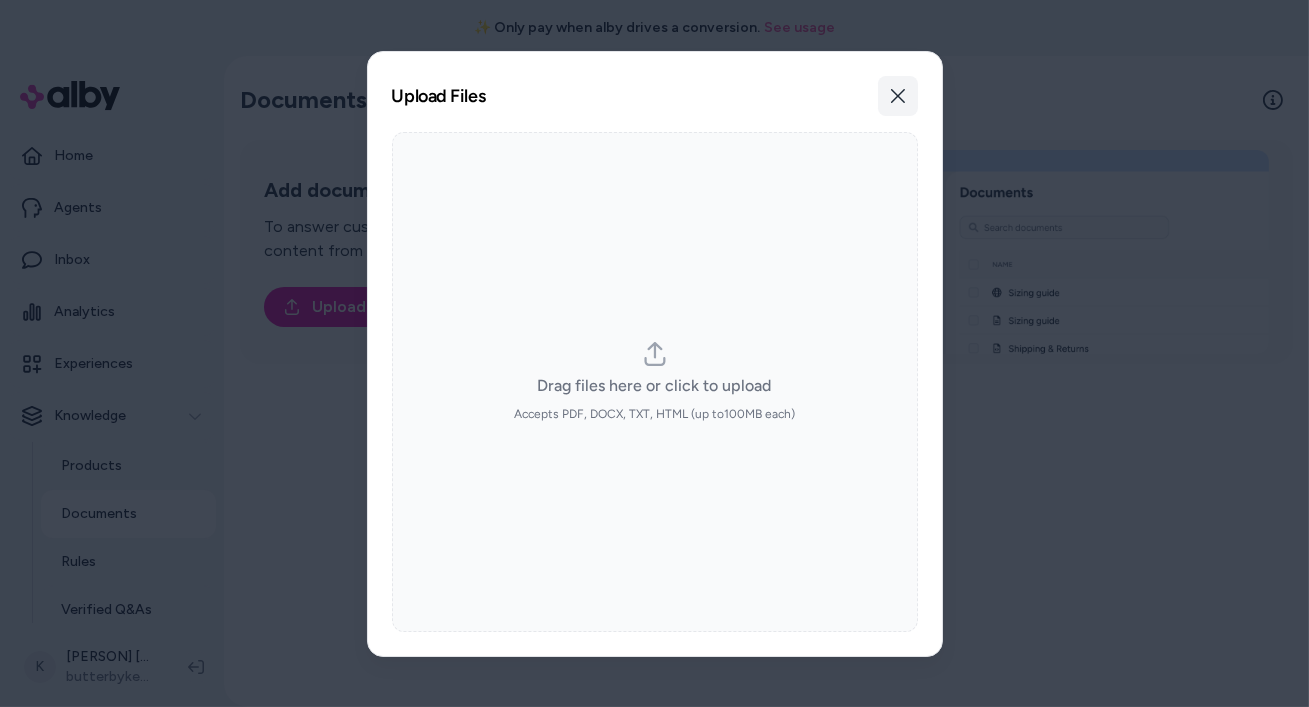 click 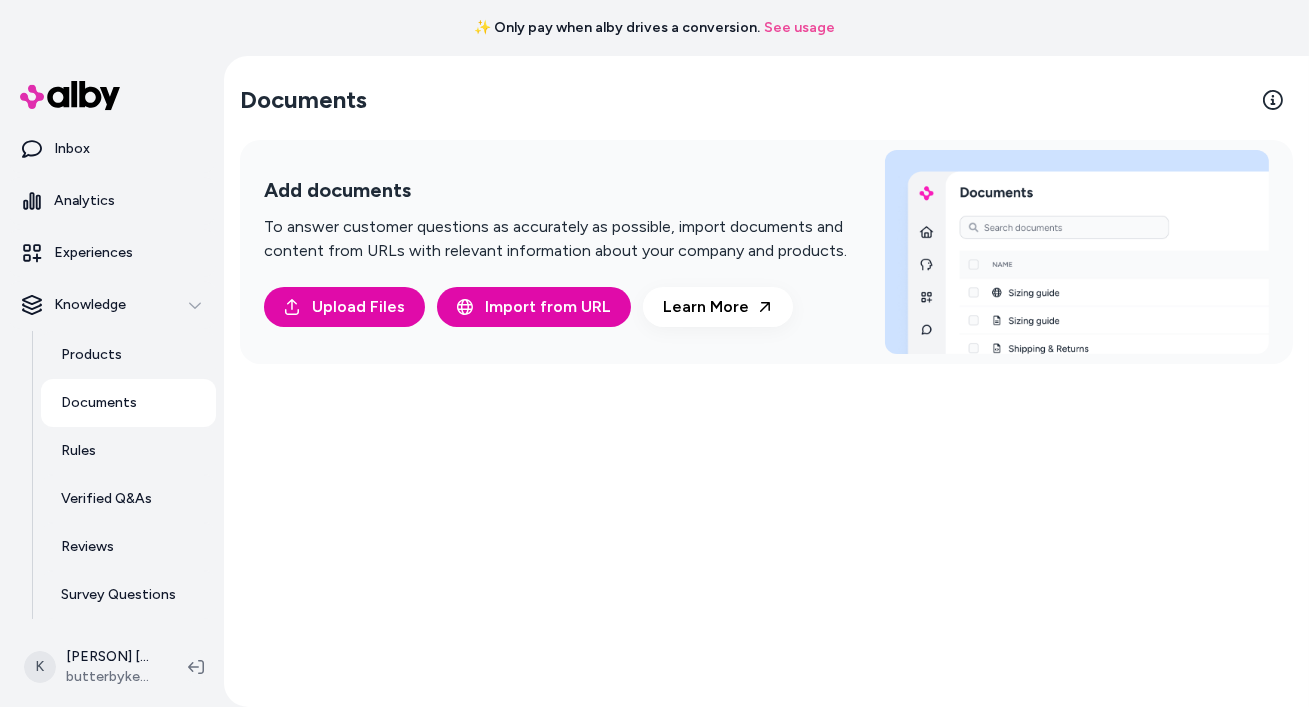 scroll, scrollTop: 158, scrollLeft: 0, axis: vertical 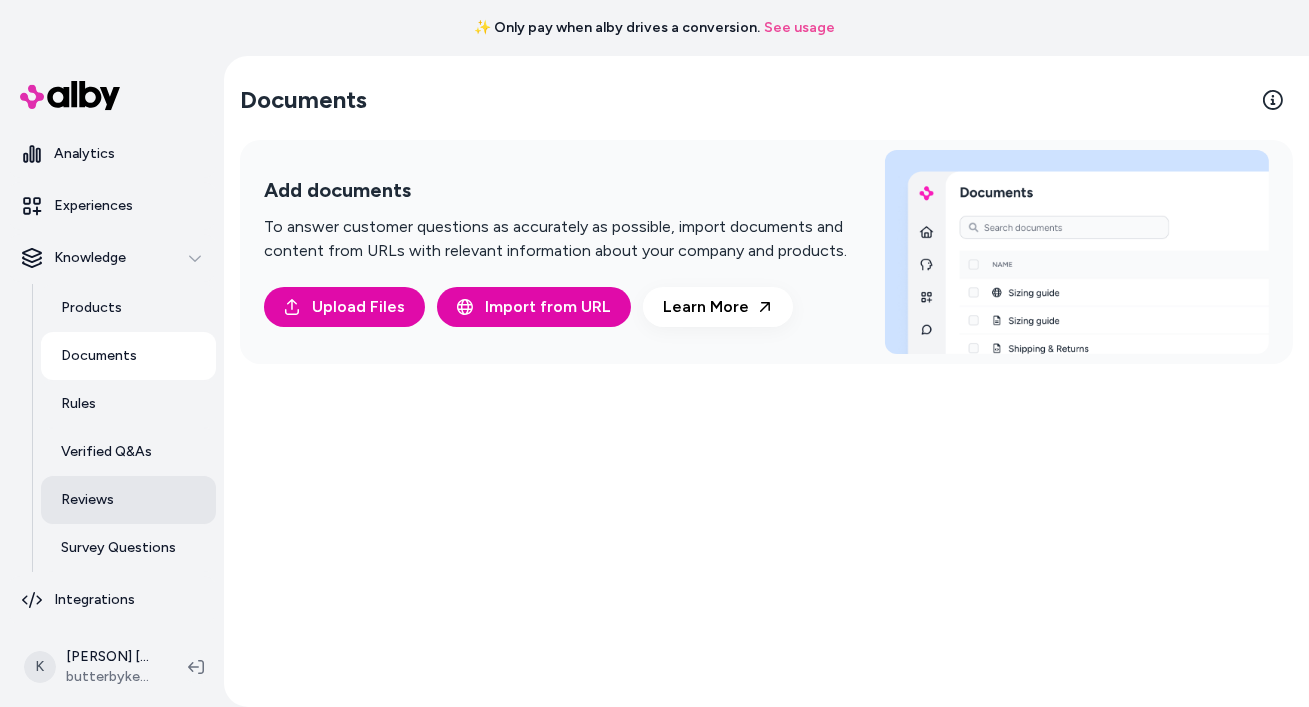 click on "Reviews" at bounding box center (87, 500) 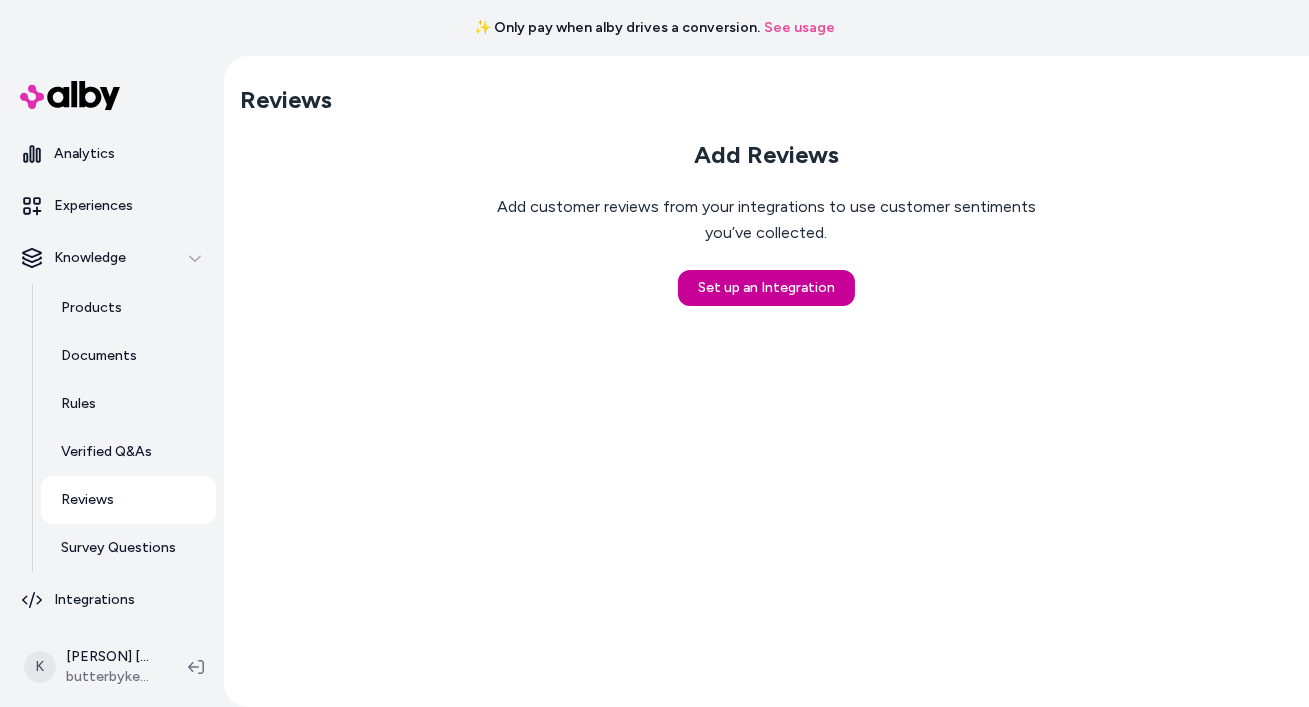 click on "Set up an Integration" at bounding box center [766, 288] 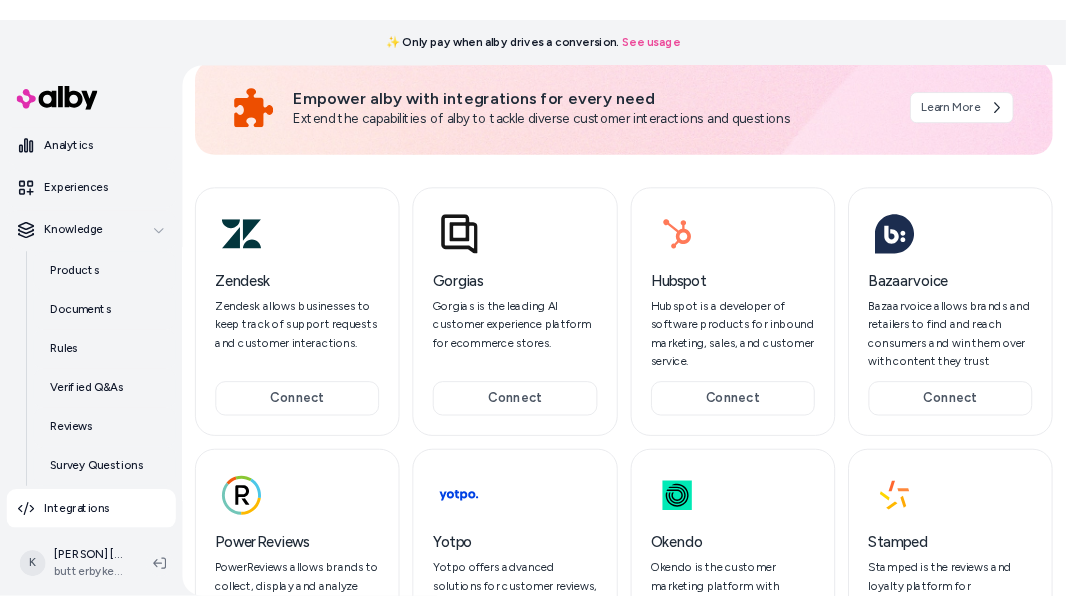 scroll, scrollTop: 0, scrollLeft: 0, axis: both 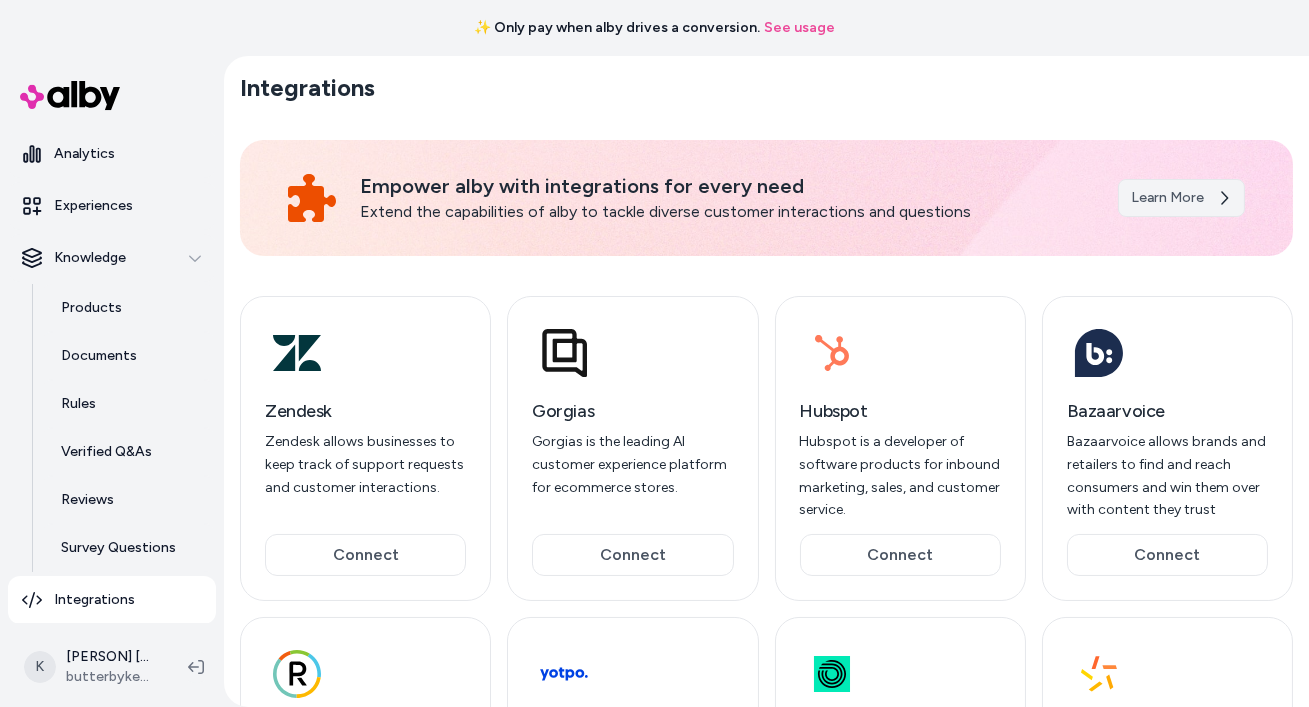click on "Learn More" at bounding box center [1181, 198] 